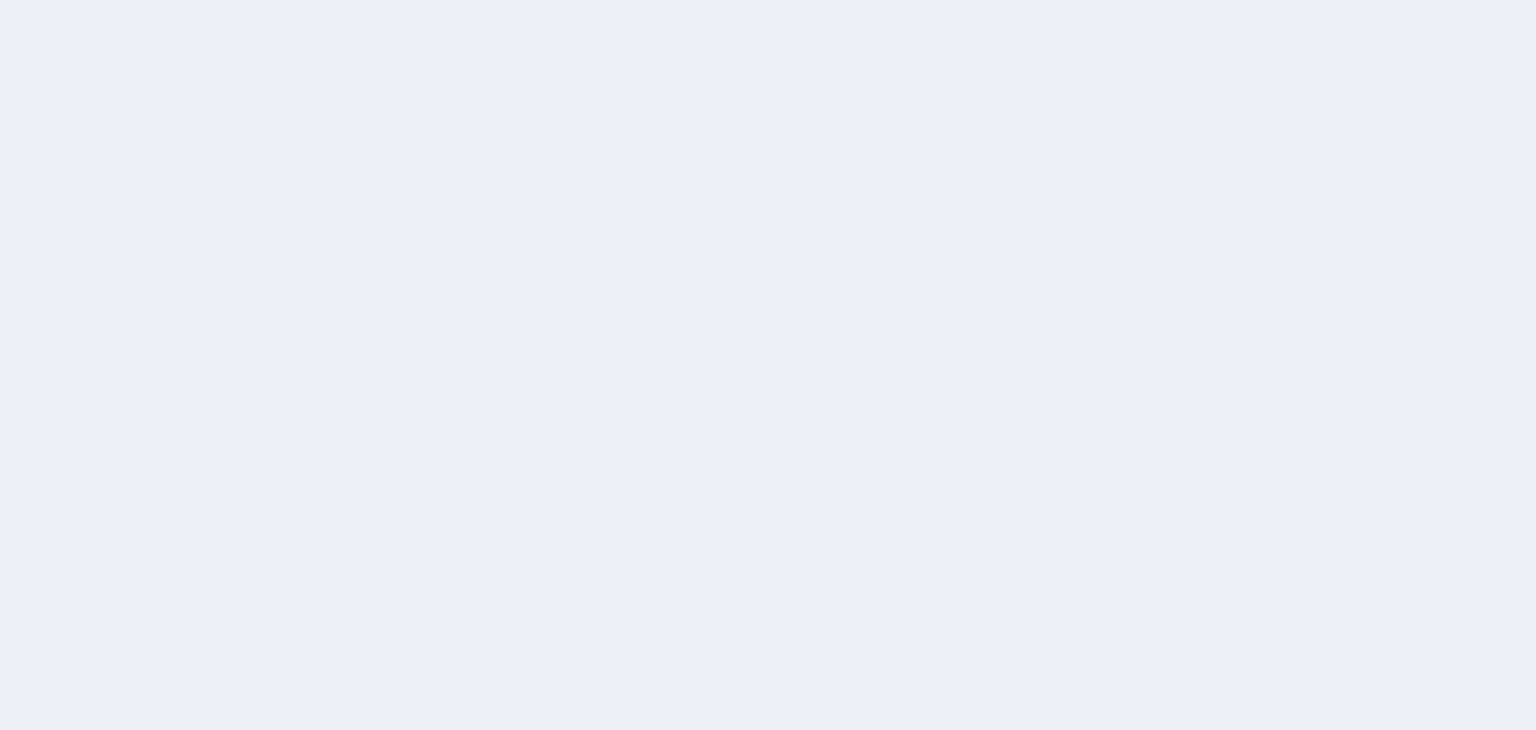 scroll, scrollTop: 0, scrollLeft: 0, axis: both 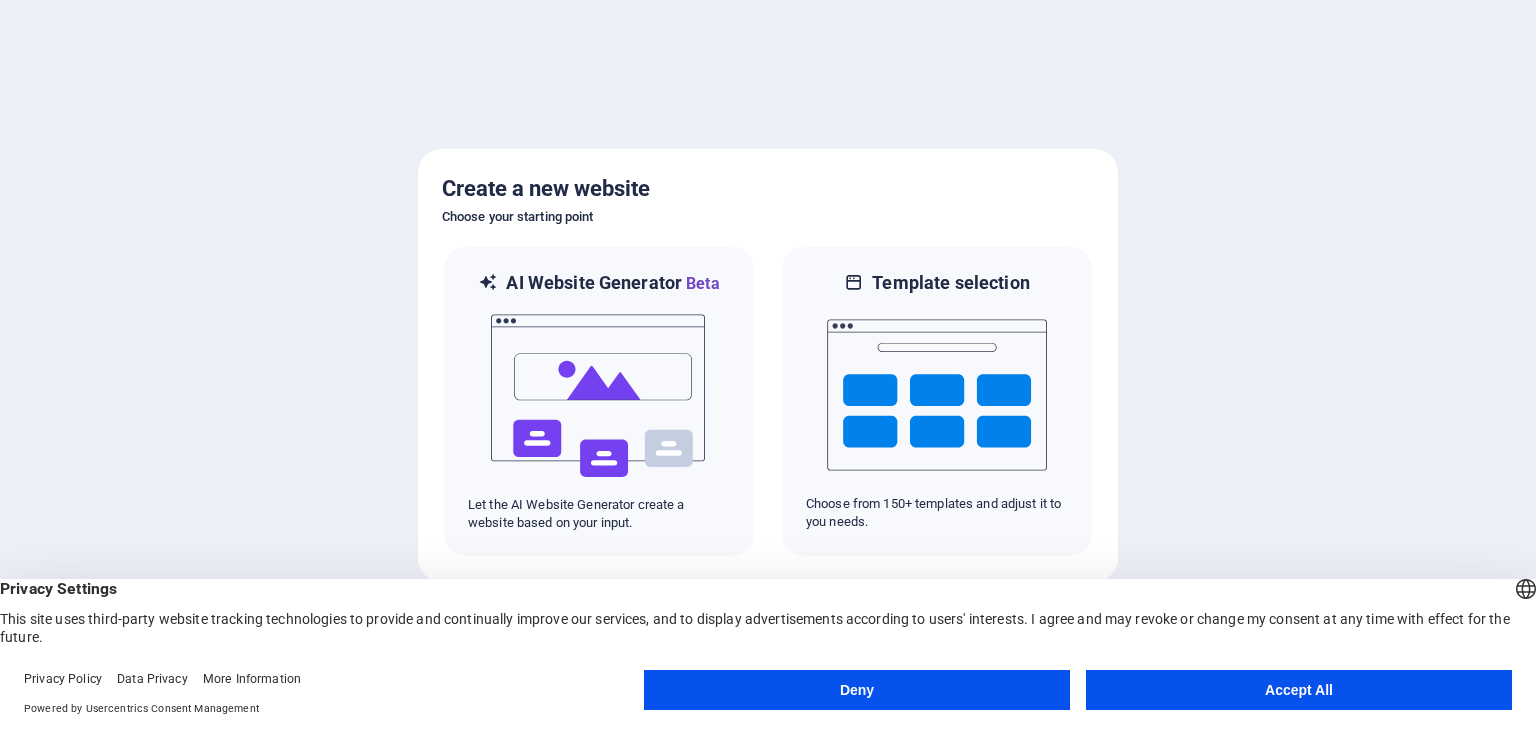 click on "Accept All" at bounding box center (1299, 690) 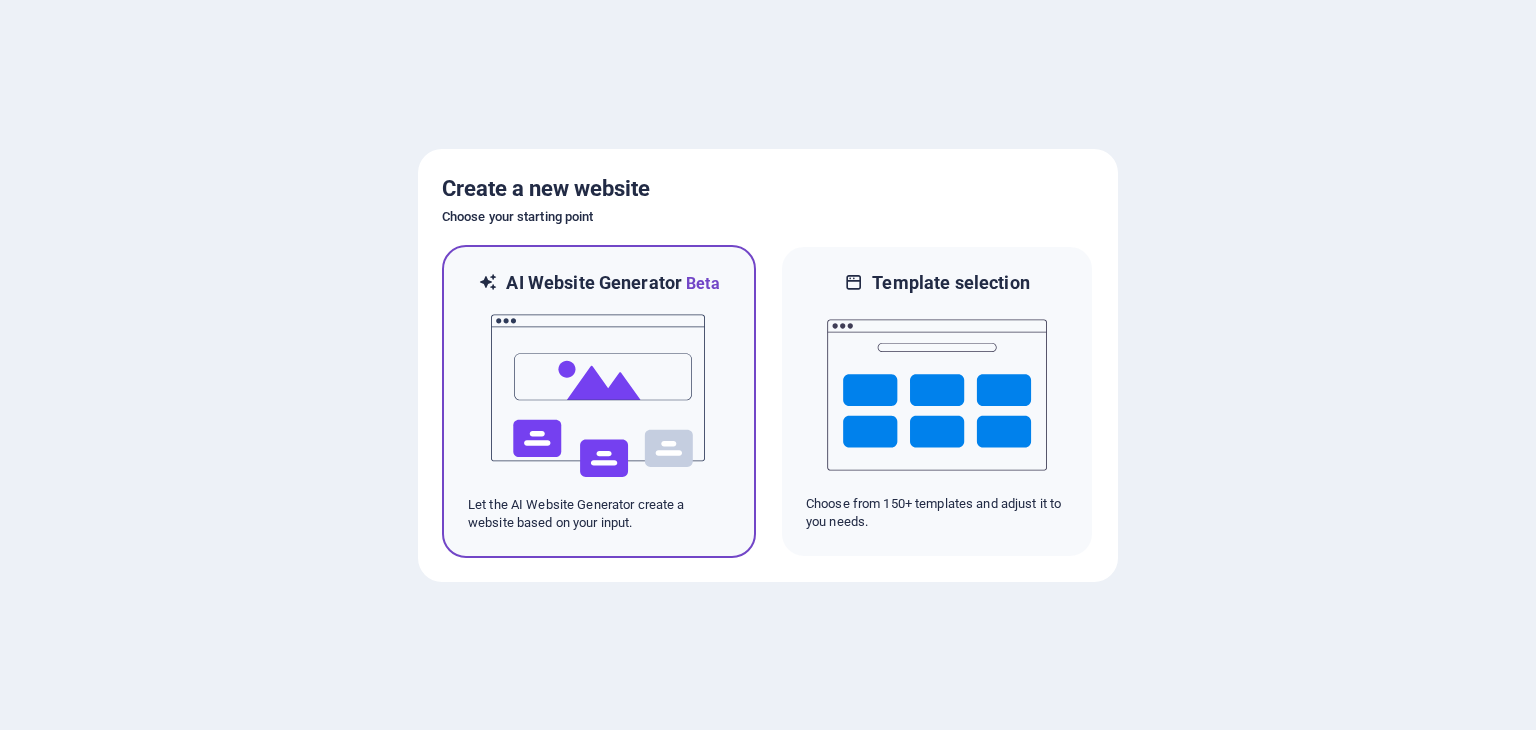 click at bounding box center [599, 396] 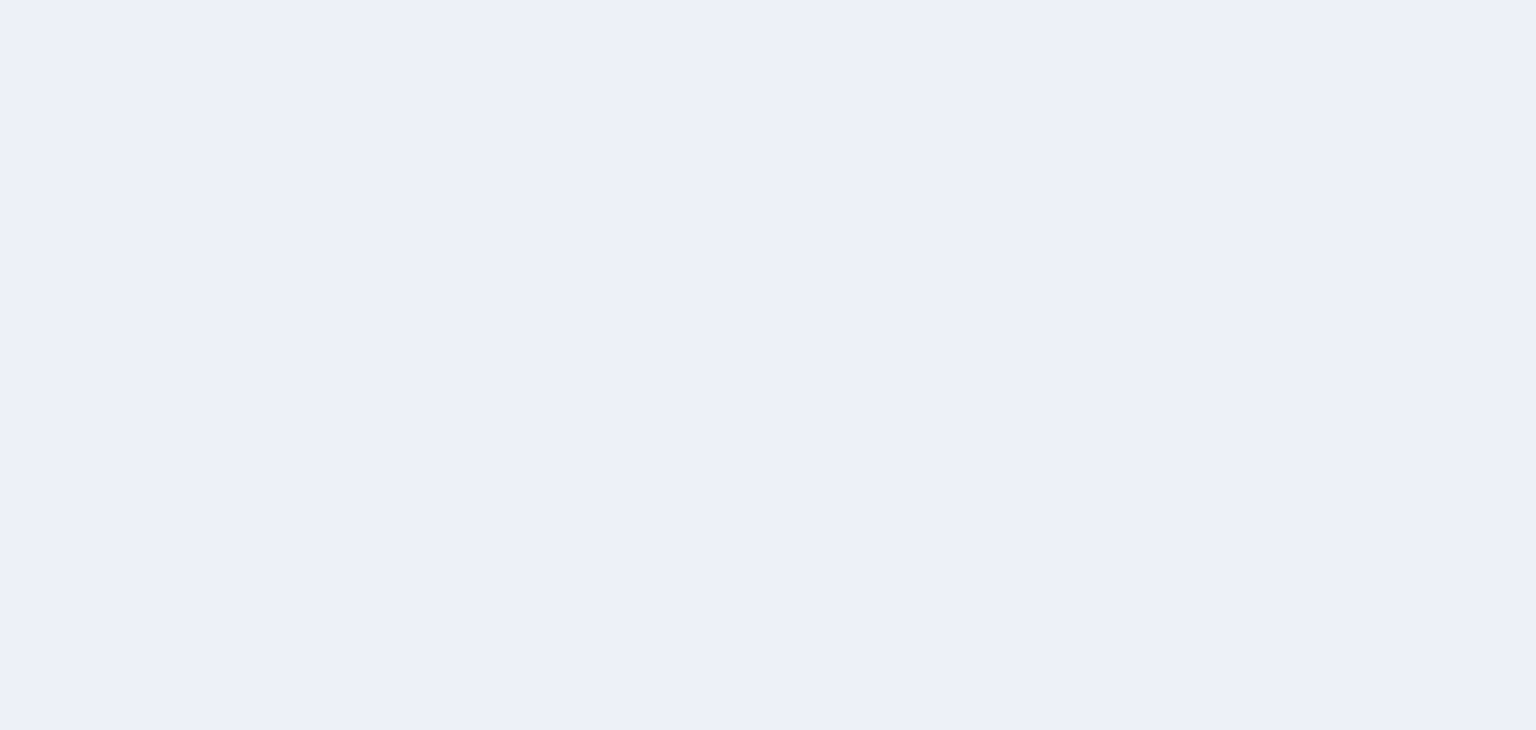 scroll, scrollTop: 0, scrollLeft: 0, axis: both 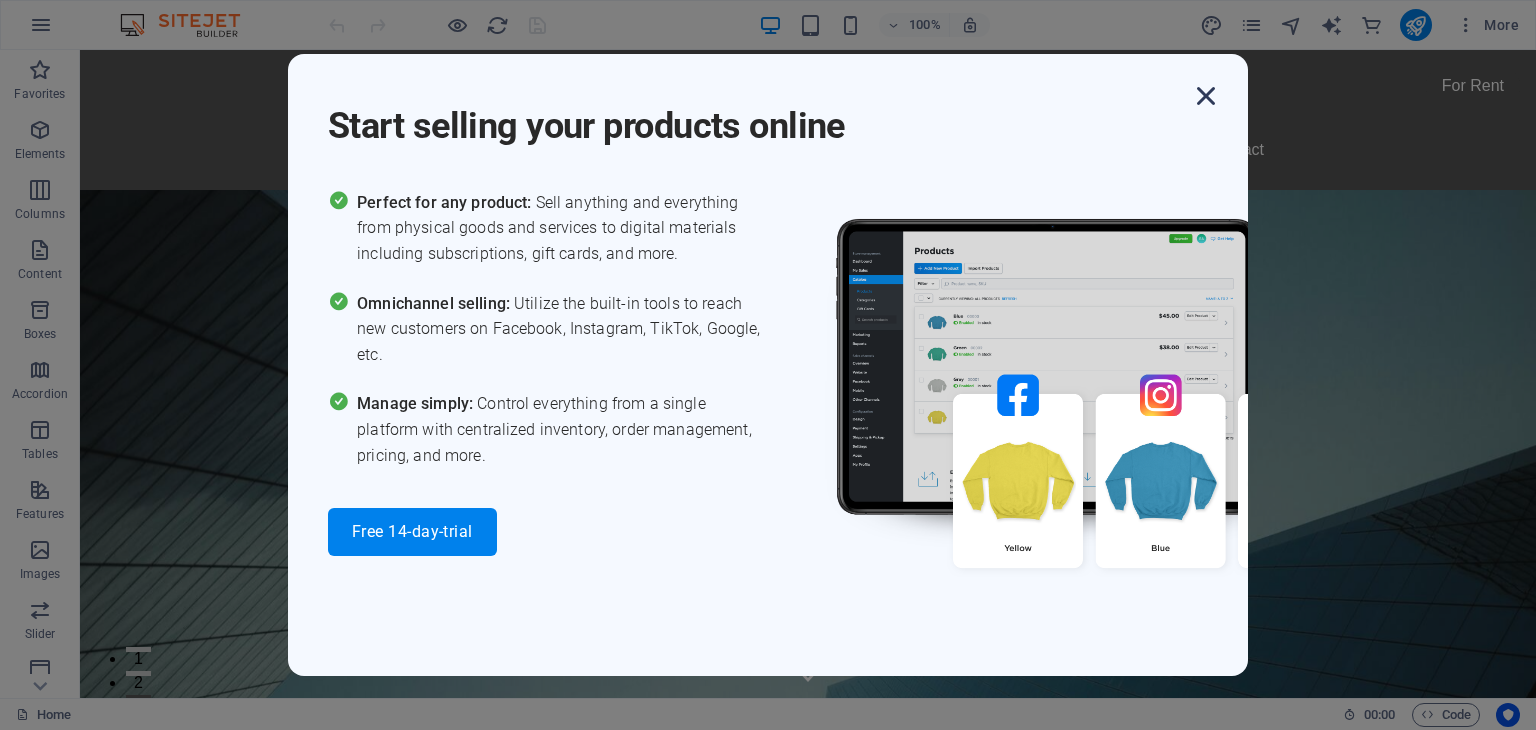 click at bounding box center [1206, 96] 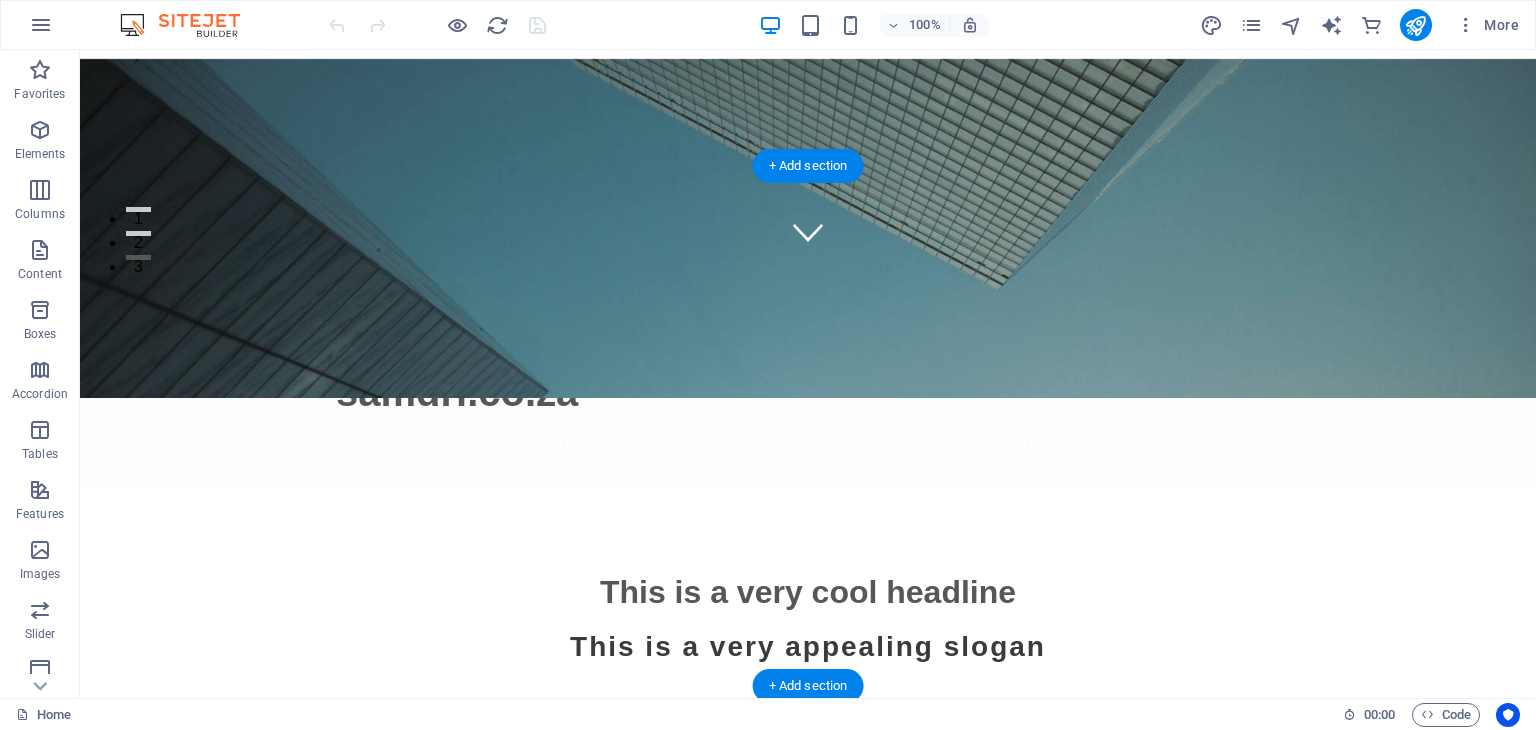 scroll, scrollTop: 0, scrollLeft: 0, axis: both 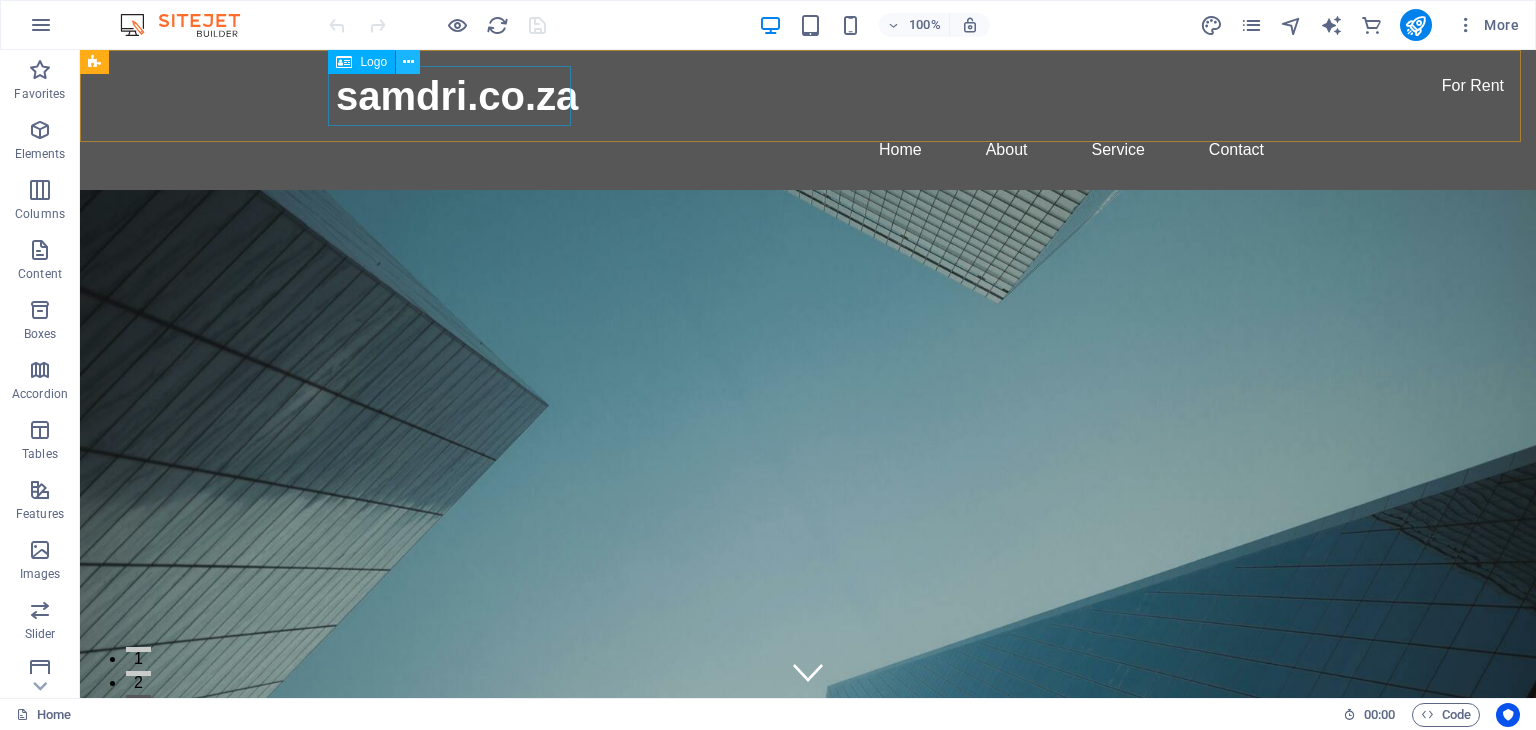 click at bounding box center (408, 62) 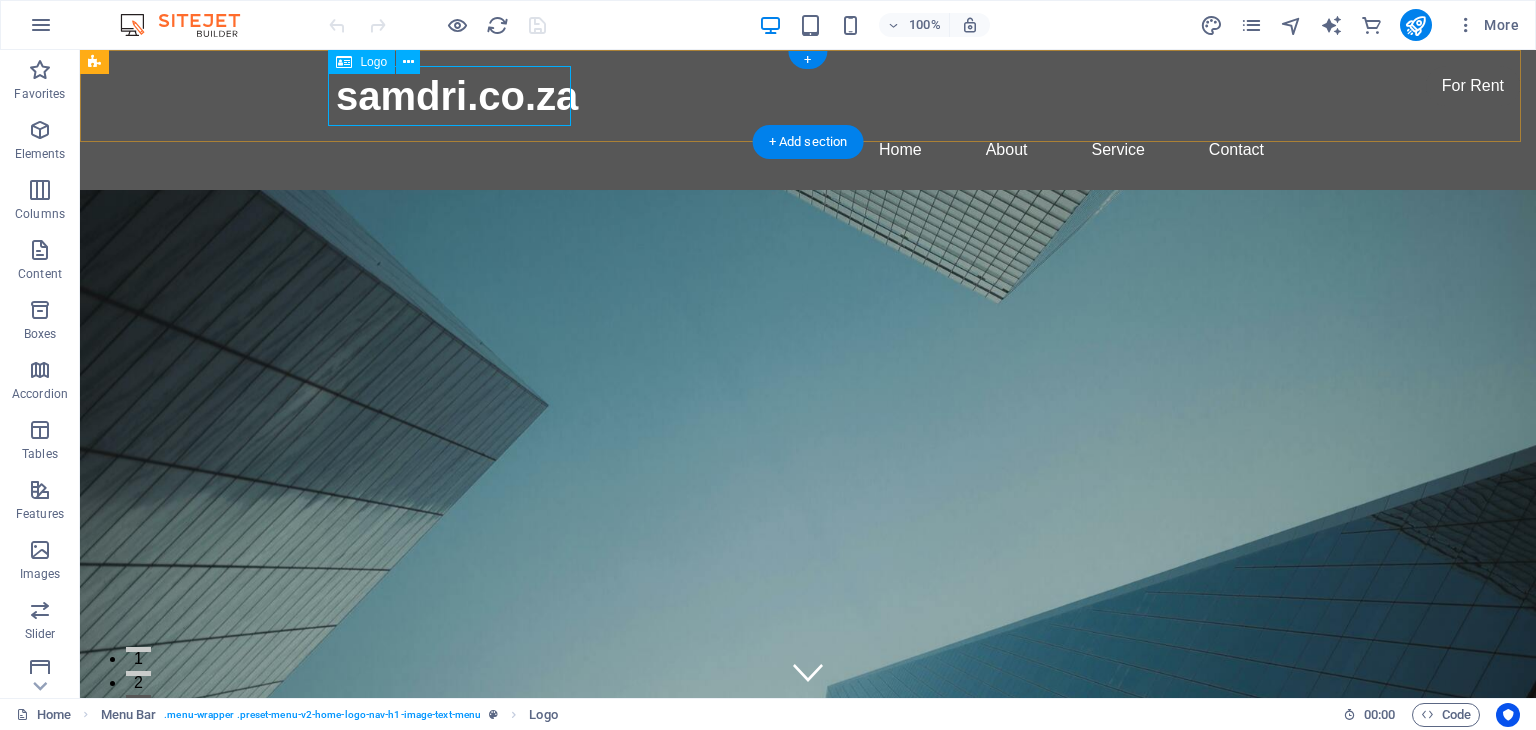 click on "samdri.co.za" at bounding box center (808, 96) 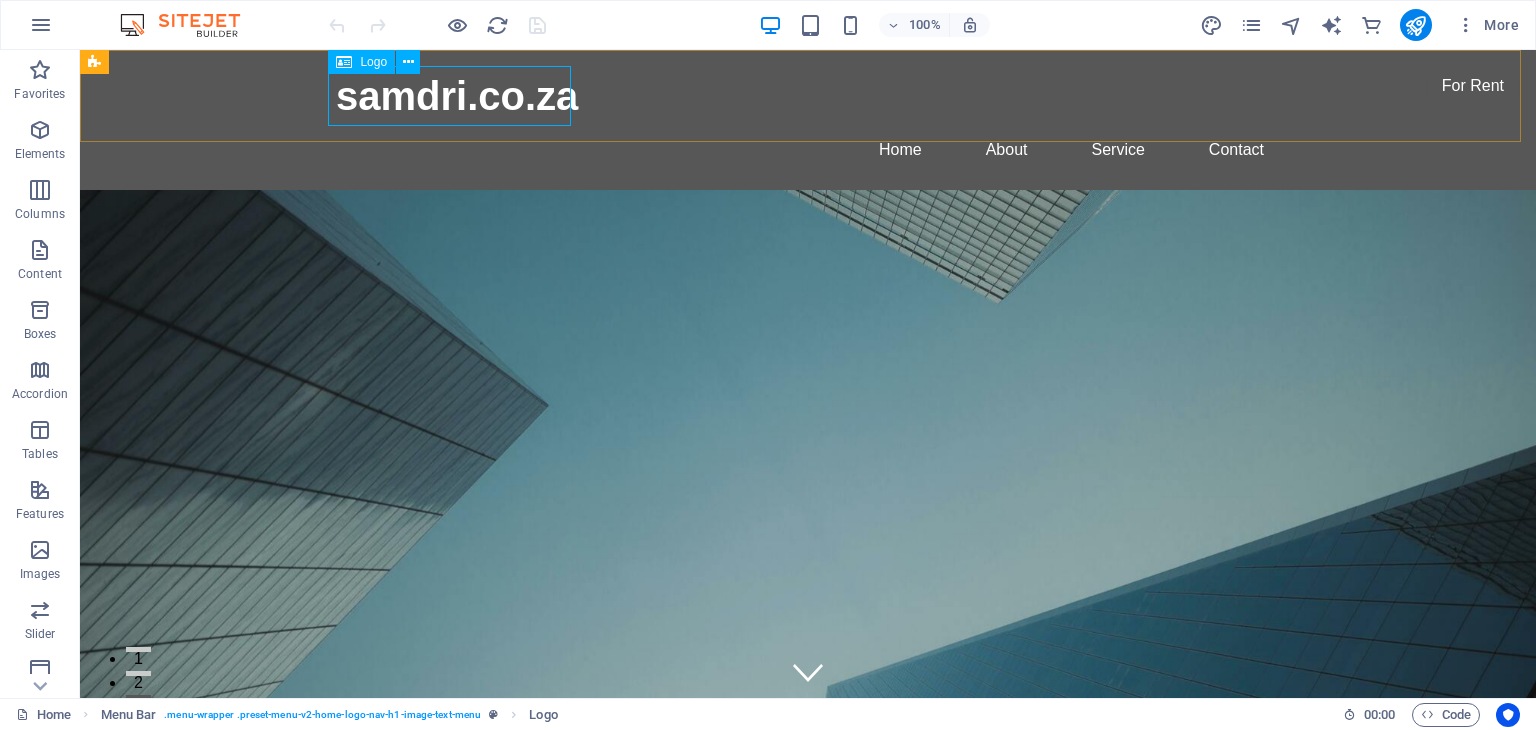 click on "Logo" at bounding box center [361, 62] 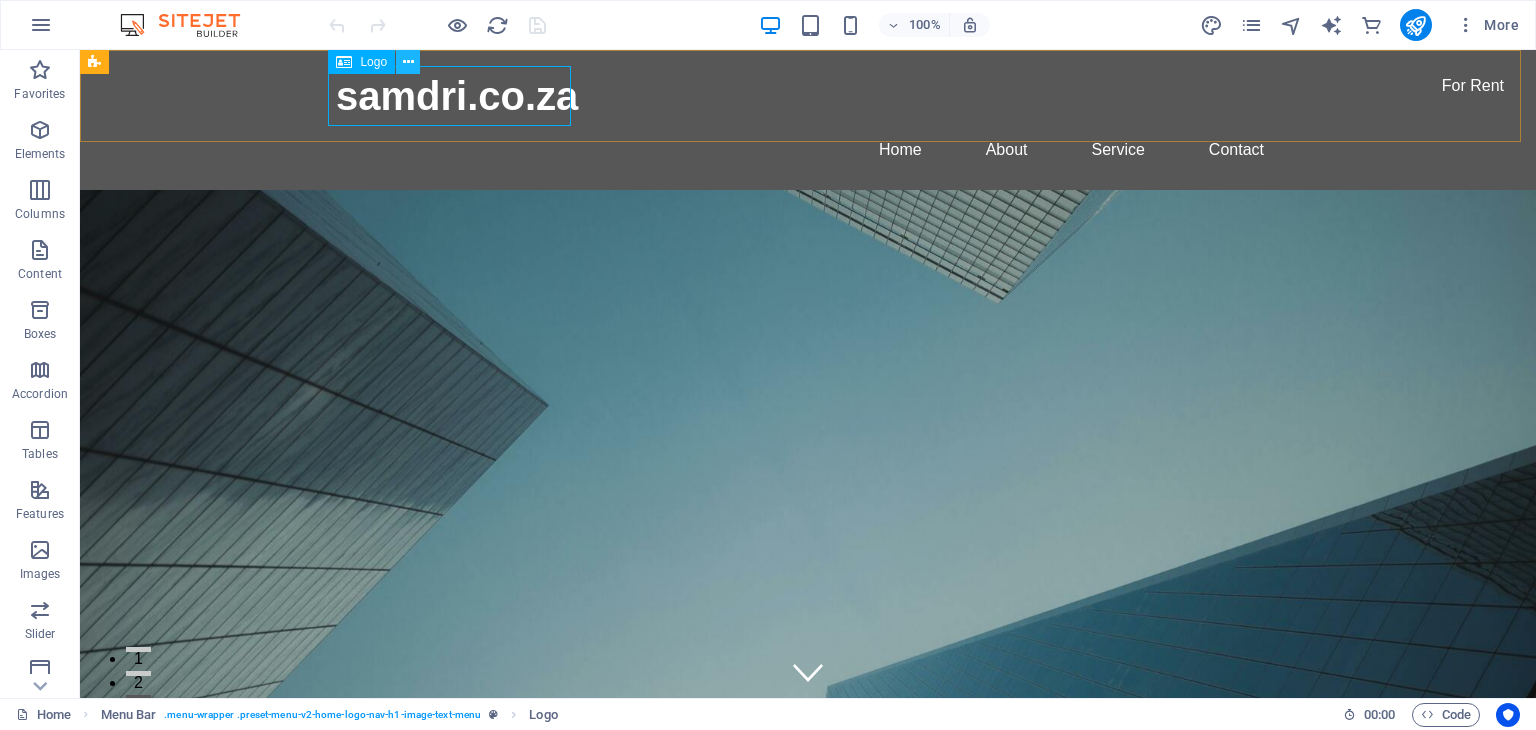 click at bounding box center [408, 62] 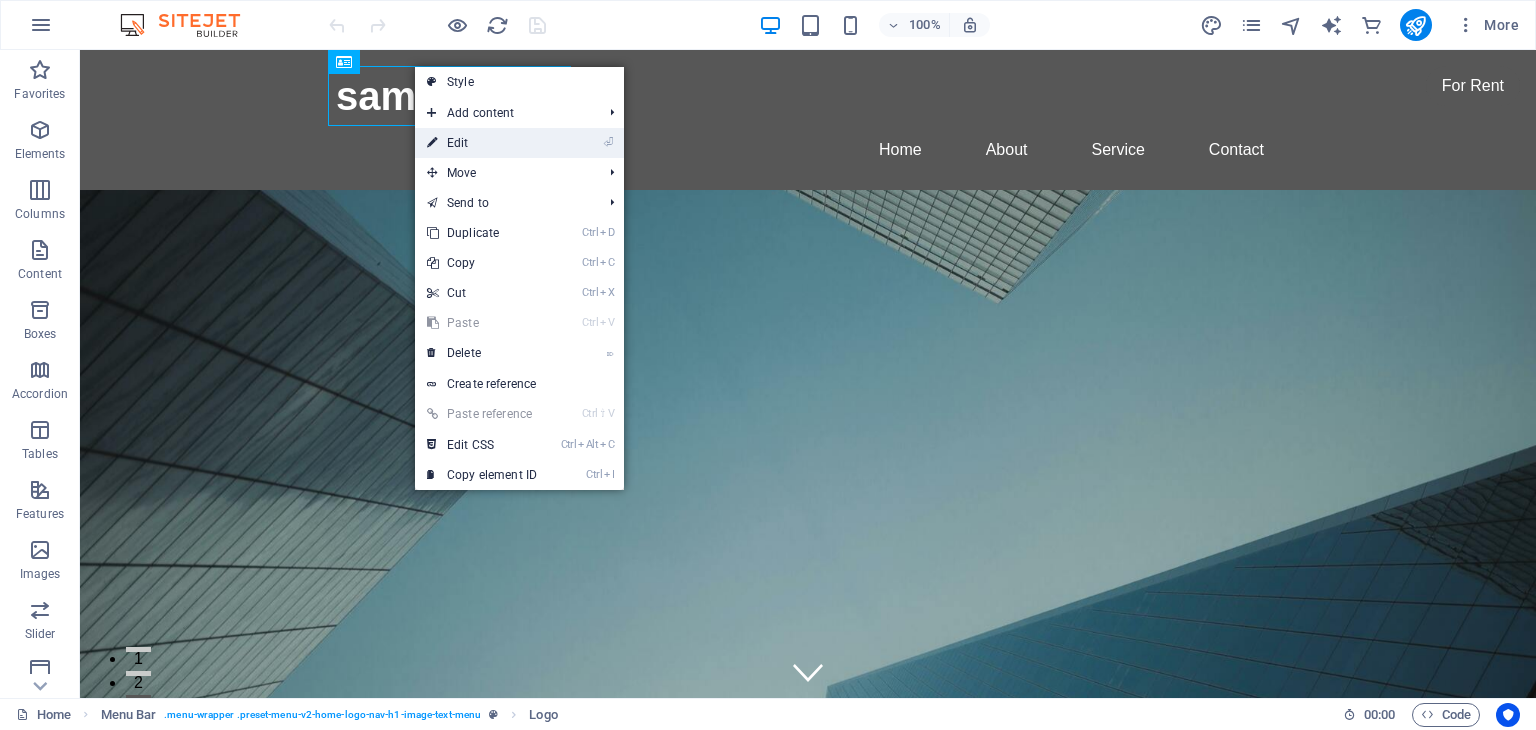 click on "⏎  Edit" at bounding box center (482, 143) 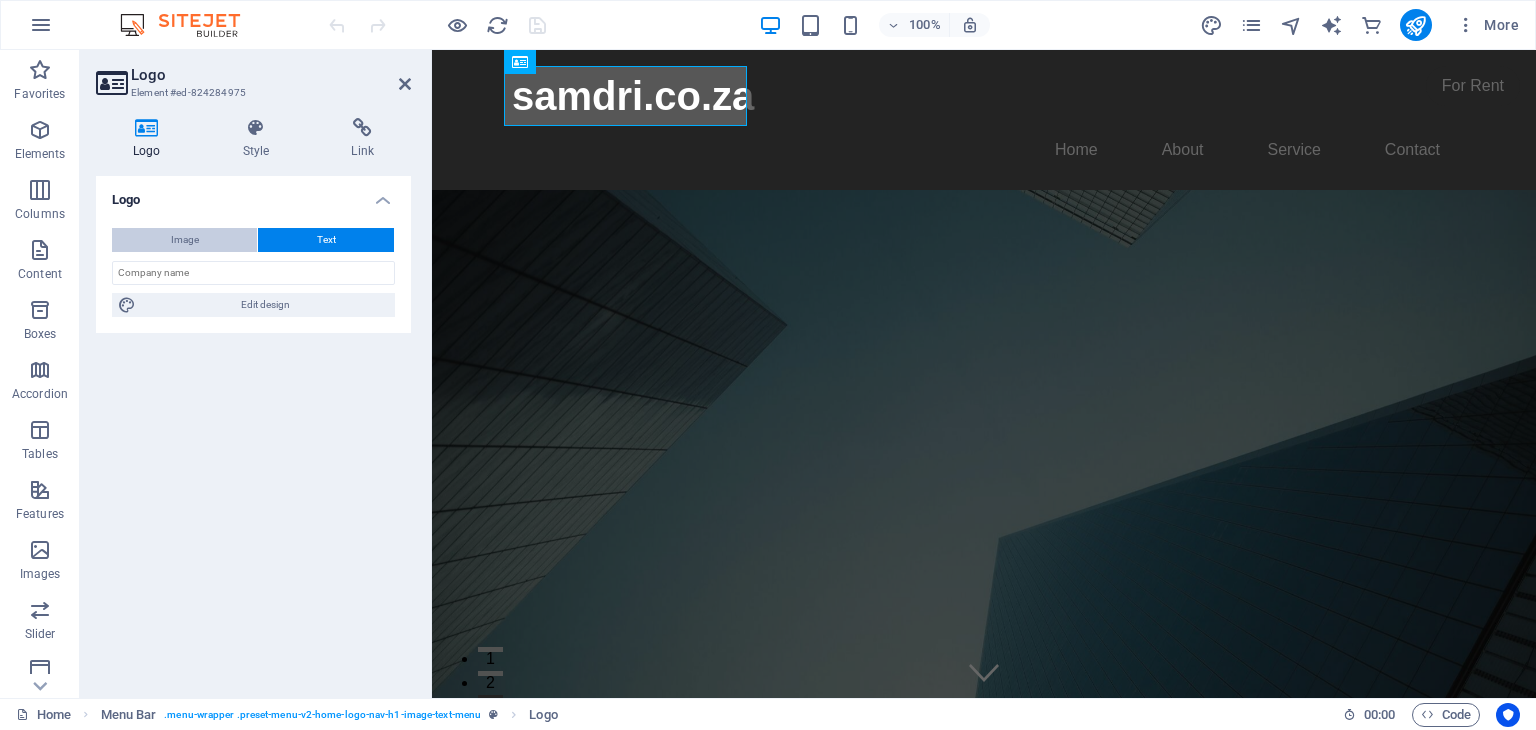 click on "Image" at bounding box center (184, 240) 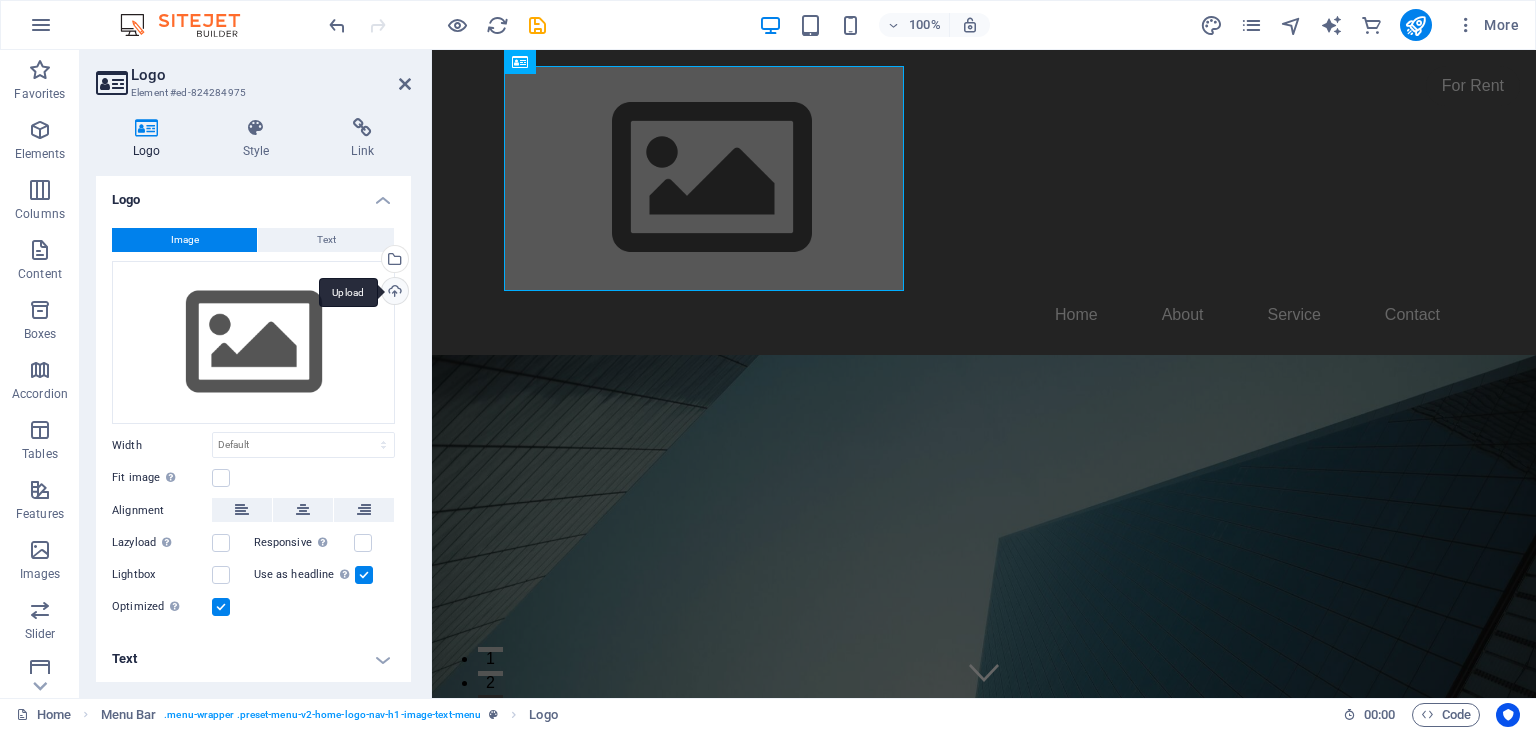 click on "Upload" at bounding box center (393, 293) 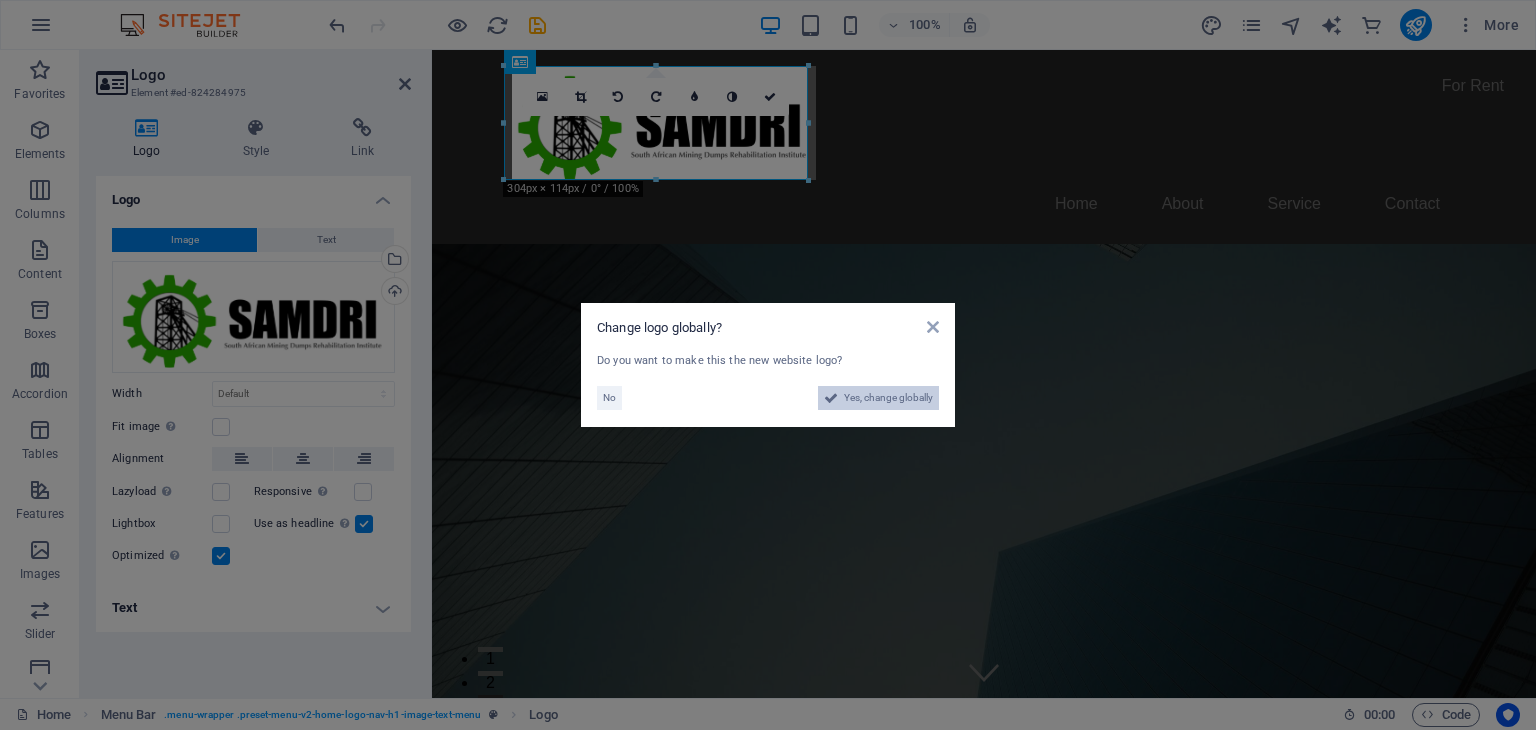 click on "Yes, change globally" at bounding box center (888, 398) 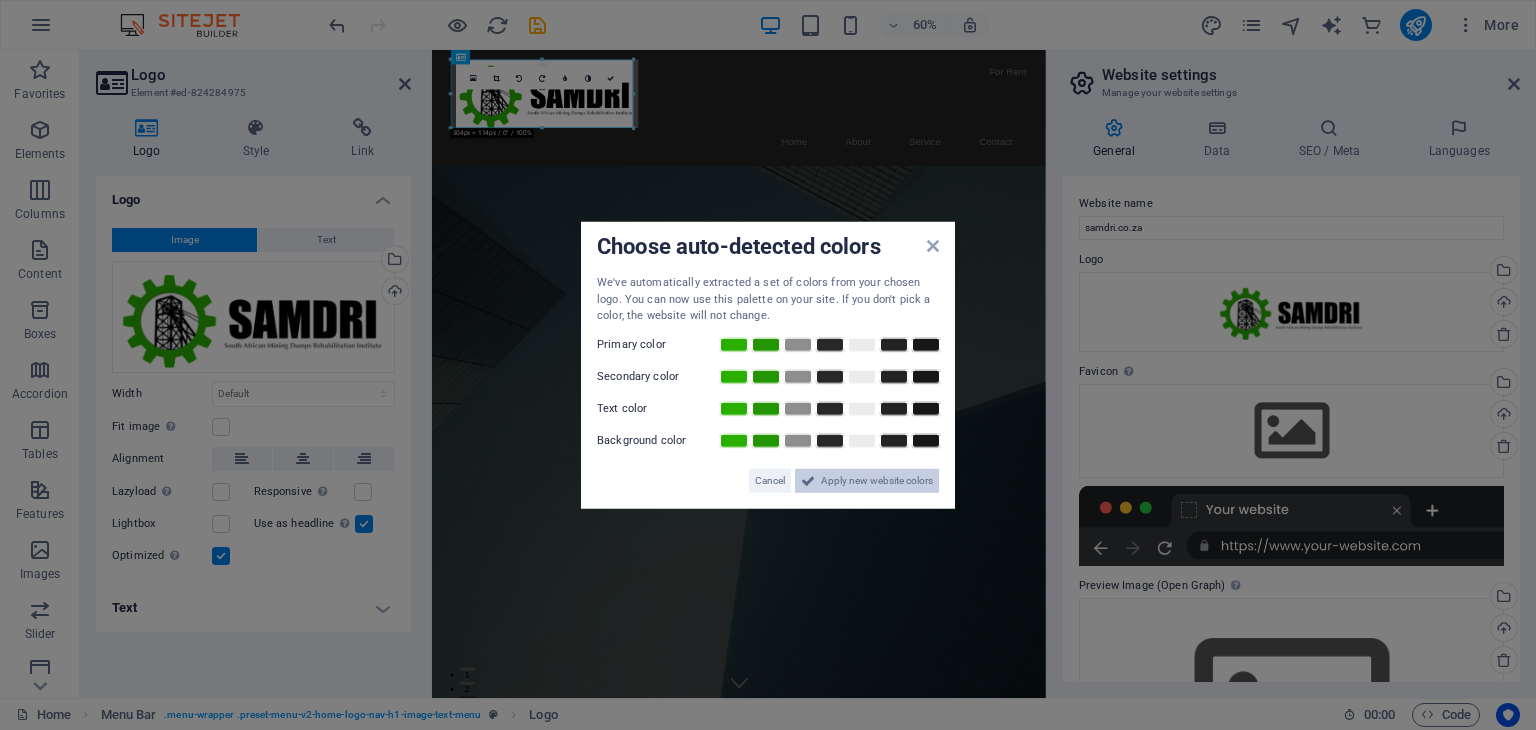click on "Apply new website colors" at bounding box center [877, 480] 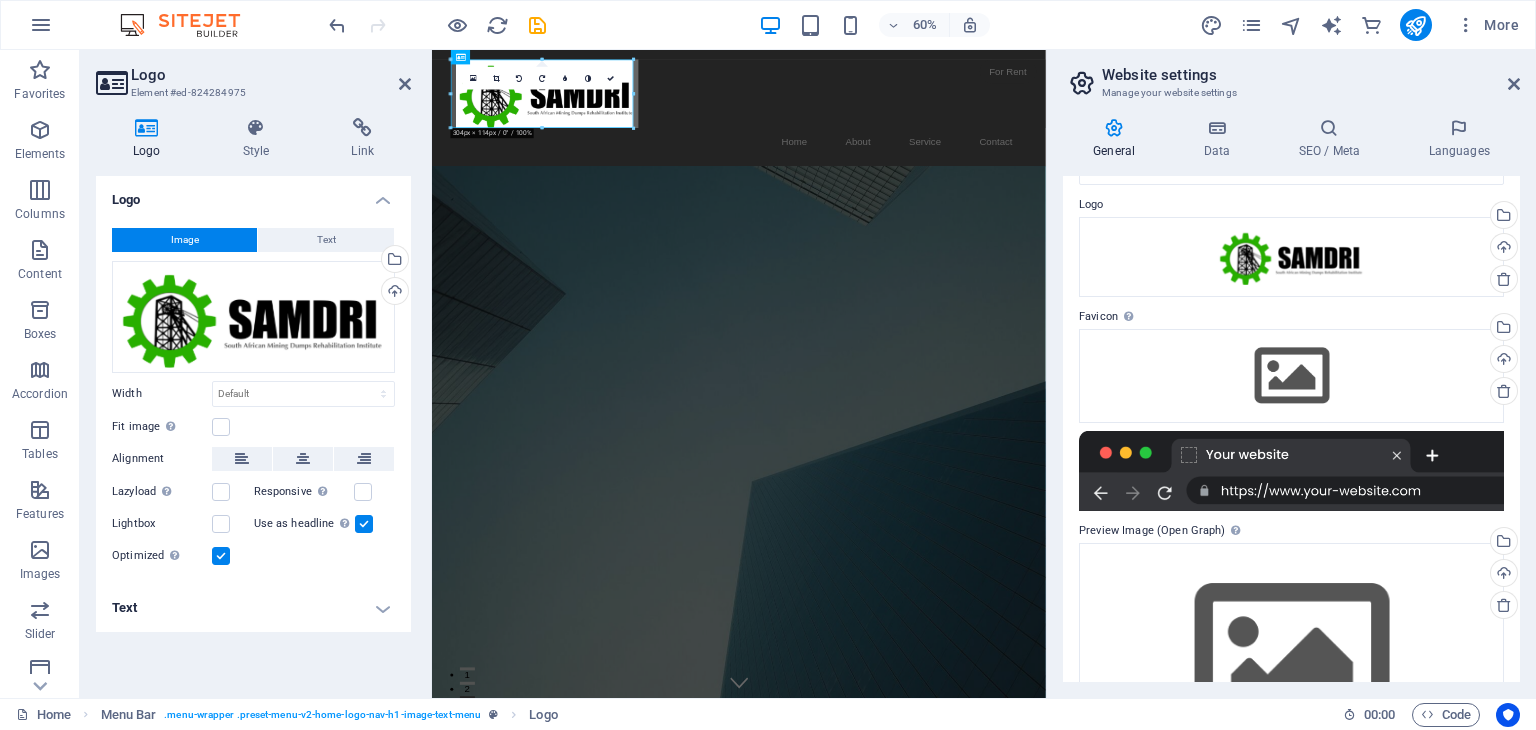 scroll, scrollTop: 161, scrollLeft: 0, axis: vertical 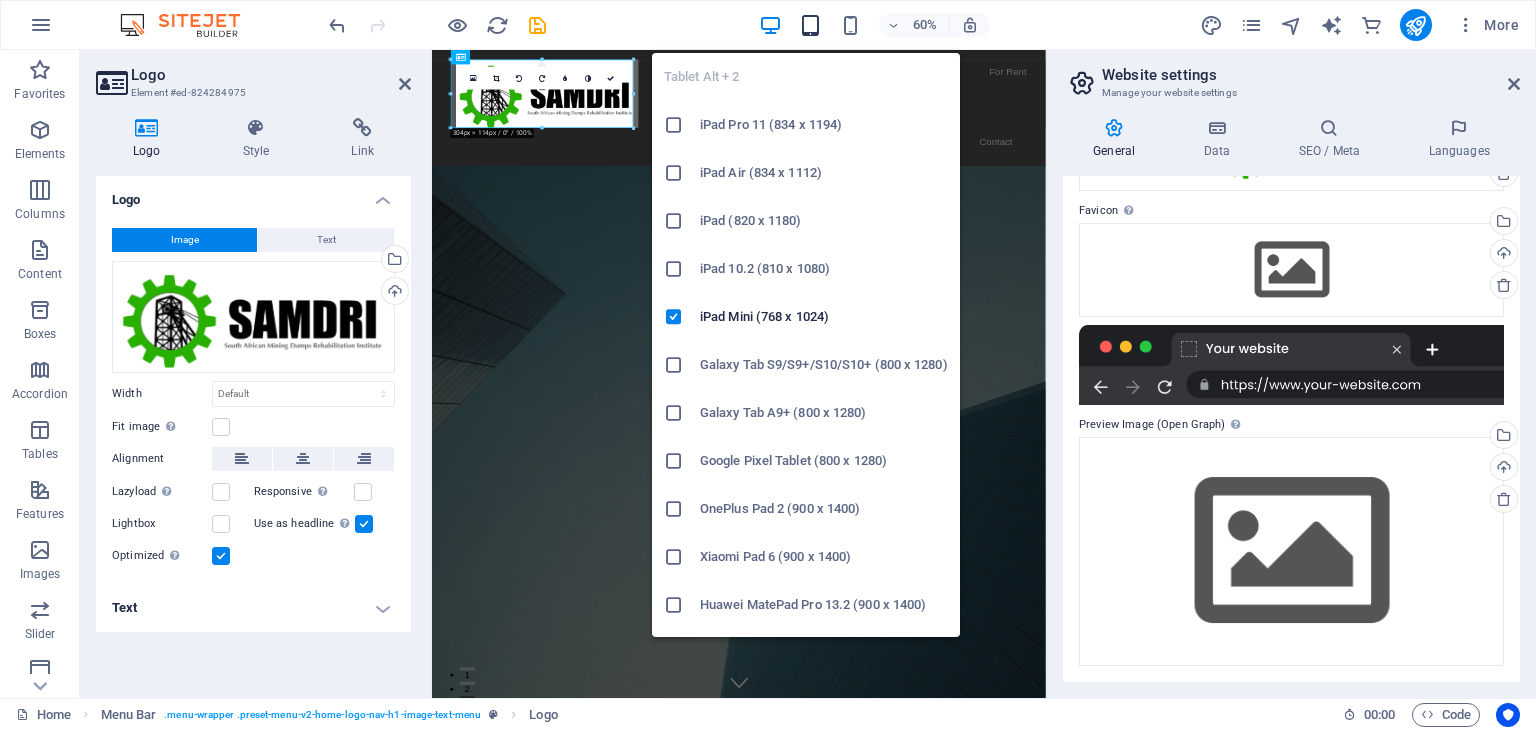 click at bounding box center [810, 25] 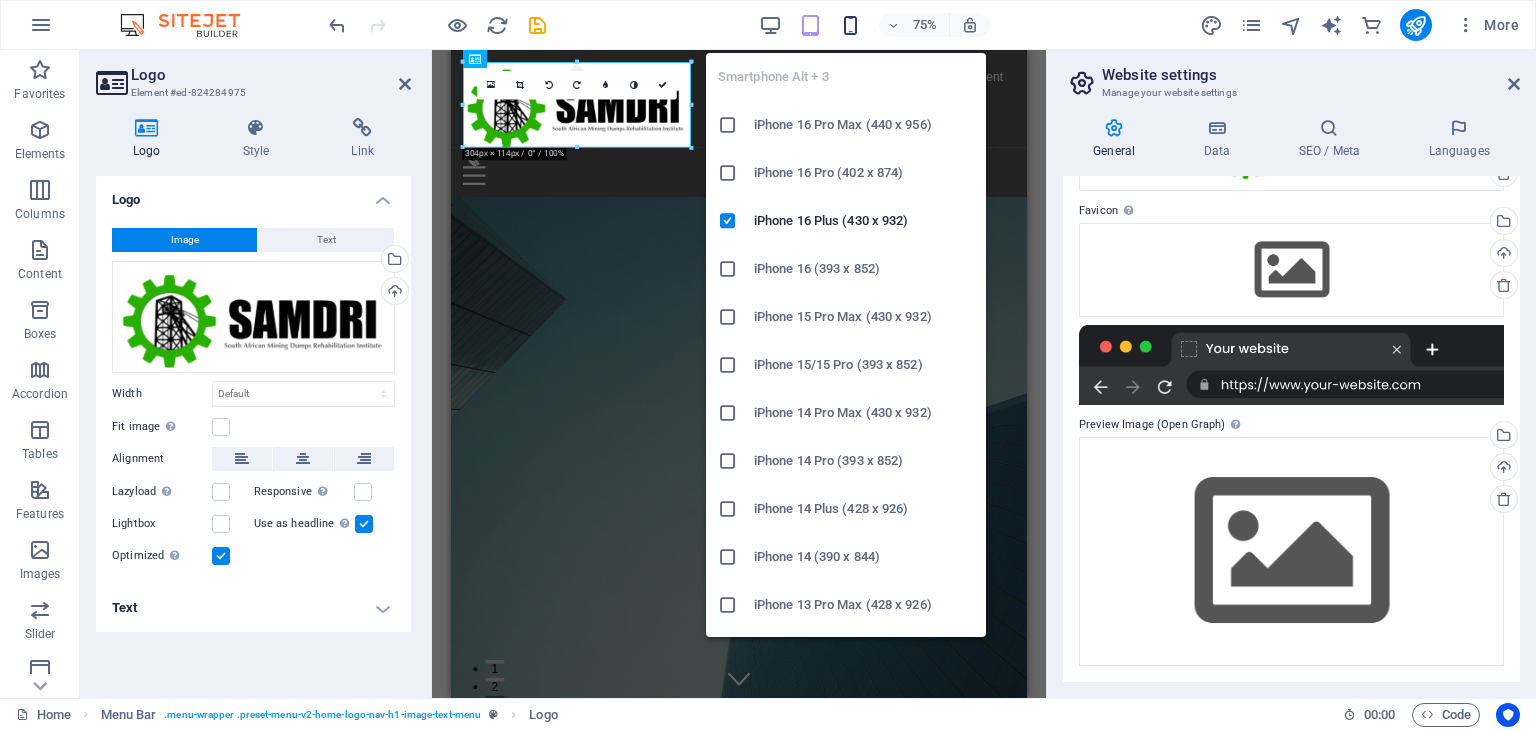 click at bounding box center [850, 25] 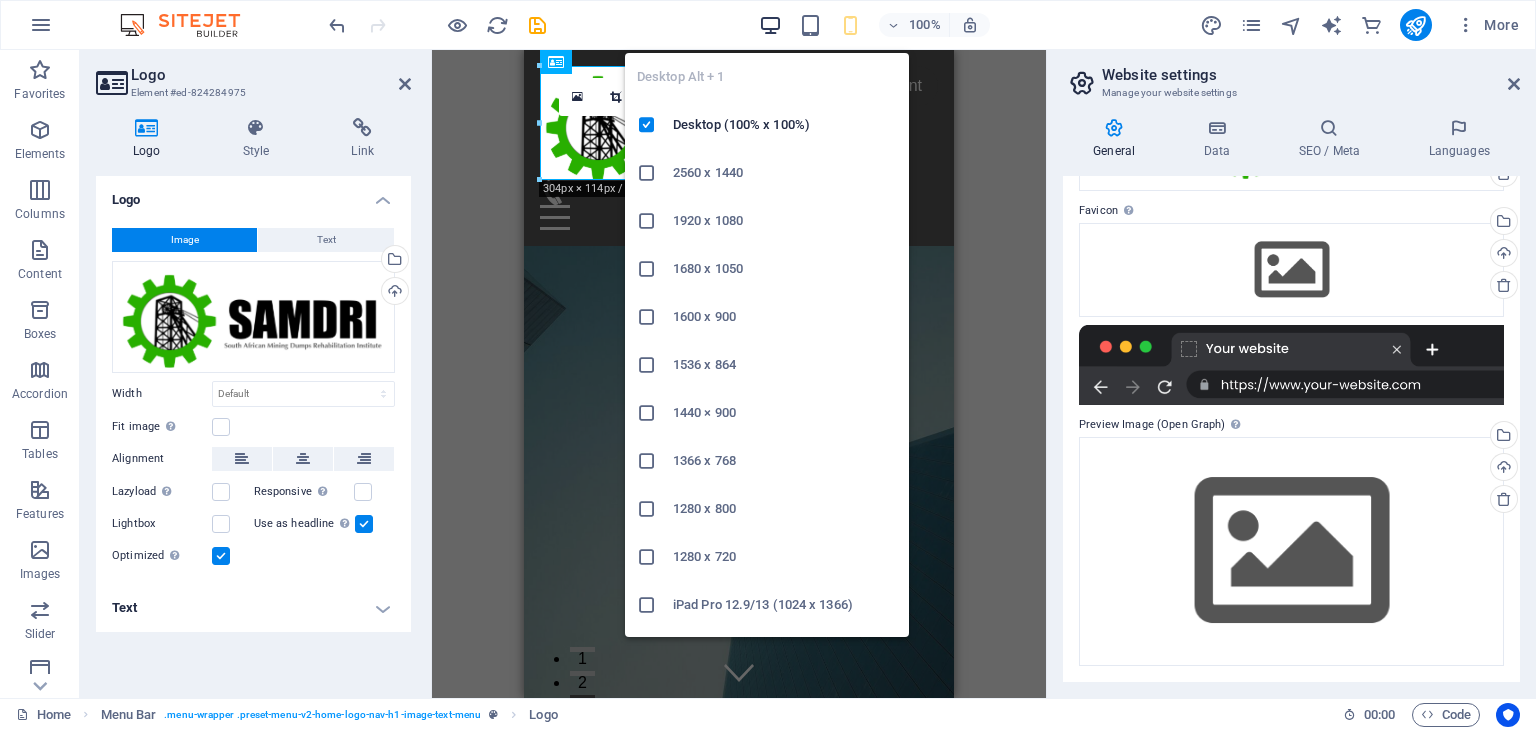 click at bounding box center (770, 25) 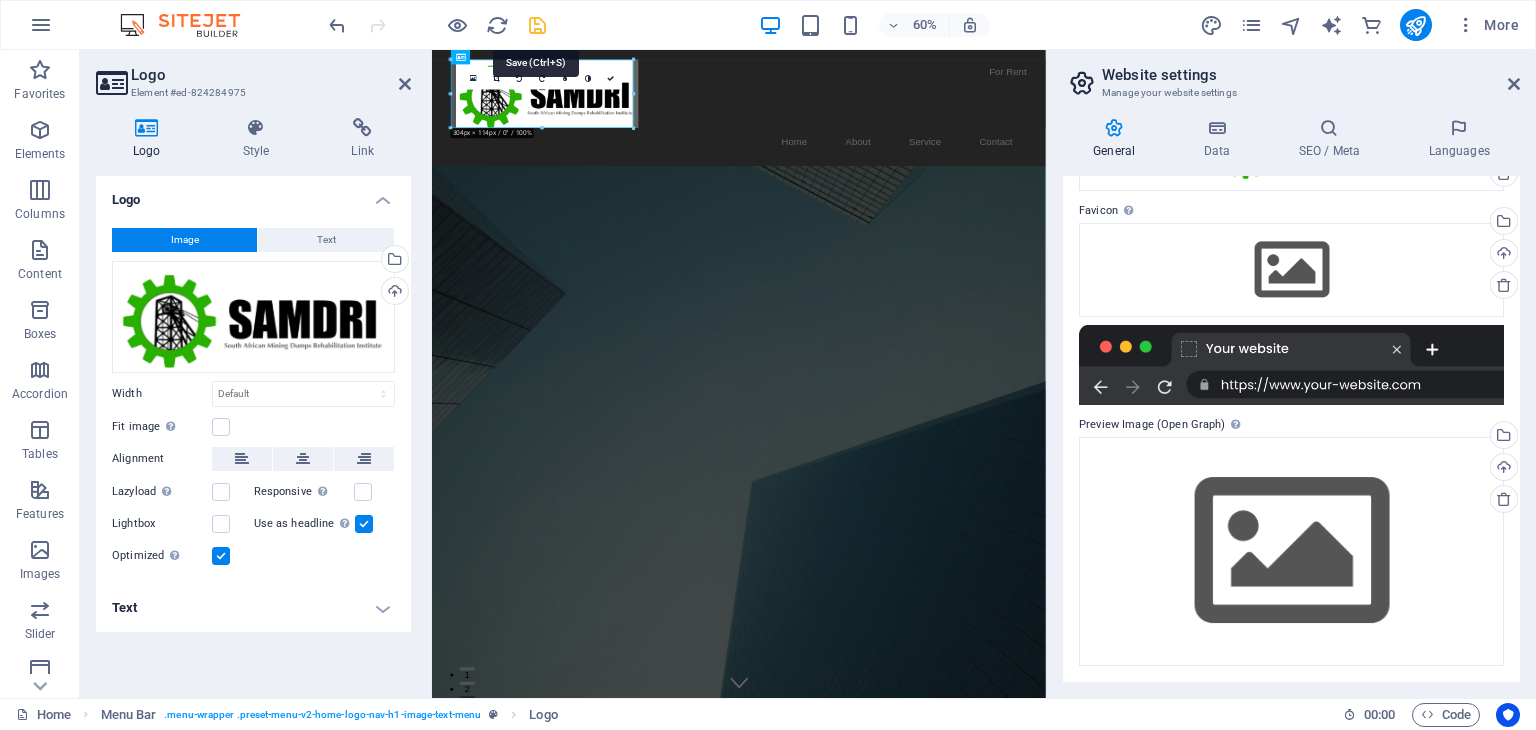 click at bounding box center (537, 25) 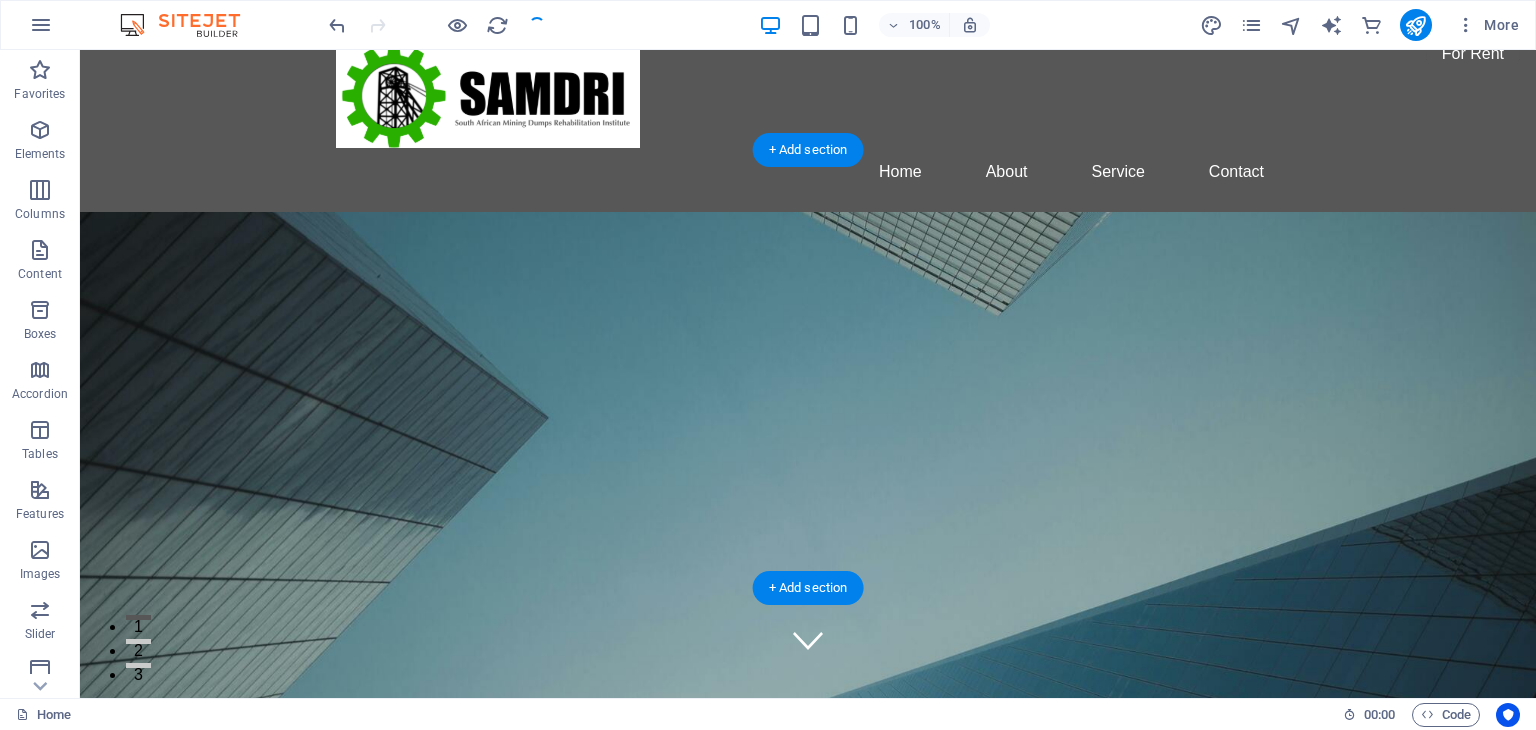 scroll, scrollTop: 0, scrollLeft: 0, axis: both 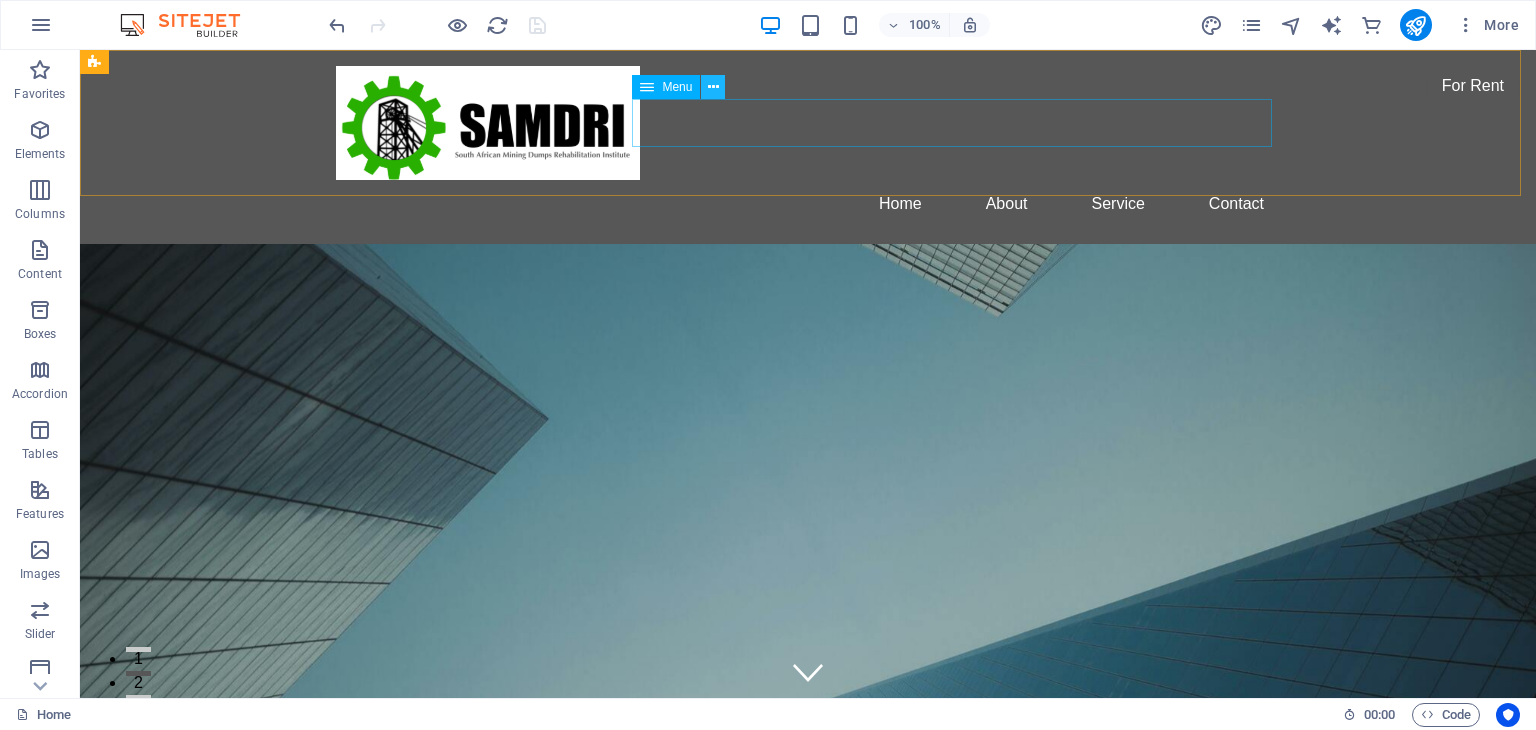 click at bounding box center [713, 87] 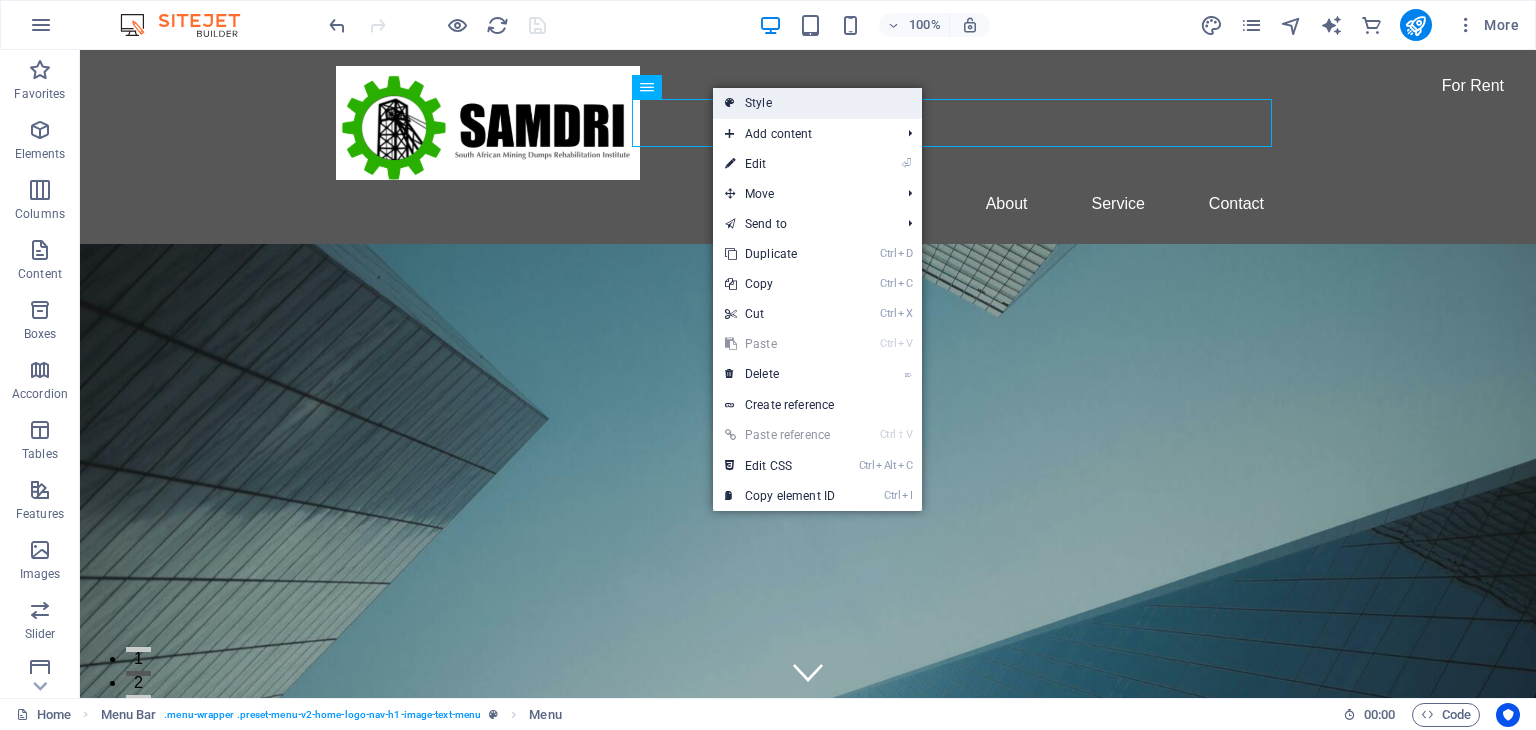 click on "Style" at bounding box center [817, 103] 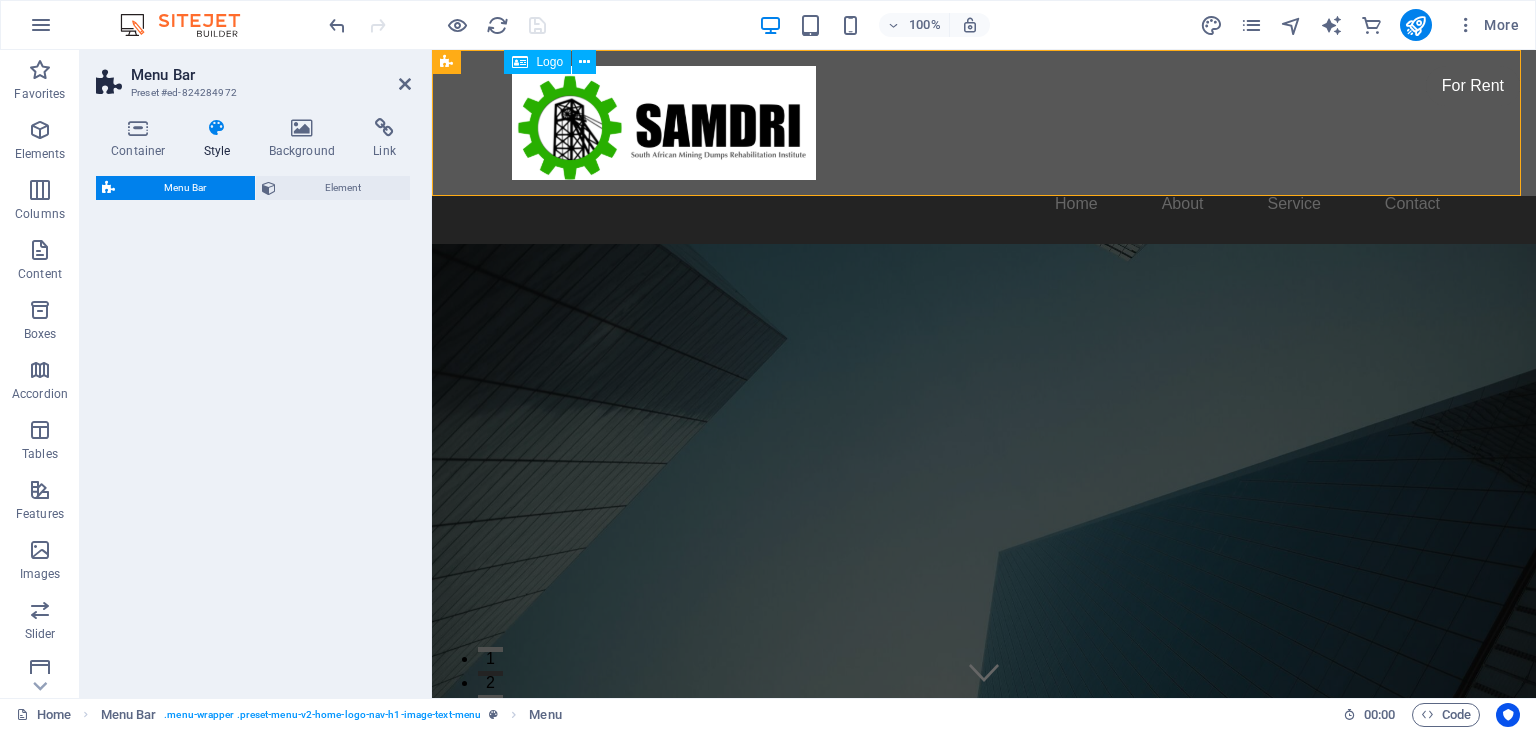 select on "rem" 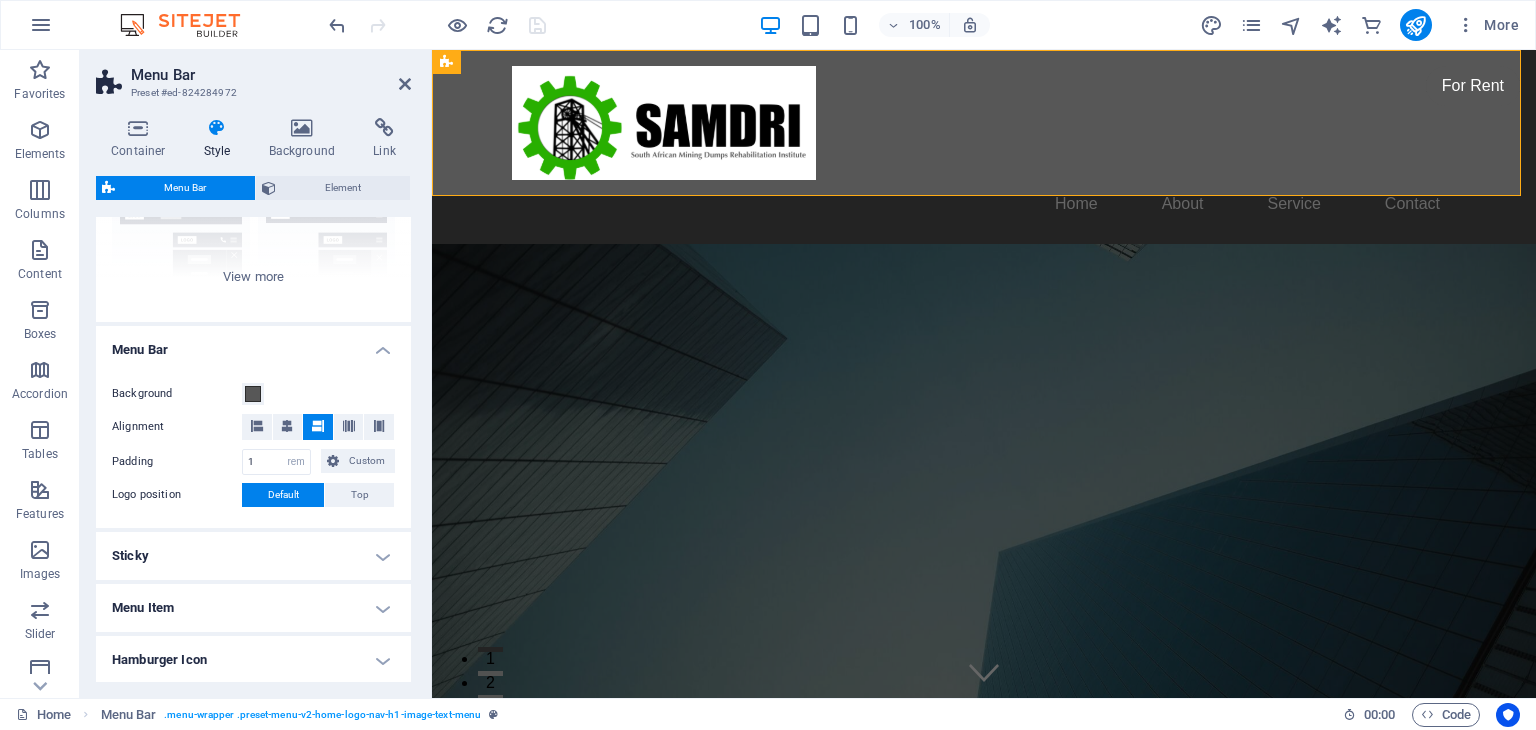 scroll, scrollTop: 200, scrollLeft: 0, axis: vertical 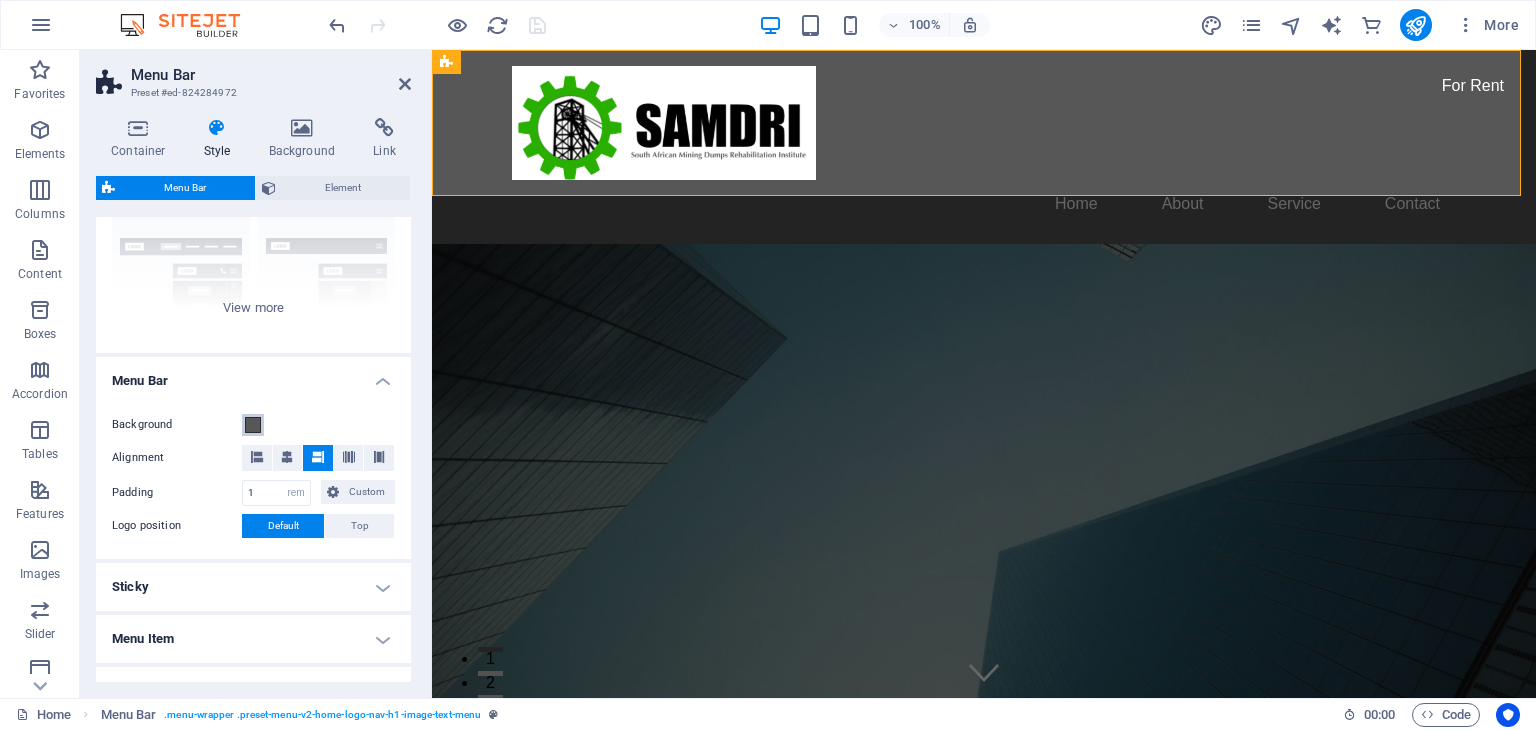 click at bounding box center (253, 425) 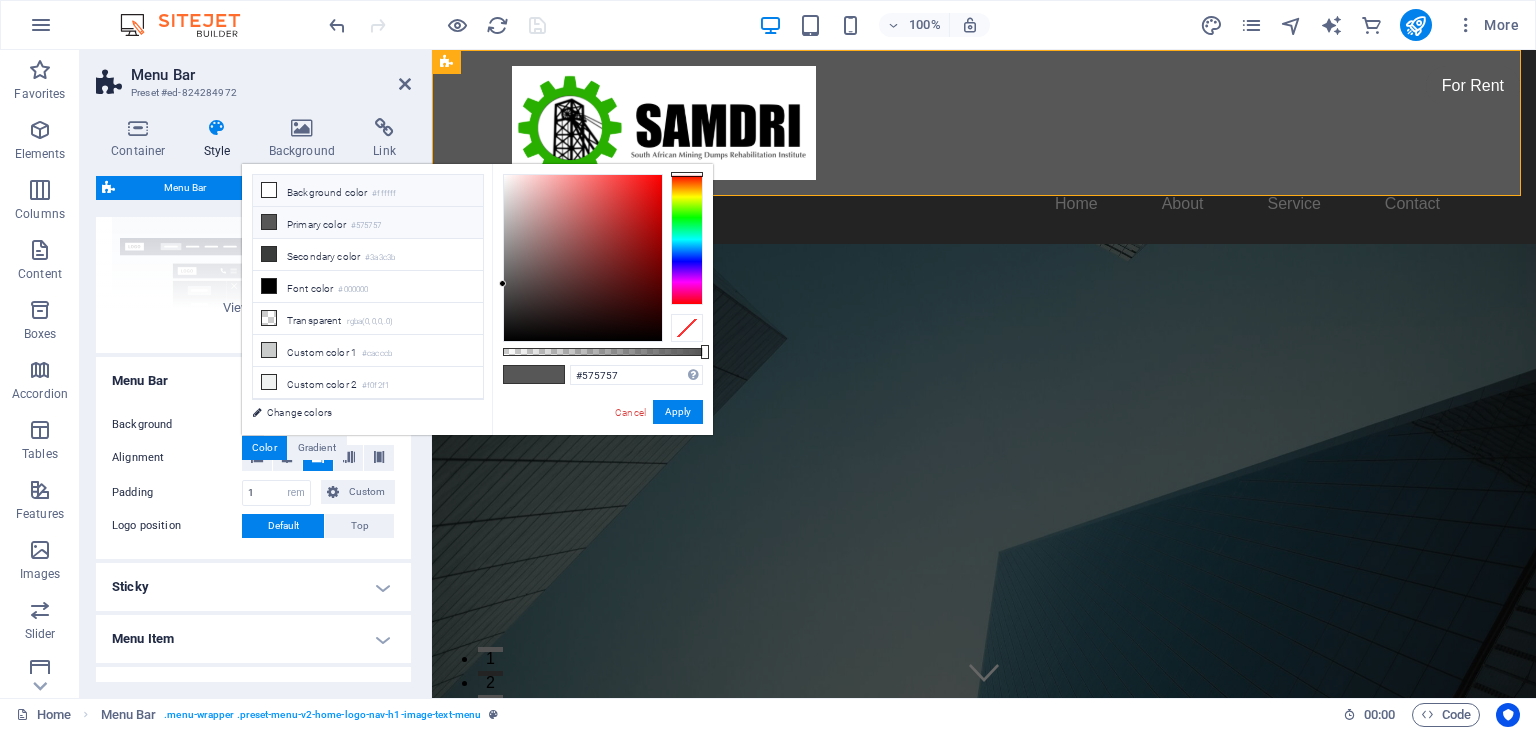 click at bounding box center [269, 190] 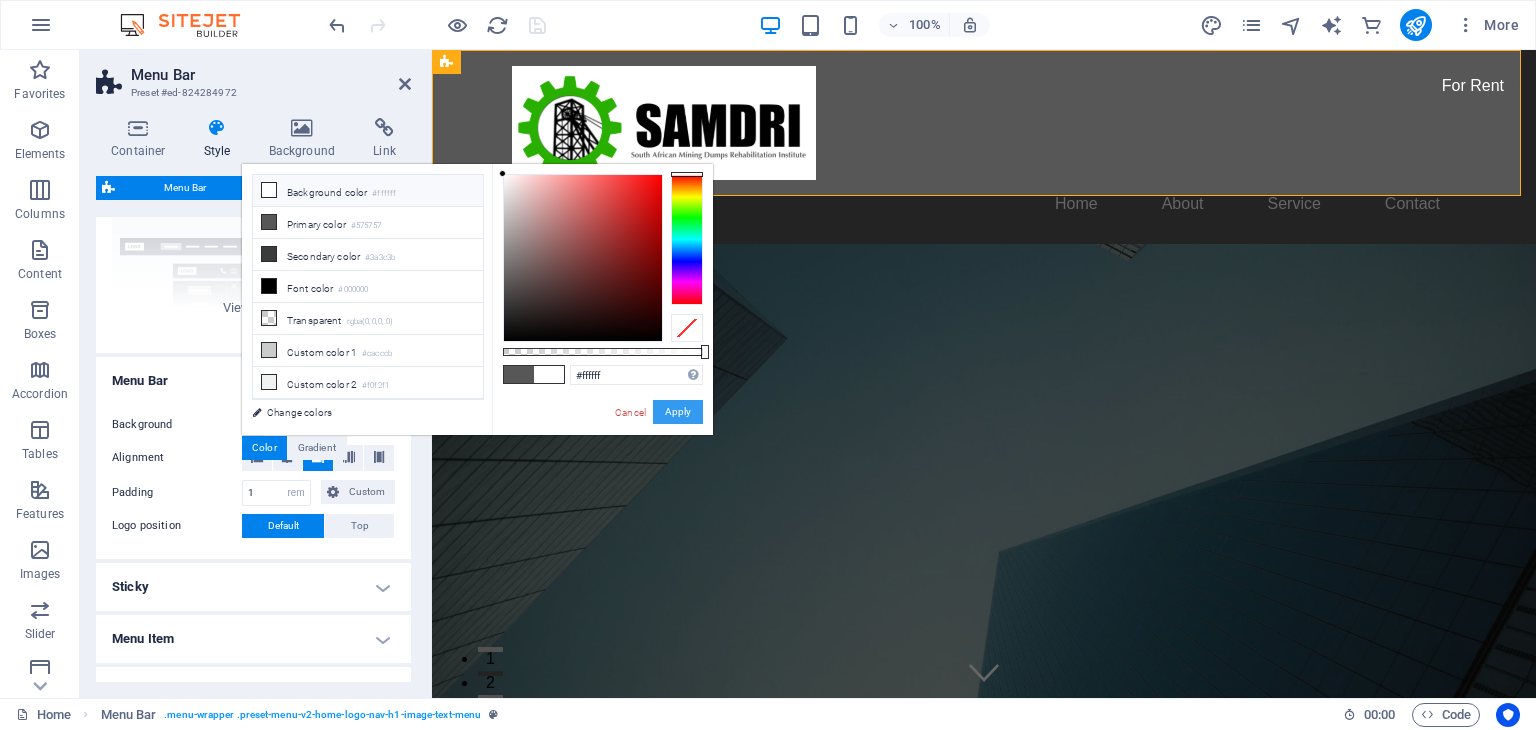 click on "Apply" at bounding box center (678, 412) 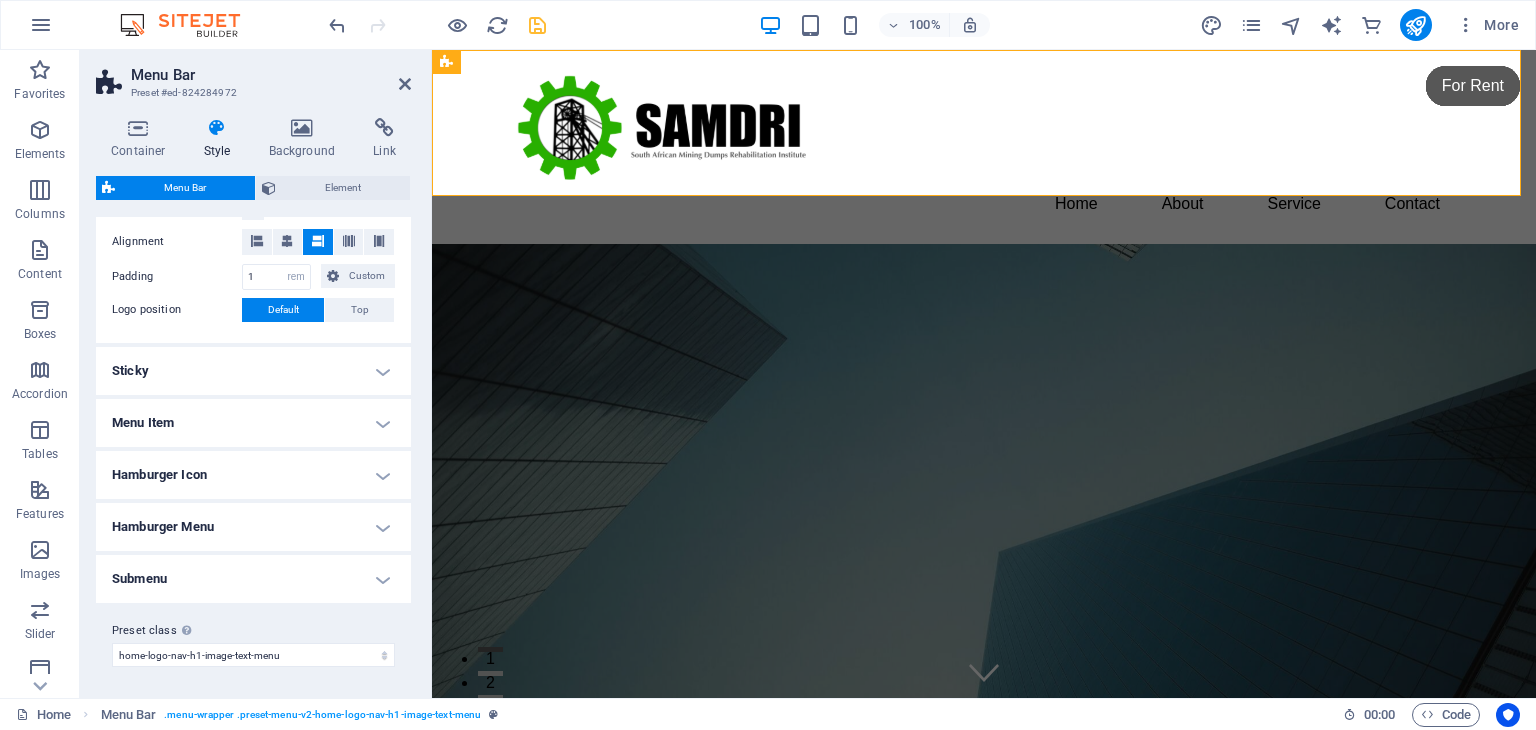 scroll, scrollTop: 0, scrollLeft: 0, axis: both 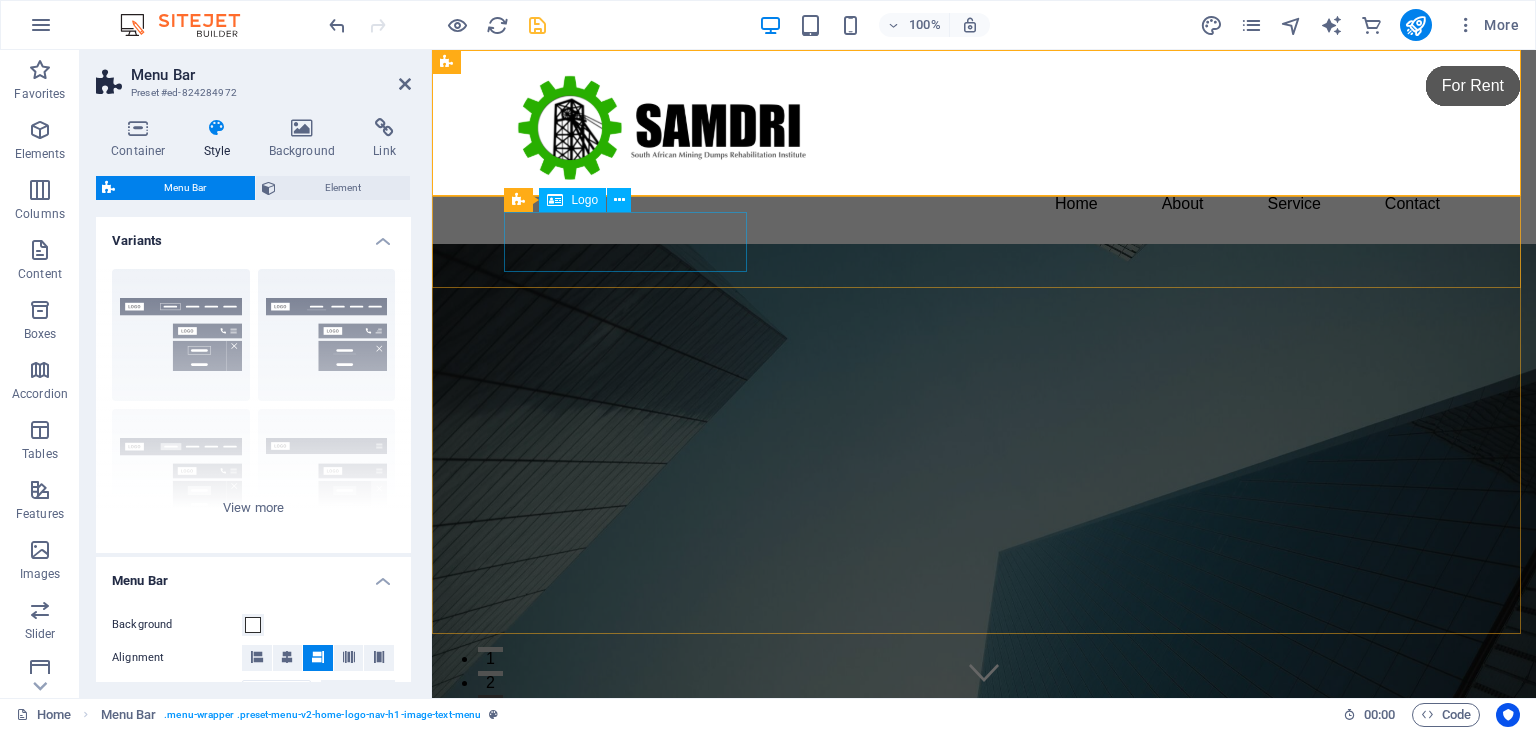 click on "Logo" at bounding box center (584, 200) 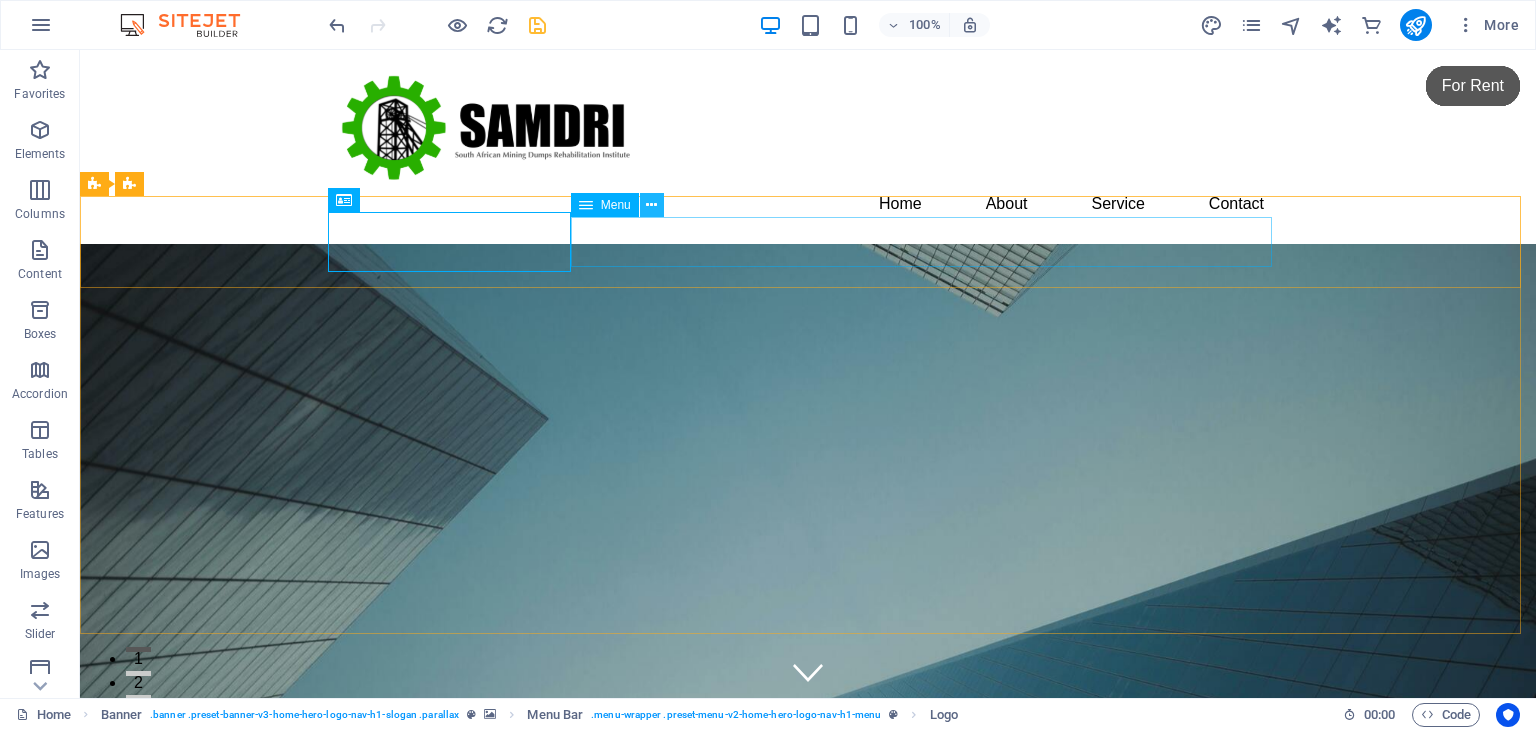 click at bounding box center (651, 205) 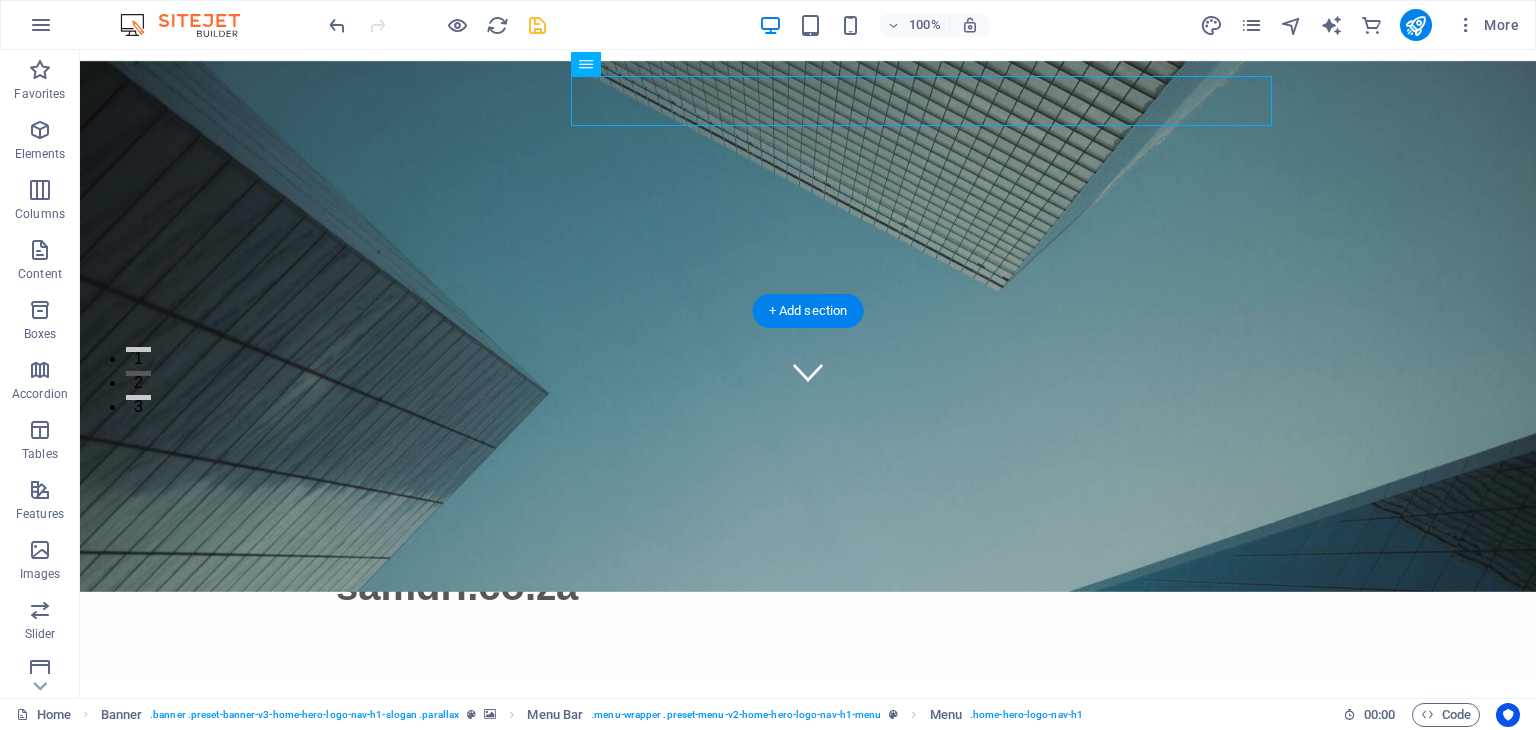 scroll, scrollTop: 0, scrollLeft: 0, axis: both 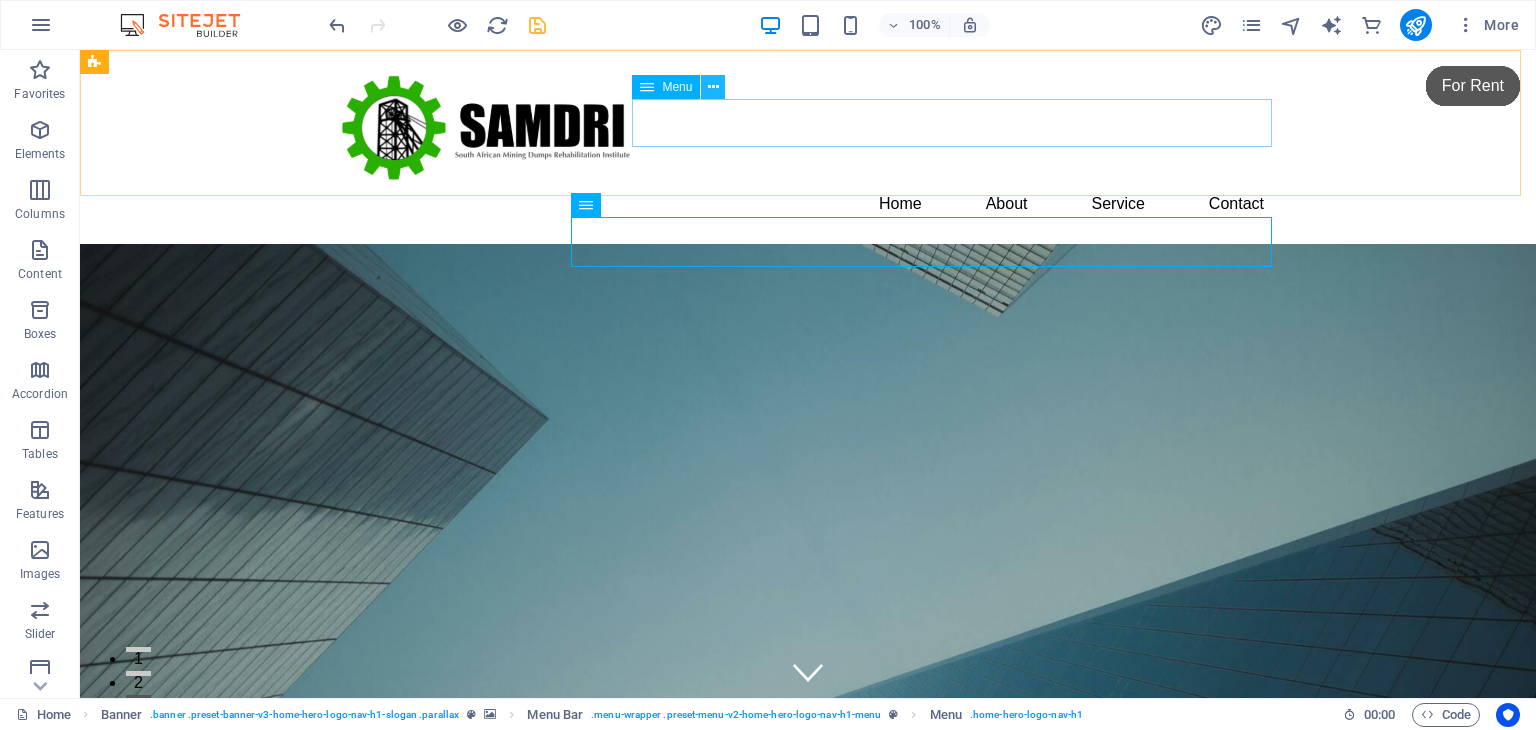 click at bounding box center (713, 87) 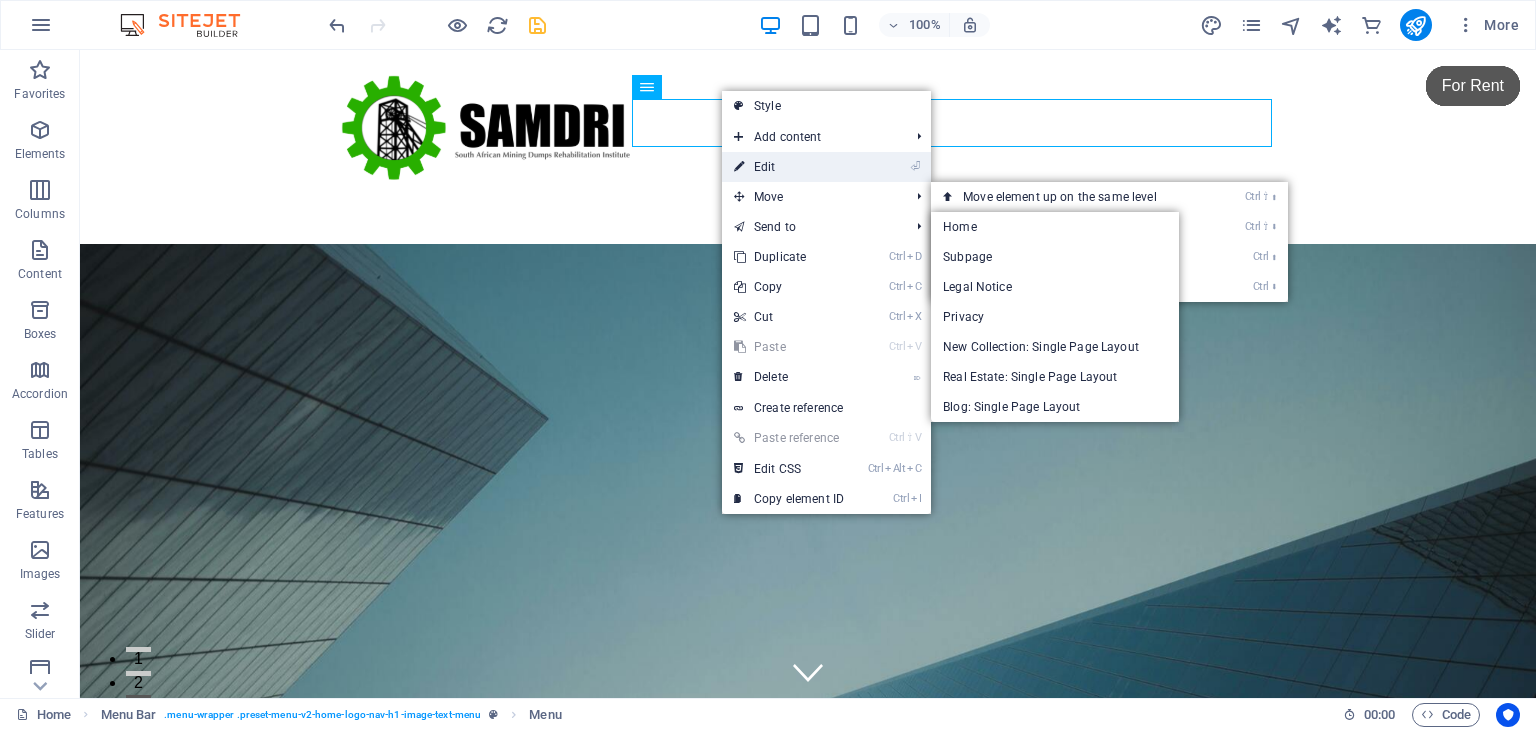 click on "⏎  Edit" at bounding box center (789, 167) 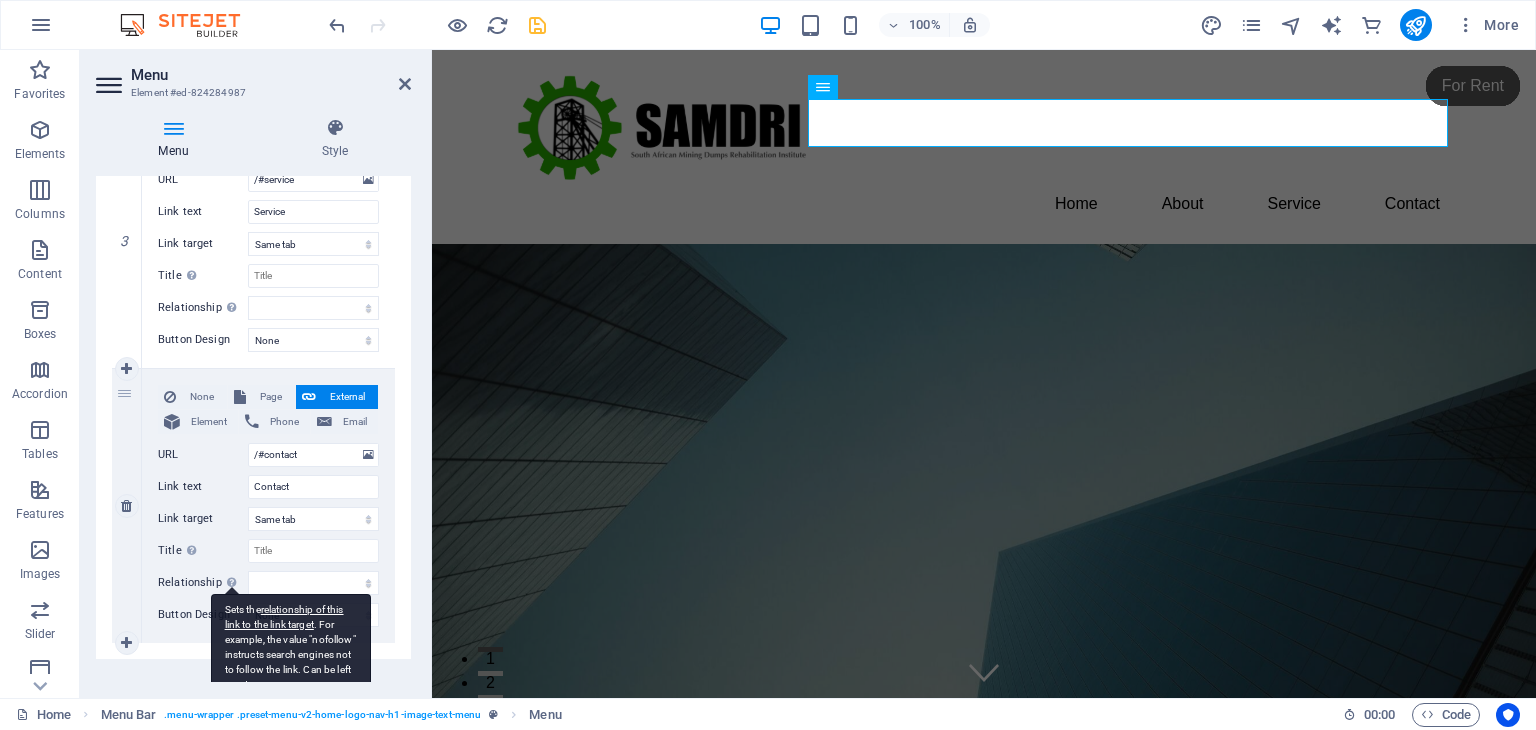 scroll, scrollTop: 838, scrollLeft: 0, axis: vertical 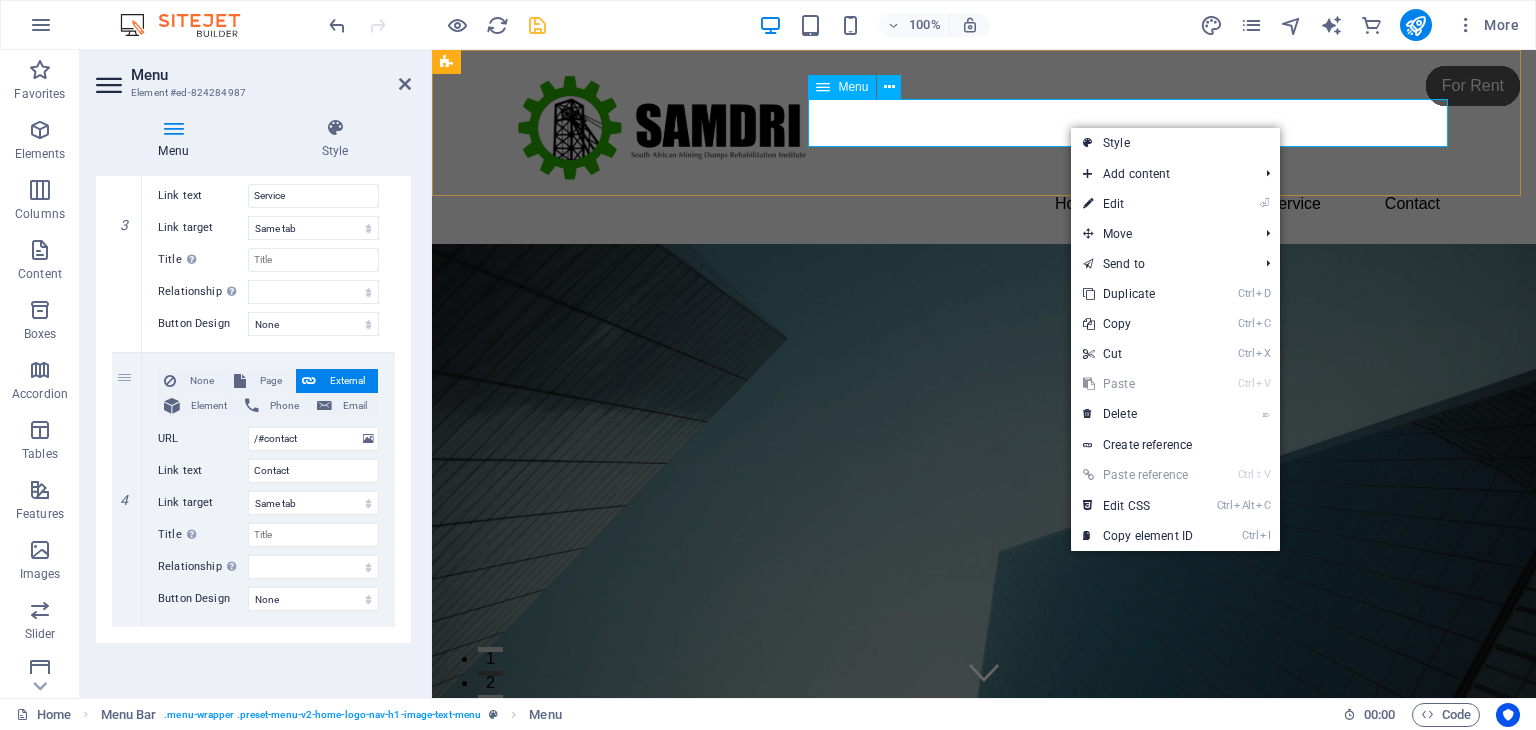 click on "Home About Service Contact" at bounding box center (984, 204) 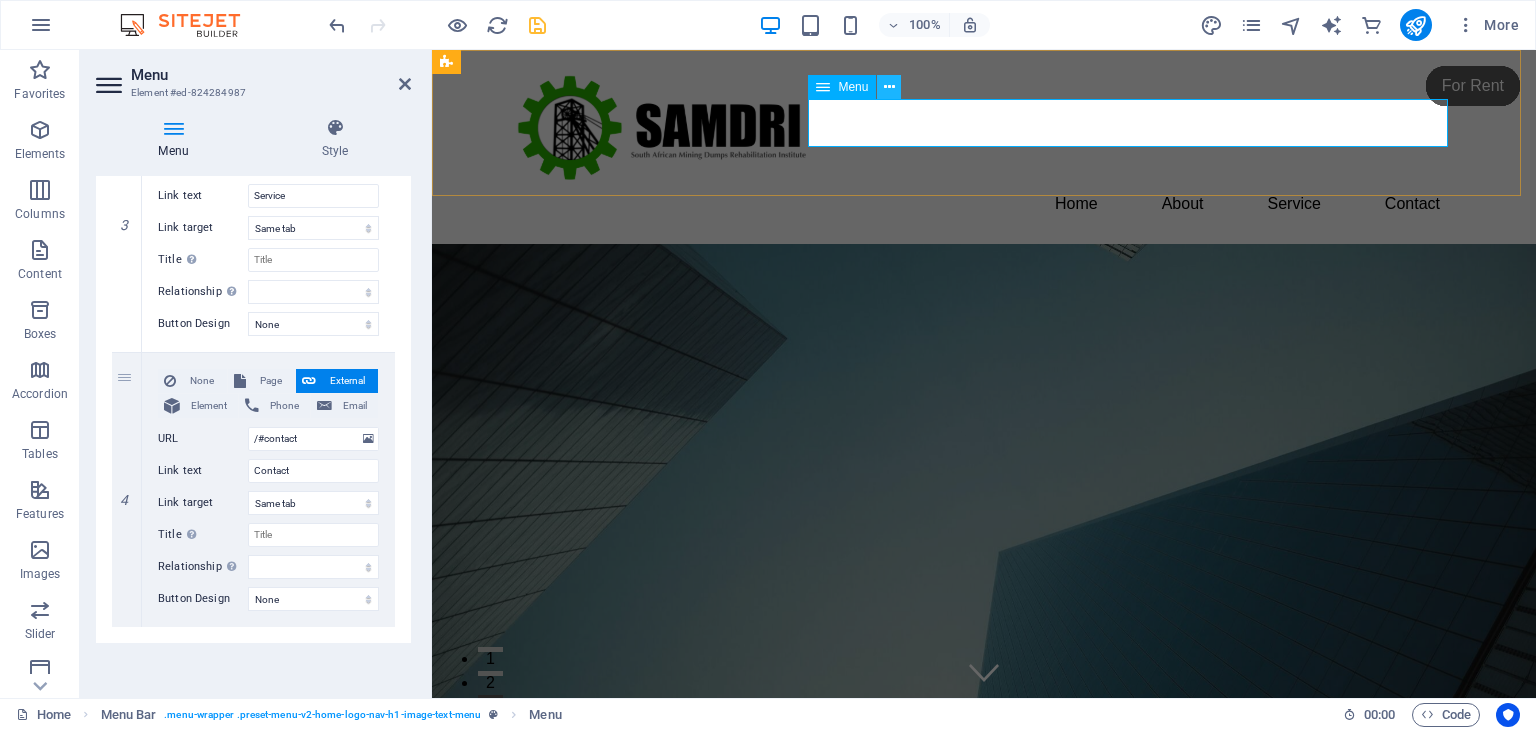 click at bounding box center (889, 87) 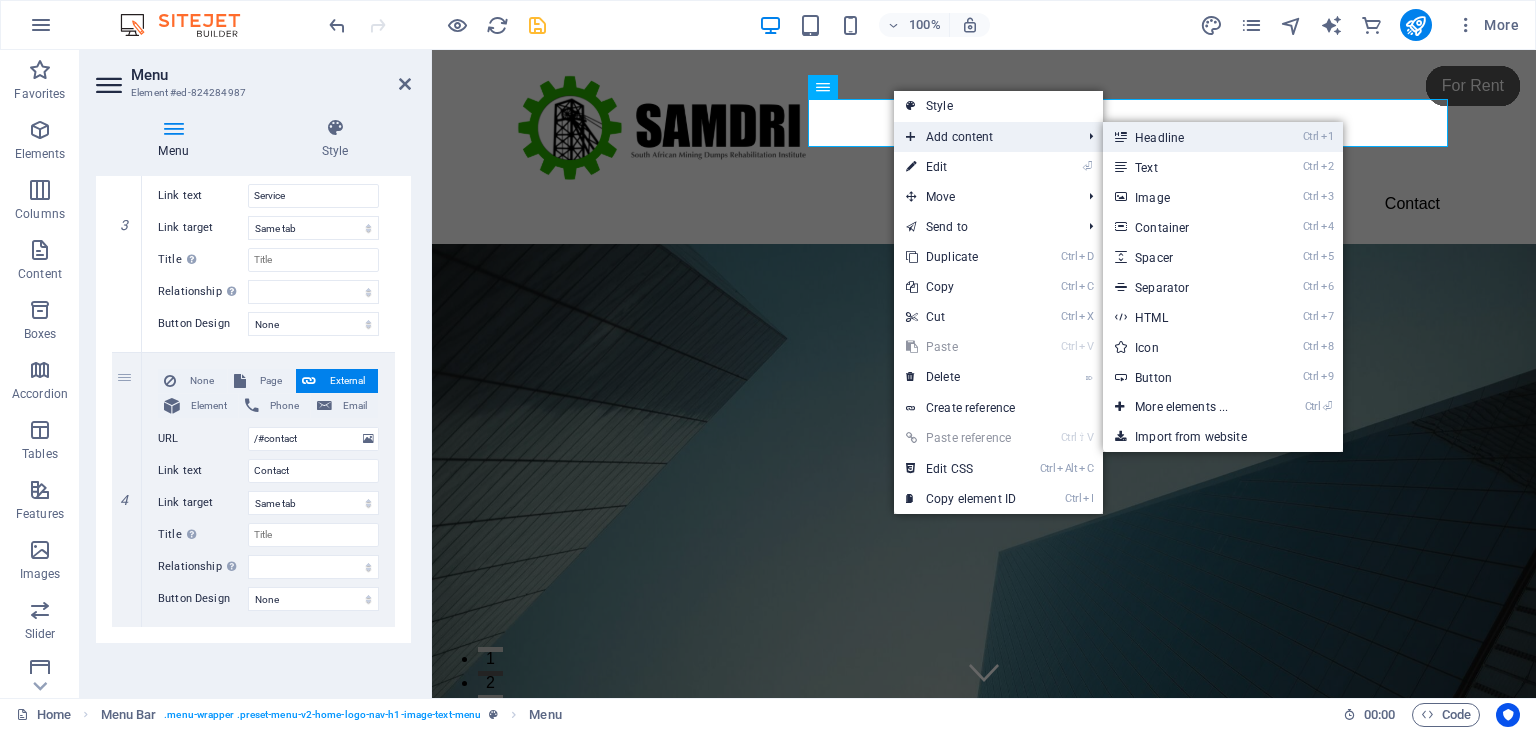 click on "Ctrl 1  Headline" at bounding box center (1185, 137) 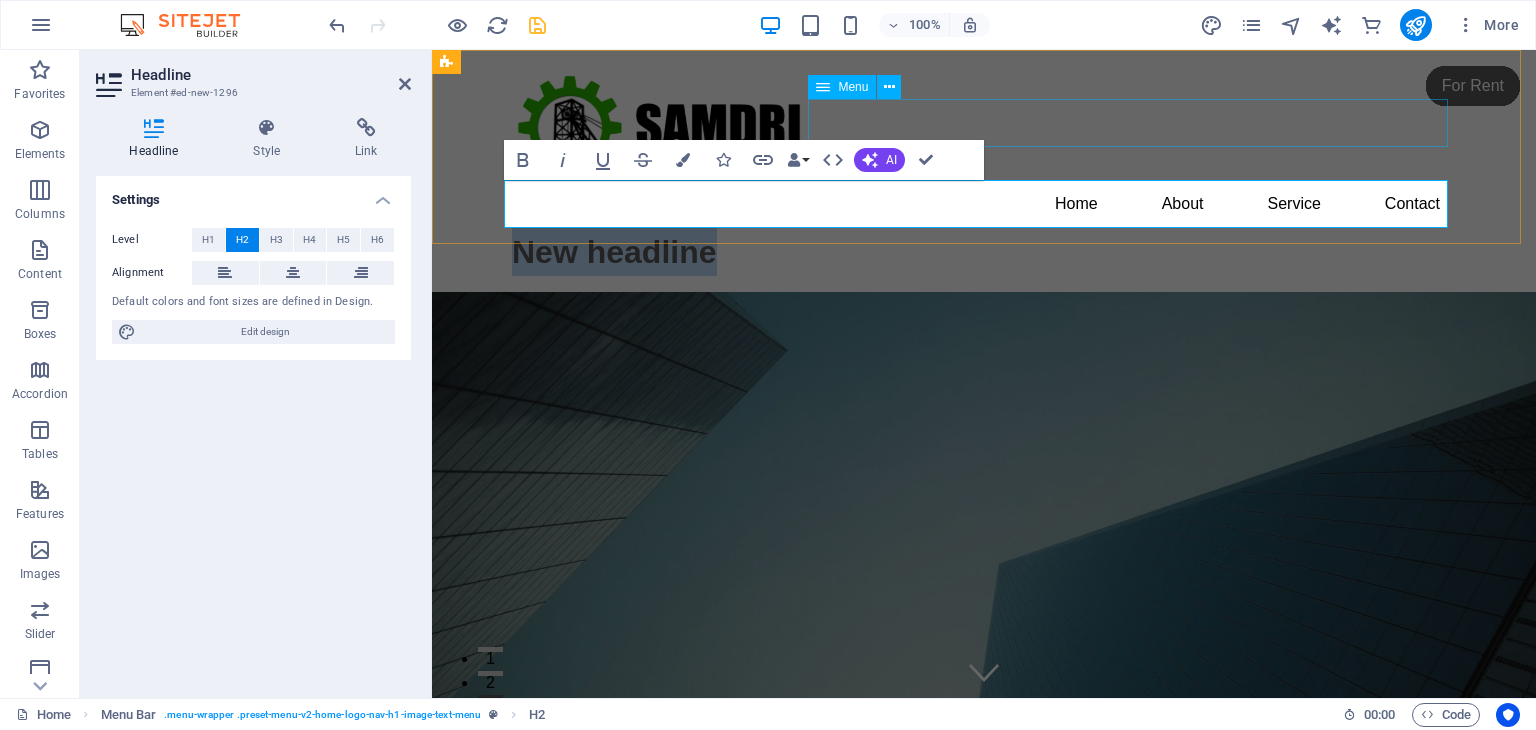 type 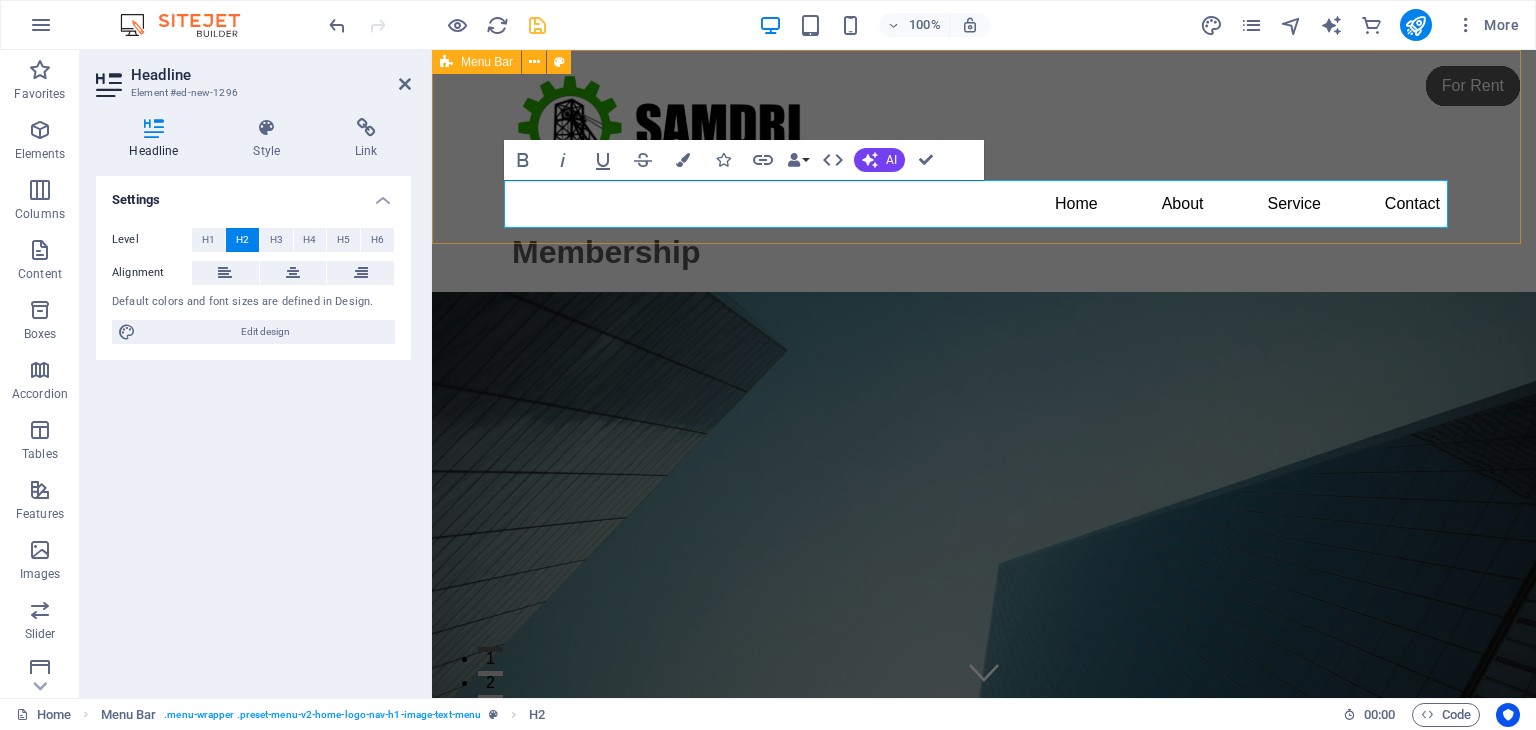 click on "Home About Service Contact Membership" at bounding box center [984, 171] 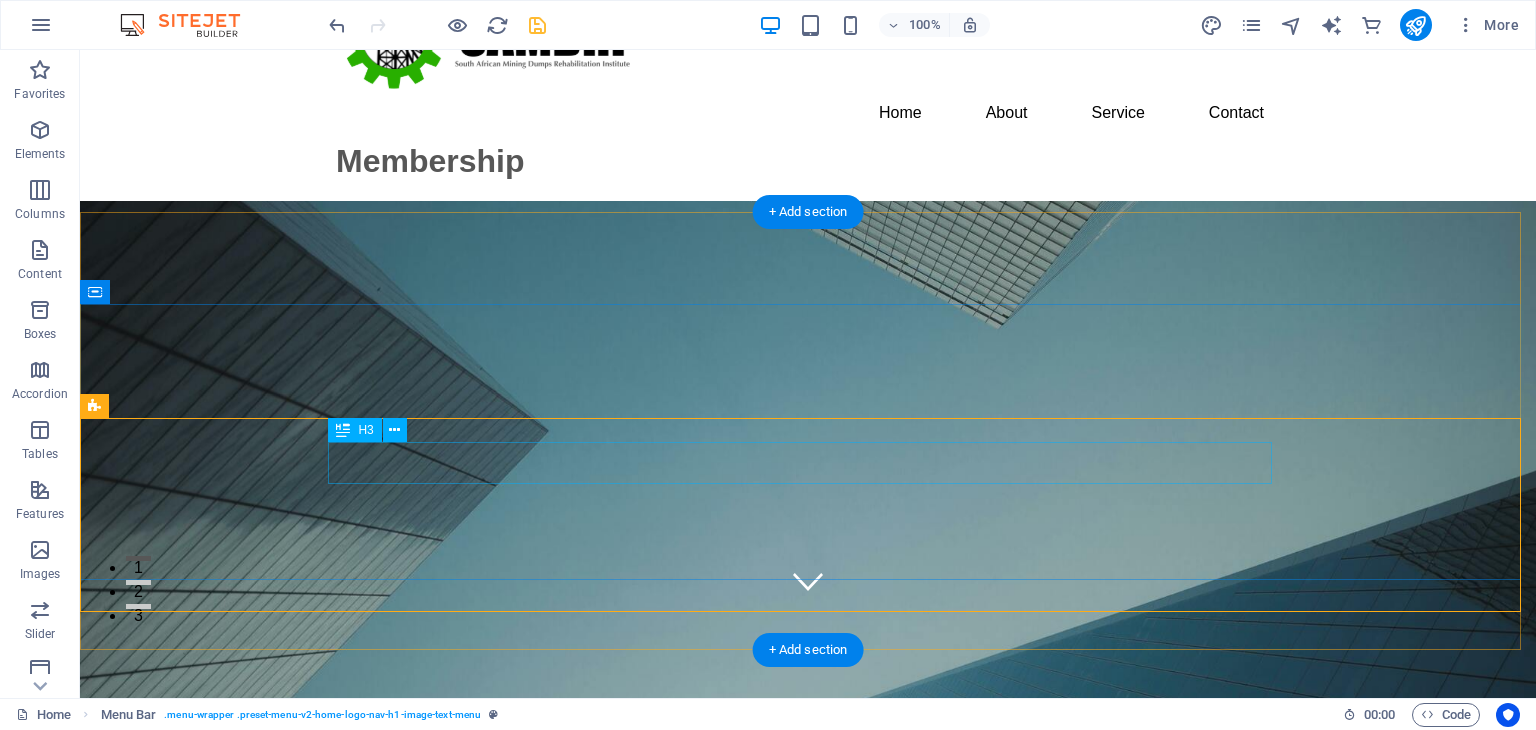 scroll, scrollTop: 0, scrollLeft: 0, axis: both 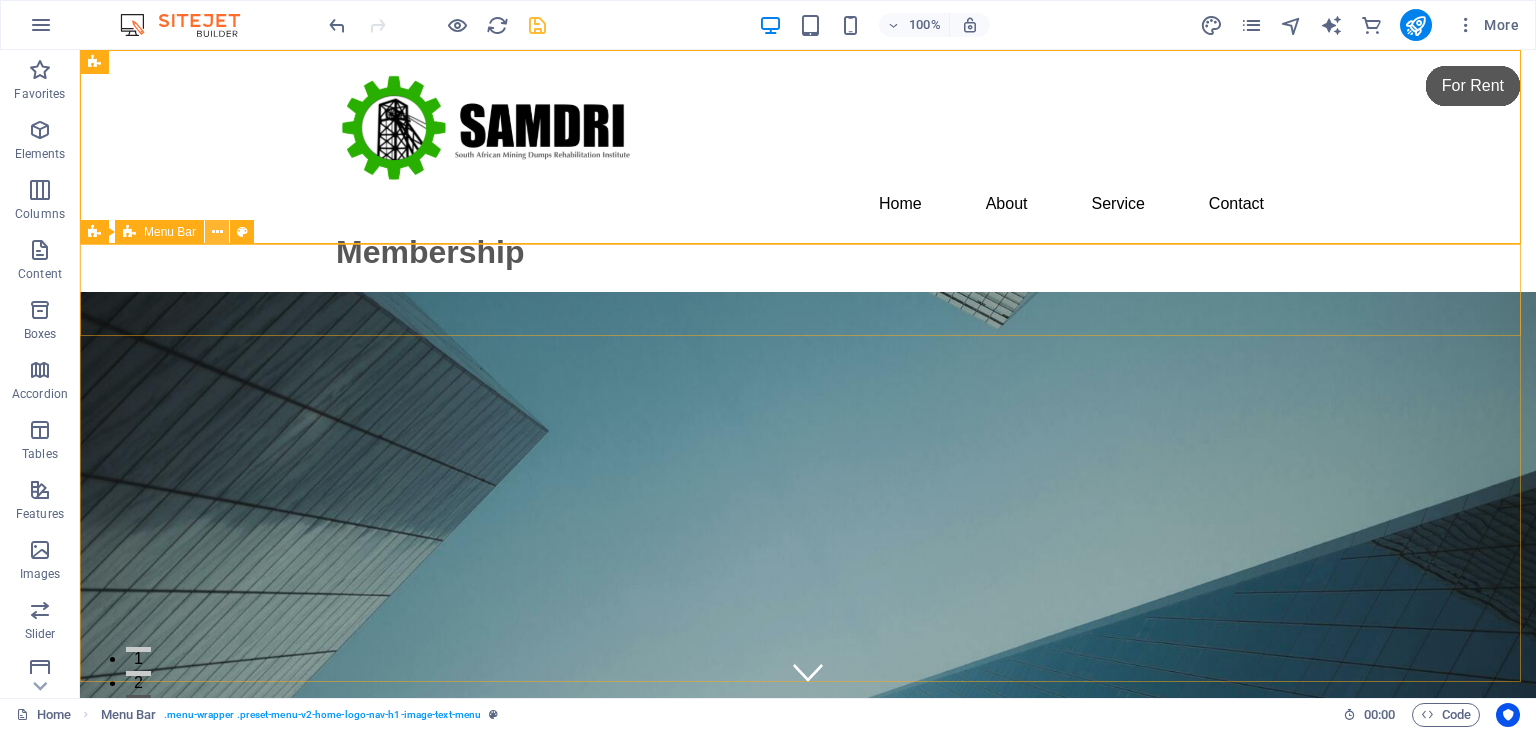 click at bounding box center [217, 232] 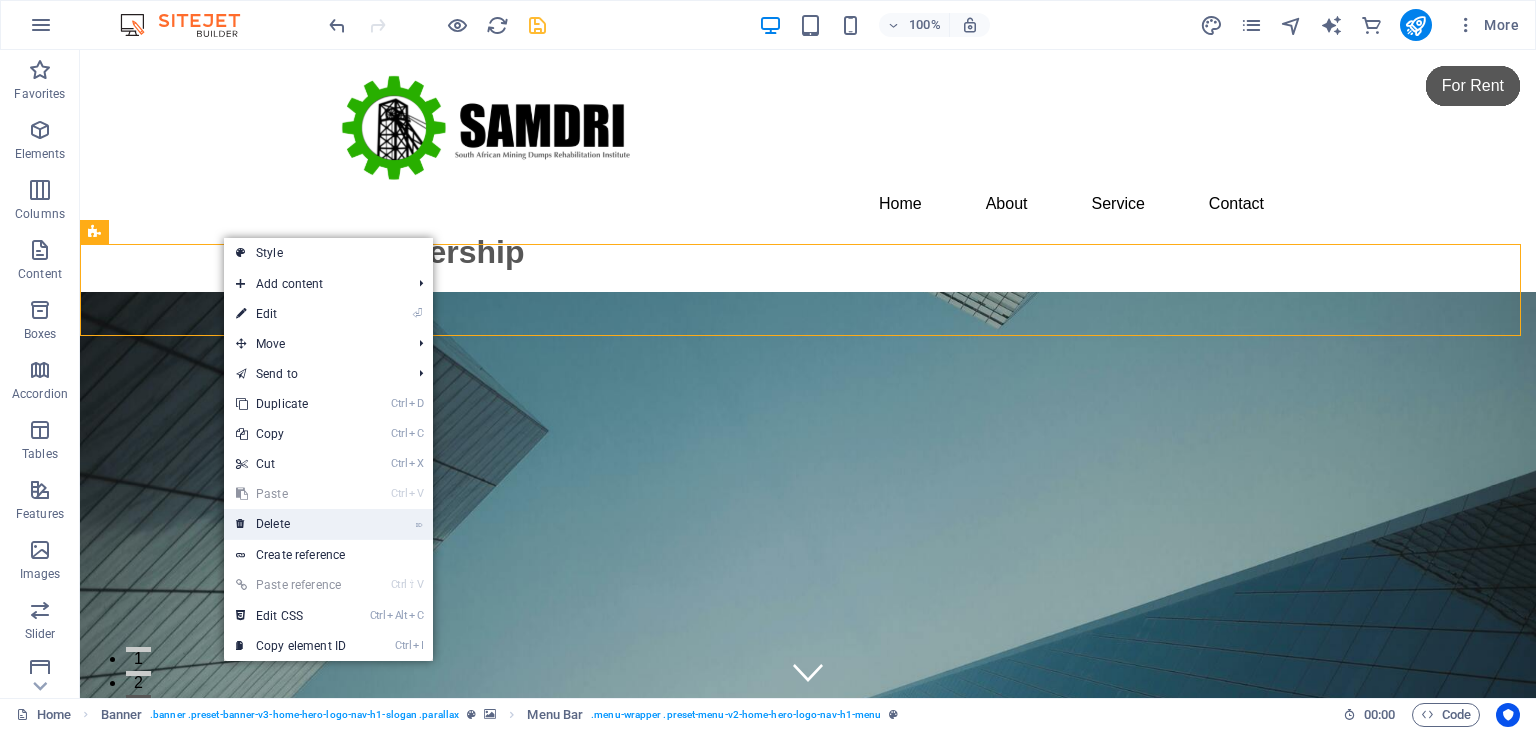 click on "⌦  Delete" at bounding box center (291, 524) 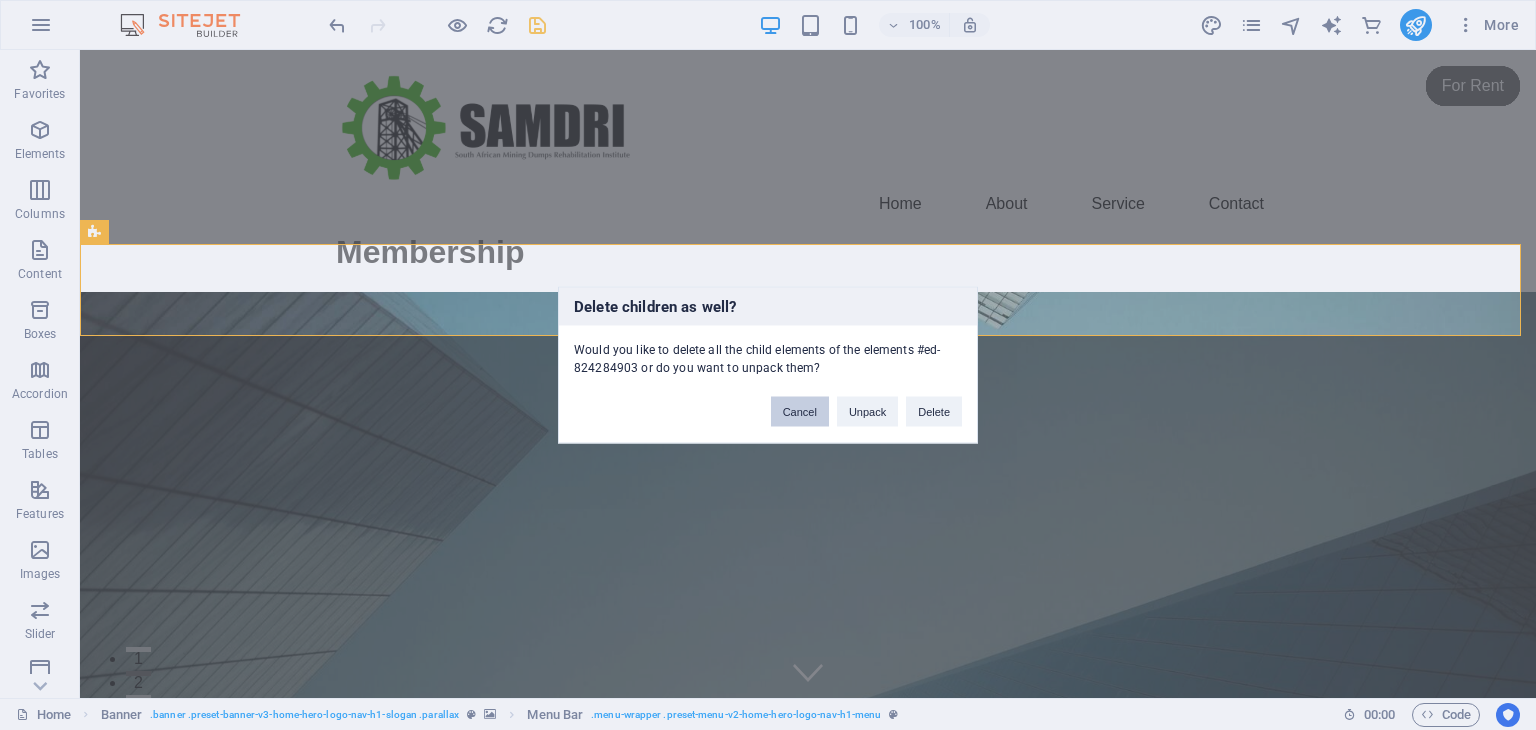 click on "Cancel" at bounding box center (800, 412) 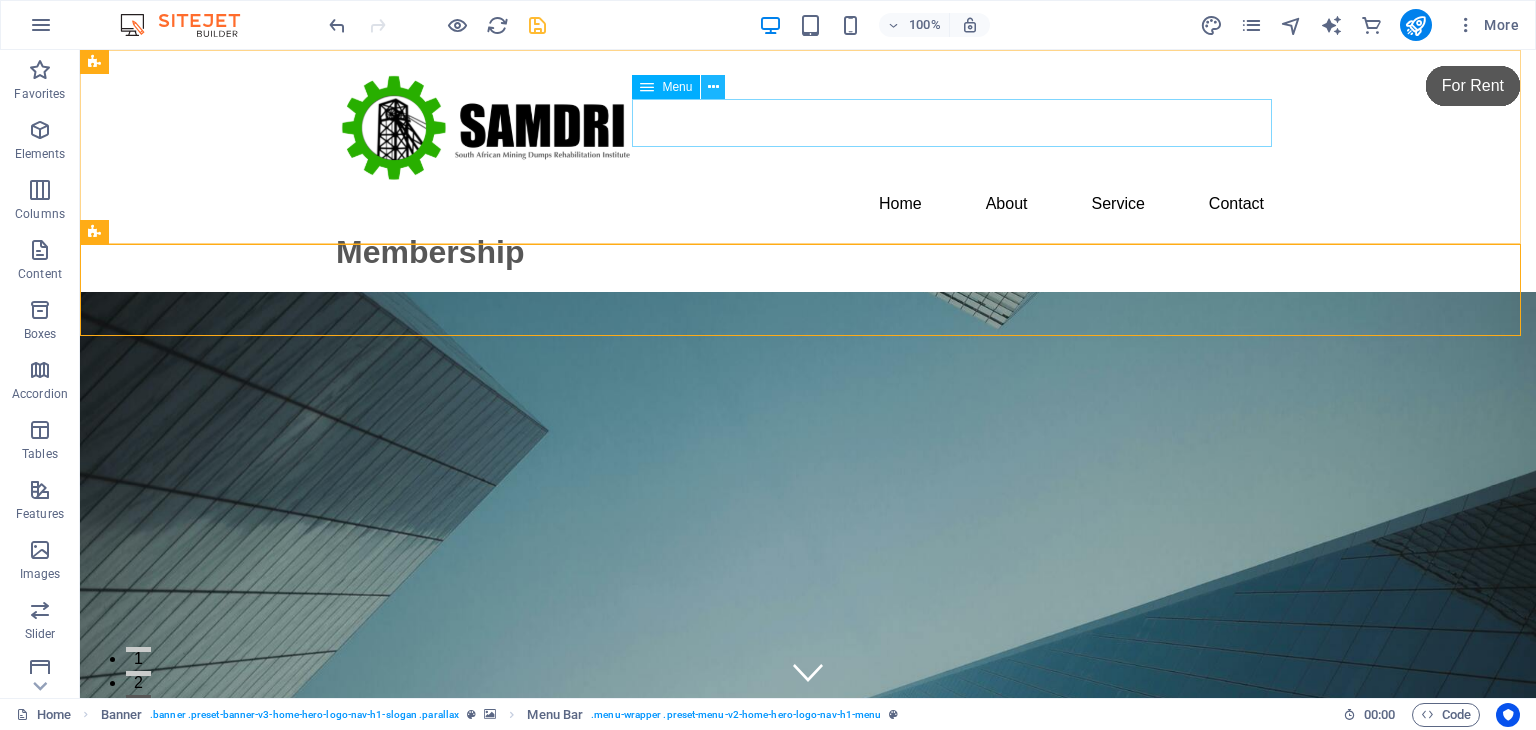 click at bounding box center (713, 87) 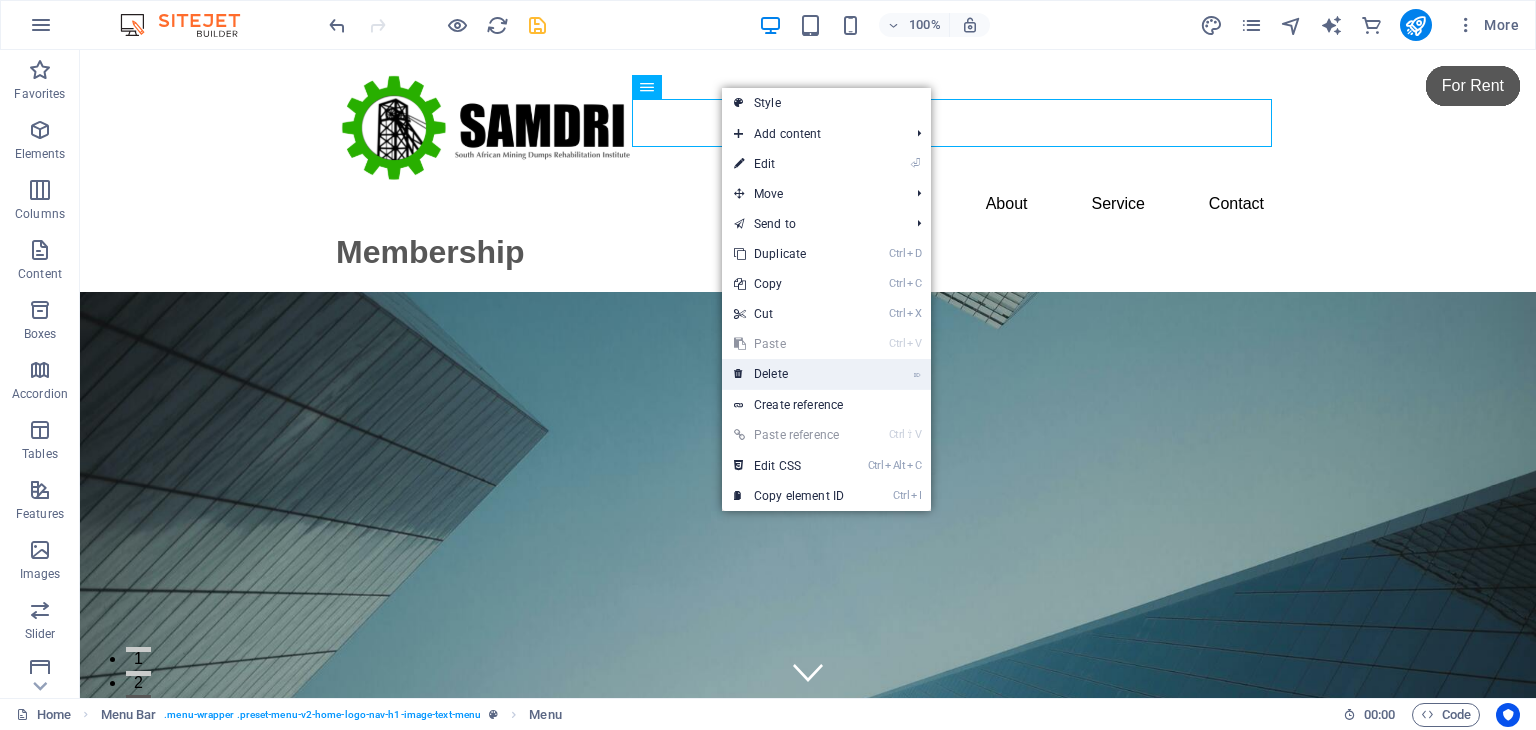 click on "⌦  Delete" at bounding box center (789, 374) 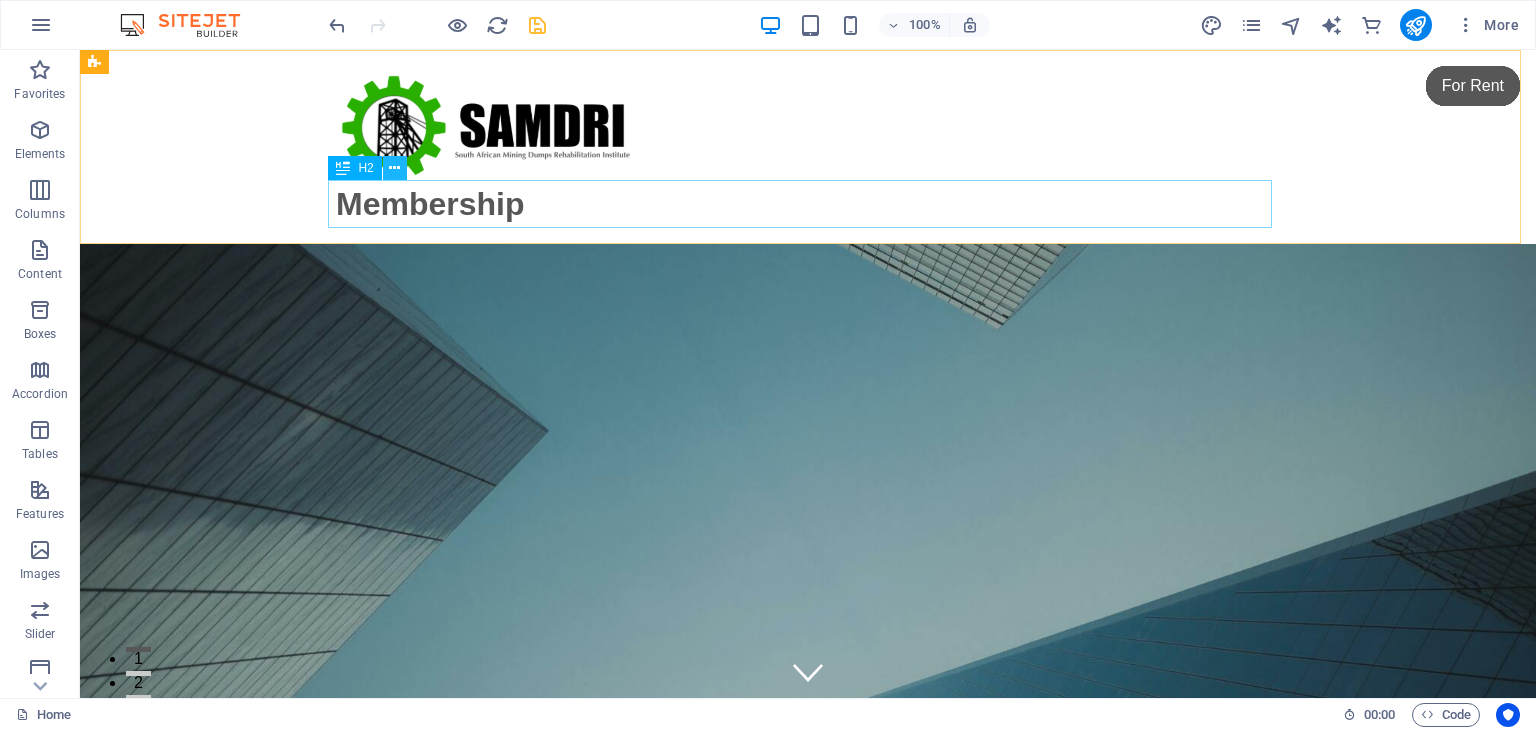 click at bounding box center [394, 168] 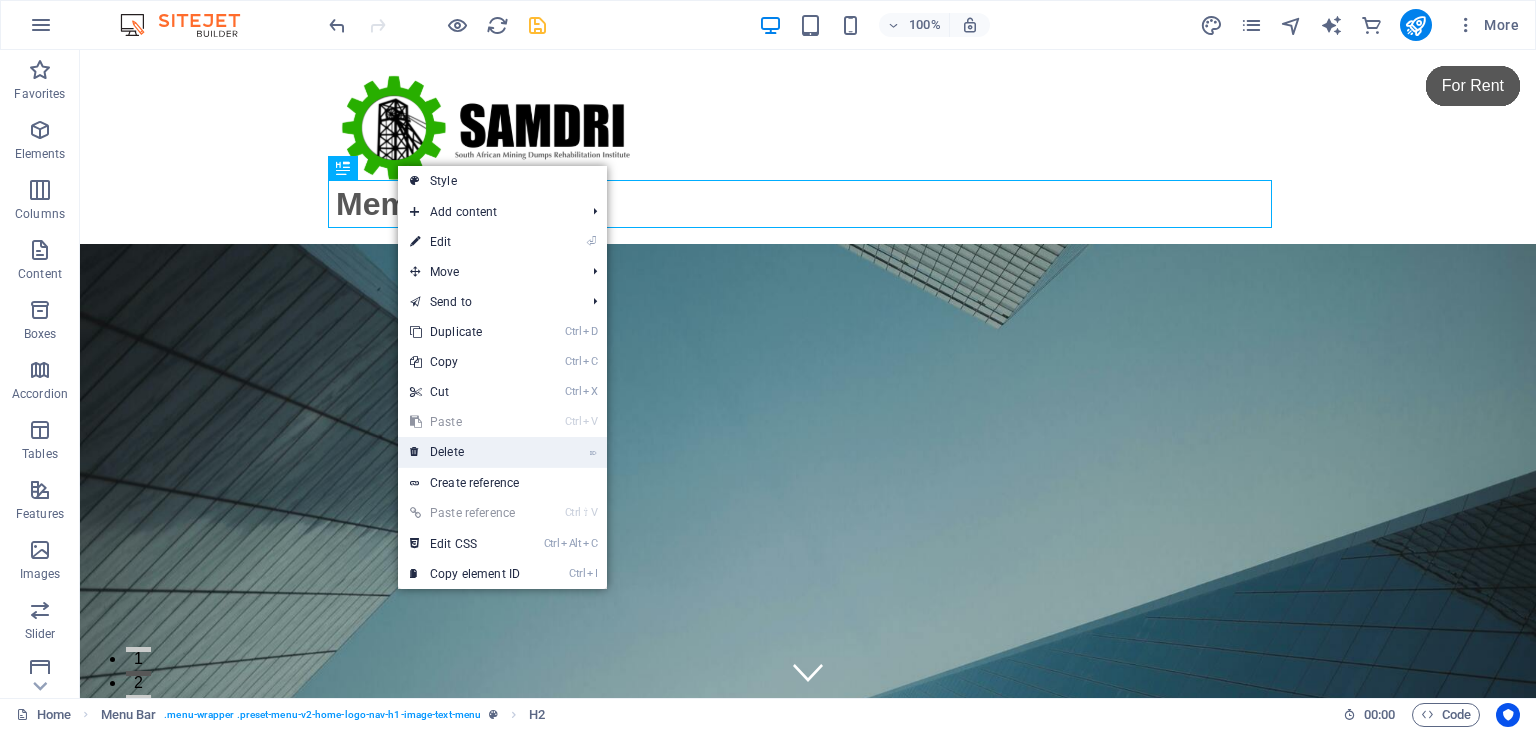 click on "⌦  Delete" at bounding box center (465, 452) 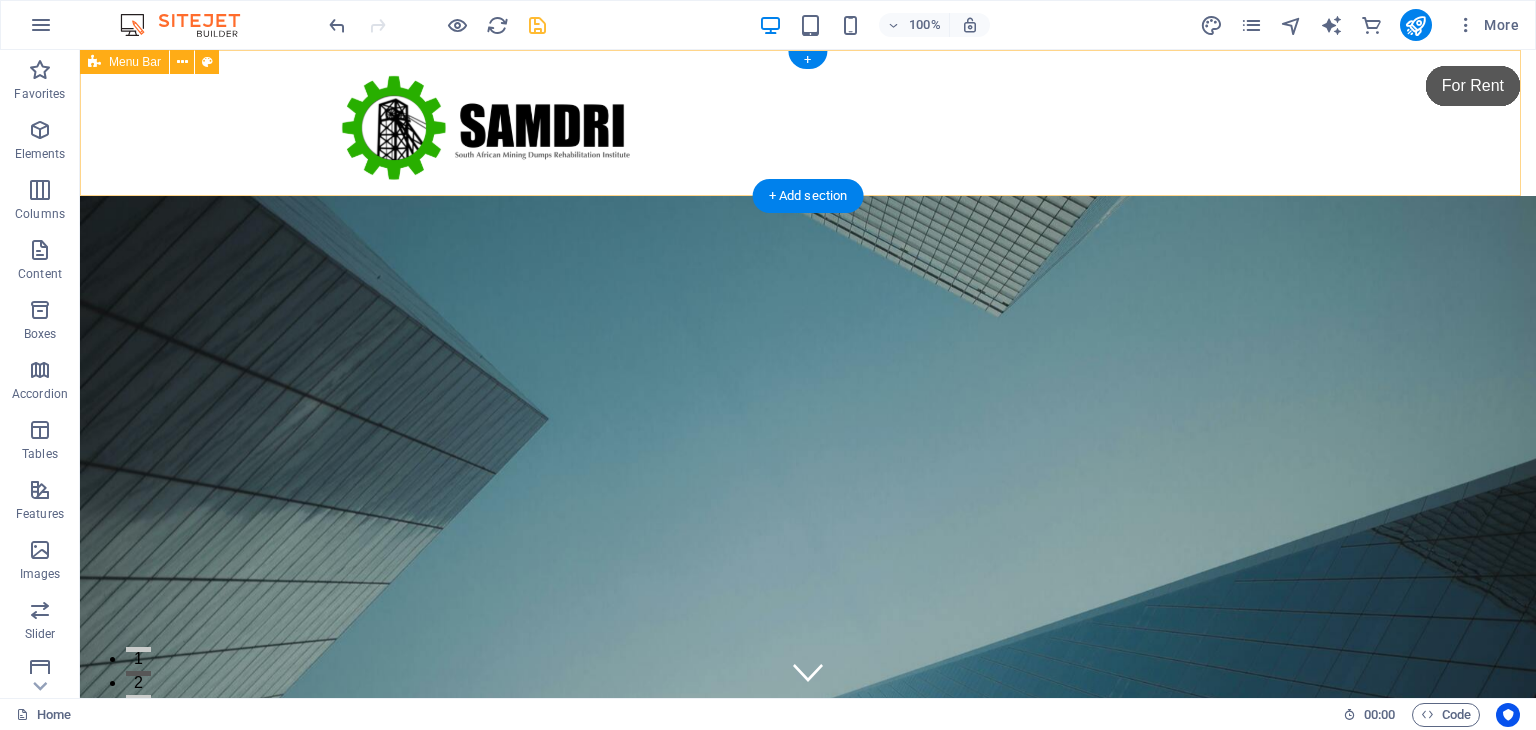 click at bounding box center [808, 123] 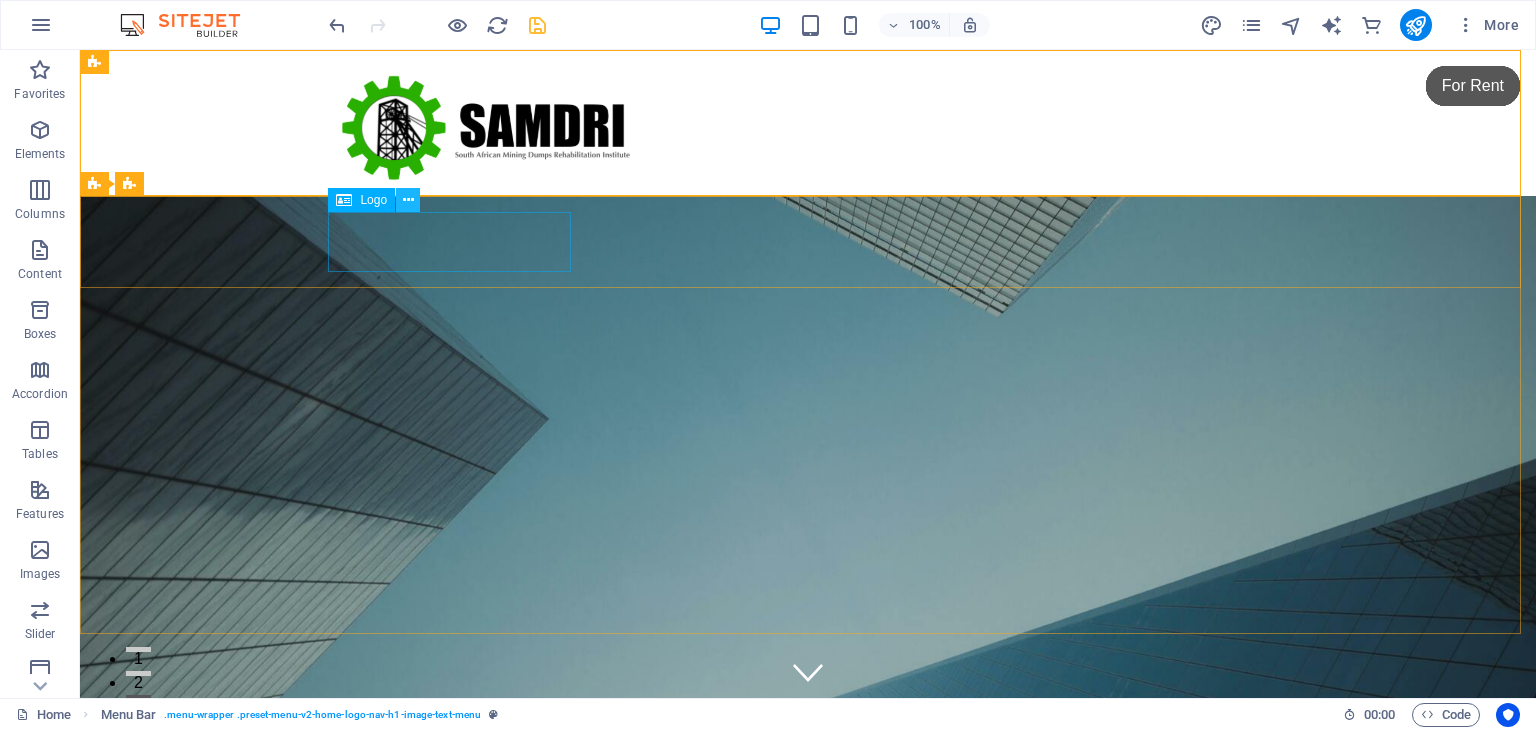 click at bounding box center [408, 200] 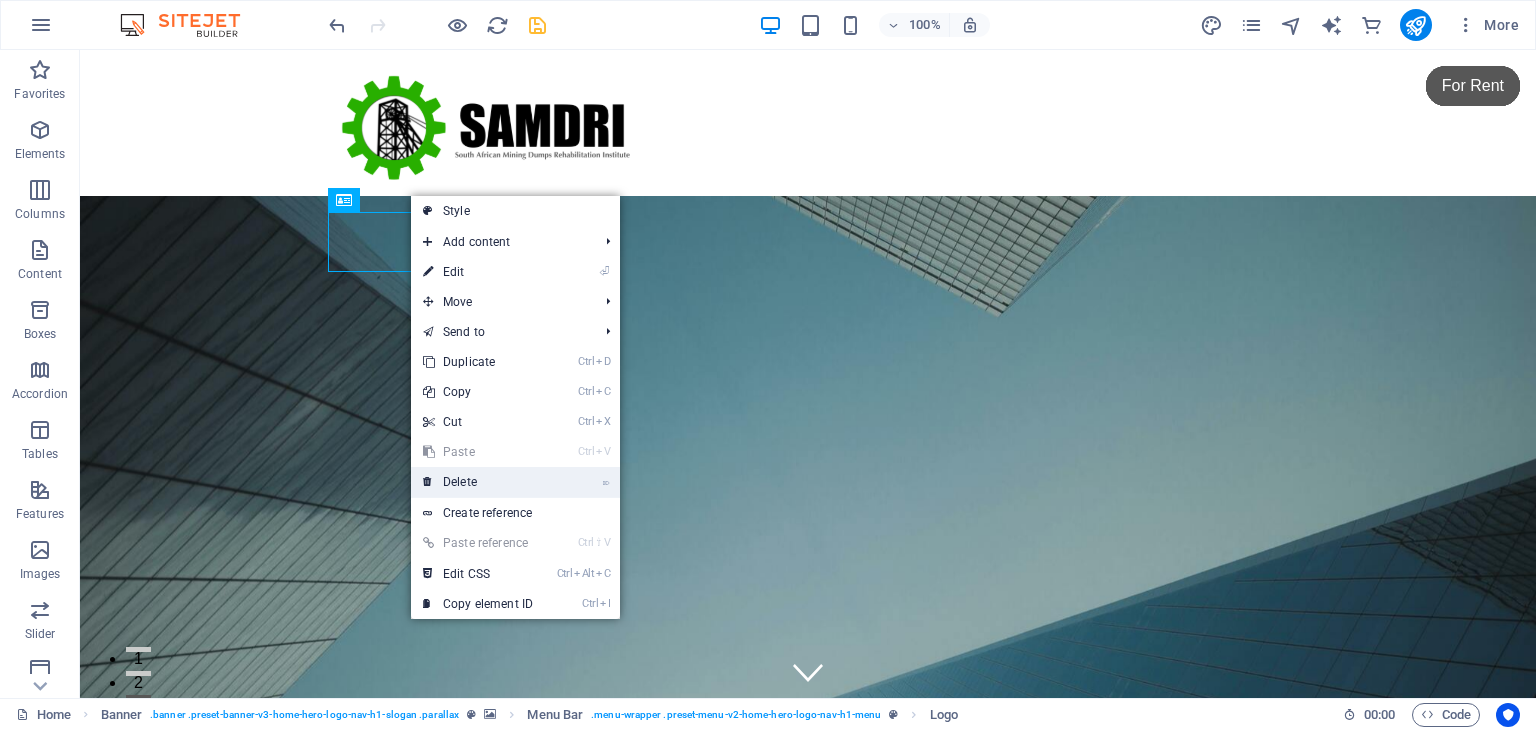 click on "⌦  Delete" at bounding box center (478, 482) 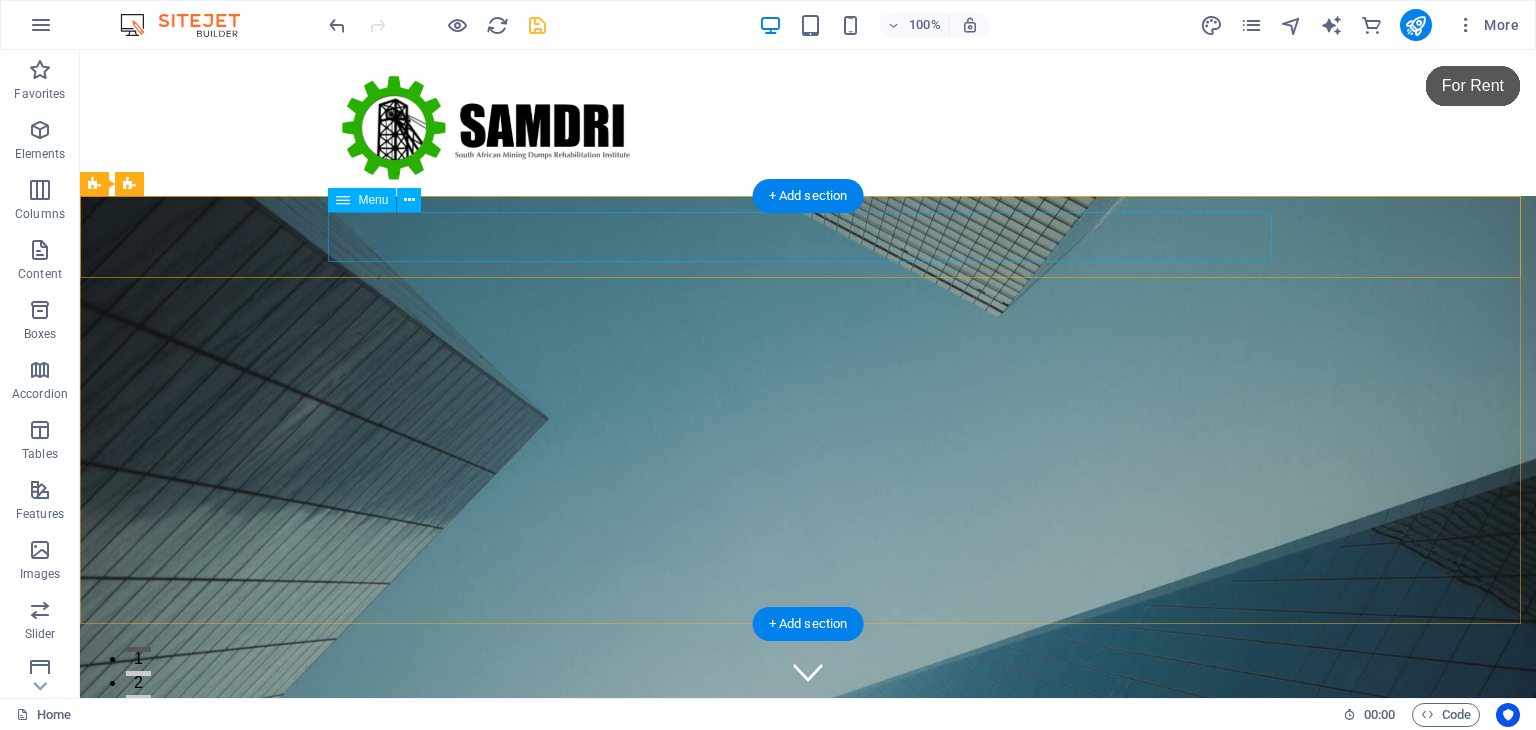 click on "Home About Services Book Online Contact" at bounding box center (808, 830) 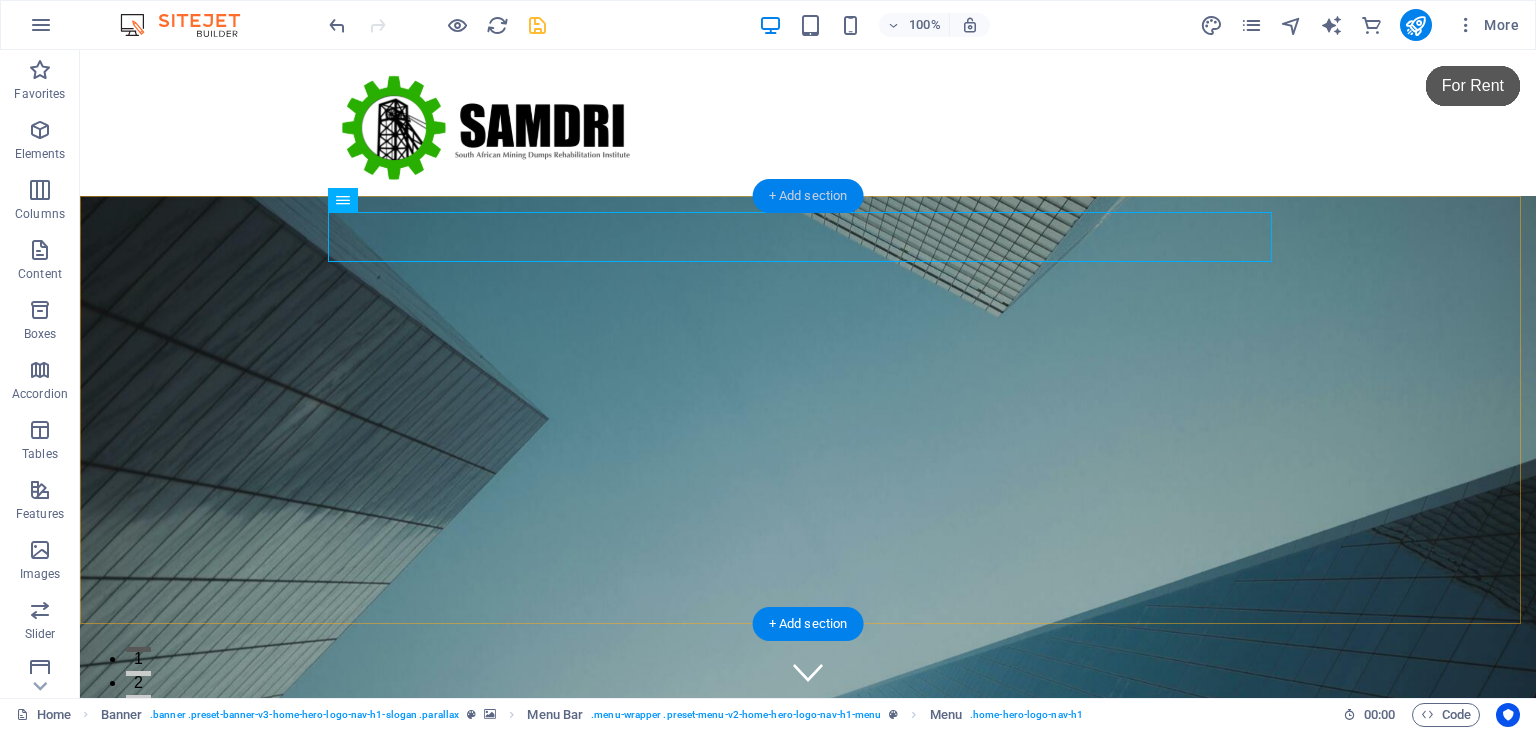 click on "+ Add section" at bounding box center (808, 196) 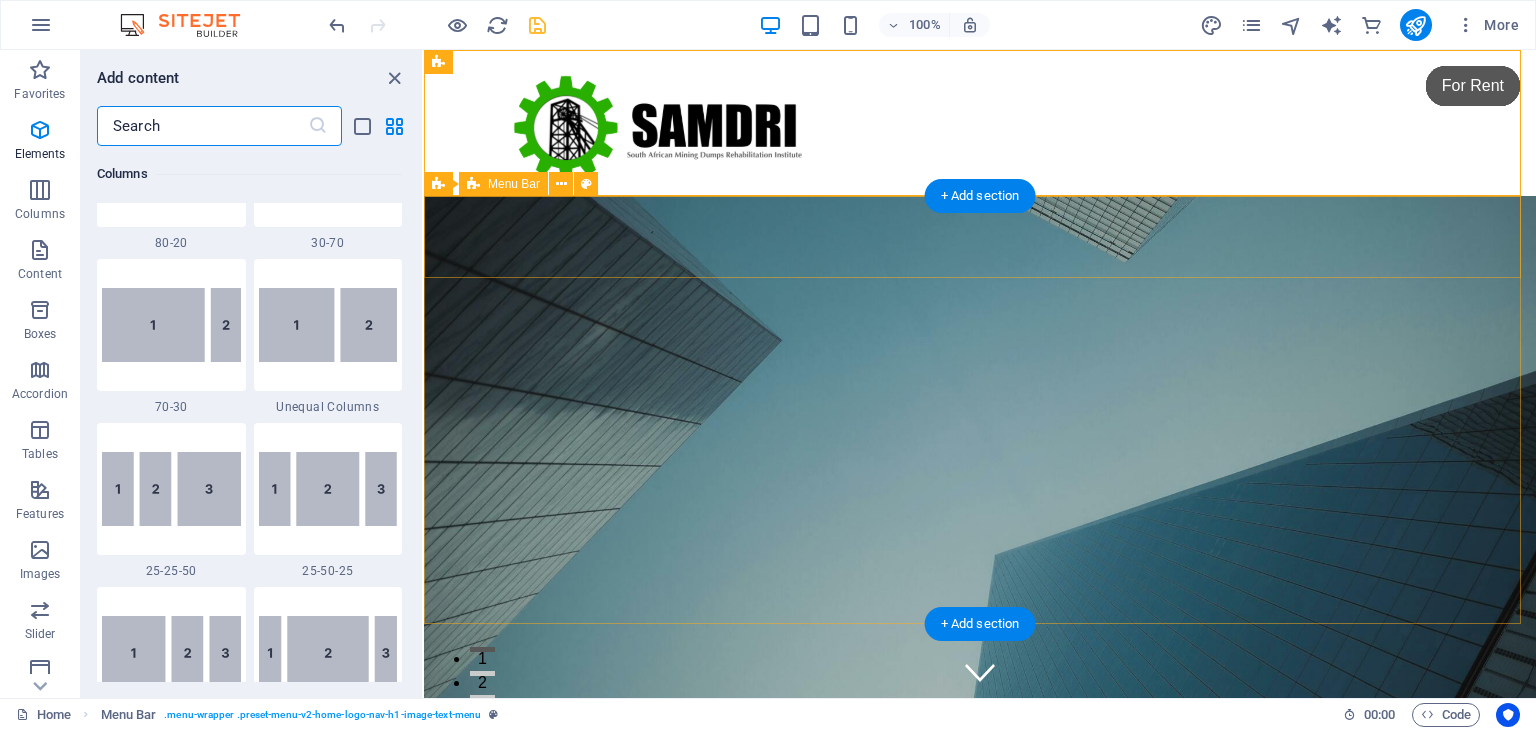 scroll, scrollTop: 3499, scrollLeft: 0, axis: vertical 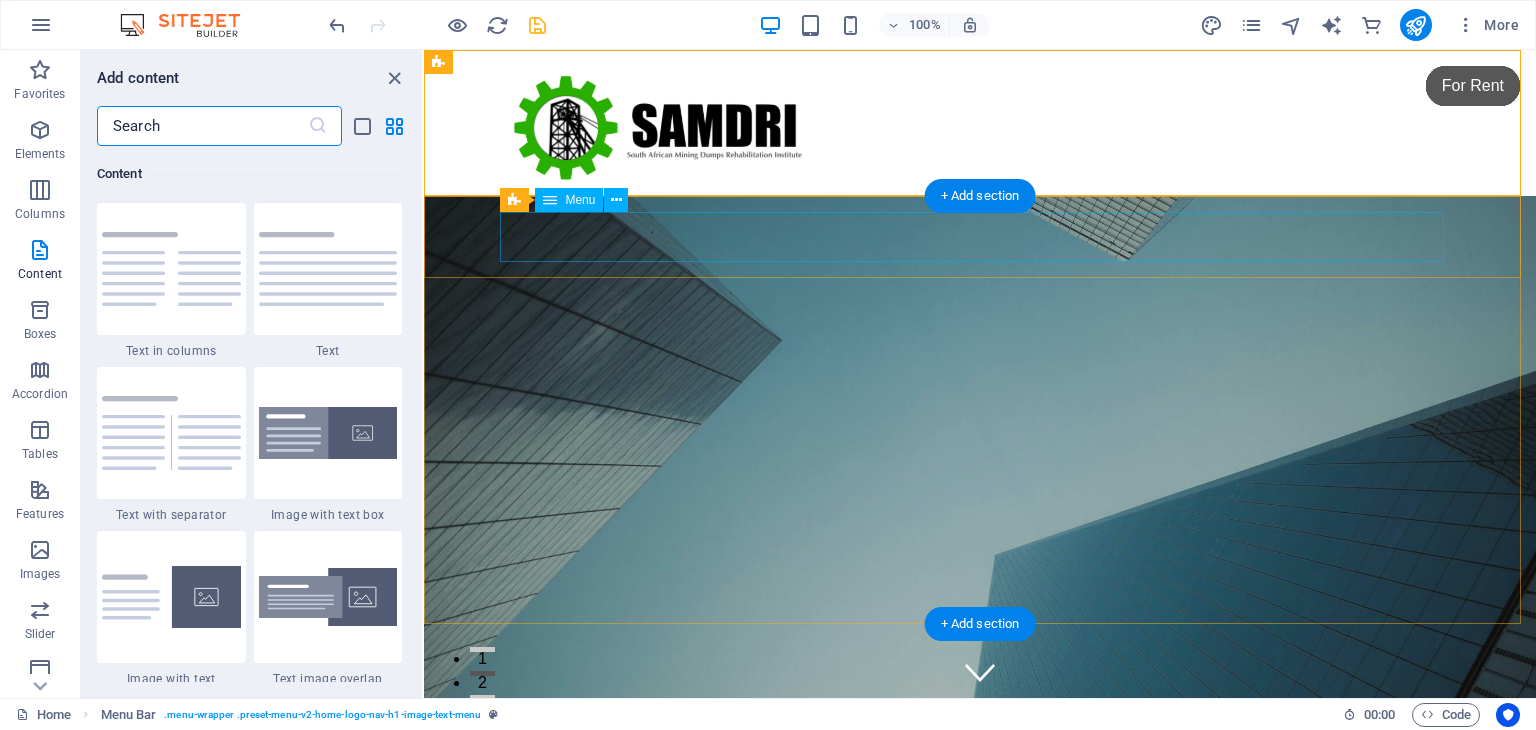 click on "Home About Services Book Online Contact" at bounding box center [980, 830] 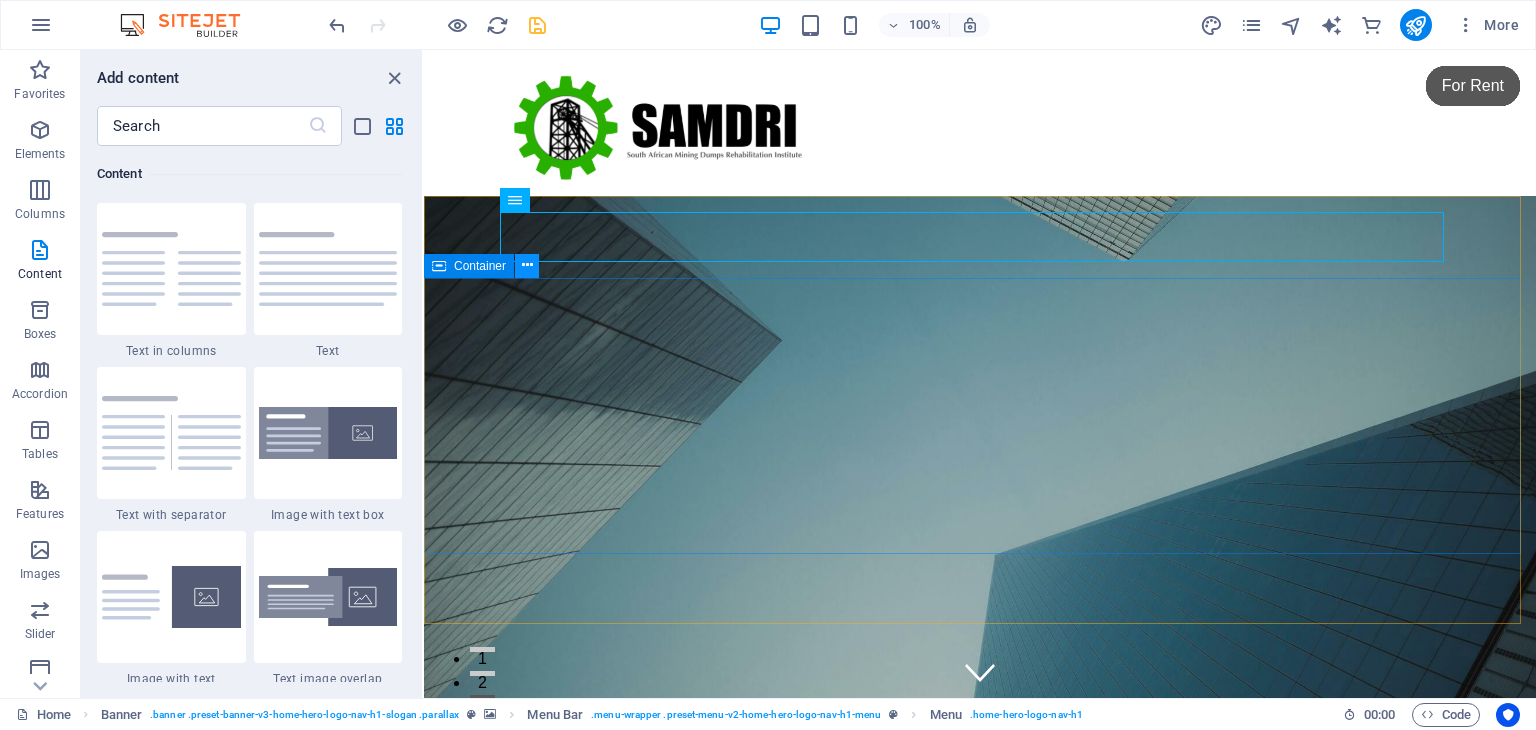 click at bounding box center [527, 266] 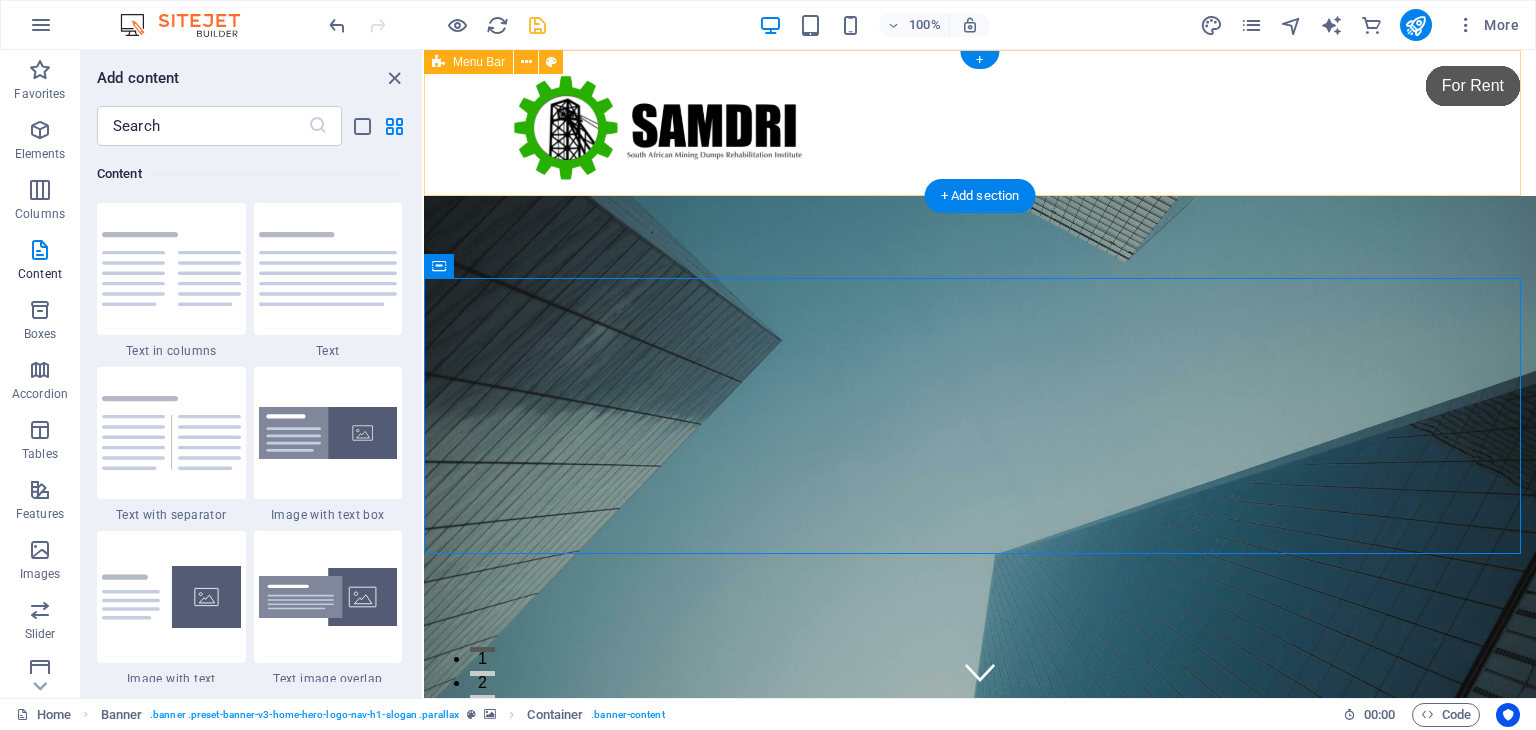 click at bounding box center [980, 123] 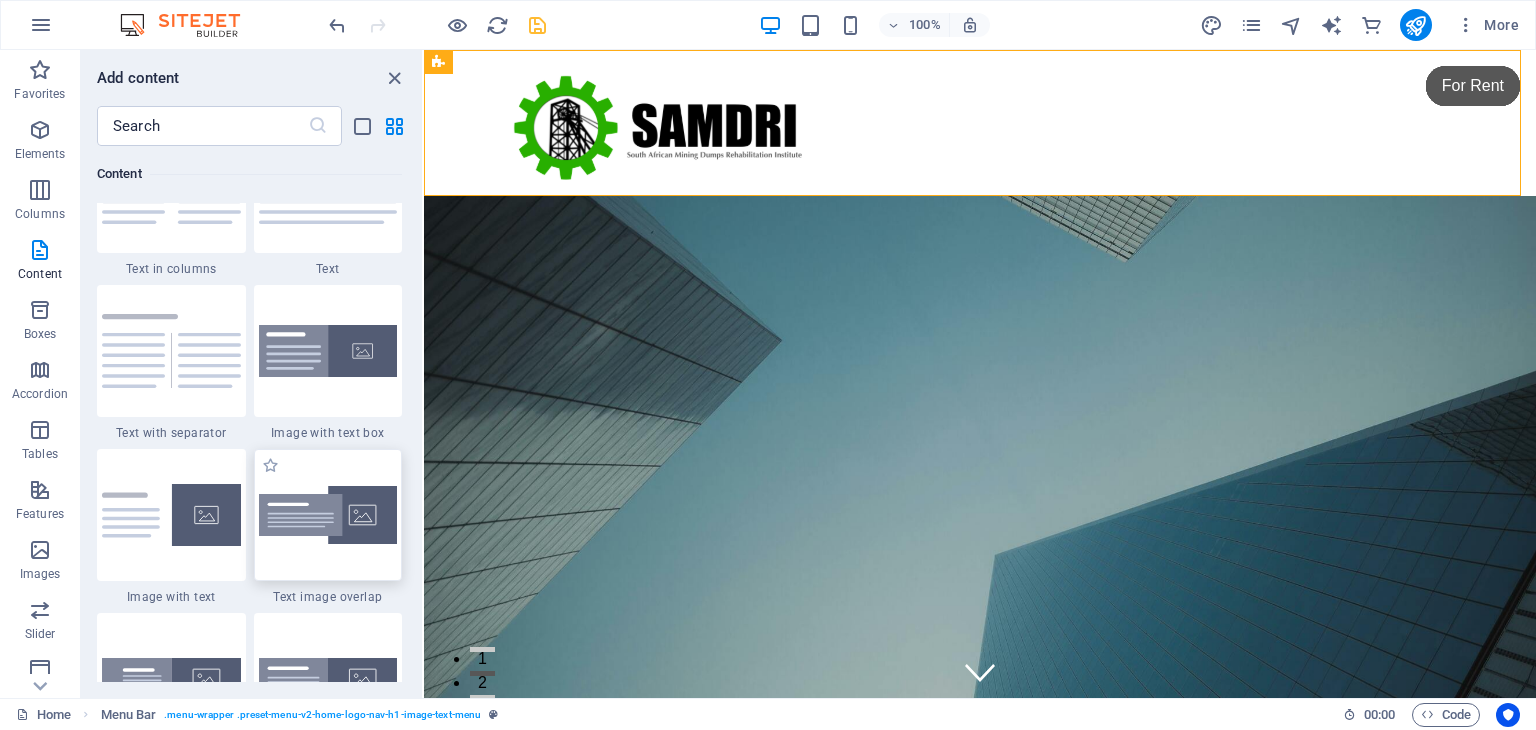 scroll, scrollTop: 3499, scrollLeft: 0, axis: vertical 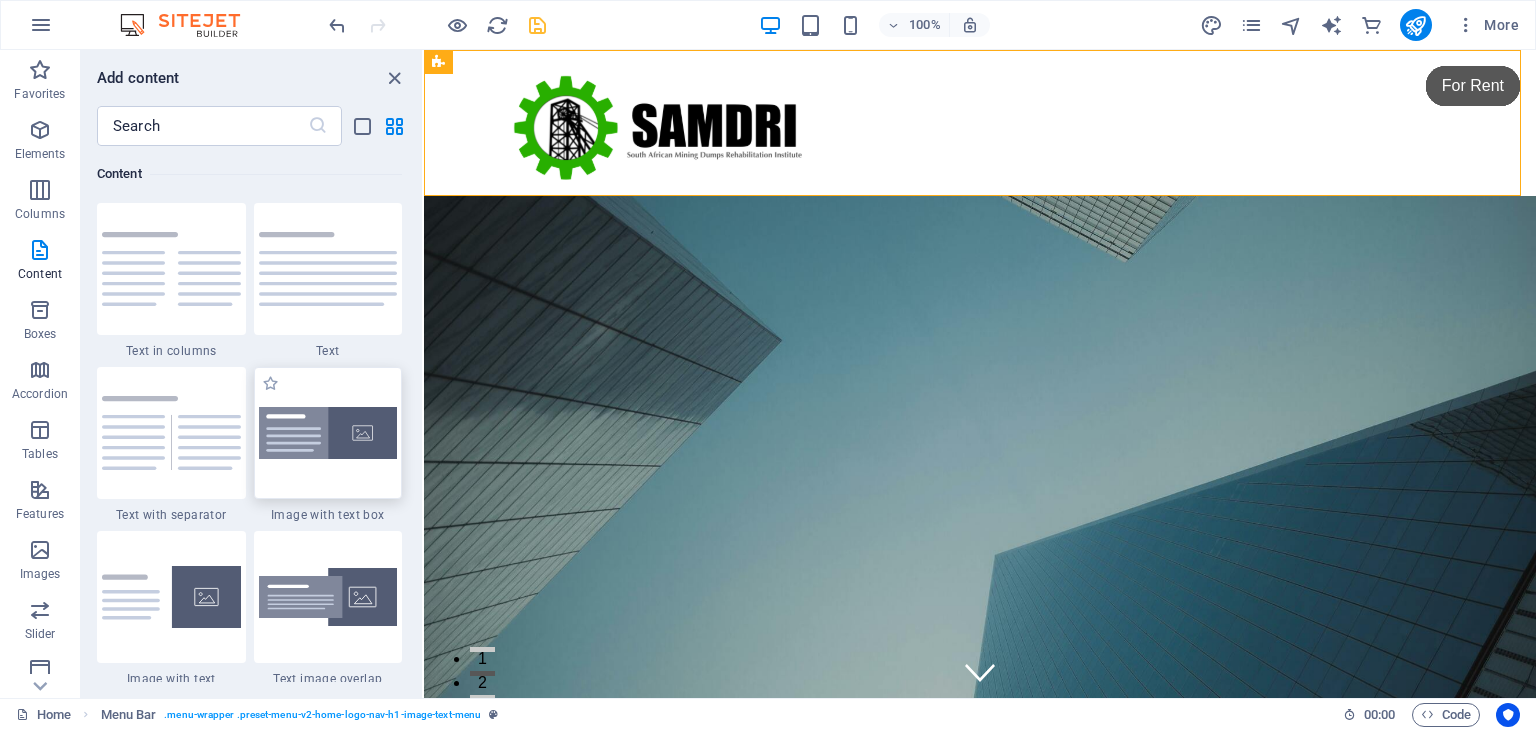 click at bounding box center [328, 433] 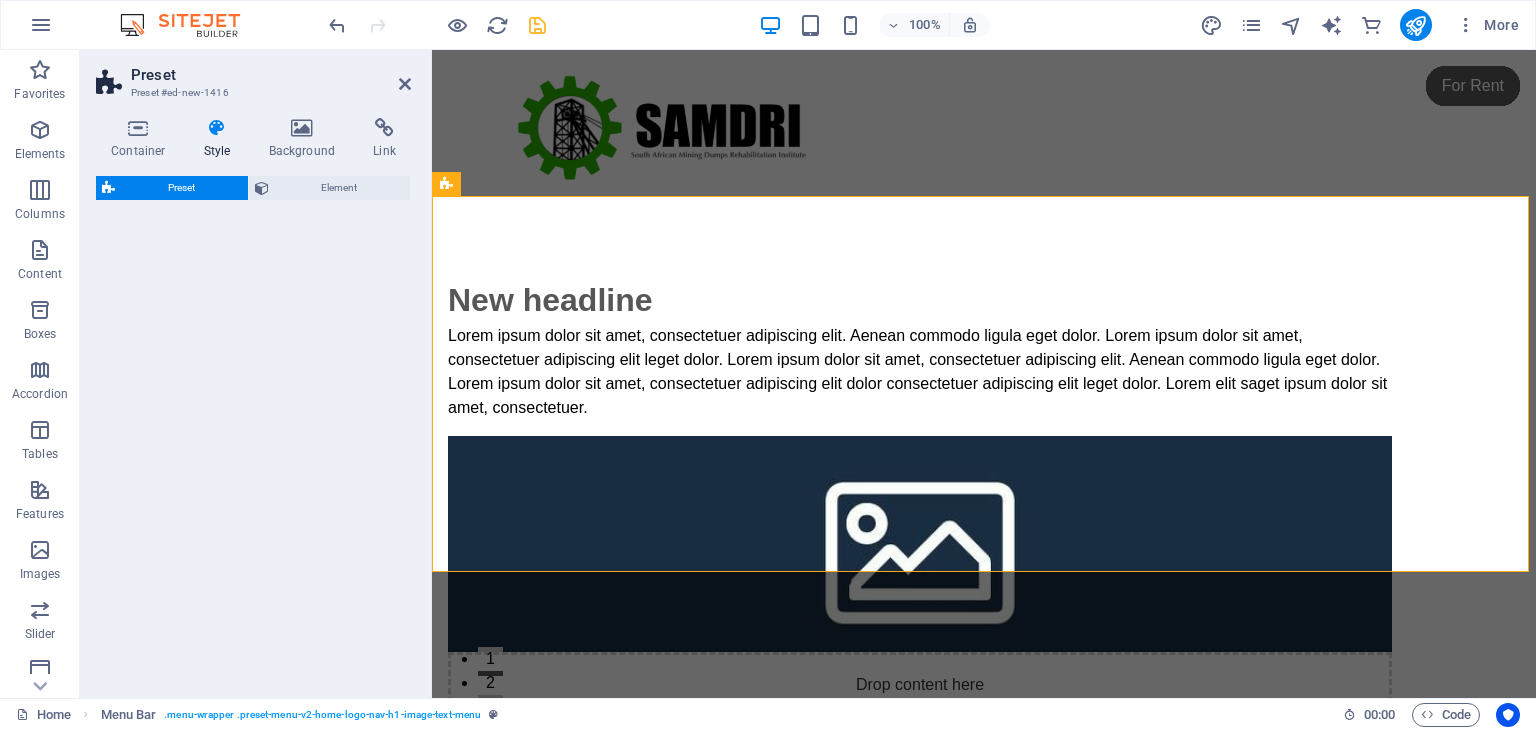 select on "rem" 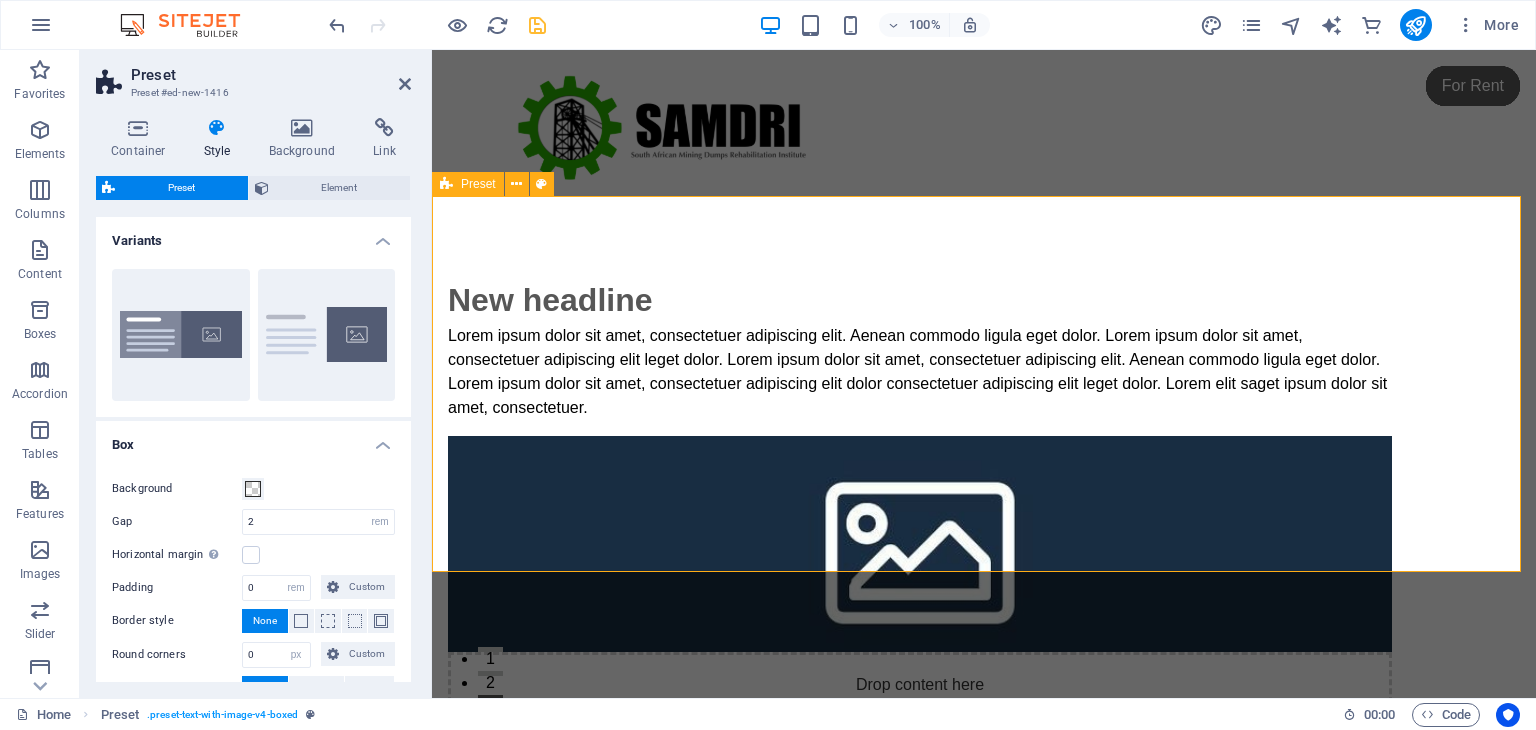 click on "New headline Lorem ipsum dolor sit amet, consectetuer adipiscing elit. Aenean commodo ligula eget dolor. Lorem ipsum dolor sit amet, consectetuer adipiscing elit leget dolor. Lorem ipsum dolor sit amet, consectetuer adipiscing elit. Aenean commodo ligula eget dolor. Lorem ipsum dolor sit amet, consectetuer adipiscing elit dolor consectetuer adipiscing elit leget dolor. Lorem elit saget ipsum dolor sit amet, consectetuer. Drop content here or  Add elements  Paste clipboard" at bounding box center [984, 535] 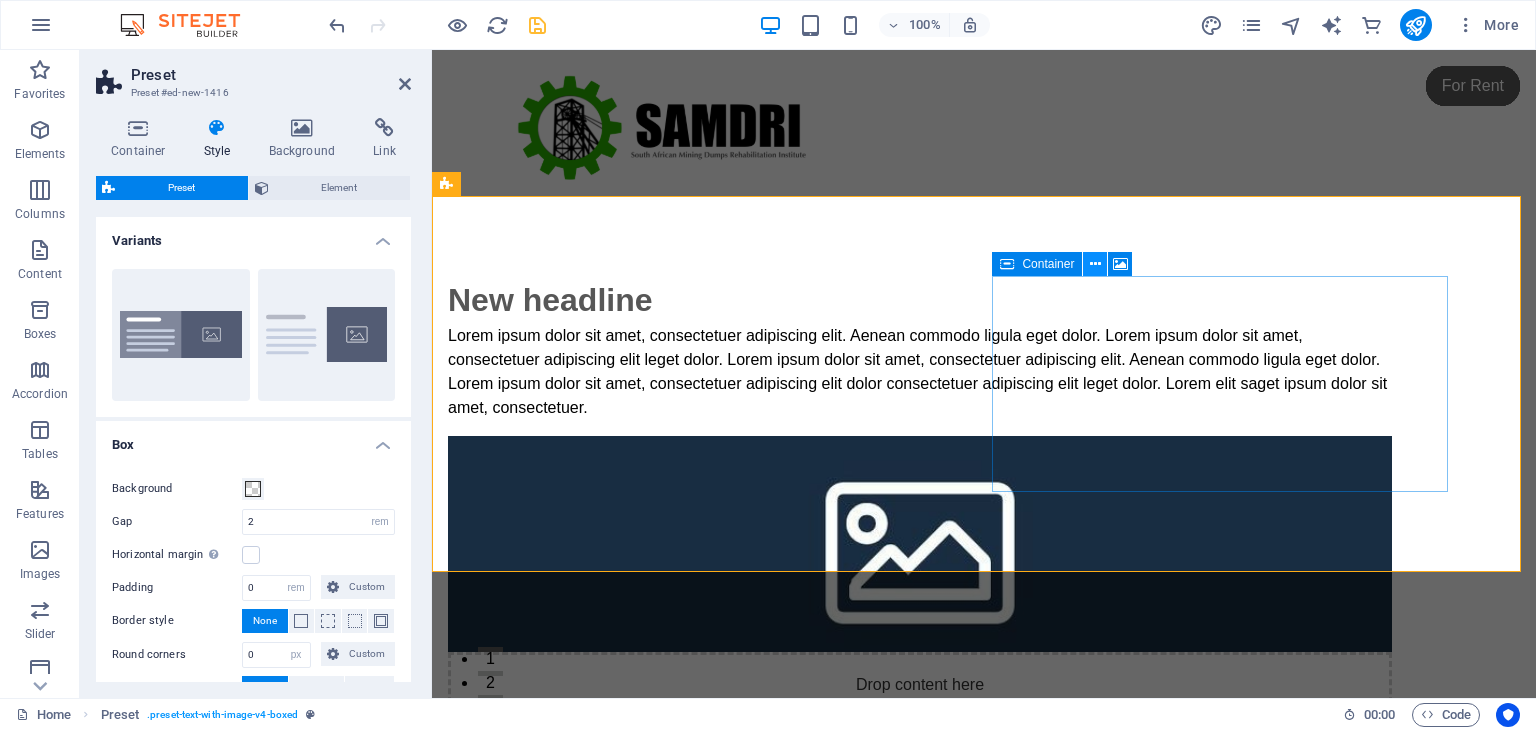 click at bounding box center (1095, 264) 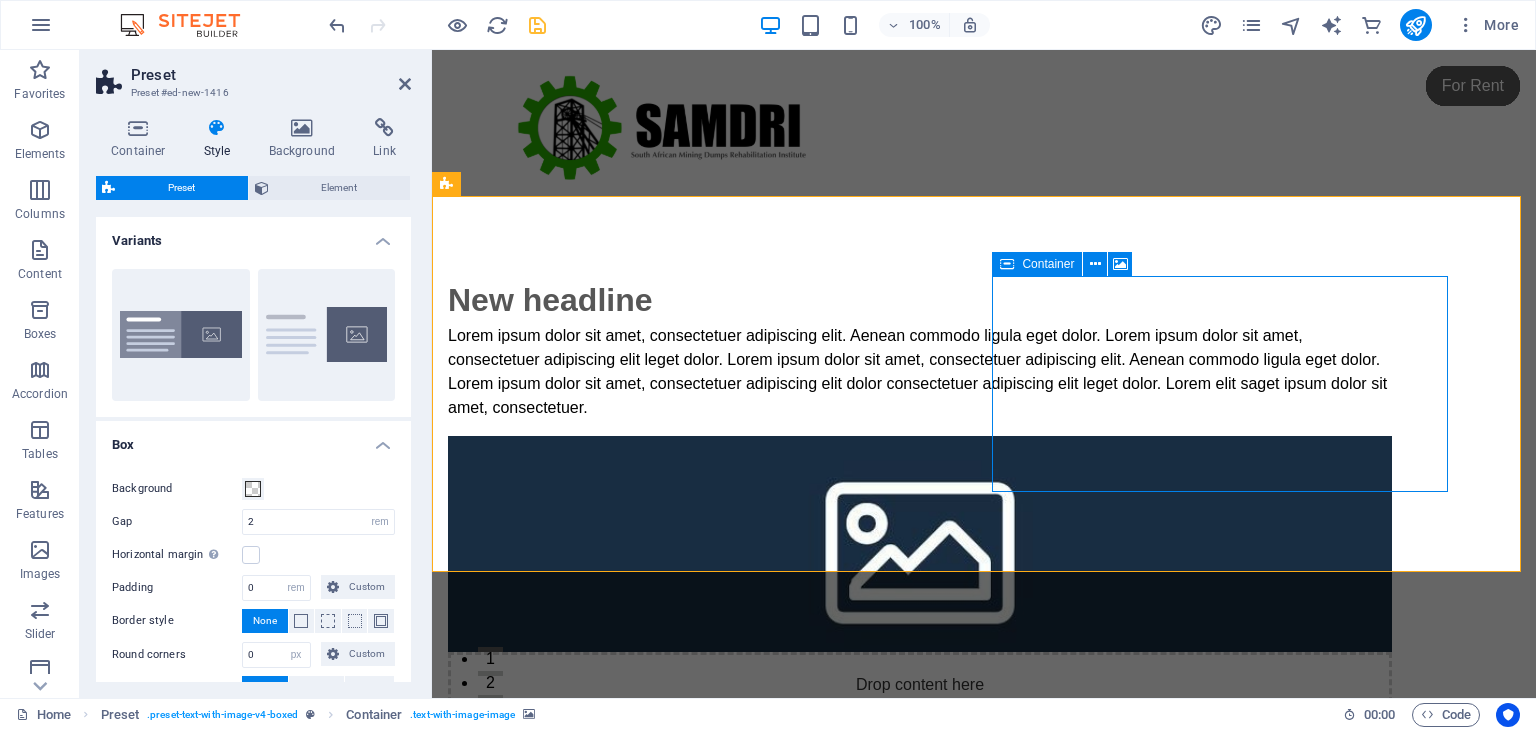 click on "Add elements" at bounding box center [861, 753] 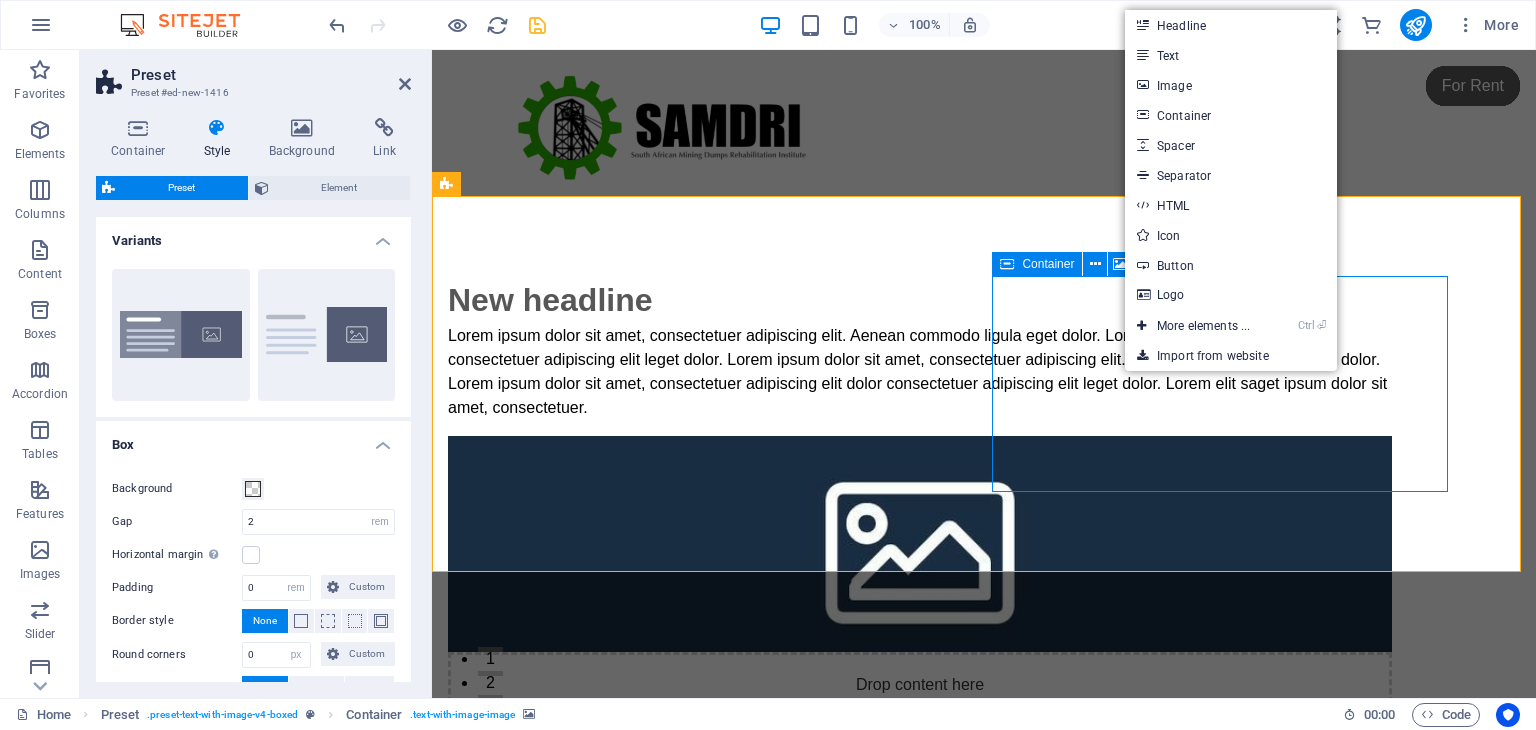 click on "Drop content here or  Add elements  Paste clipboard" at bounding box center (920, 723) 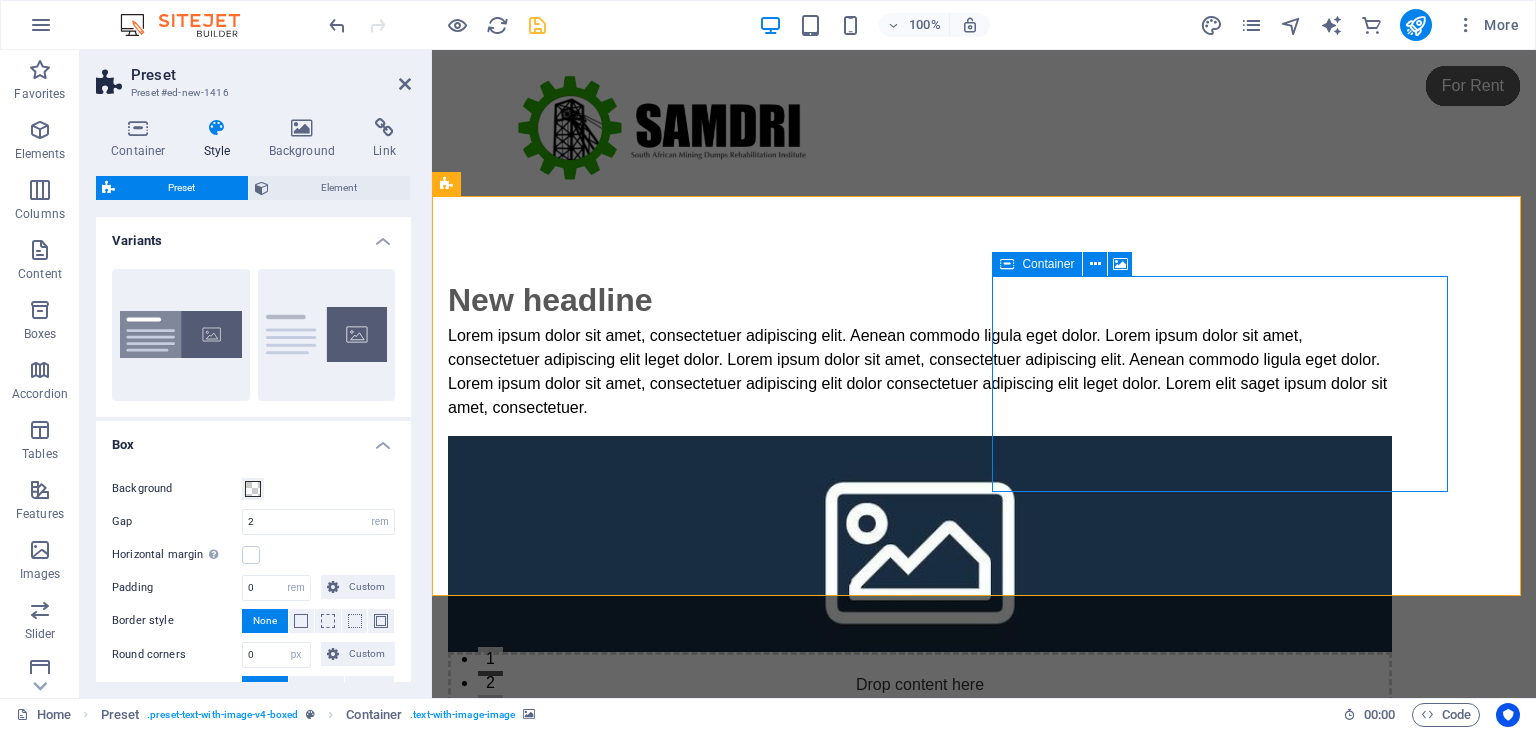 click on "Container" at bounding box center [1048, 264] 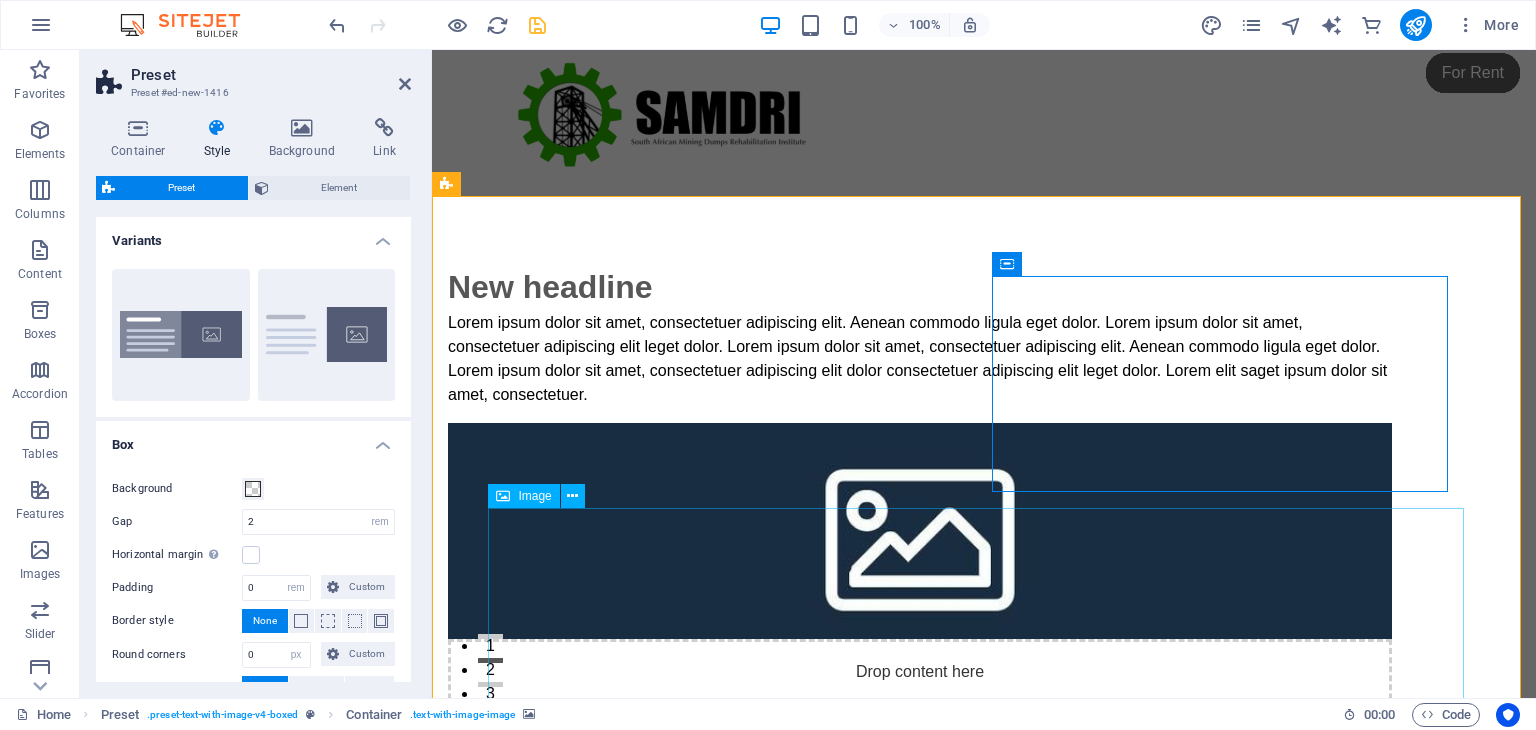 scroll, scrollTop: 0, scrollLeft: 0, axis: both 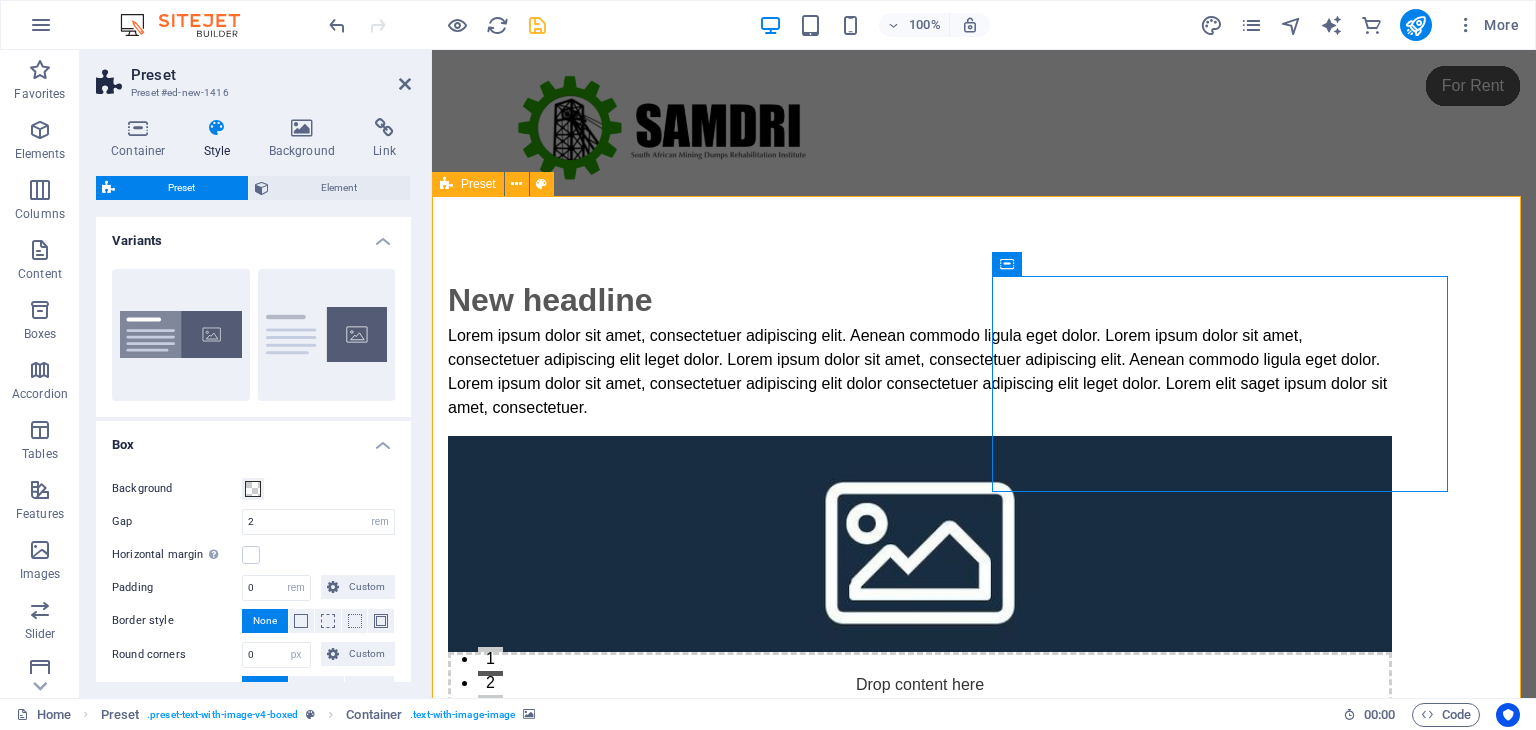 click on "New headline Lorem ipsum dolor sit amet, consectetuer adipiscing elit. Aenean commodo ligula eget dolor. Lorem ipsum dolor sit amet, consectetuer adipiscing elit leget dolor. Lorem ipsum dolor sit amet, consectetuer adipiscing elit. Aenean commodo ligula eget dolor. Lorem ipsum dolor sit amet, consectetuer adipiscing elit dolor consectetuer adipiscing elit leget dolor. Lorem elit saget ipsum dolor sit amet, consectetuer. Drop content here or  Add elements  Paste clipboard" at bounding box center [984, 697] 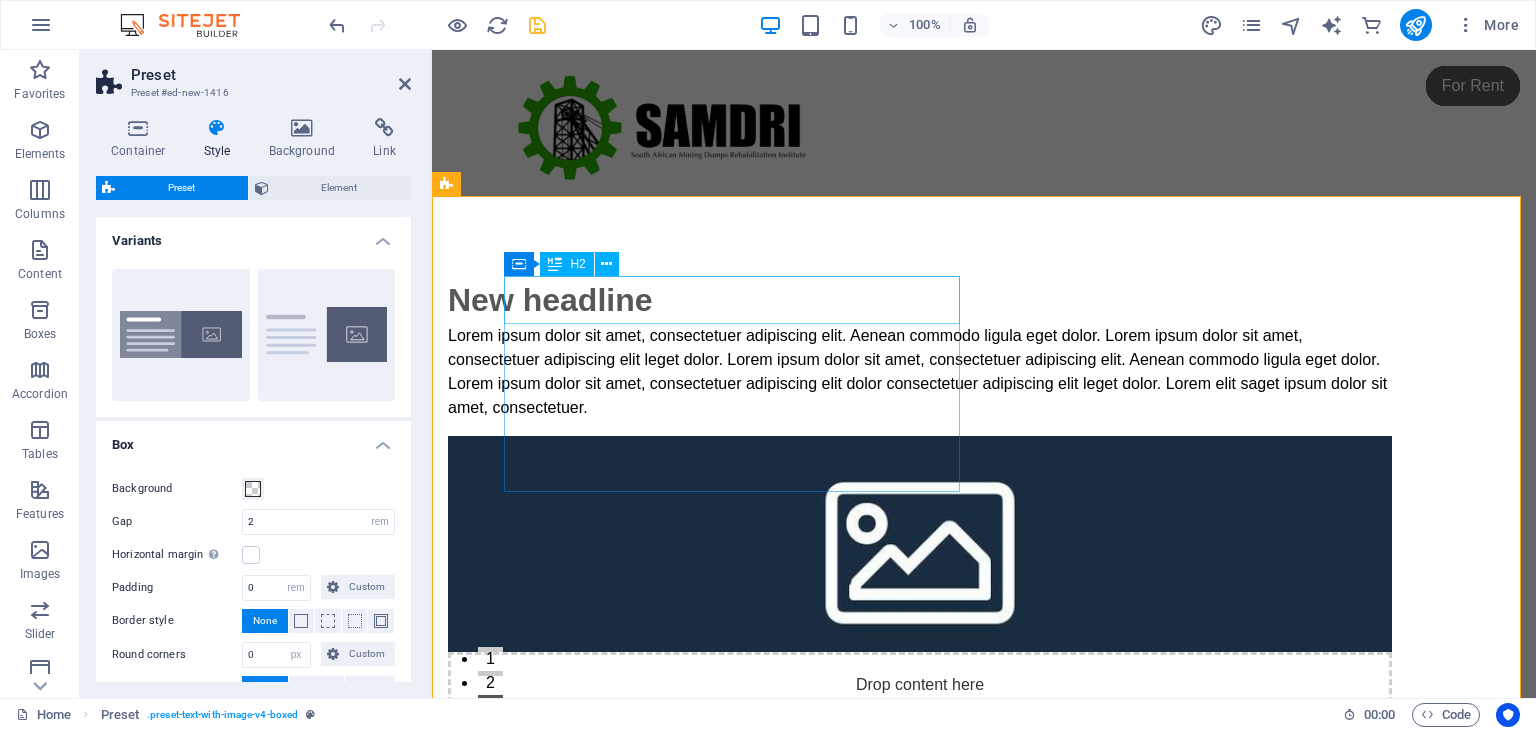 click on "New headline" at bounding box center (920, 300) 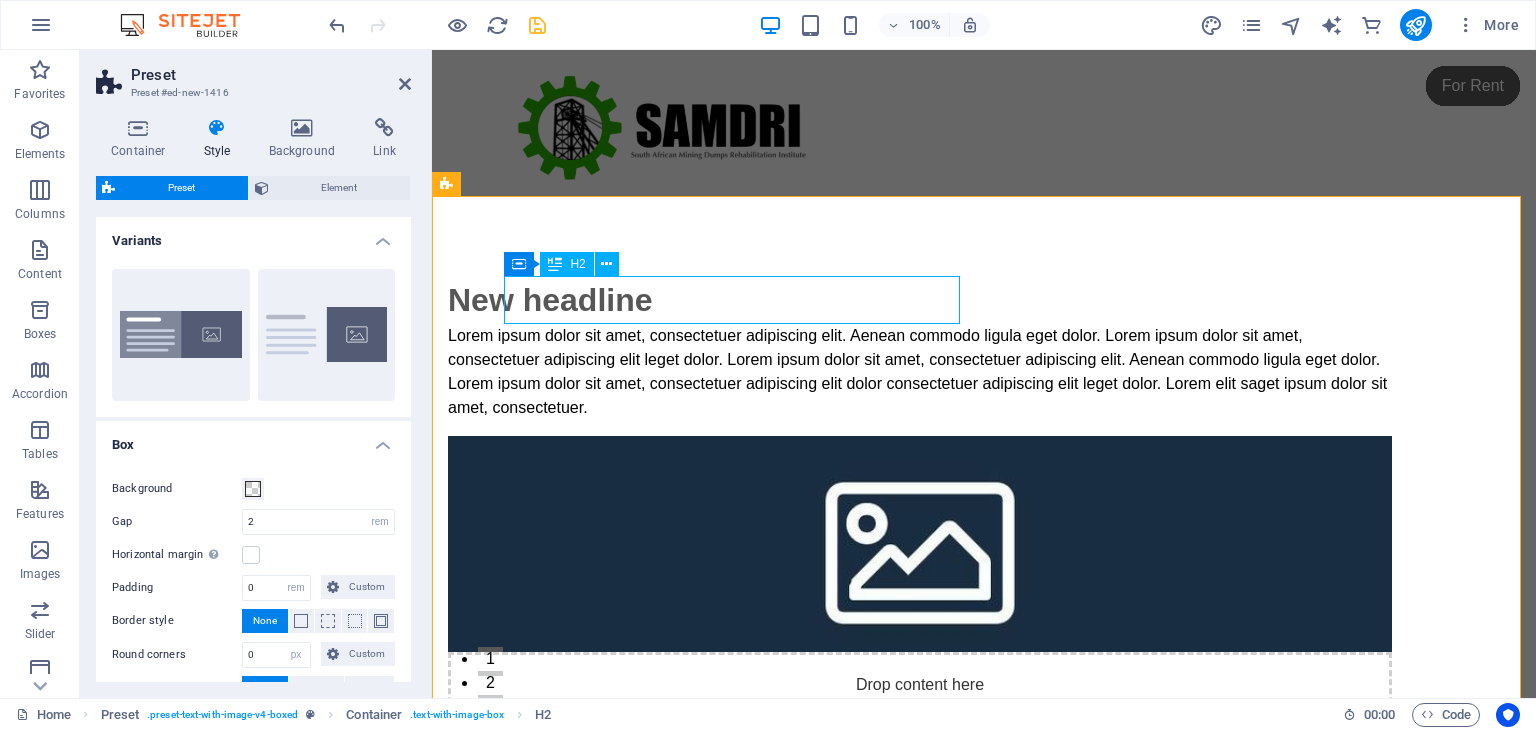 click on "New headline" at bounding box center [920, 300] 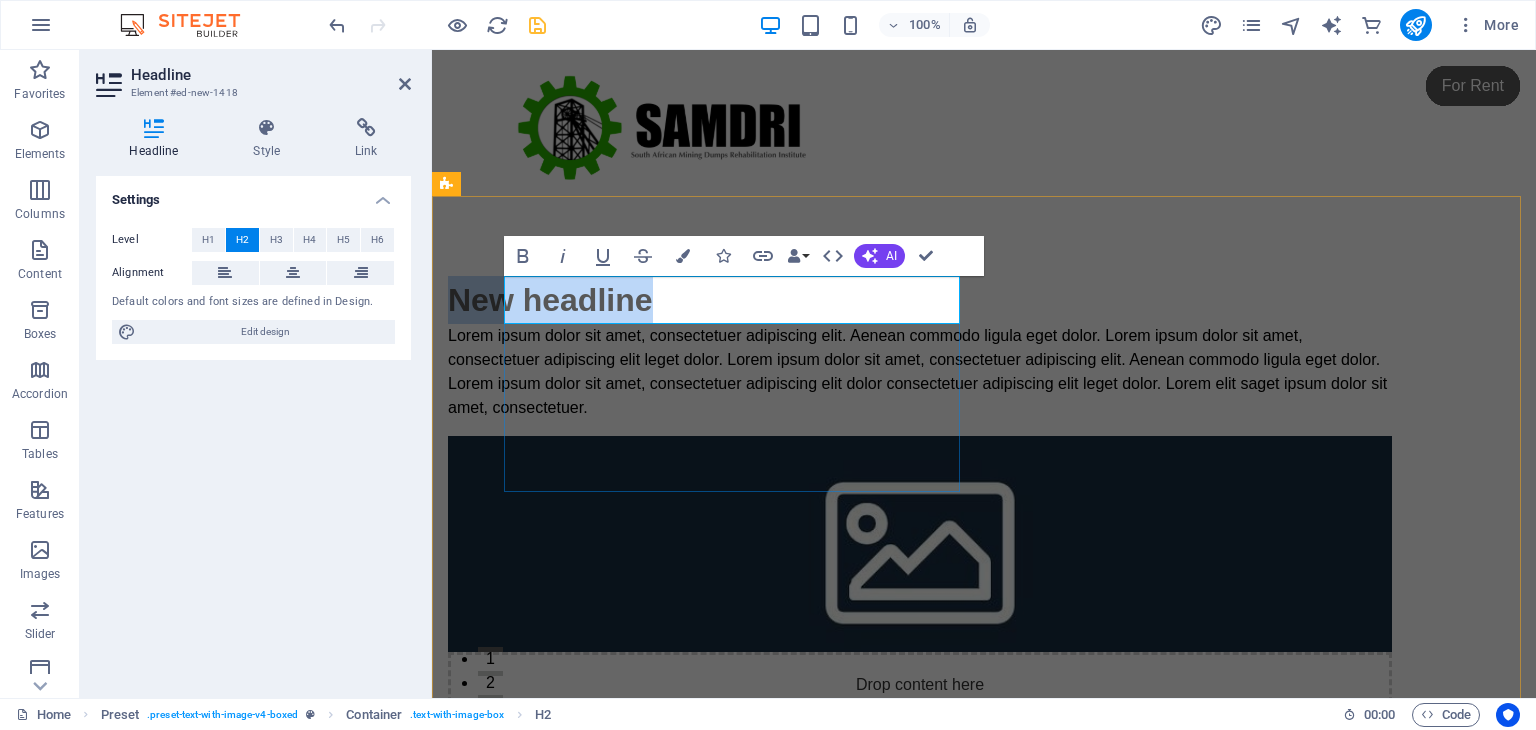 click on "New headline" at bounding box center (920, 300) 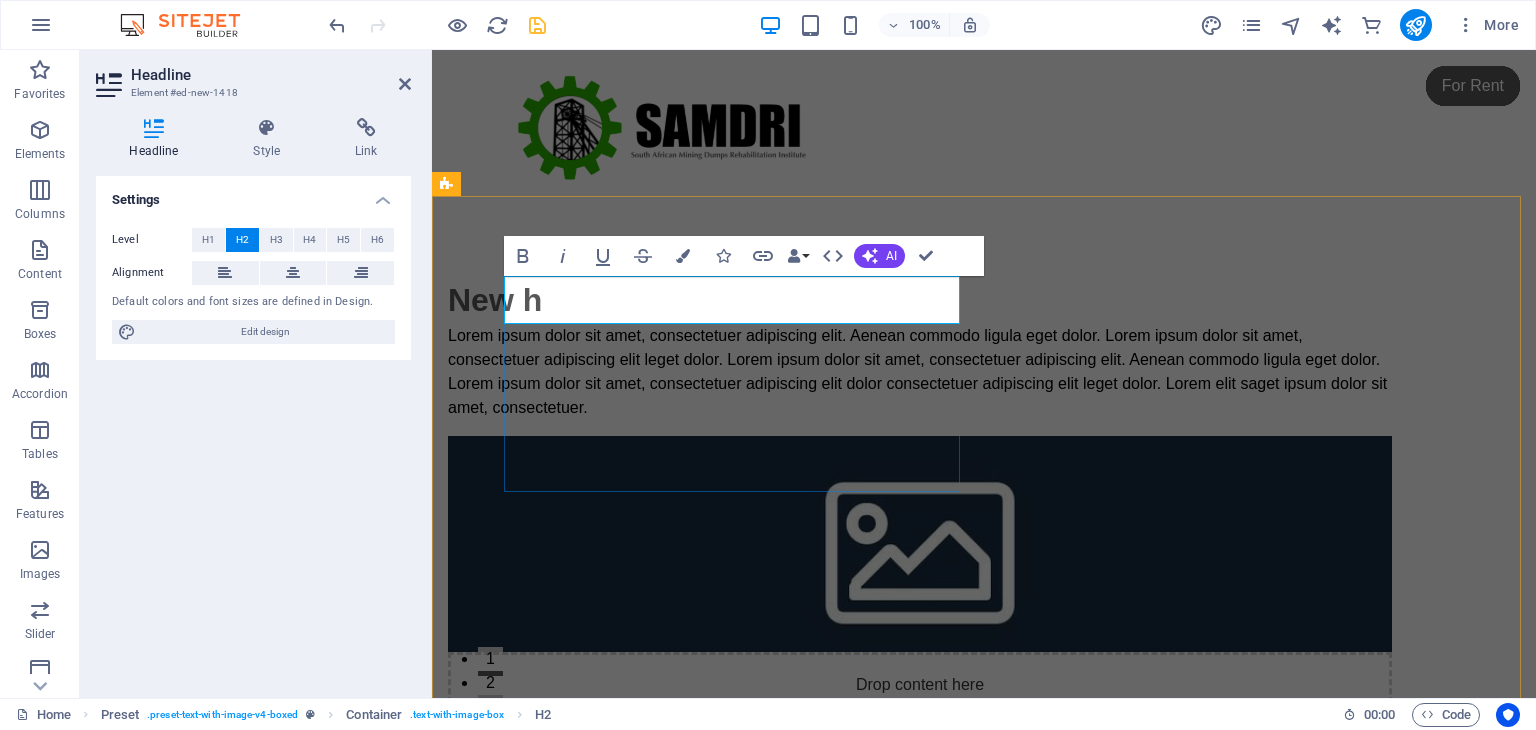 type 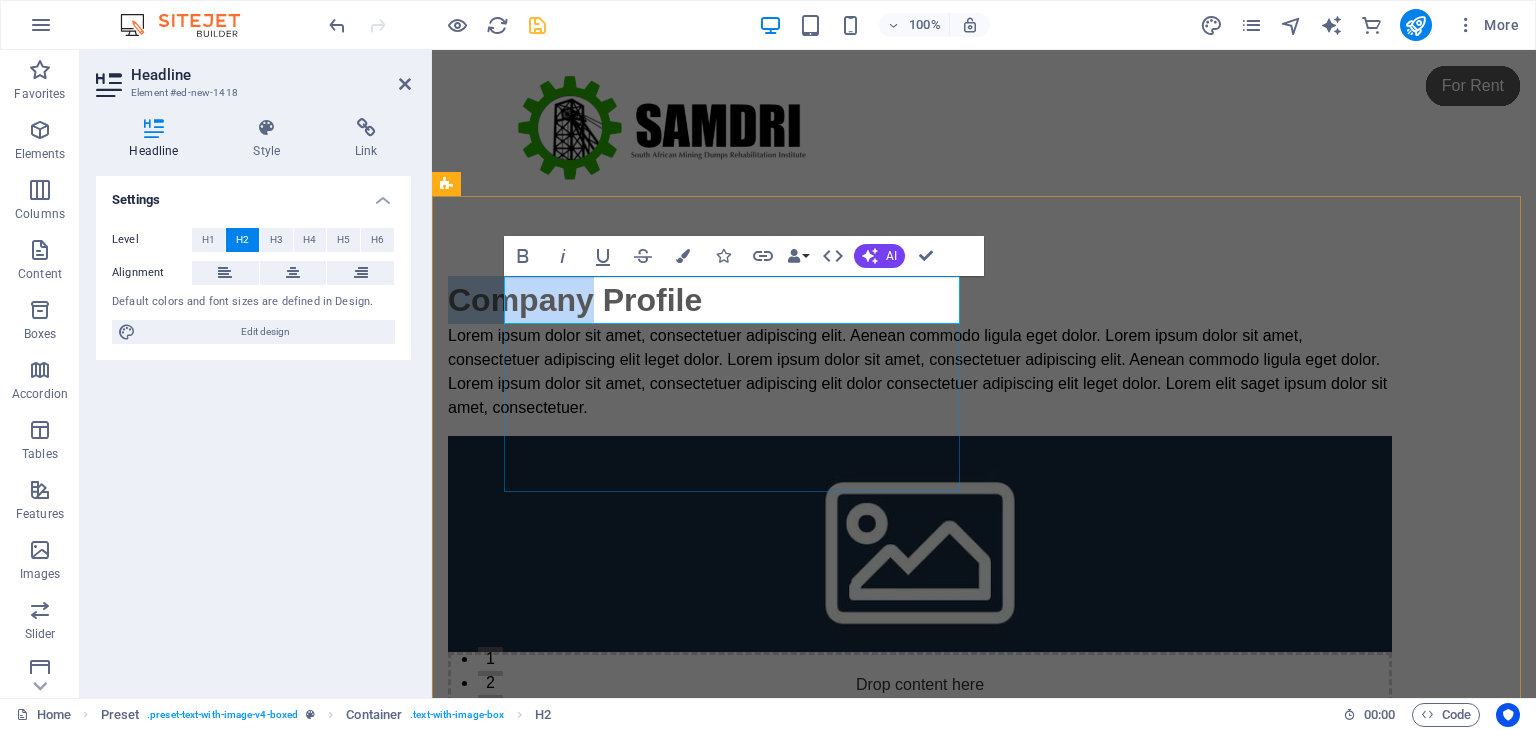 drag, startPoint x: 644, startPoint y: 301, endPoint x: 508, endPoint y: 308, distance: 136.18002 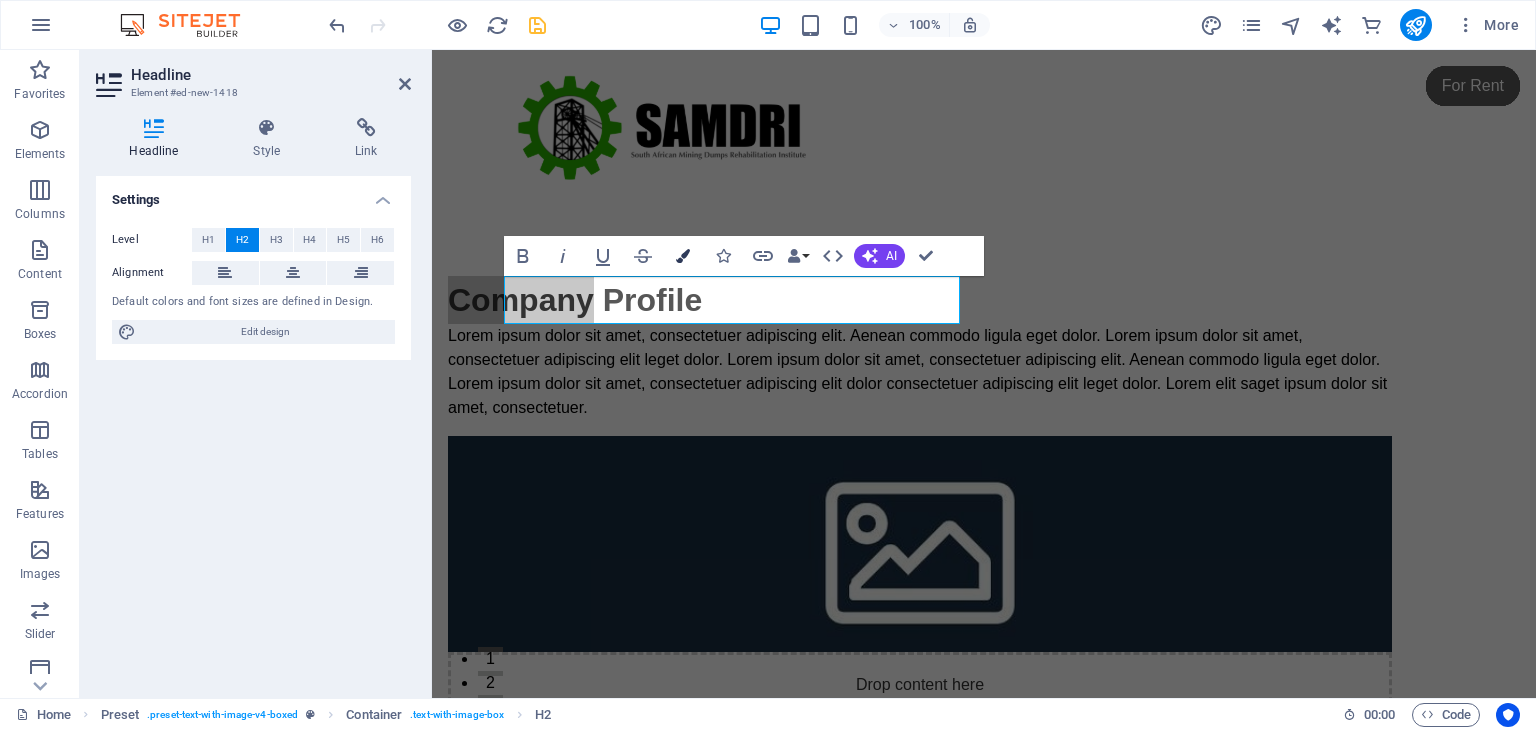 click at bounding box center (683, 256) 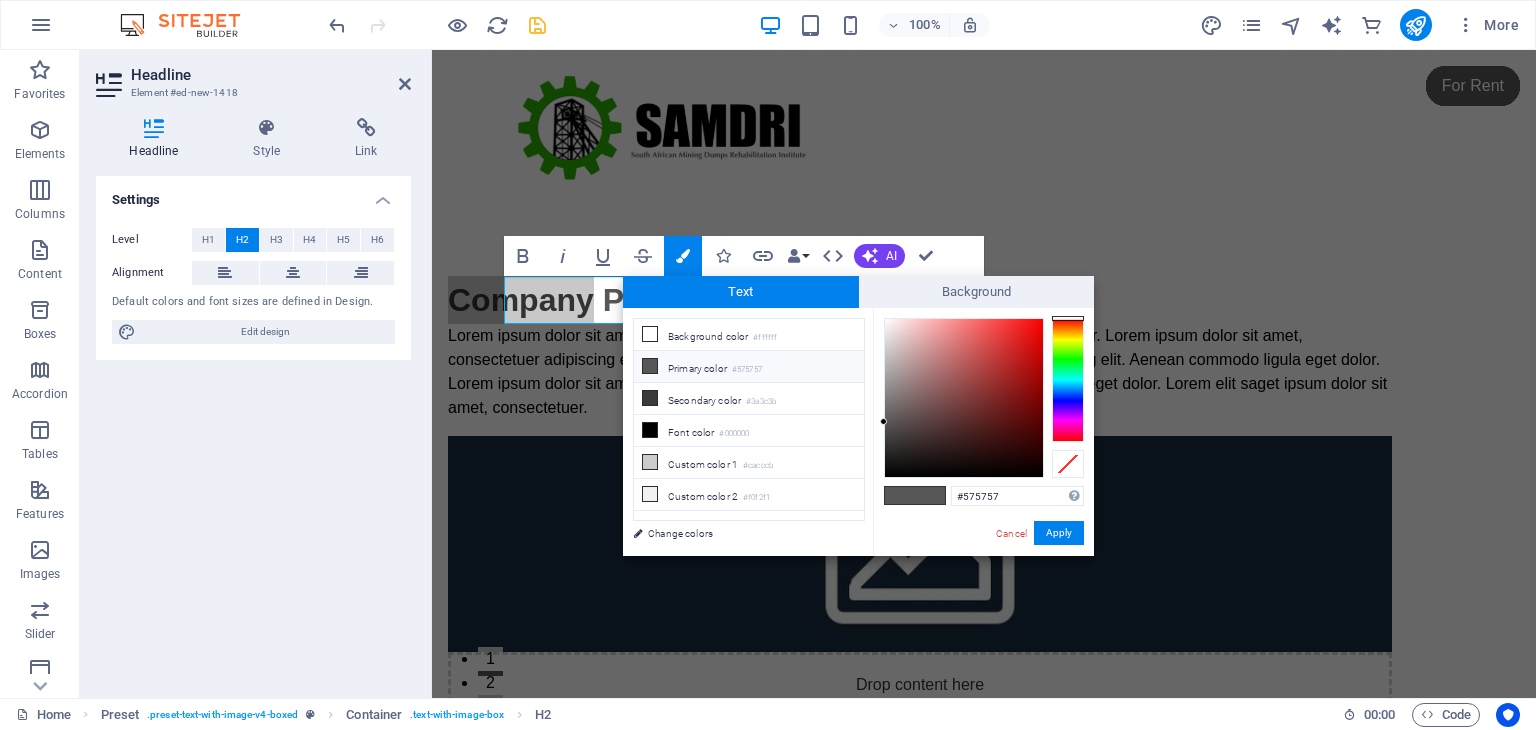 click at bounding box center (1068, 380) 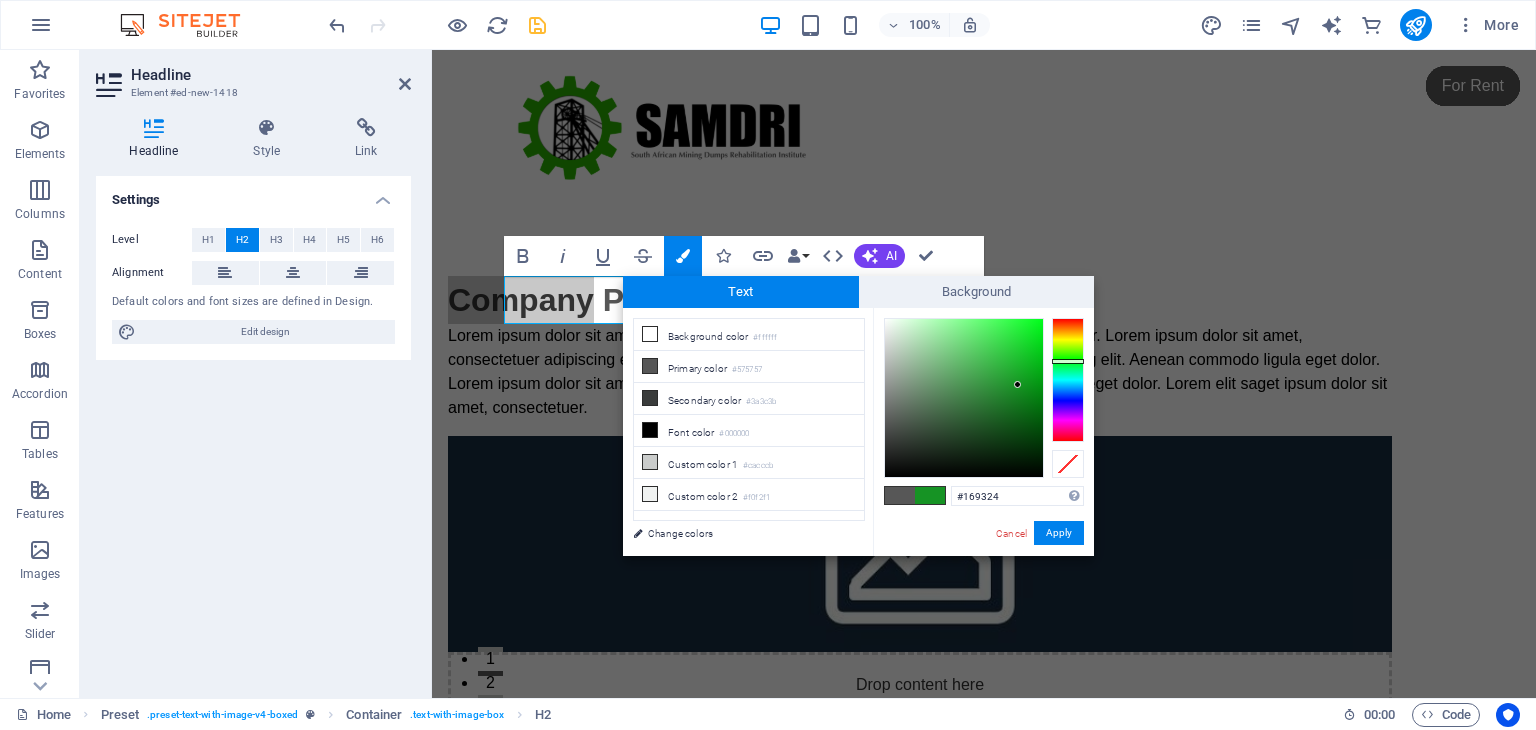 click at bounding box center (964, 398) 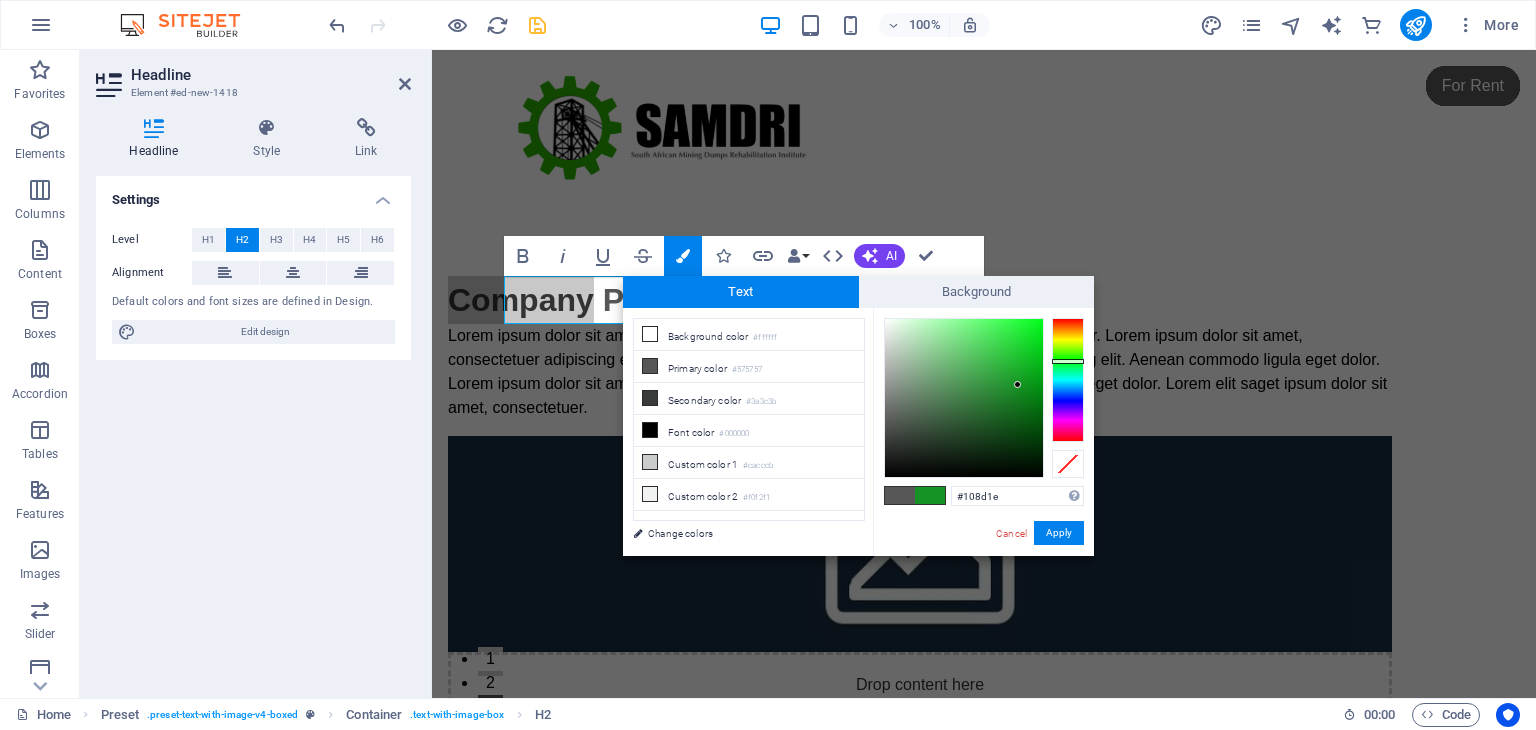 click at bounding box center [964, 398] 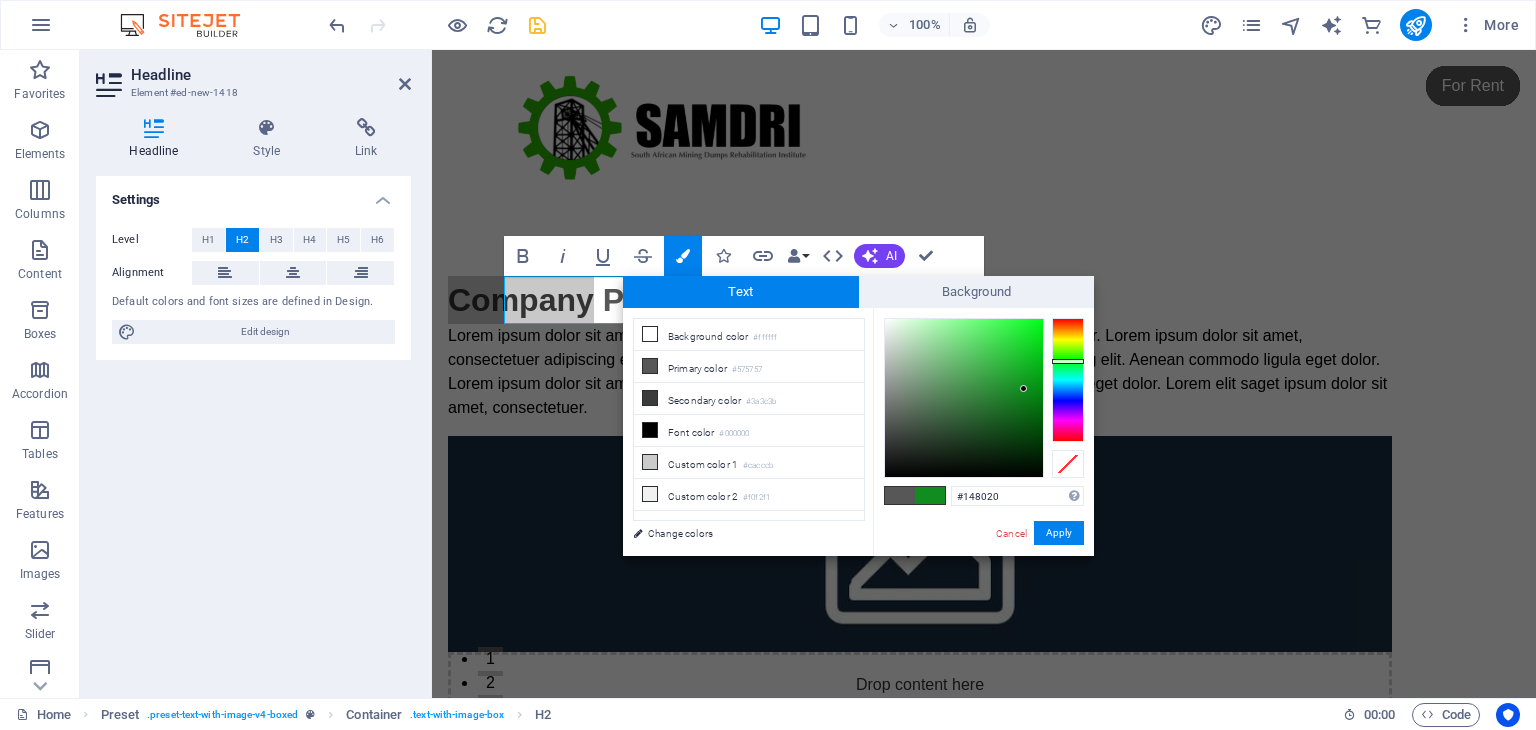 click at bounding box center [964, 398] 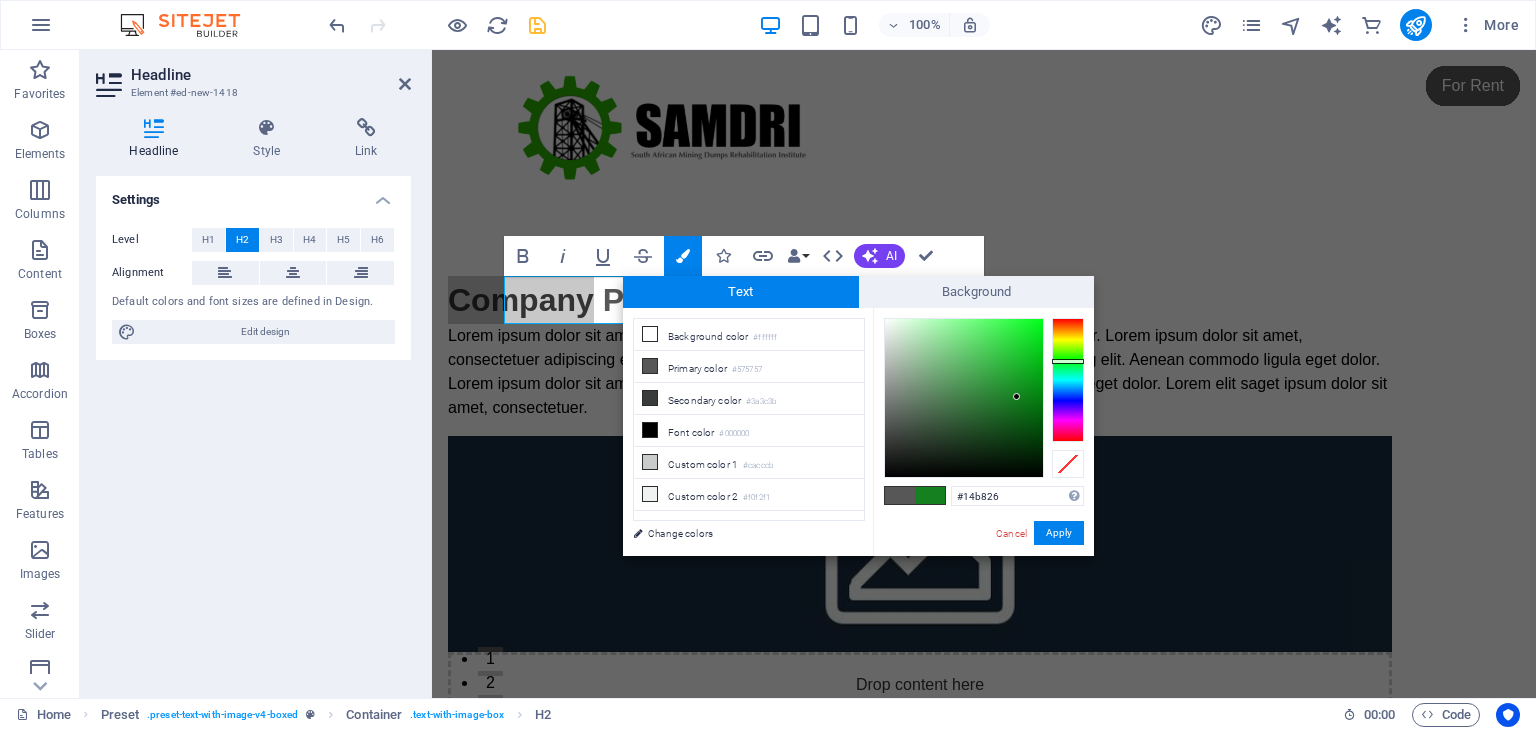 click at bounding box center [964, 398] 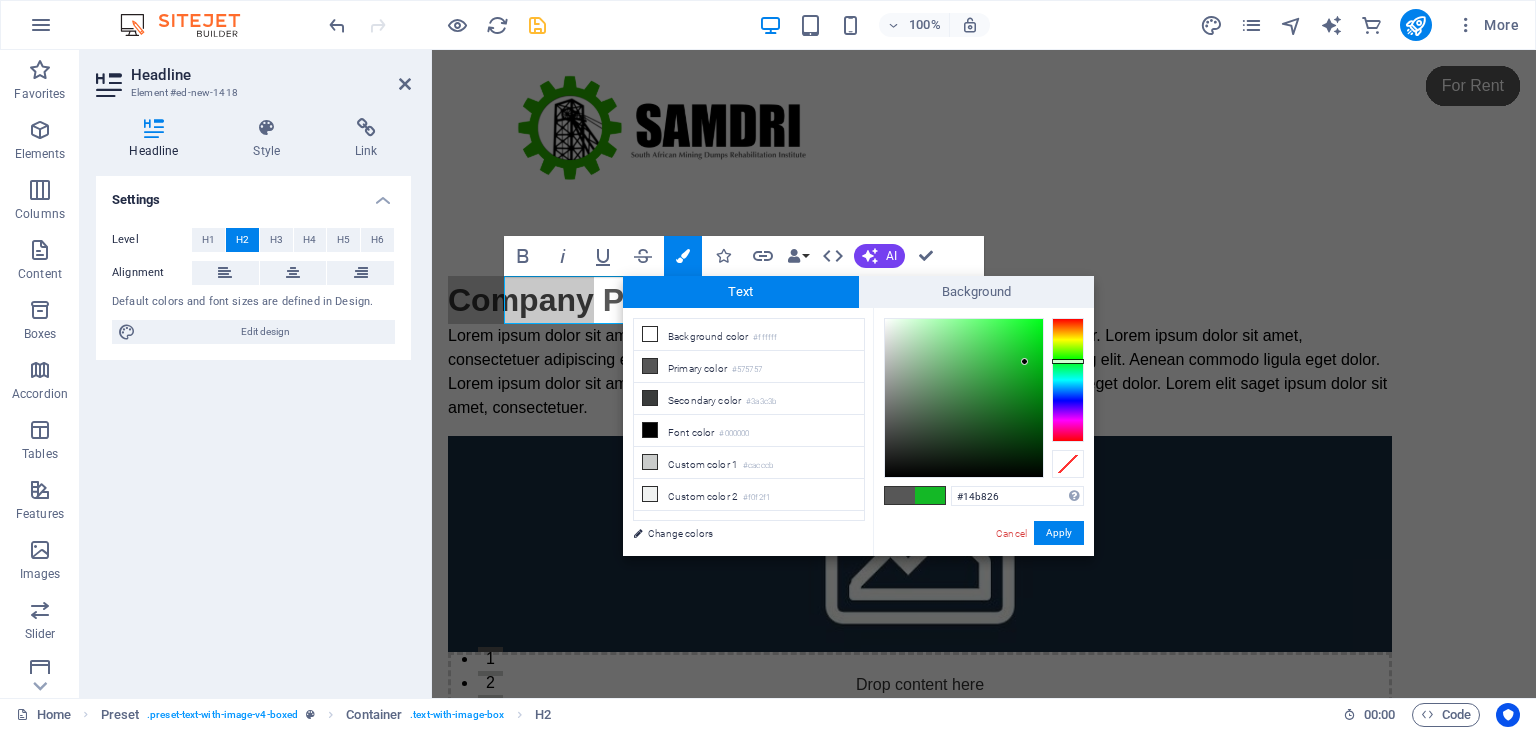 type on "#13ae24" 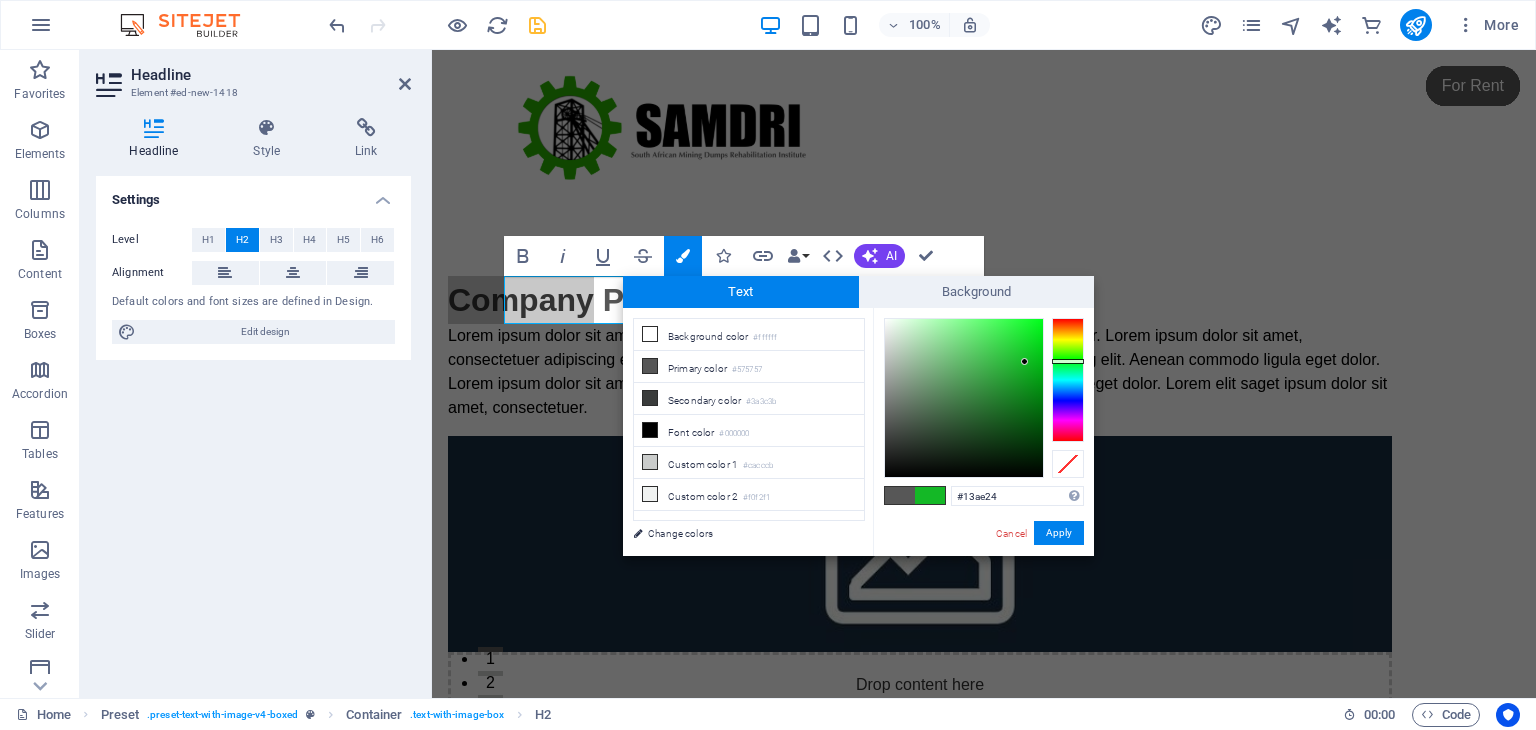 click at bounding box center (964, 398) 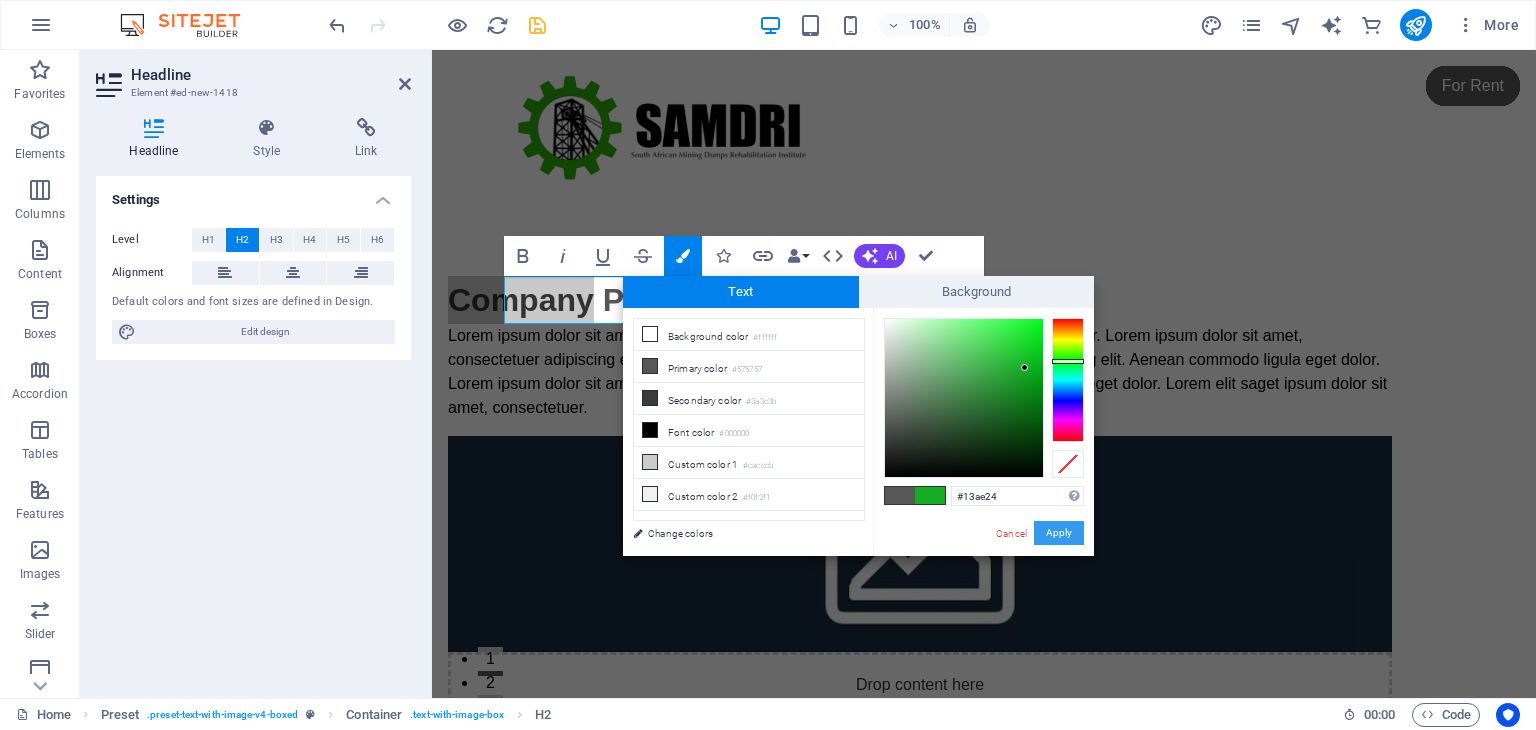 click on "Apply" at bounding box center [1059, 533] 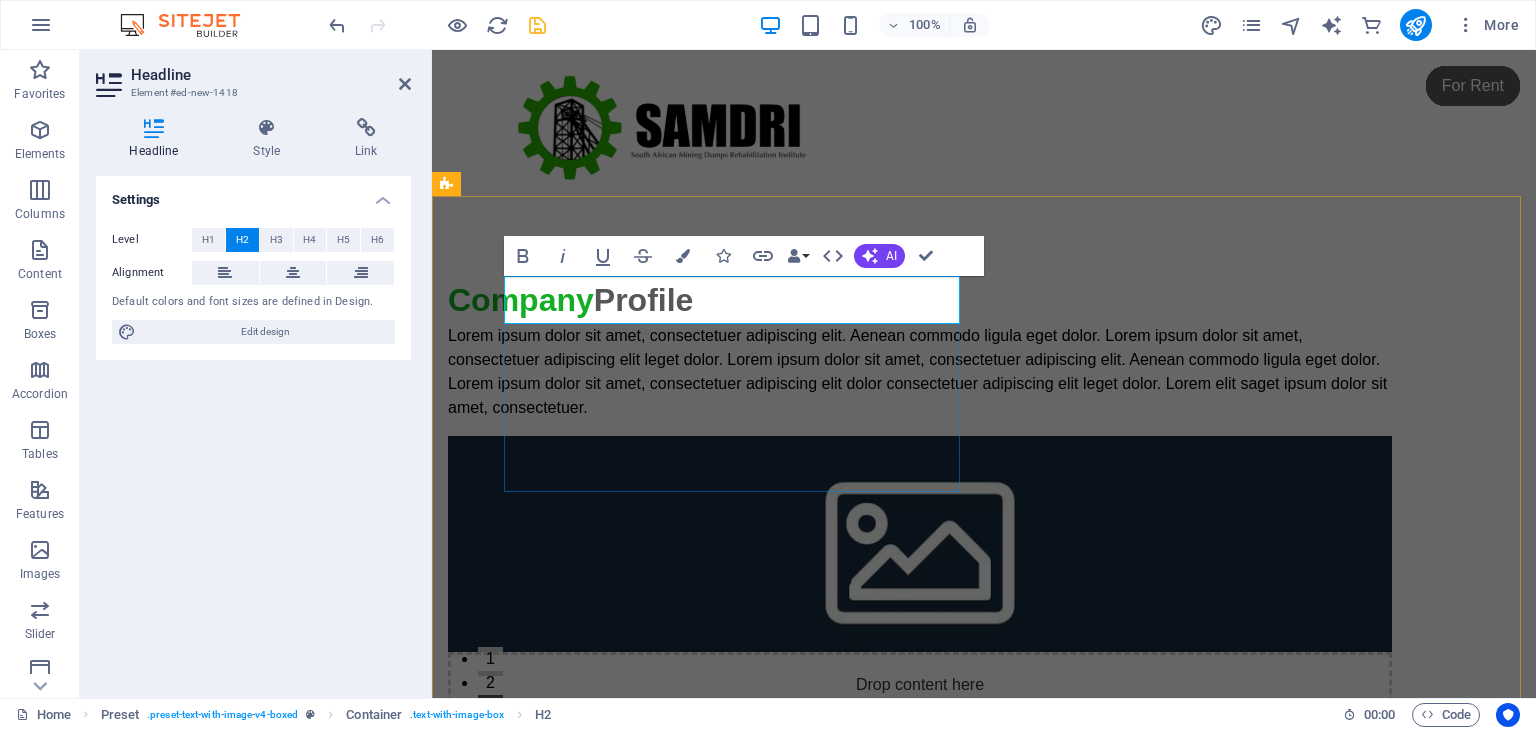 click on "Company  Profile" at bounding box center [920, 300] 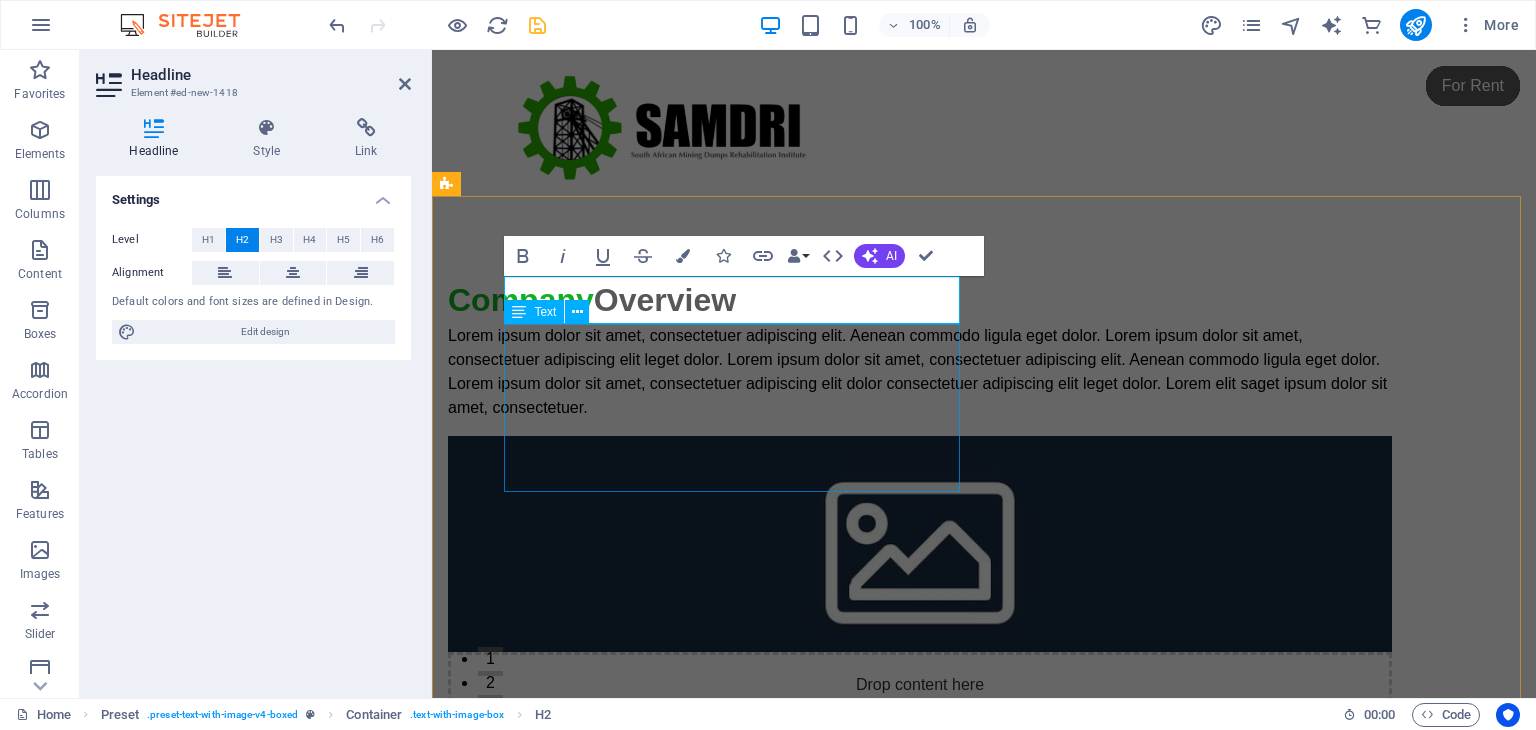 click on "Text" at bounding box center [553, 312] 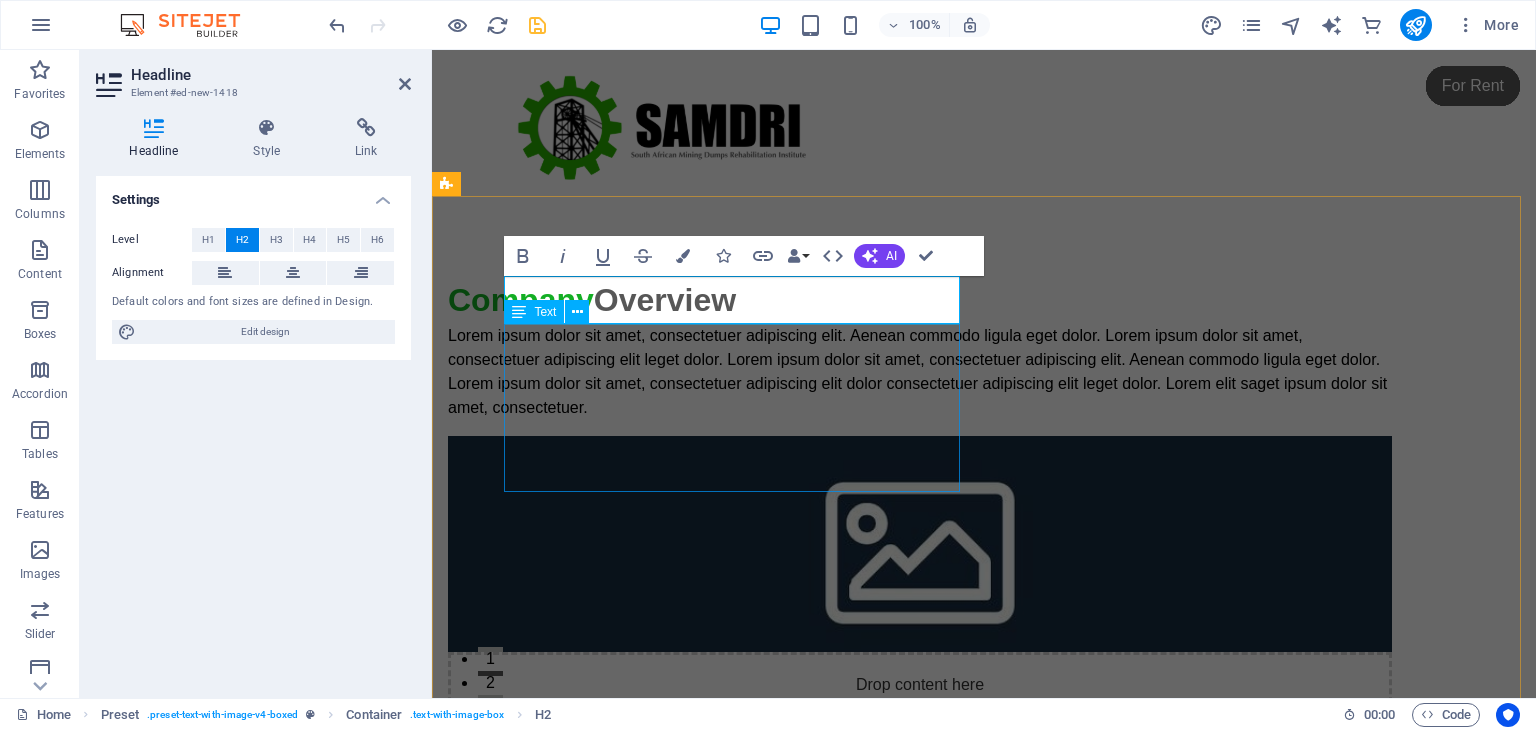 click on "Lorem ipsum dolor sit amet, consectetuer adipiscing elit. Aenean commodo ligula eget dolor. Lorem ipsum dolor sit amet, consectetuer adipiscing elit leget dolor. Lorem ipsum dolor sit amet, consectetuer adipiscing elit. Aenean commodo ligula eget dolor. Lorem ipsum dolor sit amet, consectetuer adipiscing elit dolor consectetuer adipiscing elit leget dolor. Lorem elit saget ipsum dolor sit amet, consectetuer." at bounding box center (920, 372) 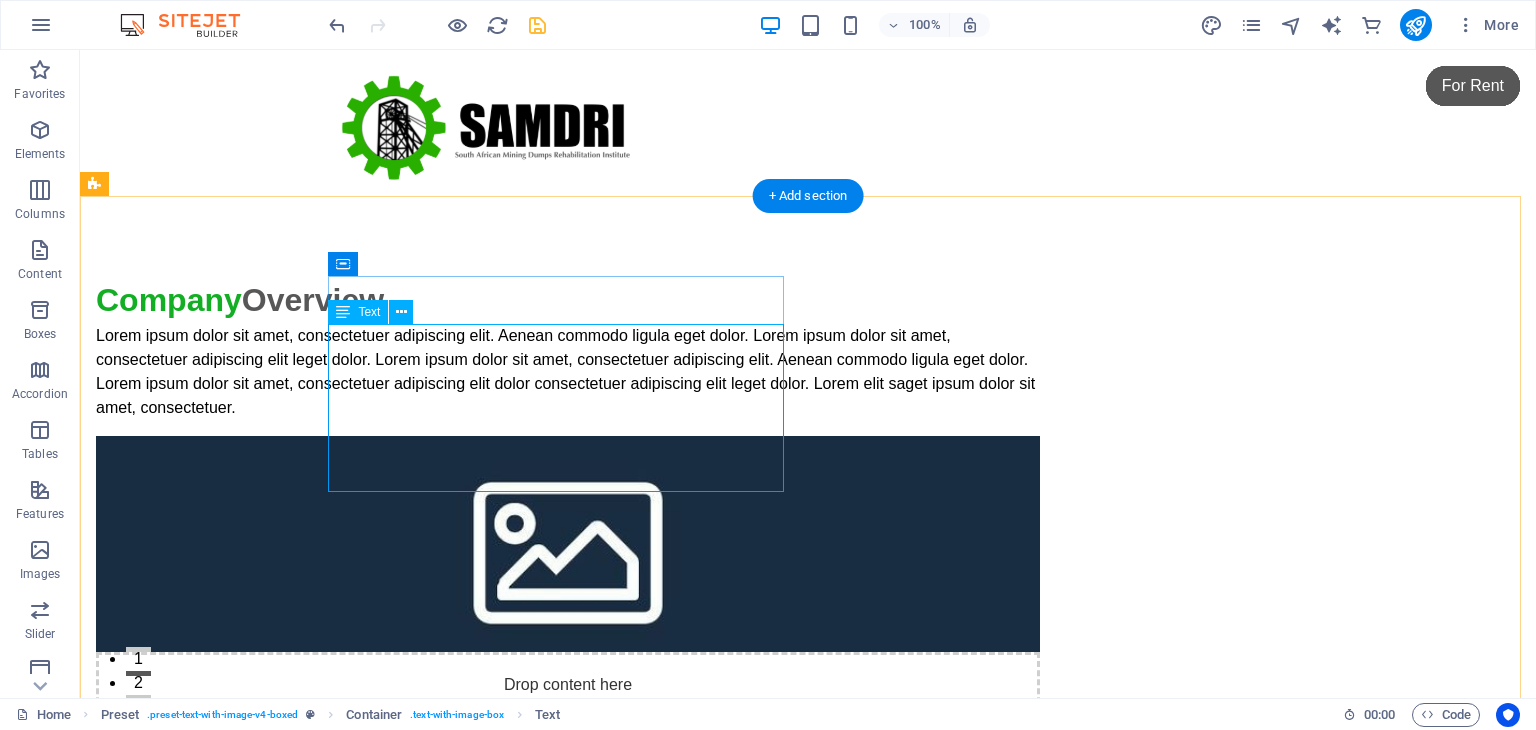 click on "Lorem ipsum dolor sit amet, consectetuer adipiscing elit. Aenean commodo ligula eget dolor. Lorem ipsum dolor sit amet, consectetuer adipiscing elit leget dolor. Lorem ipsum dolor sit amet, consectetuer adipiscing elit. Aenean commodo ligula eget dolor. Lorem ipsum dolor sit amet, consectetuer adipiscing elit dolor consectetuer adipiscing elit leget dolor. Lorem elit saget ipsum dolor sit amet, consectetuer." at bounding box center [568, 372] 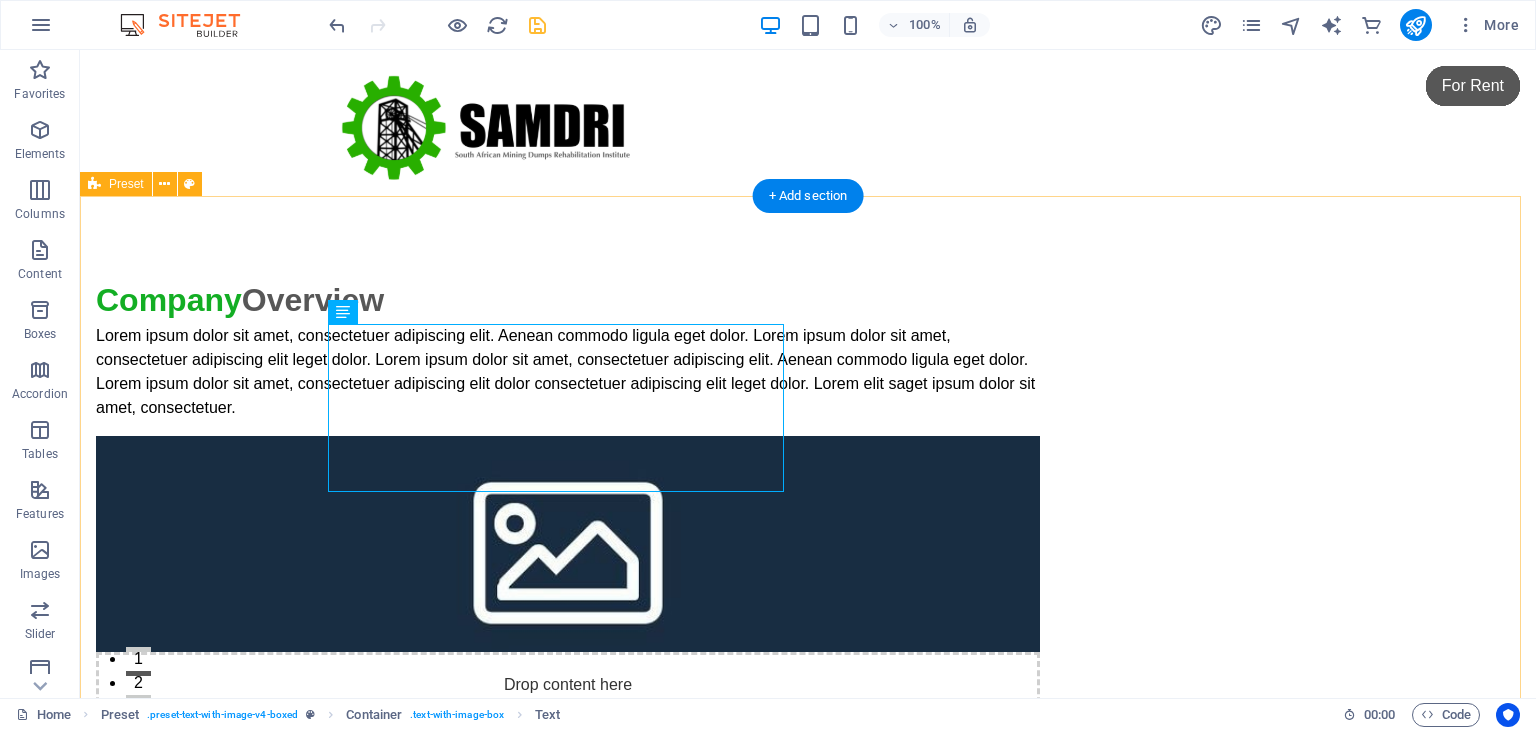 click on "Company  Overview Lorem ipsum dolor sit amet, consectetuer adipiscing elit. Aenean commodo ligula eget dolor. Lorem ipsum dolor sit amet, consectetuer adipiscing elit leget dolor. Lorem ipsum dolor sit amet, consectetuer adipiscing elit. Aenean commodo ligula eget dolor. Lorem ipsum dolor sit amet, consectetuer adipiscing elit dolor consectetuer adipiscing elit leget dolor. Lorem elit saget ipsum dolor sit amet, consectetuer. Drop content here or  Add elements  Paste clipboard" at bounding box center [808, 697] 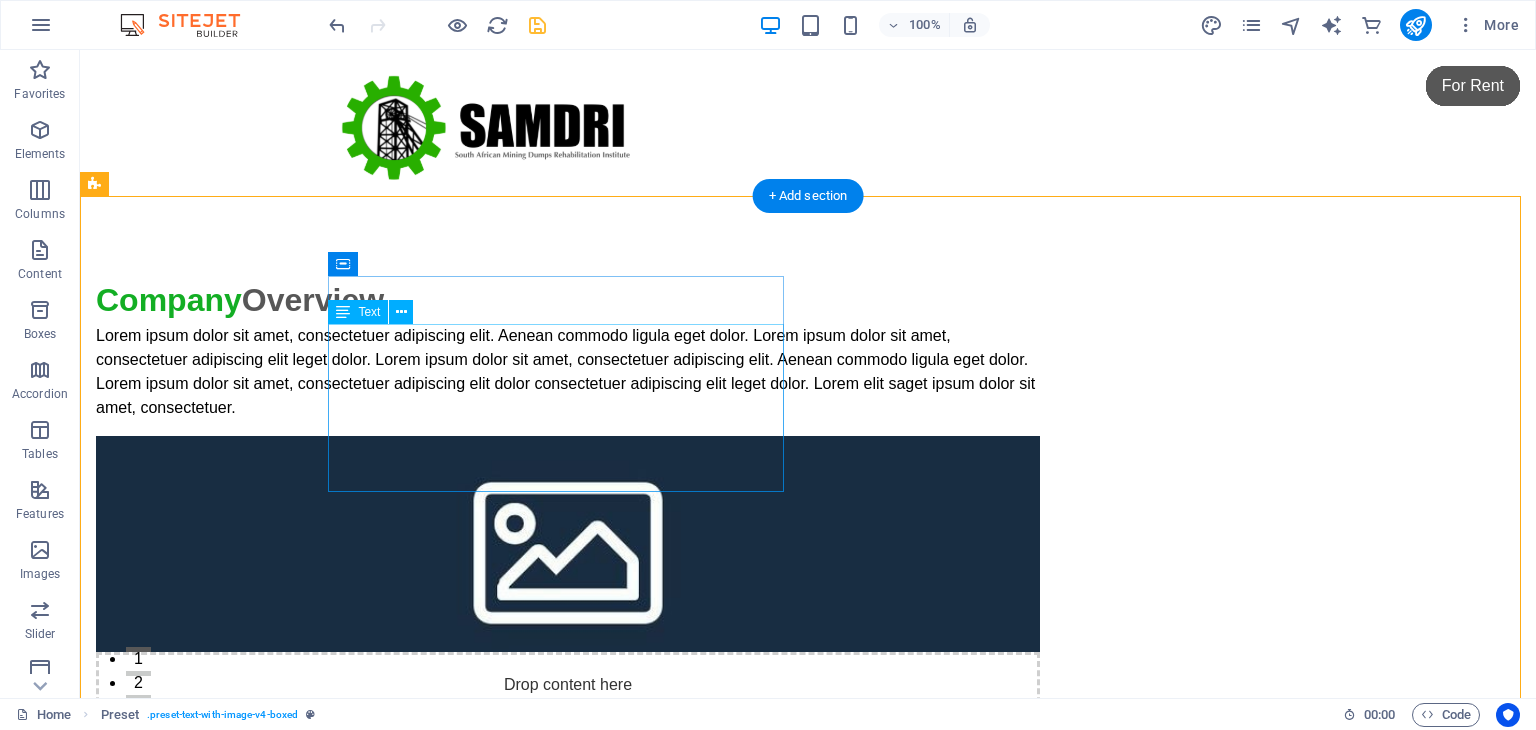 click on "Lorem ipsum dolor sit amet, consectetuer adipiscing elit. Aenean commodo ligula eget dolor. Lorem ipsum dolor sit amet, consectetuer adipiscing elit leget dolor. Lorem ipsum dolor sit amet, consectetuer adipiscing elit. Aenean commodo ligula eget dolor. Lorem ipsum dolor sit amet, consectetuer adipiscing elit dolor consectetuer adipiscing elit leget dolor. Lorem elit saget ipsum dolor sit amet, consectetuer." at bounding box center [568, 372] 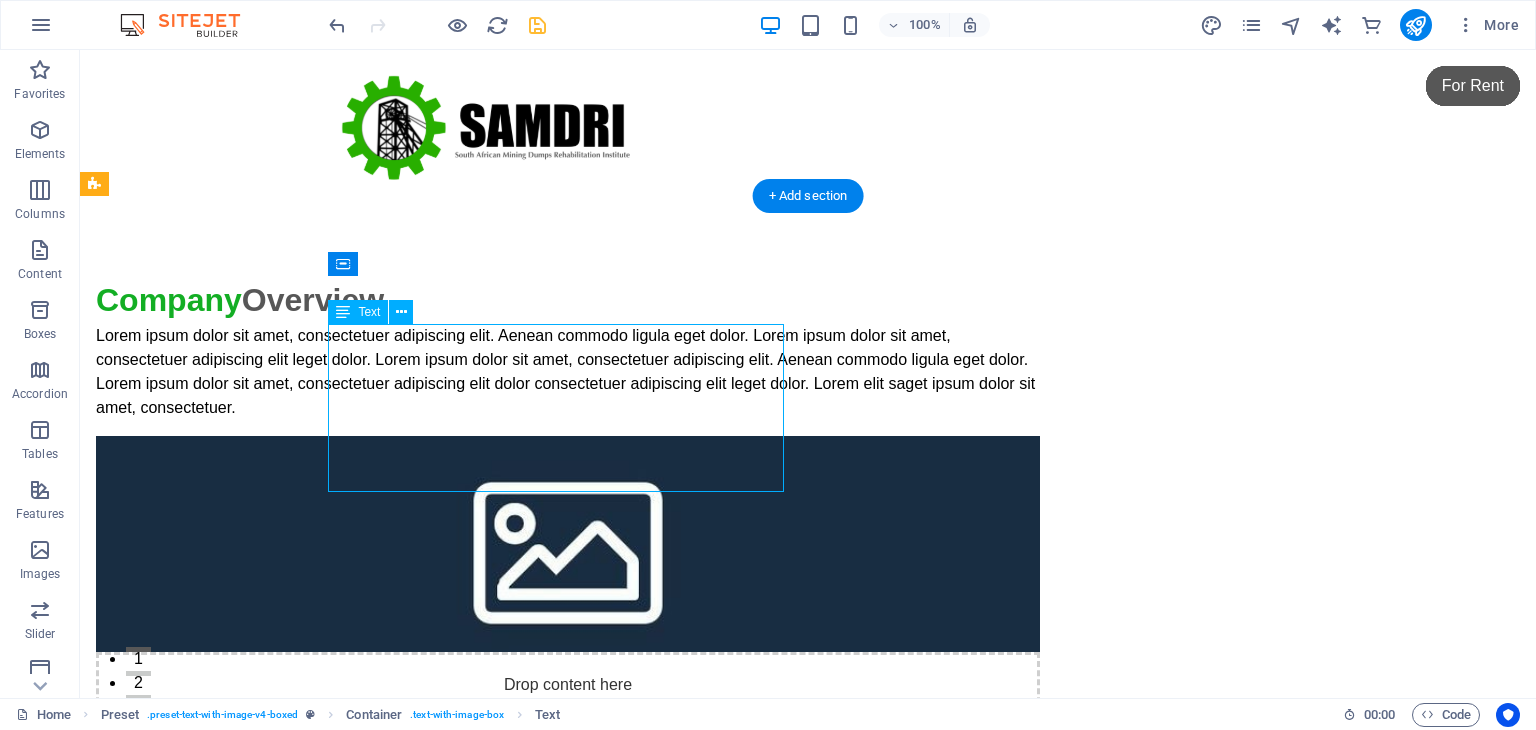 click on "Lorem ipsum dolor sit amet, consectetuer adipiscing elit. Aenean commodo ligula eget dolor. Lorem ipsum dolor sit amet, consectetuer adipiscing elit leget dolor. Lorem ipsum dolor sit amet, consectetuer adipiscing elit. Aenean commodo ligula eget dolor. Lorem ipsum dolor sit amet, consectetuer adipiscing elit dolor consectetuer adipiscing elit leget dolor. Lorem elit saget ipsum dolor sit amet, consectetuer." at bounding box center (568, 372) 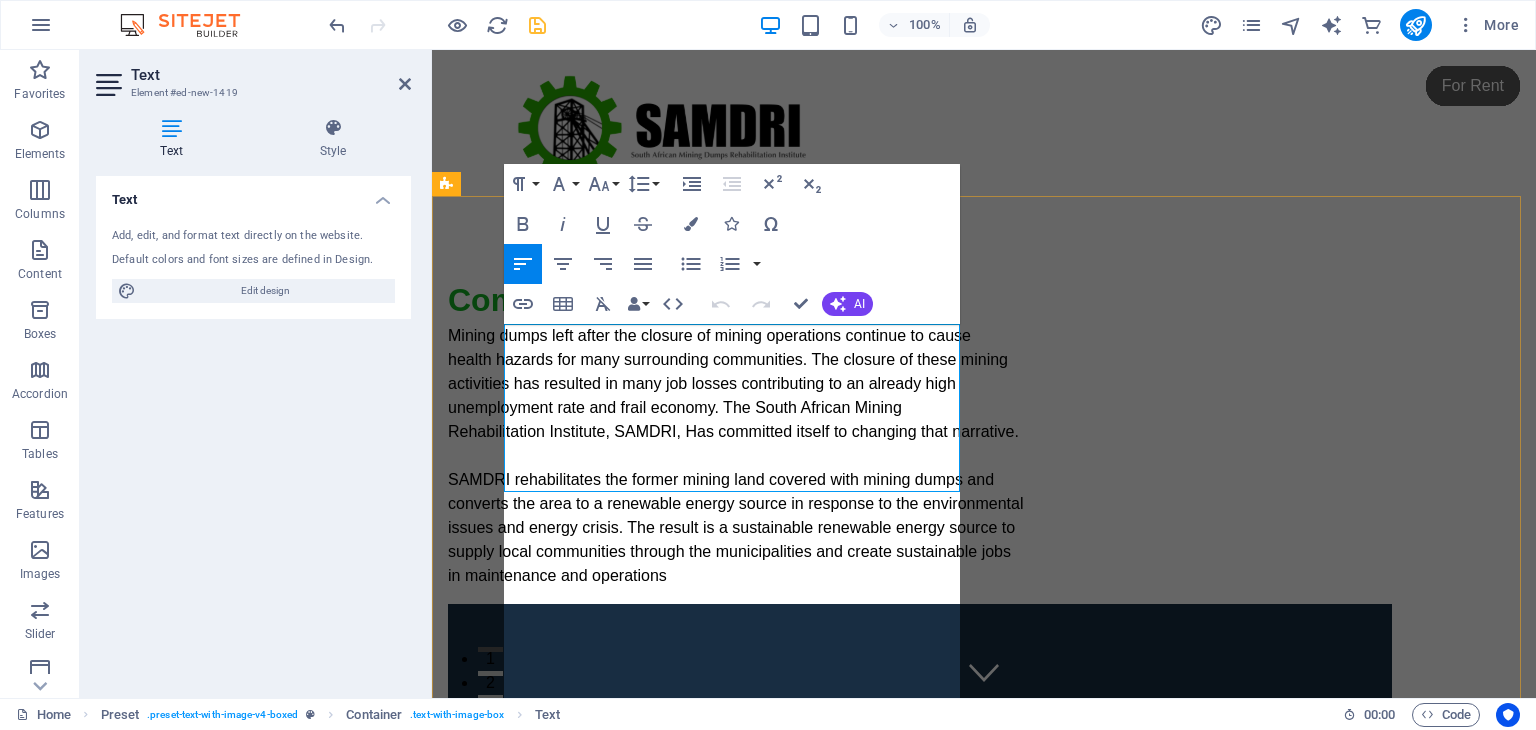 scroll, scrollTop: 13080, scrollLeft: 6, axis: both 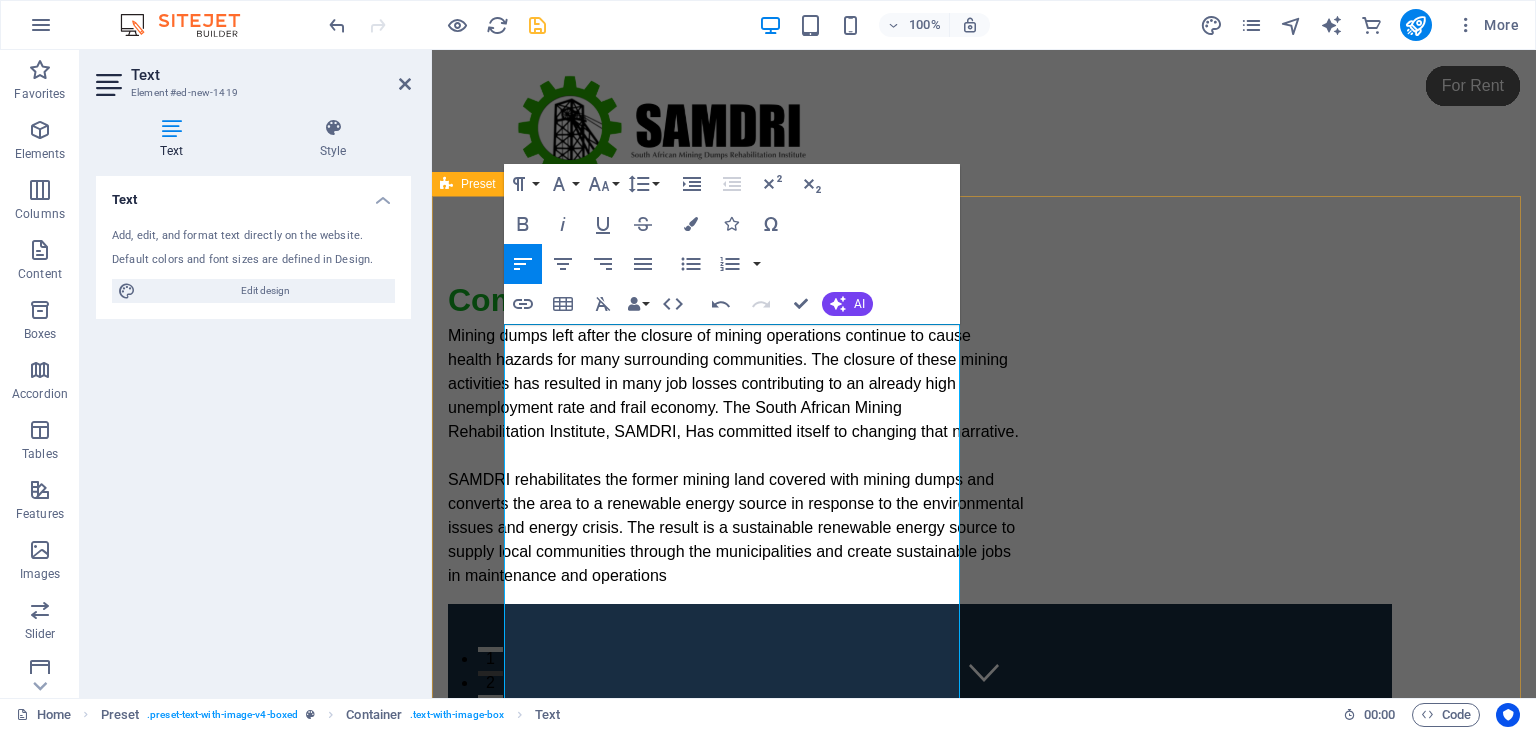 click on "Company  Overview Mining dumps left after the closure of mining operations continue to cause health hazards for many surrounding communities. The closure of these mining activities has resulted in many job losses contributing to an already high unemployment rate and frail economy. The South African Mining Rehabilitation Institute, SAMDRI, Has committed itself to changing that narrative. SAMDRI rehabilitates the former mining land covered with mining dumps and converts the area to a renewable energy source in response to the environmental issues and energy crisis. The result is a sustainable renewable energy source to supply local communities through the municipalities and create sustainable jobs in maintenance and operations Mining dumps left after the closure of mining operations continue to cause health hazards for many surrounding communities. The closure of these mining activities has resulted in many job losses contributing to an already high unemployment rate and frail economy. The South African Mining" at bounding box center (984, 925) 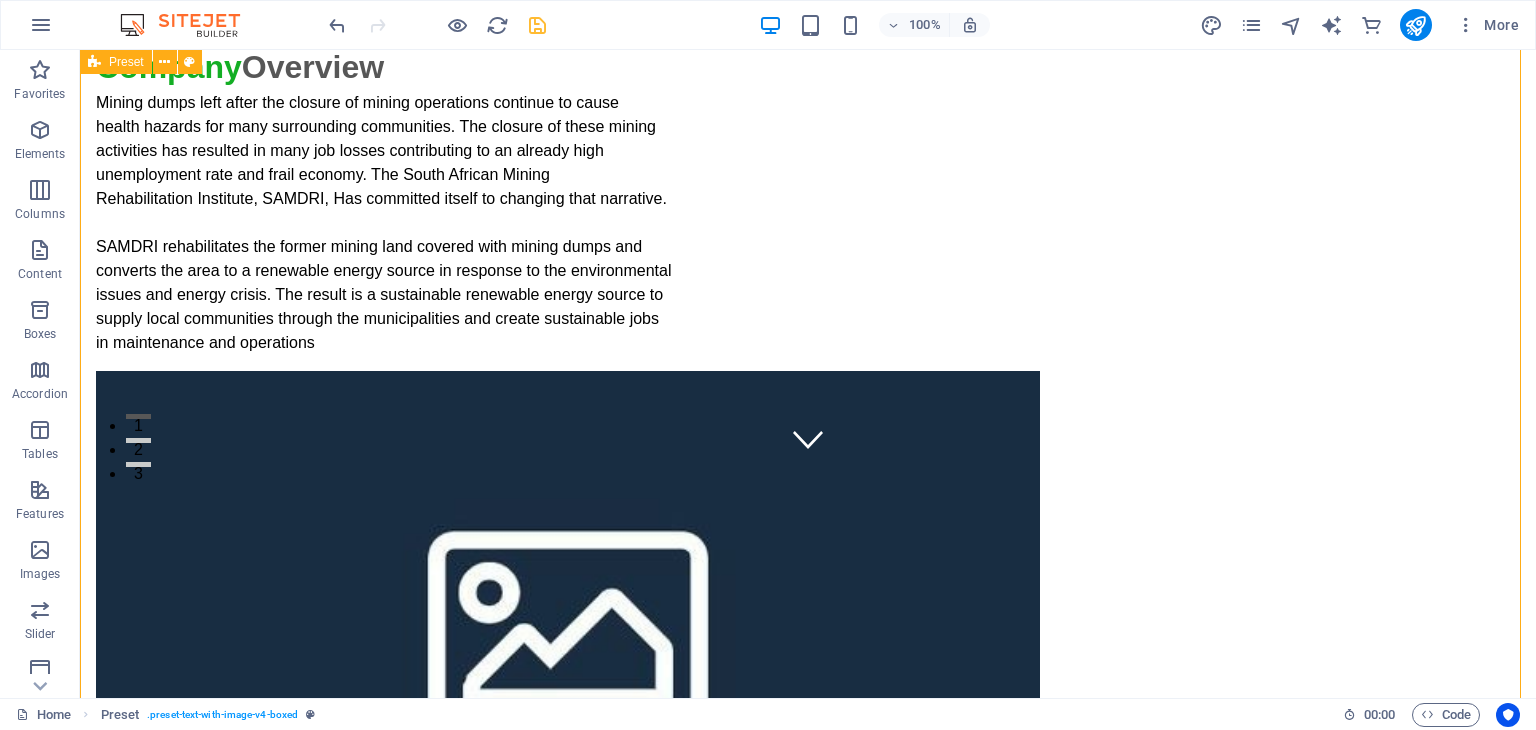 scroll, scrollTop: 0, scrollLeft: 0, axis: both 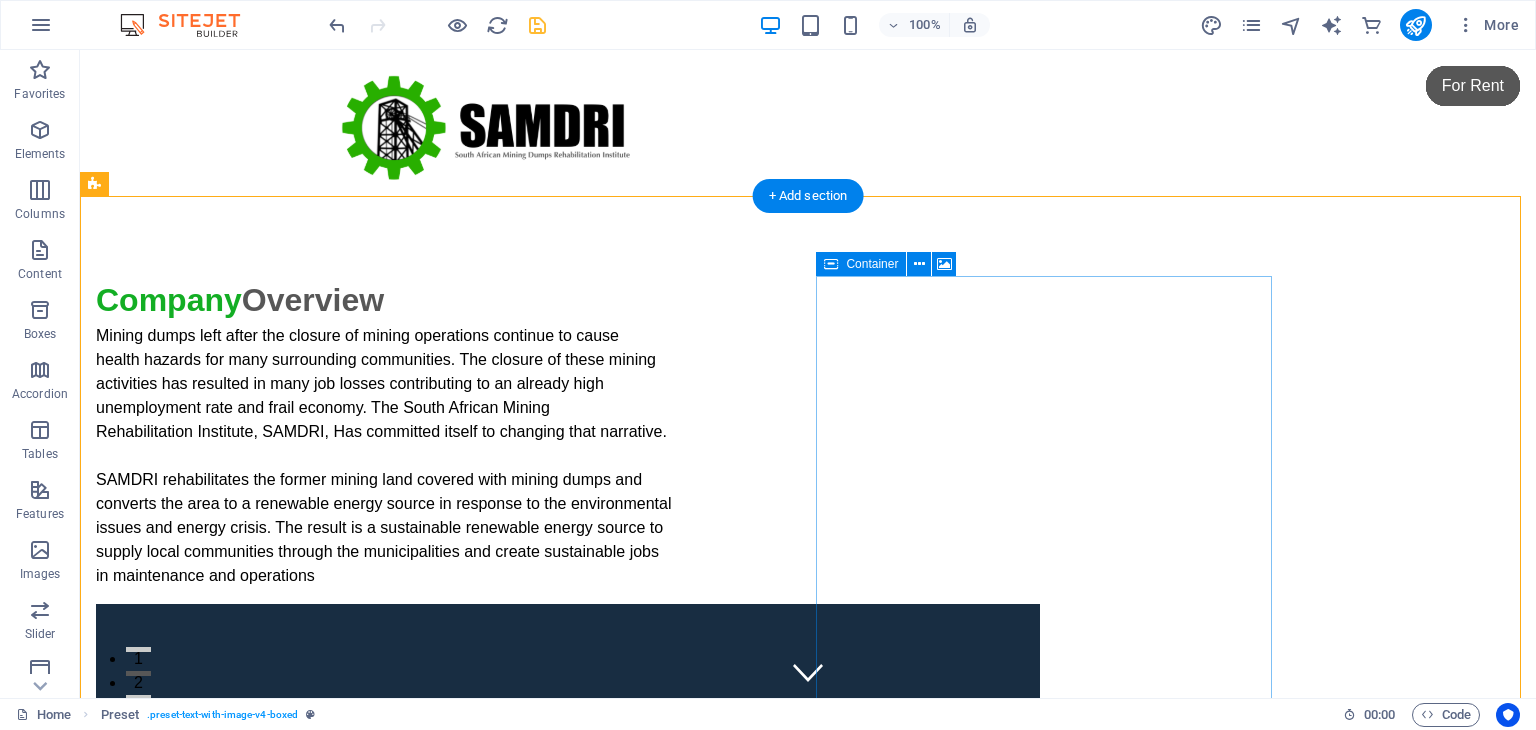 click on "Drop content here or  Add elements  Paste clipboard" at bounding box center [568, 1179] 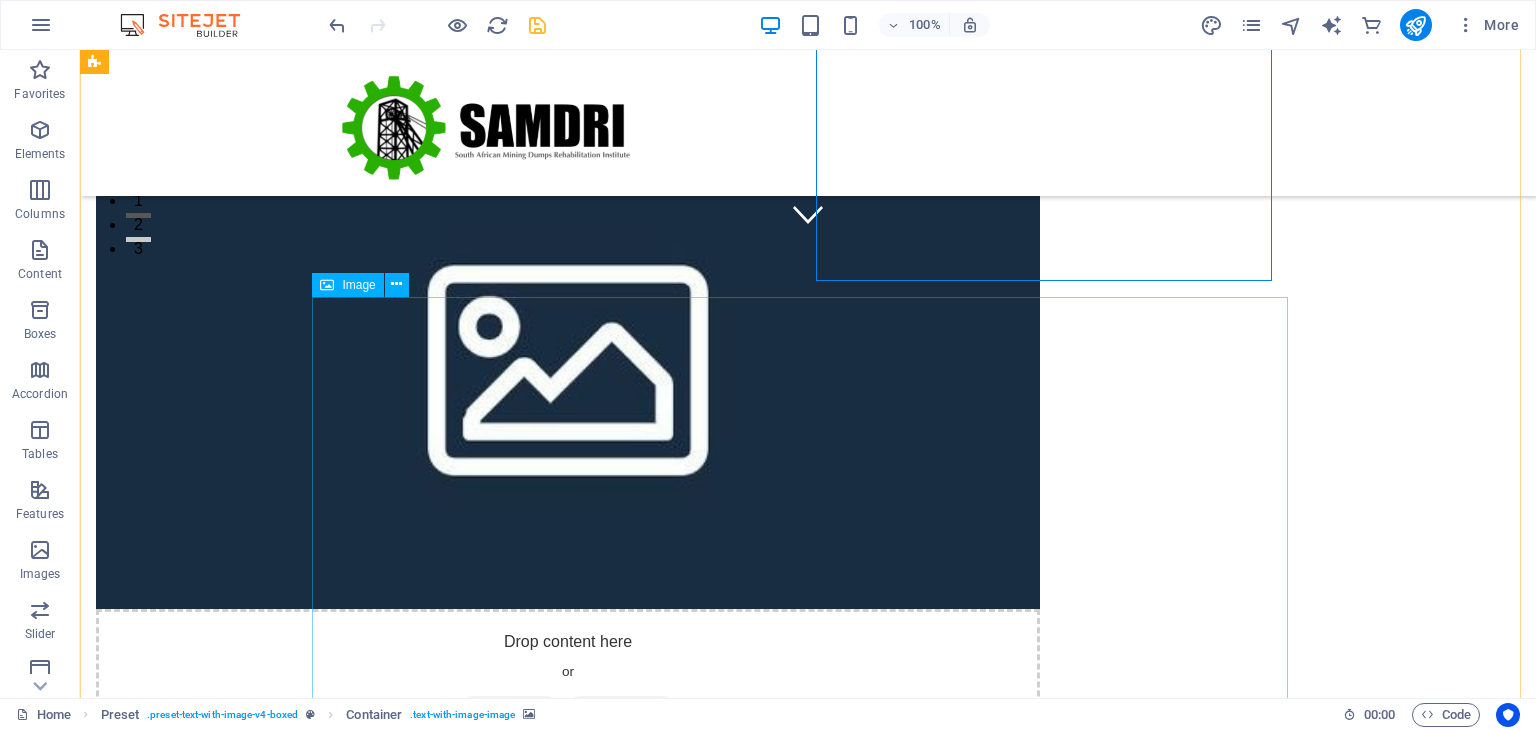 scroll, scrollTop: 258, scrollLeft: 0, axis: vertical 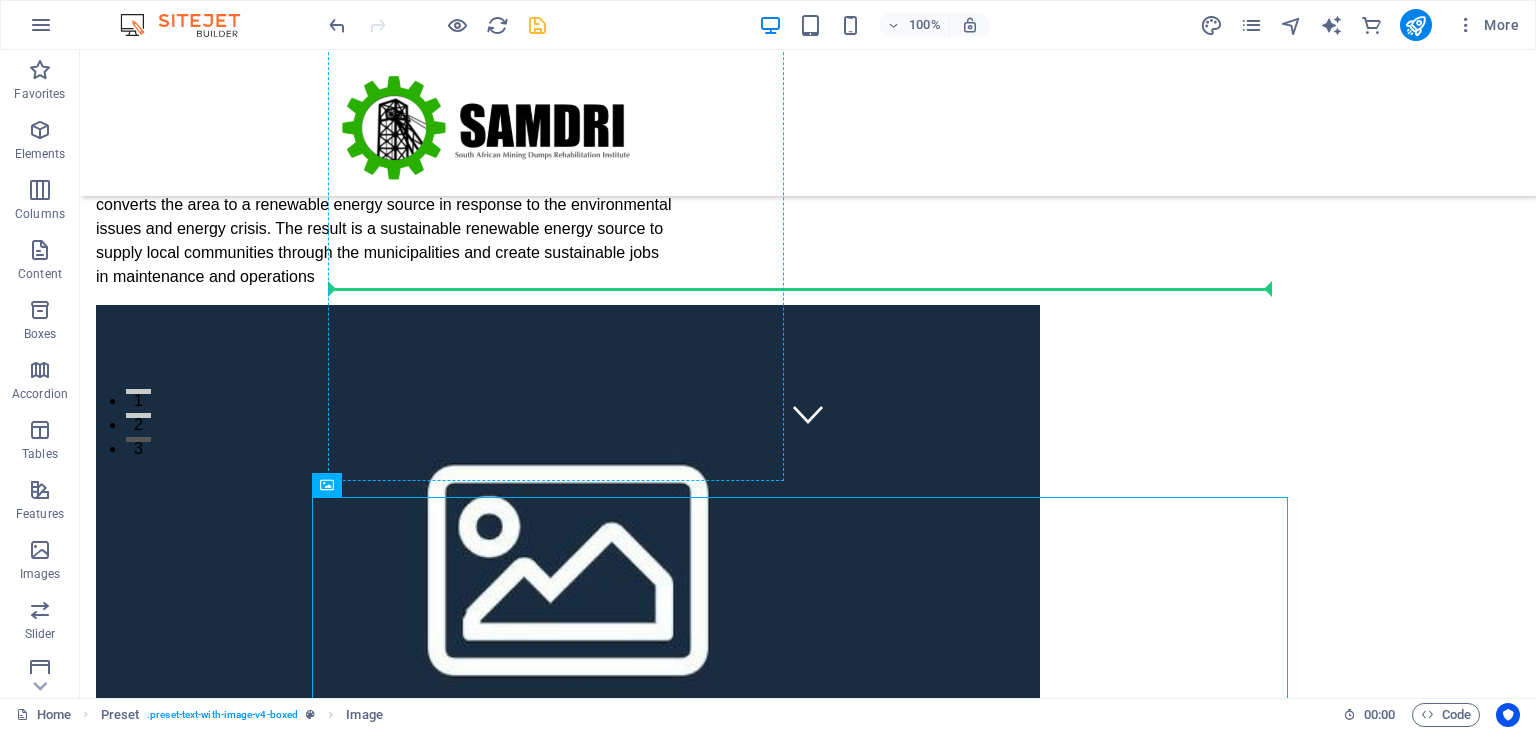 drag, startPoint x: 437, startPoint y: 546, endPoint x: 1048, endPoint y: 235, distance: 685.59607 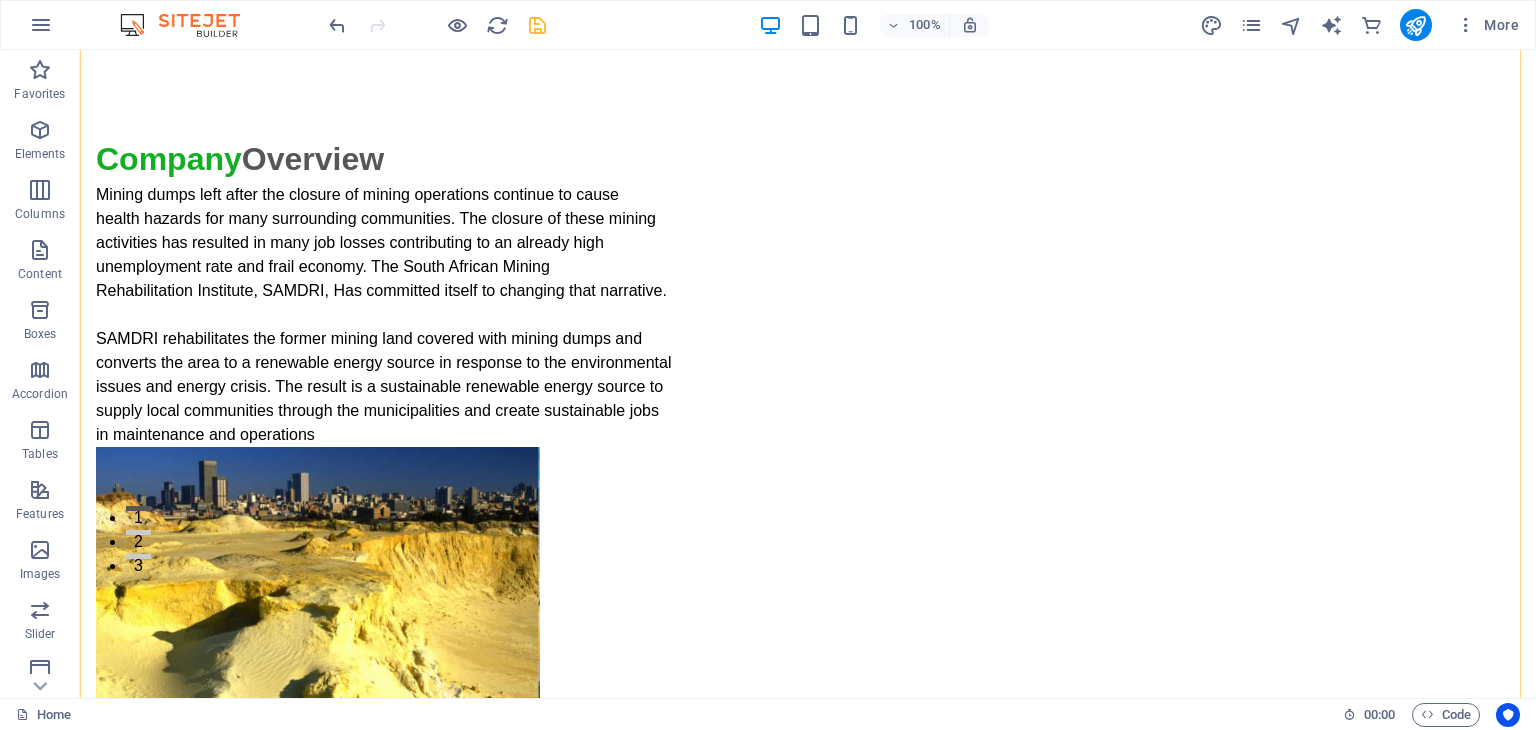 scroll, scrollTop: 108, scrollLeft: 0, axis: vertical 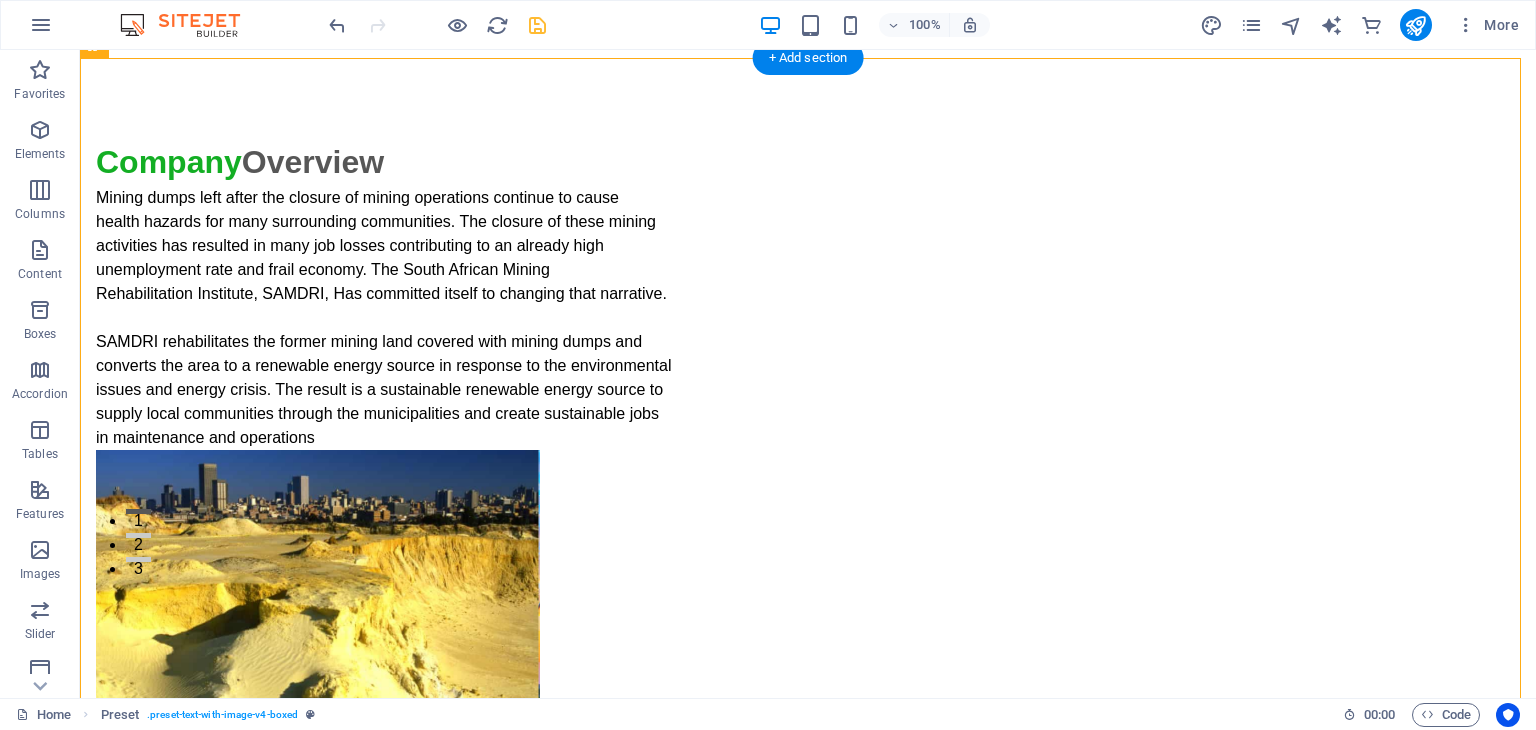 drag, startPoint x: 674, startPoint y: 685, endPoint x: 994, endPoint y: 206, distance: 576.0564 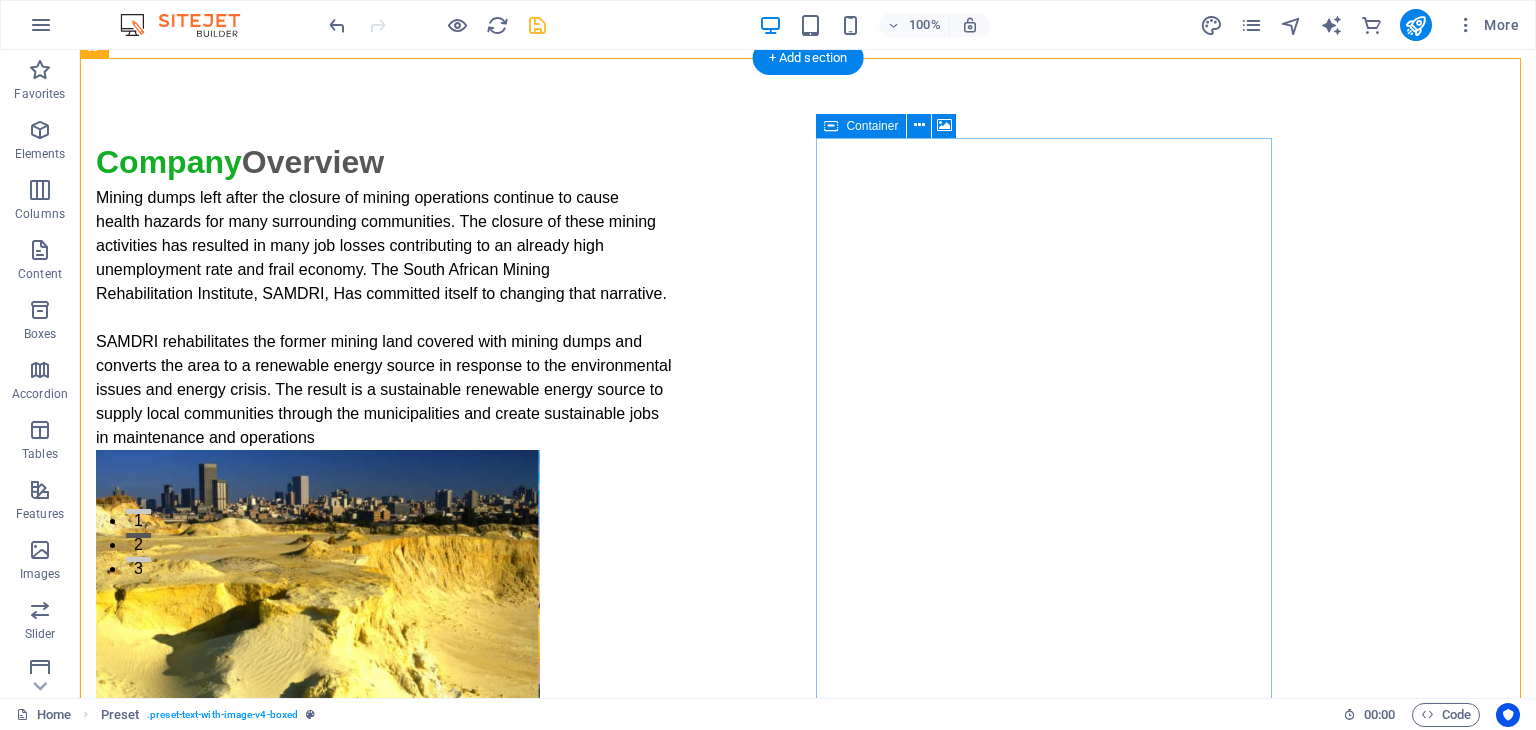 click on "Add elements" at bounding box center (509, 1728) 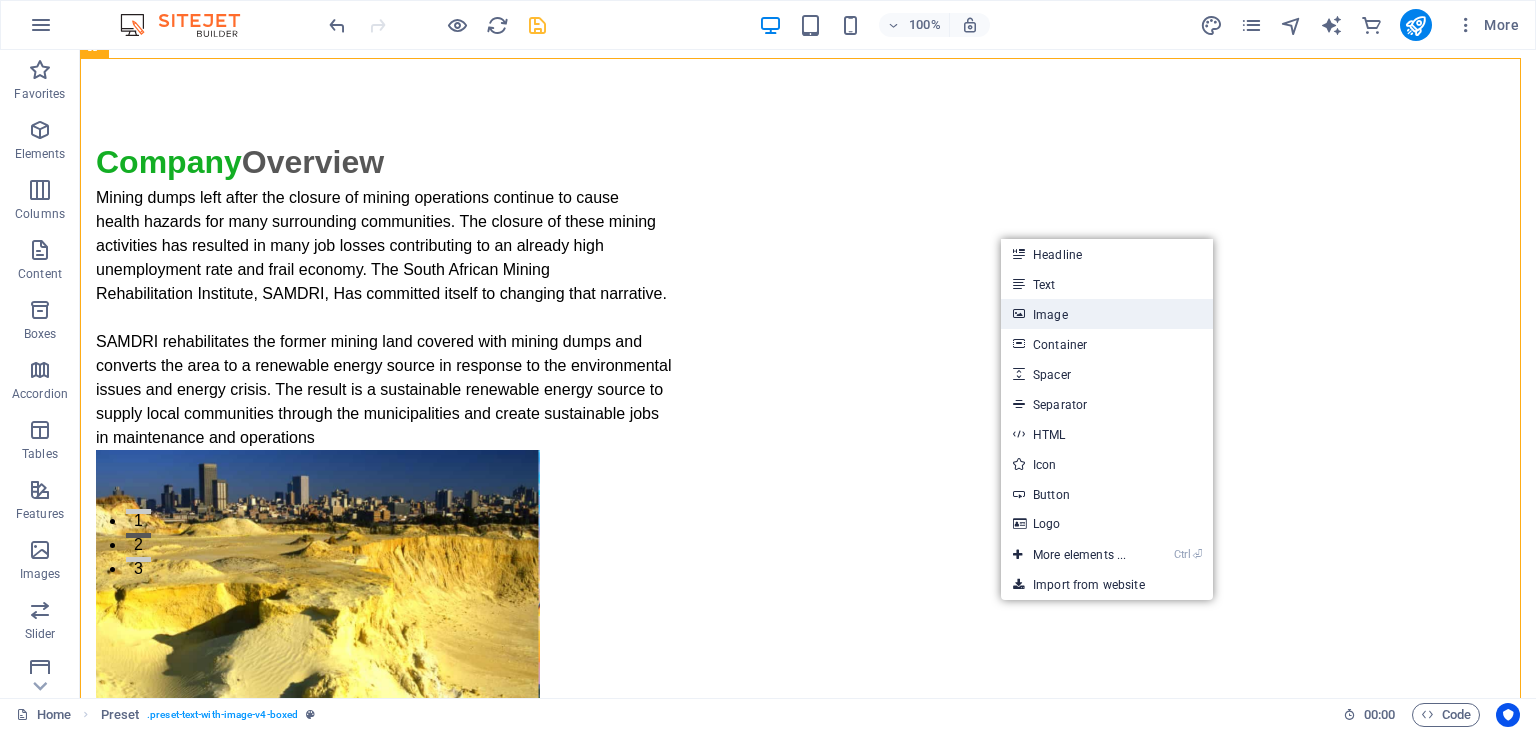 click on "Image" at bounding box center (1107, 314) 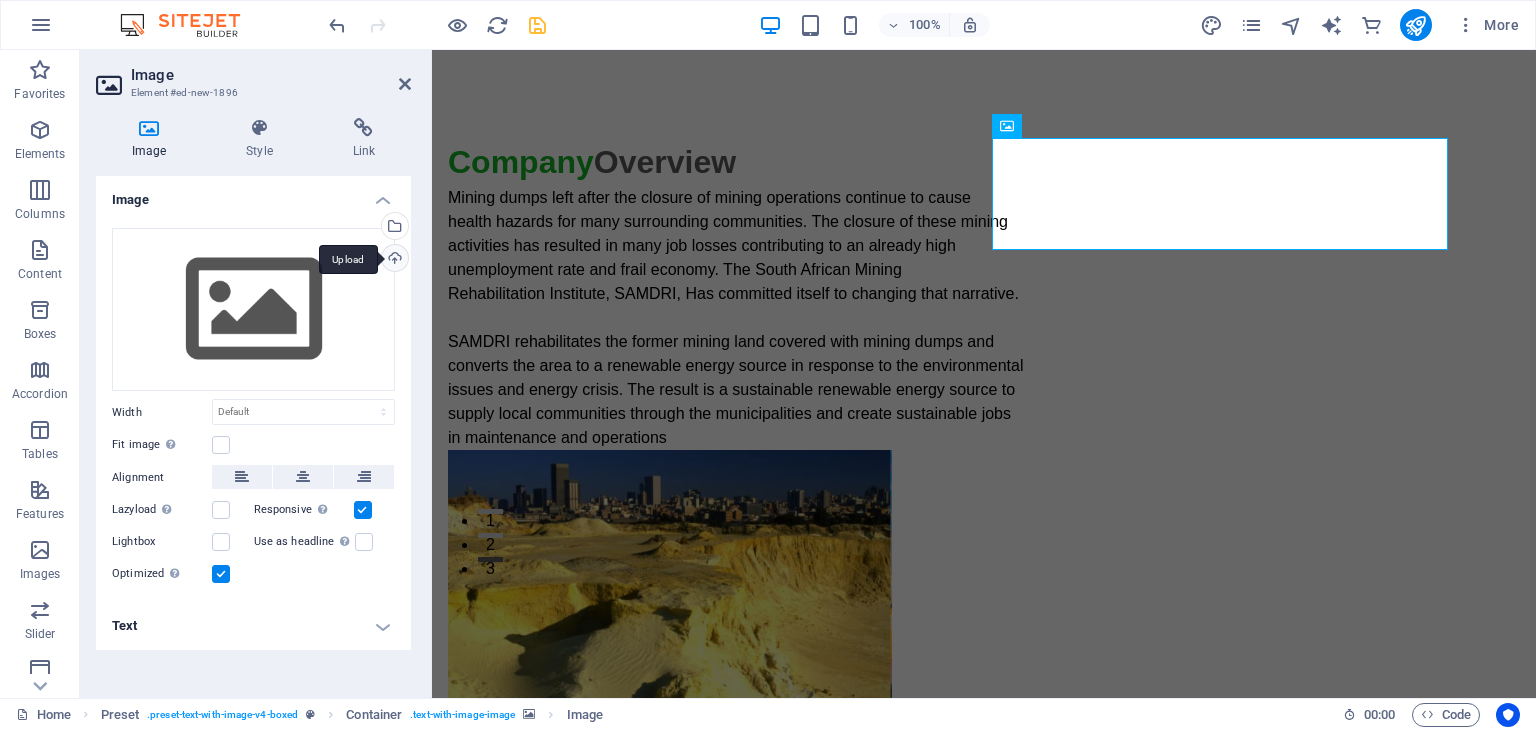 click on "Upload" at bounding box center (393, 260) 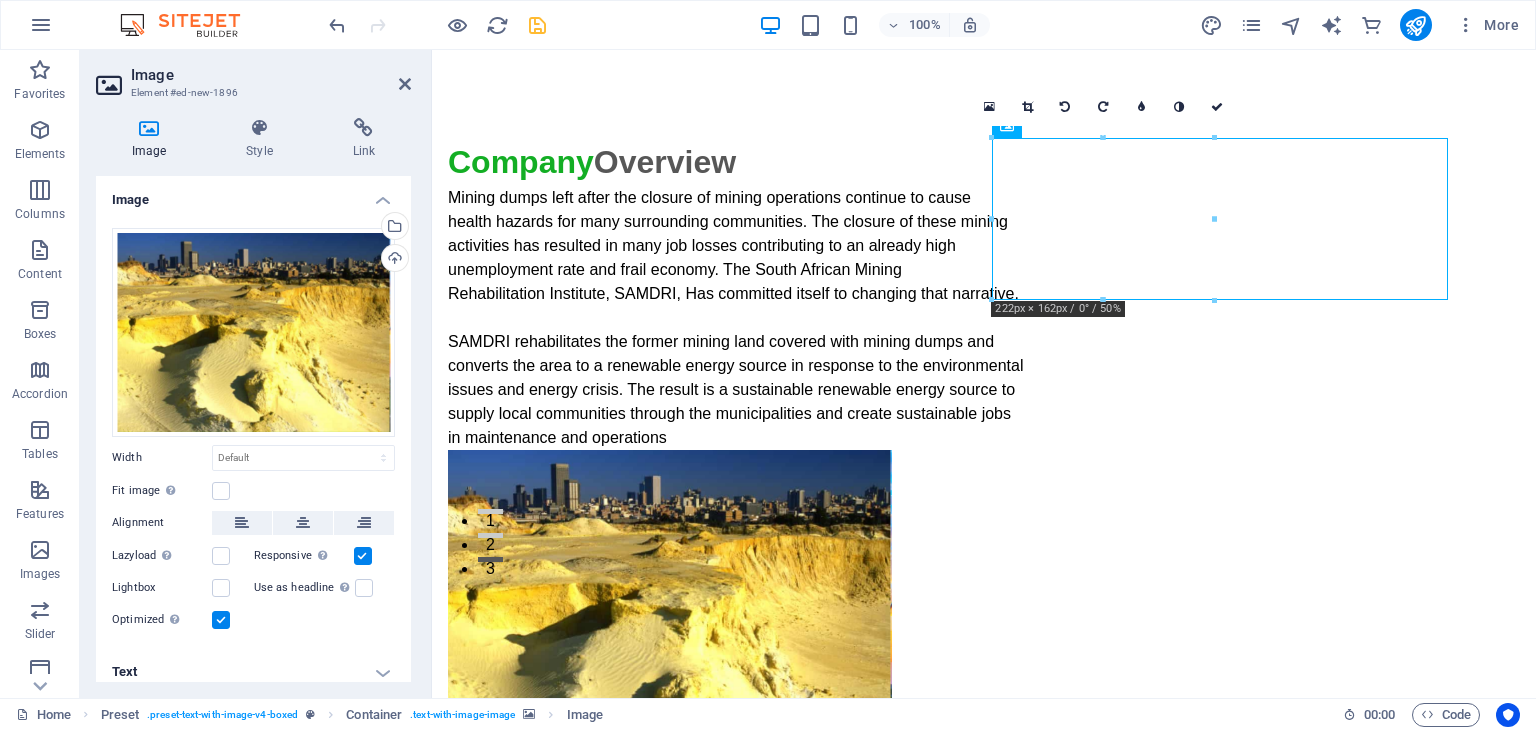 drag, startPoint x: 1110, startPoint y: 194, endPoint x: 1172, endPoint y: 422, distance: 236.2795 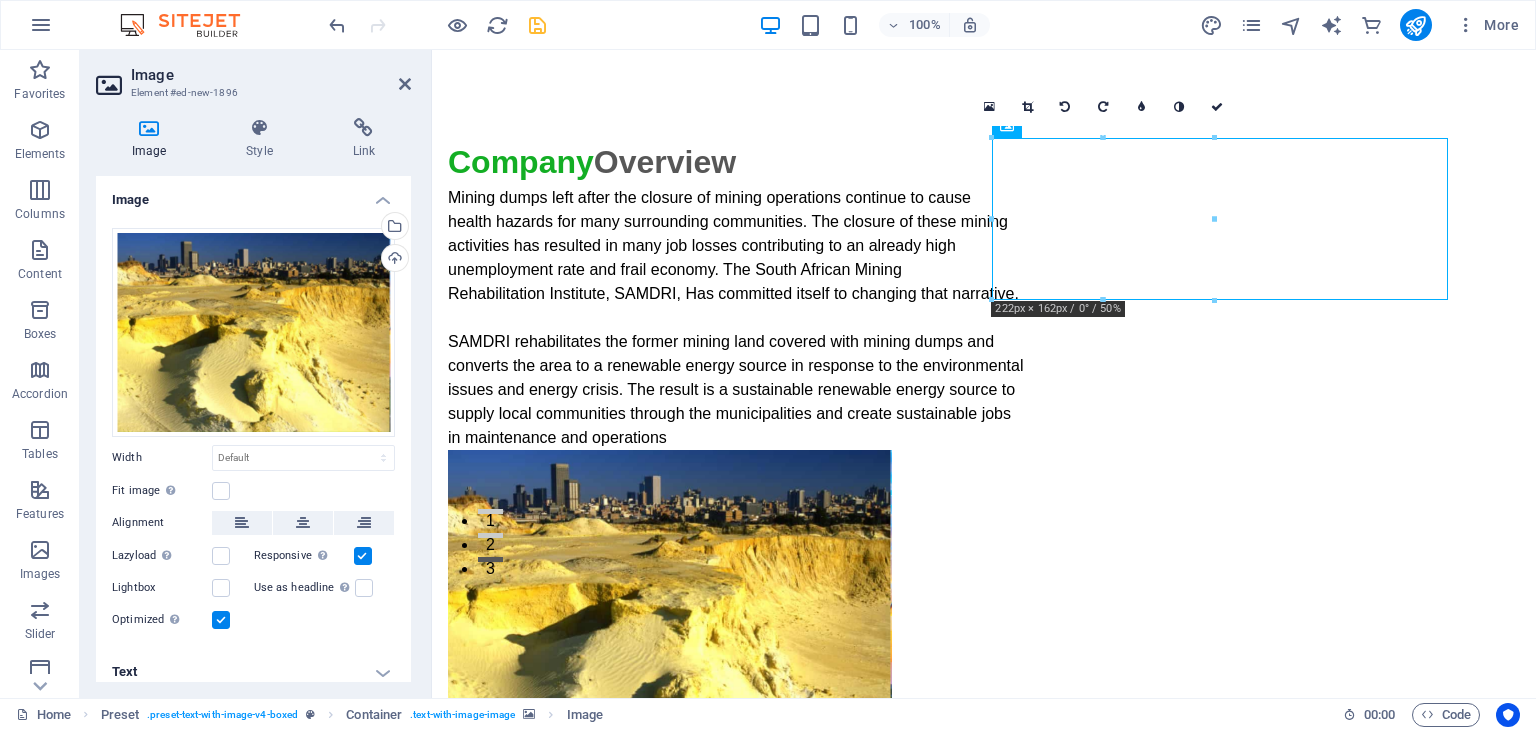 click at bounding box center (920, 1370) 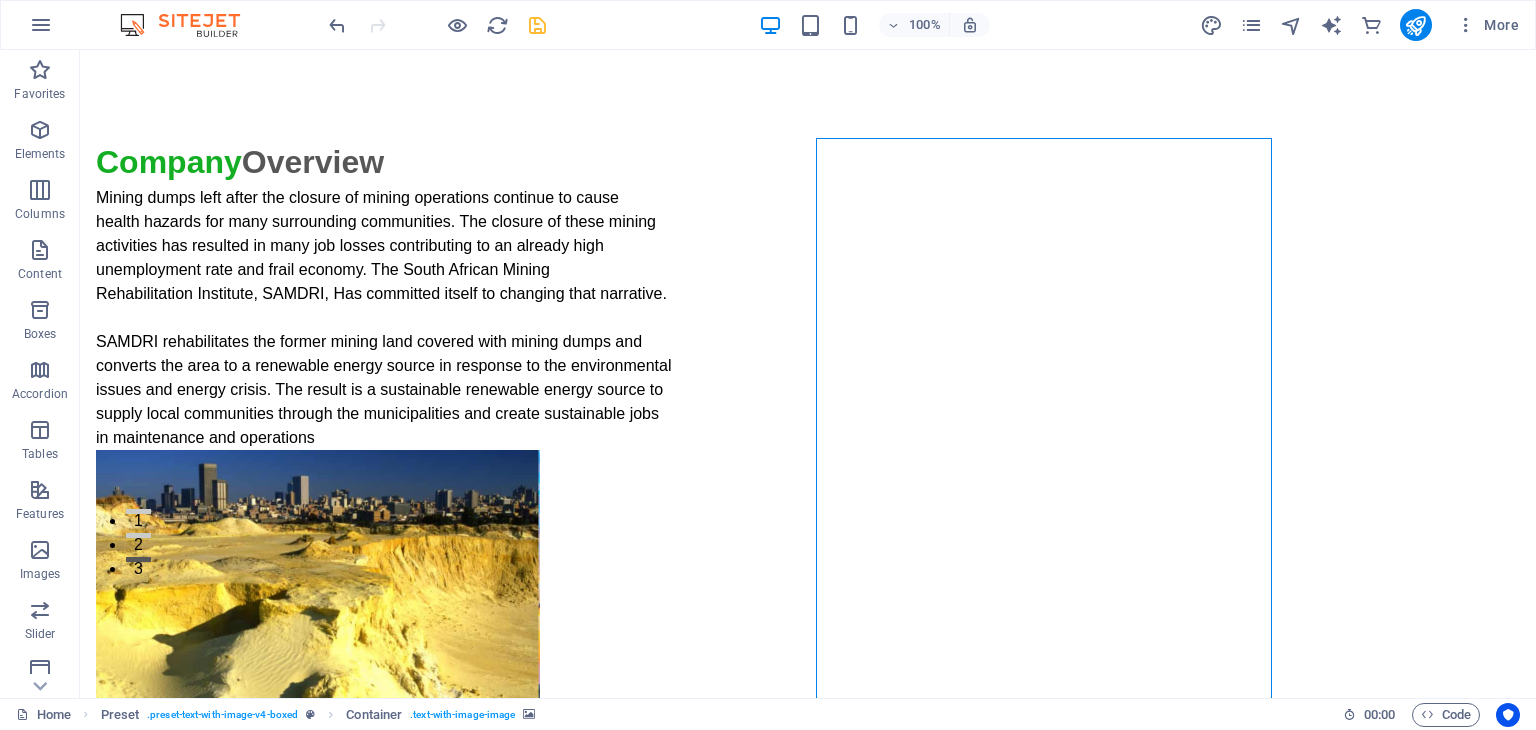 click at bounding box center (568, 1208) 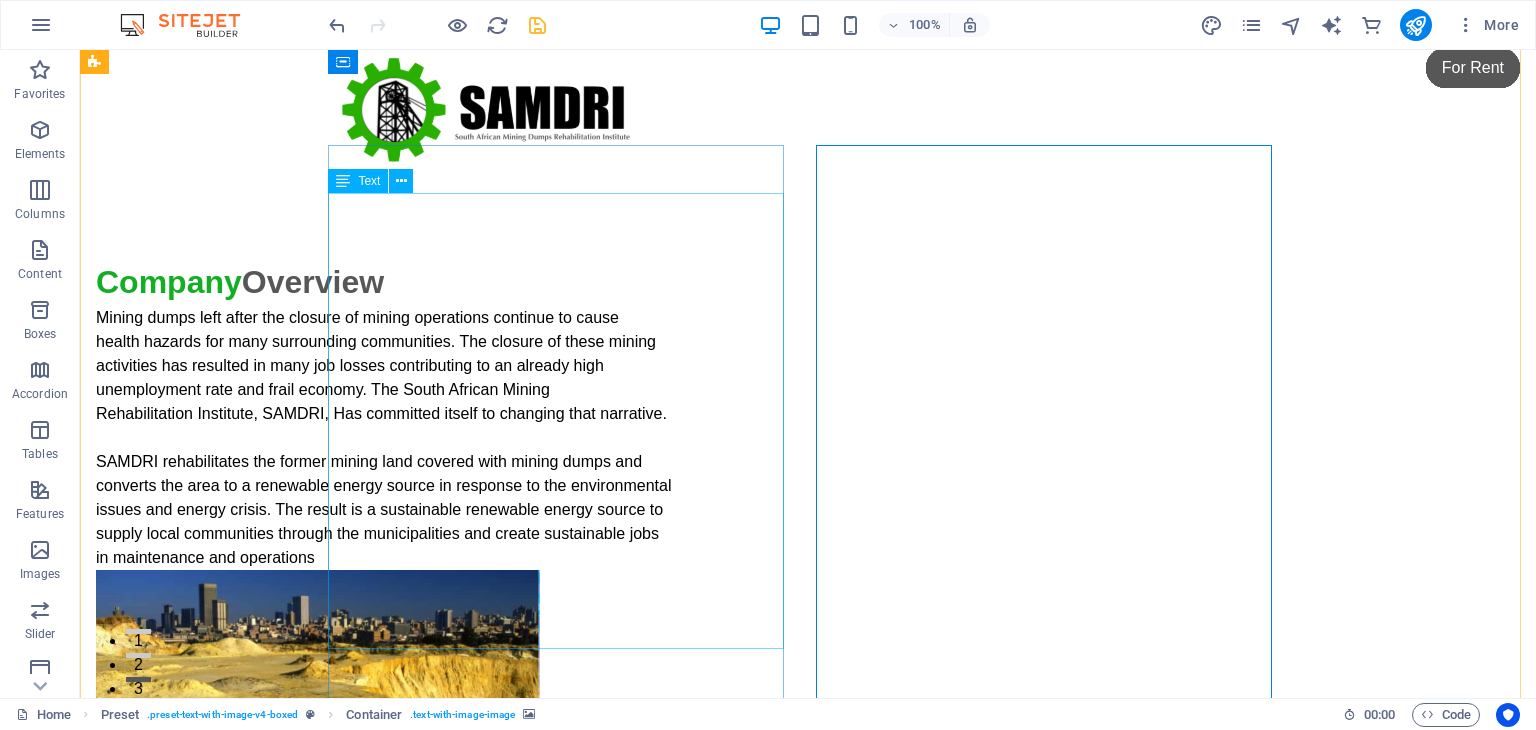 scroll, scrollTop: 13, scrollLeft: 0, axis: vertical 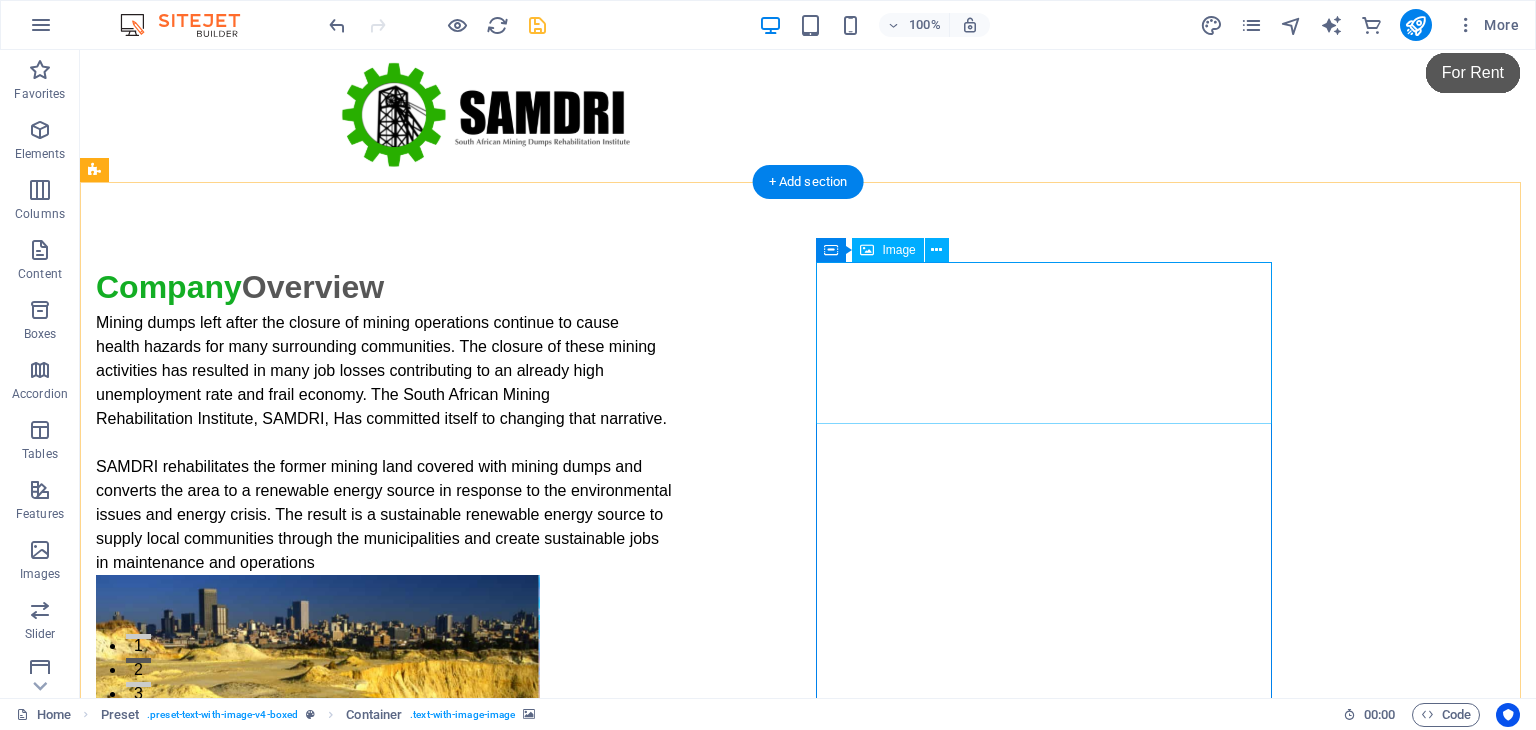 click at bounding box center (568, 1914) 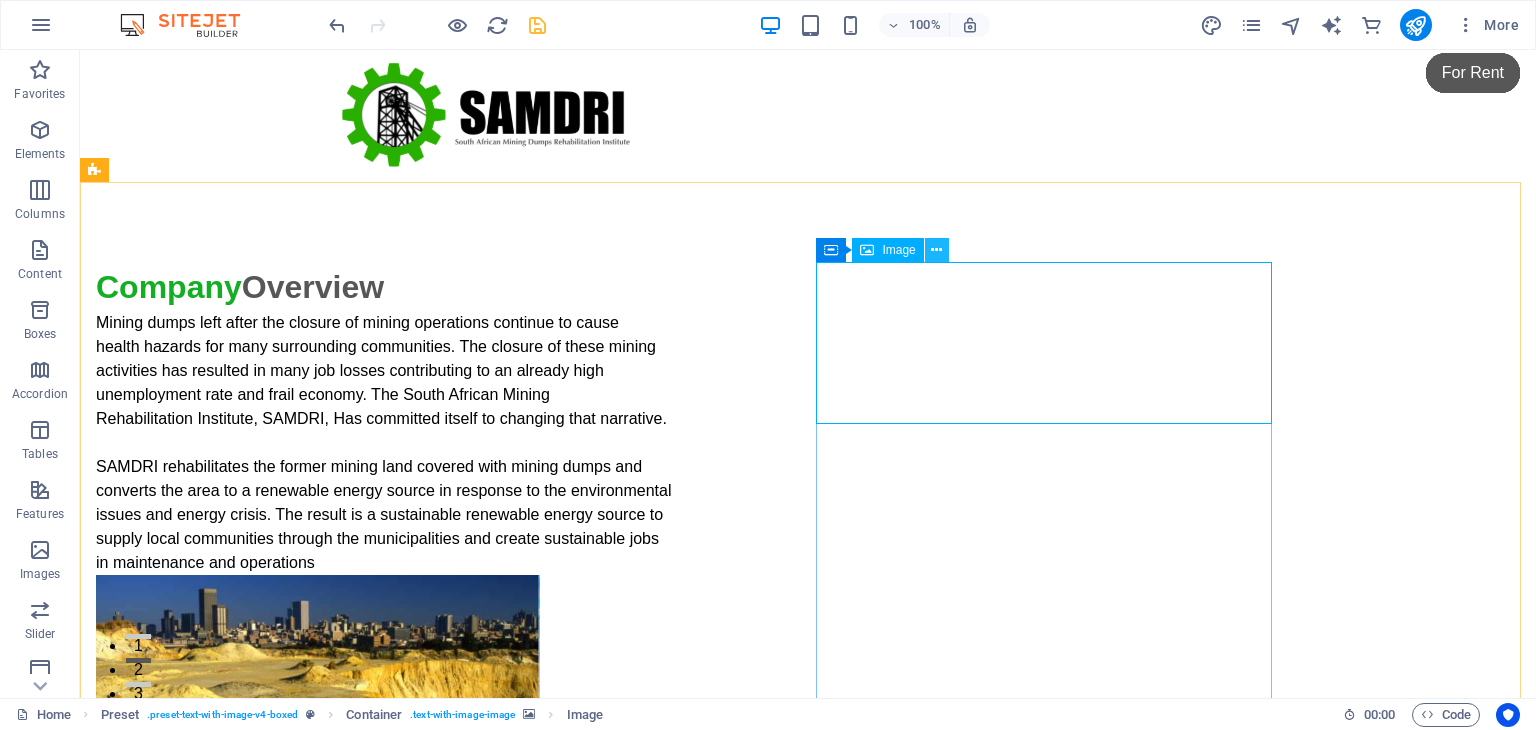 click at bounding box center (936, 250) 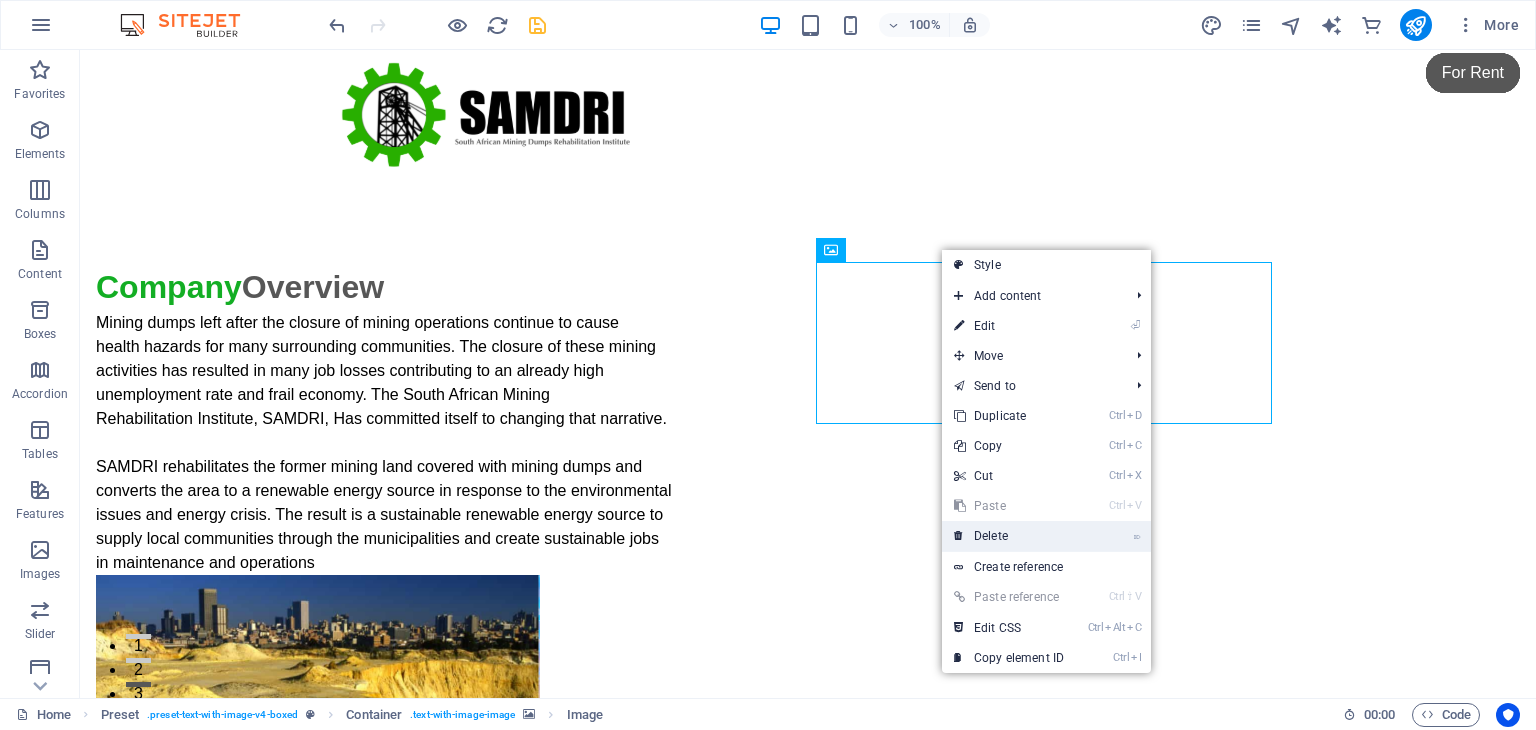 click on "⌦  Delete" at bounding box center [1009, 536] 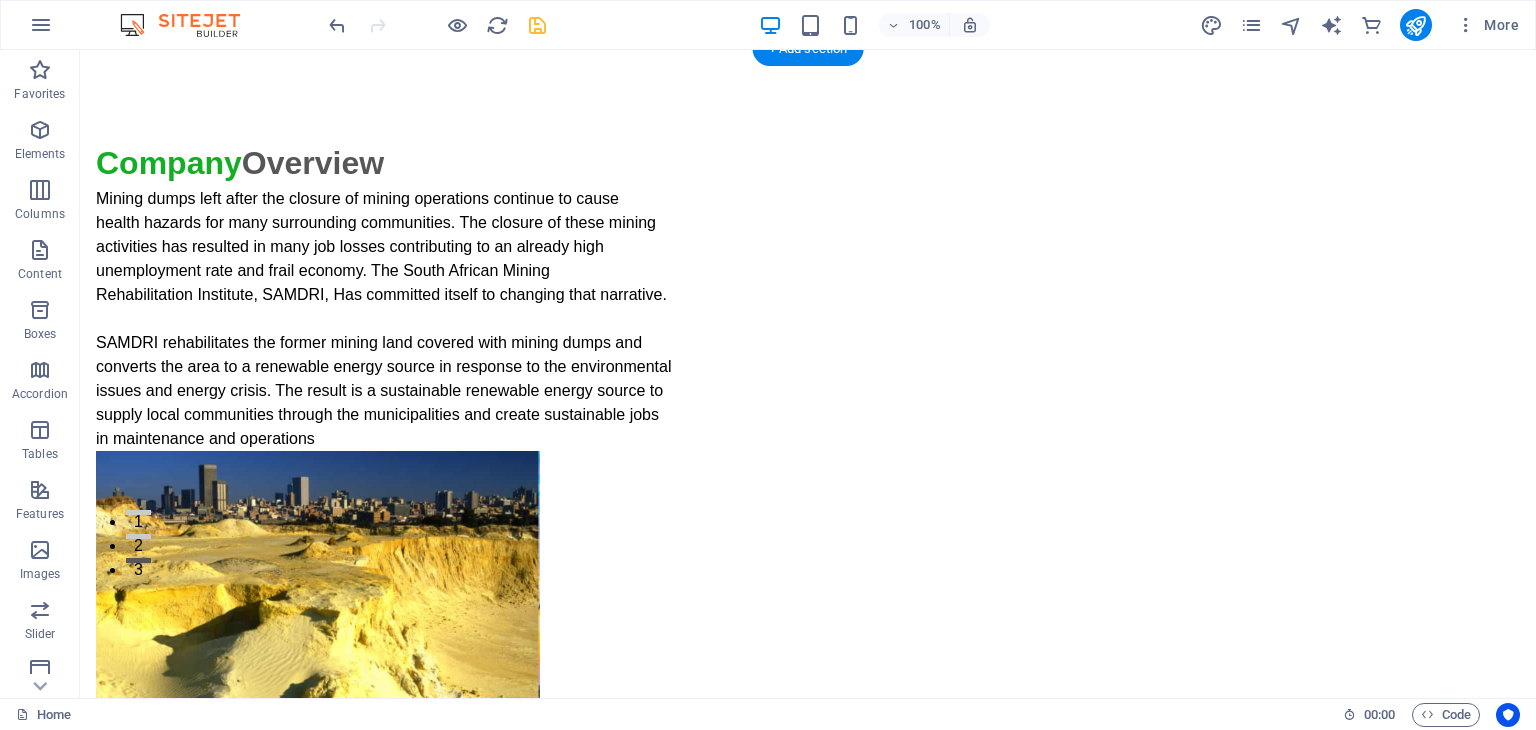 scroll, scrollTop: 105, scrollLeft: 0, axis: vertical 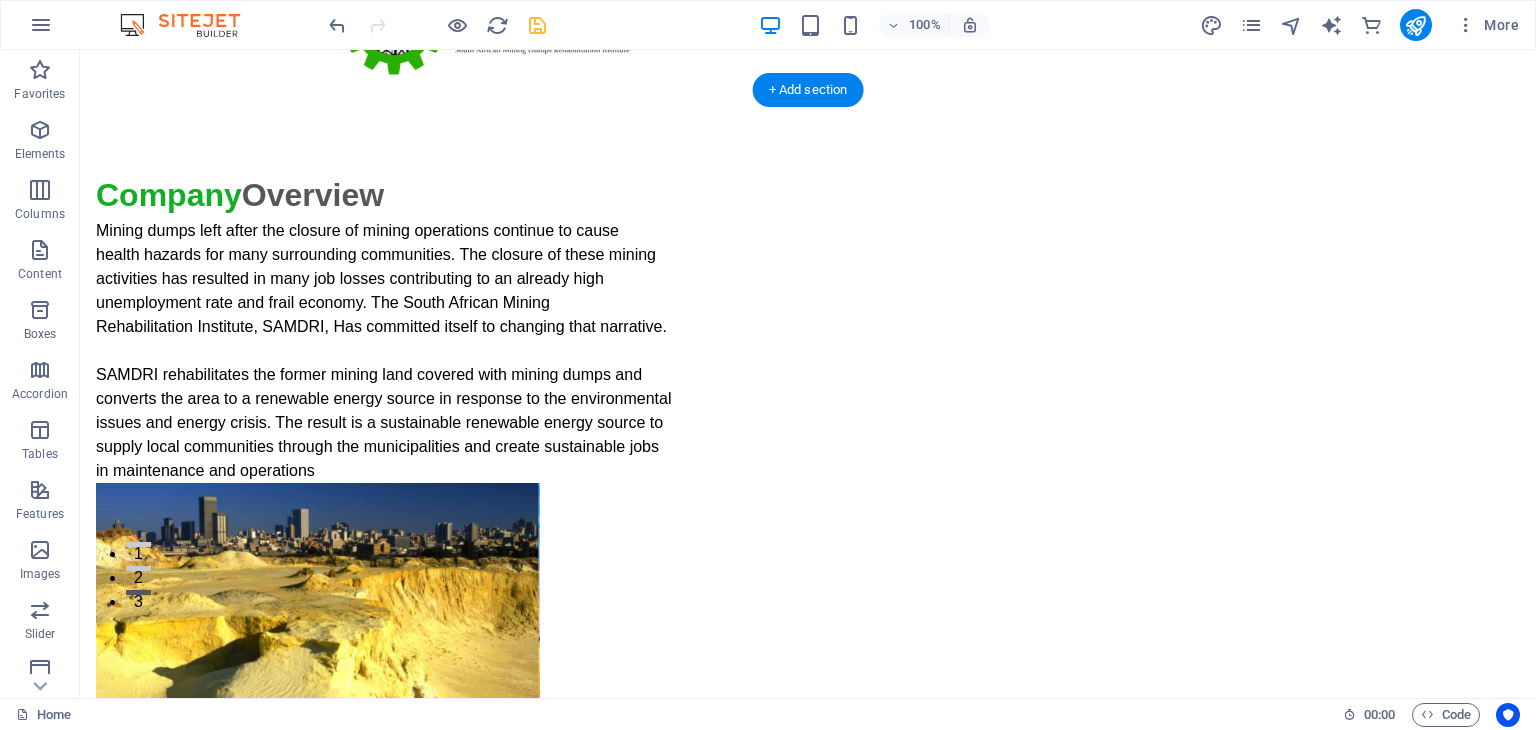 click at bounding box center [568, 1241] 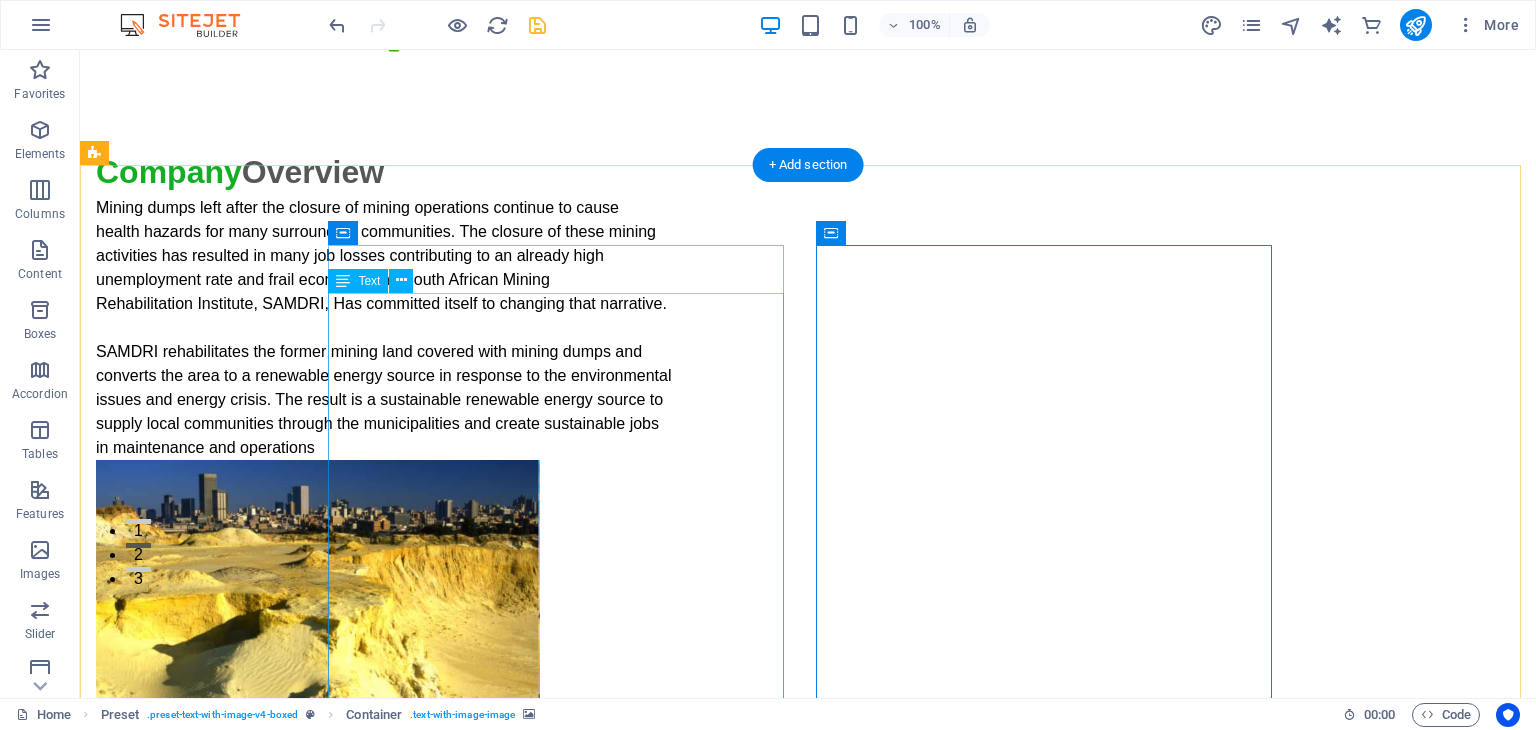 scroll, scrollTop: 139, scrollLeft: 0, axis: vertical 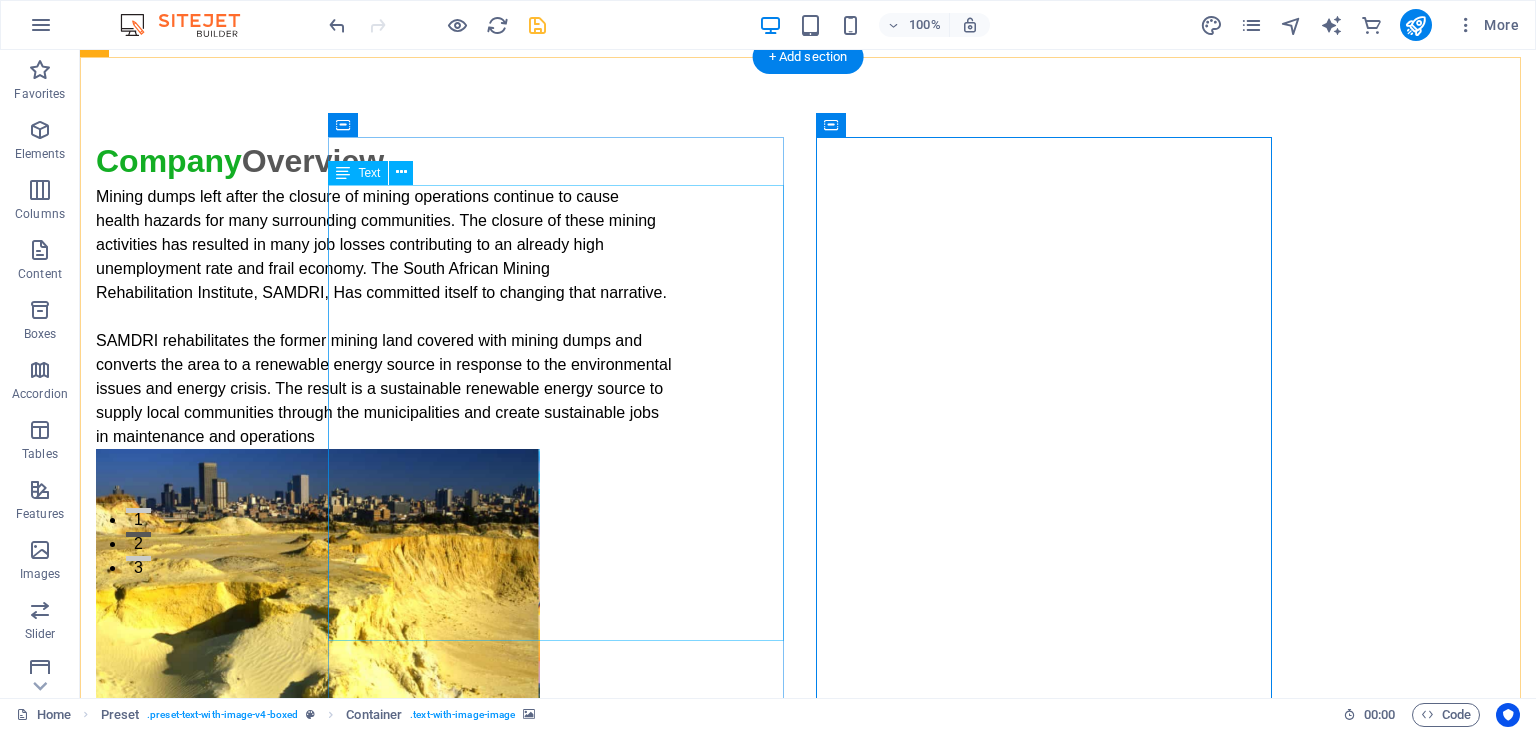click on "Mining dumps left after the closure of mining operations continue to cause health hazards for many surrounding communities. The closure of these mining activities has resulted in many job losses contributing to an already high unemployment rate and frail economy. The South African Mining Rehabilitation Institute, [ORGANIZATION], Has committed itself to changing that narrative. [ORGANIZATION] rehabilitates the former mining land covered with mining dumps and converts the area to a renewable energy source in response to the environmental issues and energy crisis. The result is a sustainable renewable energy source to supply local communities through the municipalities and create sustainable jobs in maintenance and operations" at bounding box center (568, 317) 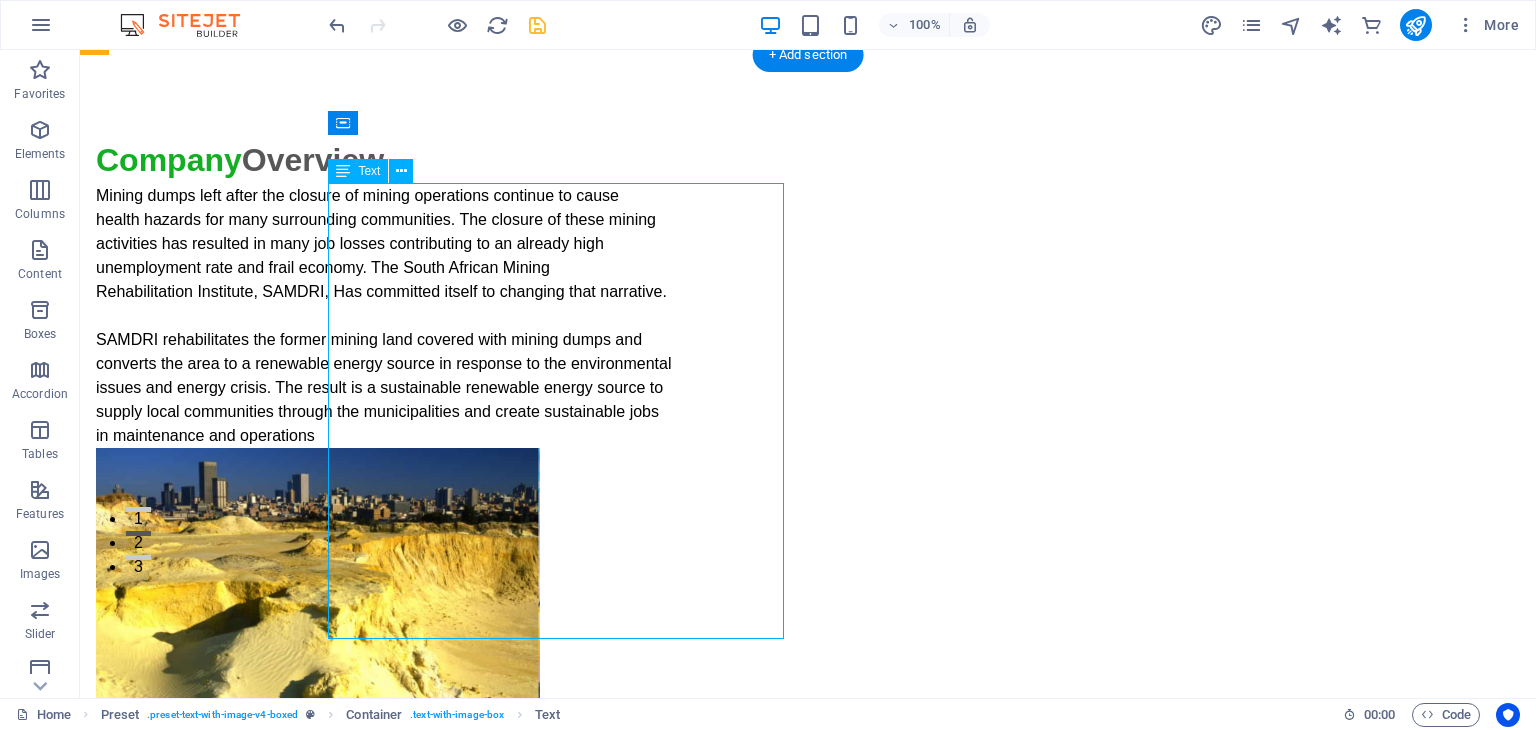 drag, startPoint x: 552, startPoint y: 632, endPoint x: 388, endPoint y: 532, distance: 192.08331 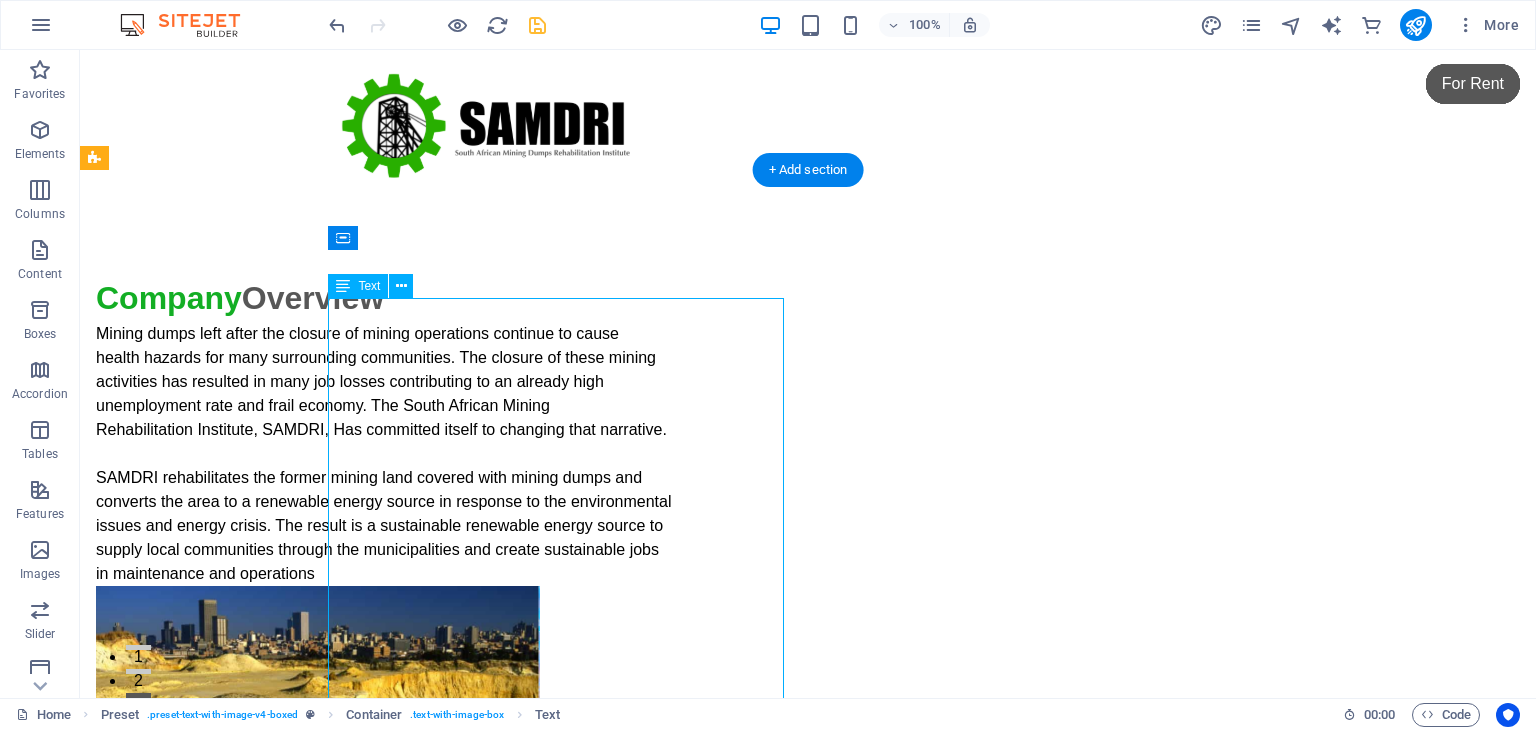 scroll, scrollTop: 0, scrollLeft: 0, axis: both 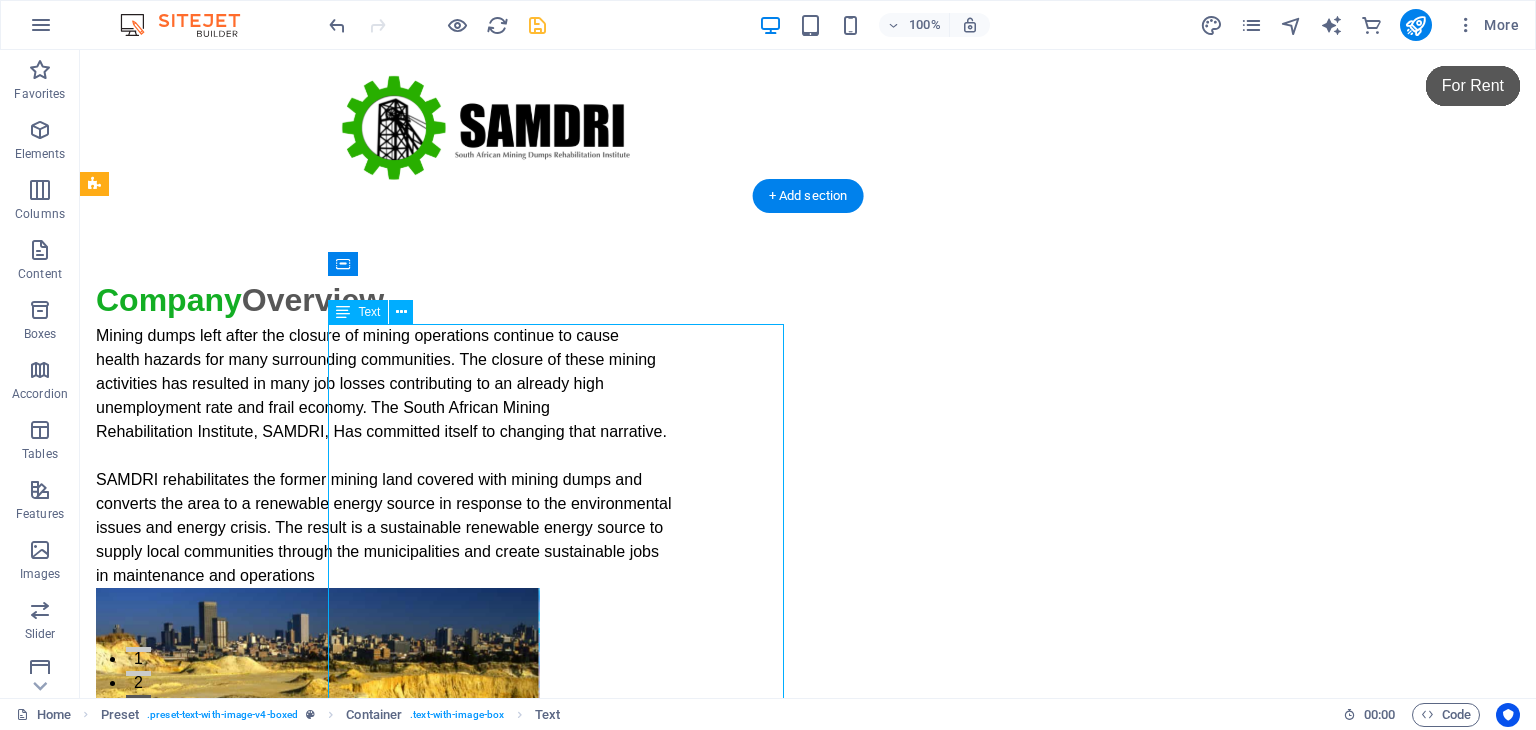 click on "Mining dumps left after the closure of mining operations continue to cause health hazards for many surrounding communities. The closure of these mining activities has resulted in many job losses contributing to an already high unemployment rate and frail economy. The South African Mining Rehabilitation Institute, [ORGANIZATION], Has committed itself to changing that narrative. [ORGANIZATION] rehabilitates the former mining land covered with mining dumps and converts the area to a renewable energy source in response to the environmental issues and energy crisis. The result is a sustainable renewable energy source to supply local communities through the municipalities and create sustainable jobs in maintenance and operations" at bounding box center (568, 456) 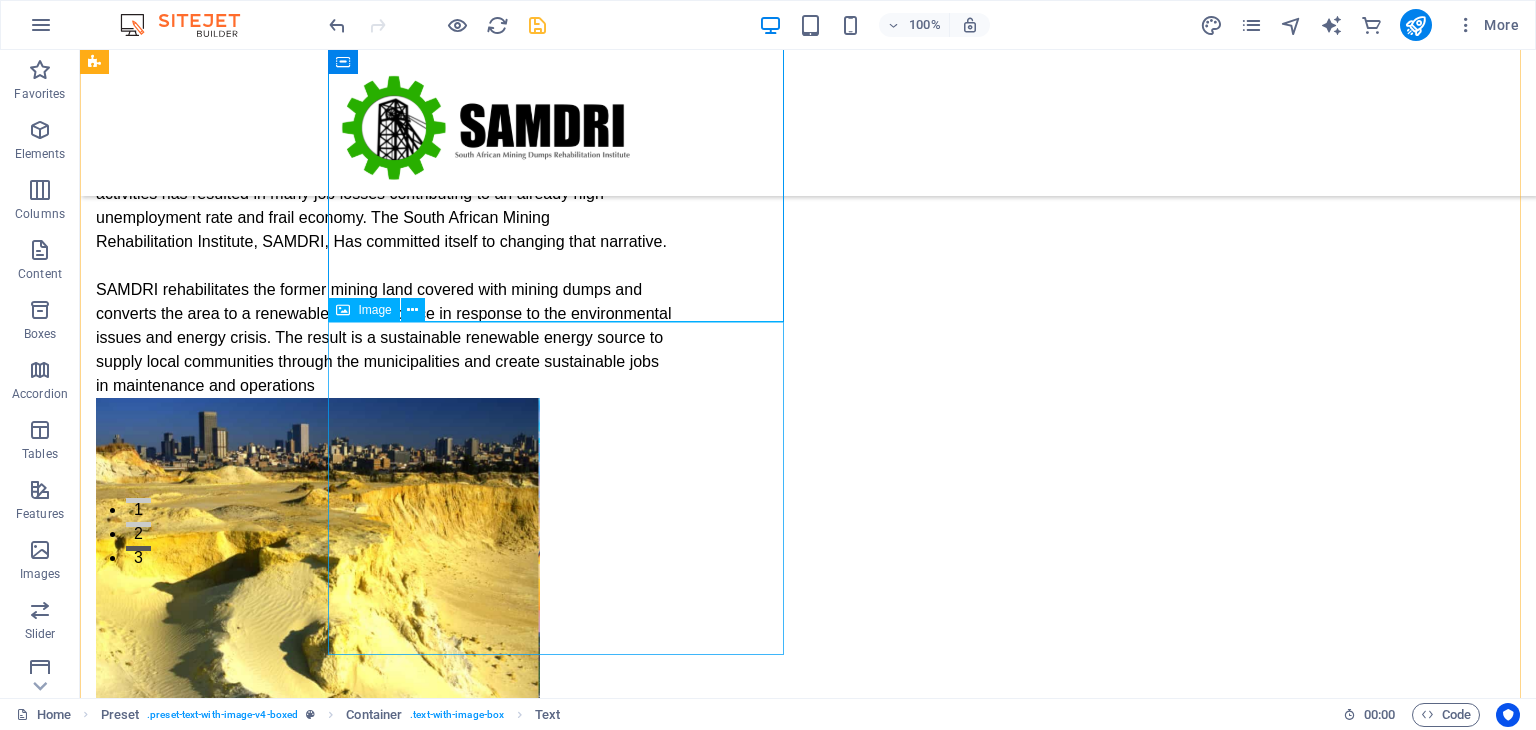 scroll, scrollTop: 416, scrollLeft: 0, axis: vertical 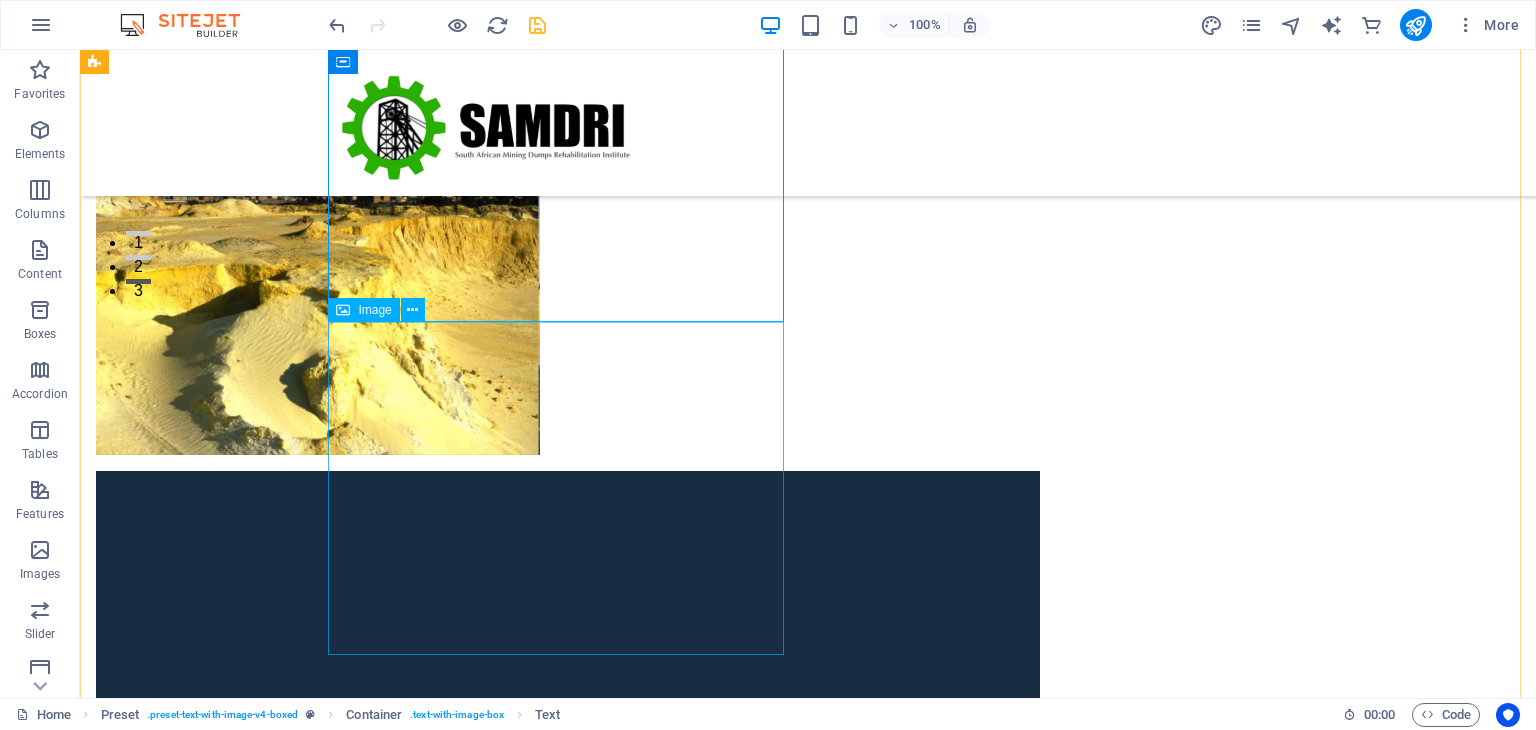 drag, startPoint x: 560, startPoint y: 285, endPoint x: 536, endPoint y: 307, distance: 32.55764 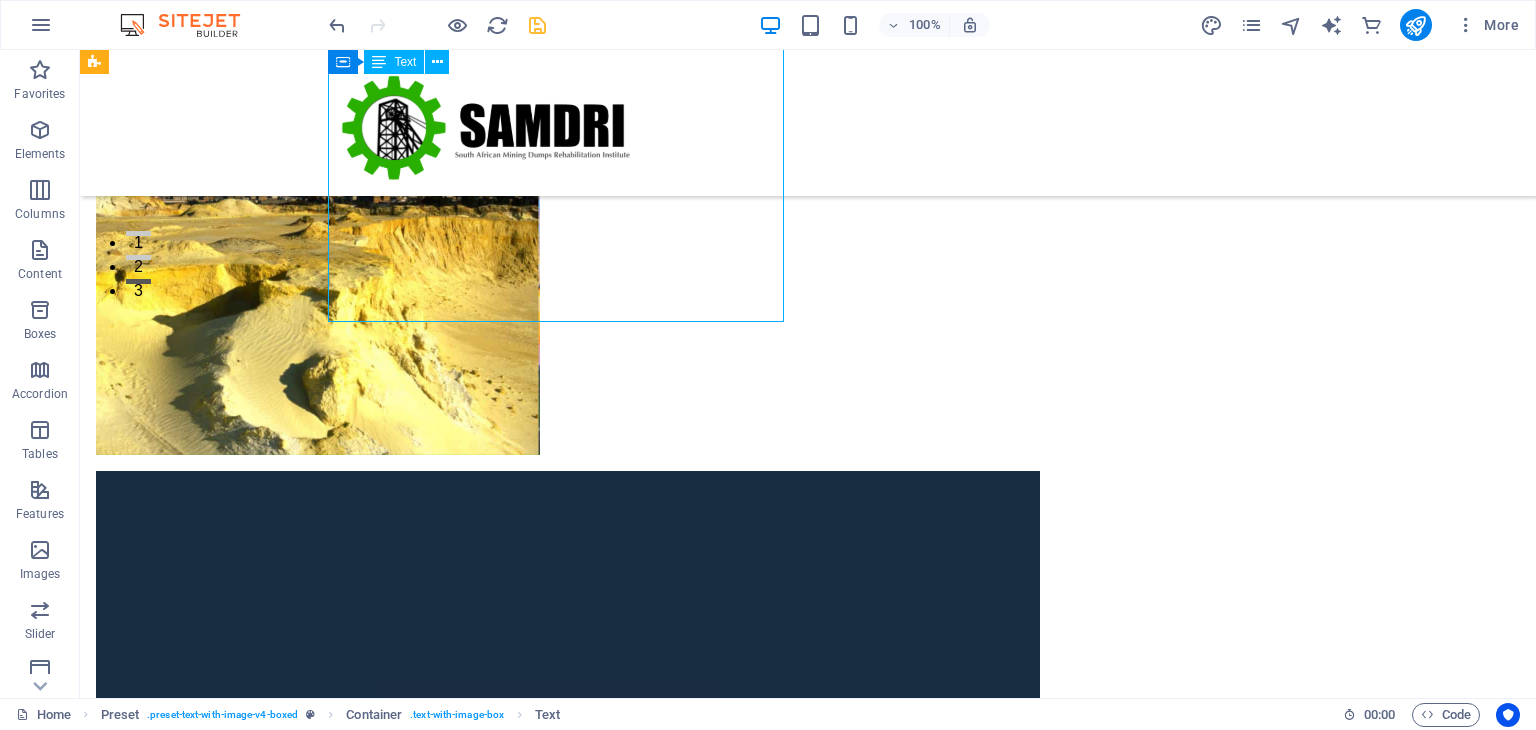 click on "Mining dumps left after the closure of mining operations continue to cause health hazards for many surrounding communities. The closure of these mining activities has resulted in many job losses contributing to an already high unemployment rate and frail economy. The South African Mining Rehabilitation Institute, [ORGANIZATION], Has committed itself to changing that narrative. [ORGANIZATION] rehabilitates the former mining land covered with mining dumps and converts the area to a renewable energy source in response to the environmental issues and energy crisis. The result is a sustainable renewable energy source to supply local communities through the municipalities and create sustainable jobs in maintenance and operations" at bounding box center [568, -1] 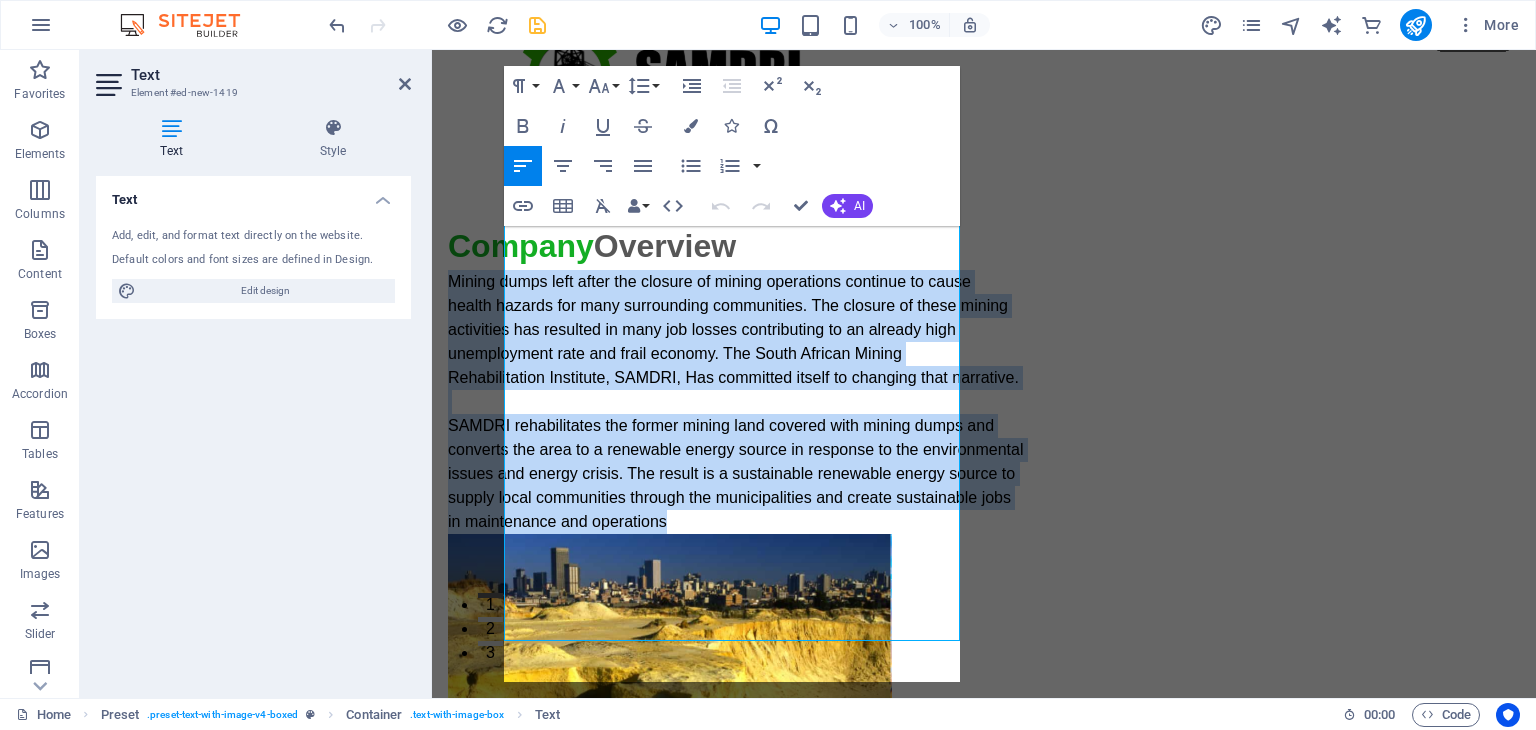 scroll, scrollTop: 0, scrollLeft: 0, axis: both 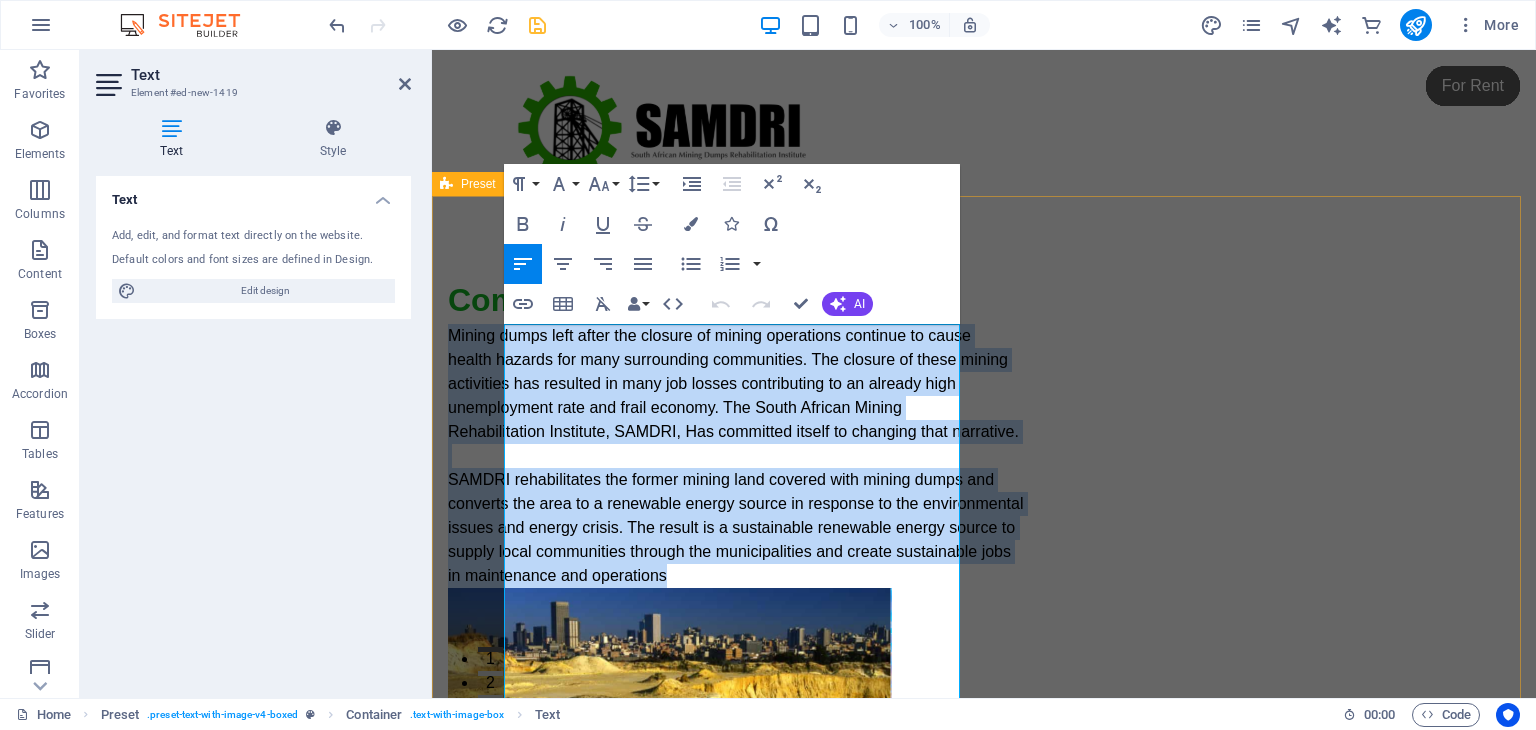 drag, startPoint x: 720, startPoint y: 269, endPoint x: 498, endPoint y: 333, distance: 231.04112 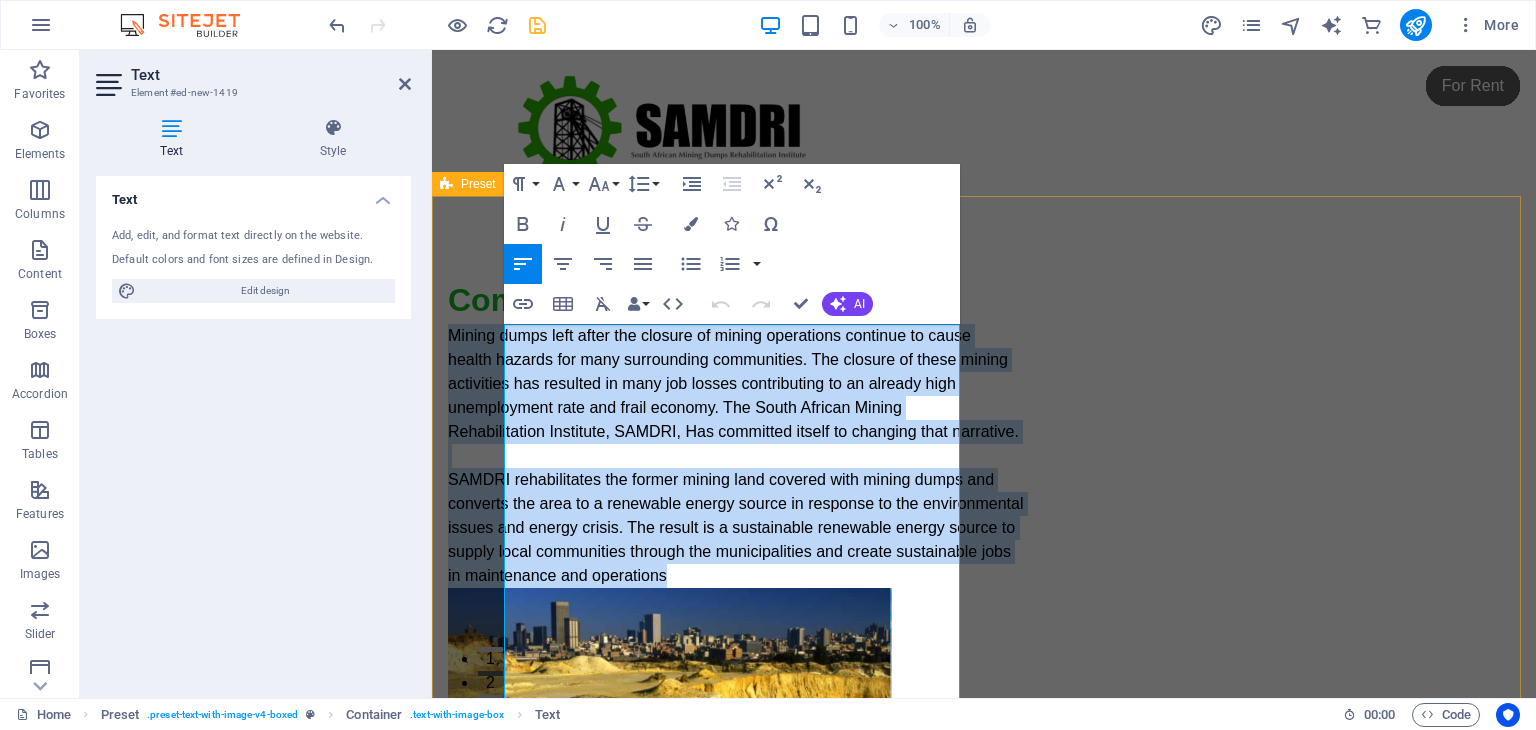 copy on "Mining dumps left after the closure of mining operations continue to cause health hazards for many surrounding communities. The closure of these mining activities has resulted in many job losses contributing to an already high unemployment rate and frail economy. The South African Mining Rehabilitation Institute, [ORGANIZATION], Has committed itself to changing that narrative. [ORGANIZATION] rehabilitates the former mining land covered with mining dumps and converts the area to a renewable energy source in response to the environmental issues and energy crisis. The result is a sustainable renewable energy source to supply local communities through the municipalities and create sustainable jobs in maintenance and operations" 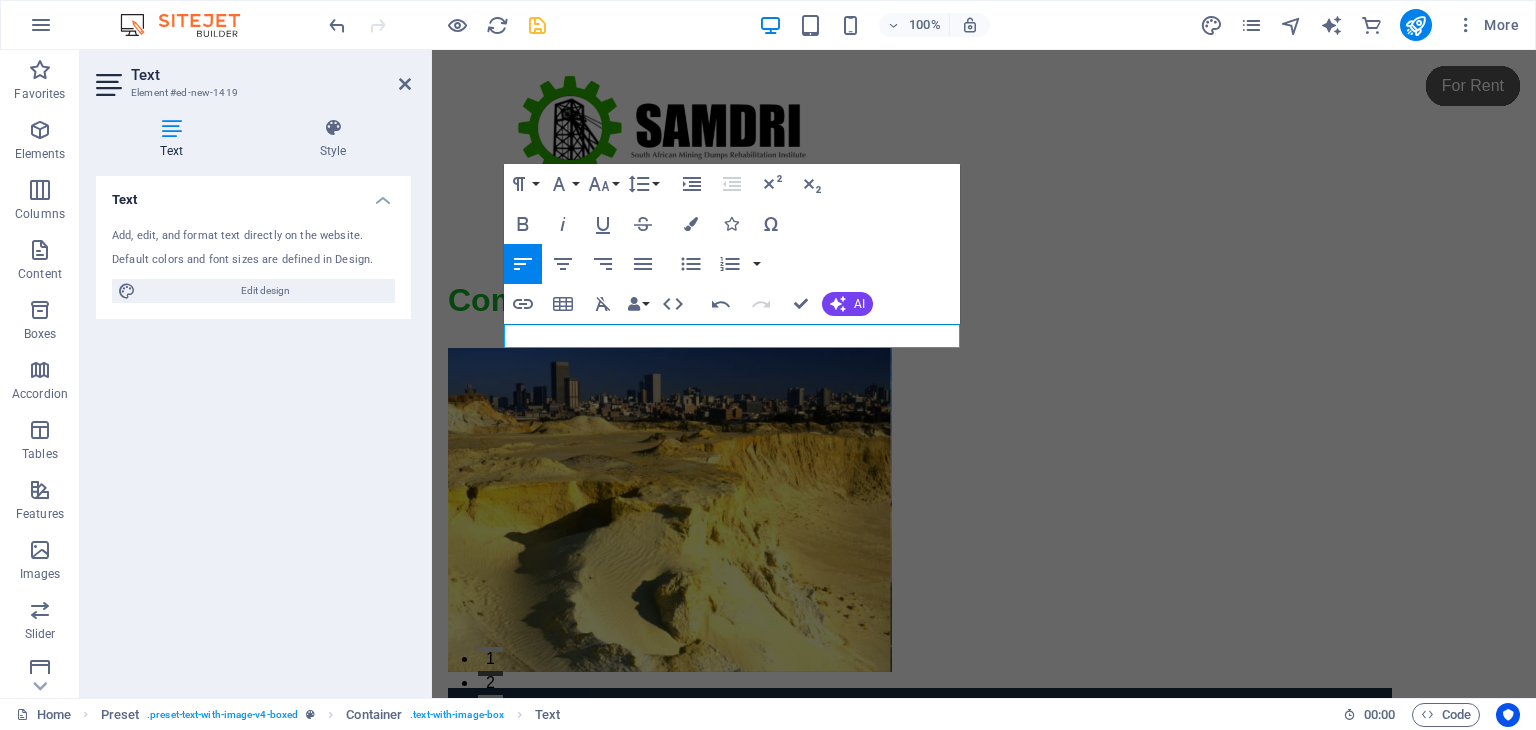 click at bounding box center (920, 890) 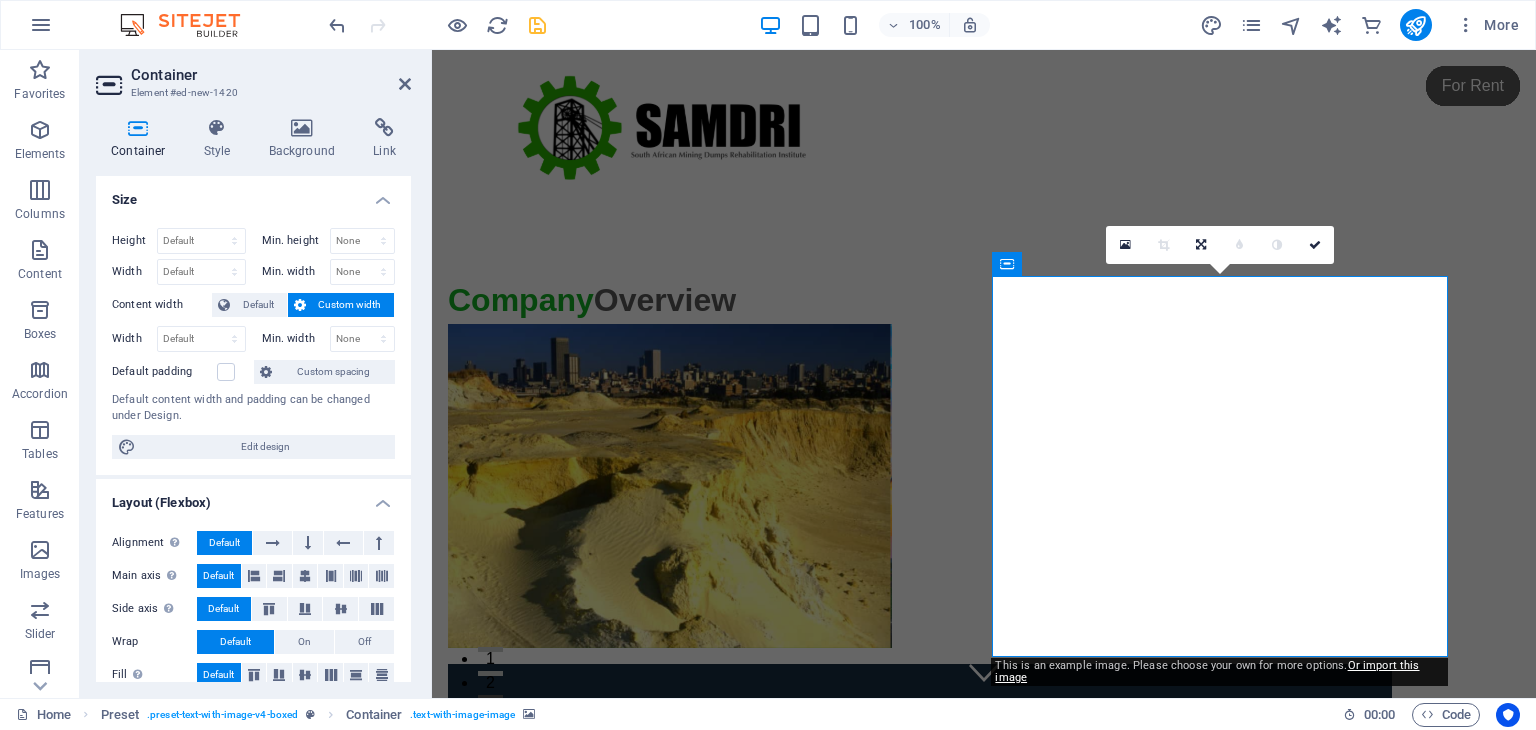 click at bounding box center [920, 854] 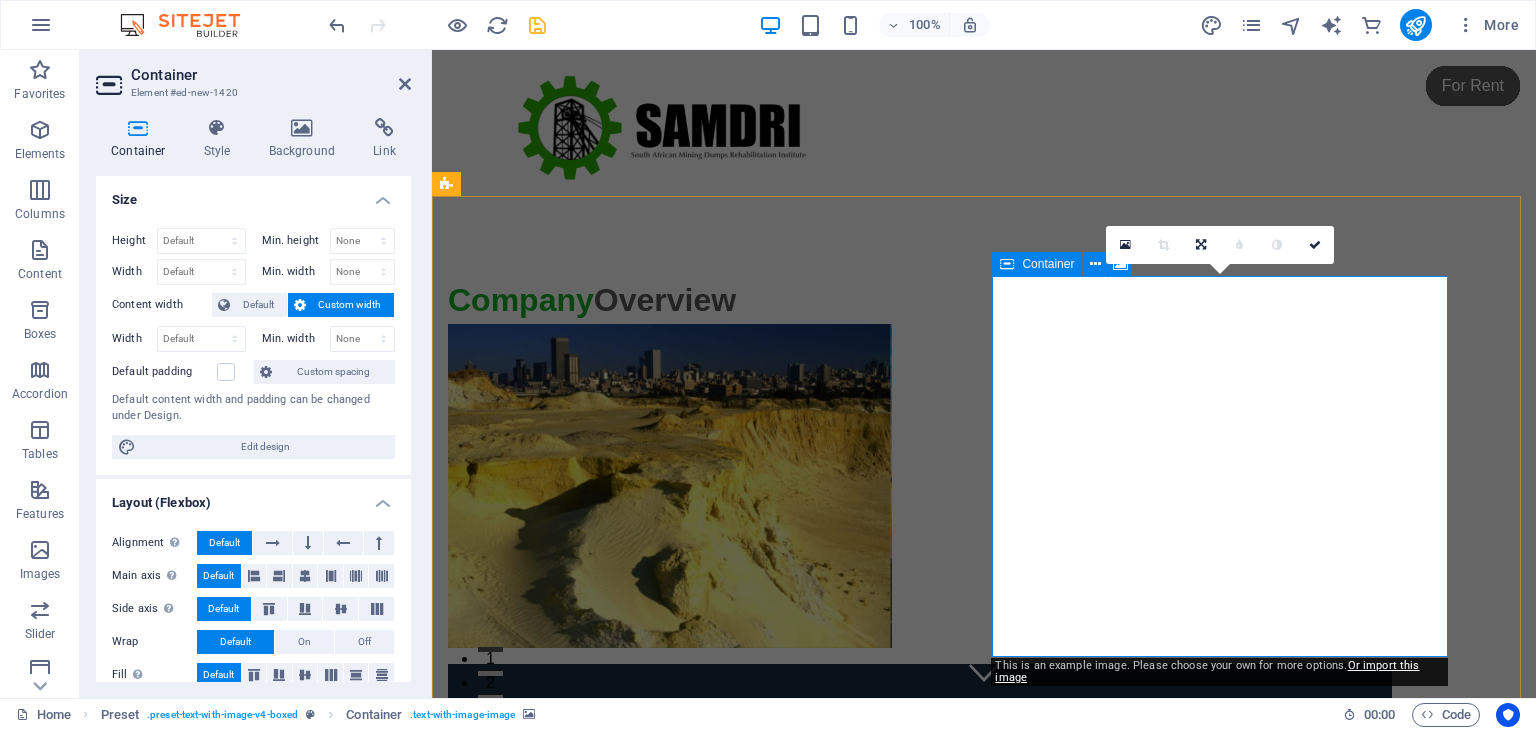 click on "Drop content here or  Add elements  Paste clipboard" at bounding box center [920, 1116] 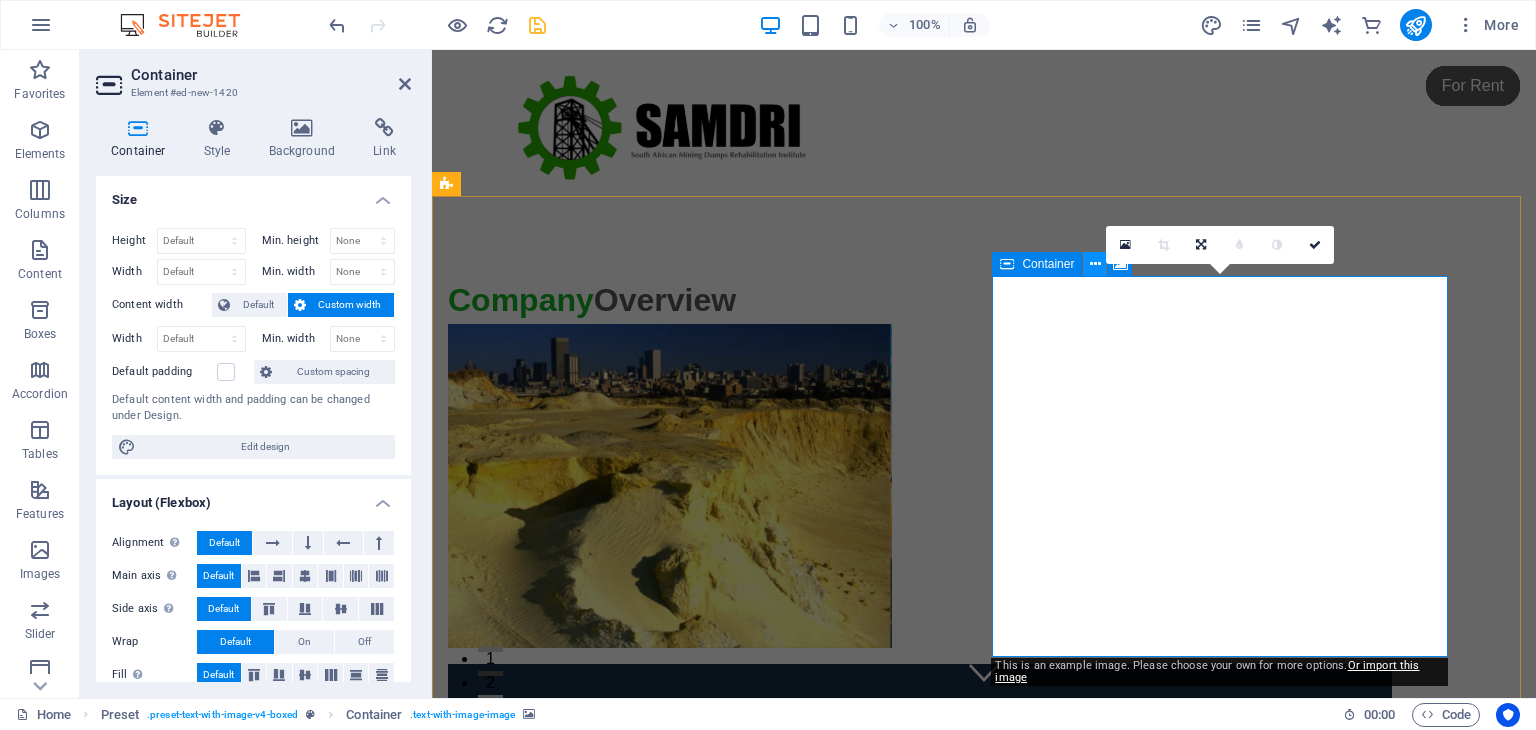 click at bounding box center (1095, 264) 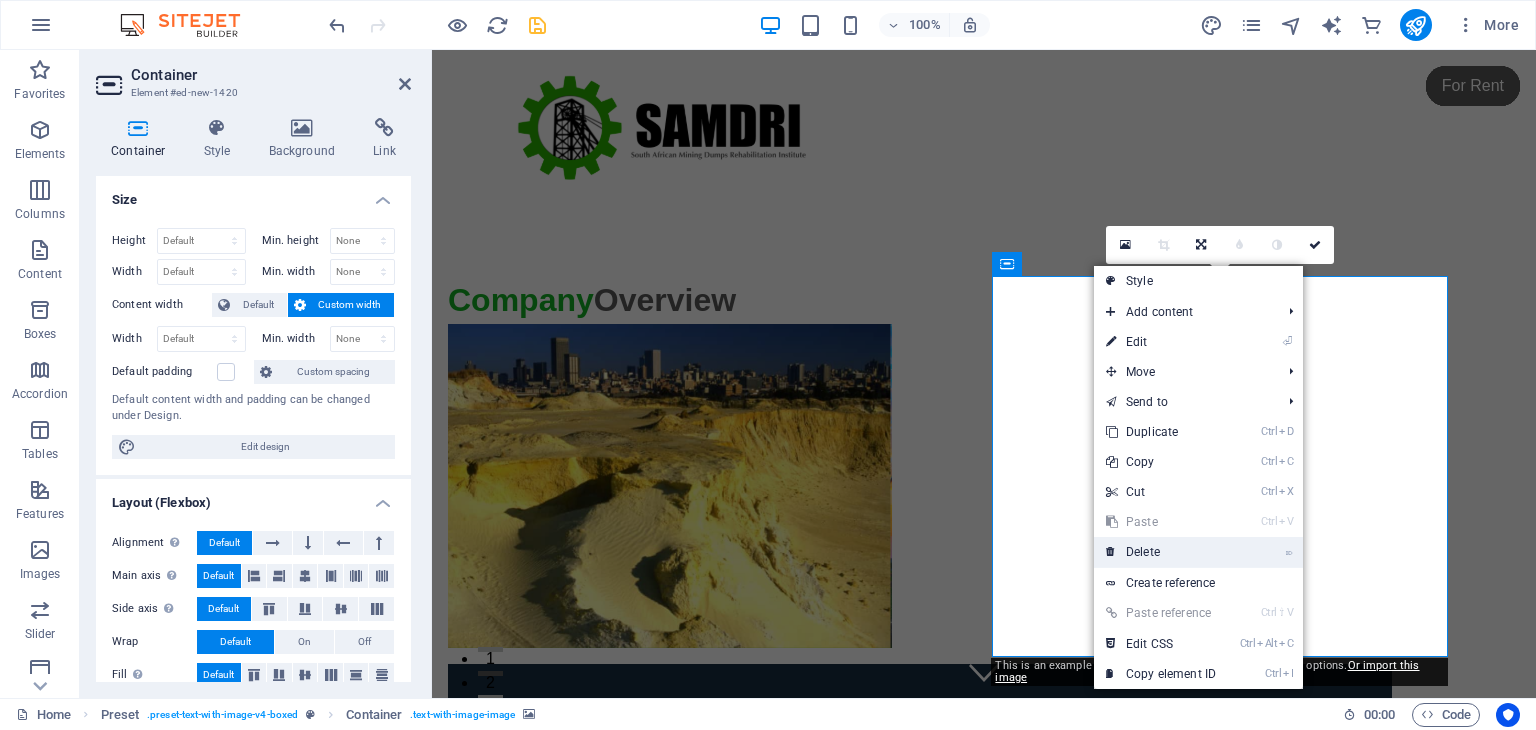 click on "⌦  Delete" at bounding box center (1161, 552) 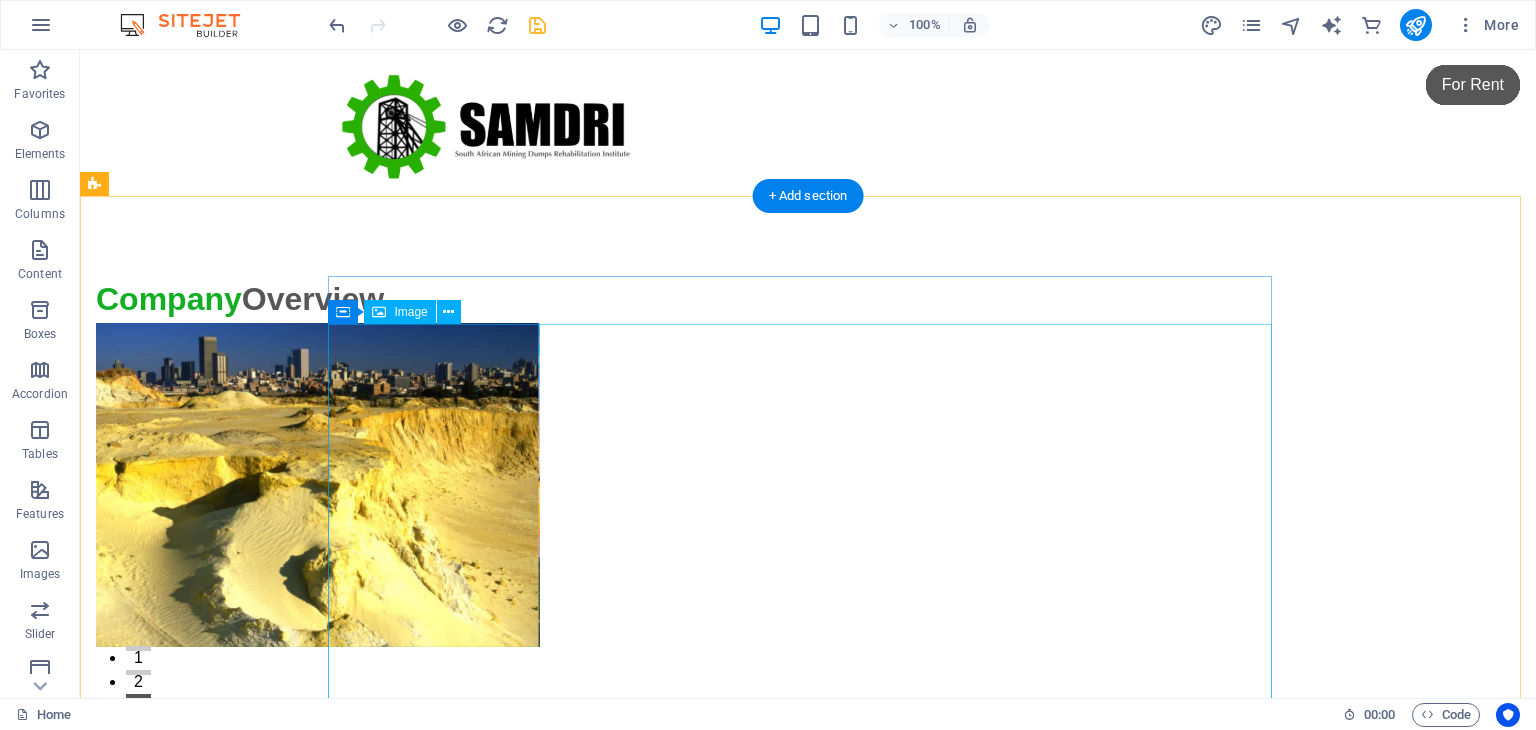 scroll, scrollTop: 0, scrollLeft: 0, axis: both 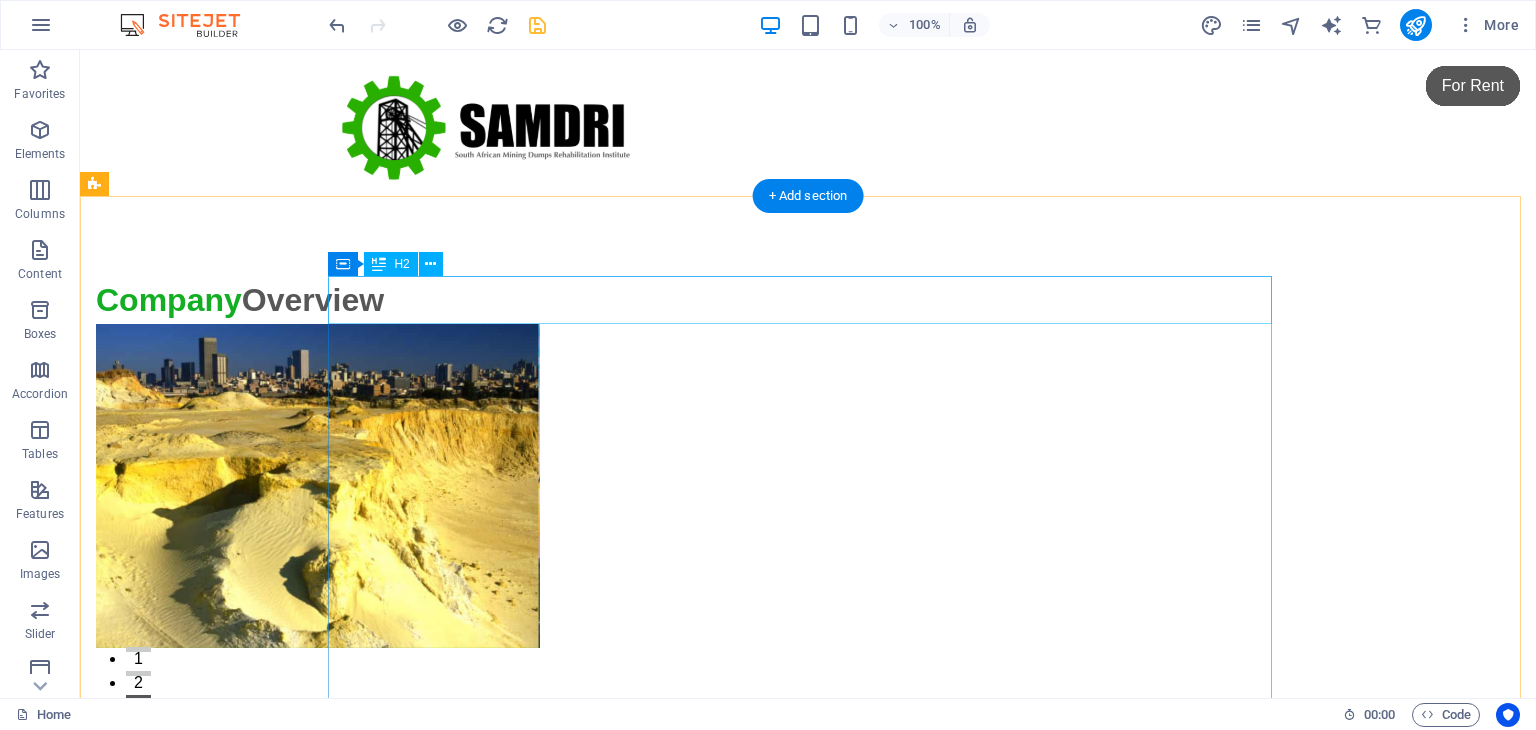 click on "Company Overview" at bounding box center [568, 300] 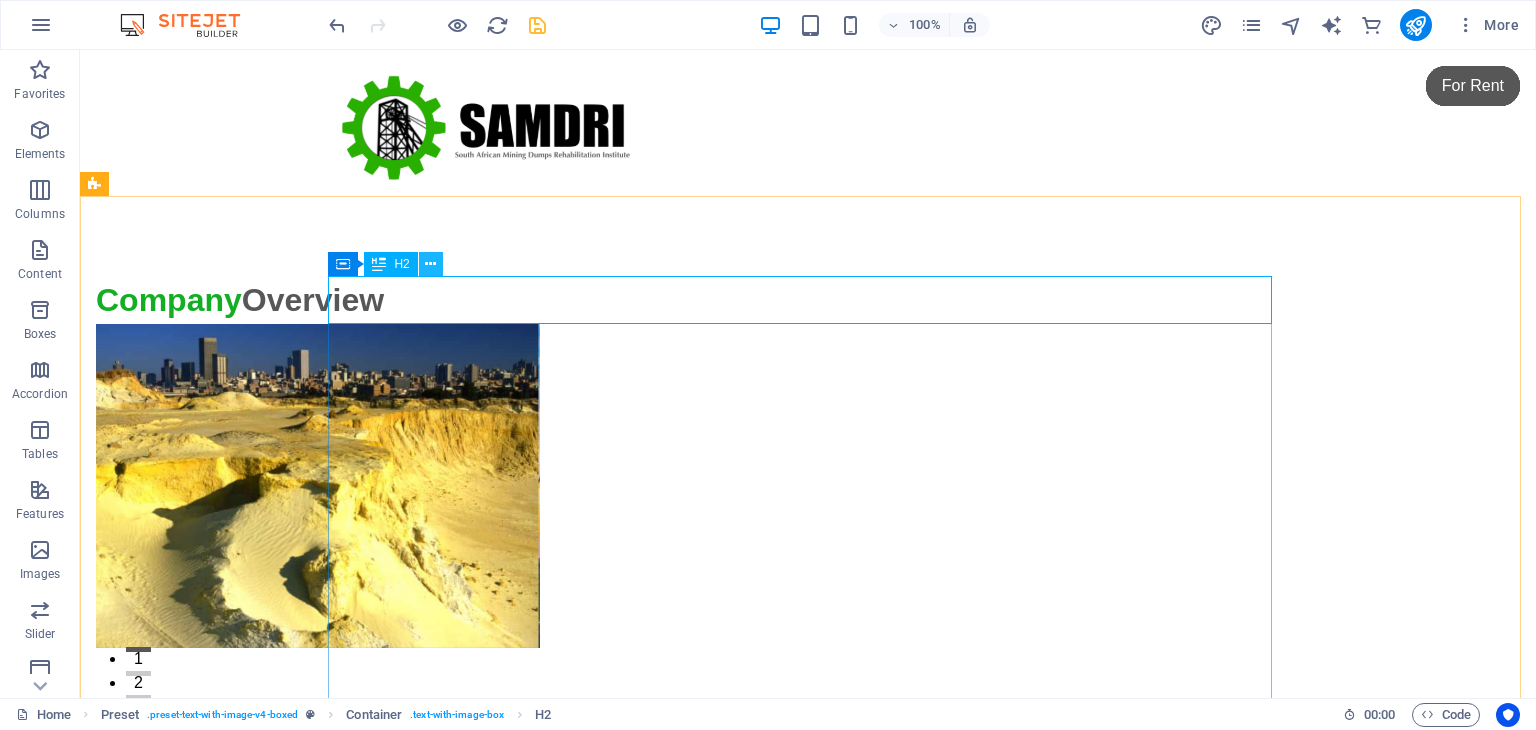 click at bounding box center [430, 264] 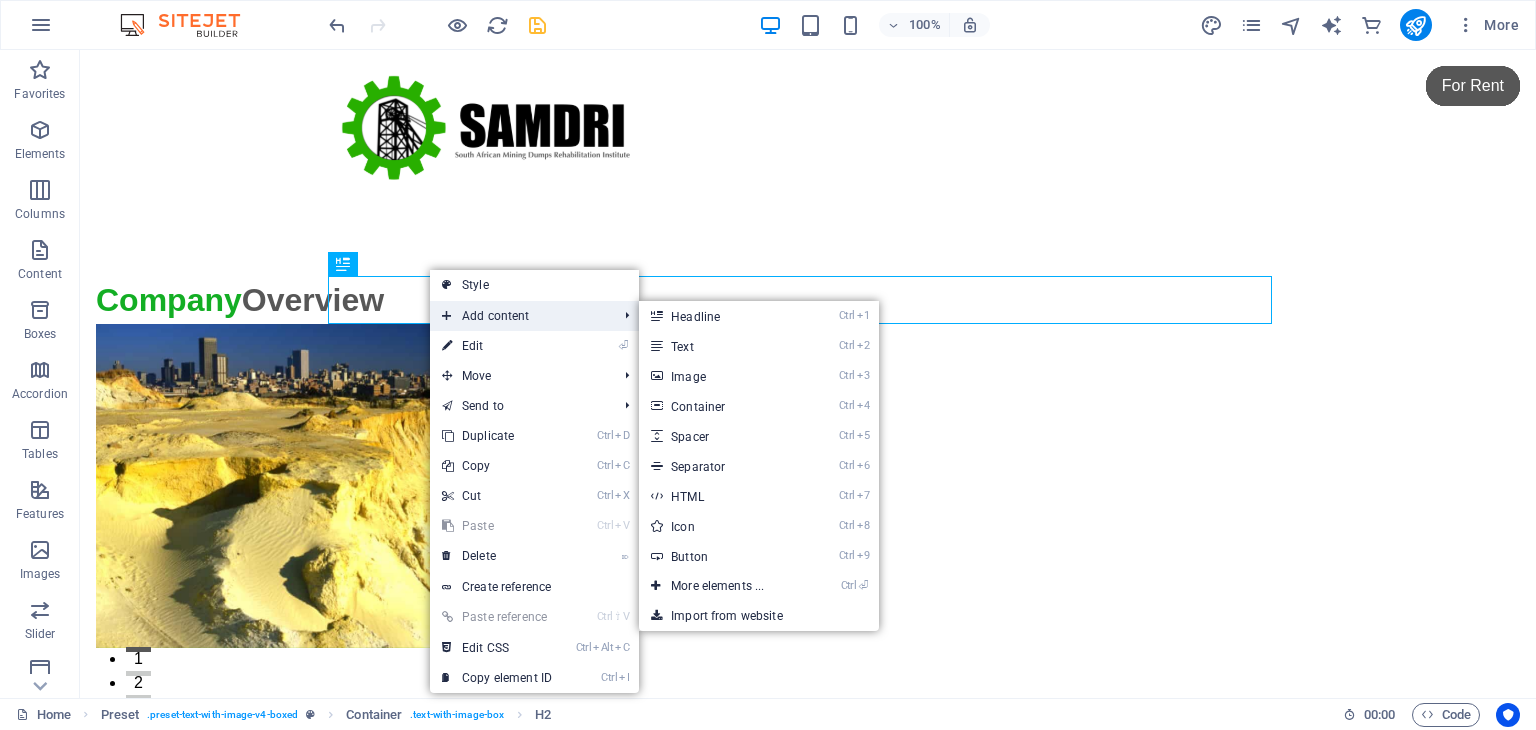 click on "Add content" at bounding box center [519, 316] 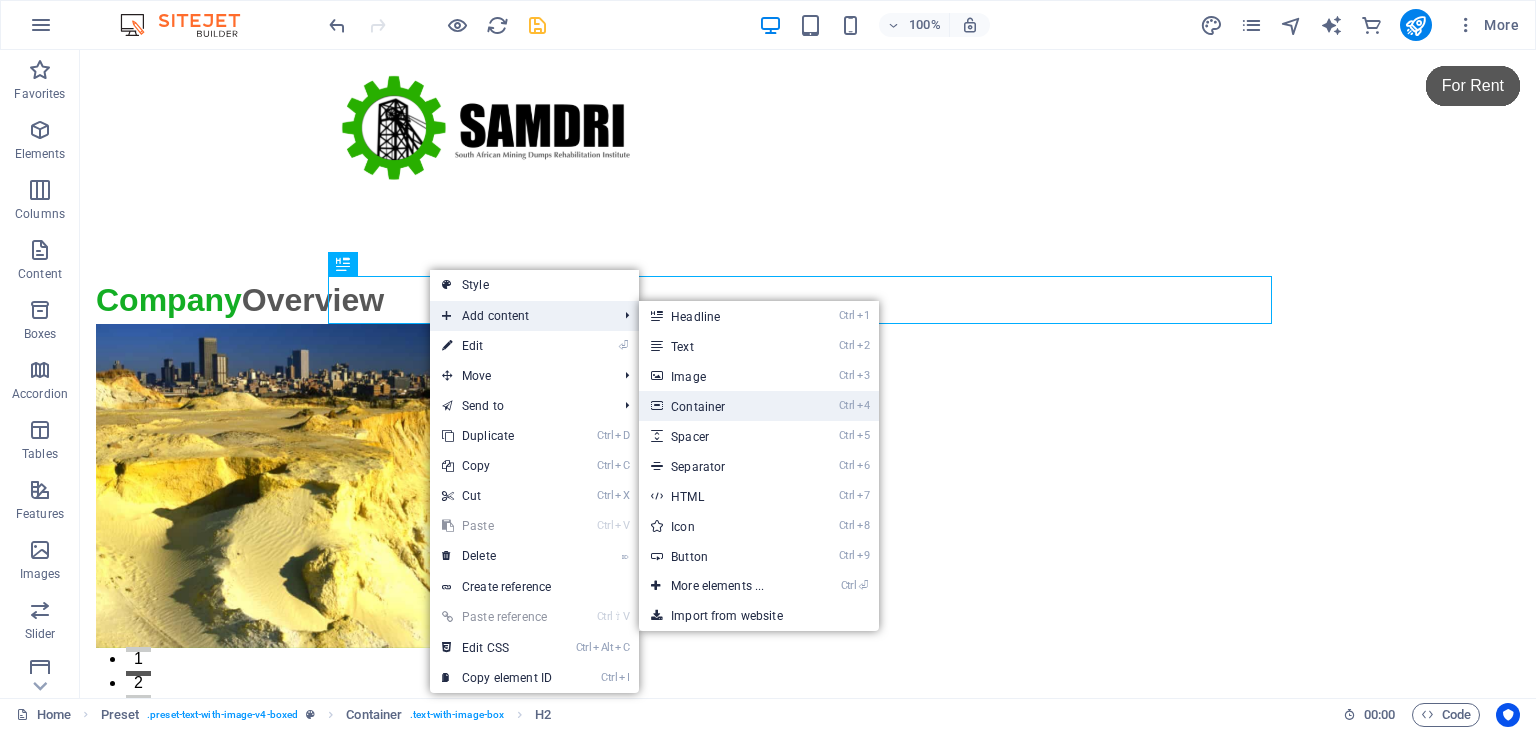 click on "Ctrl 4  Container" at bounding box center (721, 406) 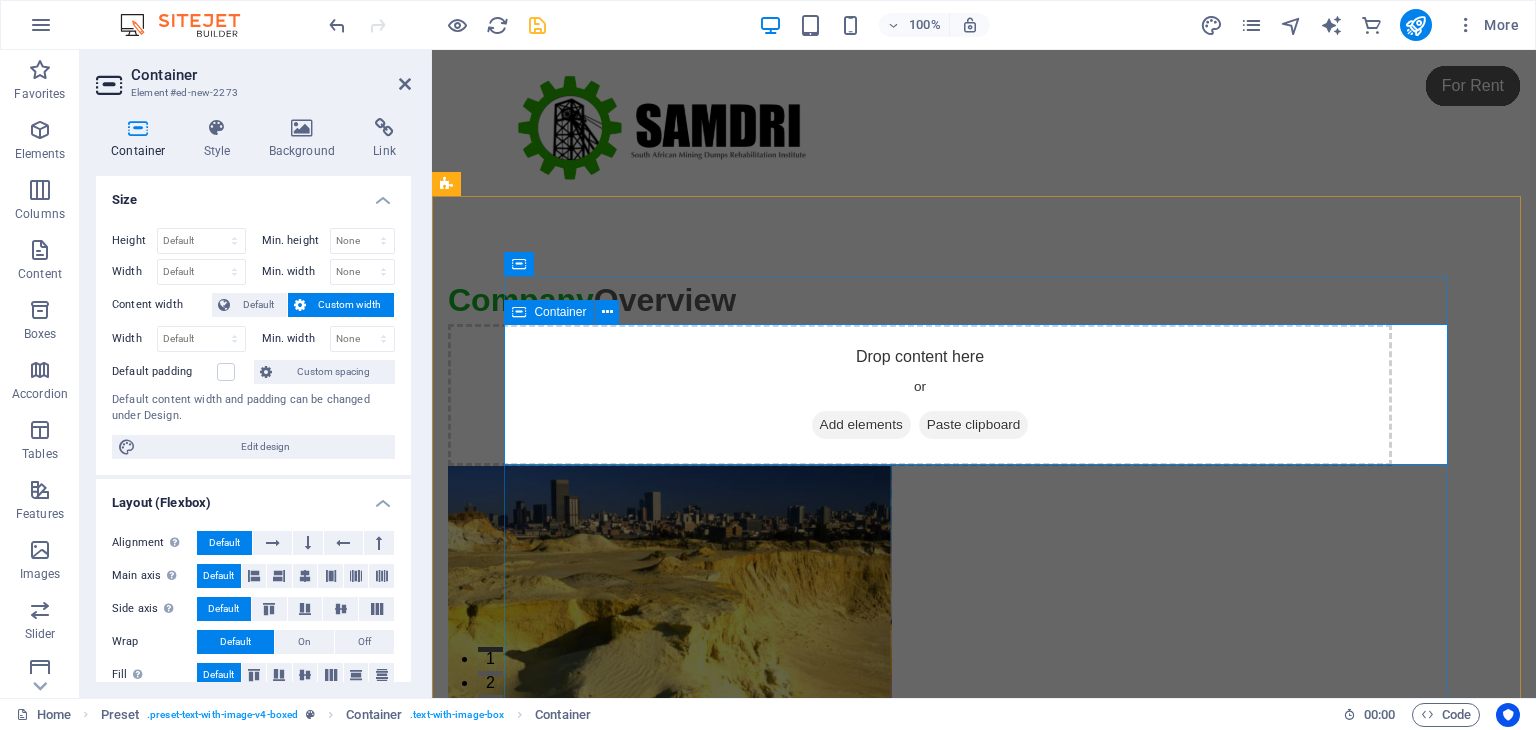 click on "Add elements" at bounding box center [861, 425] 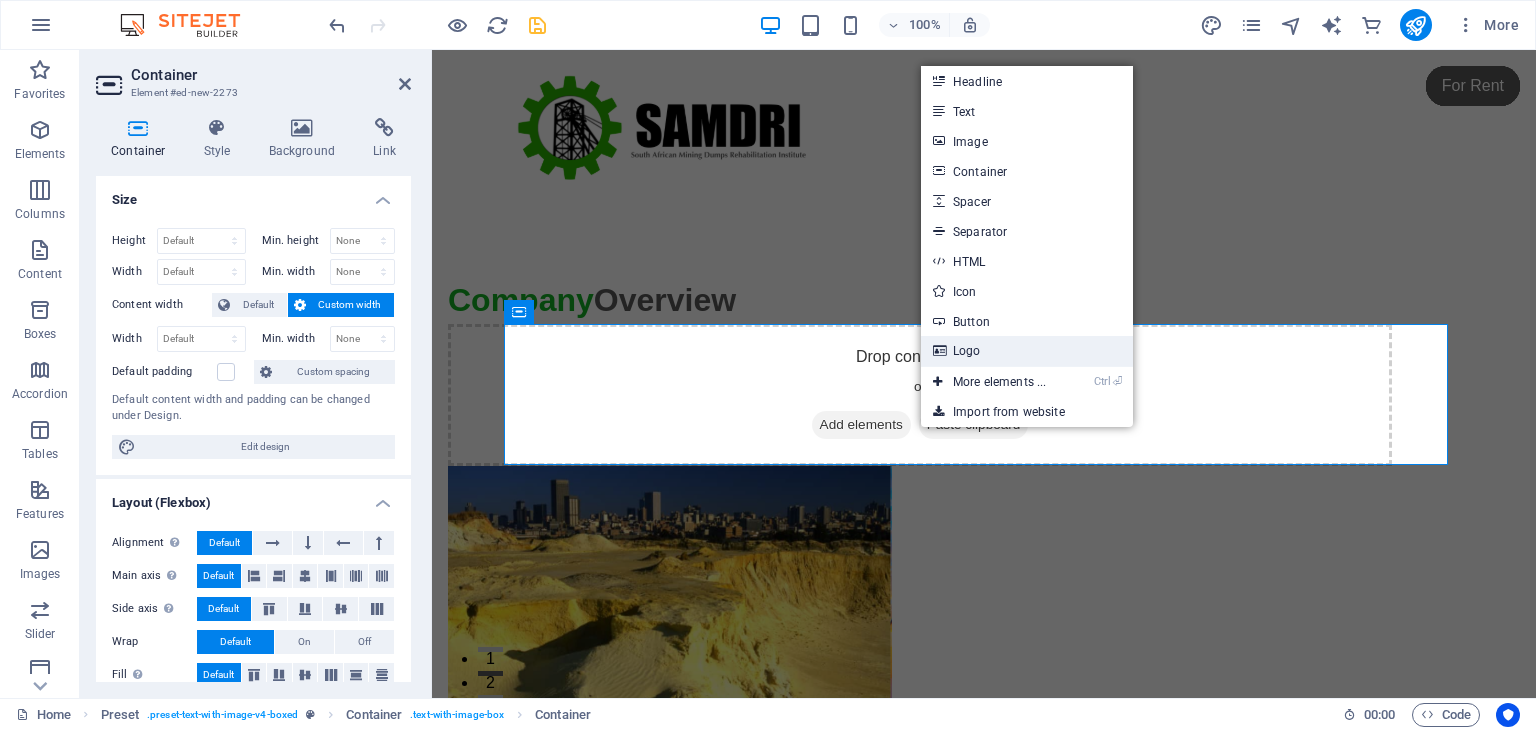 click on "Logo" at bounding box center [1027, 351] 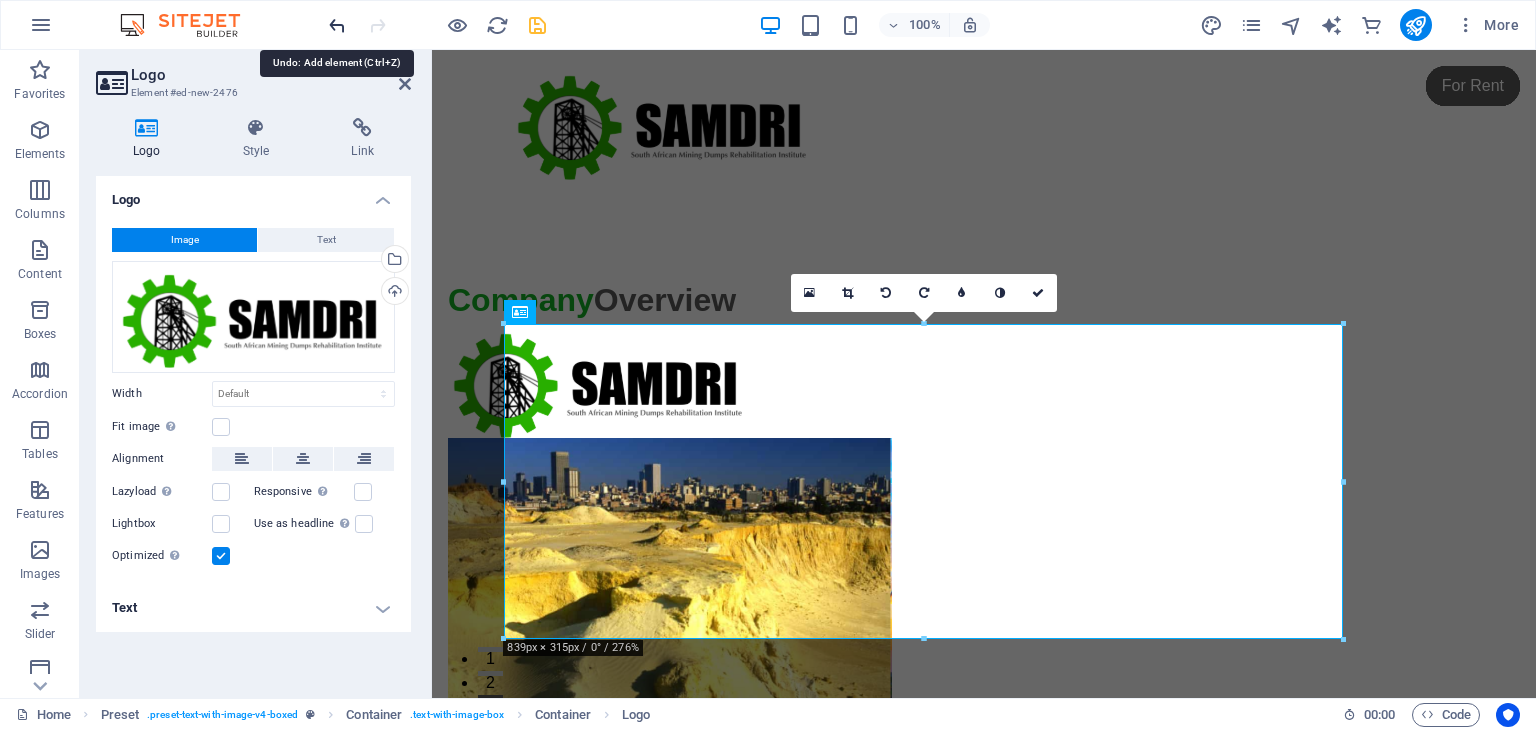 click at bounding box center [337, 25] 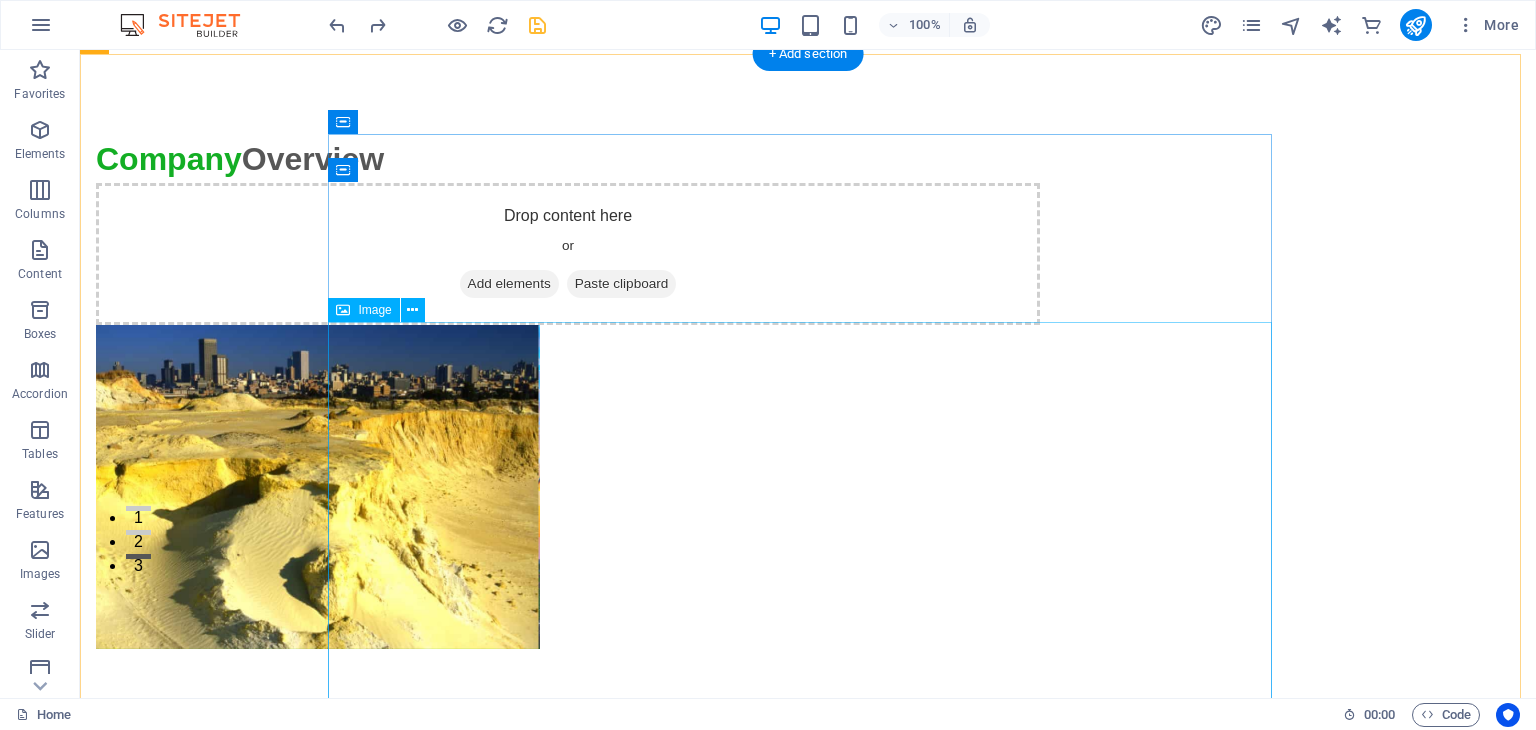 scroll, scrollTop: 142, scrollLeft: 0, axis: vertical 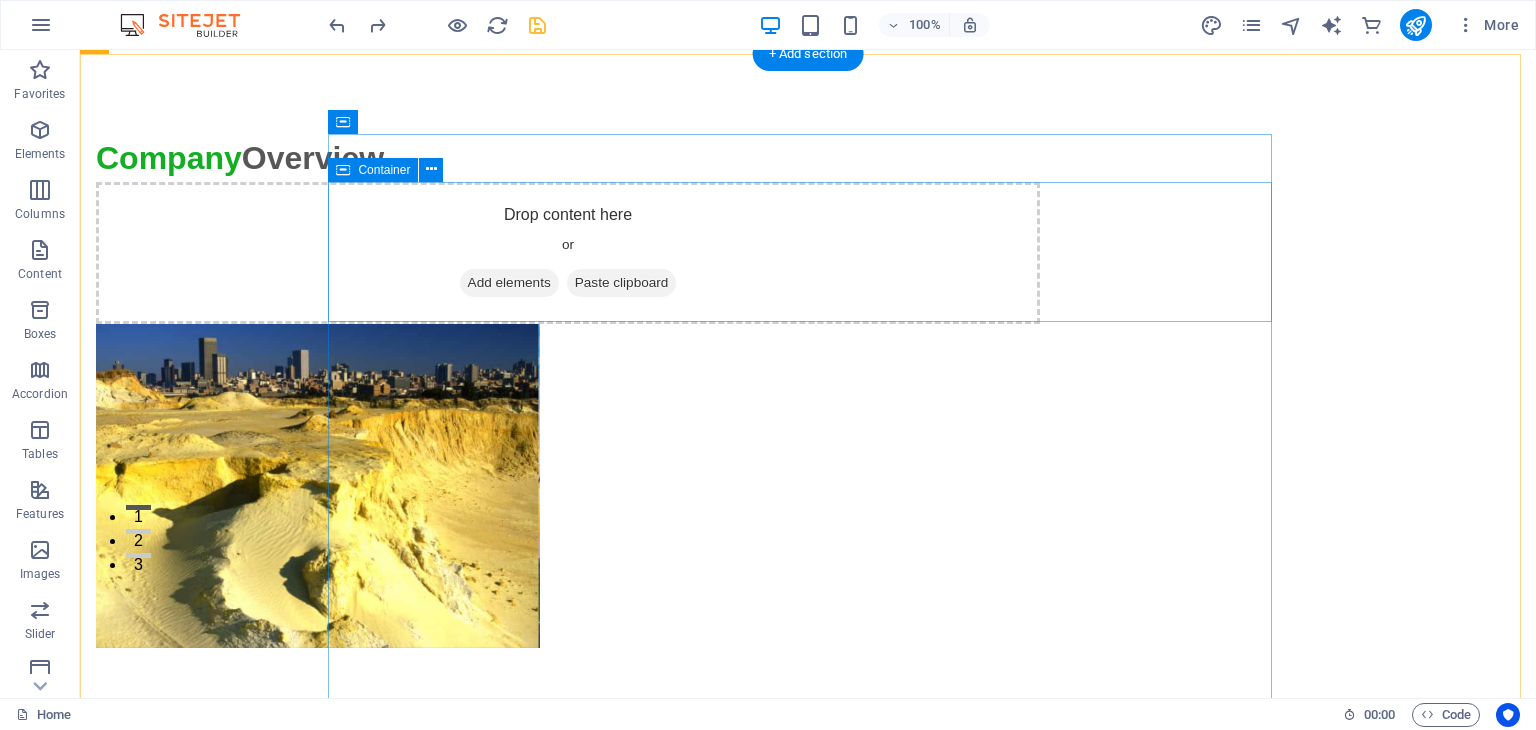 click on "Add elements" at bounding box center (509, 283) 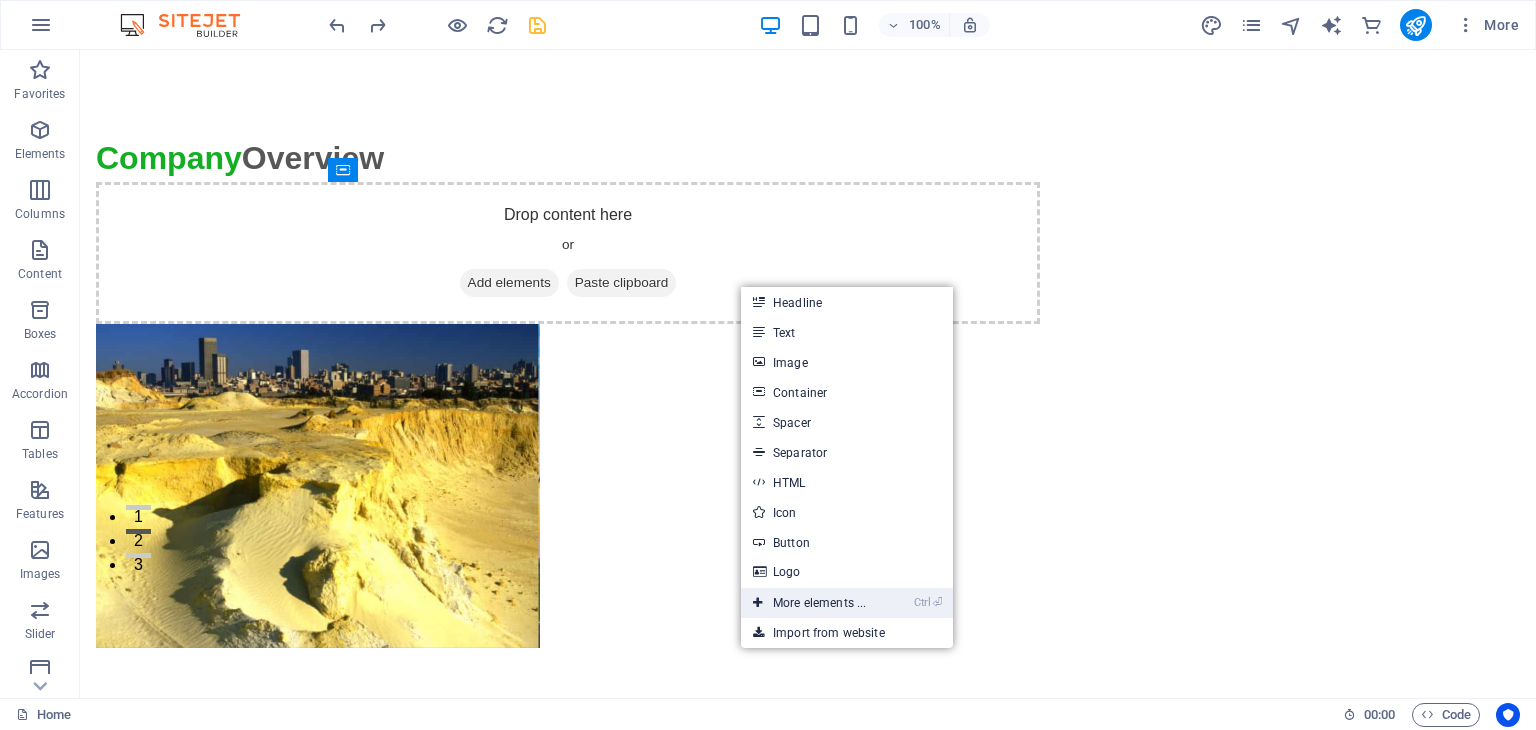 click on "Ctrl ⏎  More elements ..." at bounding box center [809, 603] 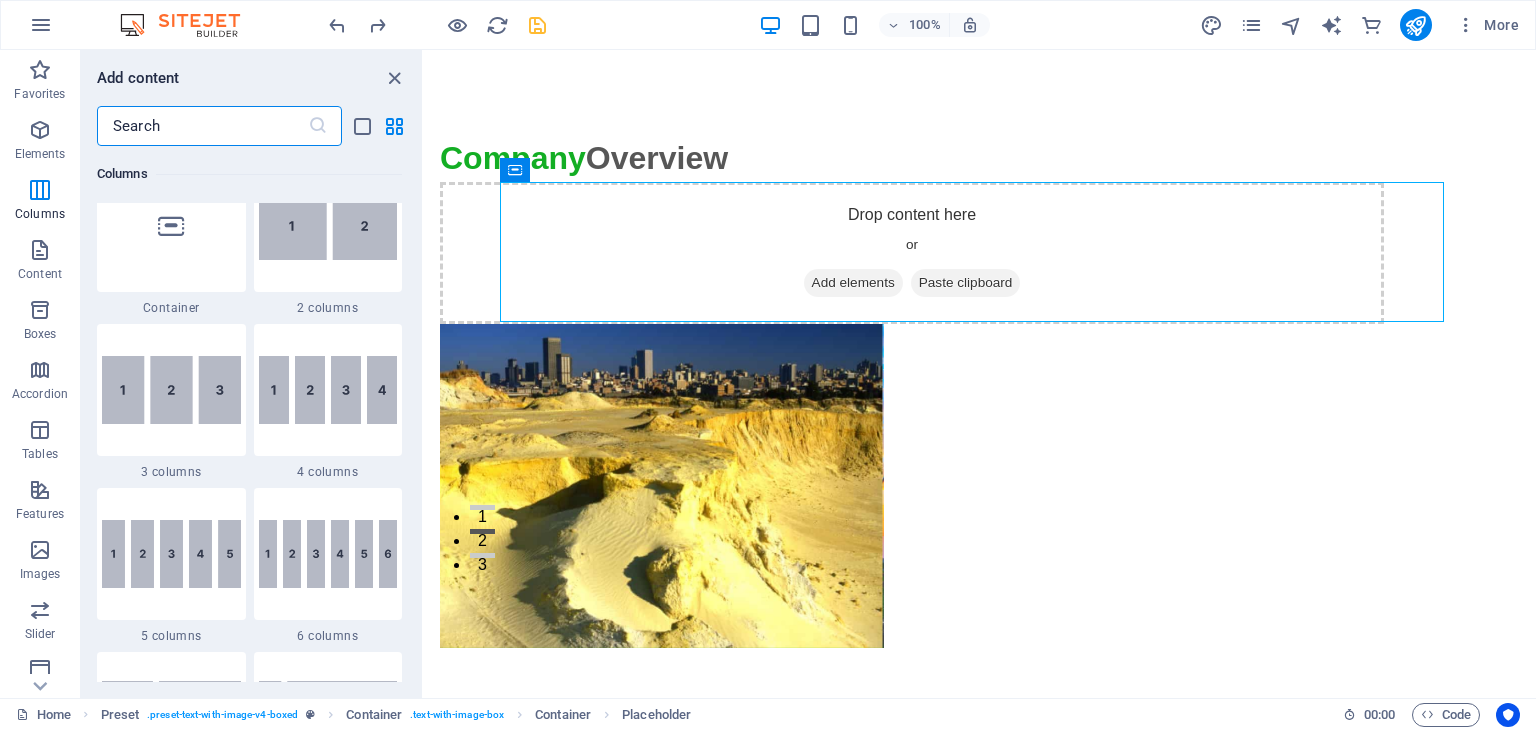 scroll, scrollTop: 912, scrollLeft: 0, axis: vertical 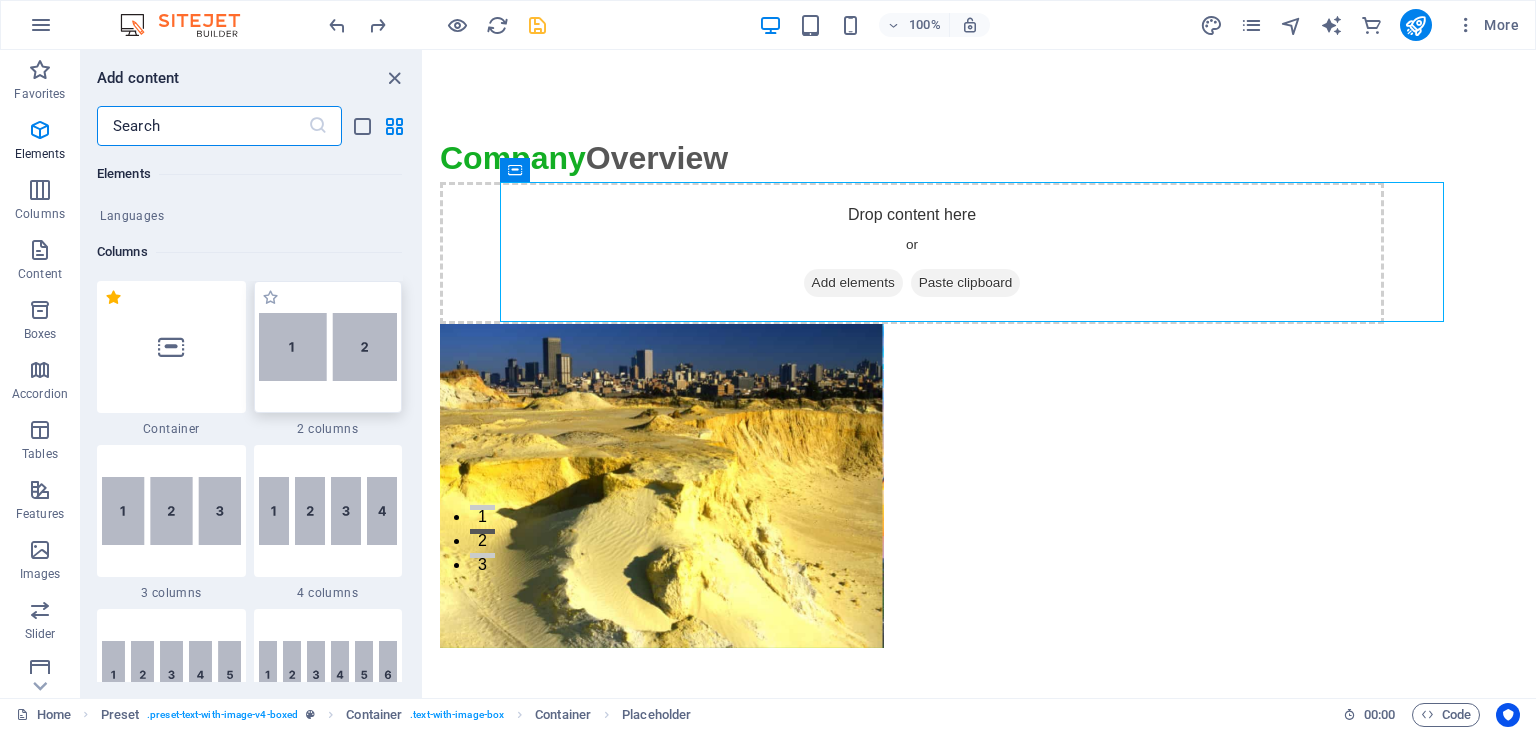 click at bounding box center [328, 347] 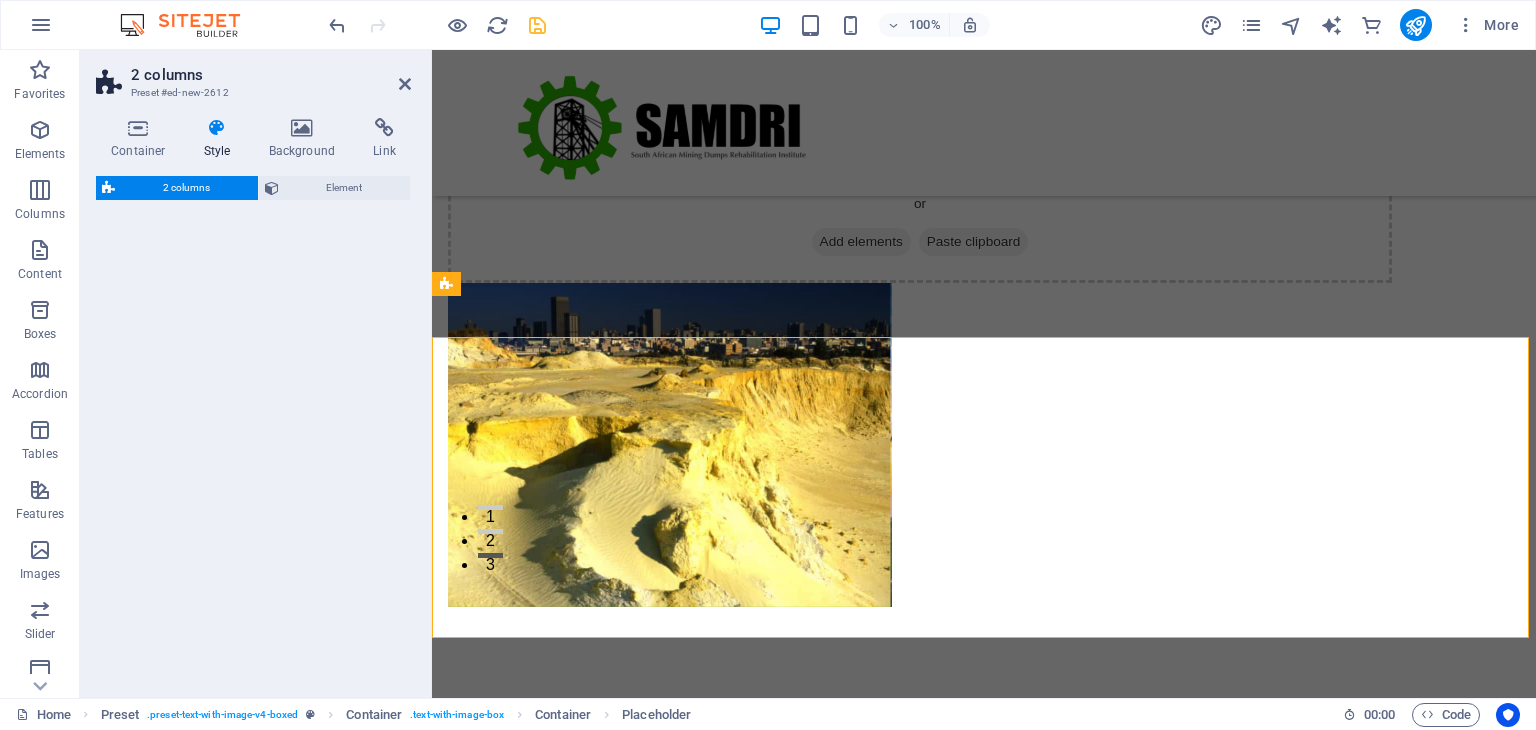 scroll, scrollTop: 968, scrollLeft: 0, axis: vertical 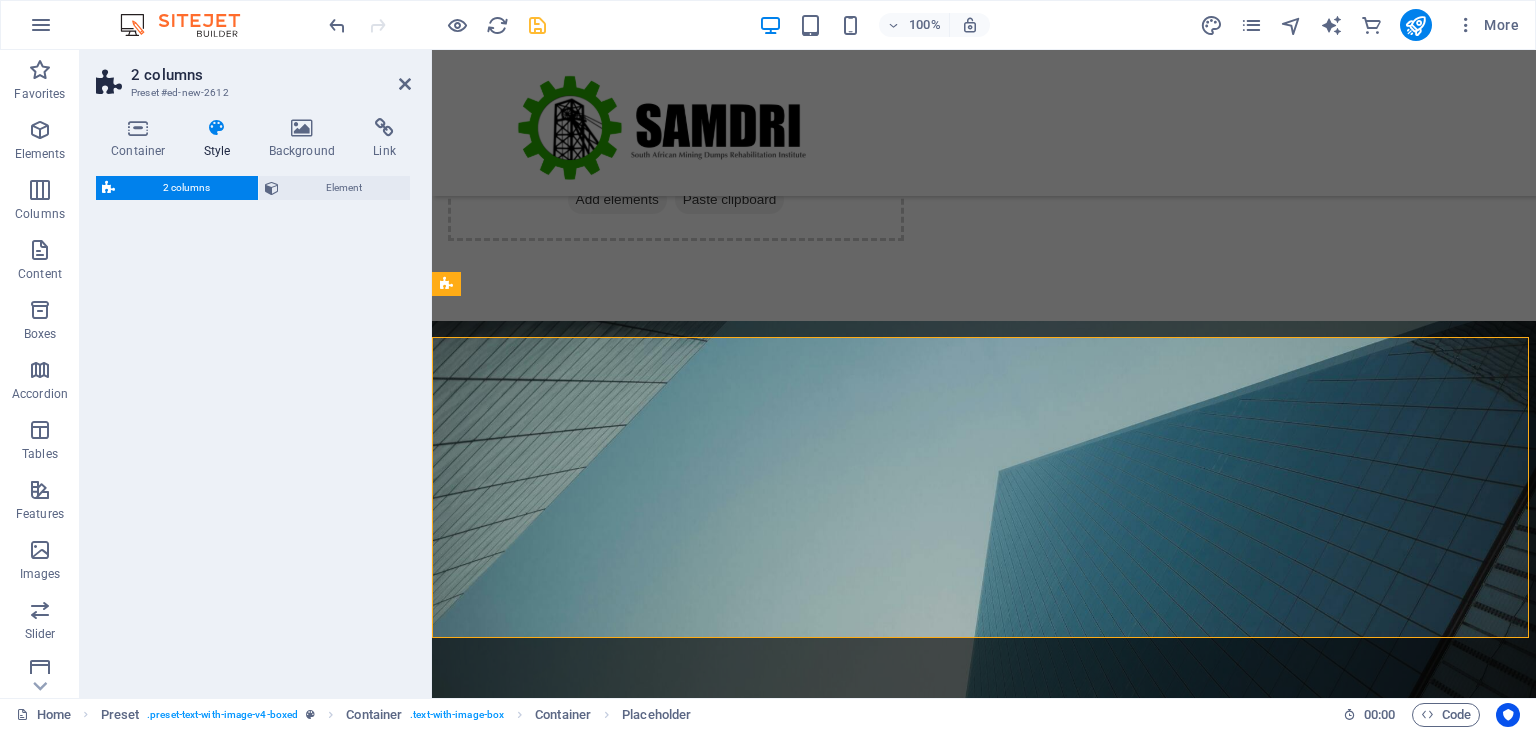 select on "rem" 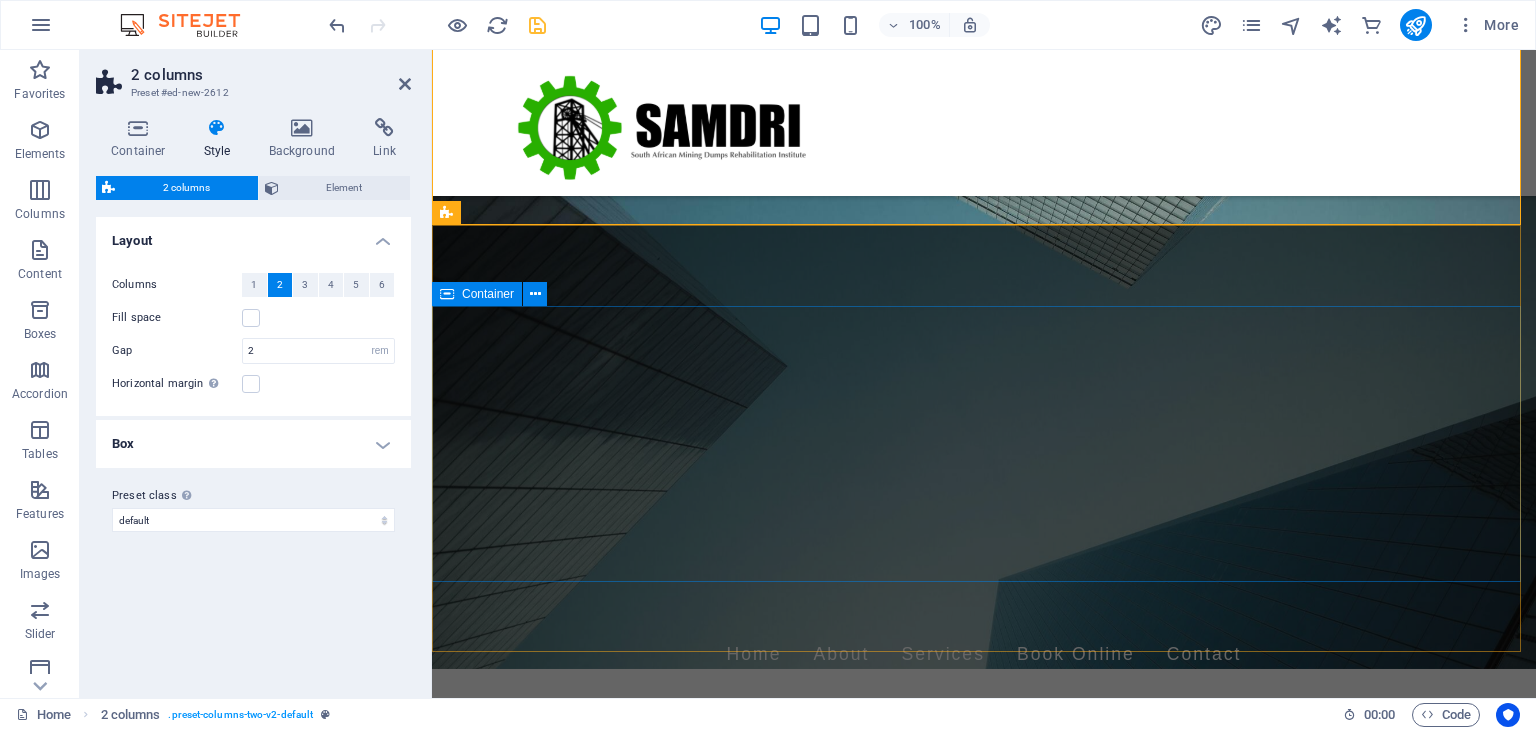scroll, scrollTop: 968, scrollLeft: 0, axis: vertical 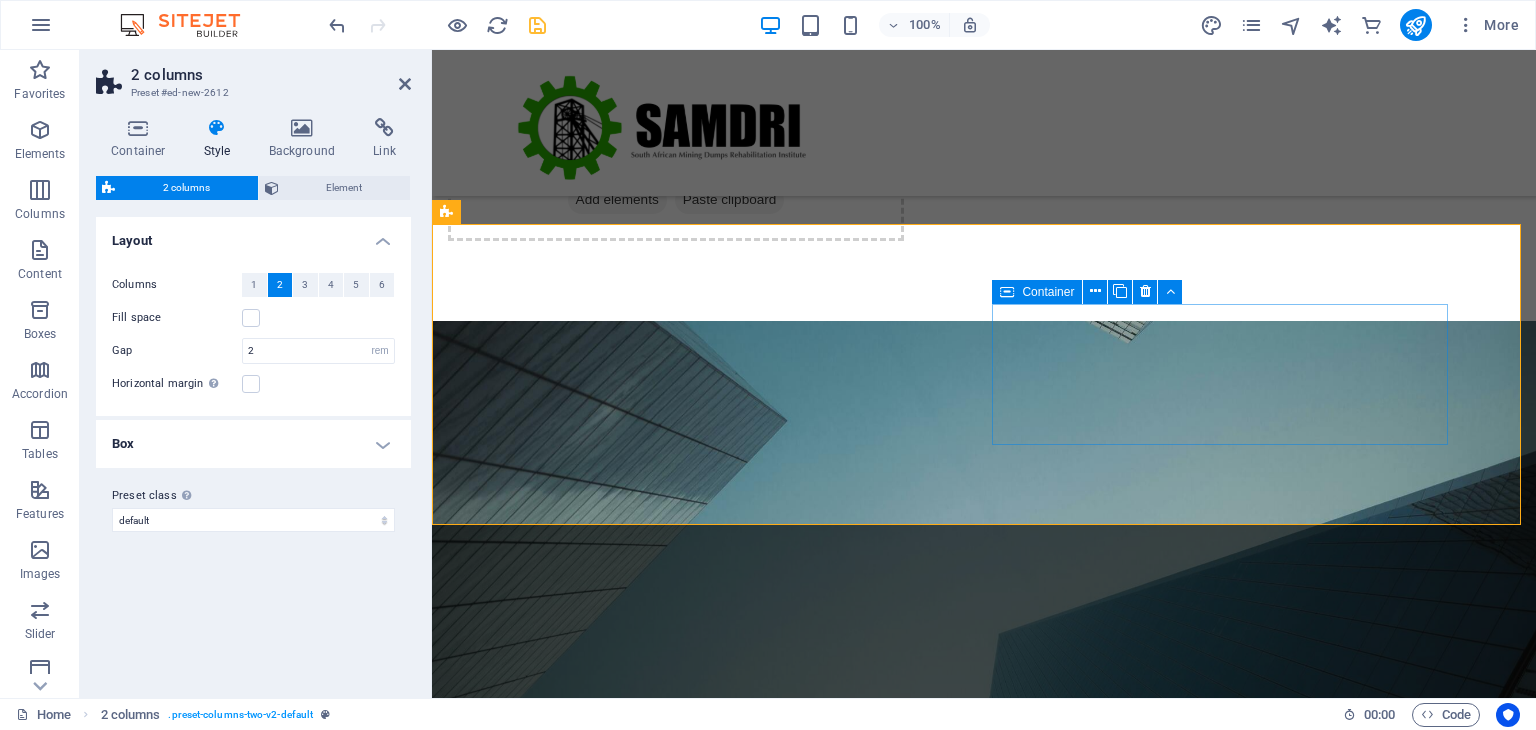 click on "Add elements" at bounding box center (617, 200) 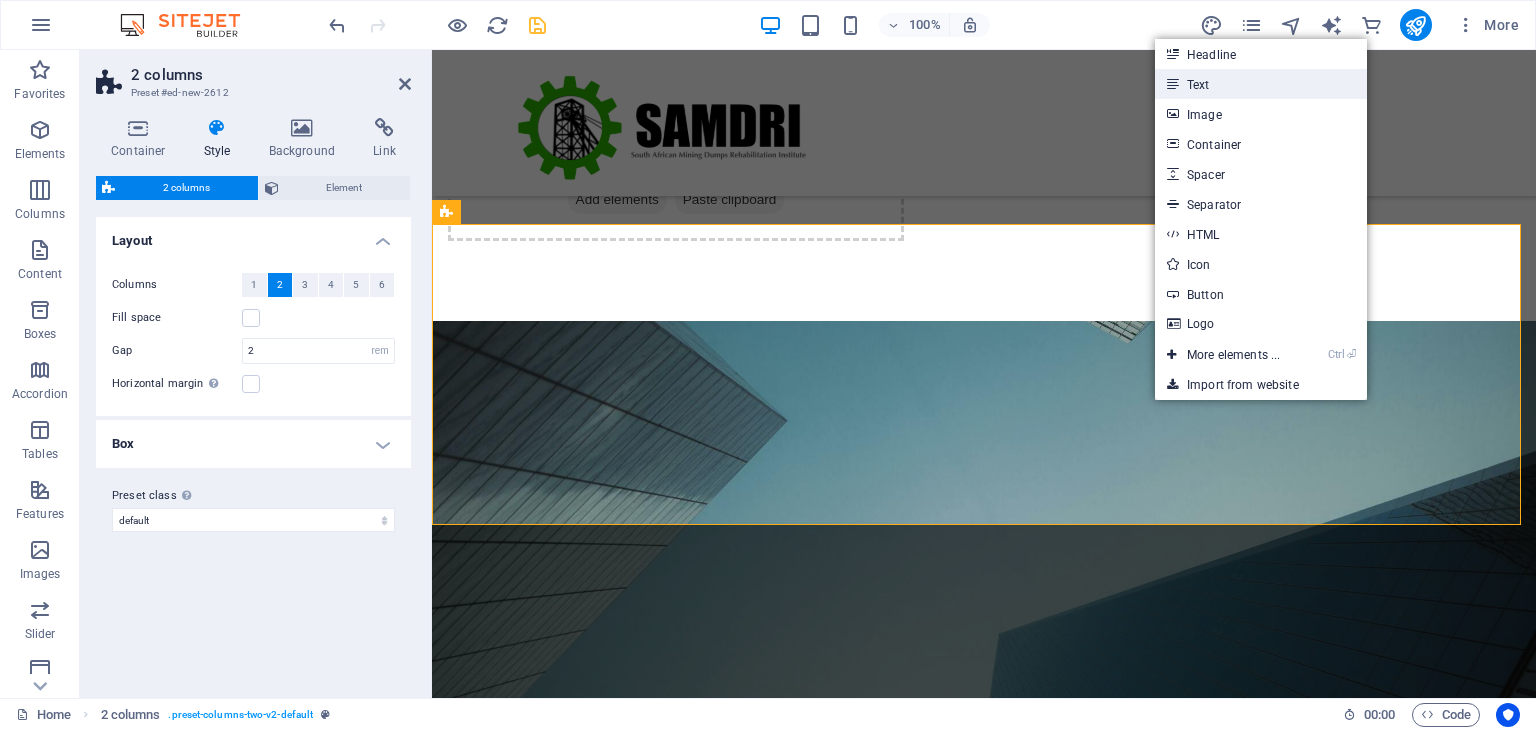 click on "Text" at bounding box center (1261, 84) 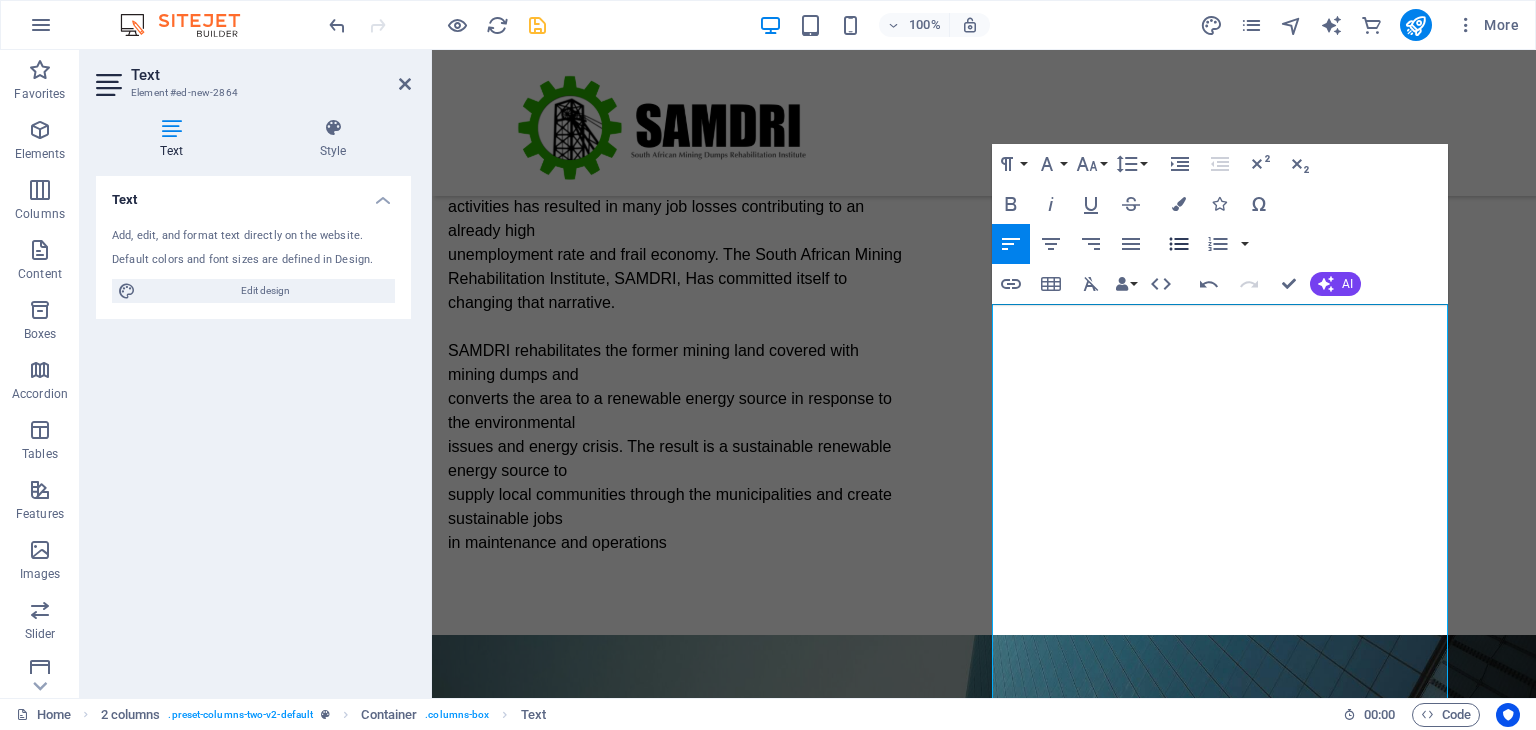 click 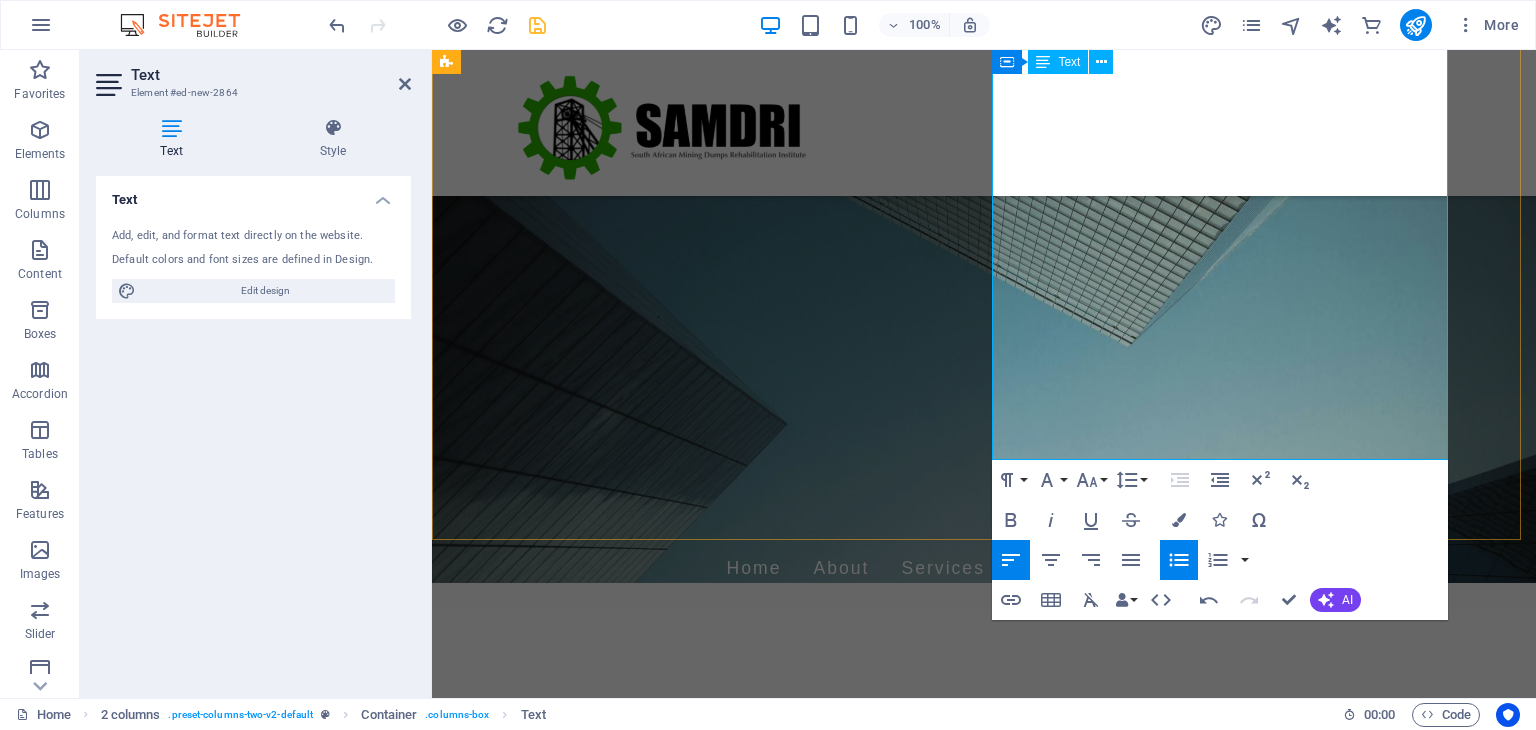 scroll, scrollTop: 1268, scrollLeft: 0, axis: vertical 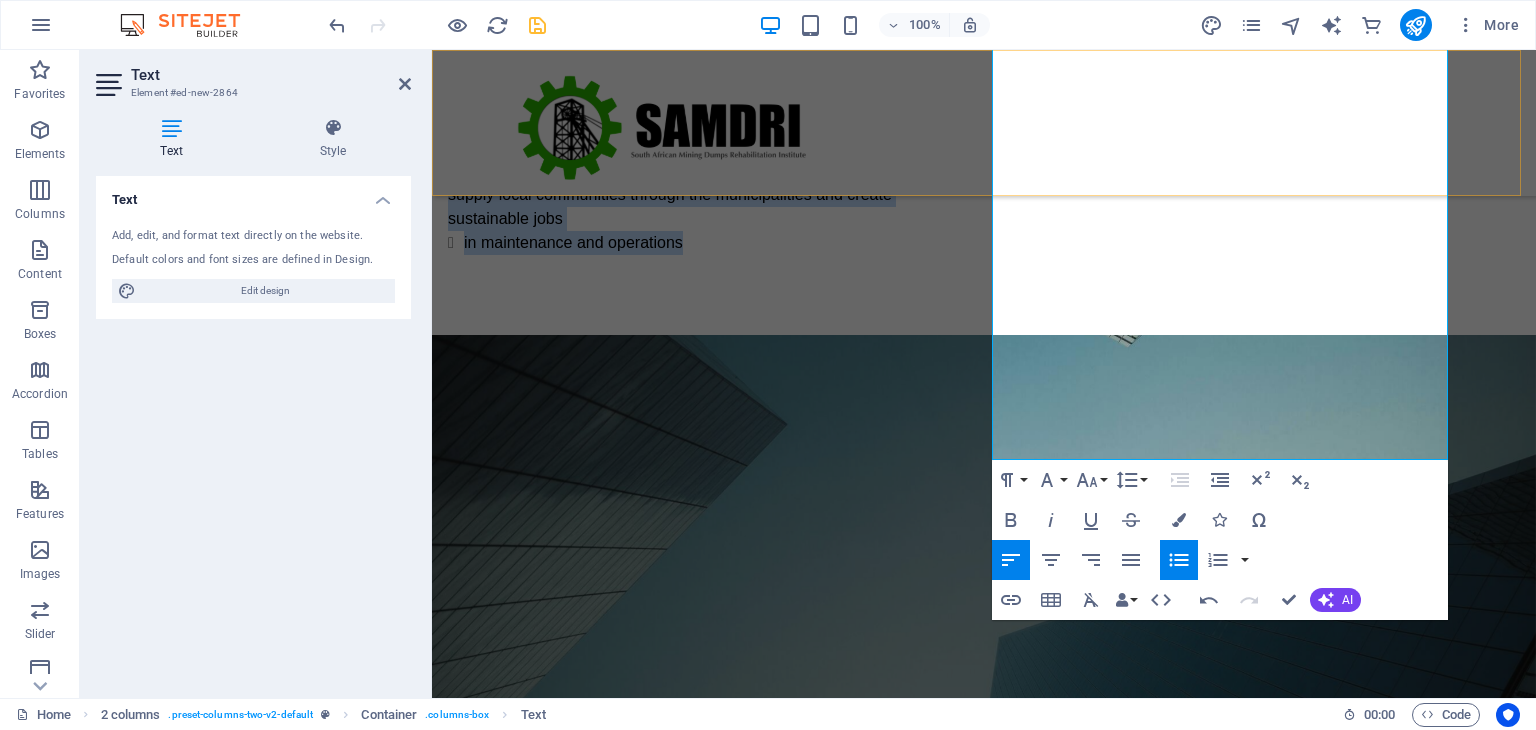 drag, startPoint x: 1233, startPoint y: 446, endPoint x: 988, endPoint y: 145, distance: 388.10565 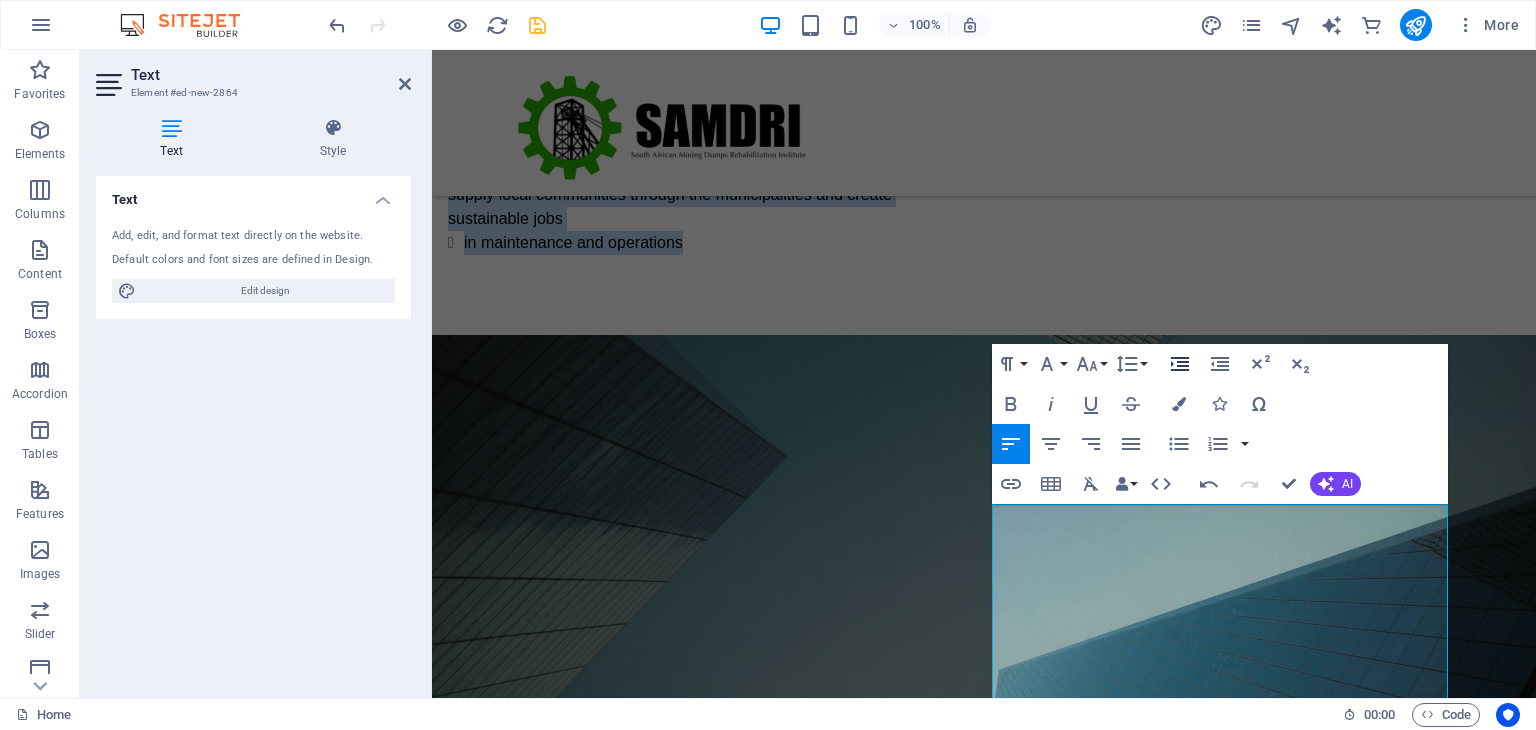 scroll, scrollTop: 768, scrollLeft: 0, axis: vertical 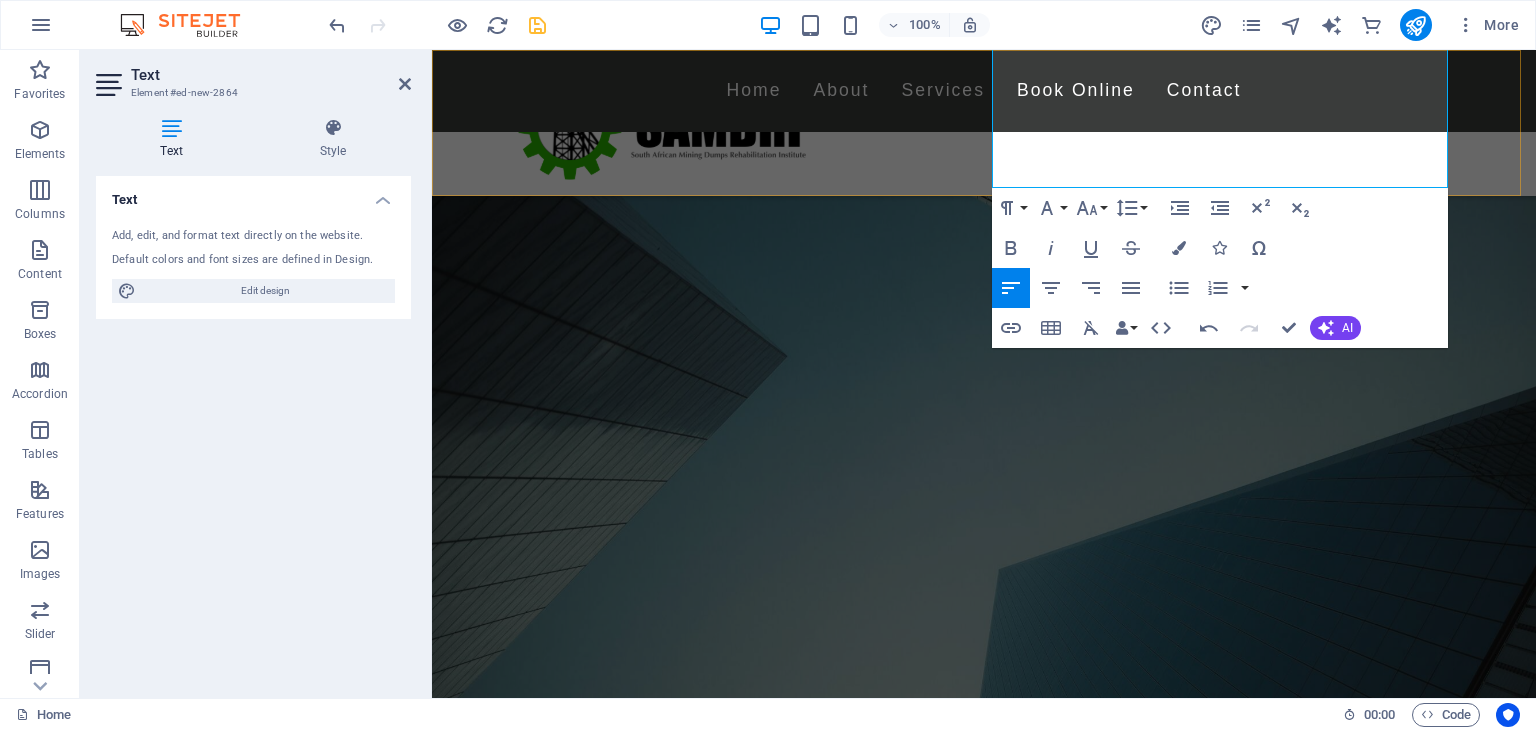 drag, startPoint x: 993, startPoint y: 517, endPoint x: 1278, endPoint y: 158, distance: 458.3732 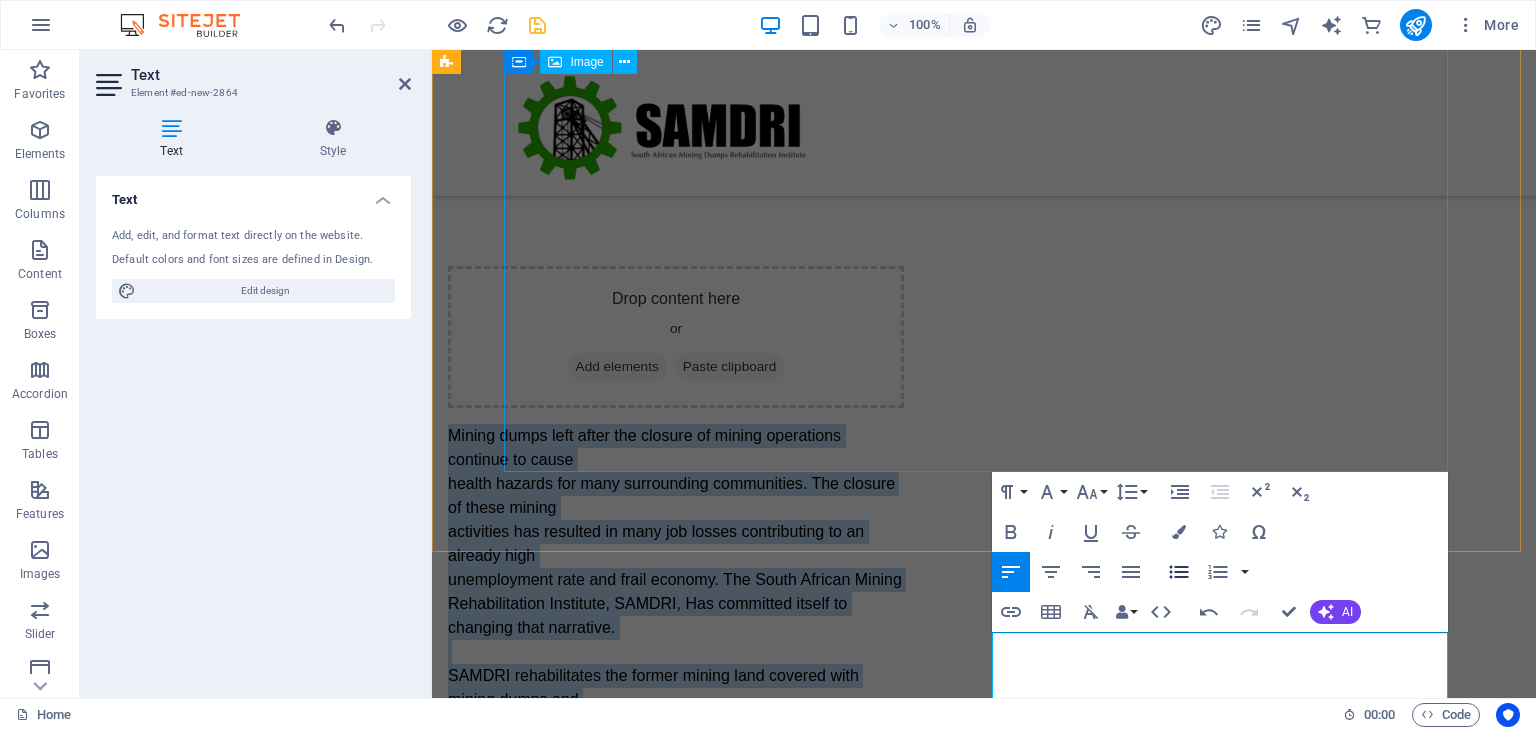 scroll, scrollTop: 640, scrollLeft: 0, axis: vertical 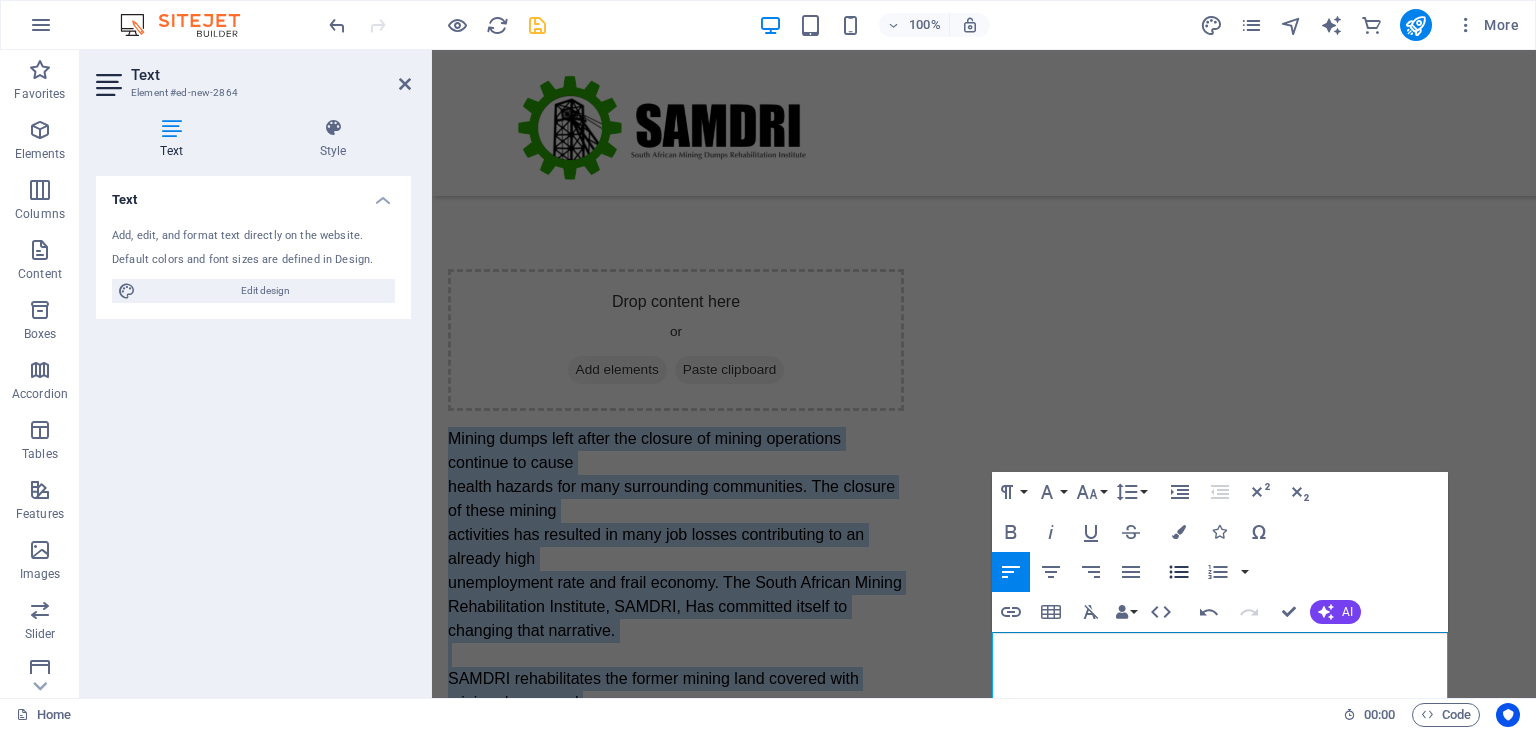 click 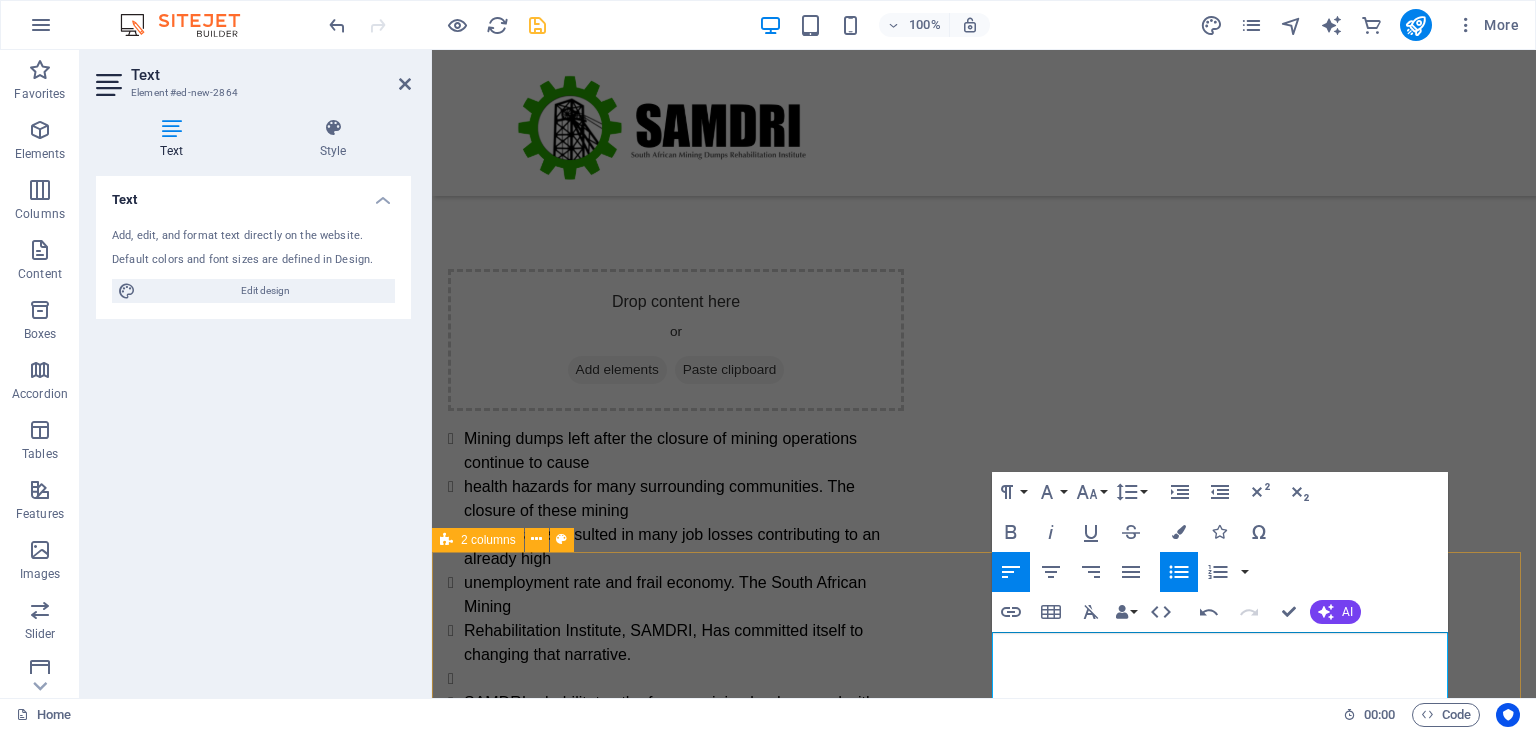 scroll, scrollTop: 940, scrollLeft: 0, axis: vertical 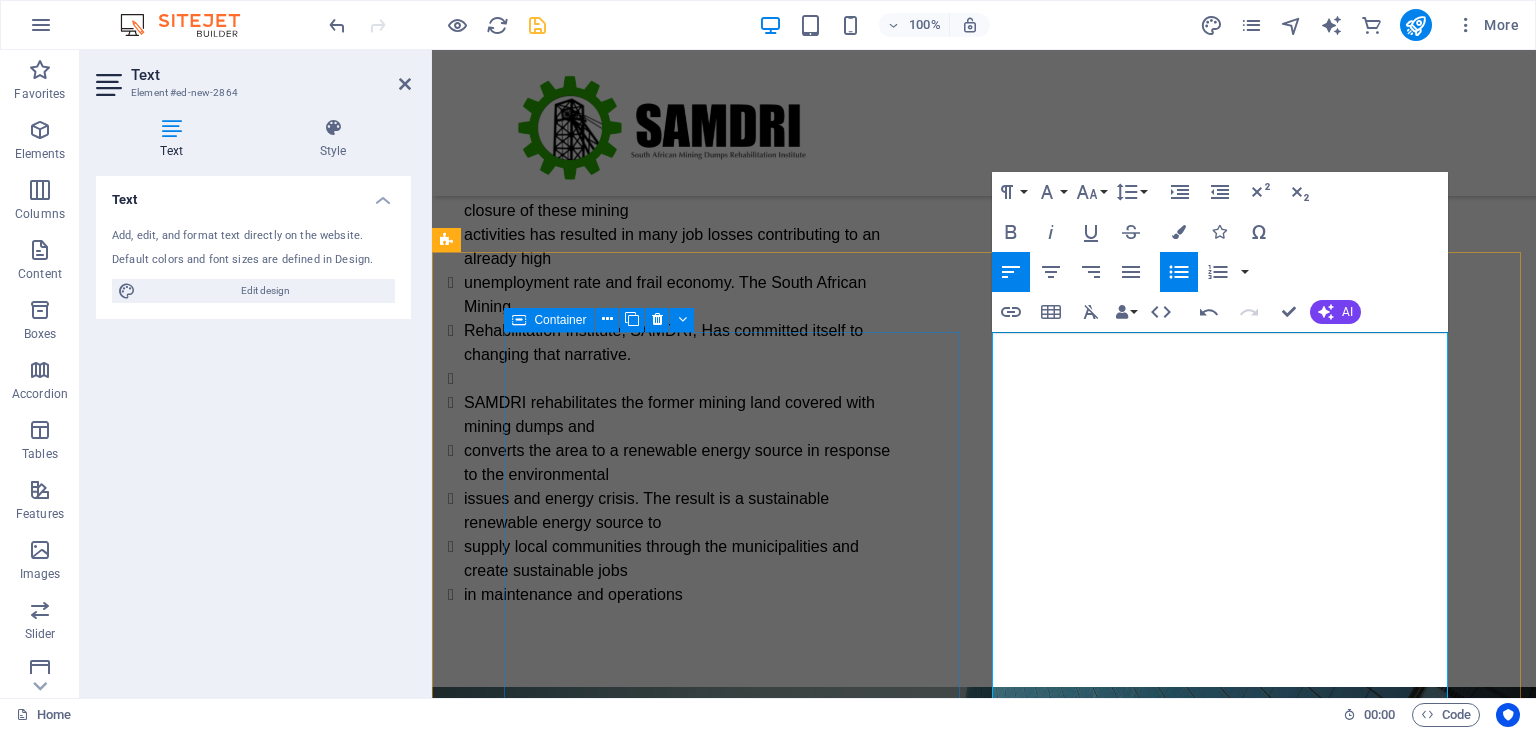 click on "Add elements" at bounding box center [617, 70] 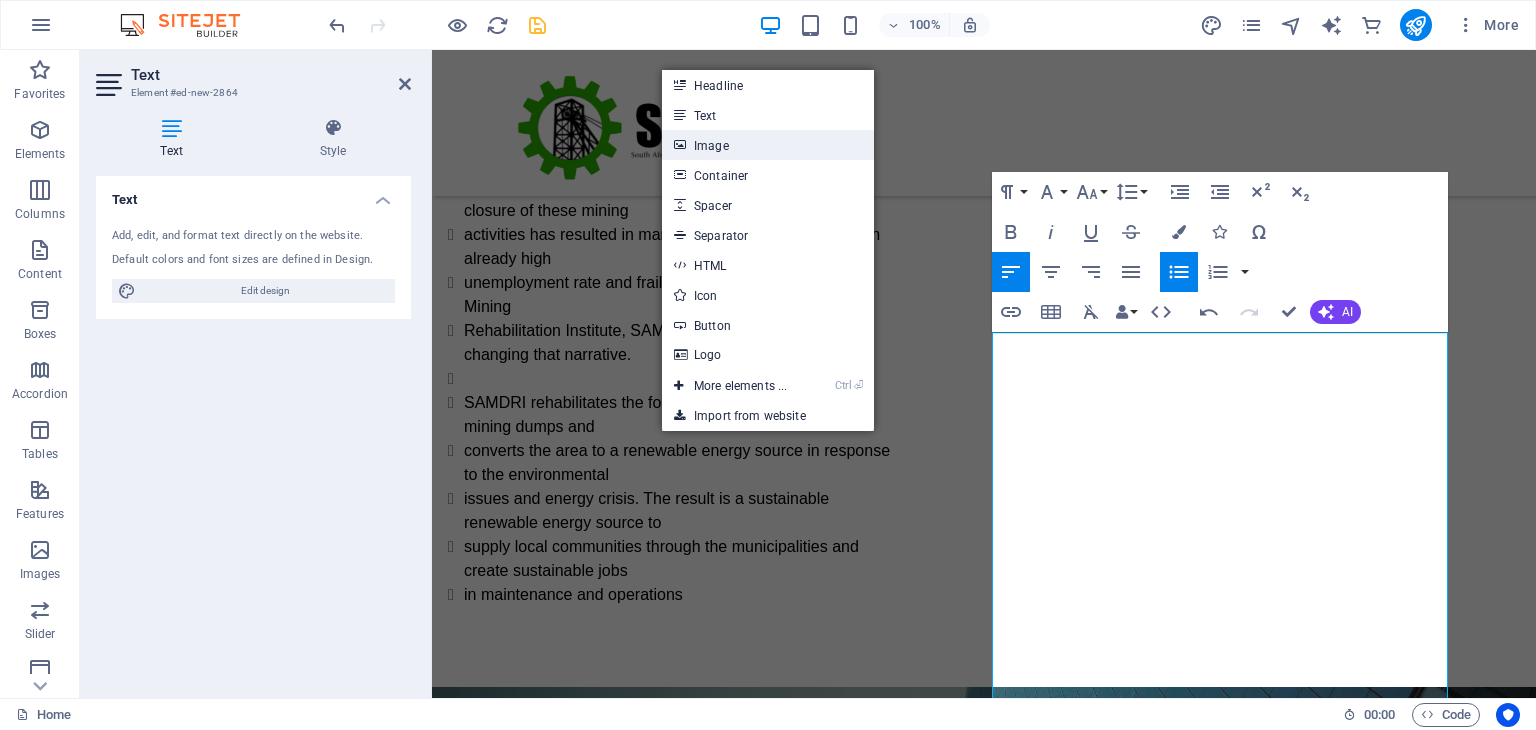 click on "Image" at bounding box center [768, 145] 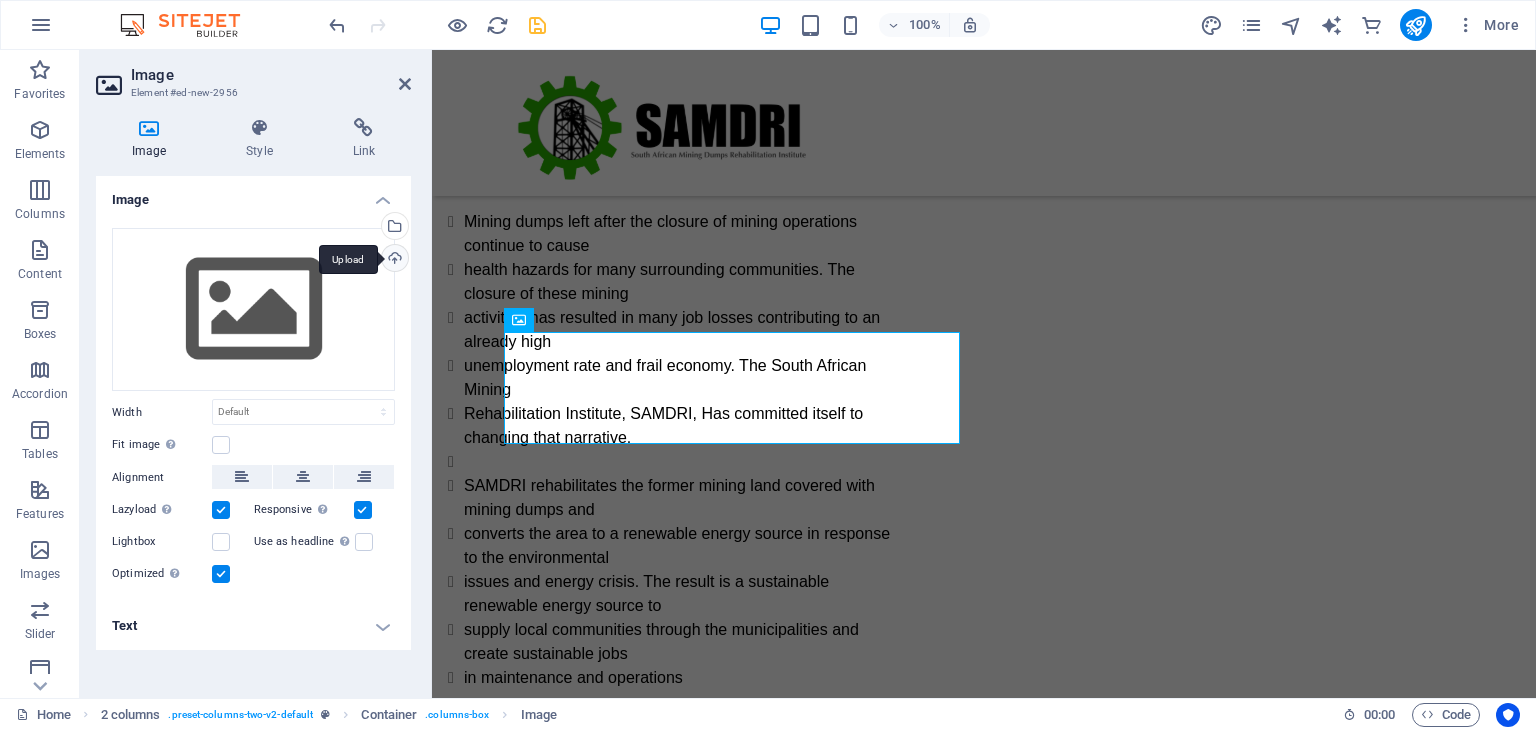 click on "Upload" at bounding box center (393, 260) 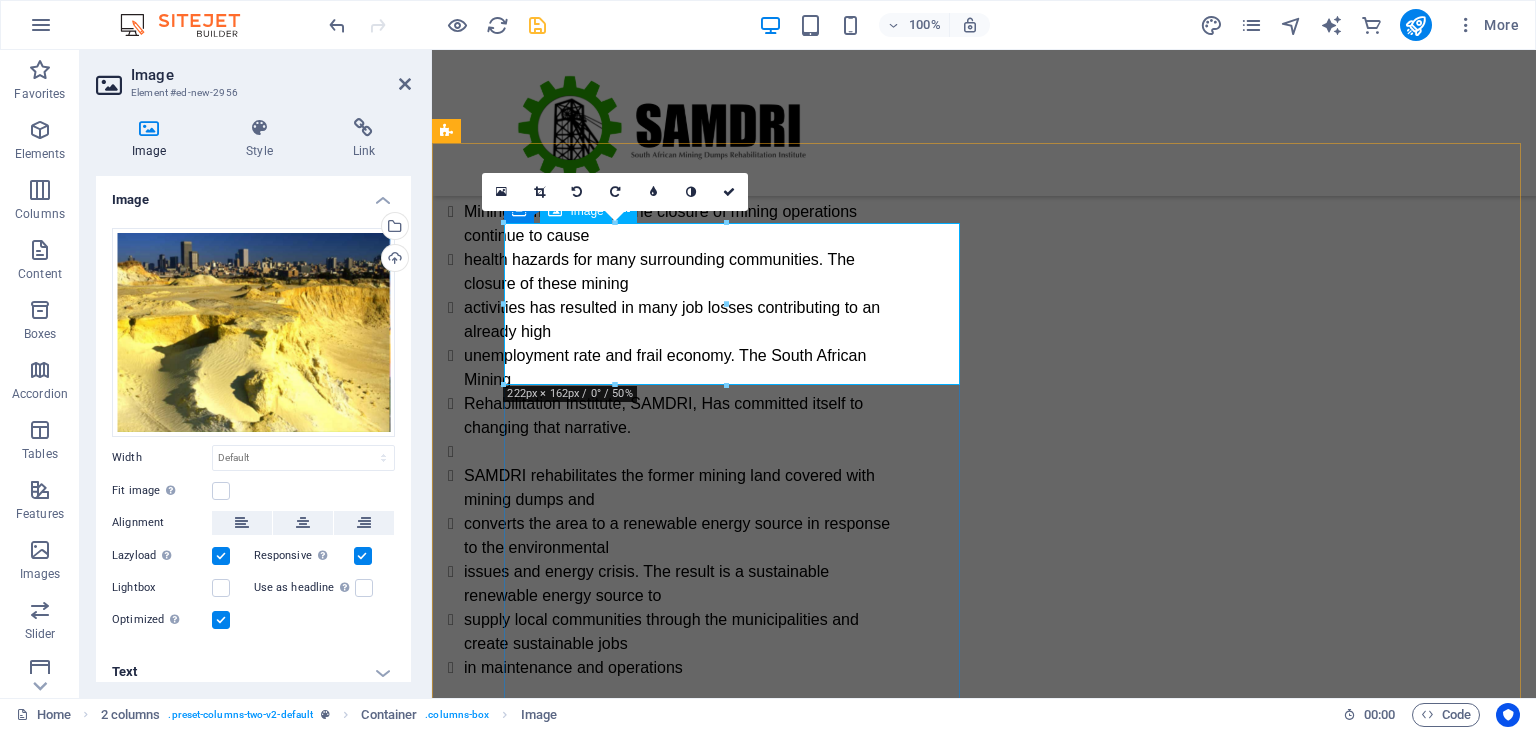 scroll, scrollTop: 1040, scrollLeft: 0, axis: vertical 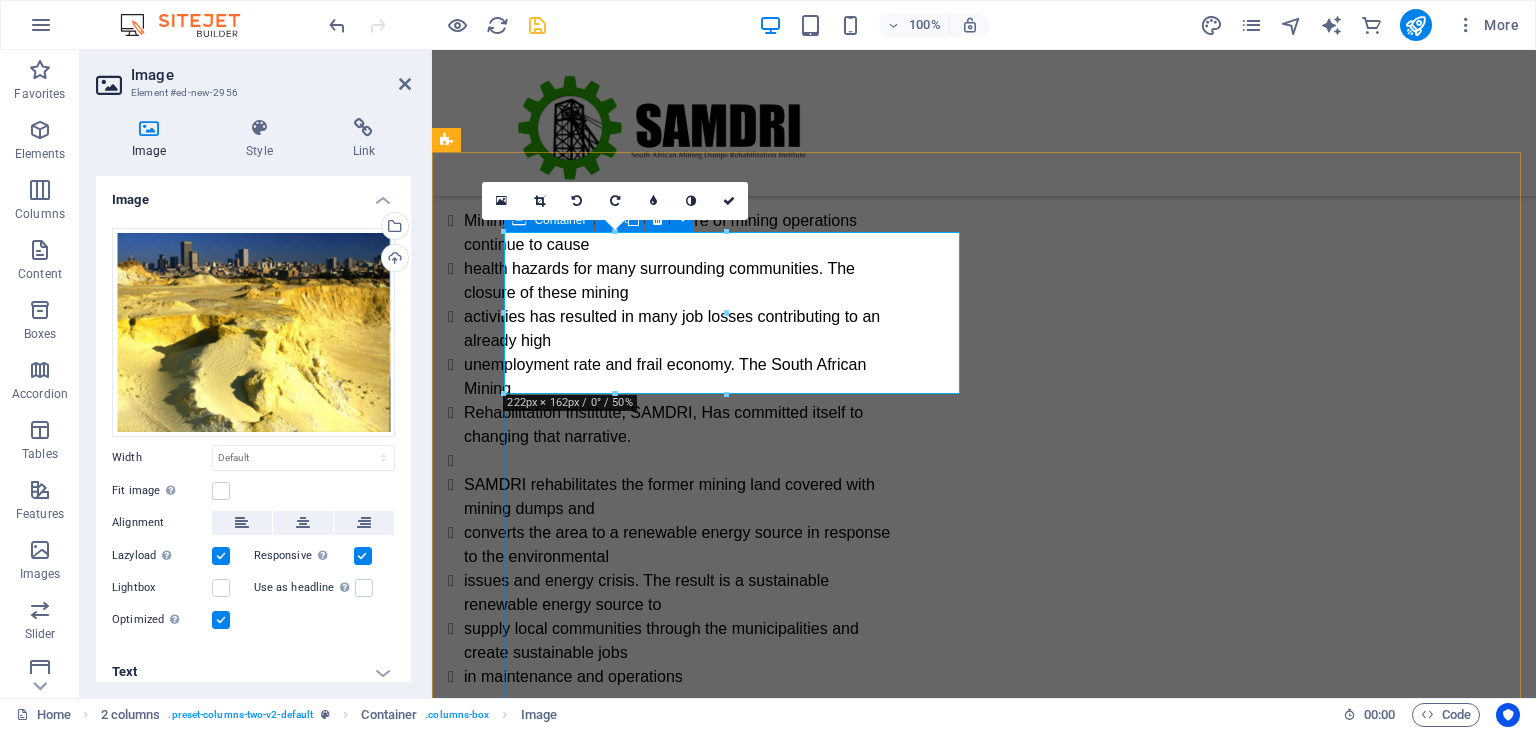 click at bounding box center (676, 31) 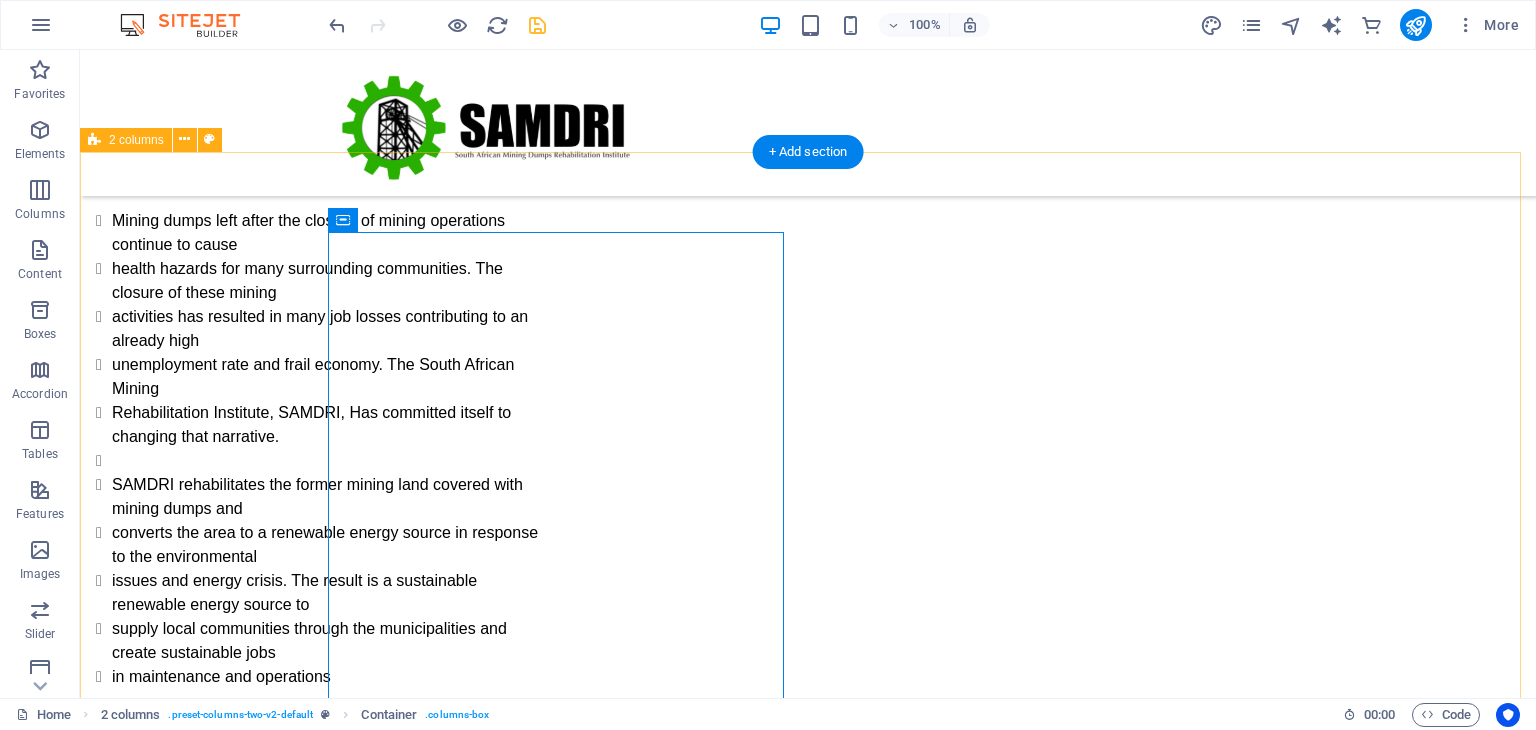 click on "Mining dumps left after the closure of mining operations continue to cause health hazards for many surrounding communities. The closure of these mining activities has resulted in many job losses contributing to an already high unemployment rate and frail economy. The South African Mining Rehabilitation Institute, [ORGANIZATION], Has committed itself to changing that narrative. [ORGANIZATION] rehabilitates the former mining land covered with mining dumps and converts the area to a renewable energy source in response to the environmental issues and energy crisis. The result is a sustainable renewable energy source to supply local communities through the municipalities and create sustainable jobs in maintenance and operations" at bounding box center [808, 279] 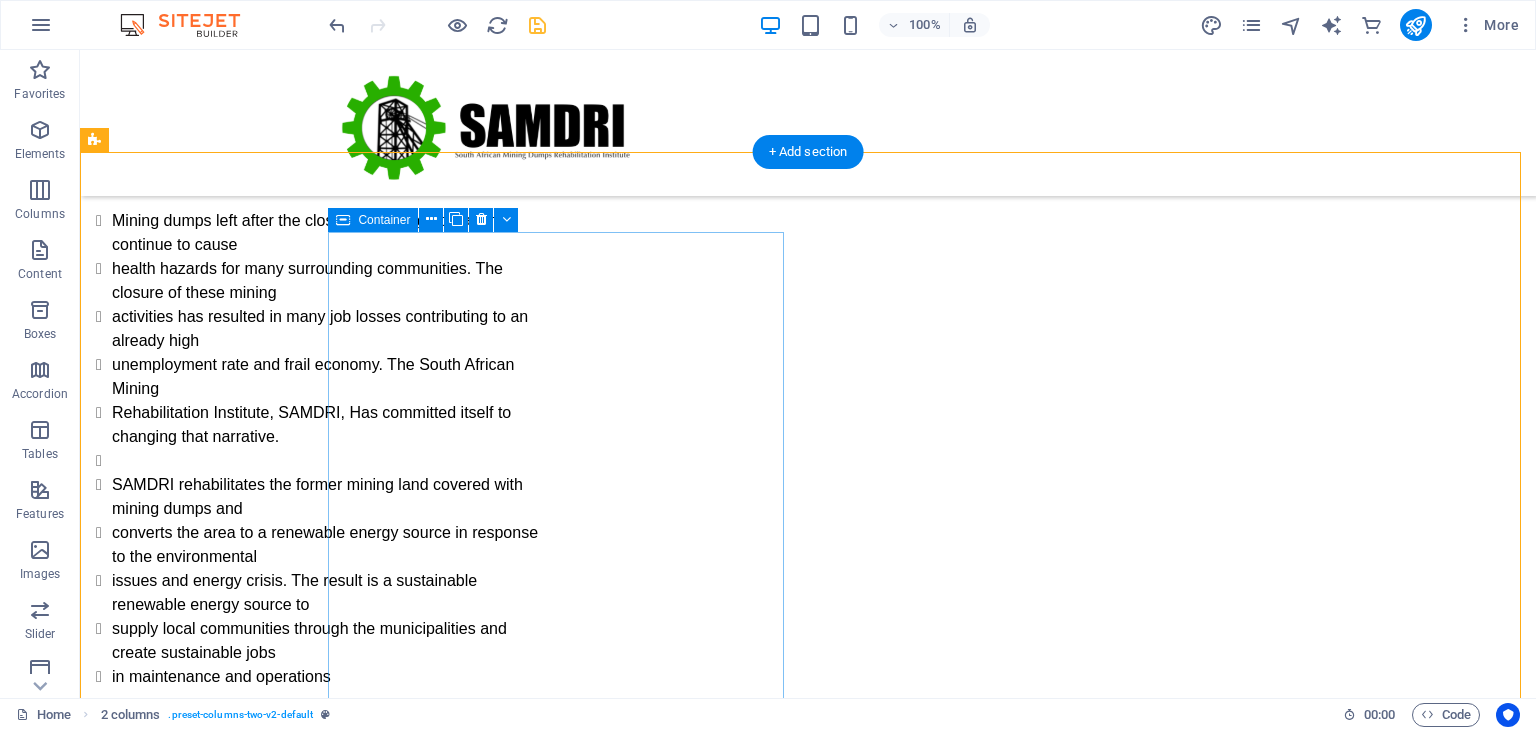 click at bounding box center [324, 31] 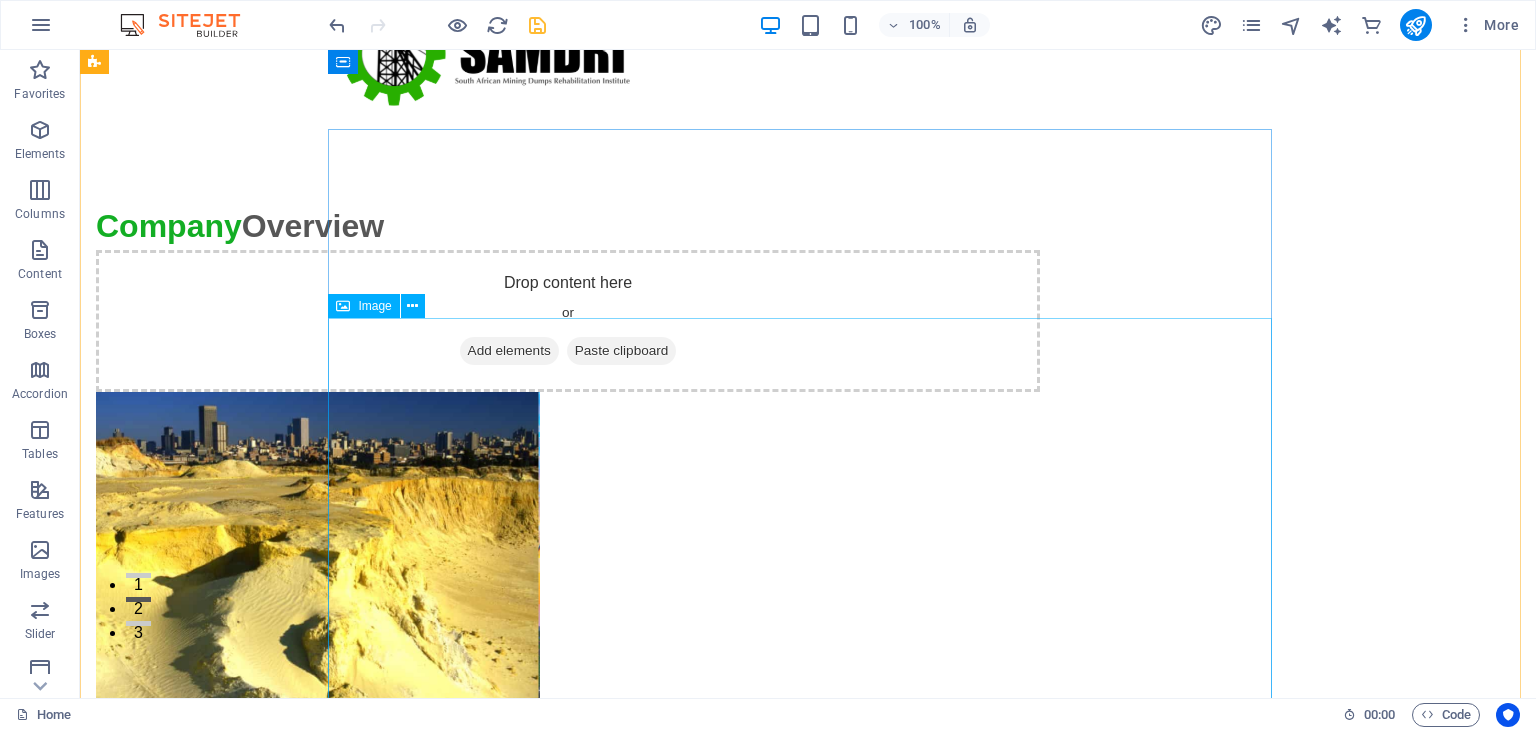 scroll, scrollTop: 58, scrollLeft: 0, axis: vertical 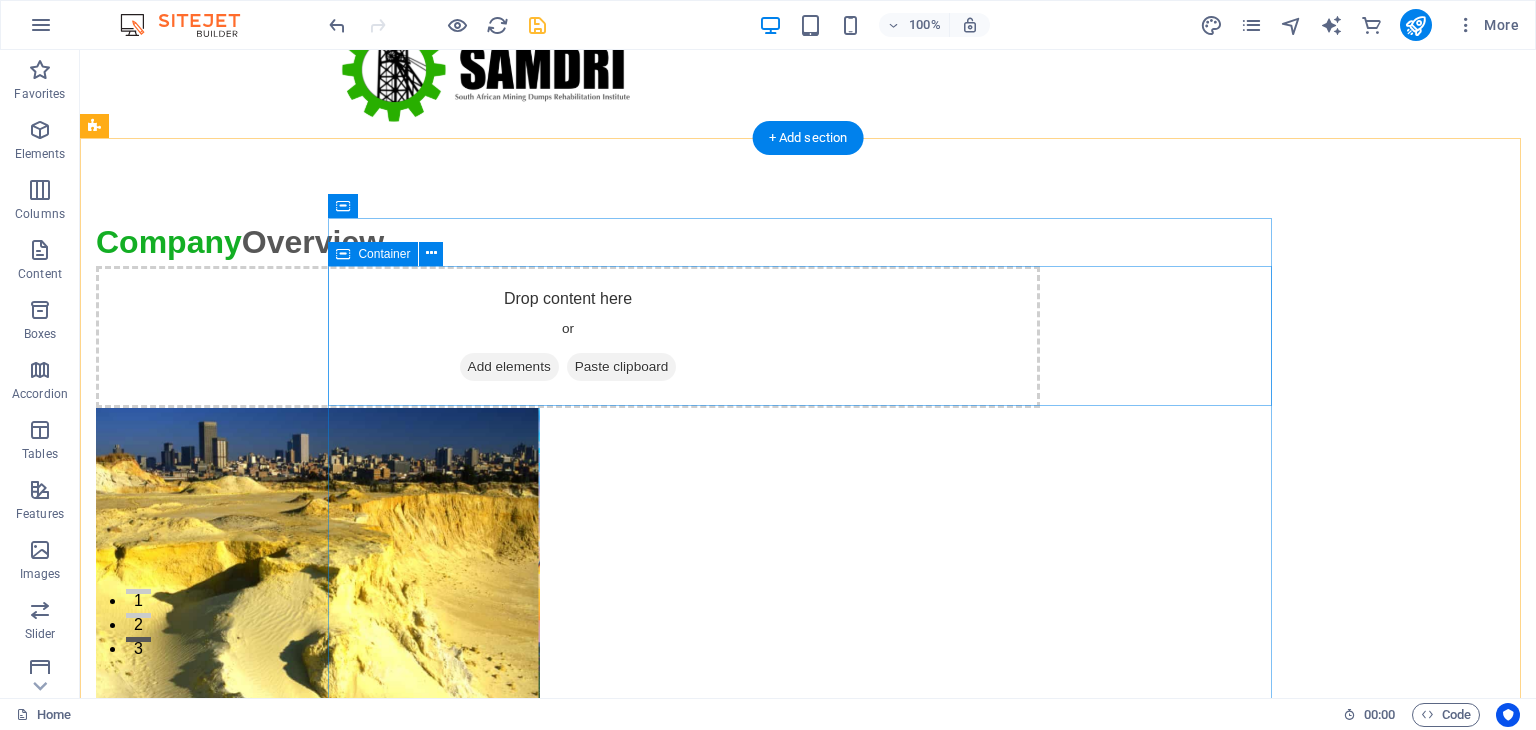 click on "Drop content here or  Add elements  Paste clipboard" at bounding box center (568, 337) 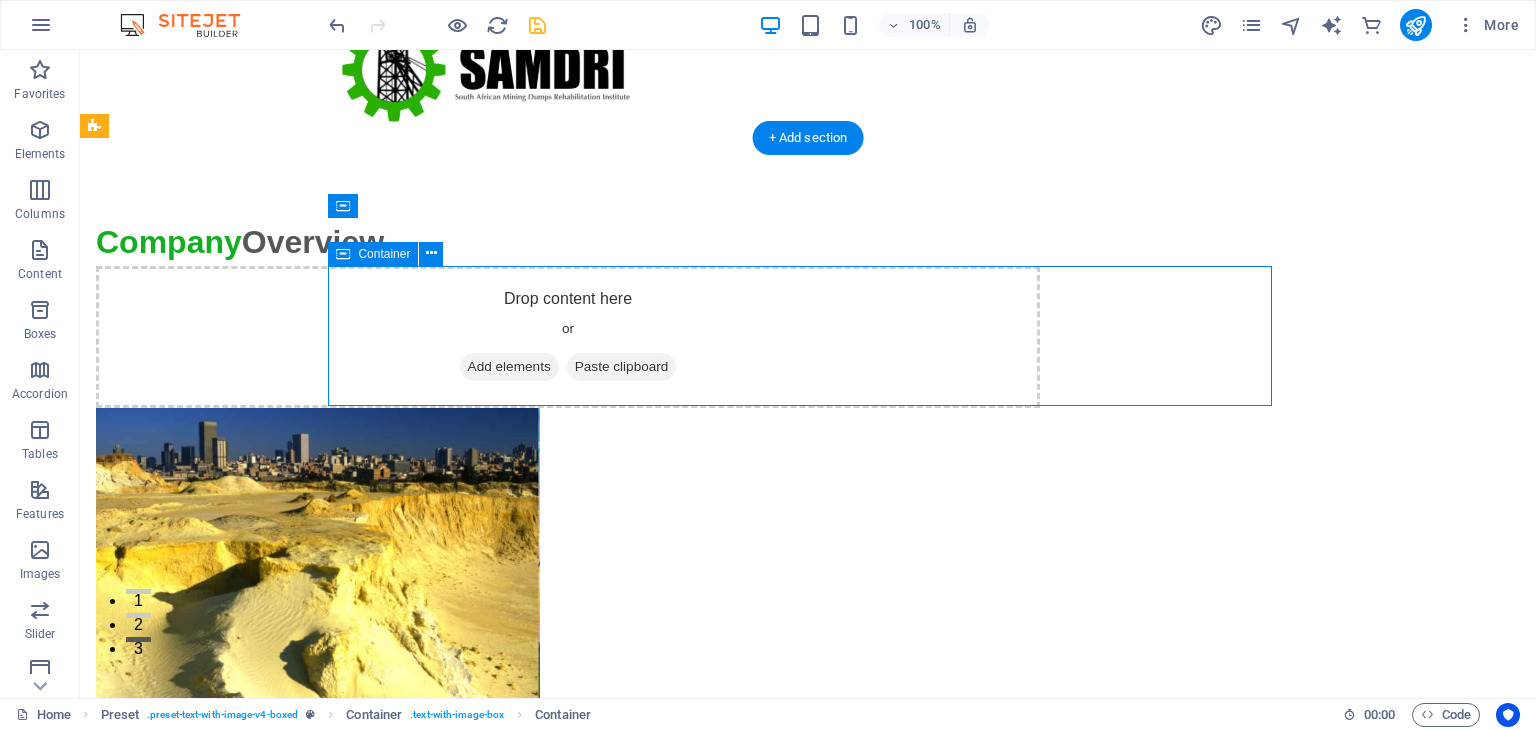click on "Drop content here or  Add elements  Paste clipboard" at bounding box center (568, 337) 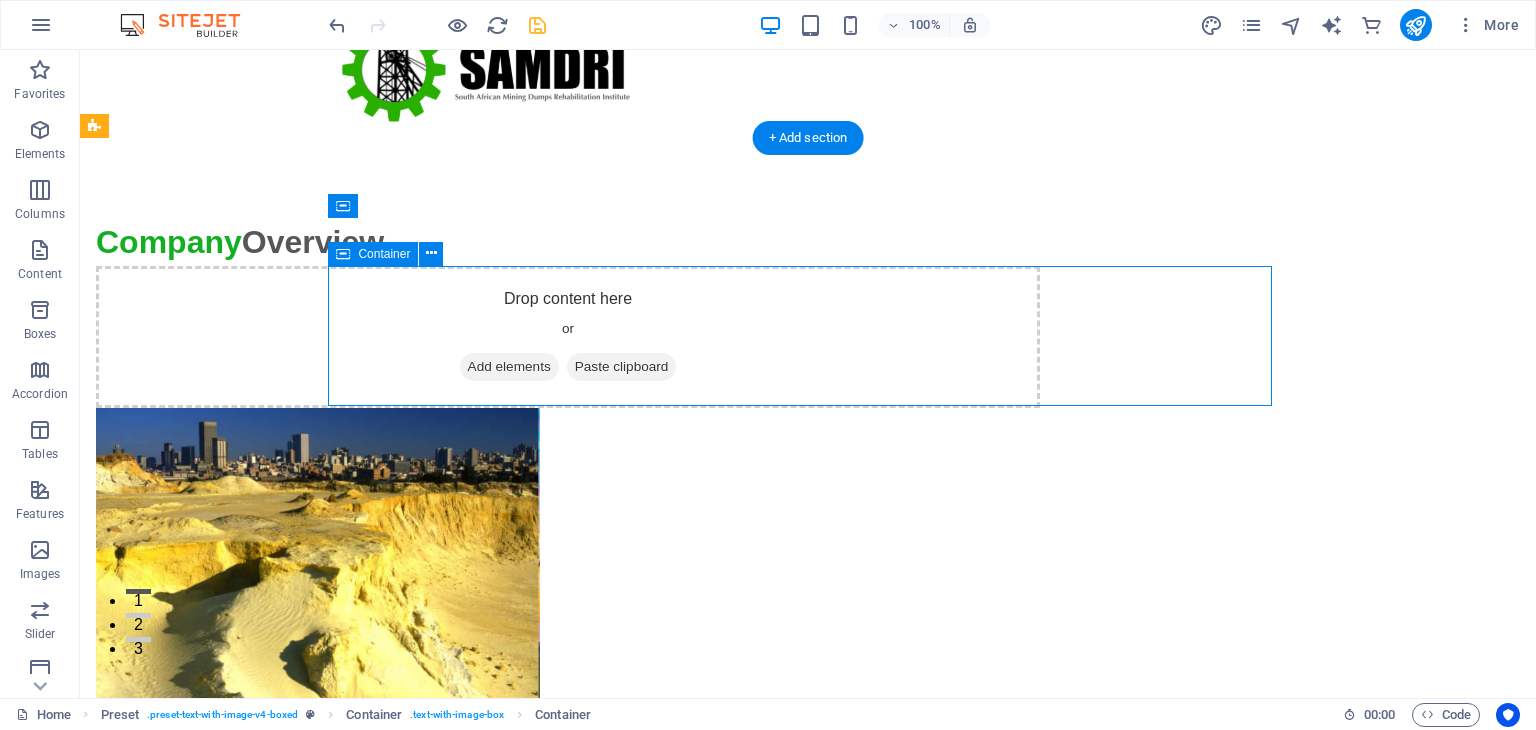 click on "Drop content here or  Add elements  Paste clipboard" at bounding box center [568, 337] 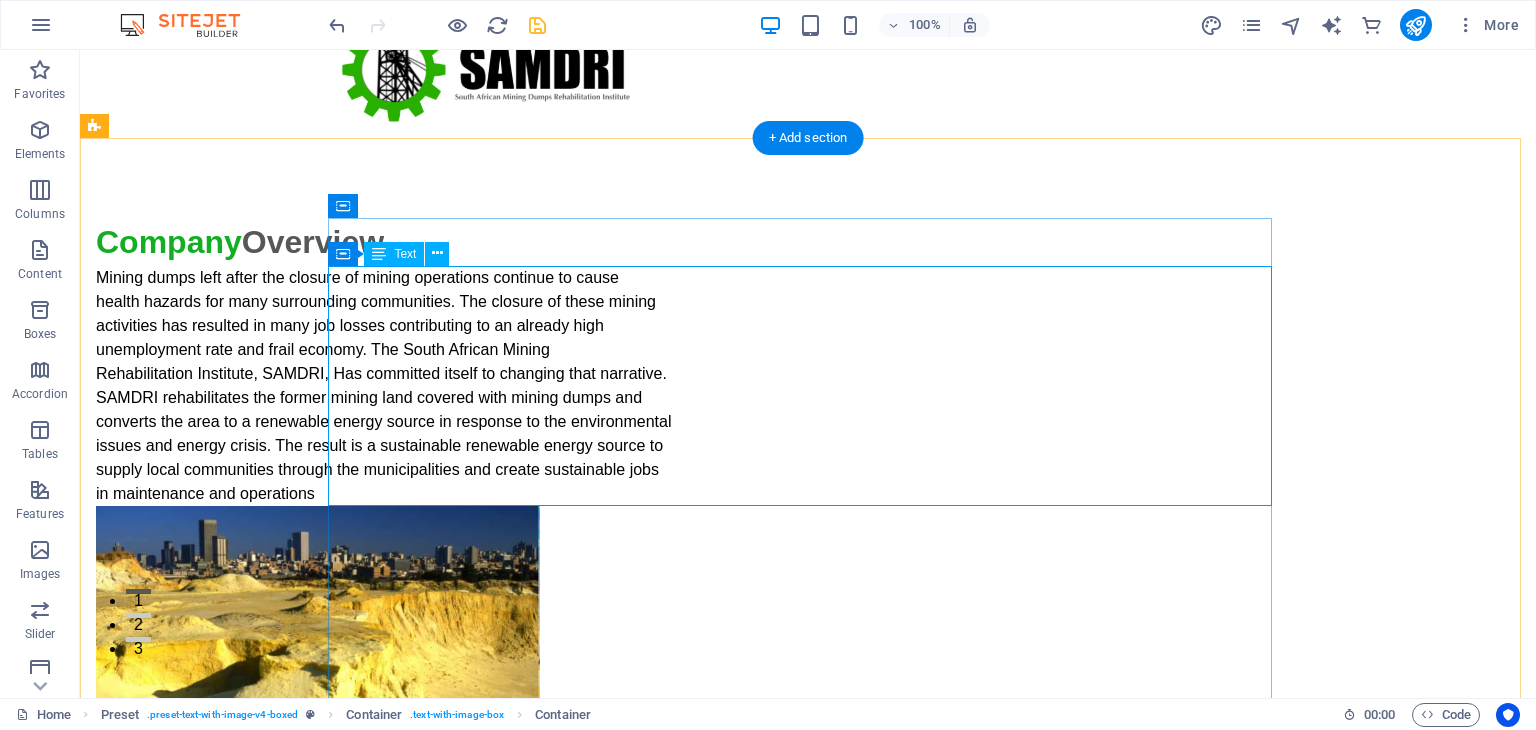 click on "Mining dumps left after the closure of mining operations continue to cause
health hazards for many surrounding communities. The closure of these mining
activities has resulted in many job losses contributing to an already high
unemployment rate and frail economy. The South African Mining
Rehabilitation Institute, SAMDRI, Has committed itself to changing that narrative.
SAMDRI rehabilitates the former mining land covered with mining dumps and
converts the area to a renewable energy source in response to the environmental
issues and energy crisis. The result is a sustainable renewable energy source to
supply local communities through the municipalities and create sustainable jobs
in maintenance and operations" at bounding box center (568, 386) 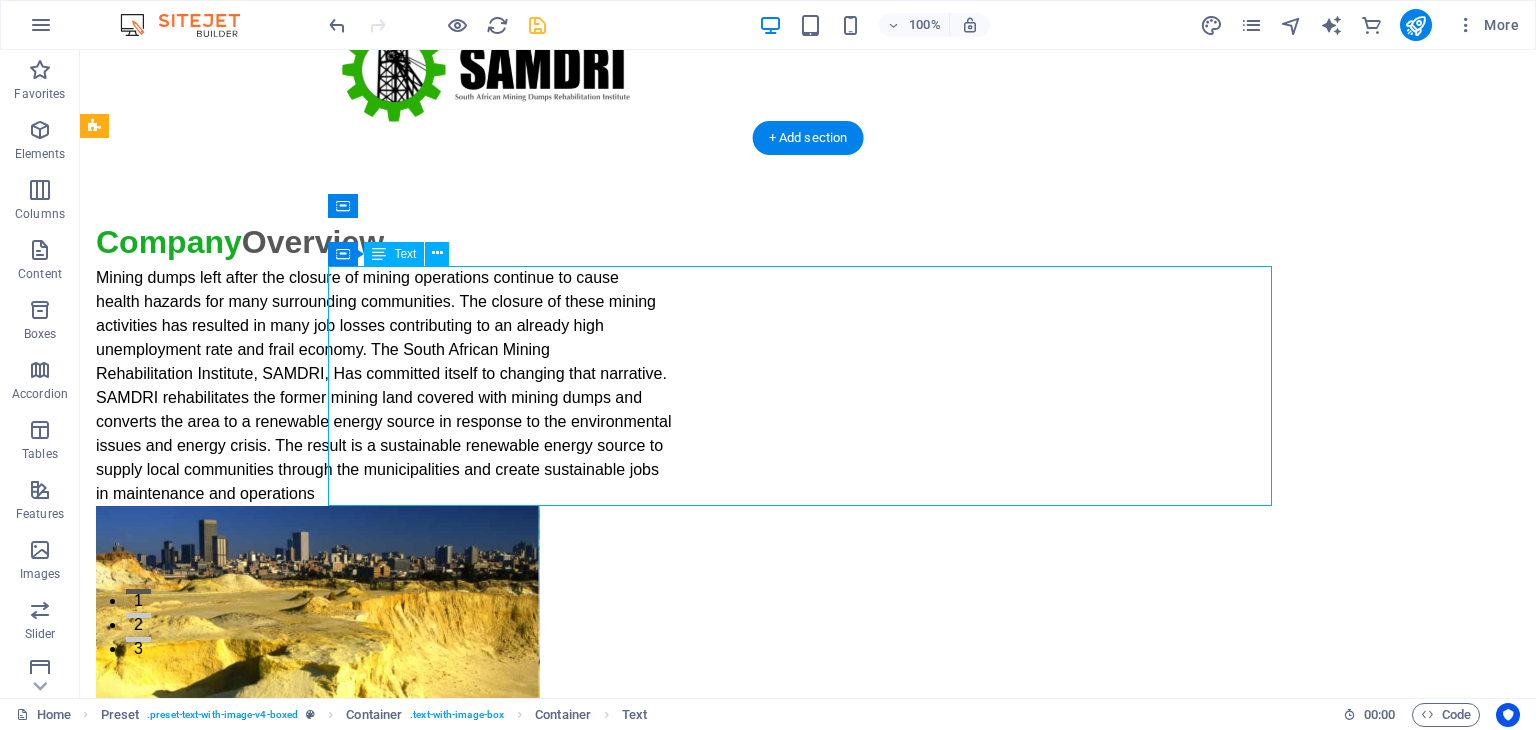 click on "Mining dumps left after the closure of mining operations continue to cause
health hazards for many surrounding communities. The closure of these mining
activities has resulted in many job losses contributing to an already high
unemployment rate and frail economy. The South African Mining
Rehabilitation Institute, SAMDRI, Has committed itself to changing that narrative.
SAMDRI rehabilitates the former mining land covered with mining dumps and
converts the area to a renewable energy source in response to the environmental
issues and energy crisis. The result is a sustainable renewable energy source to
supply local communities through the municipalities and create sustainable jobs
in maintenance and operations" at bounding box center [568, 386] 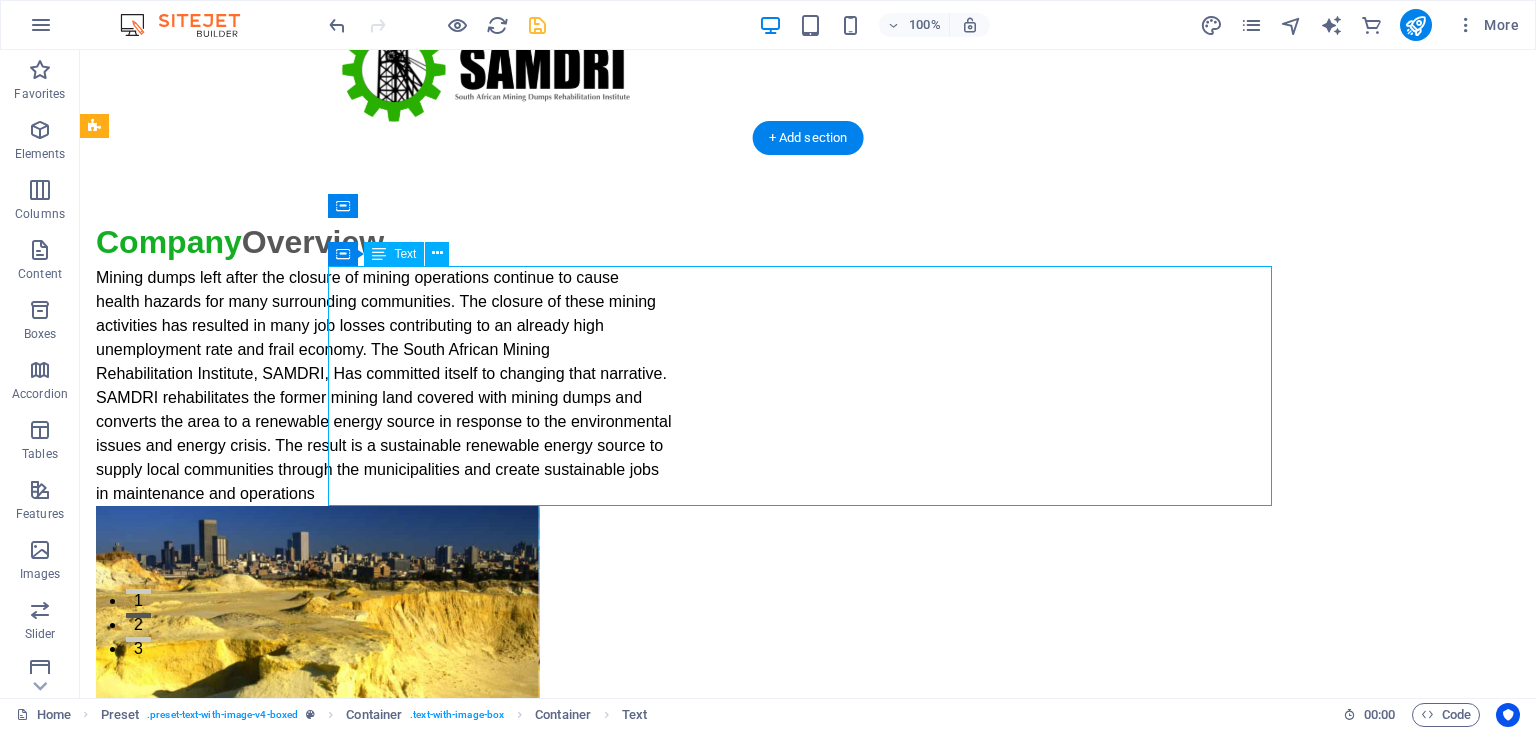 click on "Mining dumps left after the closure of mining operations continue to cause
health hazards for many surrounding communities. The closure of these mining
activities has resulted in many job losses contributing to an already high
unemployment rate and frail economy. The South African Mining
Rehabilitation Institute, SAMDRI, Has committed itself to changing that narrative.
SAMDRI rehabilitates the former mining land covered with mining dumps and
converts the area to a renewable energy source in response to the environmental
issues and energy crisis. The result is a sustainable renewable energy source to
supply local communities through the municipalities and create sustainable jobs
in maintenance and operations" at bounding box center (568, 386) 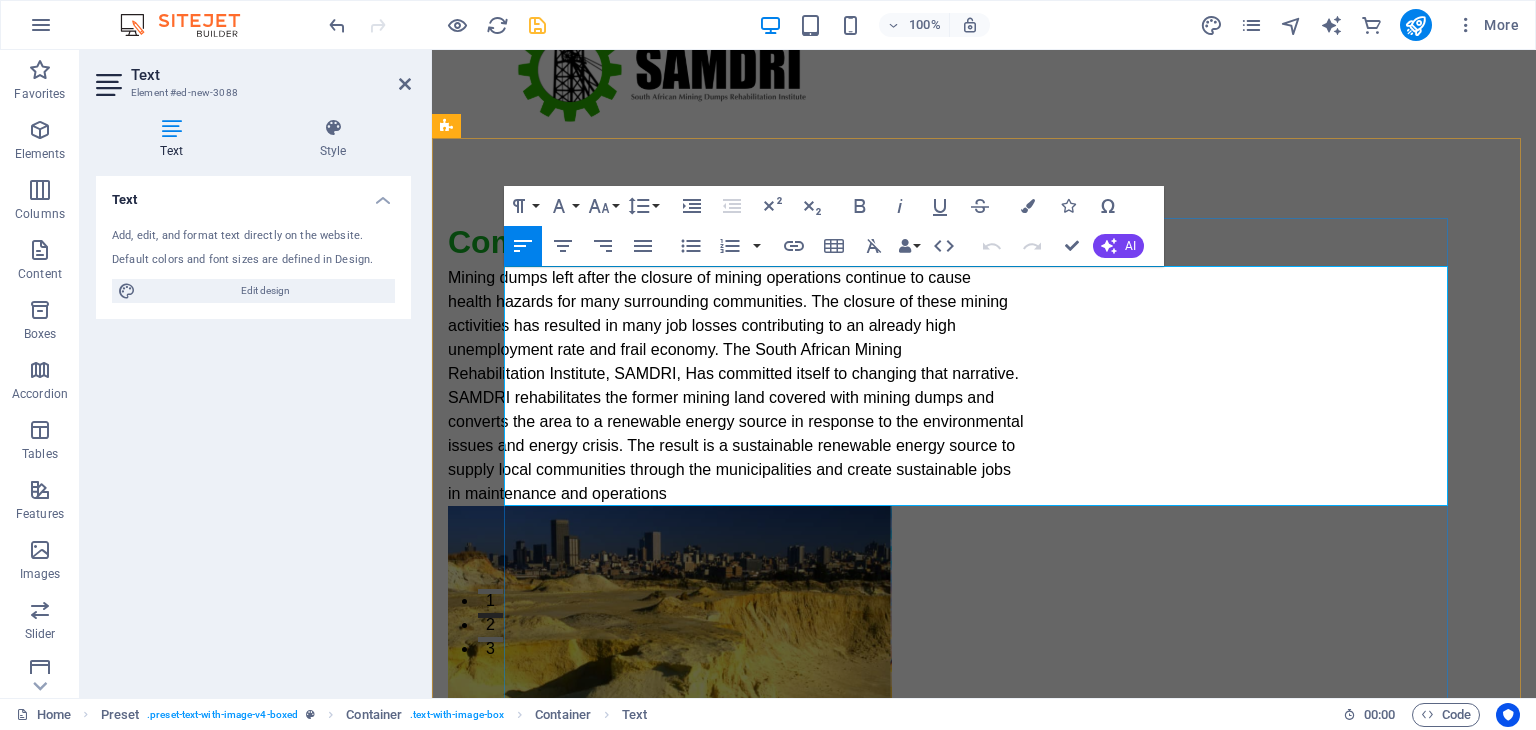 click on "Mining dumps left after the closure of mining operations continue to cause" at bounding box center (920, 278) 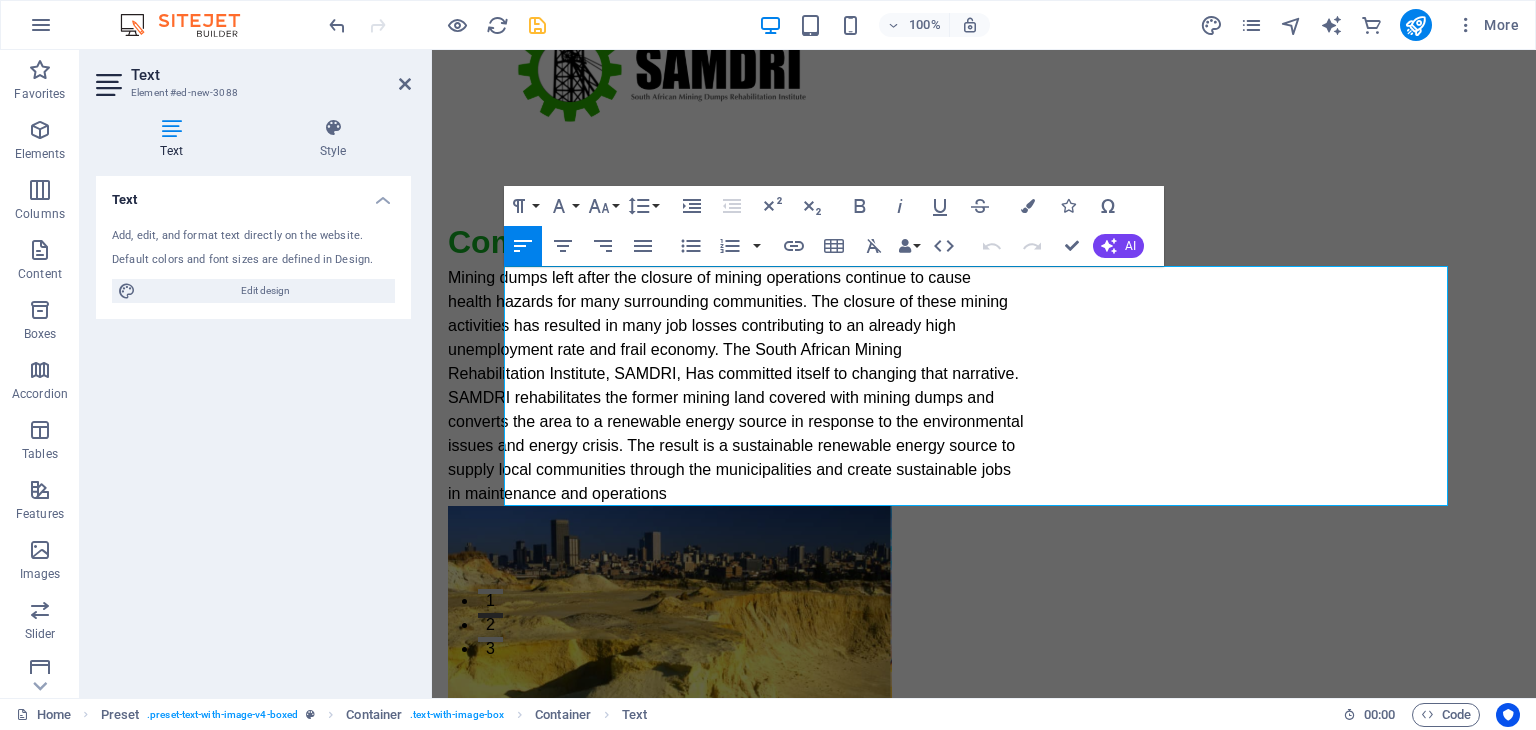 type 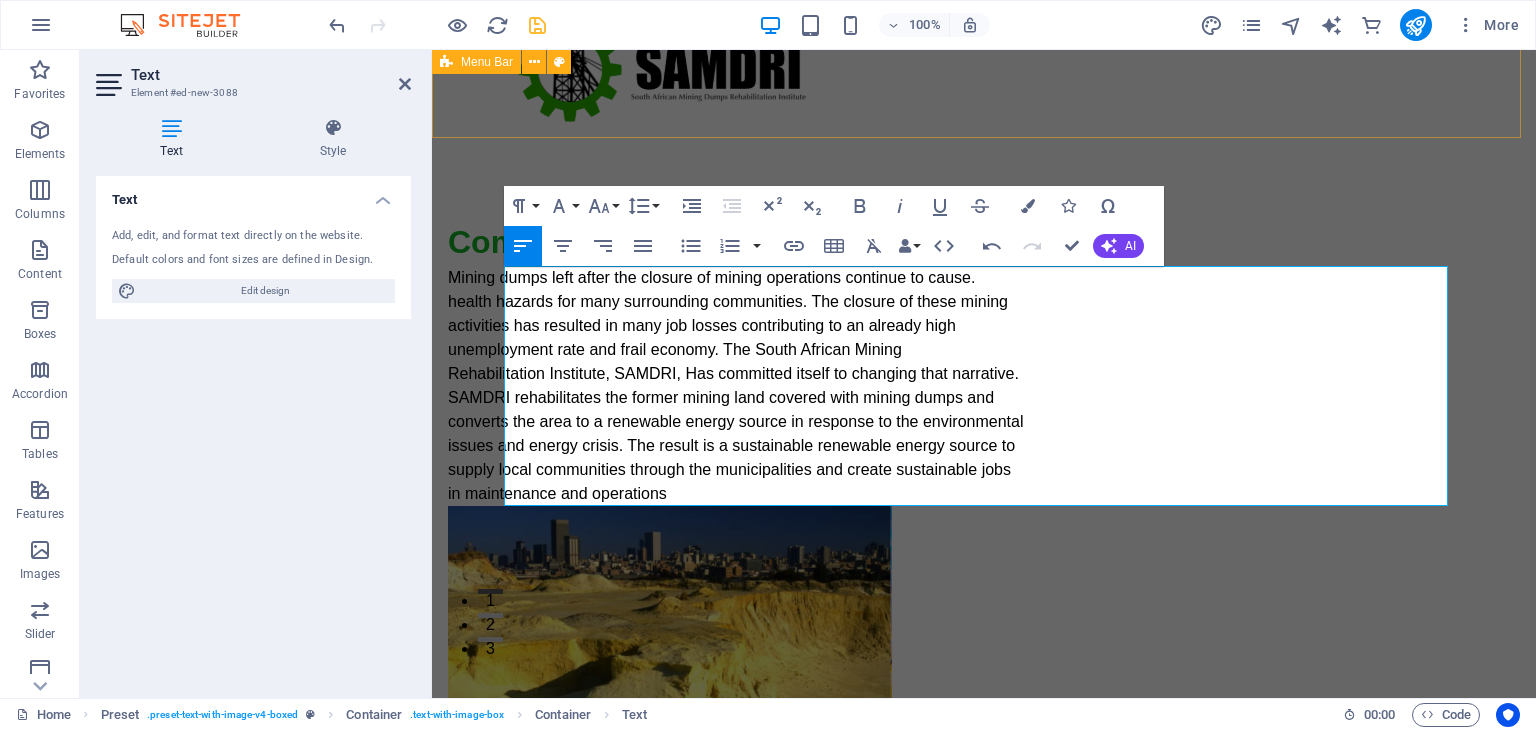 click at bounding box center [984, 65] 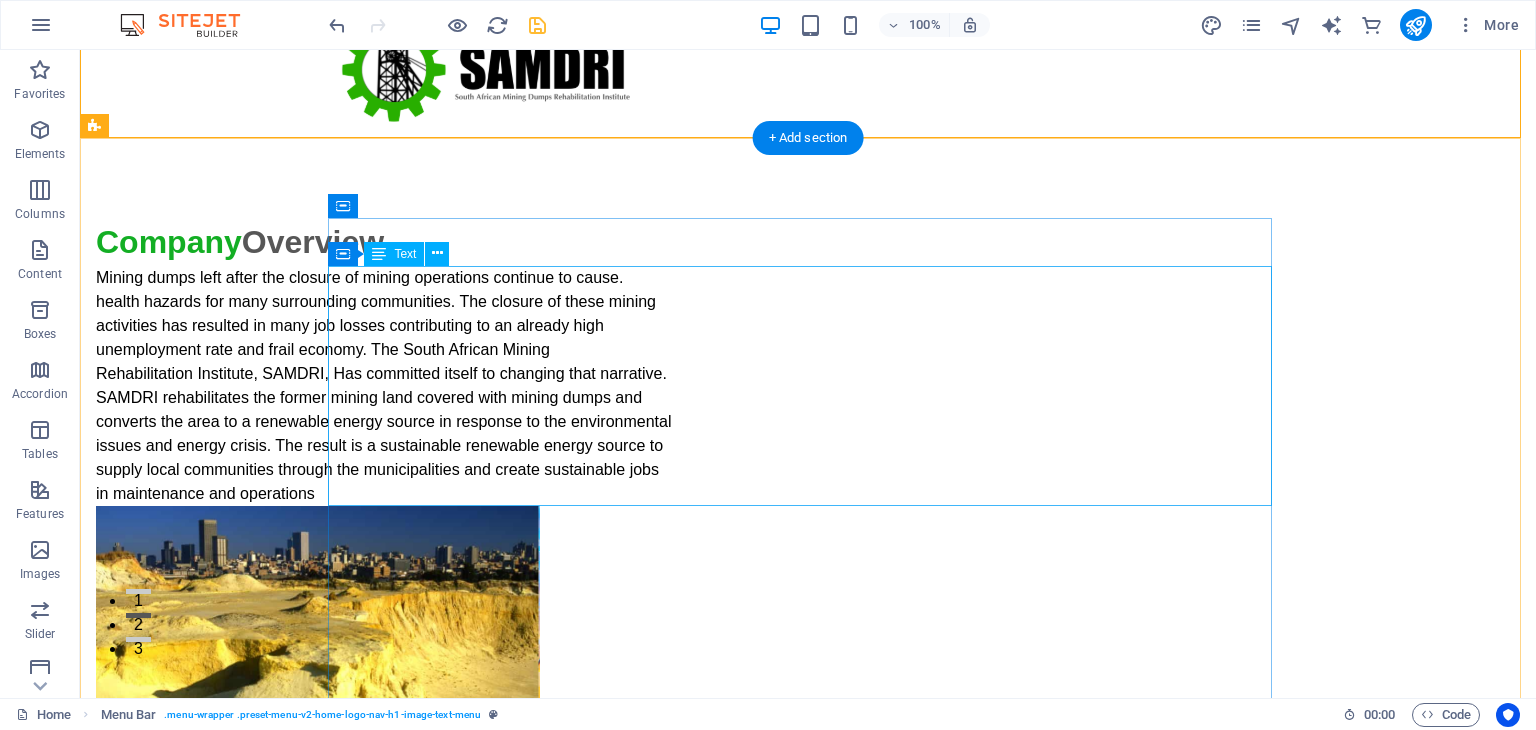 click on "Mining dumps left after the closure of mining operations continue to cause.
health hazards for many surrounding communities. The closure of these mining
activities has resulted in many job losses contributing to an already high
unemployment rate and frail economy. The South African Mining
Rehabilitation Institute, [ORGANIZATION], Has committed itself to changing that narrative.
[ORGANIZATION] rehabilitates the former mining land covered with mining dumps and
converts the area to a renewable energy source in response to the environmental
issues and energy crisis. The result is a sustainable renewable energy source to
supply local communities through the municipalities and create sustainable jobs
in maintenance and operations" at bounding box center [568, 386] 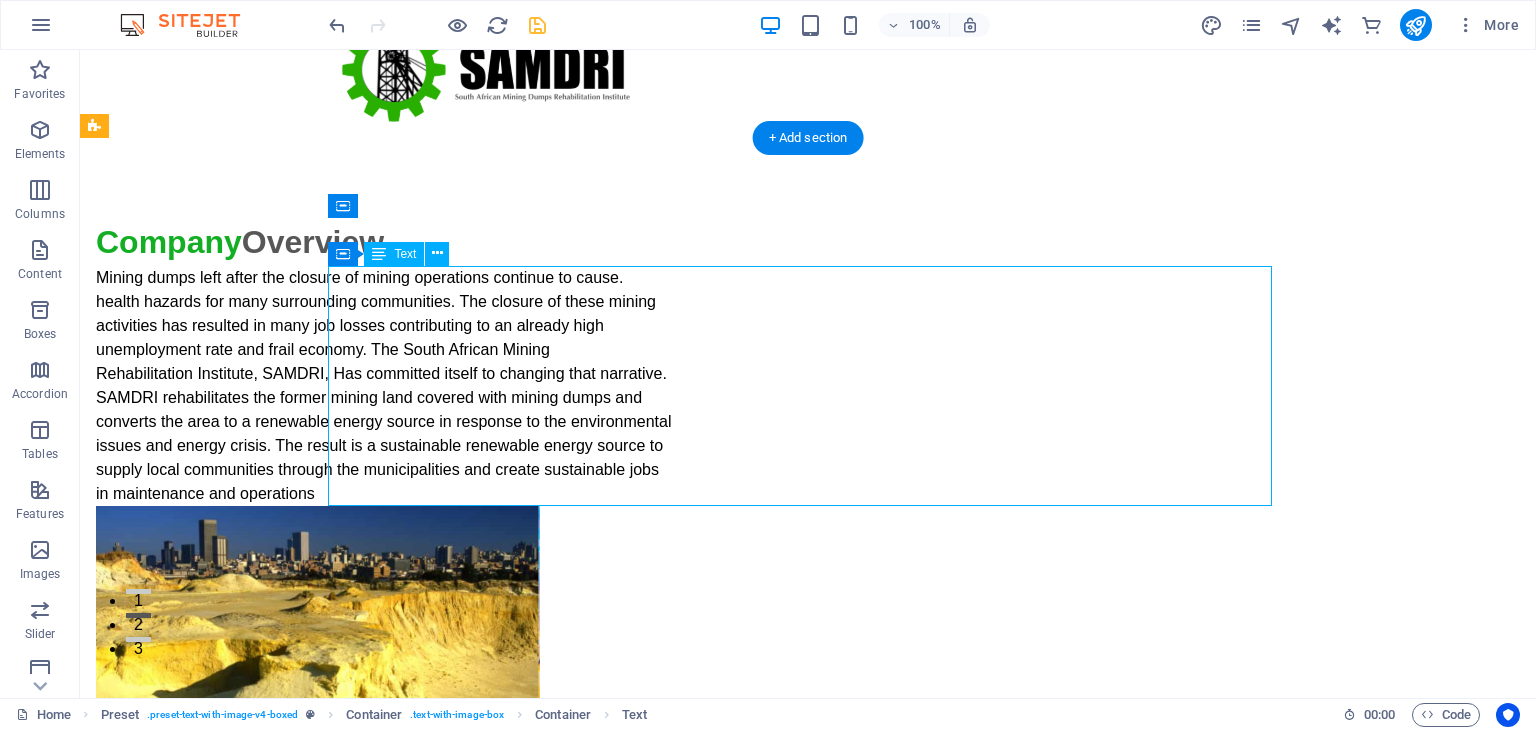 click on "Mining dumps left after the closure of mining operations continue to cause.
health hazards for many surrounding communities. The closure of these mining
activities has resulted in many job losses contributing to an already high
unemployment rate and frail economy. The South African Mining
Rehabilitation Institute, [ORGANIZATION], Has committed itself to changing that narrative.
[ORGANIZATION] rehabilitates the former mining land covered with mining dumps and
converts the area to a renewable energy source in response to the environmental
issues and energy crisis. The result is a sustainable renewable energy source to
supply local communities through the municipalities and create sustainable jobs
in maintenance and operations" at bounding box center [568, 386] 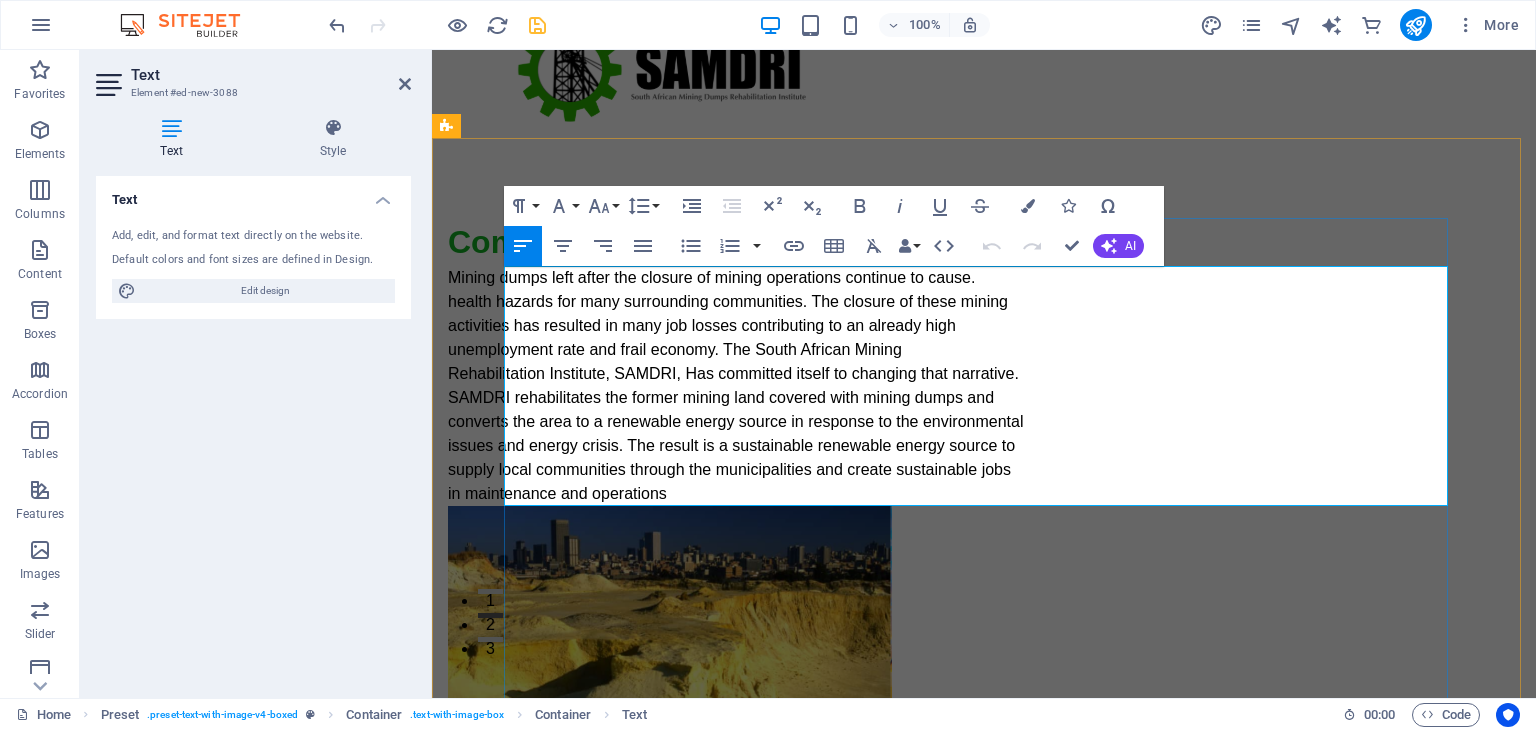 click on "Mining dumps left after the closure of mining operations continue to cause." at bounding box center (920, 278) 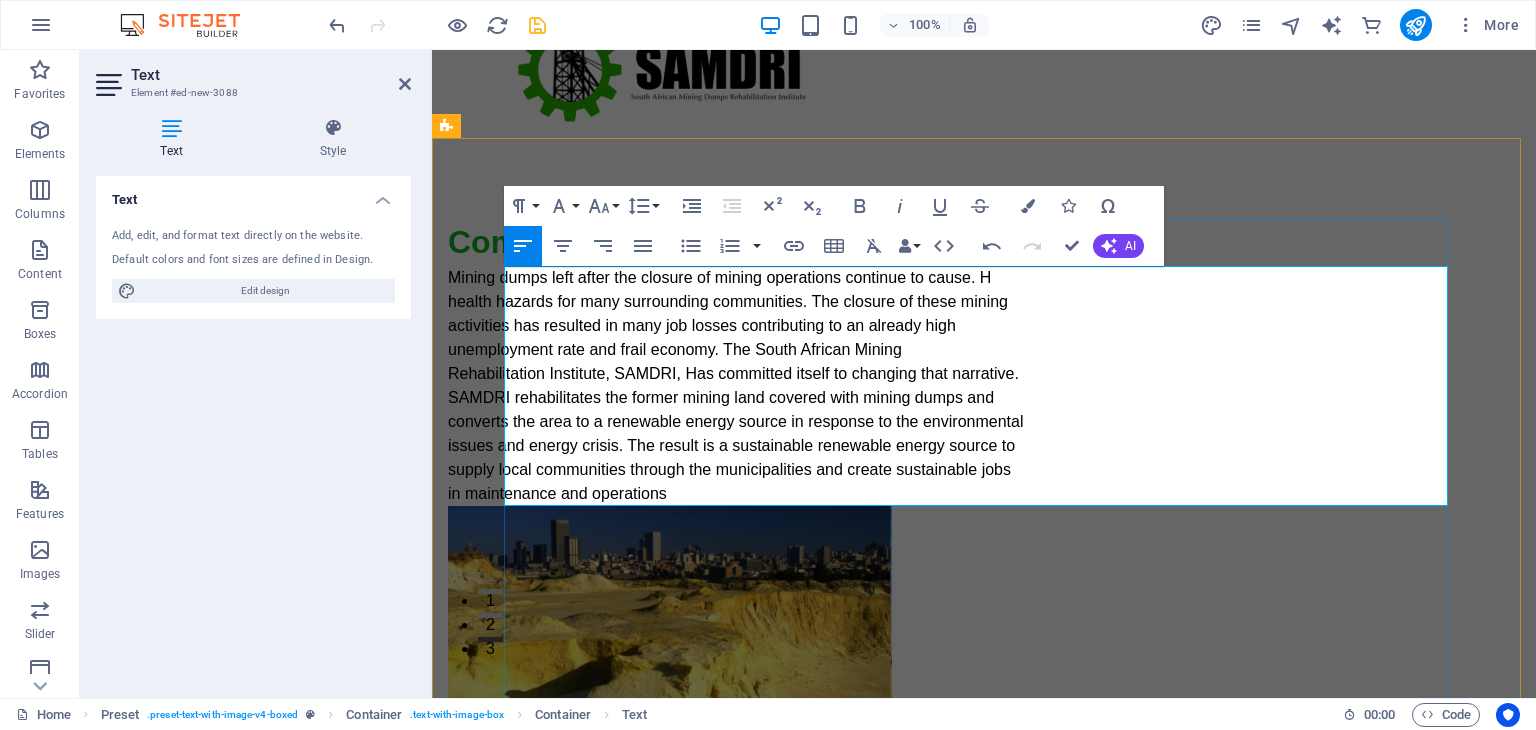click on "health hazards for many surrounding communities. The closure of these mining" at bounding box center (920, 302) 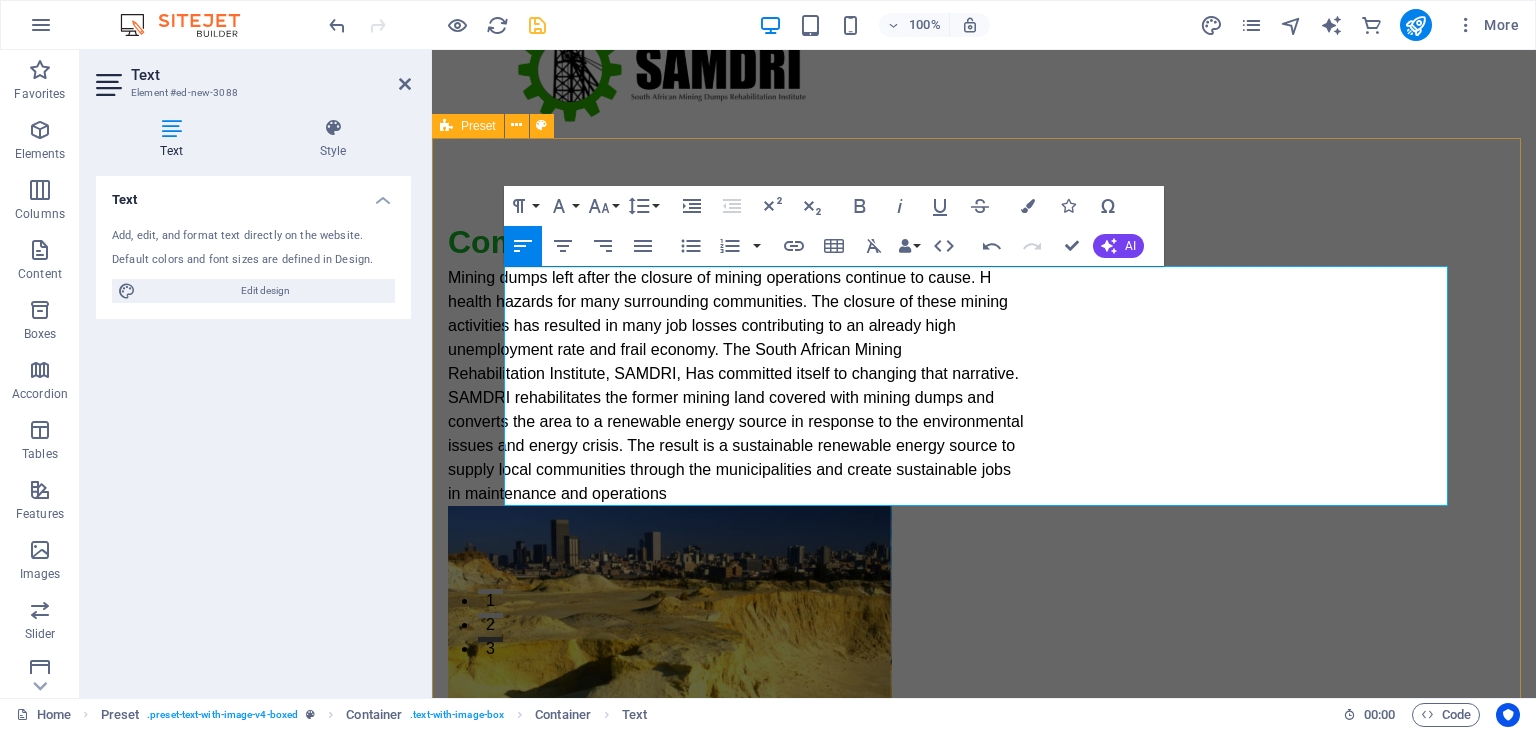 click on "Company  Overview Mining dumps left after the closure of mining operations continue to cause. H
health hazards for many surrounding communities. The closure of these mining
activities has resulted in many job losses contributing to an already high
unemployment rate and frail economy. The South African Mining
Rehabilitation Institute, SAMDRI, Has committed itself to changing that narrative.
SAMDRI rehabilitates the former mining land covered with mining dumps and
converts the area to a renewable energy source in response to the environmental
issues and energy crisis. The result is a sustainable renewable energy source to
supply local communities through the municipalities and create sustainable jobs
in maintenance and operations" at bounding box center (984, 524) 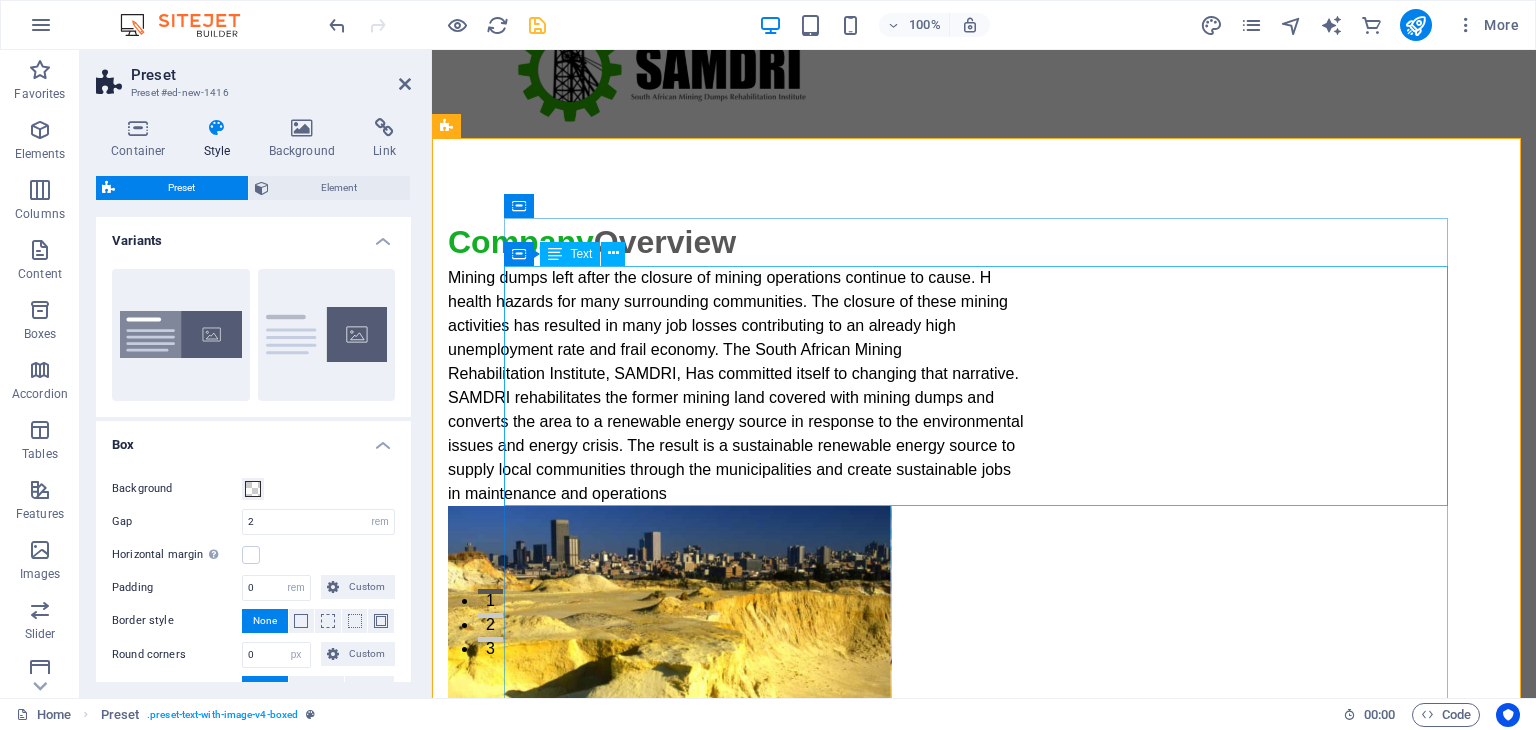 click on "Mining dumps left after the closure of mining operations continue to cause. H
health hazards for many surrounding communities. The closure of these mining
activities has resulted in many job losses contributing to an already high
unemployment rate and frail economy. The South African Mining
Rehabilitation Institute, SAMDRI, Has committed itself to changing that narrative.
SAMDRI rehabilitates the former mining land covered with mining dumps and
converts the area to a renewable energy source in response to the environmental
issues and energy crisis. The result is a sustainable renewable energy source to
supply local communities through the municipalities and create sustainable jobs
in maintenance and operations" at bounding box center (920, 386) 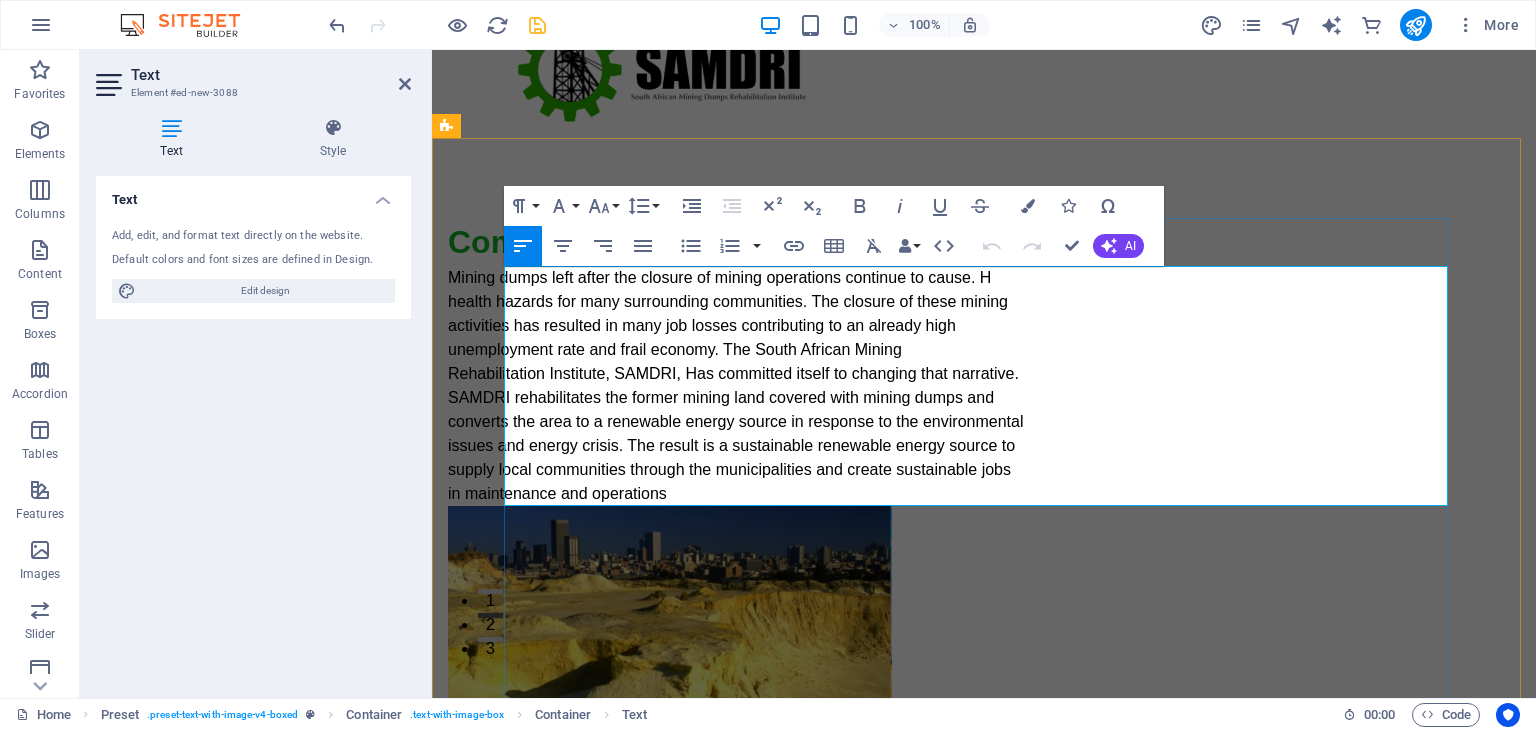 click on "Mining dumps left after the closure of mining operations continue to cause. H" at bounding box center [920, 278] 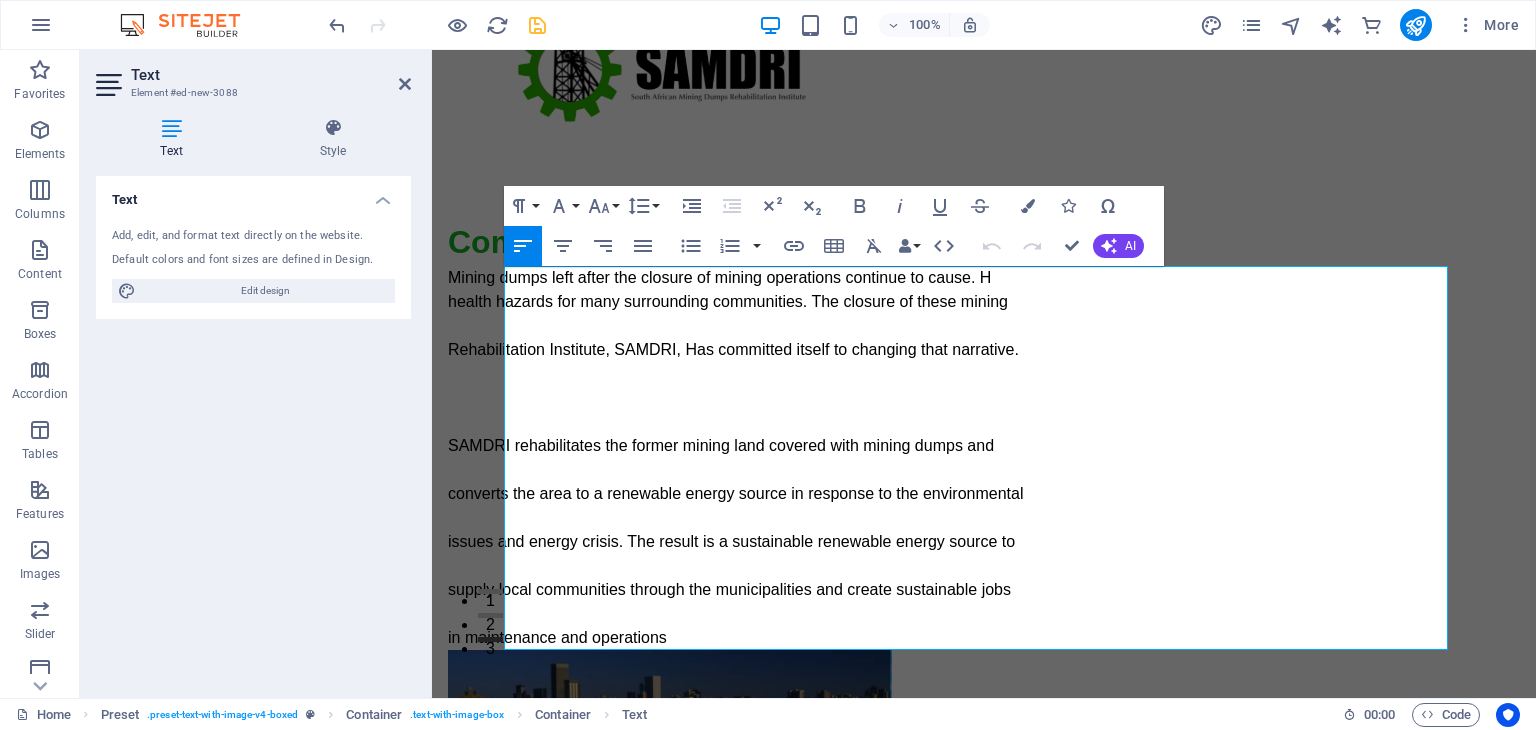 drag, startPoint x: 1068, startPoint y: 292, endPoint x: 2507, endPoint y: 337, distance: 1439.7035 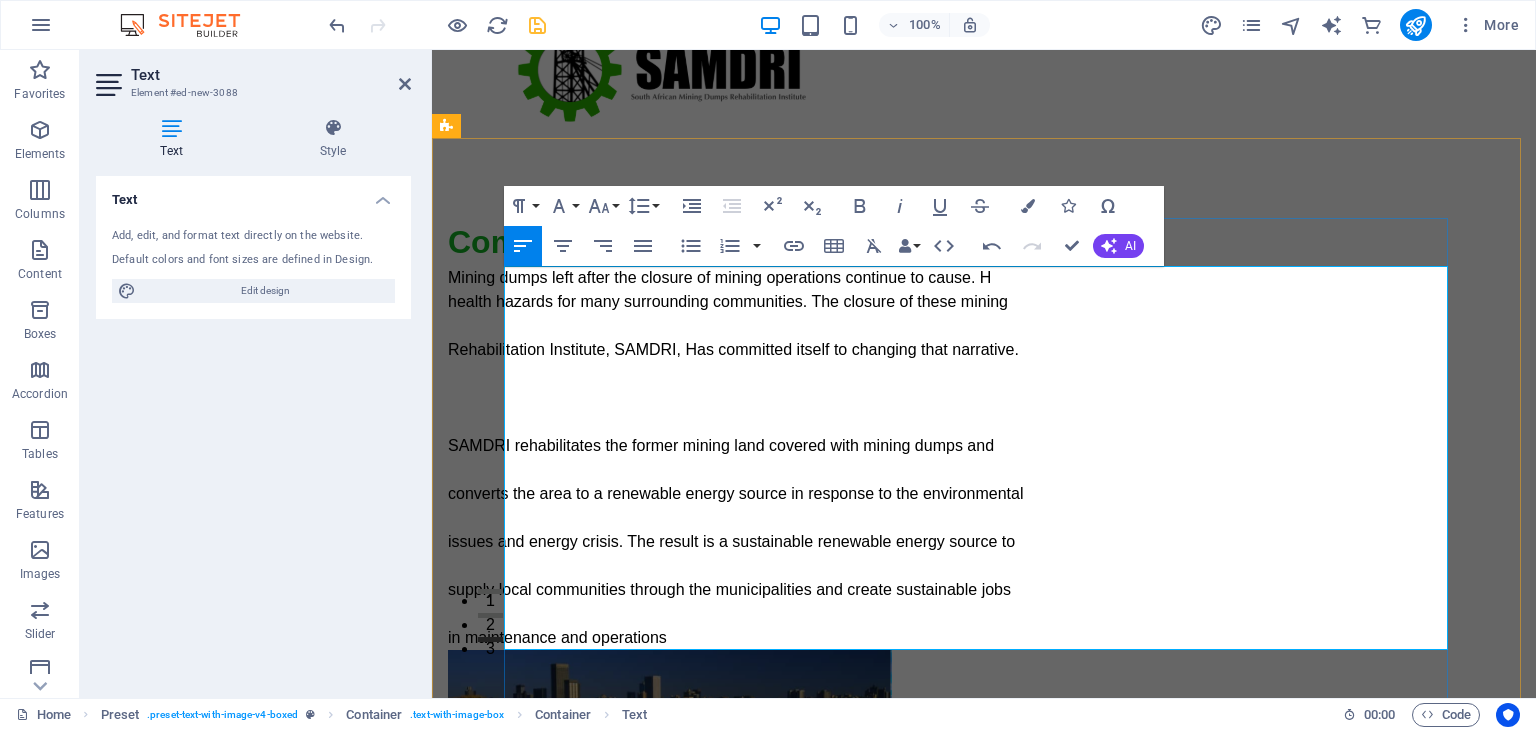 click at bounding box center [920, 374] 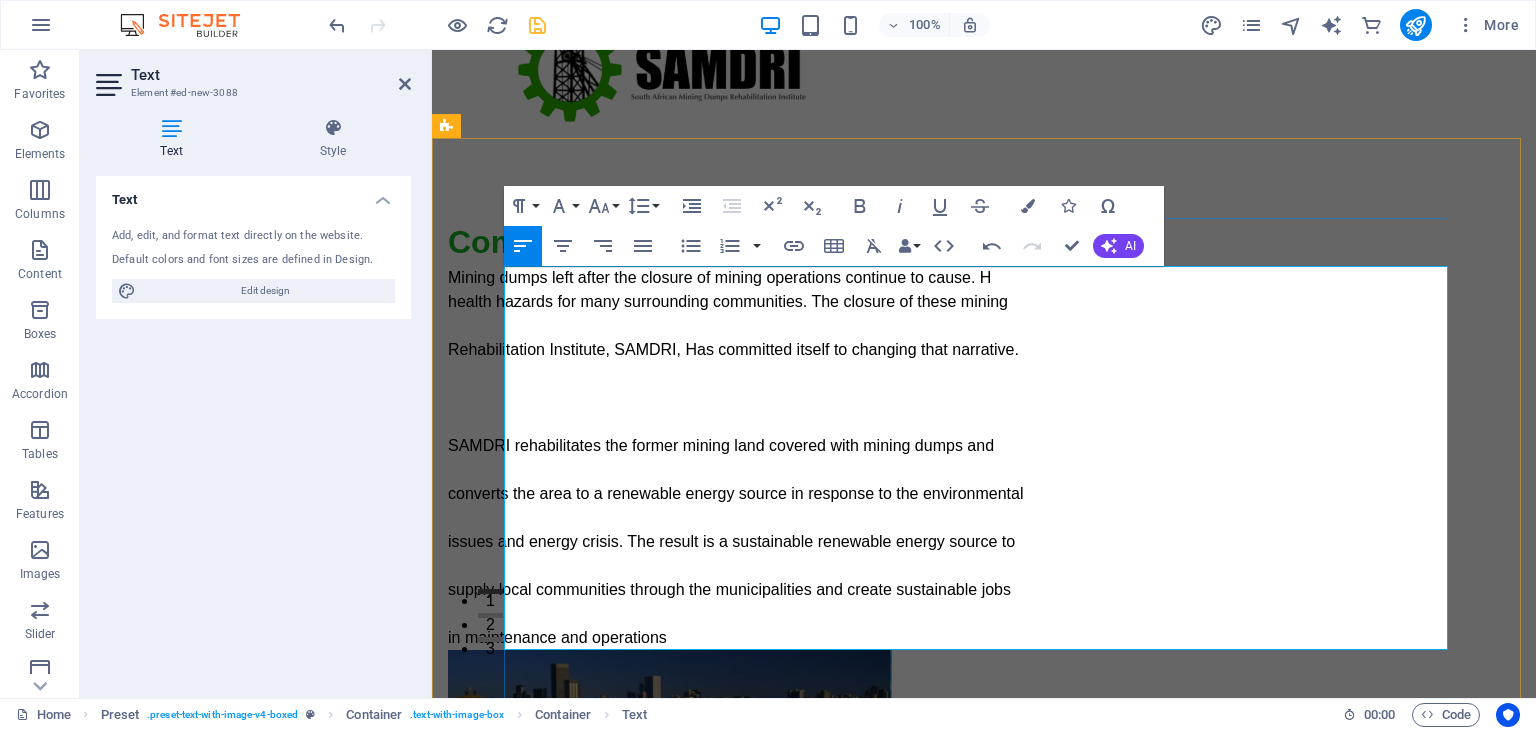 click on "Mining dumps left after the closure of mining operations continue to cause. H" at bounding box center (920, 278) 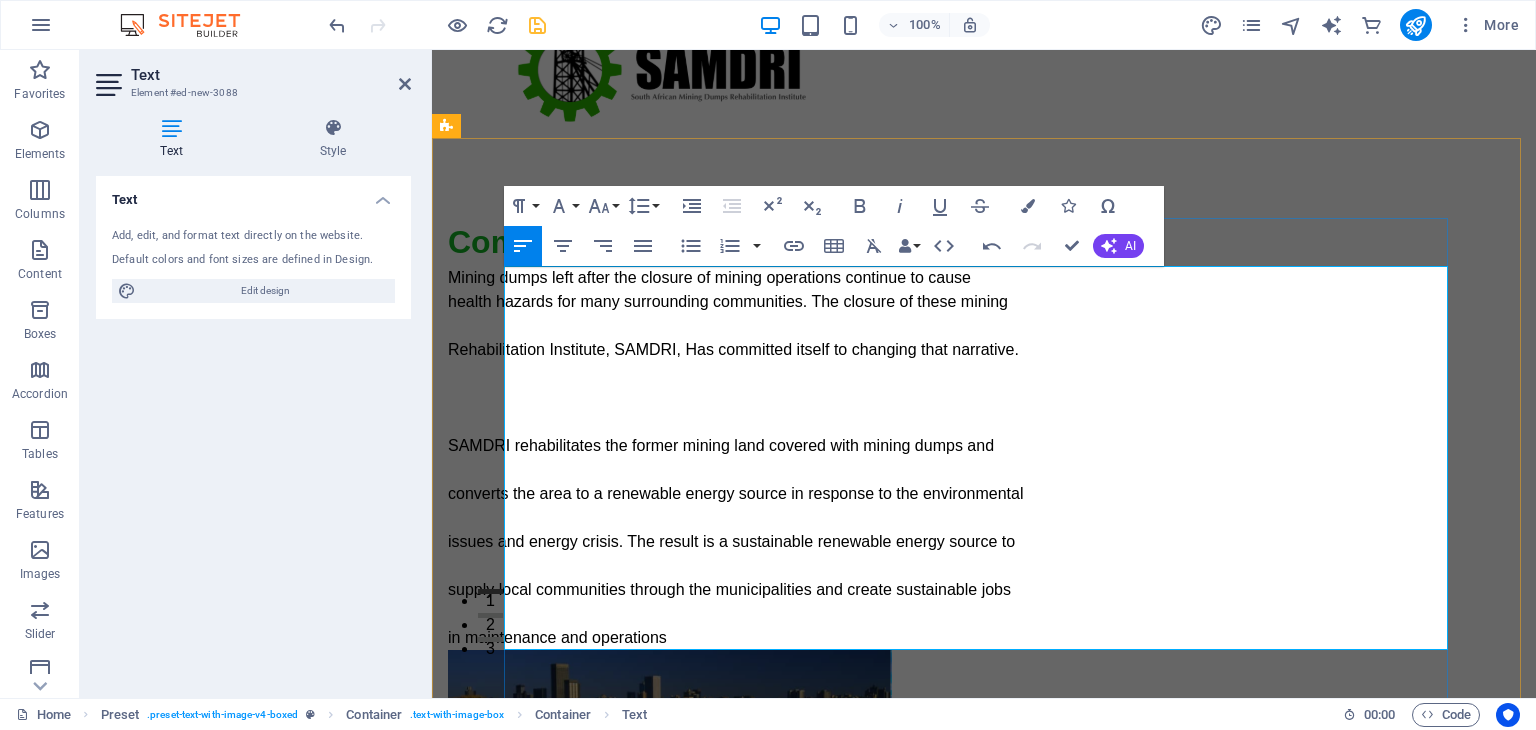 type 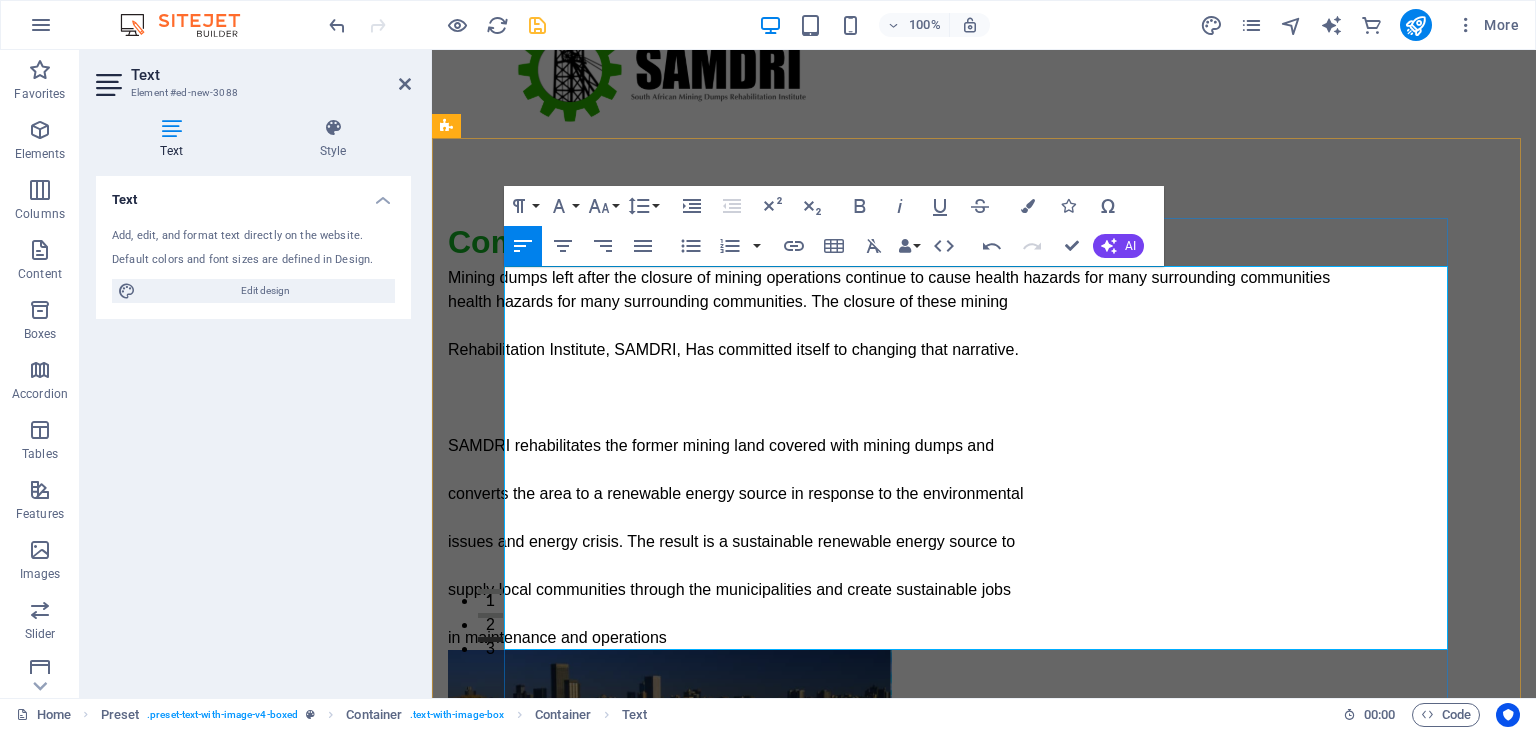 click on "health hazards for many surrounding communities. The closure of these mining" at bounding box center (920, 302) 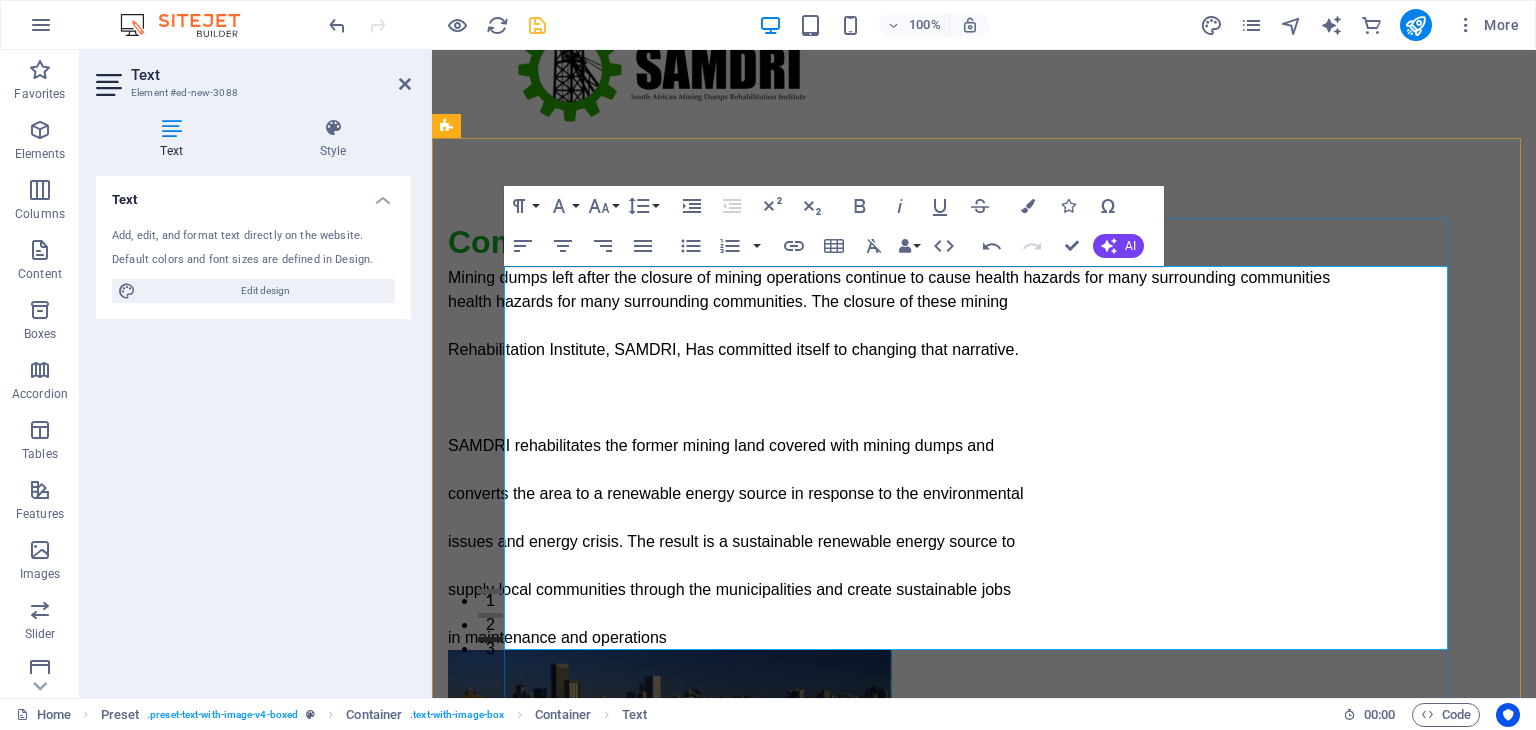 click on "health hazards for many surrounding communities. The closure of these mining" at bounding box center [920, 302] 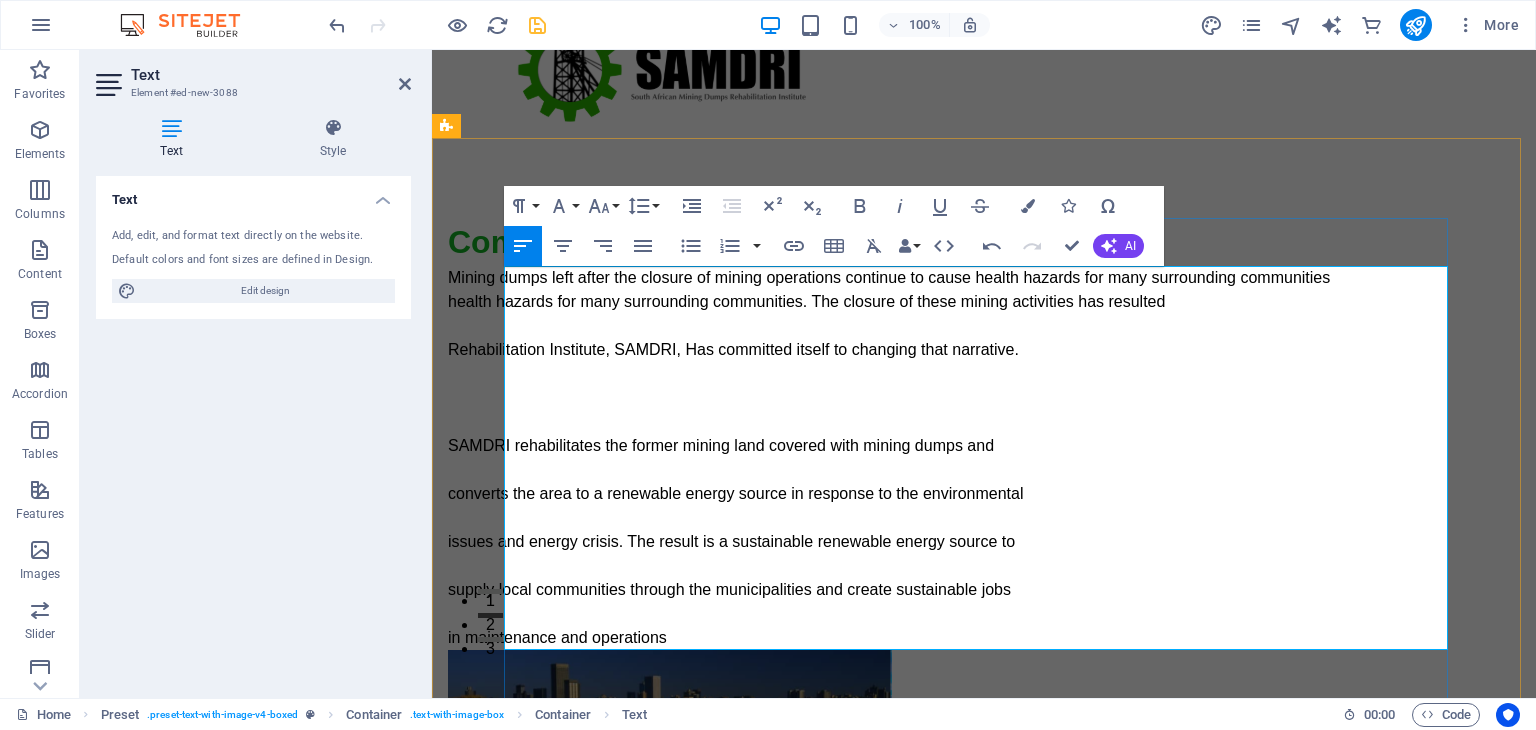 click on "health hazards for many surrounding communities. The closure of these mining activities has resulted" at bounding box center [920, 302] 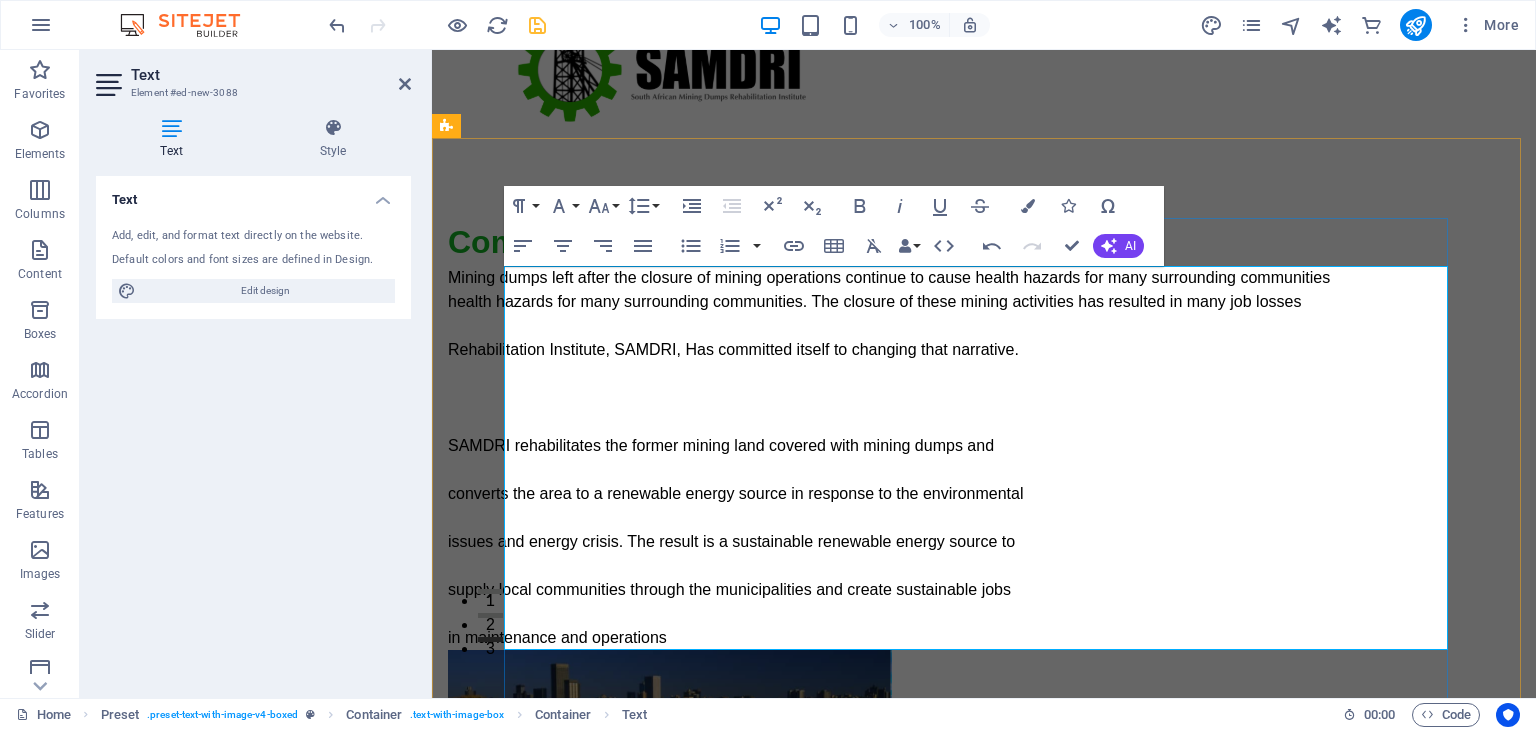 click on "health hazards for many surrounding communities. The closure of these mining activities has resulted in many job losses" at bounding box center [920, 302] 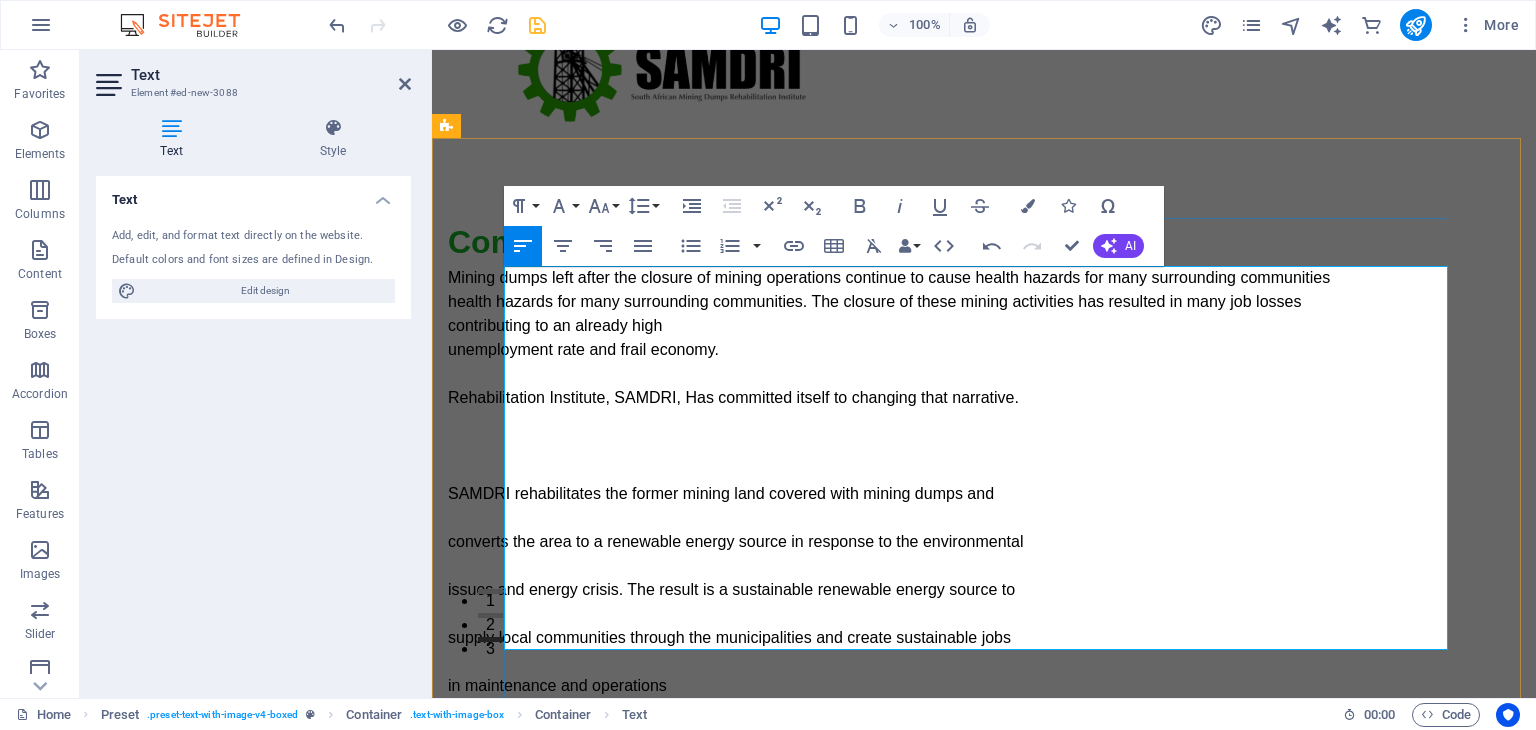 scroll, scrollTop: 671, scrollLeft: 3, axis: both 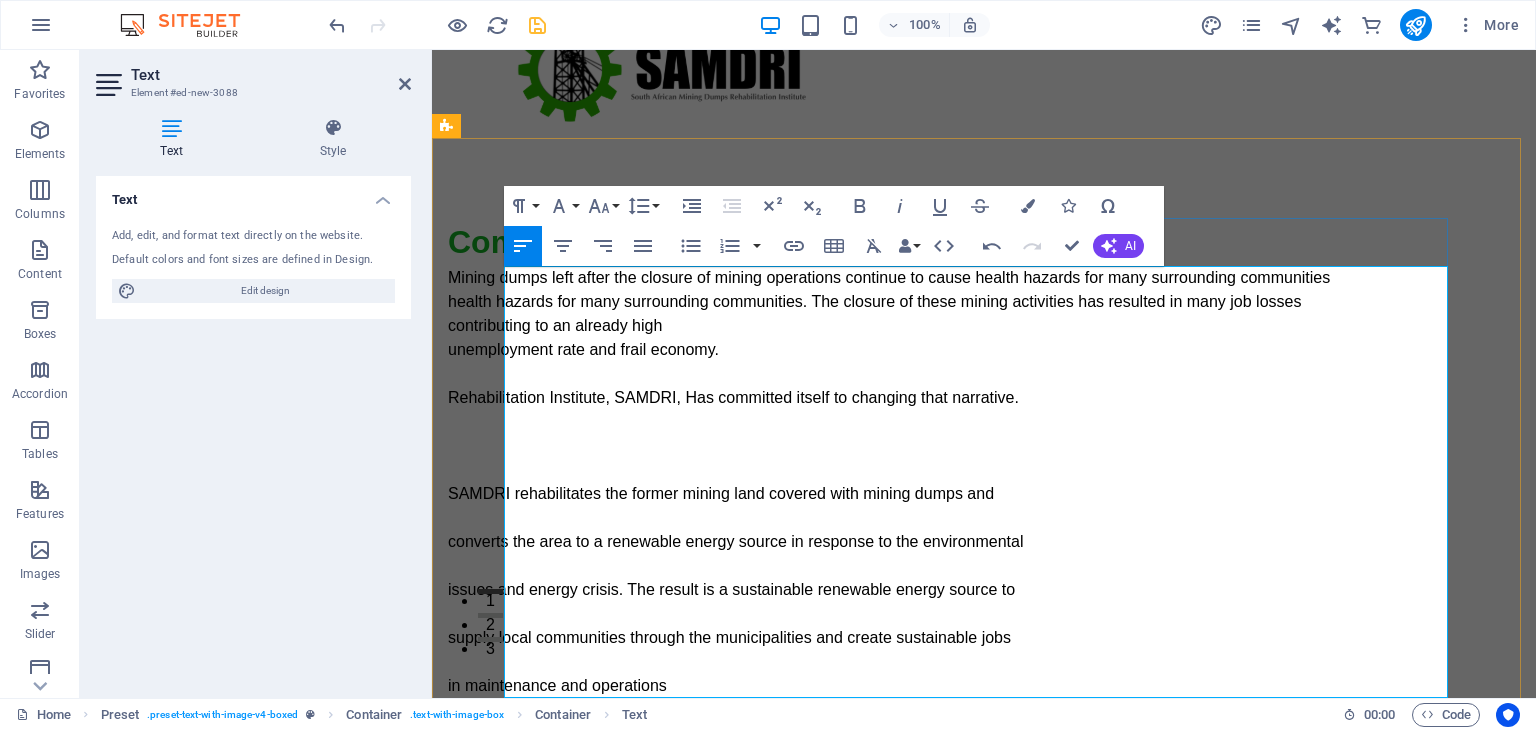 click on "health hazards for many surrounding communities. The closure of these mining activities has resulted in many job losses" at bounding box center (920, 302) 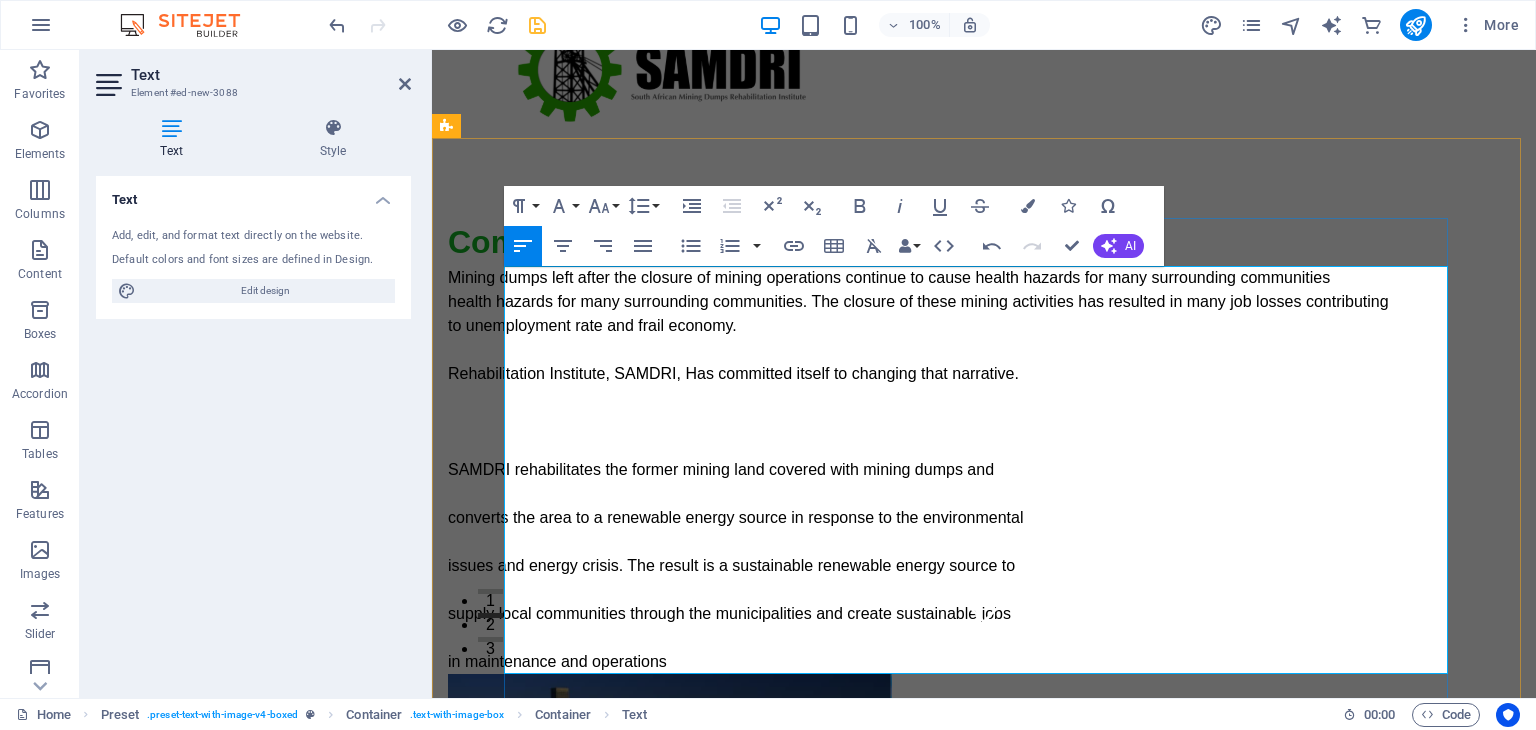 click on "health hazards for many surrounding communities. The closure of these mining activities has resulted in many job losses contributing to unemployment rate and frail economy." at bounding box center (920, 314) 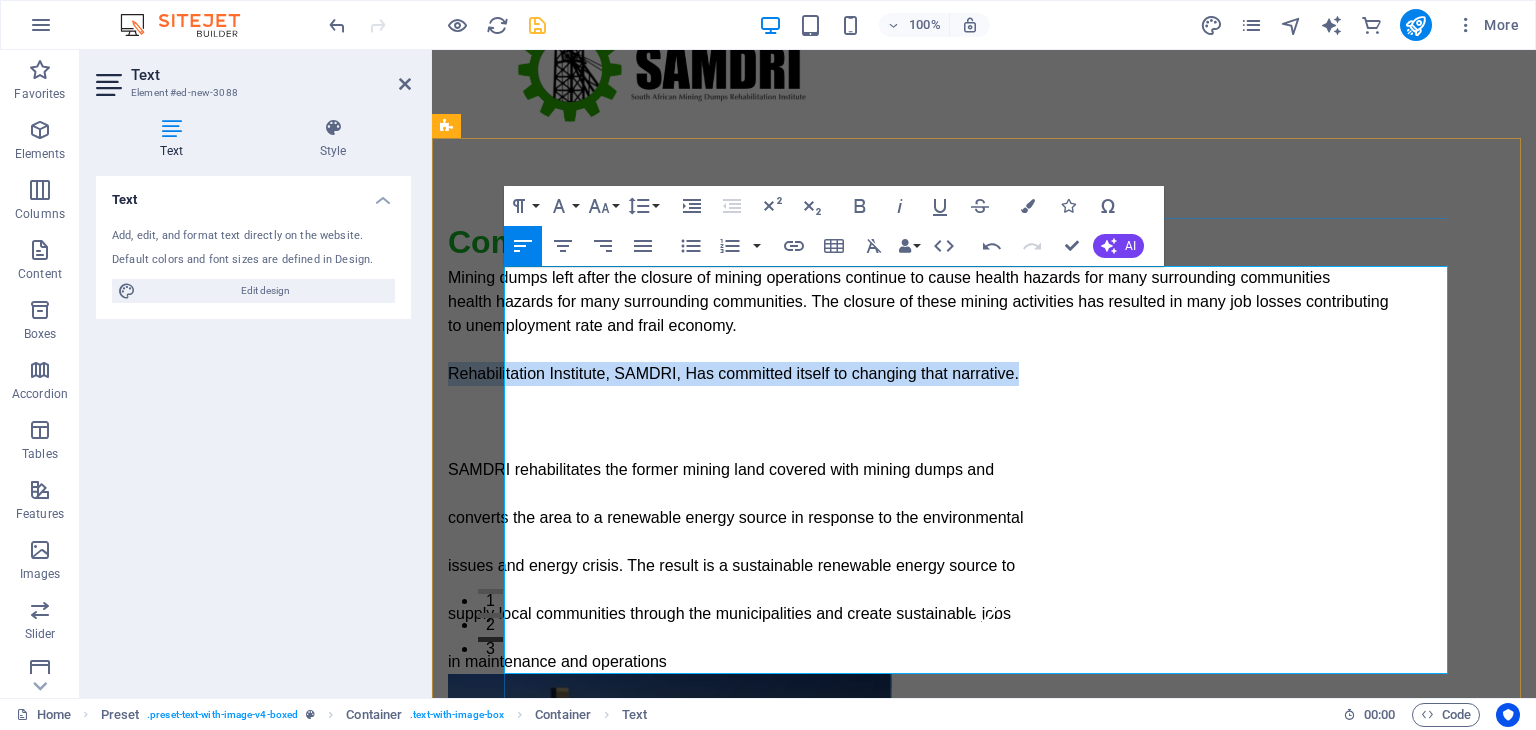 drag, startPoint x: 1078, startPoint y: 376, endPoint x: 507, endPoint y: 379, distance: 571.0079 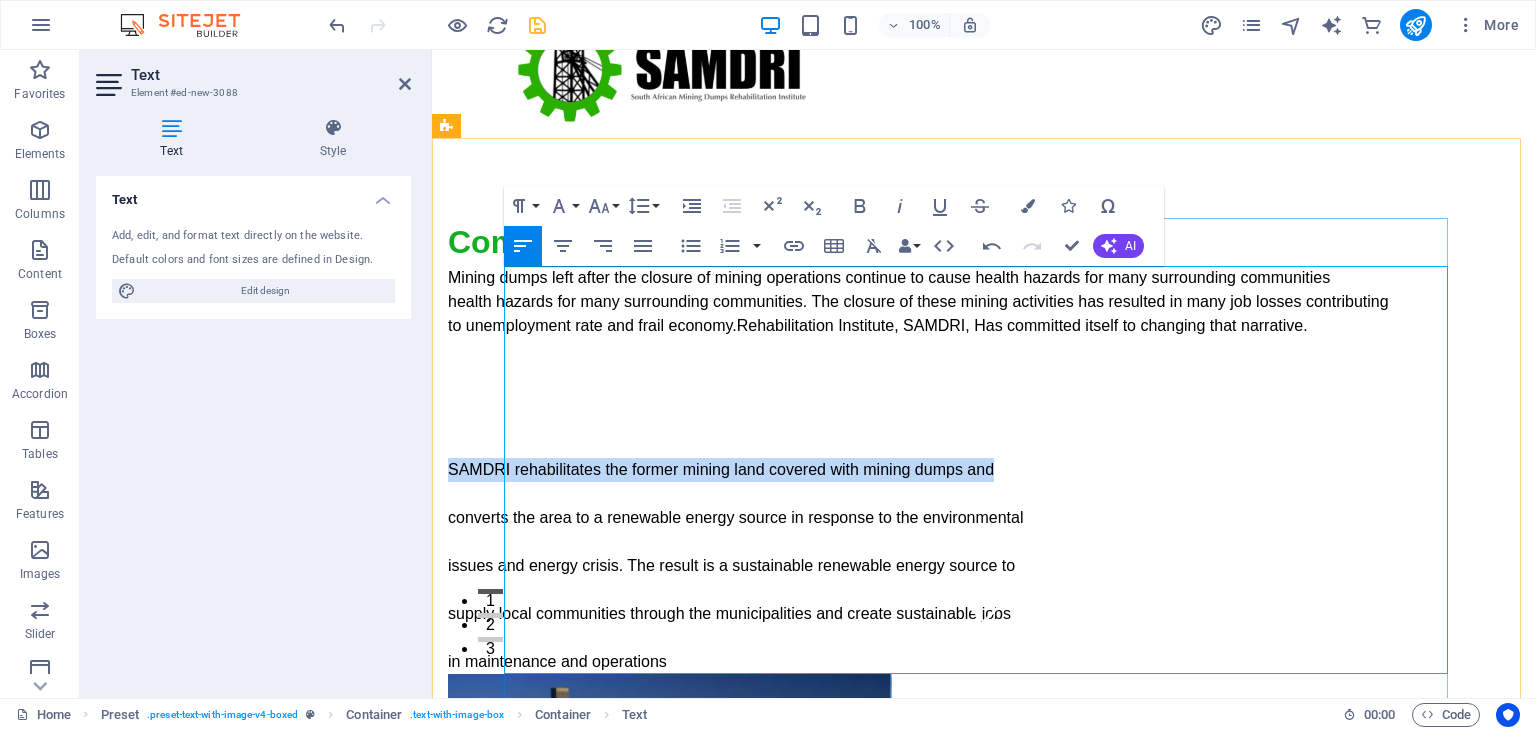 drag, startPoint x: 1061, startPoint y: 472, endPoint x: 506, endPoint y: 463, distance: 555.073 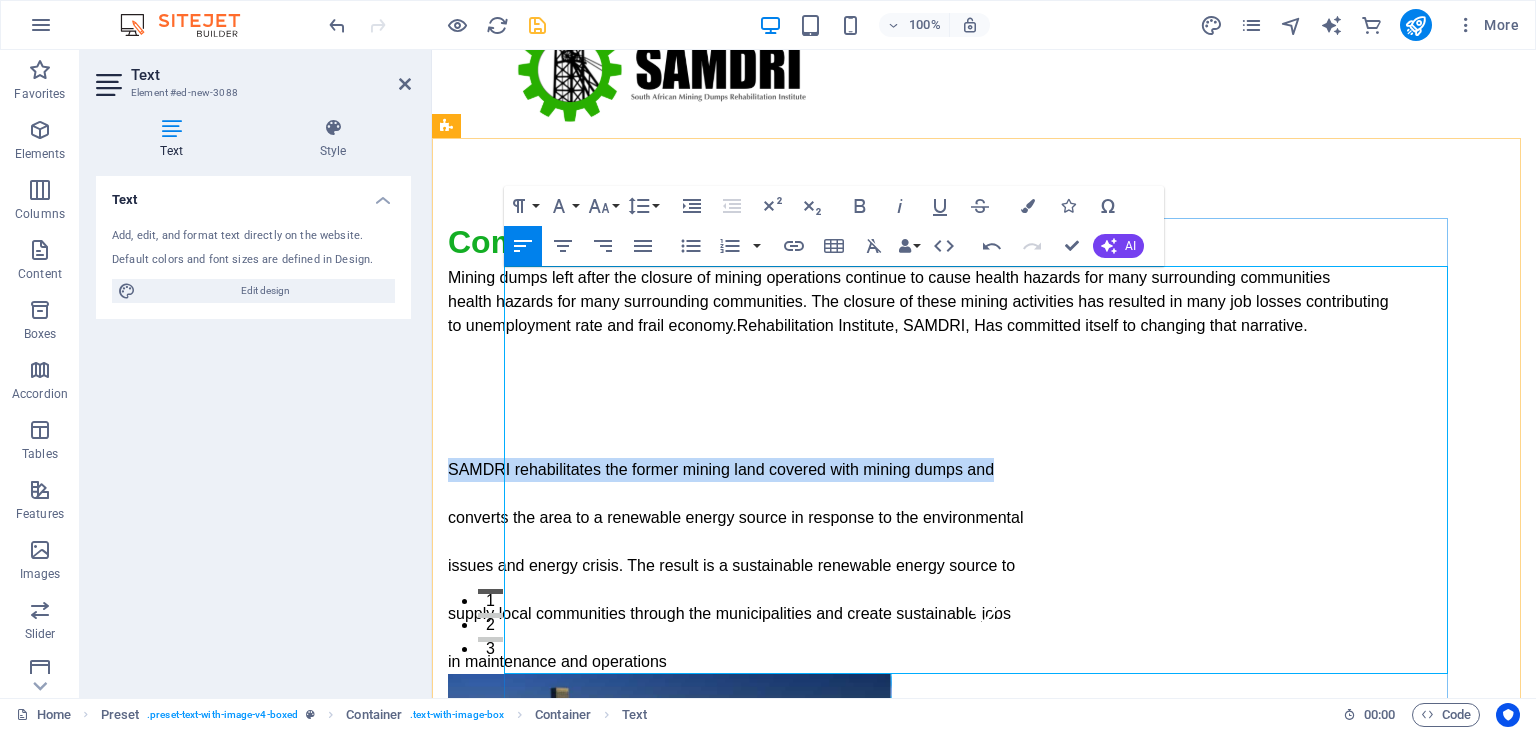 click on "SAMDRI rehabilitates the former mining land covered with mining dumps and" at bounding box center [920, 470] 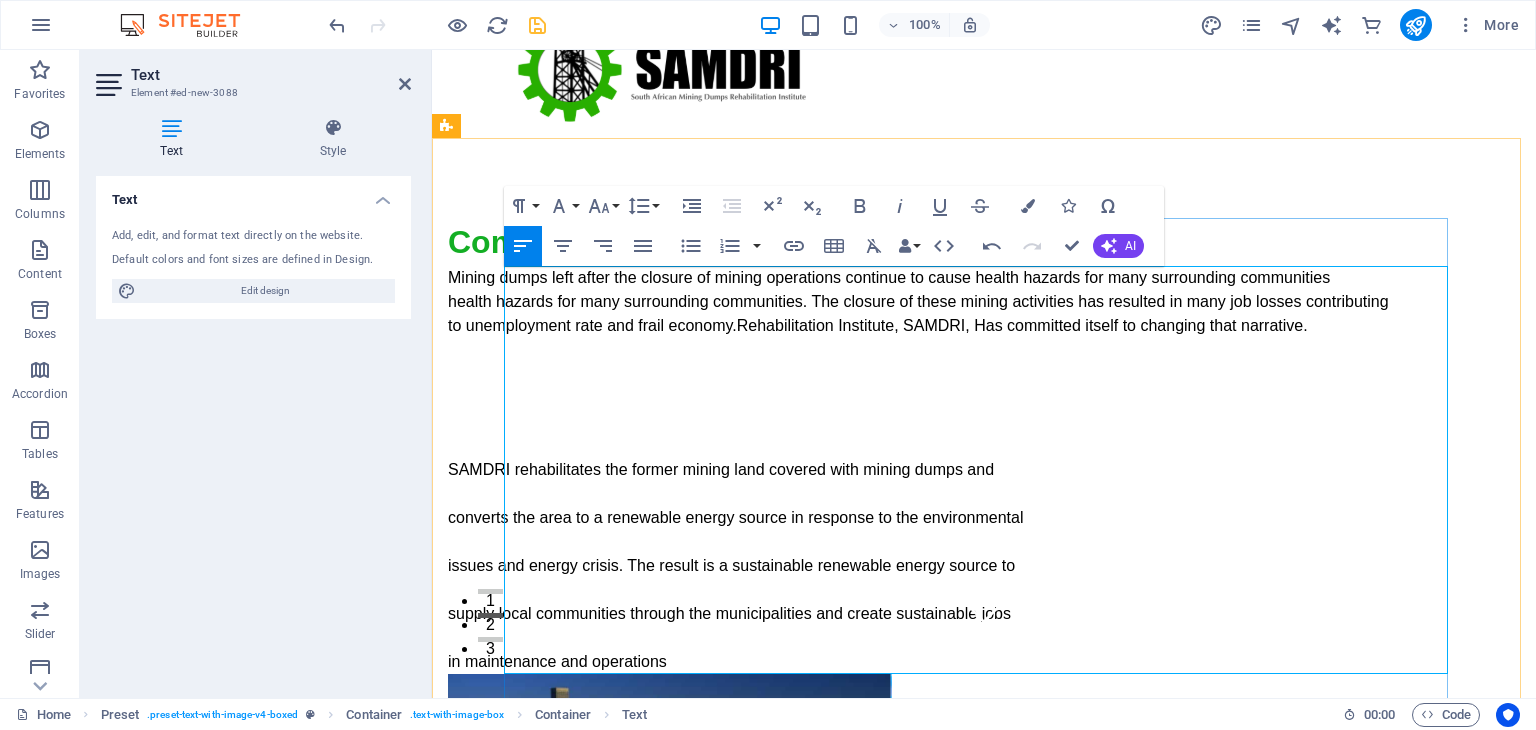 click at bounding box center (920, 398) 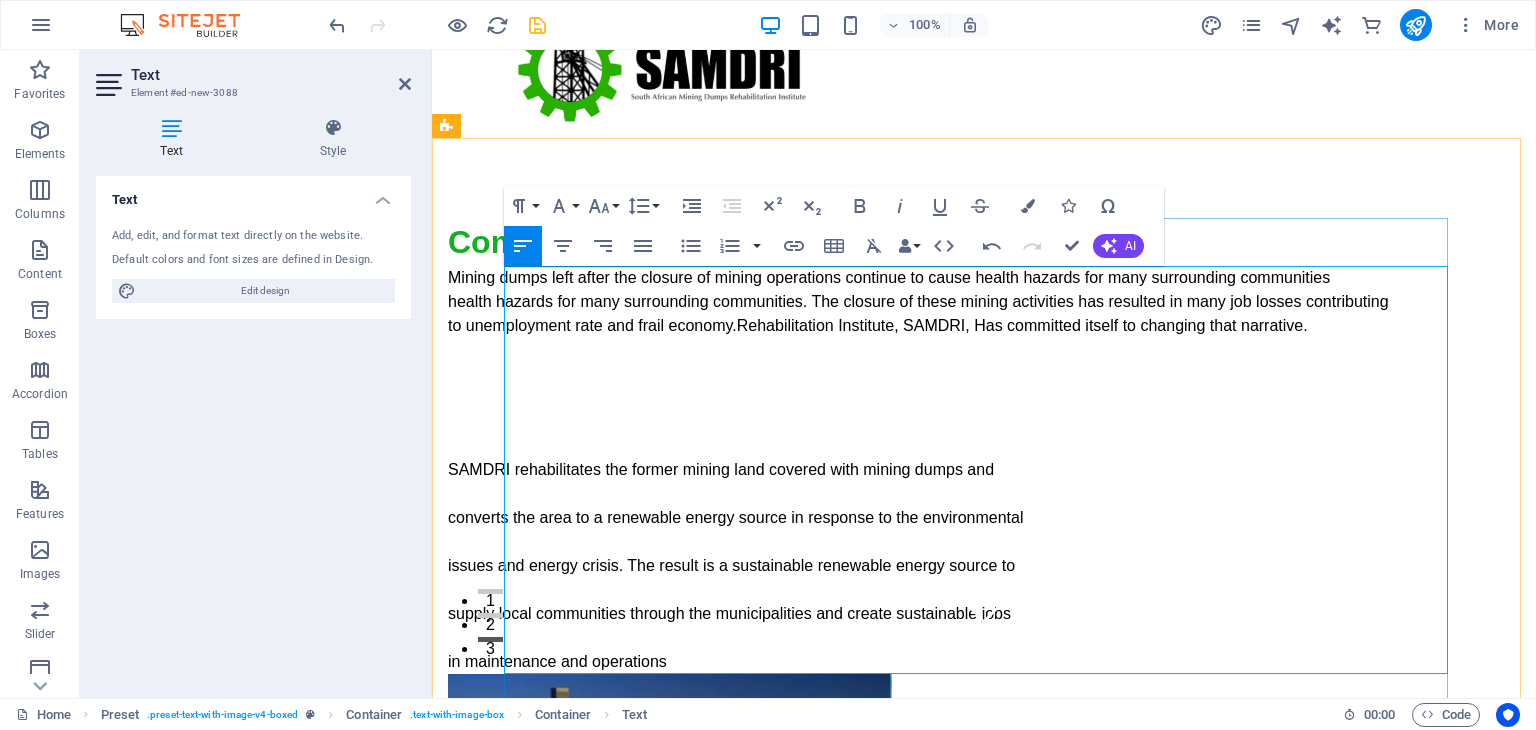 drag, startPoint x: 1374, startPoint y: 329, endPoint x: 505, endPoint y: 288, distance: 869.9667 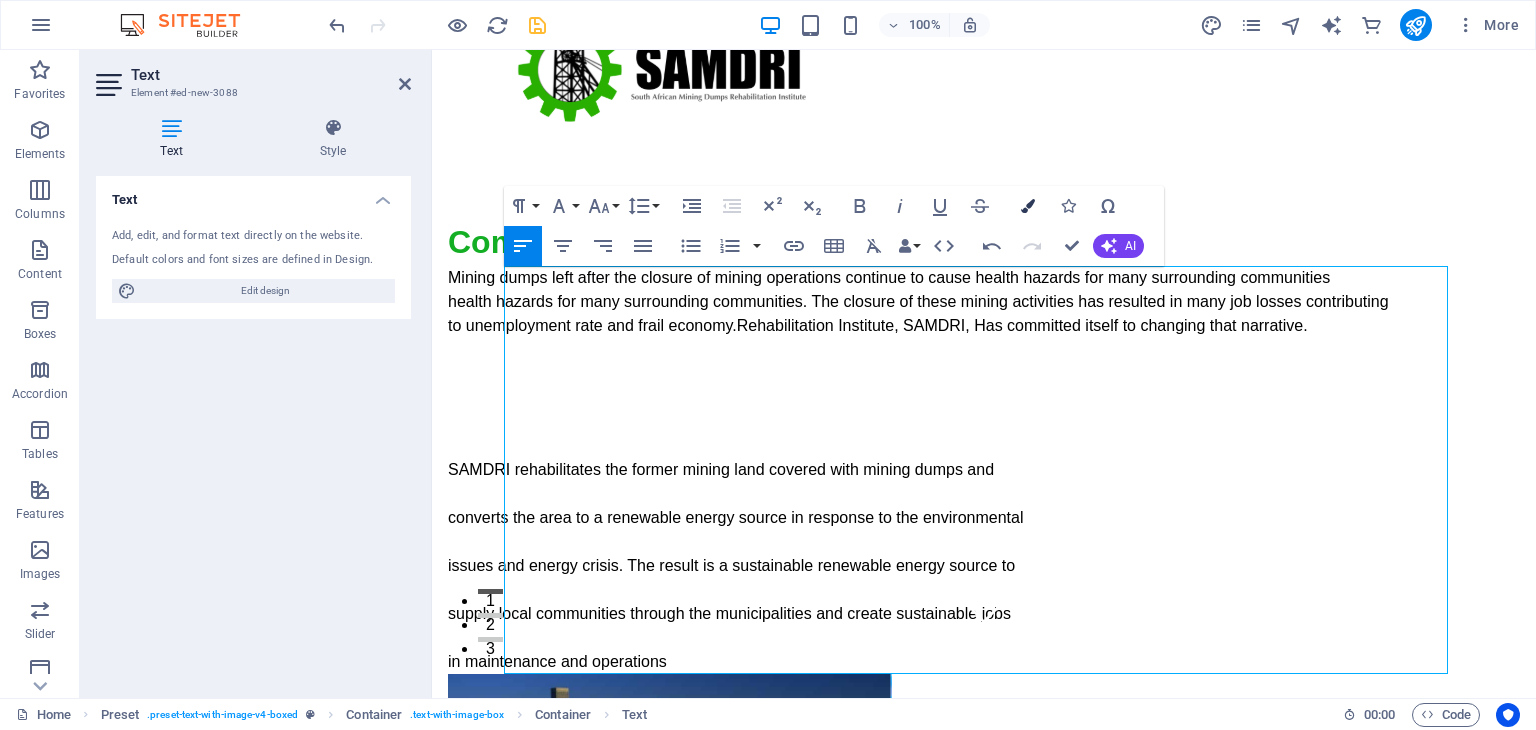 click at bounding box center [1028, 206] 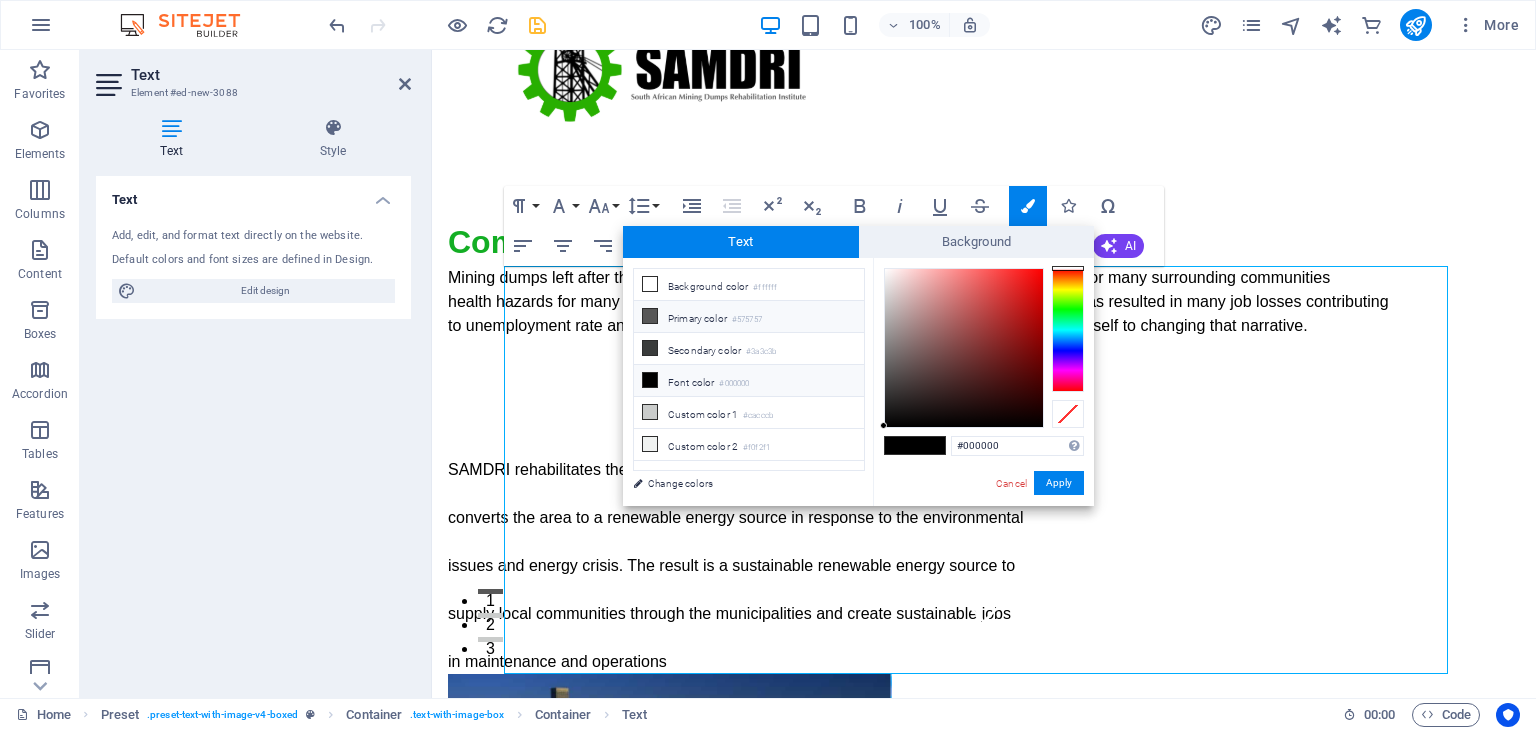 click at bounding box center (650, 316) 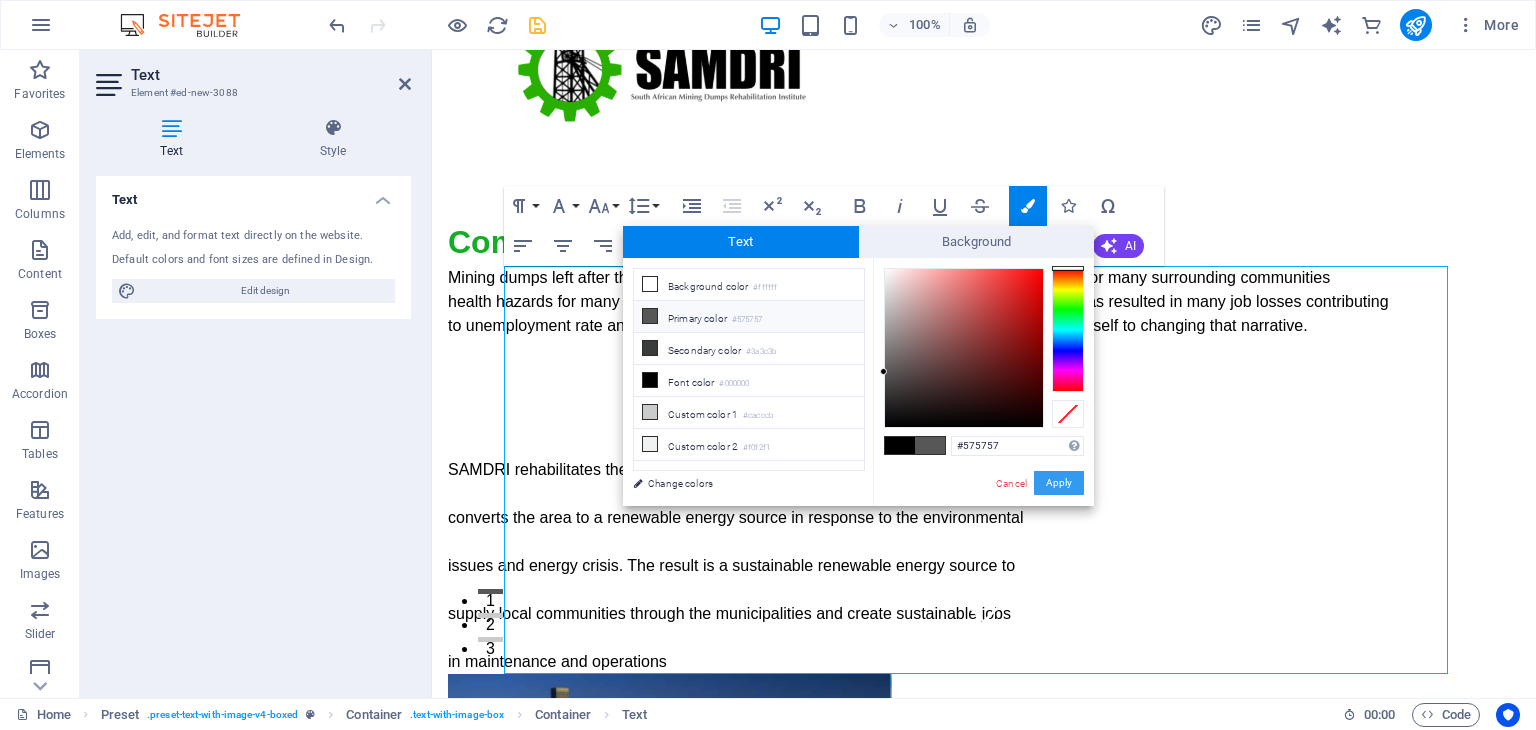 click on "Apply" at bounding box center [1059, 483] 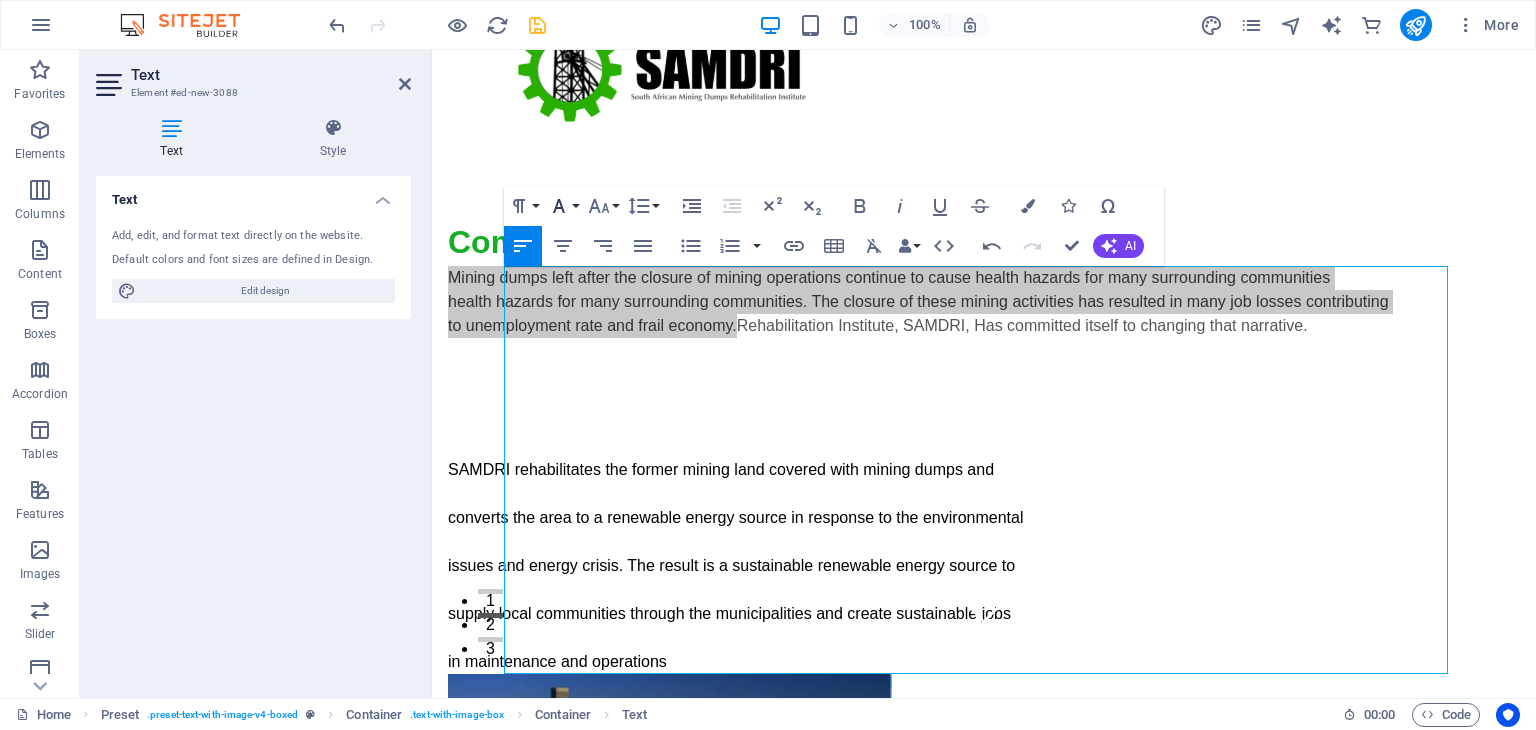 click on "Font Family" at bounding box center (563, 206) 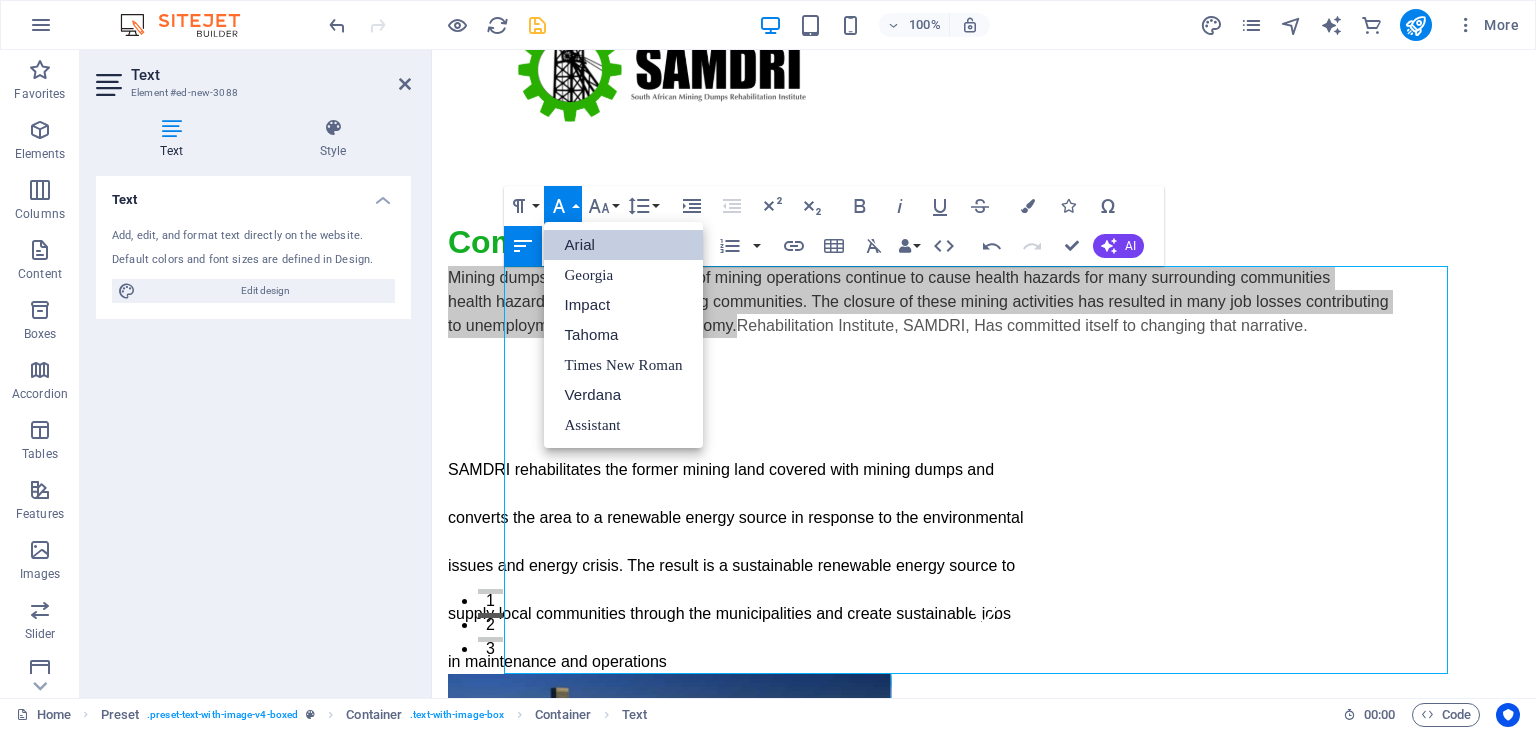 scroll, scrollTop: 0, scrollLeft: 0, axis: both 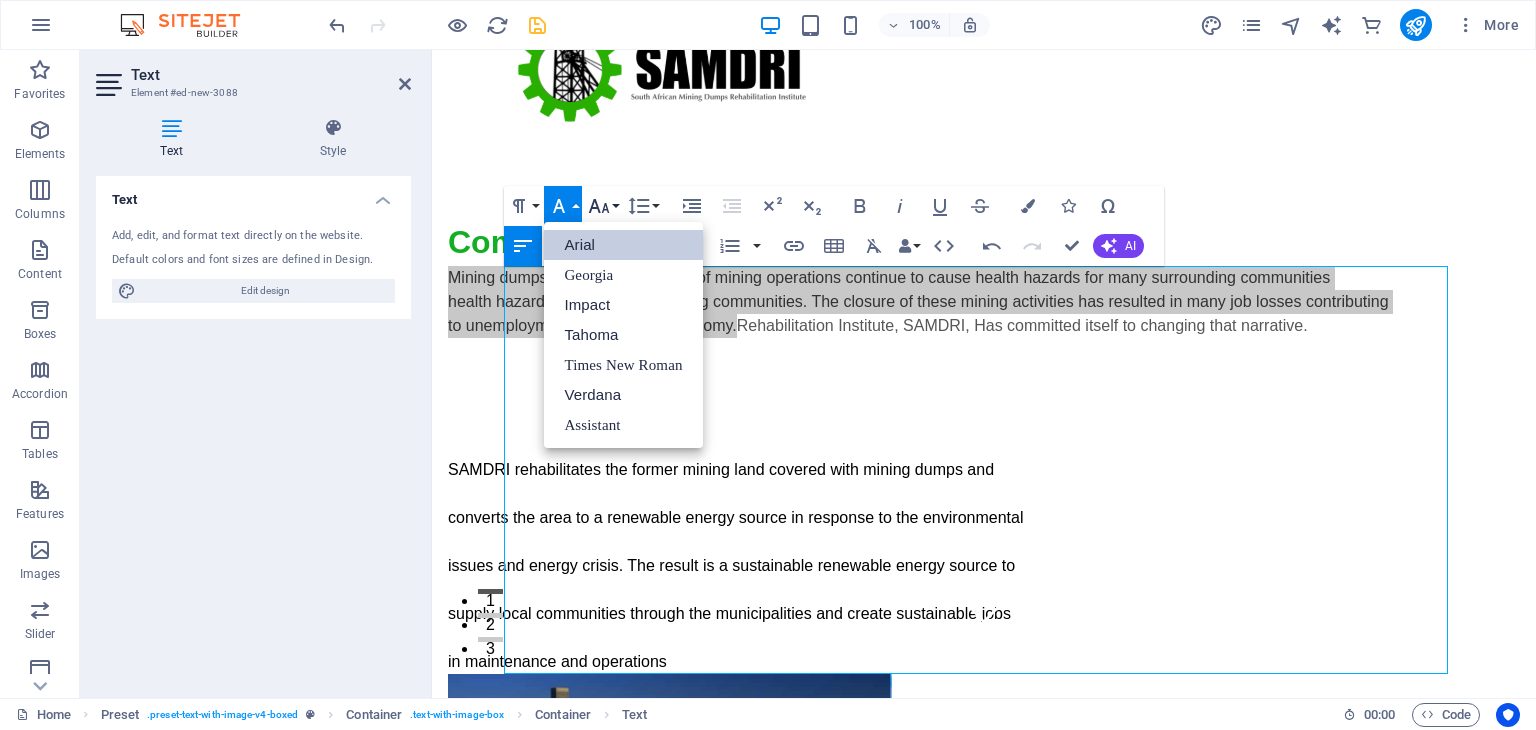 click on "Font Size" at bounding box center (603, 206) 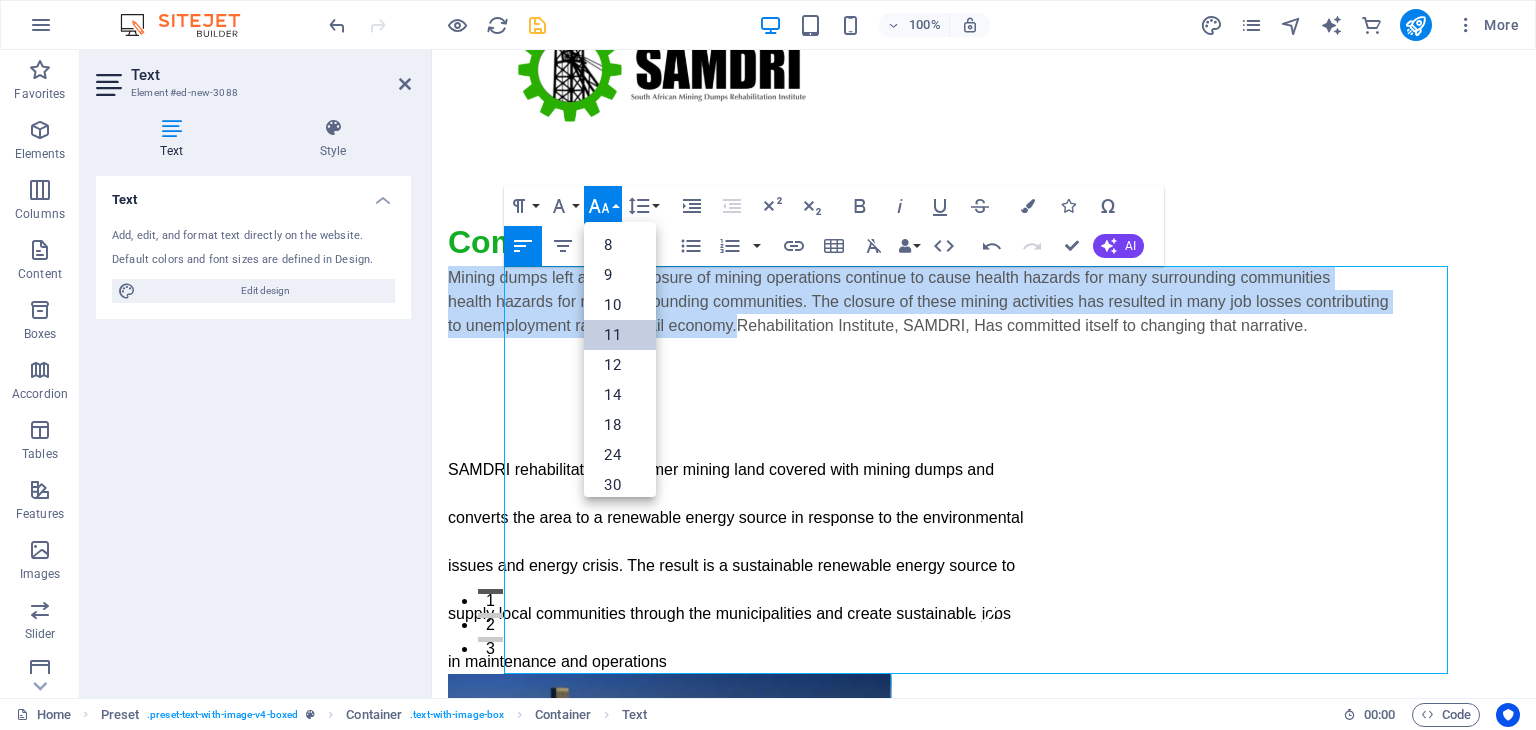 click on "11" at bounding box center [620, 335] 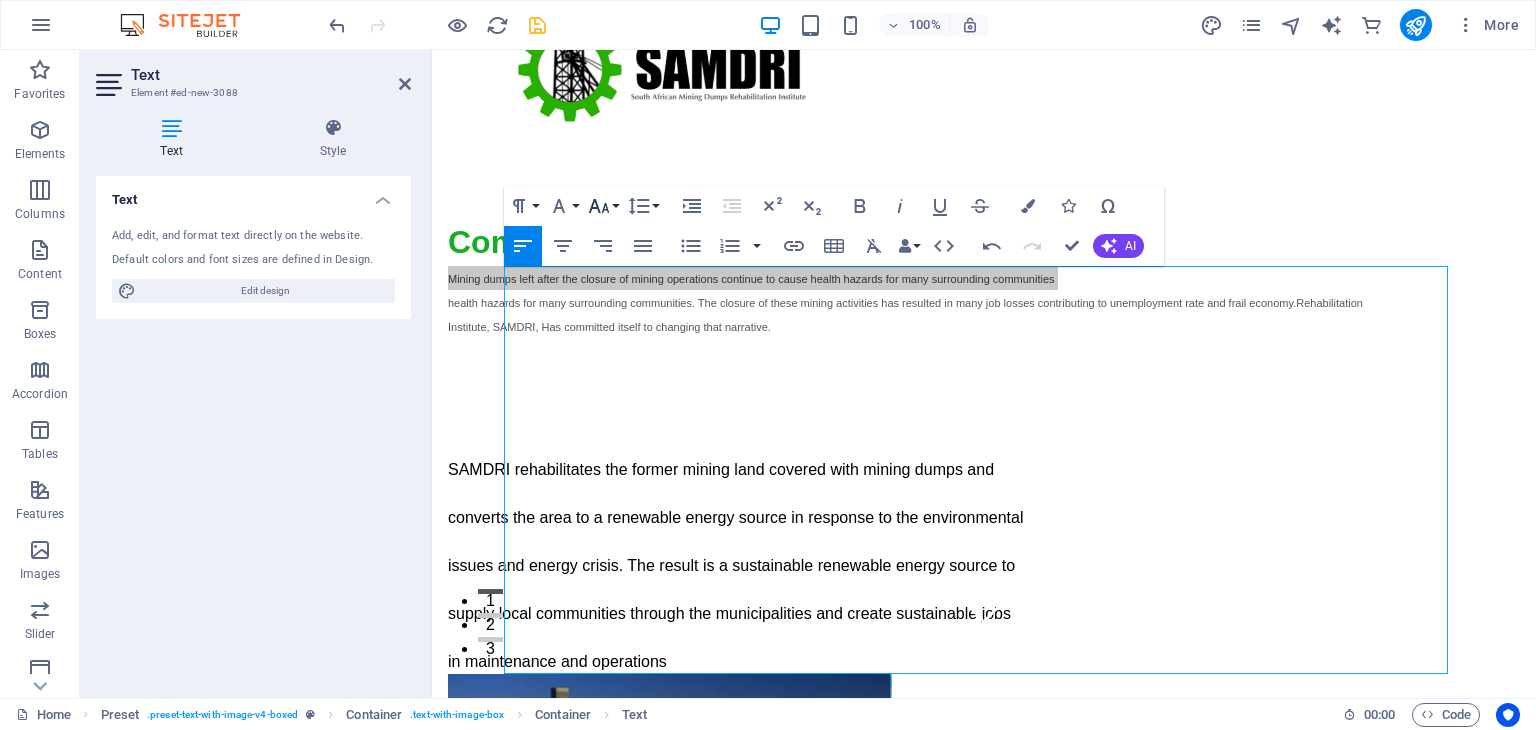 click on "Font Size" at bounding box center (603, 206) 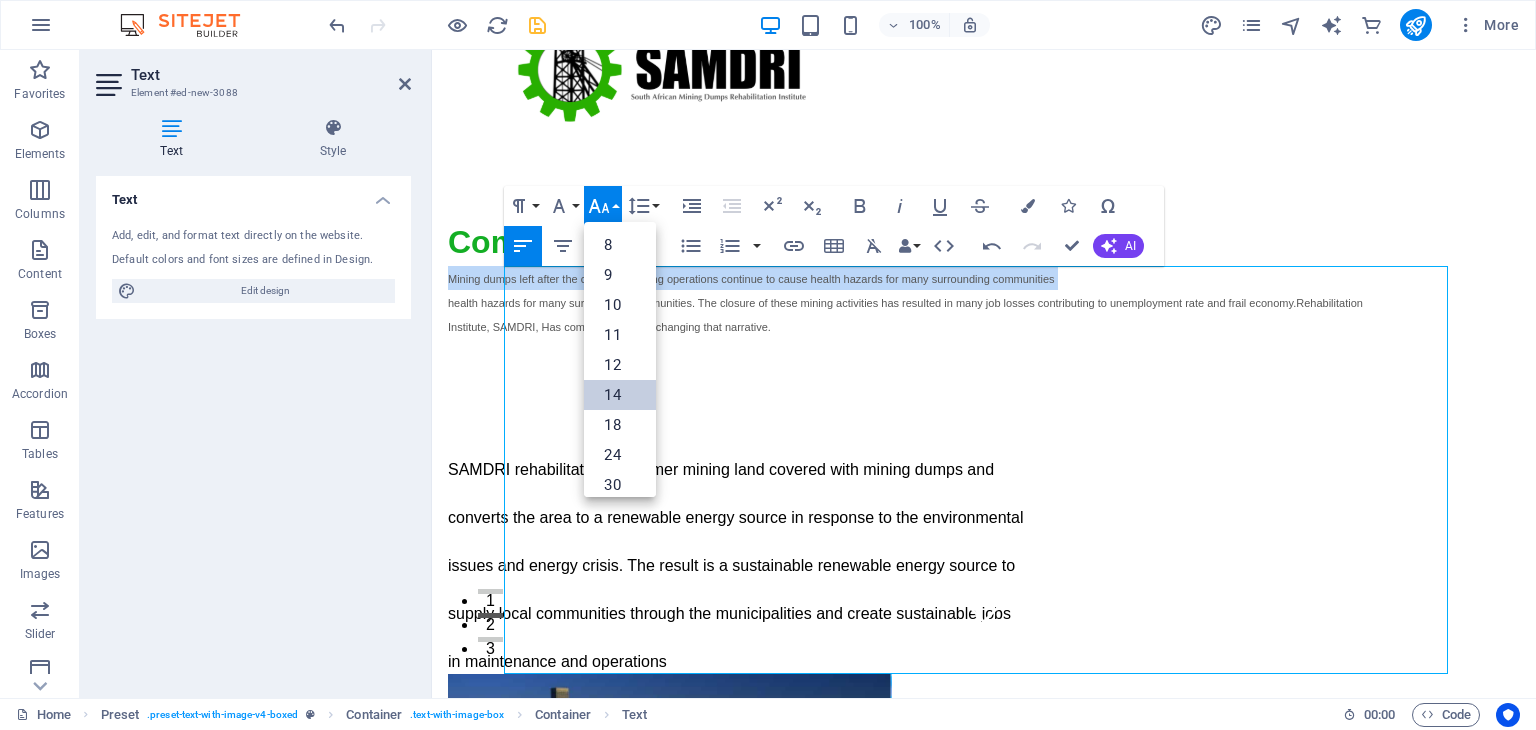 click on "14" at bounding box center [620, 395] 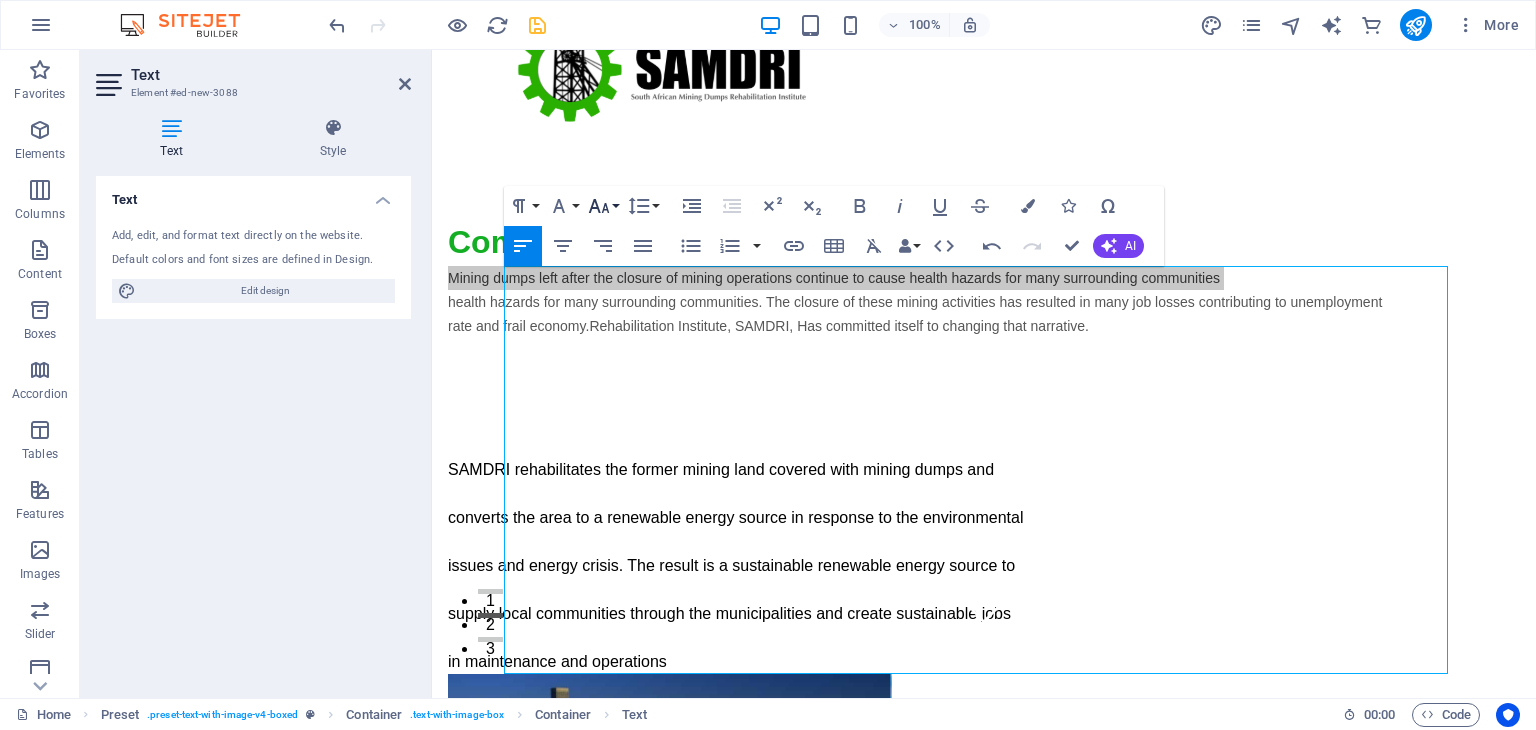 click on "Font Size" at bounding box center (603, 206) 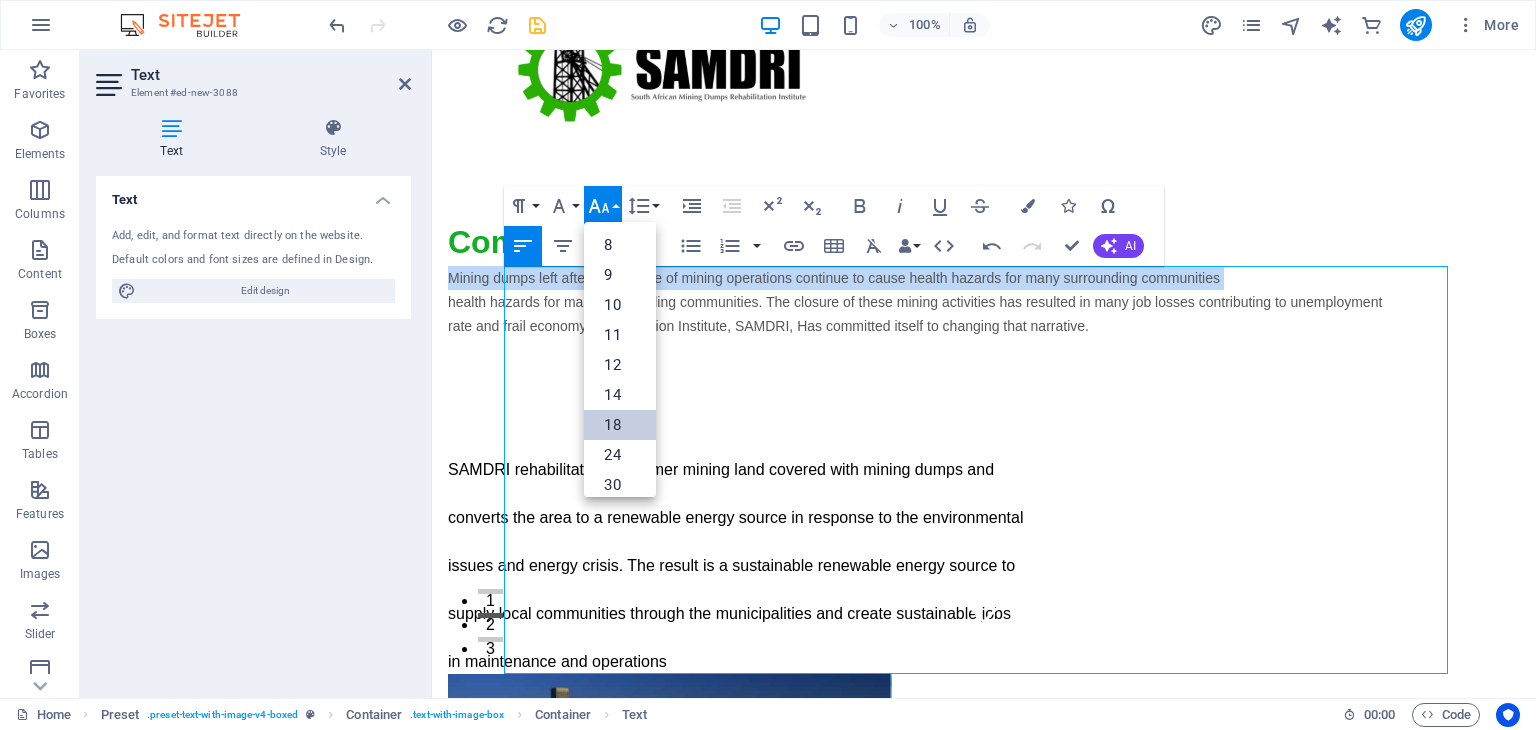 click on "18" at bounding box center [620, 425] 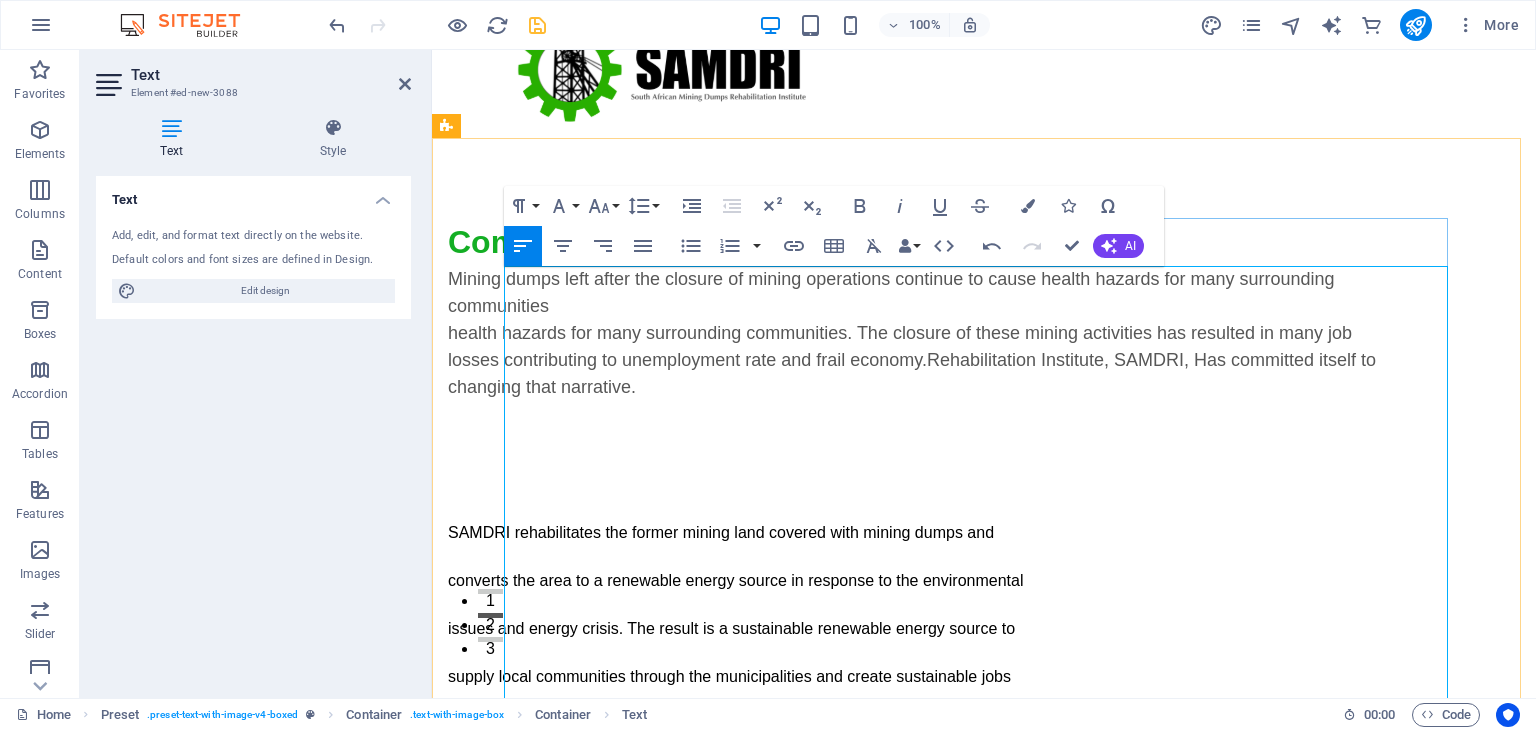click at bounding box center [920, 413] 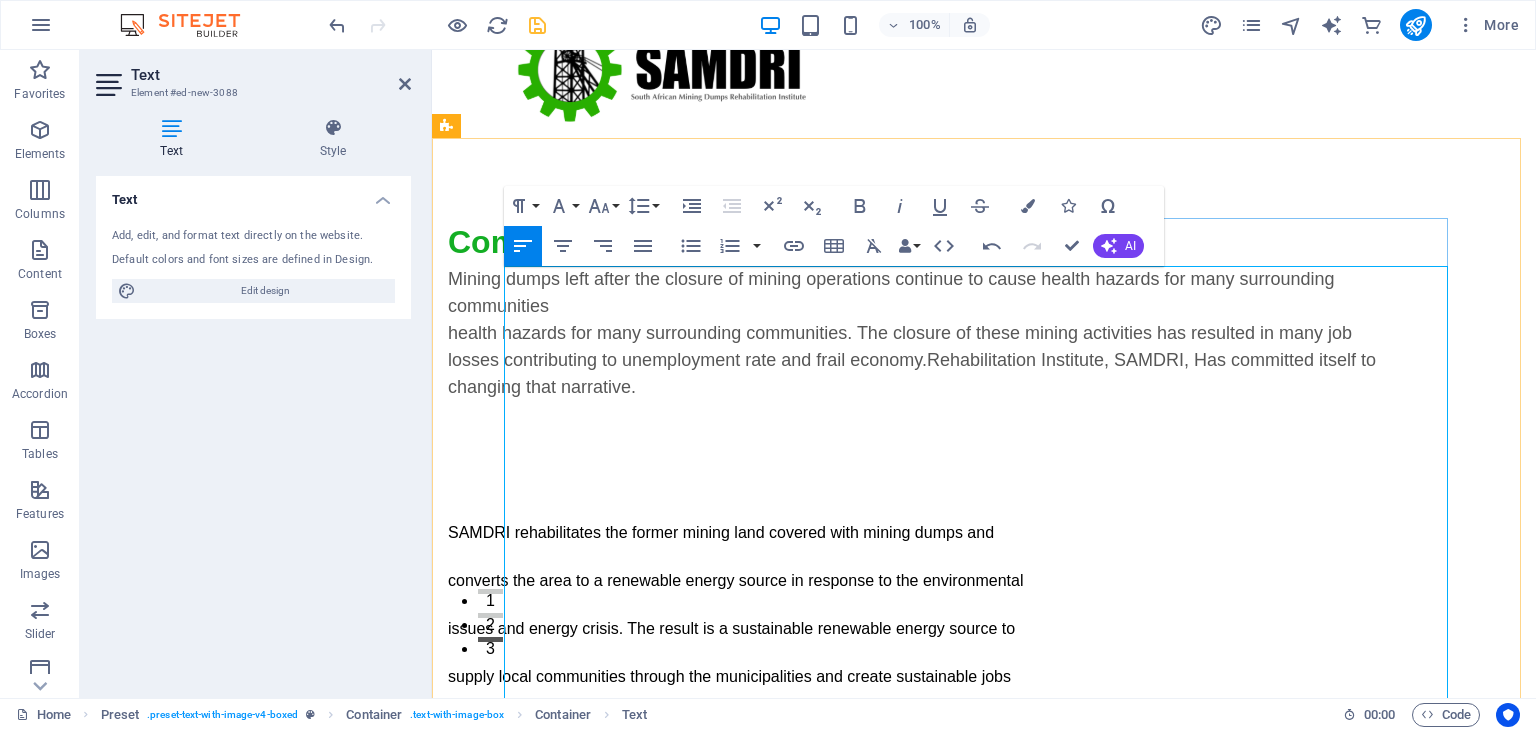 click on "Mining dumps left after the closure of mining operations continue to cause health hazards for many surrounding communities" at bounding box center (920, 293) 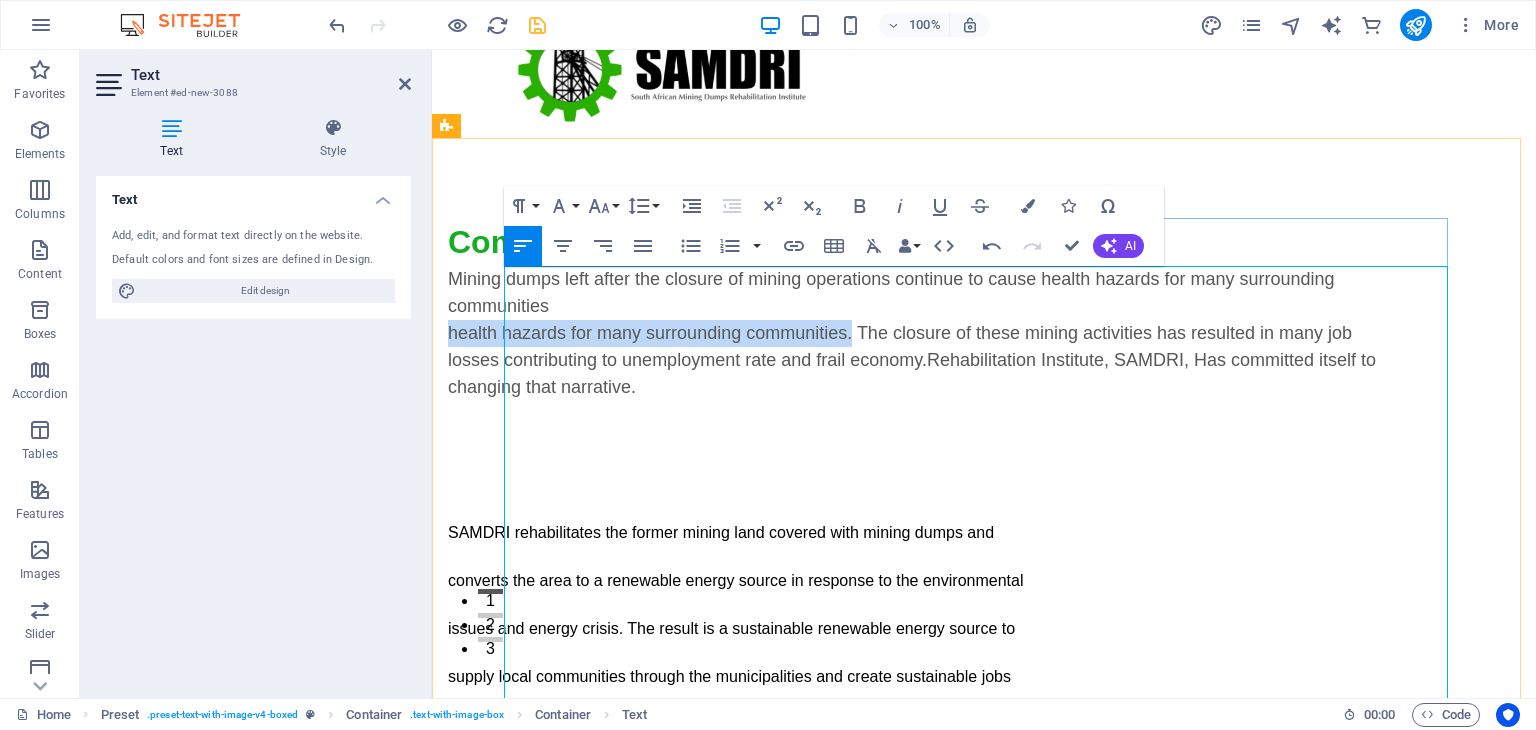 drag, startPoint x: 905, startPoint y: 334, endPoint x: 508, endPoint y: 329, distance: 397.0315 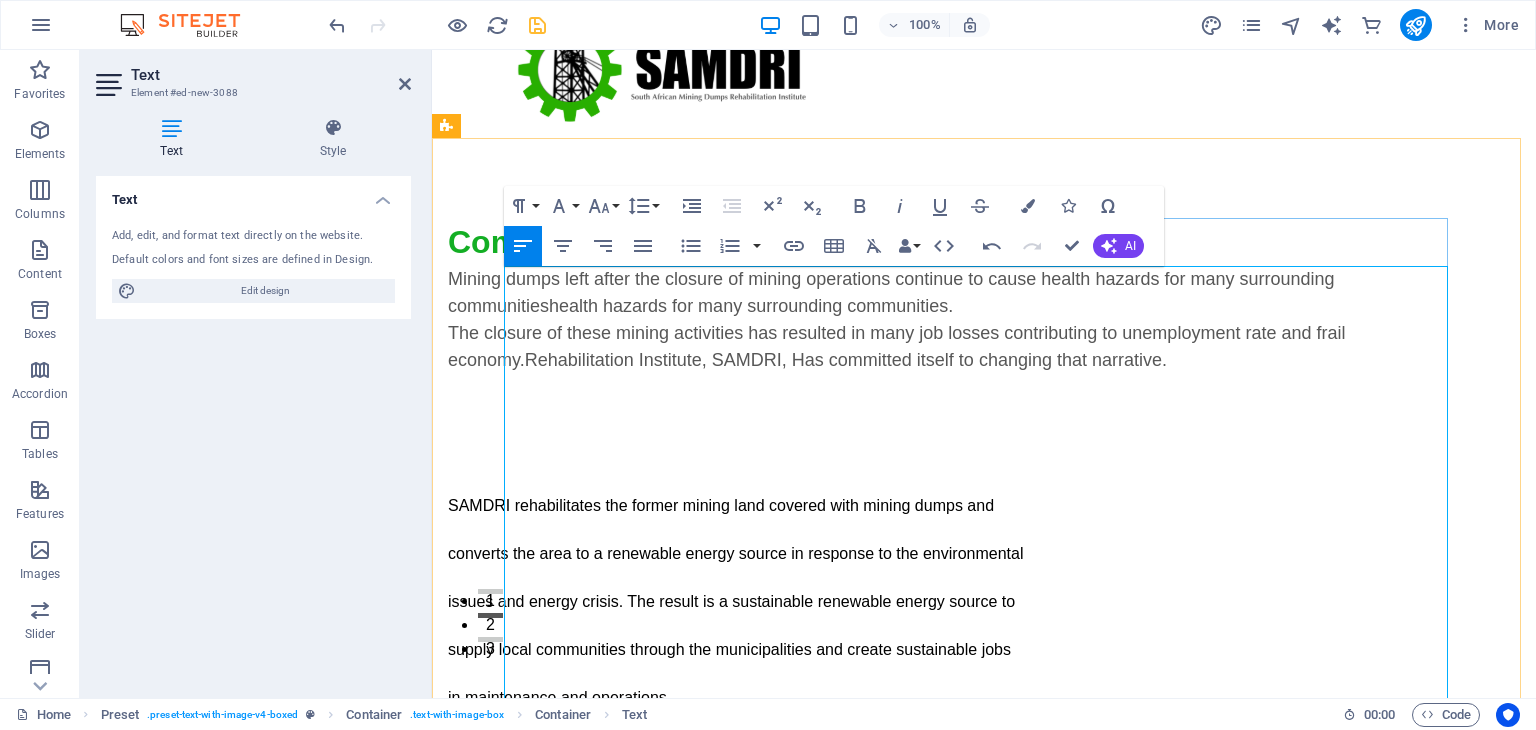 drag, startPoint x: 1237, startPoint y: 365, endPoint x: 508, endPoint y: 333, distance: 729.70197 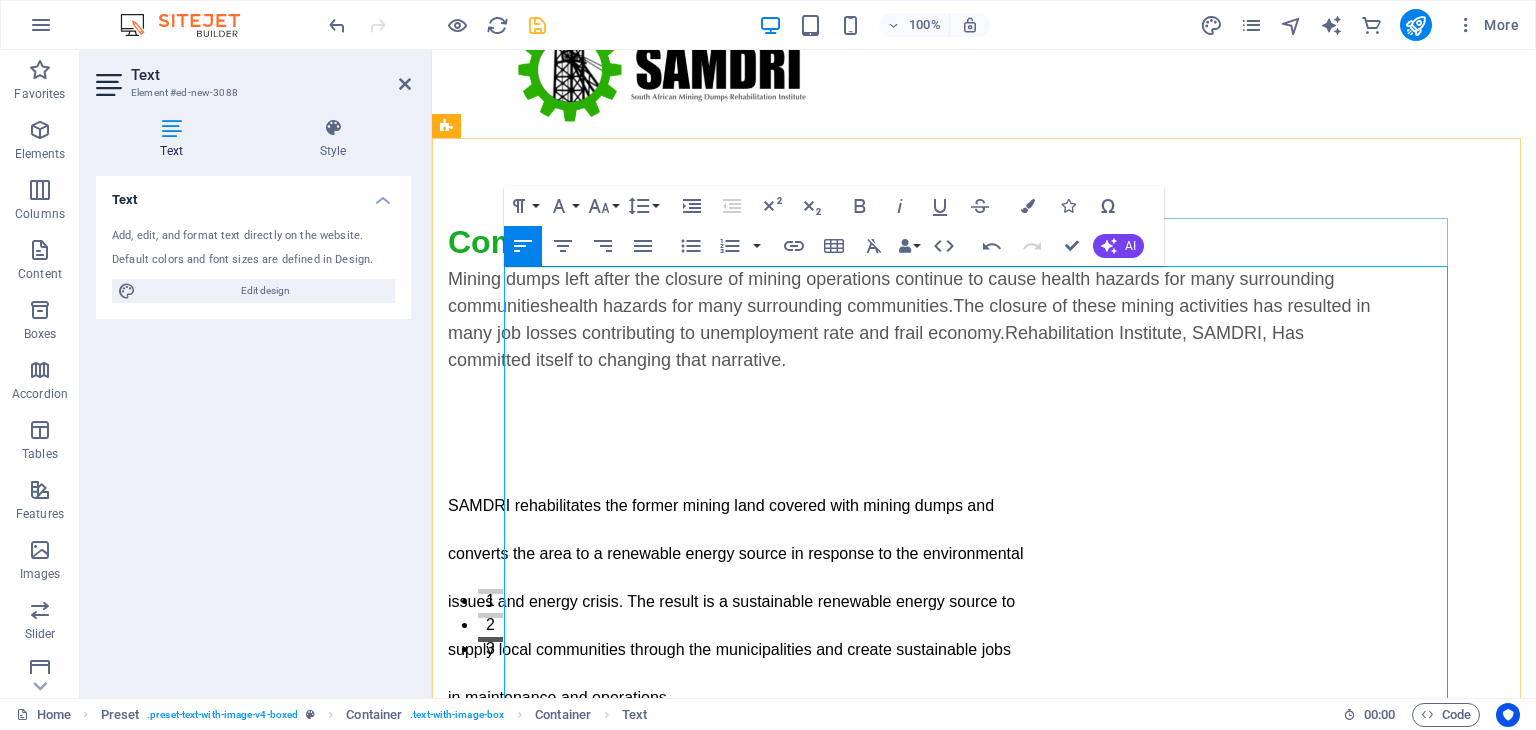 click at bounding box center (920, 434) 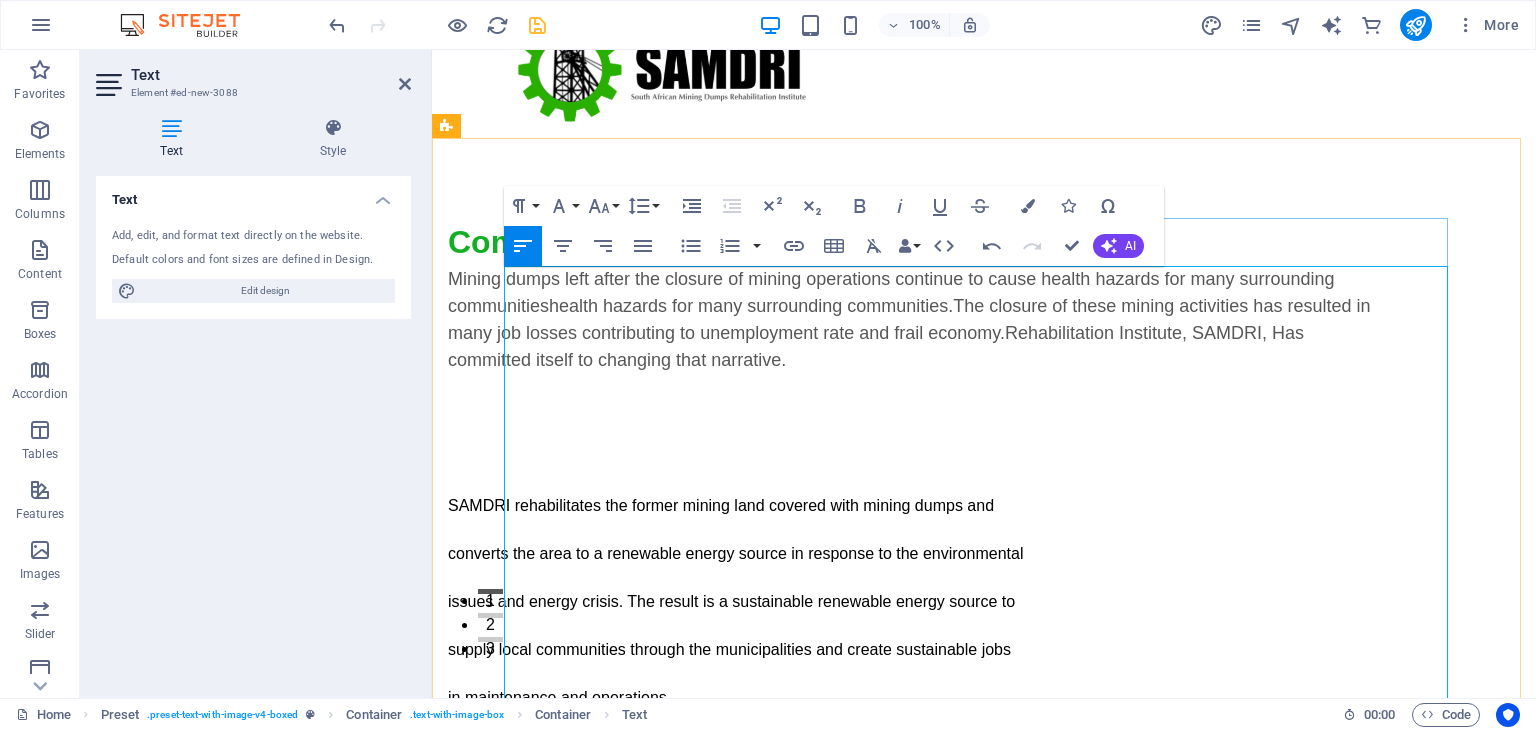 click at bounding box center [920, 458] 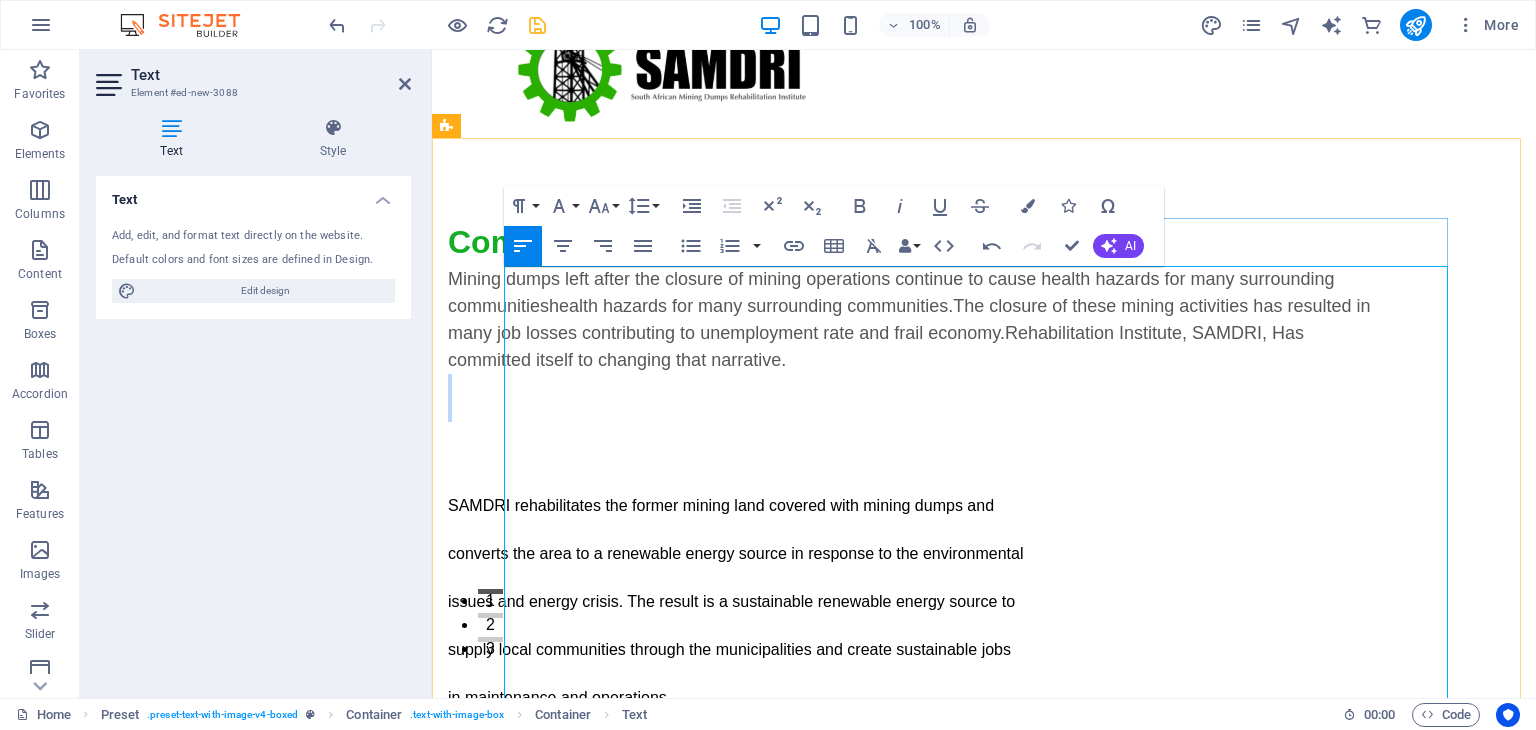 click at bounding box center [920, 410] 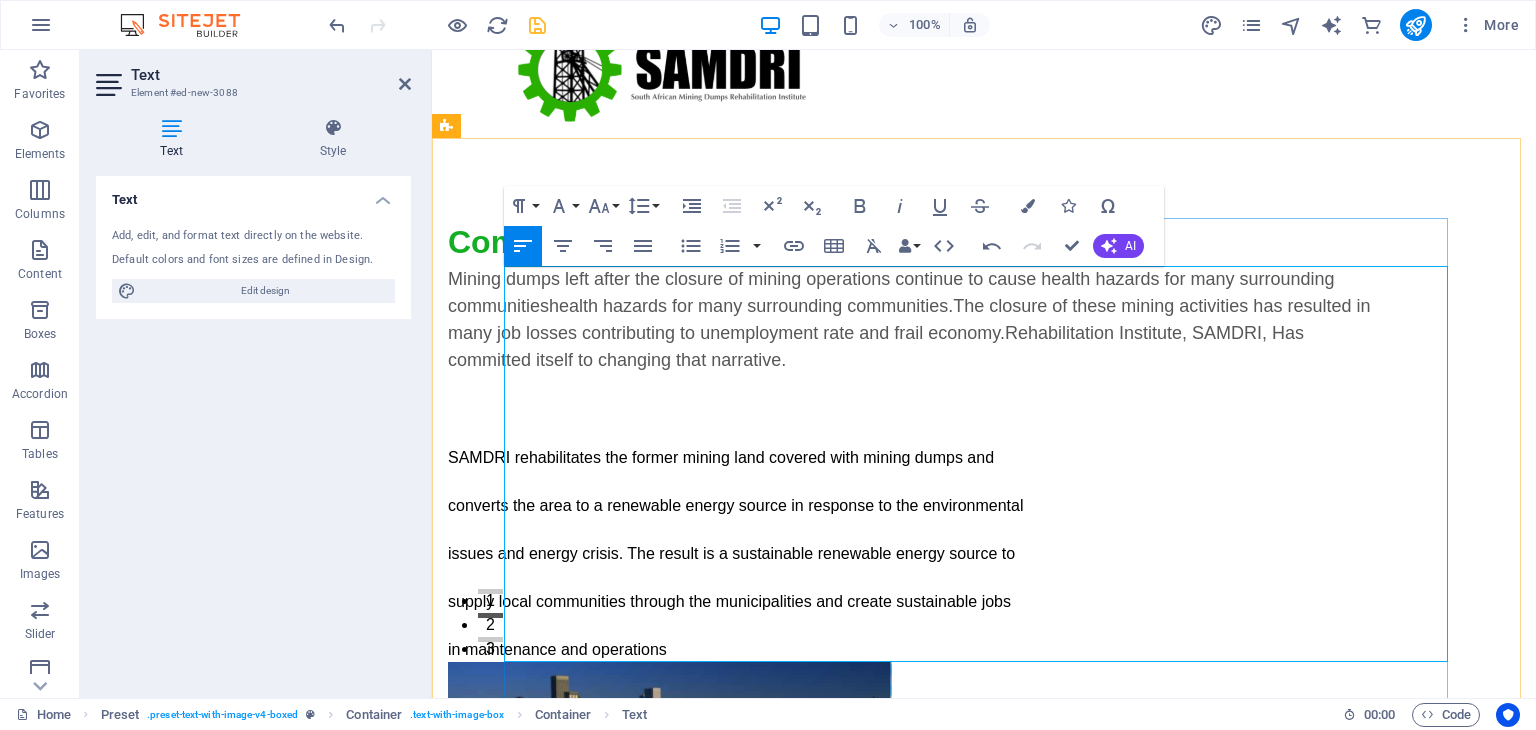 click at bounding box center (920, 410) 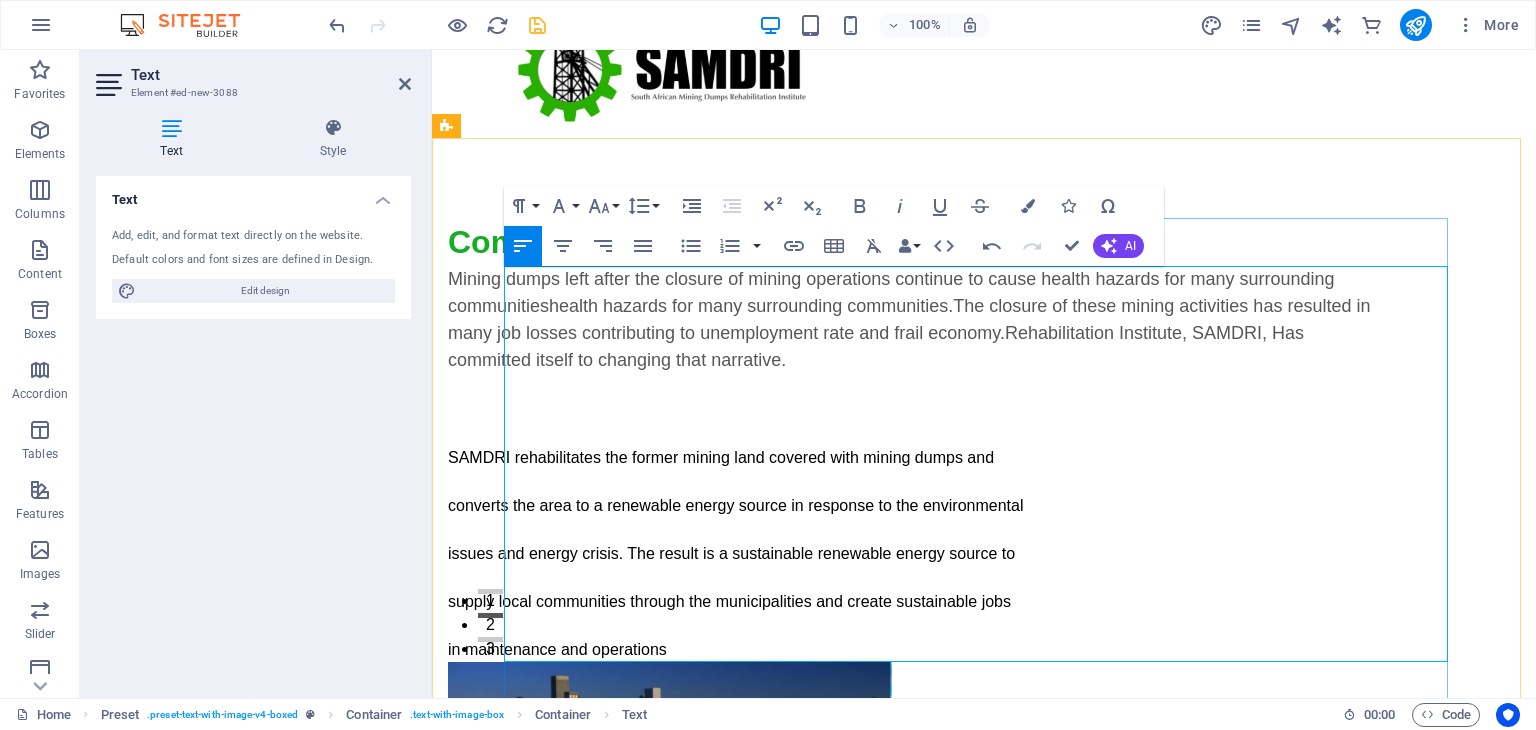 click on "Mining dumps left after the closure of mining operations continue to cause health hazards for many surrounding communities  health hazards for many surrounding communities. The closure of these mining activities has resulted in many job losses contributing to unemployment rate and frail economy.  Rehabilitation Institute, SAMDRI, Has committed itself to changing that narrative." at bounding box center (920, 320) 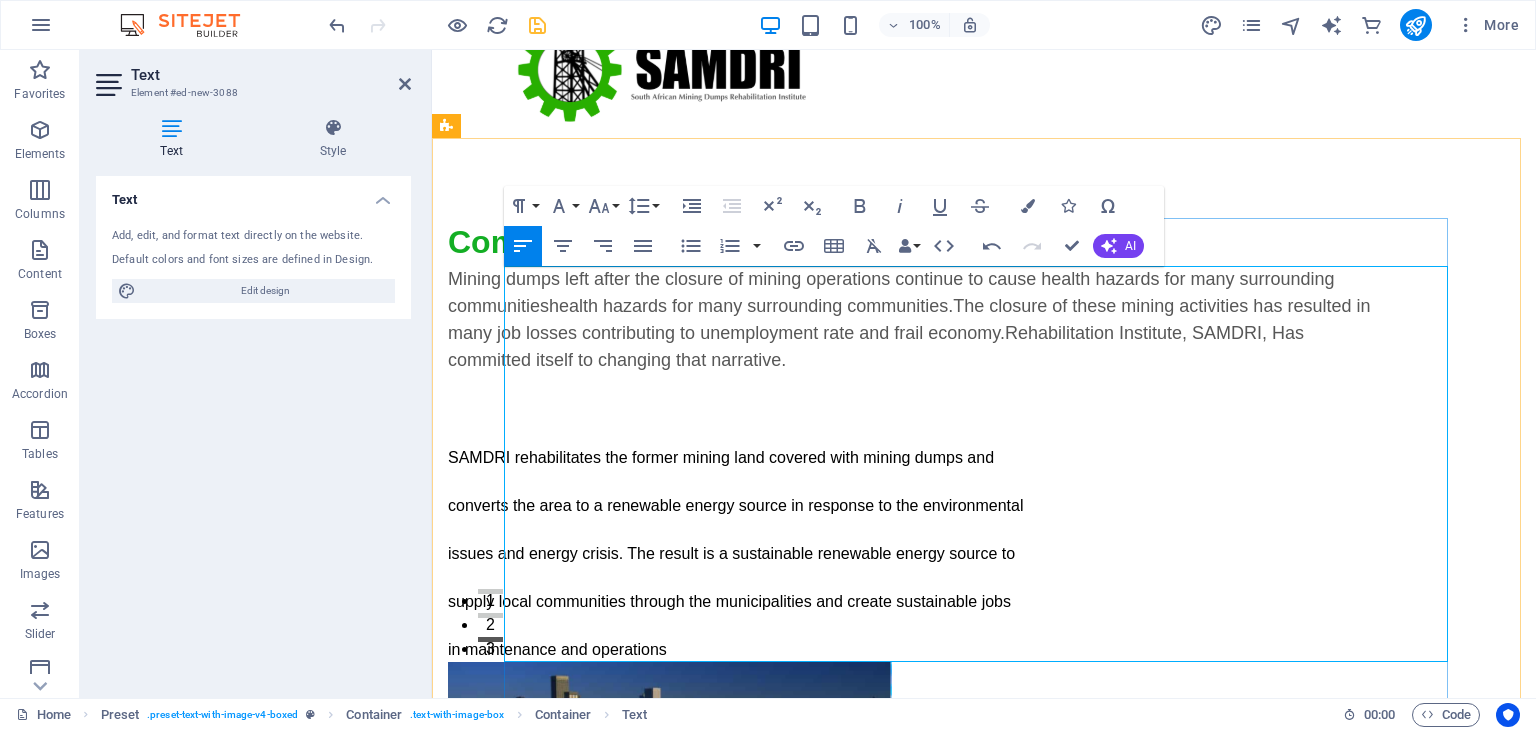 click at bounding box center [920, 482] 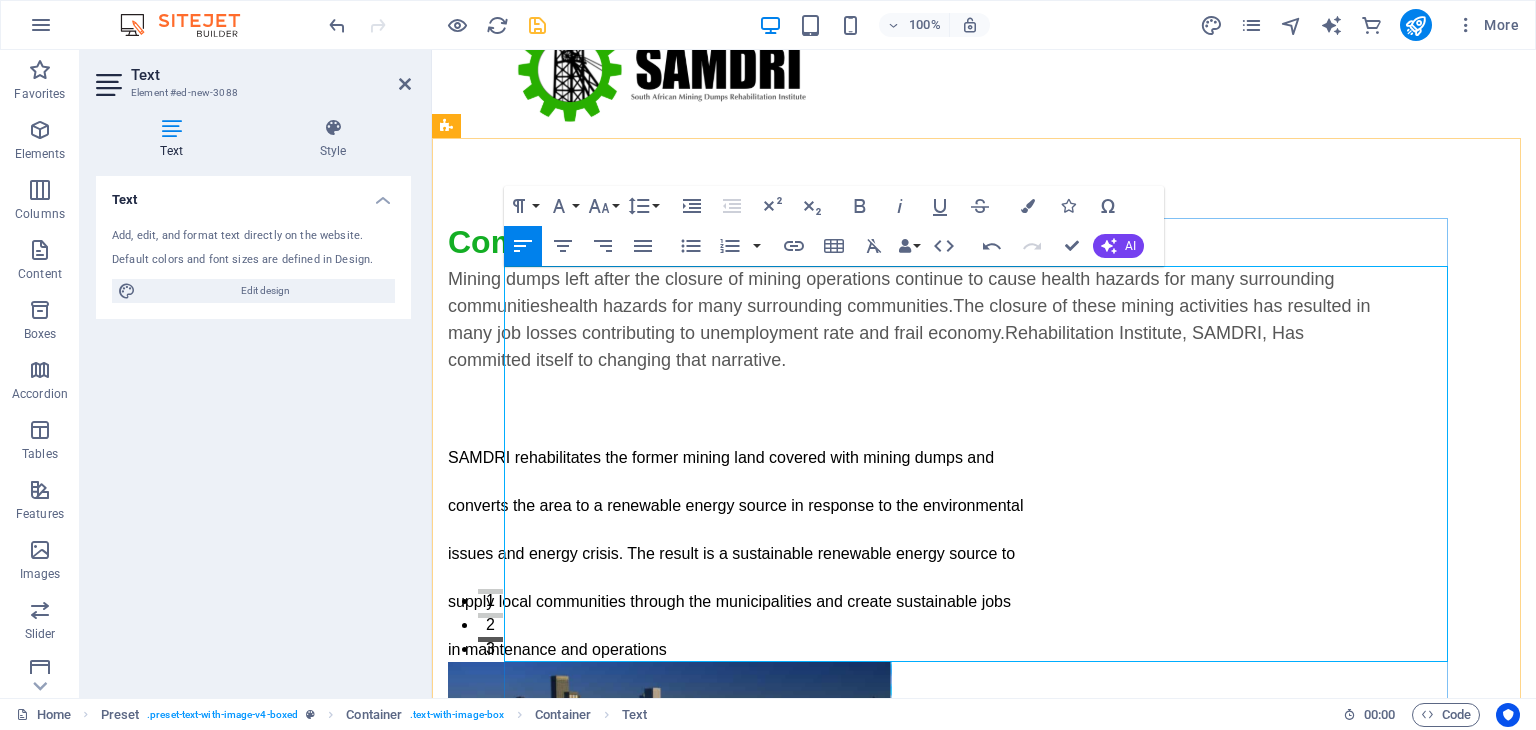 click on "SAMDRI rehabilitates the former mining land covered with mining dumps and" at bounding box center (920, 458) 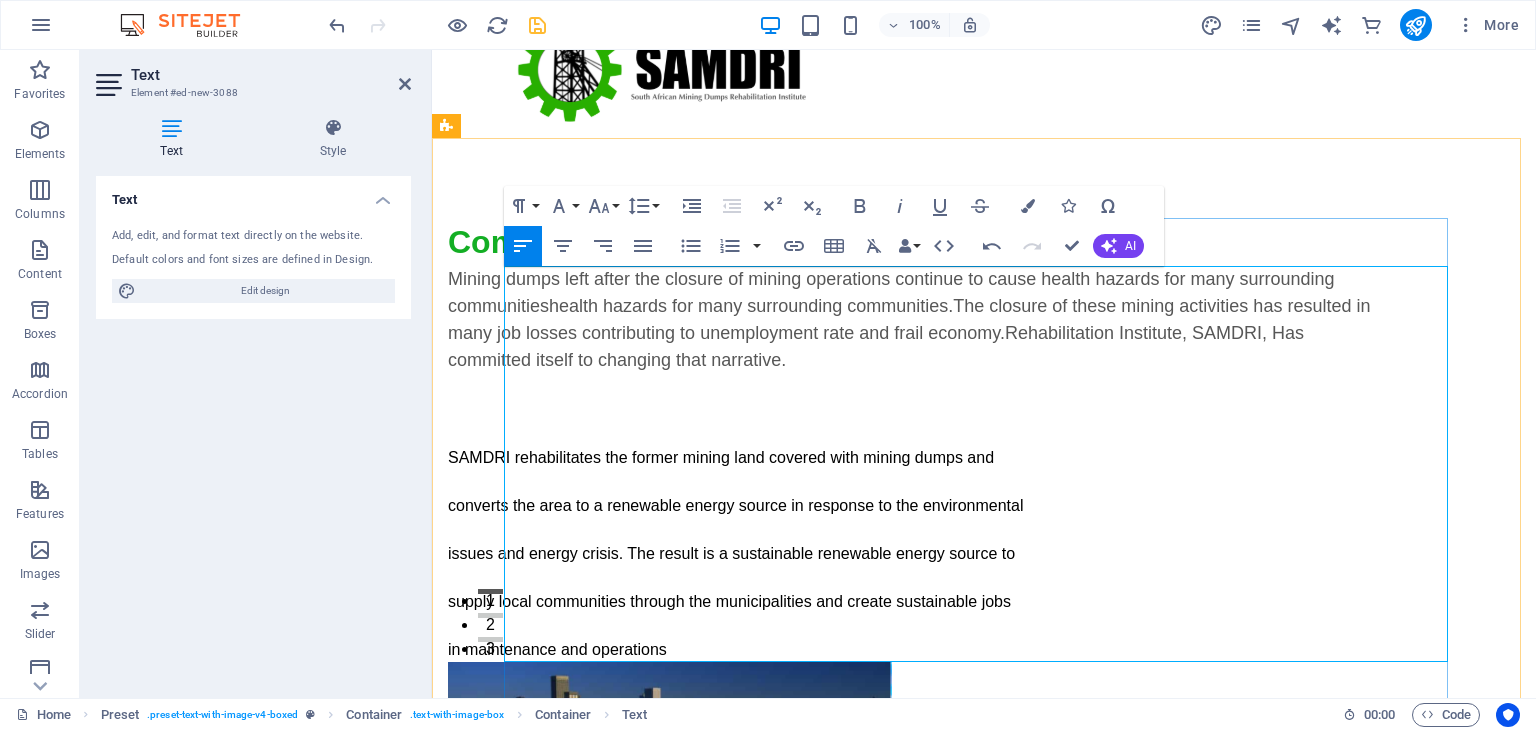 drag, startPoint x: 1090, startPoint y: 508, endPoint x: 638, endPoint y: 520, distance: 452.15927 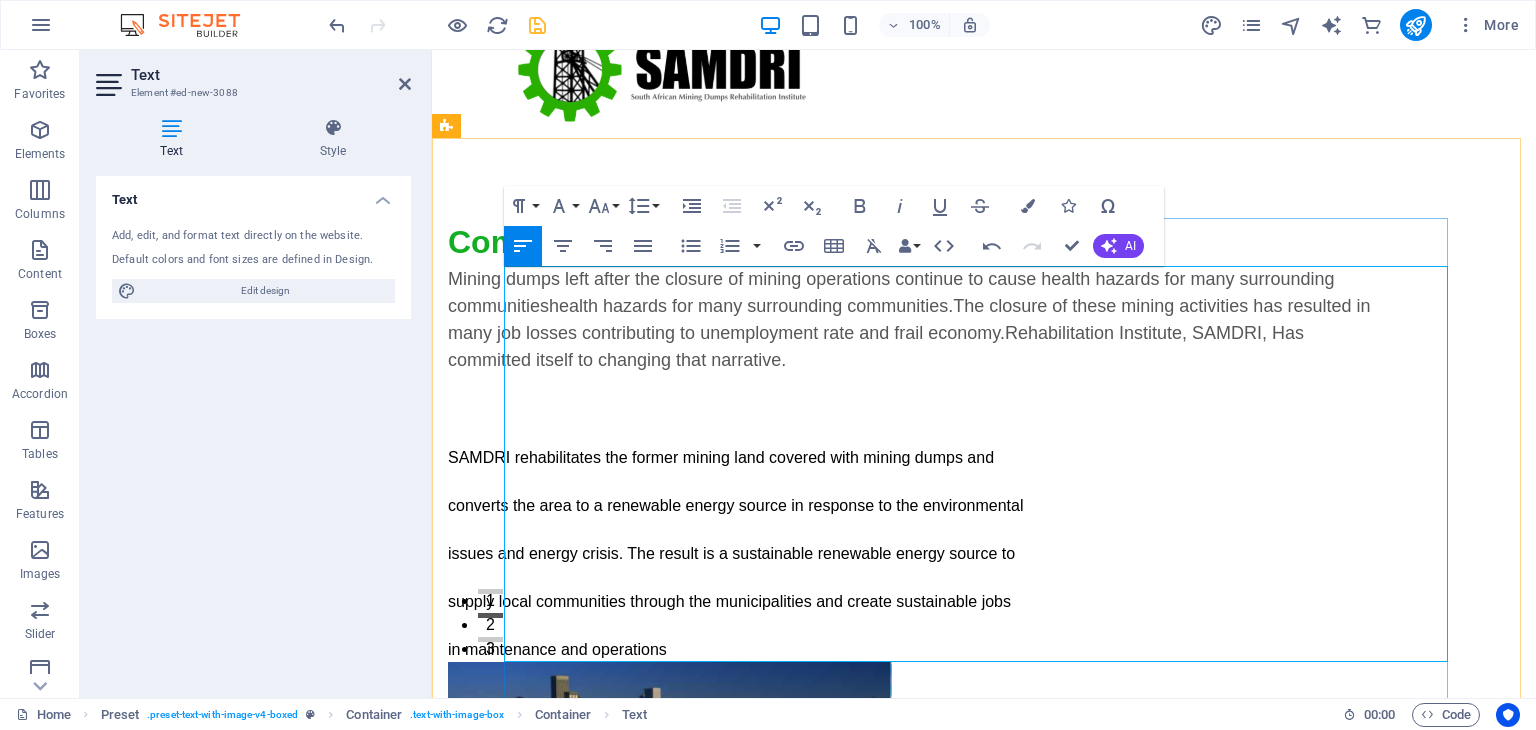 click on "SAMDRI rehabilitates the former mining land covered with mining dumps and" at bounding box center [920, 458] 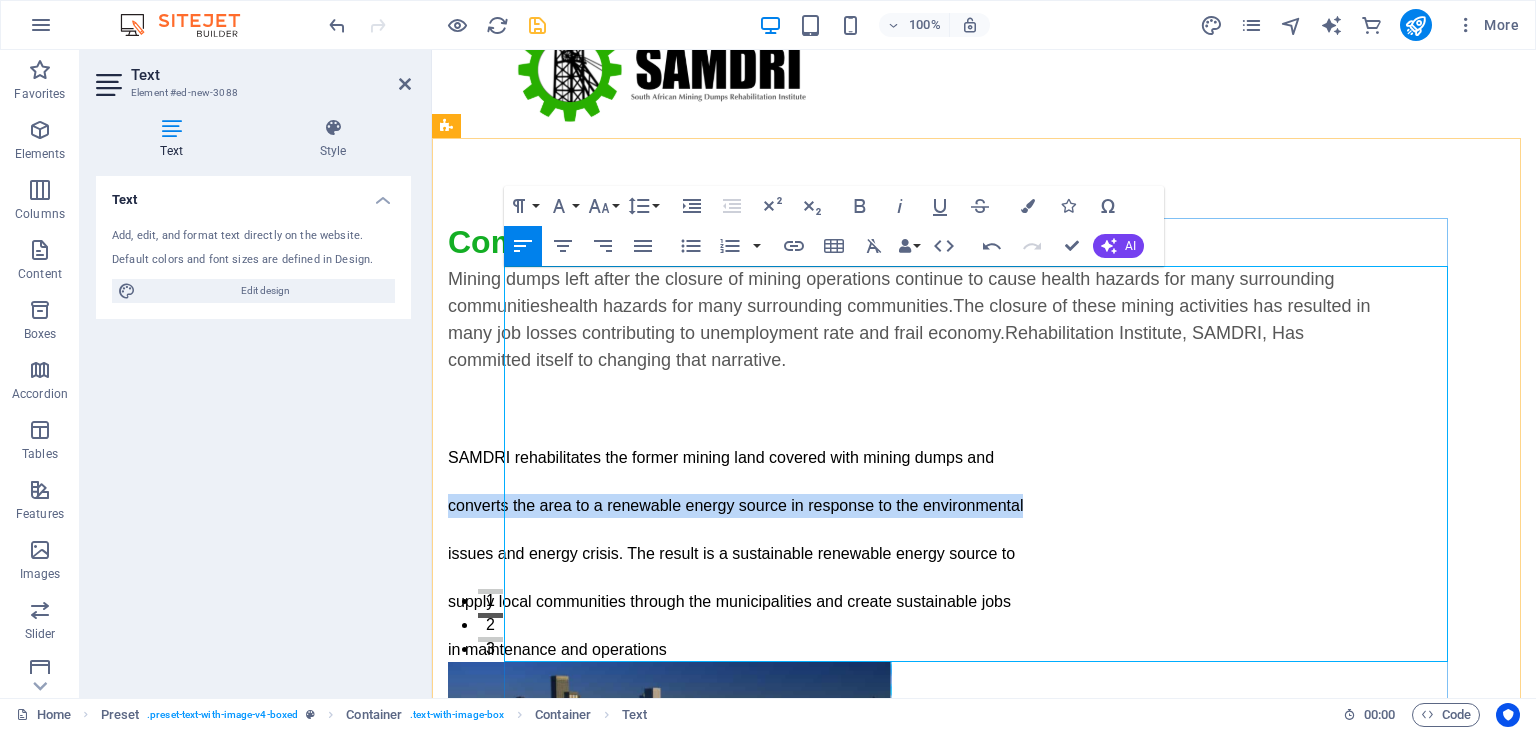 drag, startPoint x: 1088, startPoint y: 505, endPoint x: 507, endPoint y: 508, distance: 581.00775 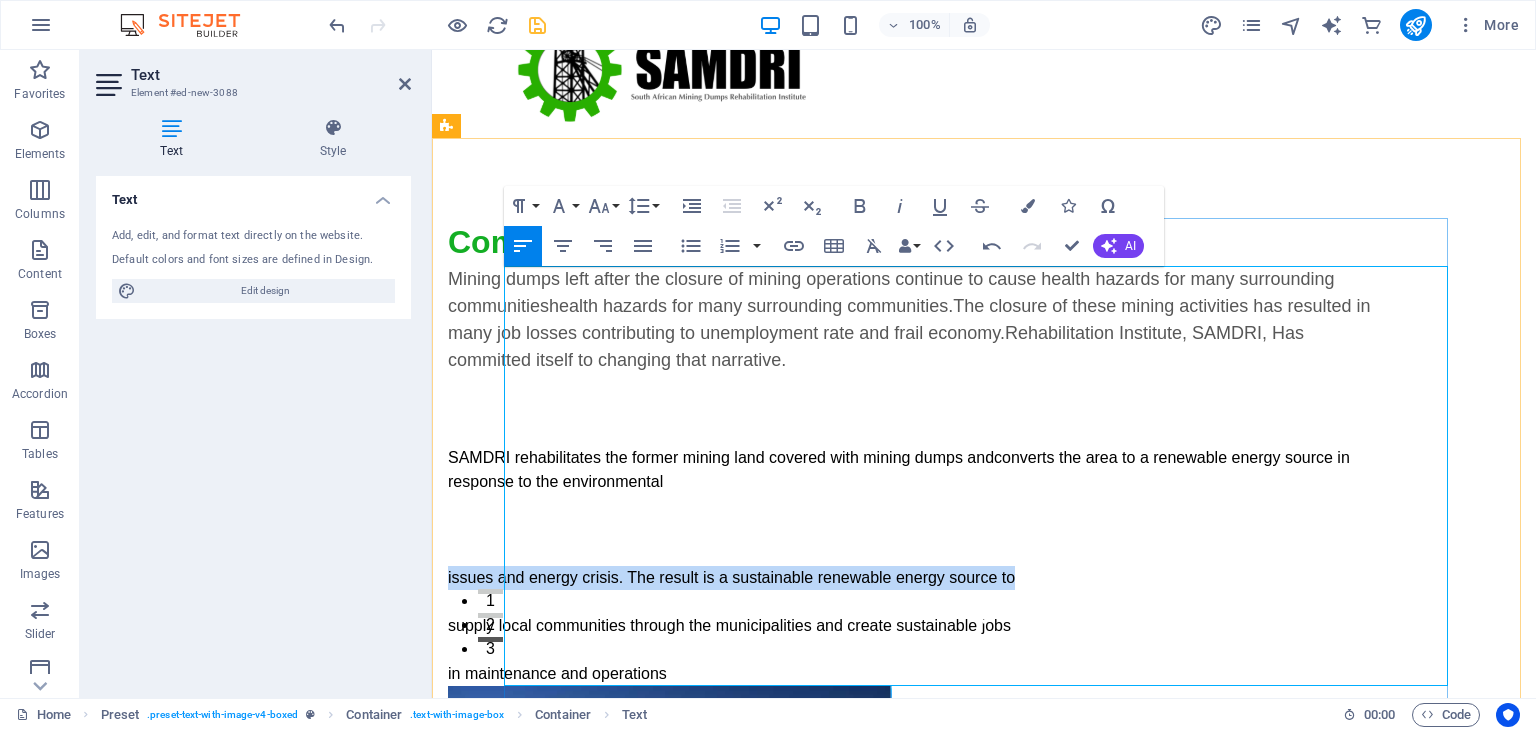 drag, startPoint x: 1079, startPoint y: 577, endPoint x: 505, endPoint y: 573, distance: 574.0139 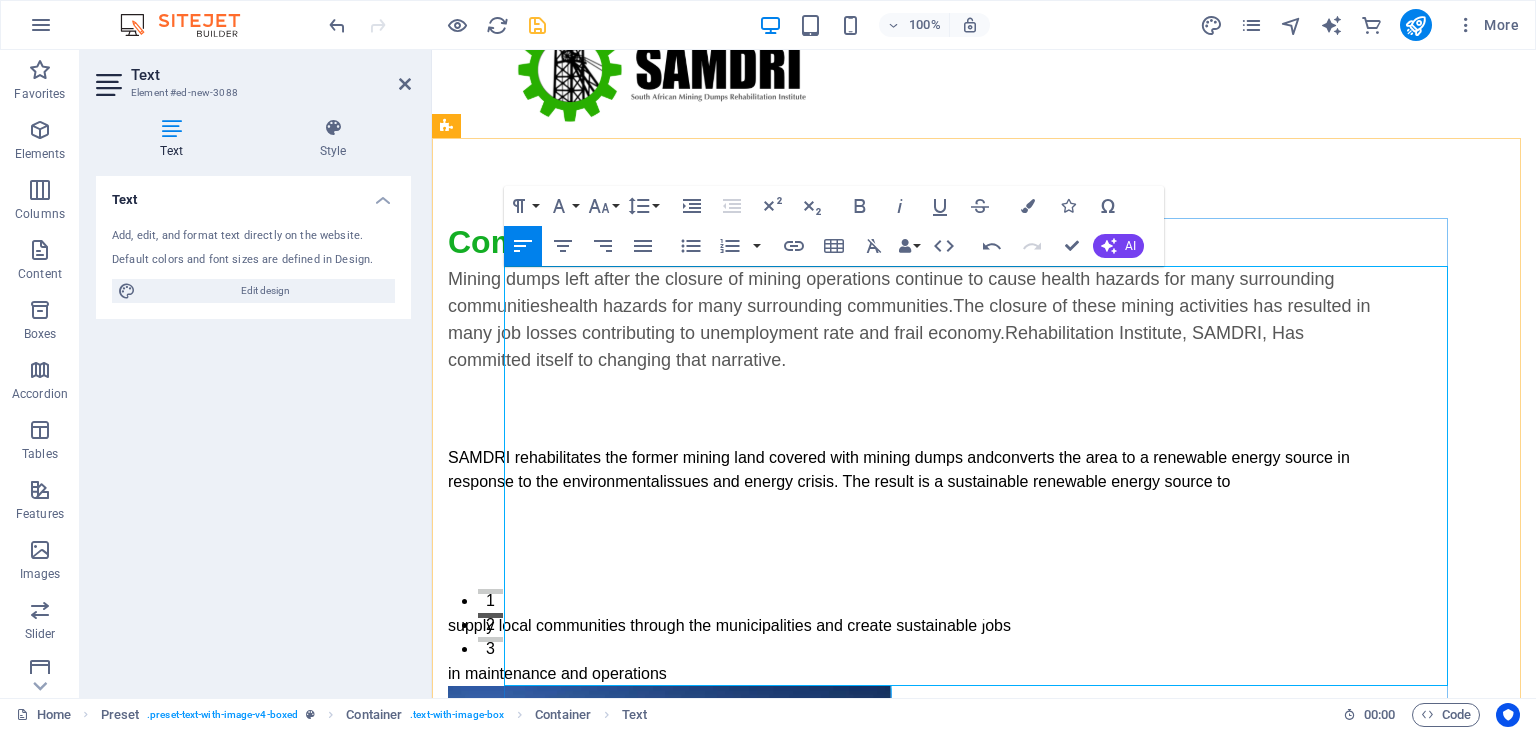 click on "issues and energy crisis. The result is a sustainable renewable energy source to" at bounding box center [909, 319] 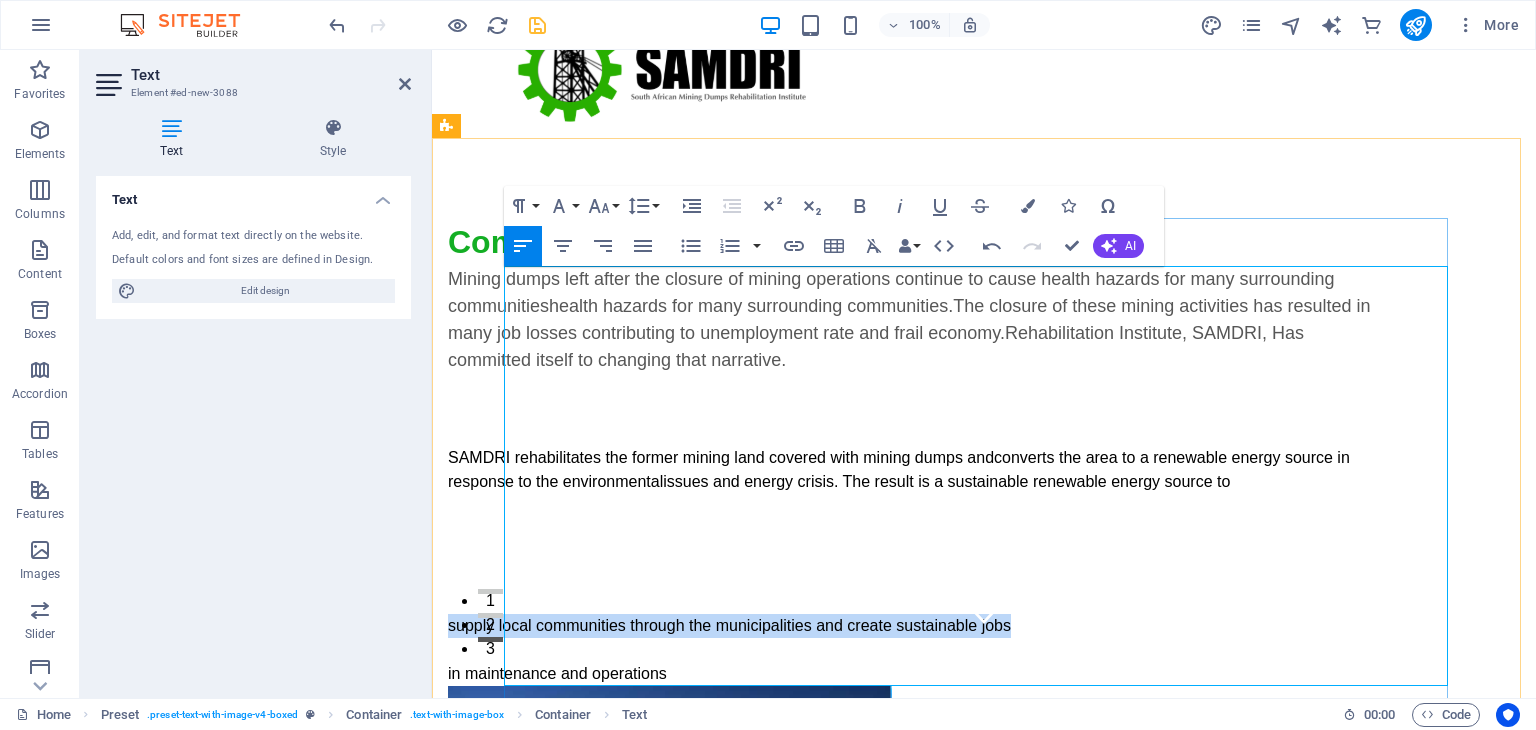 drag, startPoint x: 1070, startPoint y: 629, endPoint x: 504, endPoint y: 615, distance: 566.1731 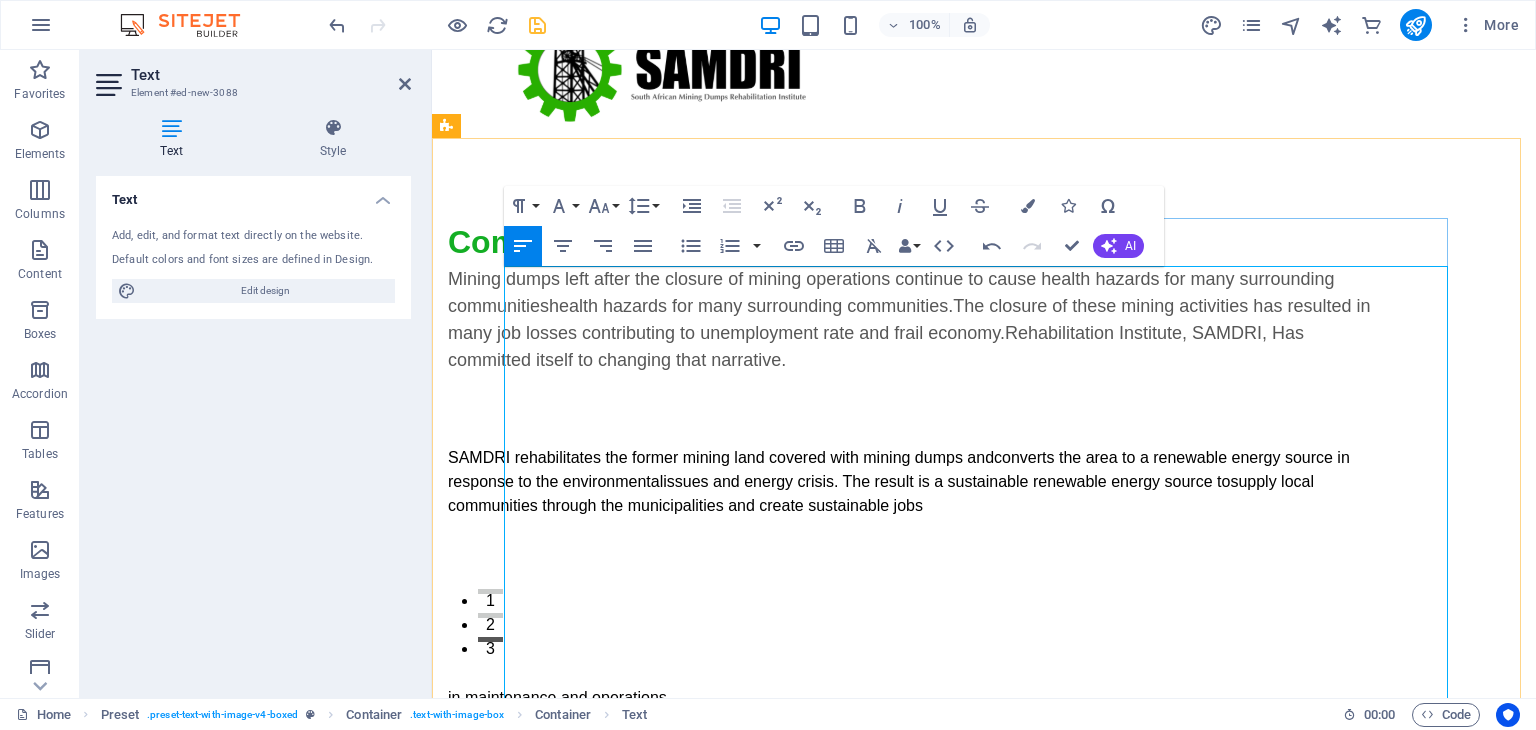 click on "supply local communities through the municipalities and create sustainable jobs" at bounding box center (881, 493) 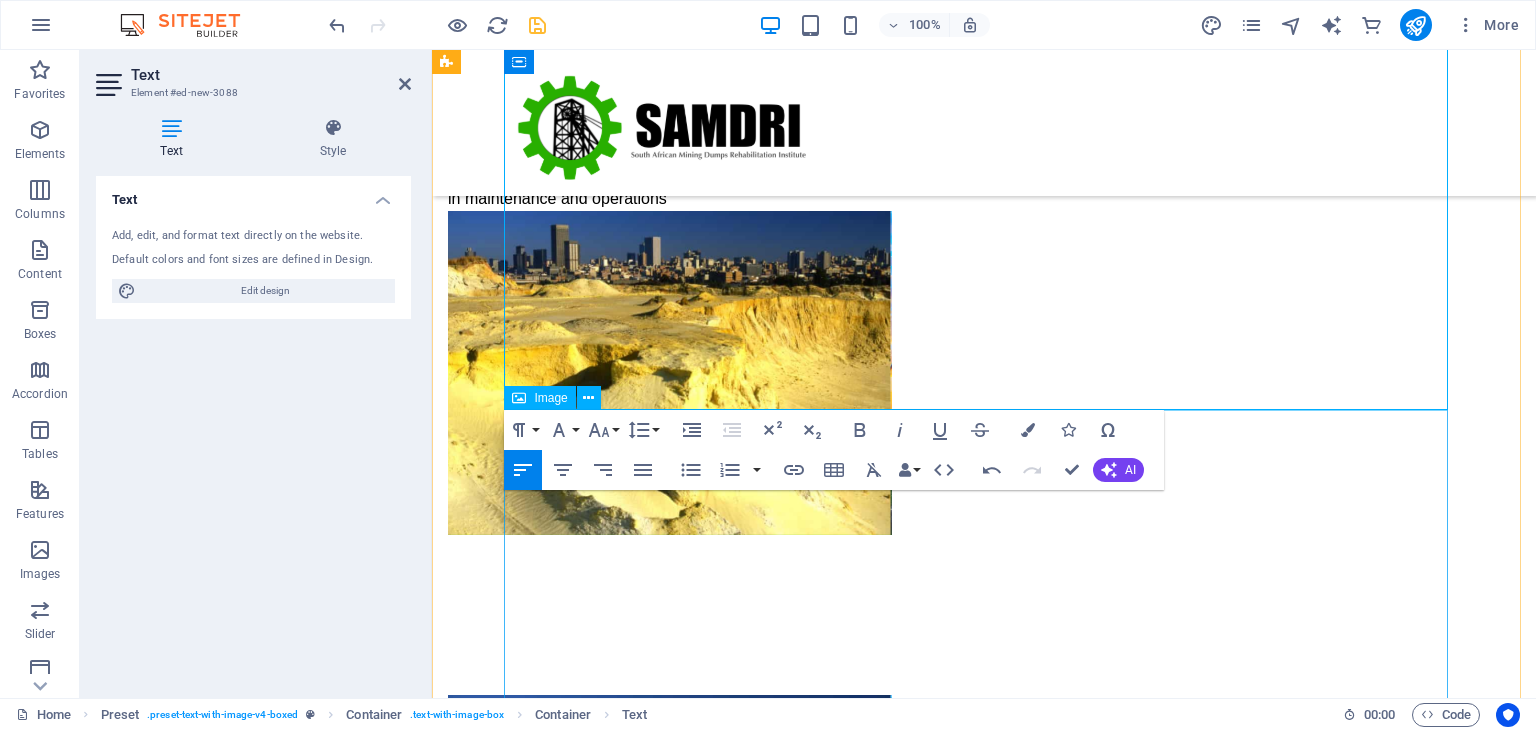 scroll, scrollTop: 316, scrollLeft: 0, axis: vertical 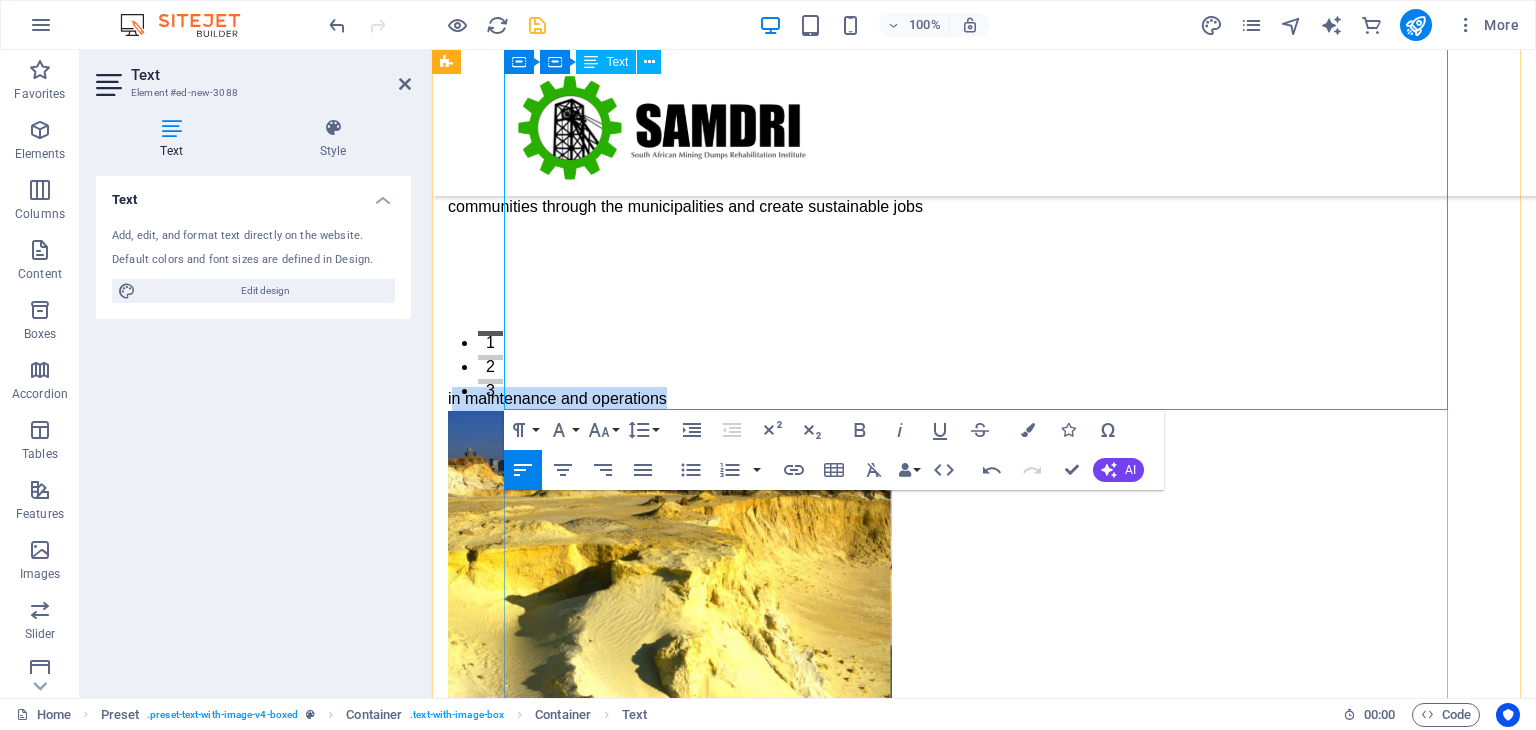 drag, startPoint x: 744, startPoint y: 397, endPoint x: 508, endPoint y: 397, distance: 236 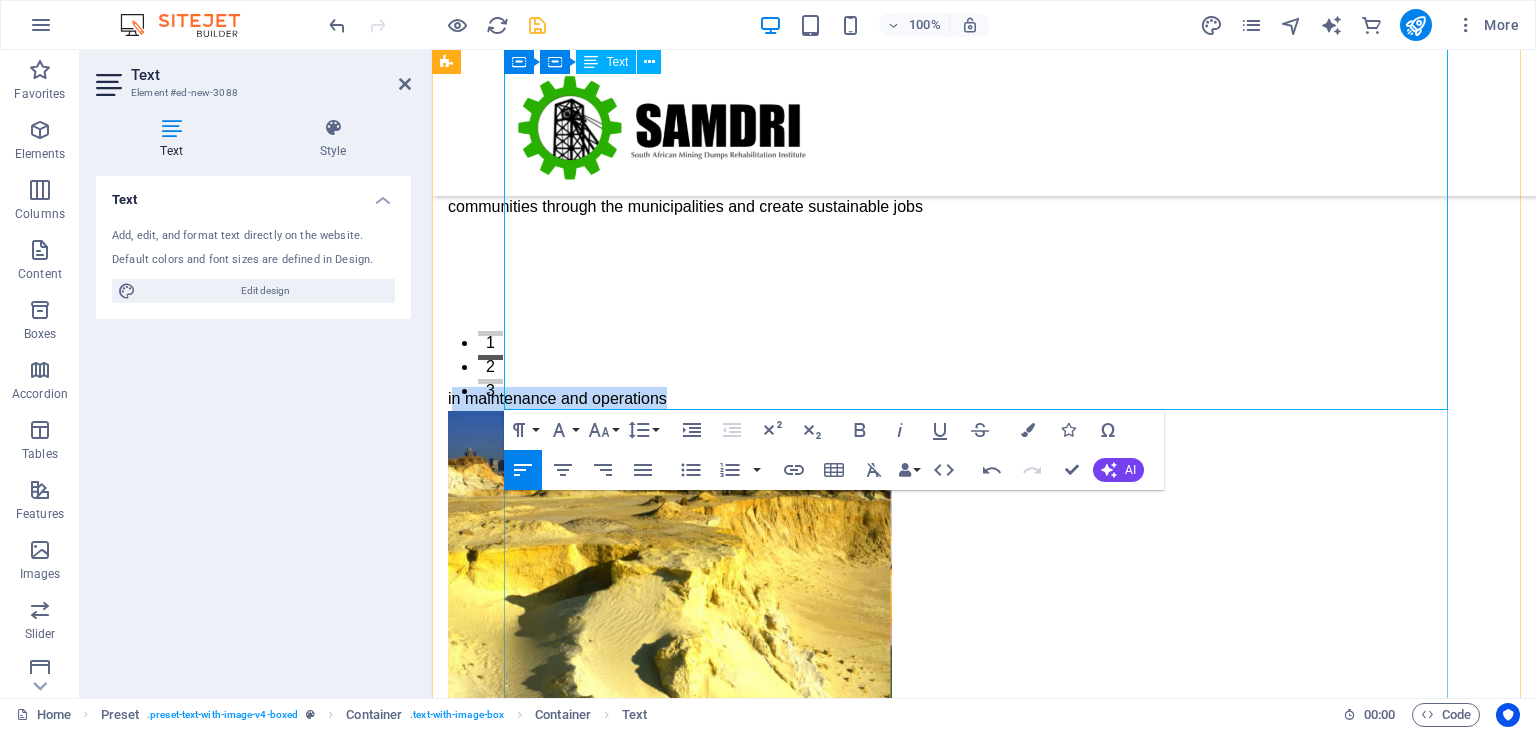click on "in maintenance and operations" at bounding box center [920, 399] 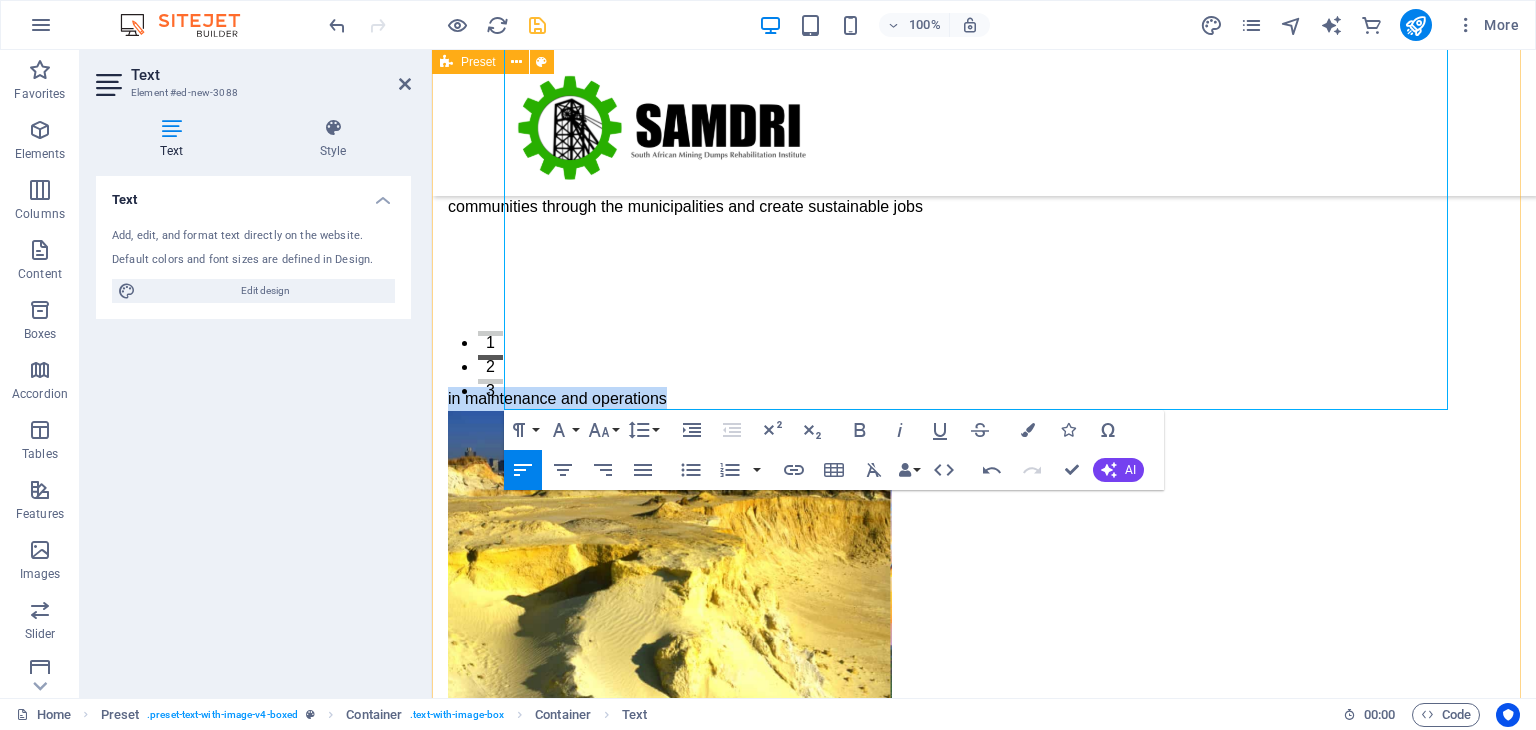 drag, startPoint x: 735, startPoint y: 395, endPoint x: 502, endPoint y: 399, distance: 233.03433 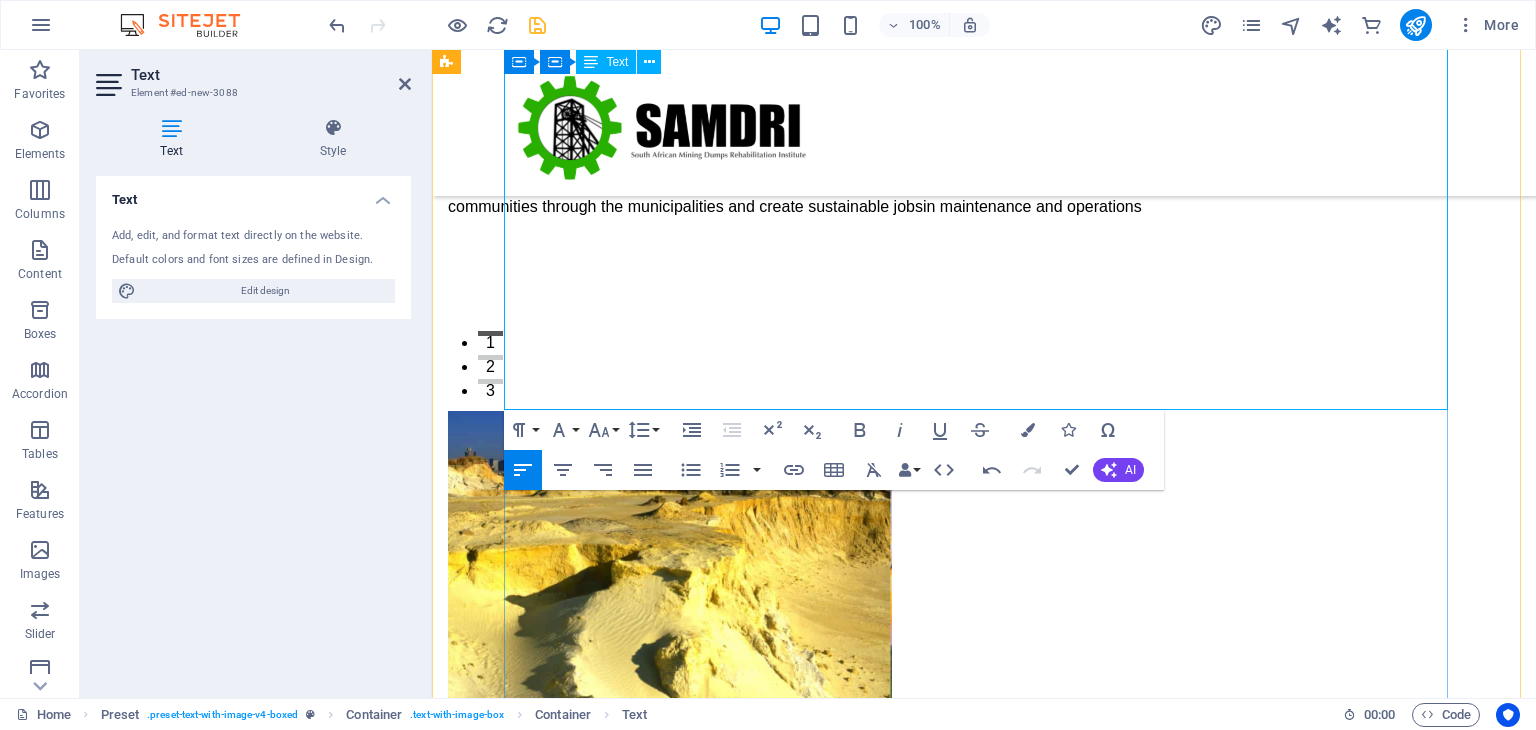 click at bounding box center (920, 351) 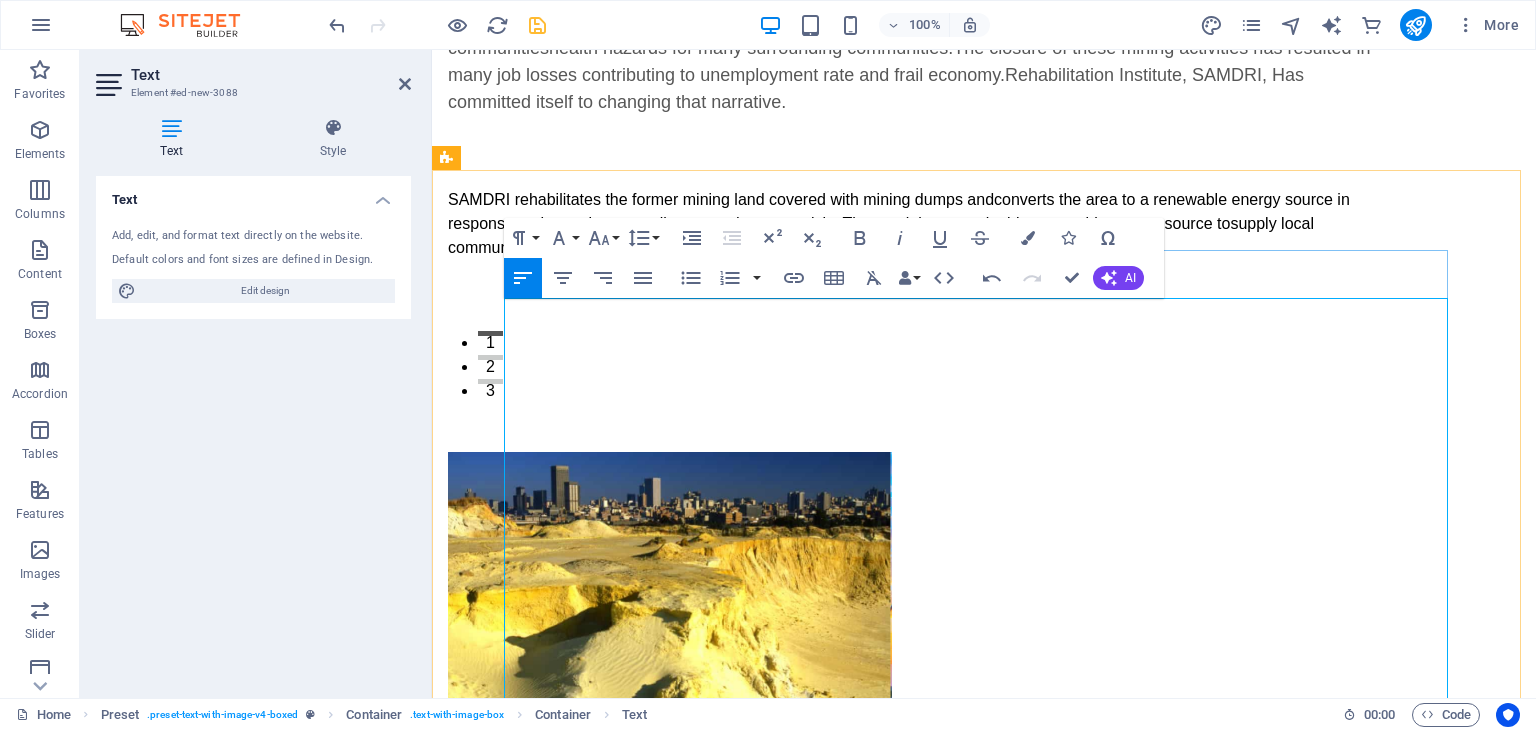 scroll, scrollTop: 16, scrollLeft: 0, axis: vertical 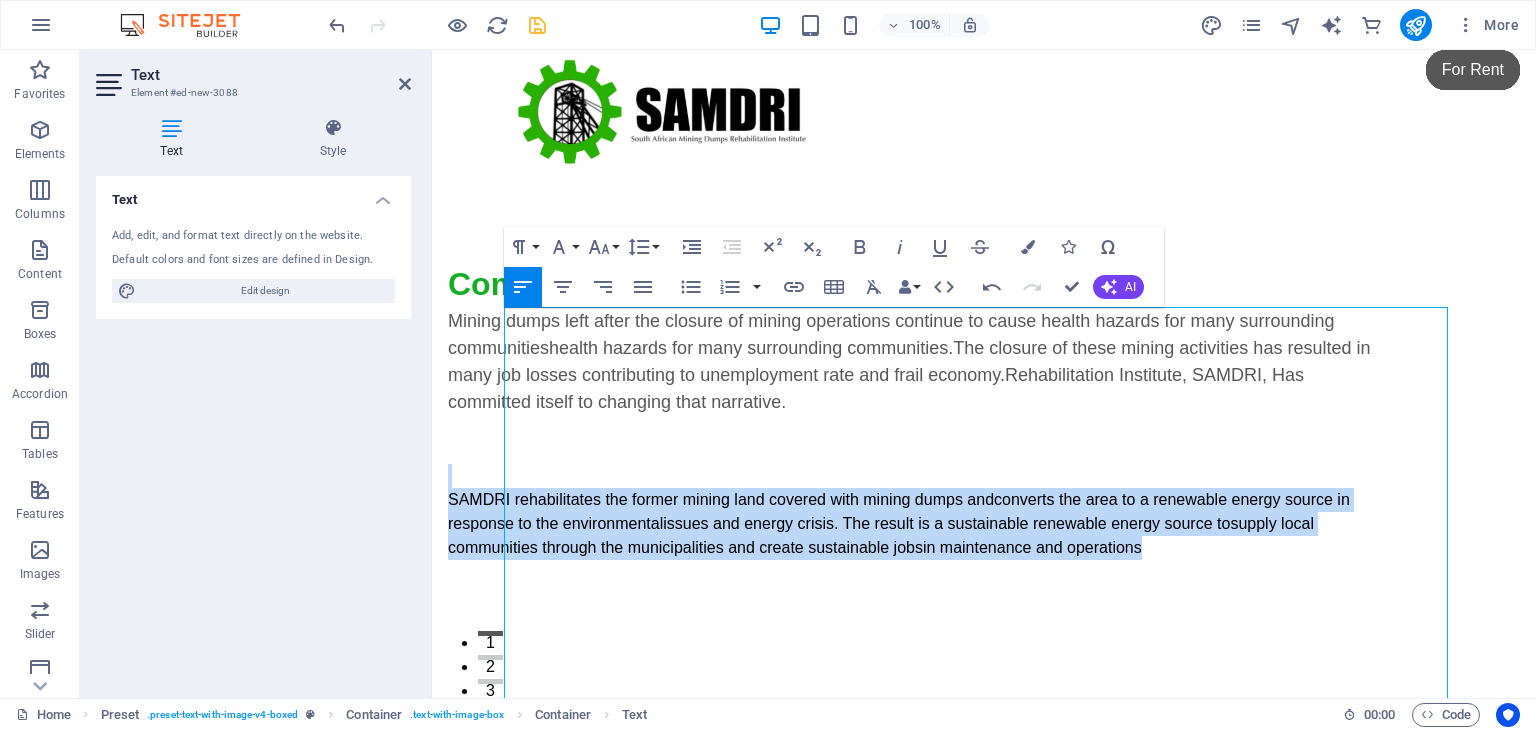 drag, startPoint x: 1240, startPoint y: 559, endPoint x: 844, endPoint y: 524, distance: 397.5437 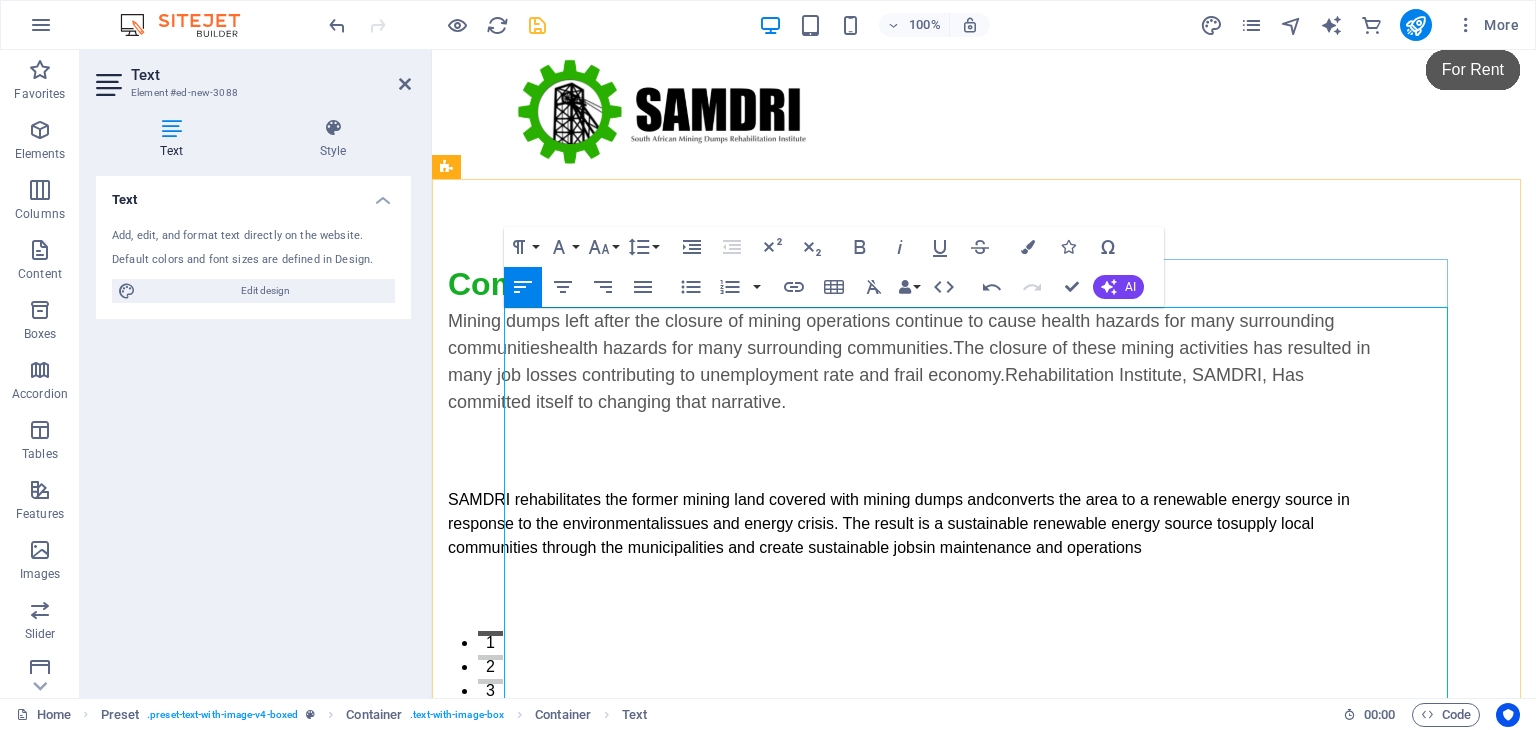 click at bounding box center [920, 452] 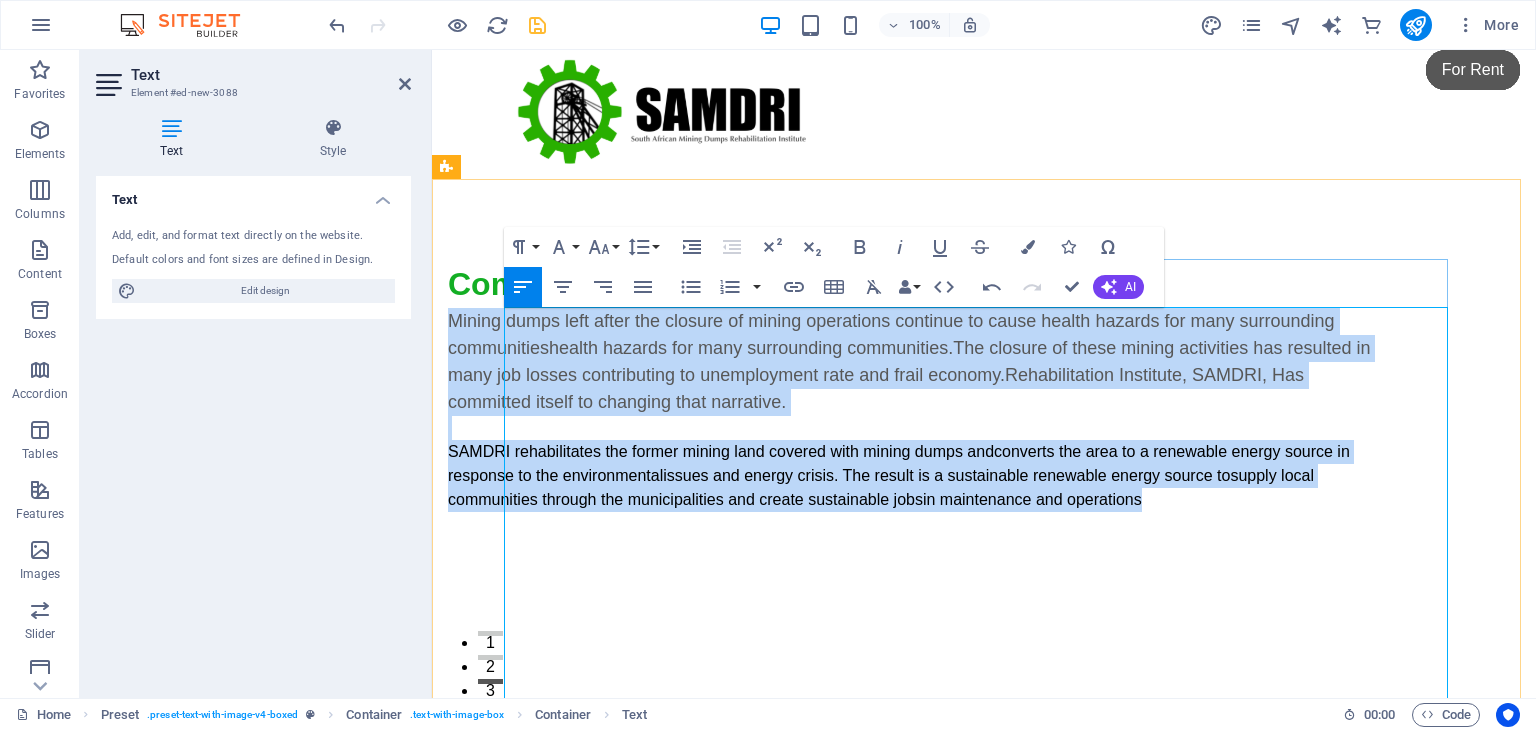 drag, startPoint x: 1215, startPoint y: 498, endPoint x: 508, endPoint y: 324, distance: 728.09686 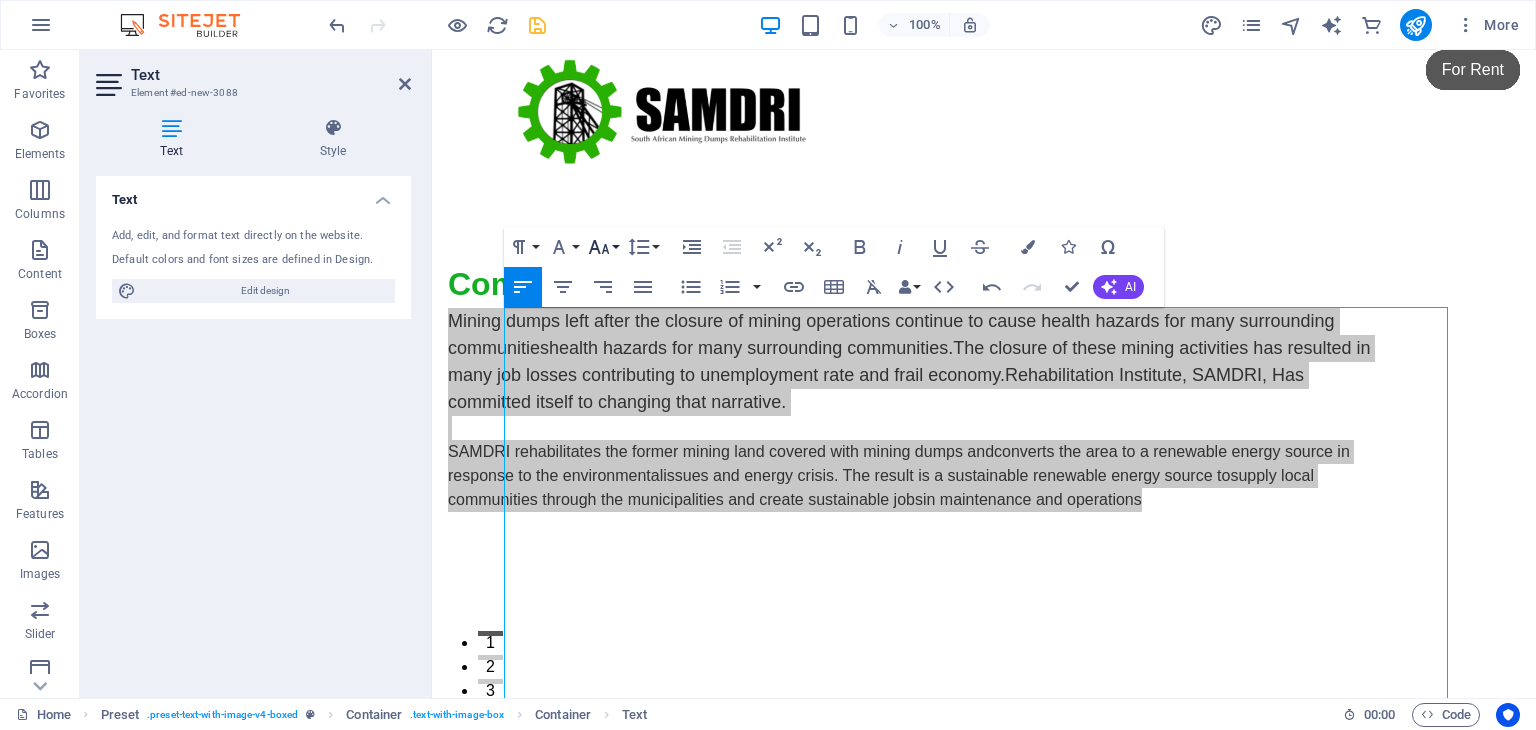 click on "Font Size" at bounding box center (603, 247) 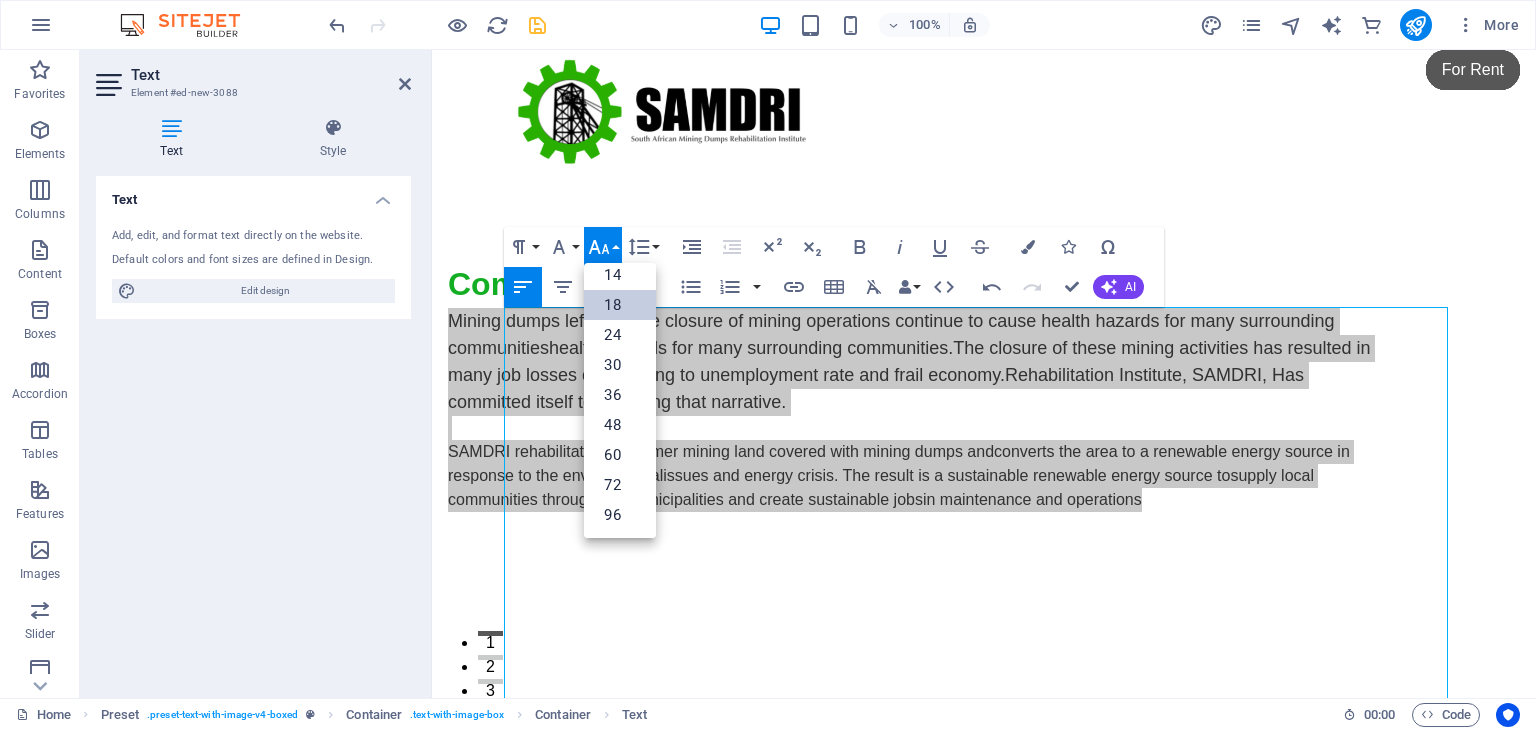 scroll, scrollTop: 160, scrollLeft: 0, axis: vertical 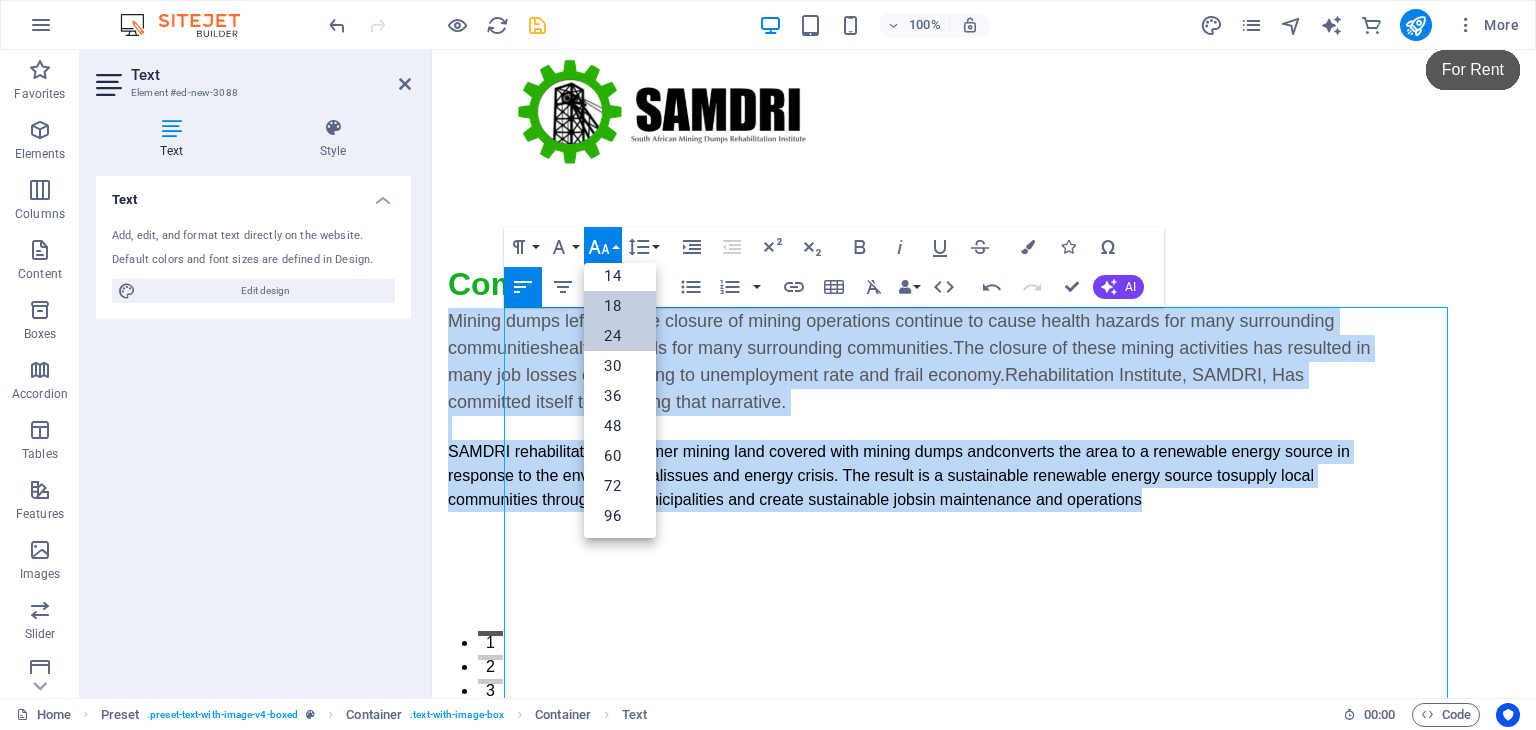 click on "24" at bounding box center (620, 336) 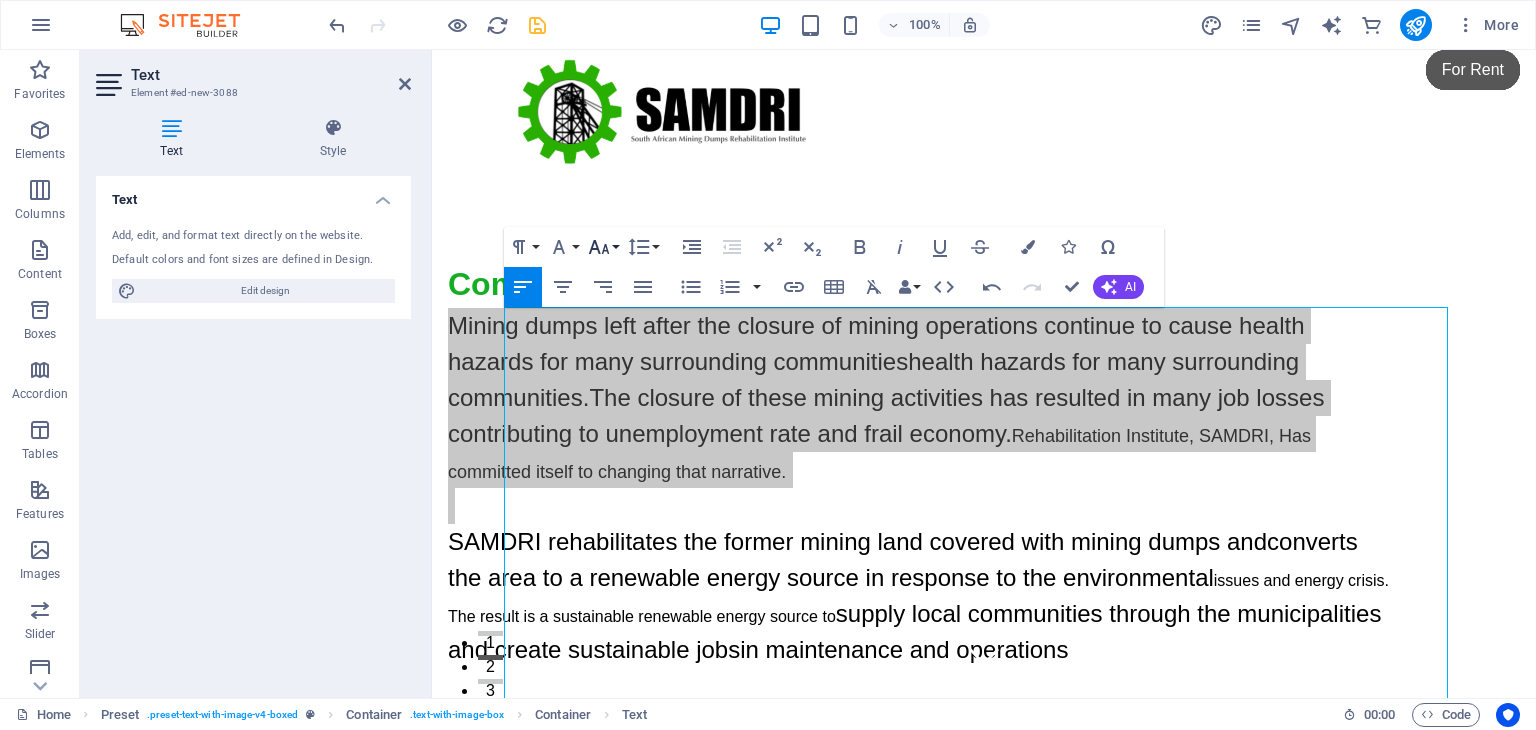 click on "Font Size" at bounding box center [603, 247] 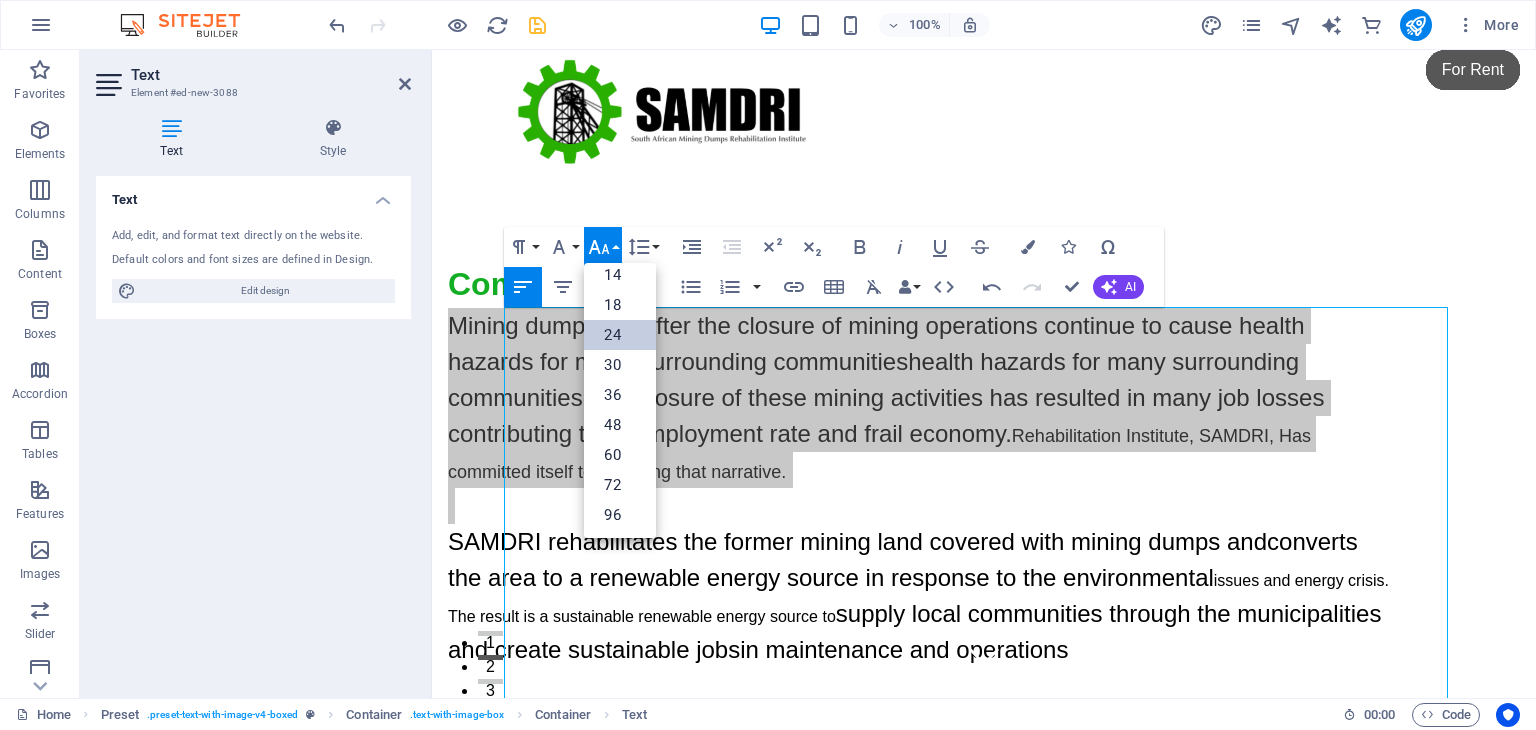 scroll, scrollTop: 160, scrollLeft: 0, axis: vertical 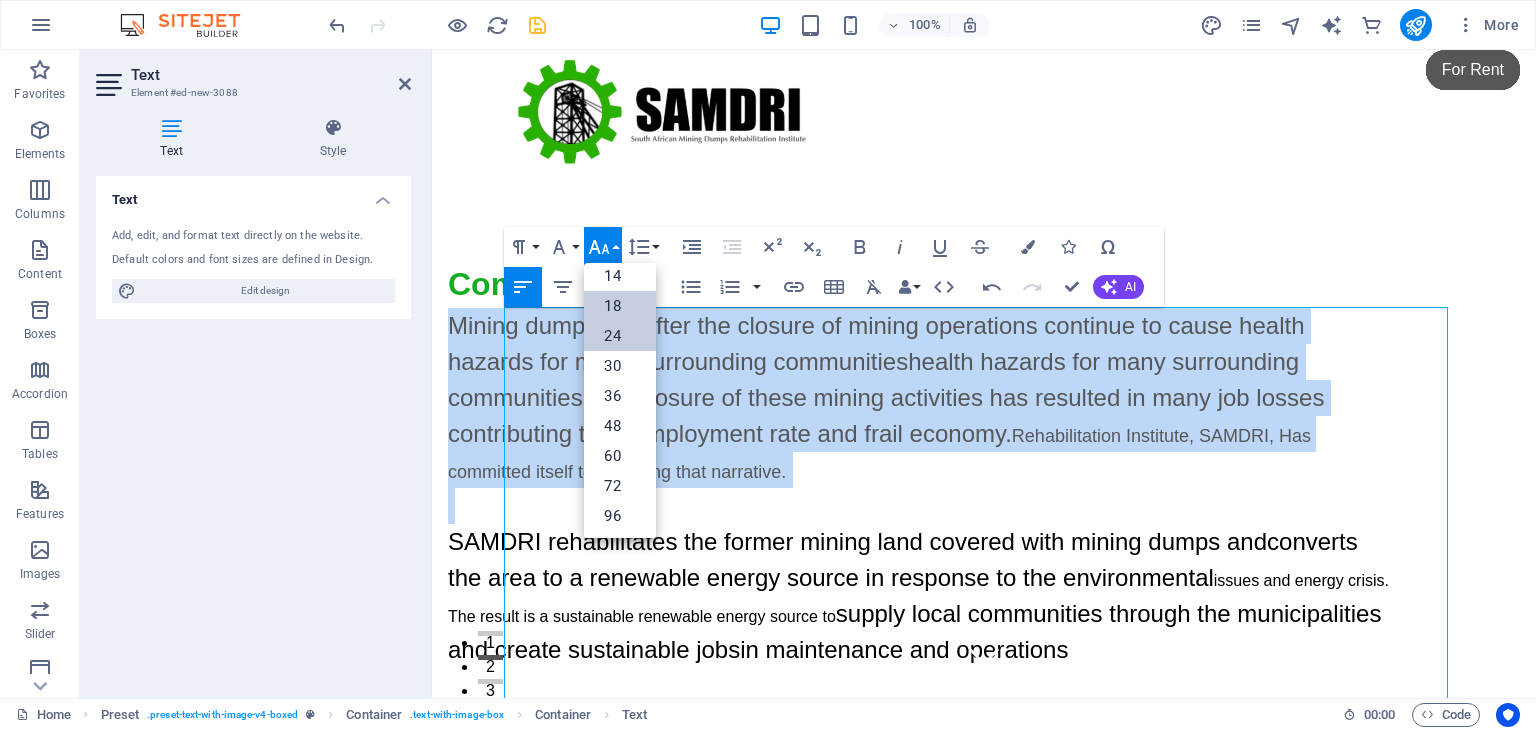 click on "18" at bounding box center [620, 306] 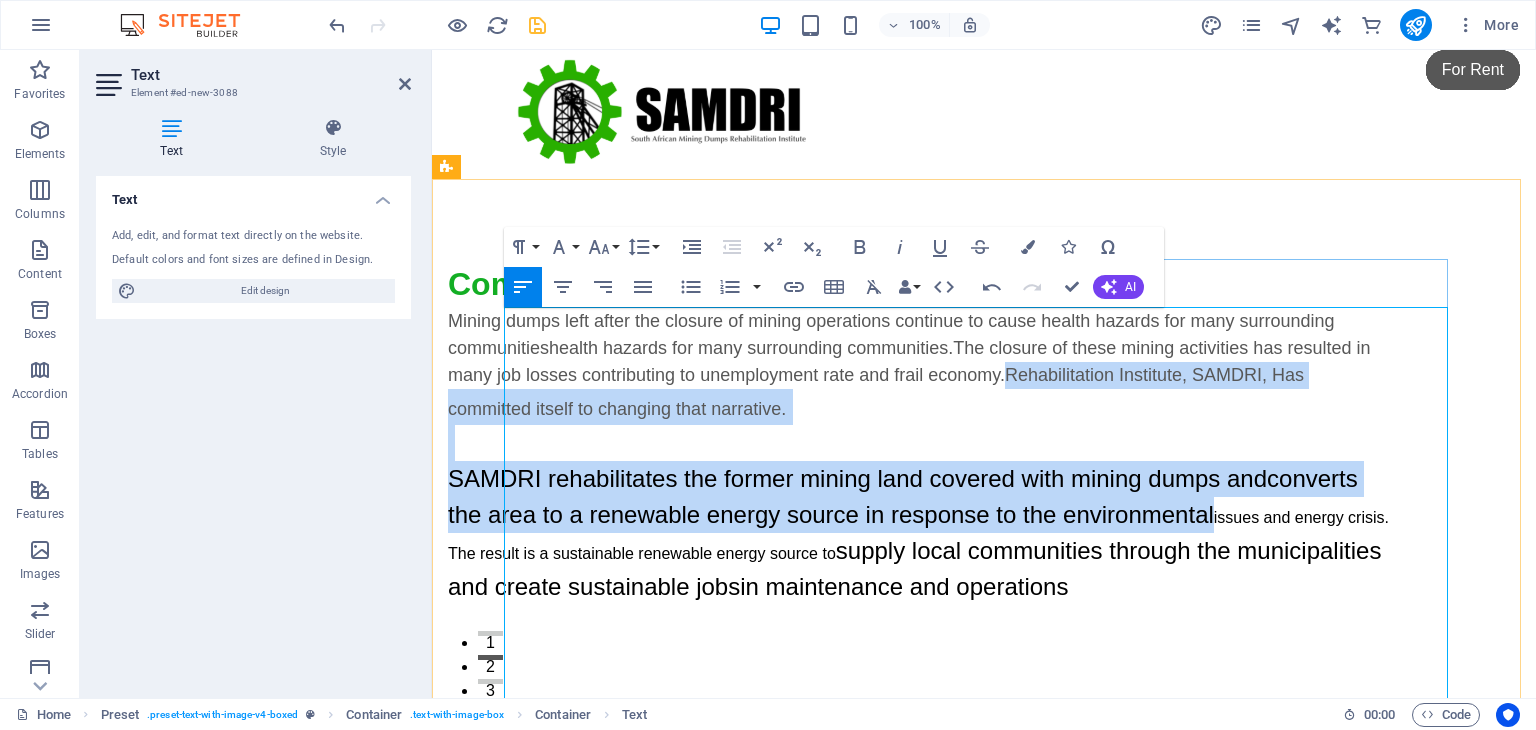 click on "supply local communities through the municipalities and create sustainable jobs  in maintenance and operations" at bounding box center [909, 361] 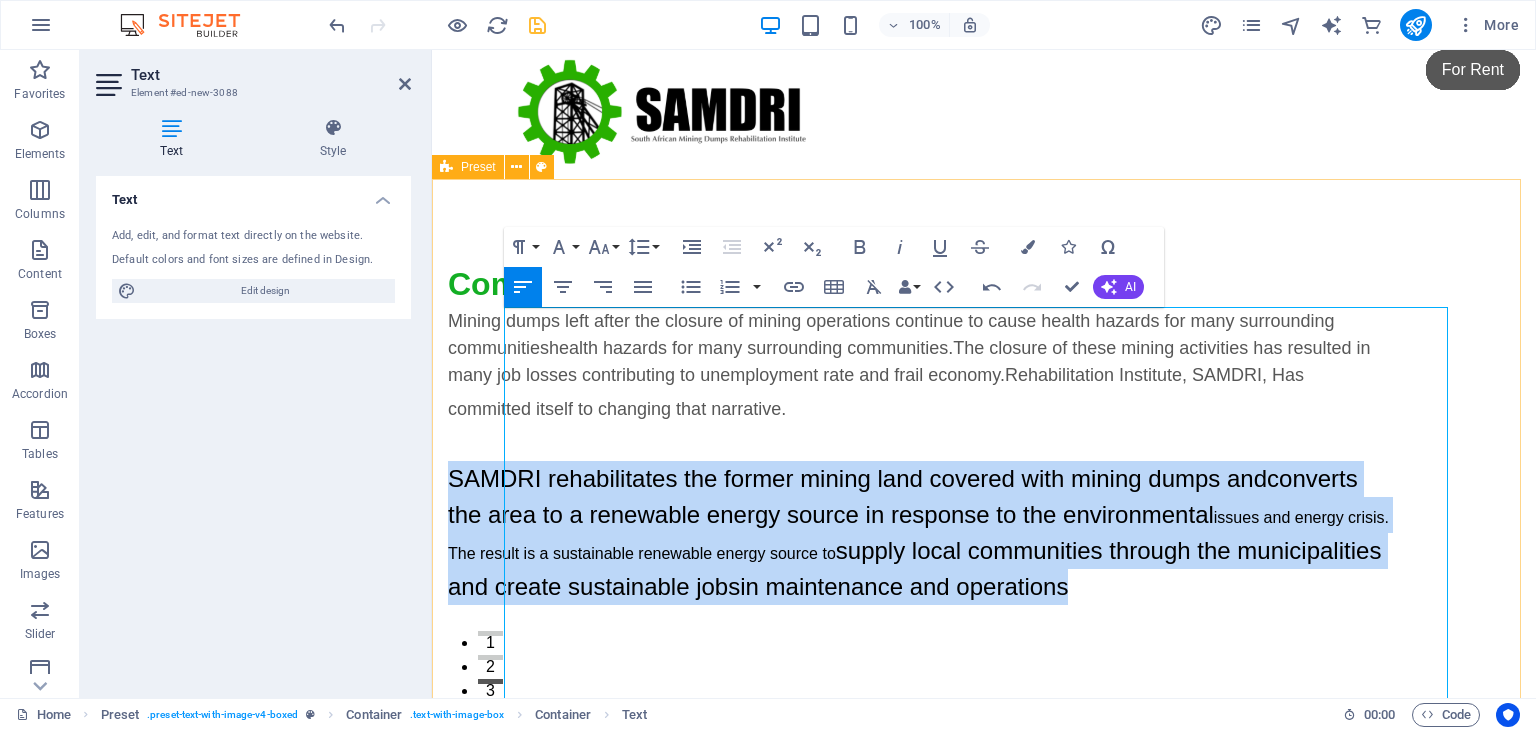 drag, startPoint x: 1314, startPoint y: 599, endPoint x: 498, endPoint y: 469, distance: 826.2905 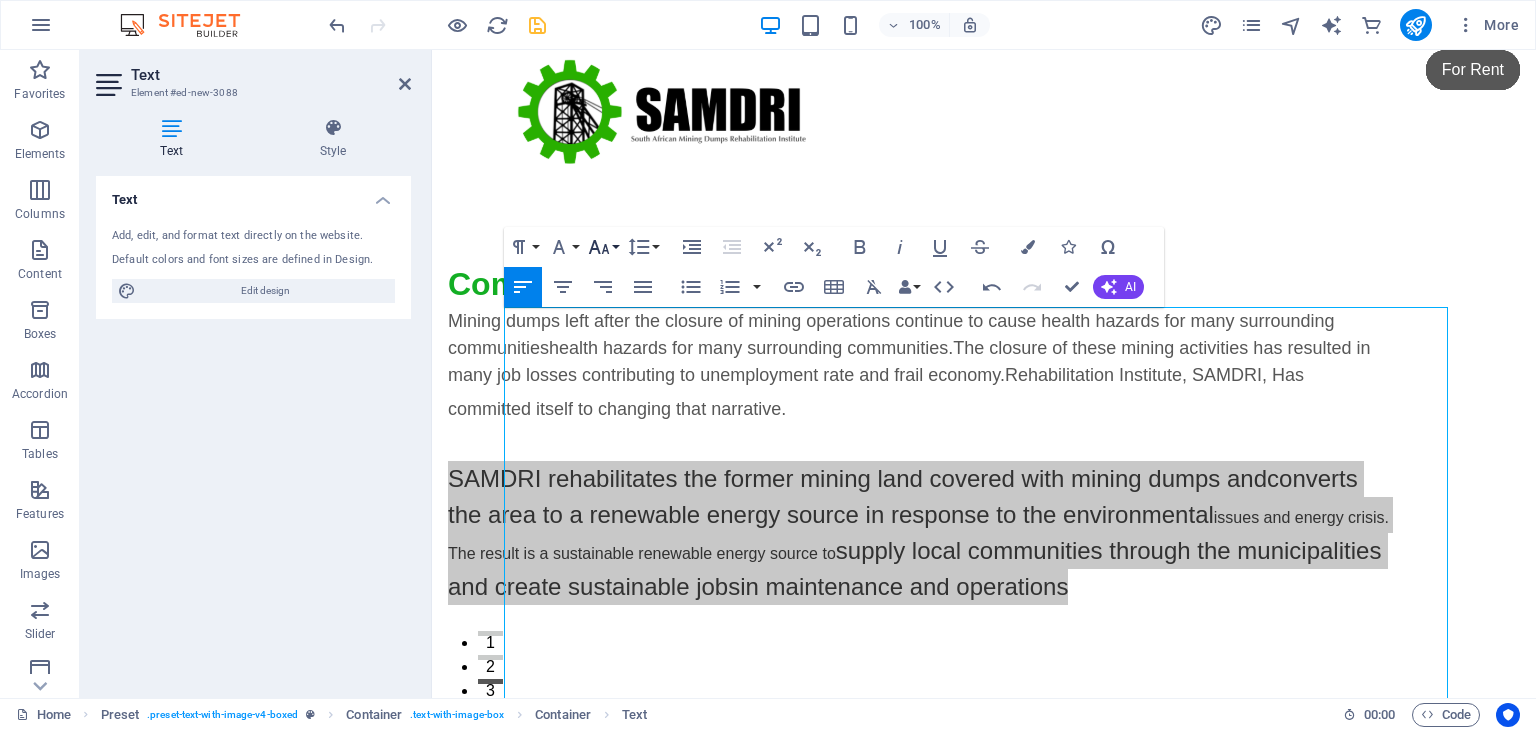 click on "Font Size" at bounding box center [603, 247] 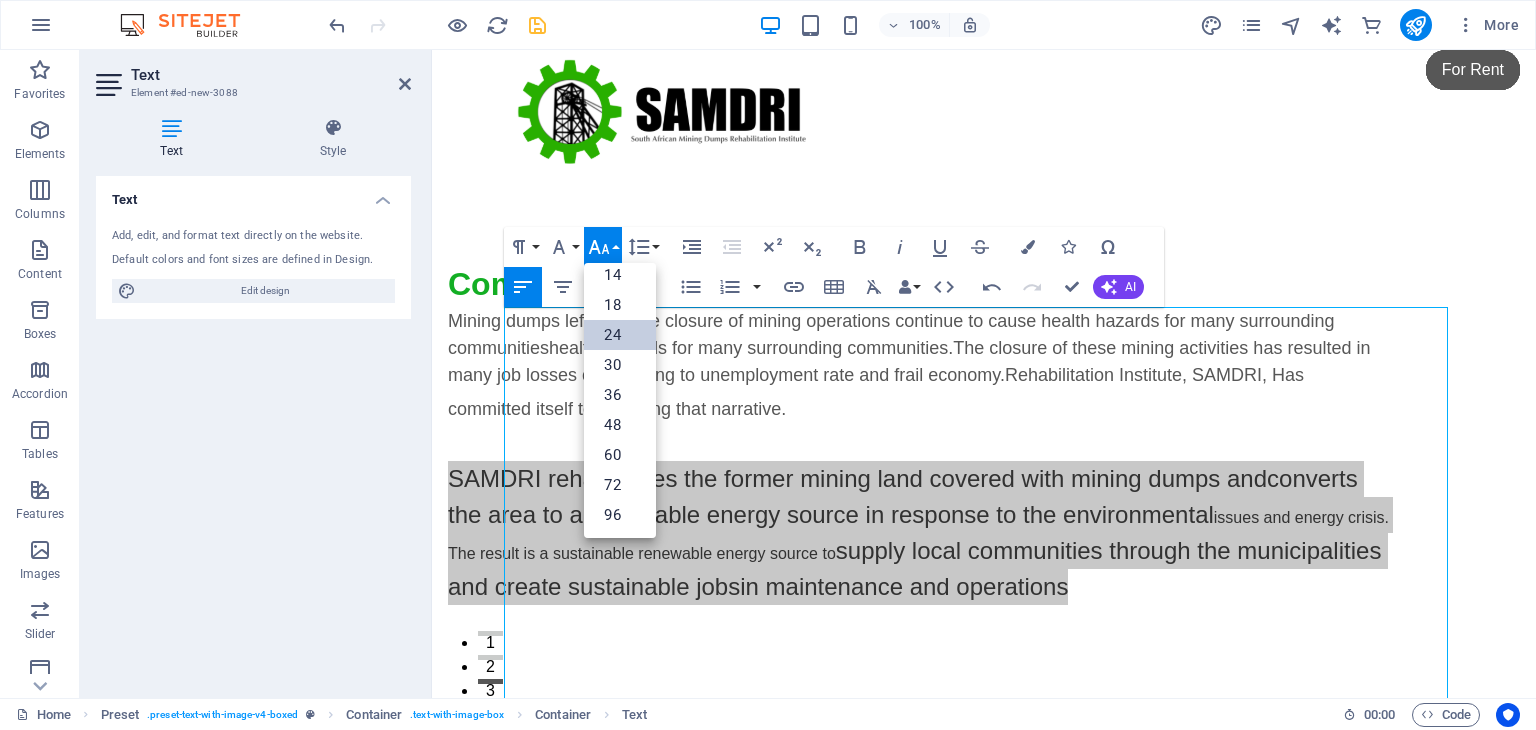 scroll, scrollTop: 160, scrollLeft: 0, axis: vertical 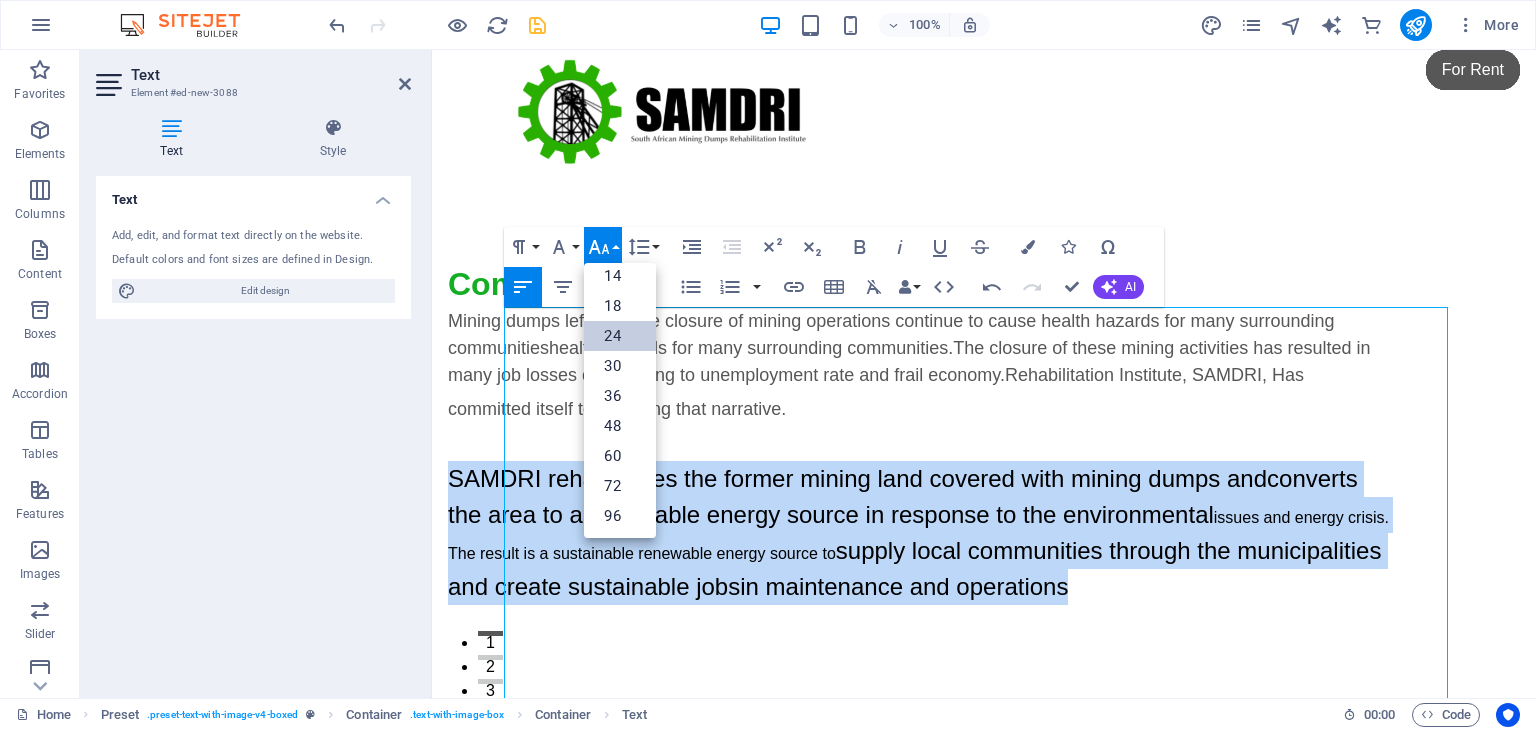click on "24" at bounding box center [620, 336] 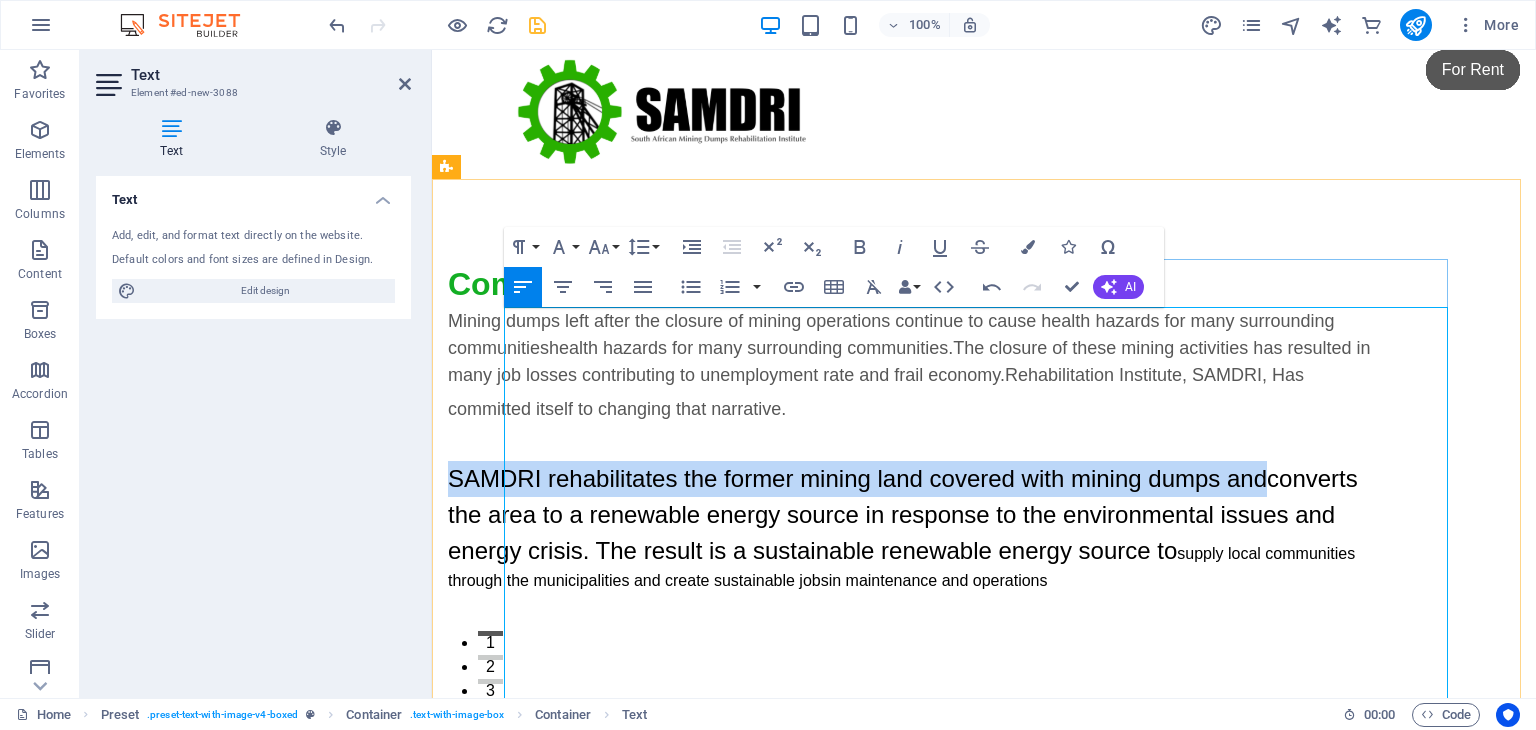 click on "supply local communities through the municipalities and create sustainable jobs  in maintenance and operations" at bounding box center [901, 567] 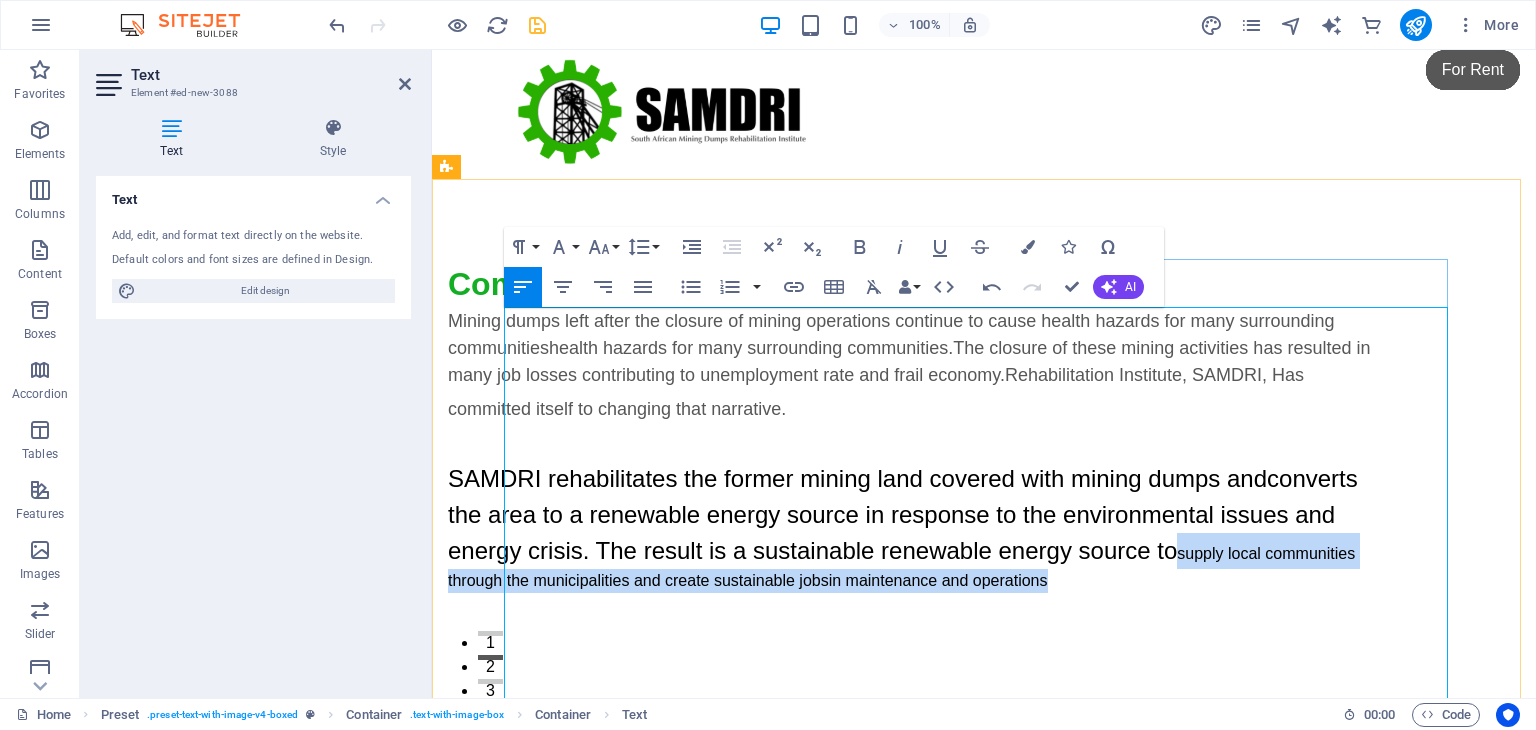drag, startPoint x: 1122, startPoint y: 581, endPoint x: 1238, endPoint y: 557, distance: 118.45674 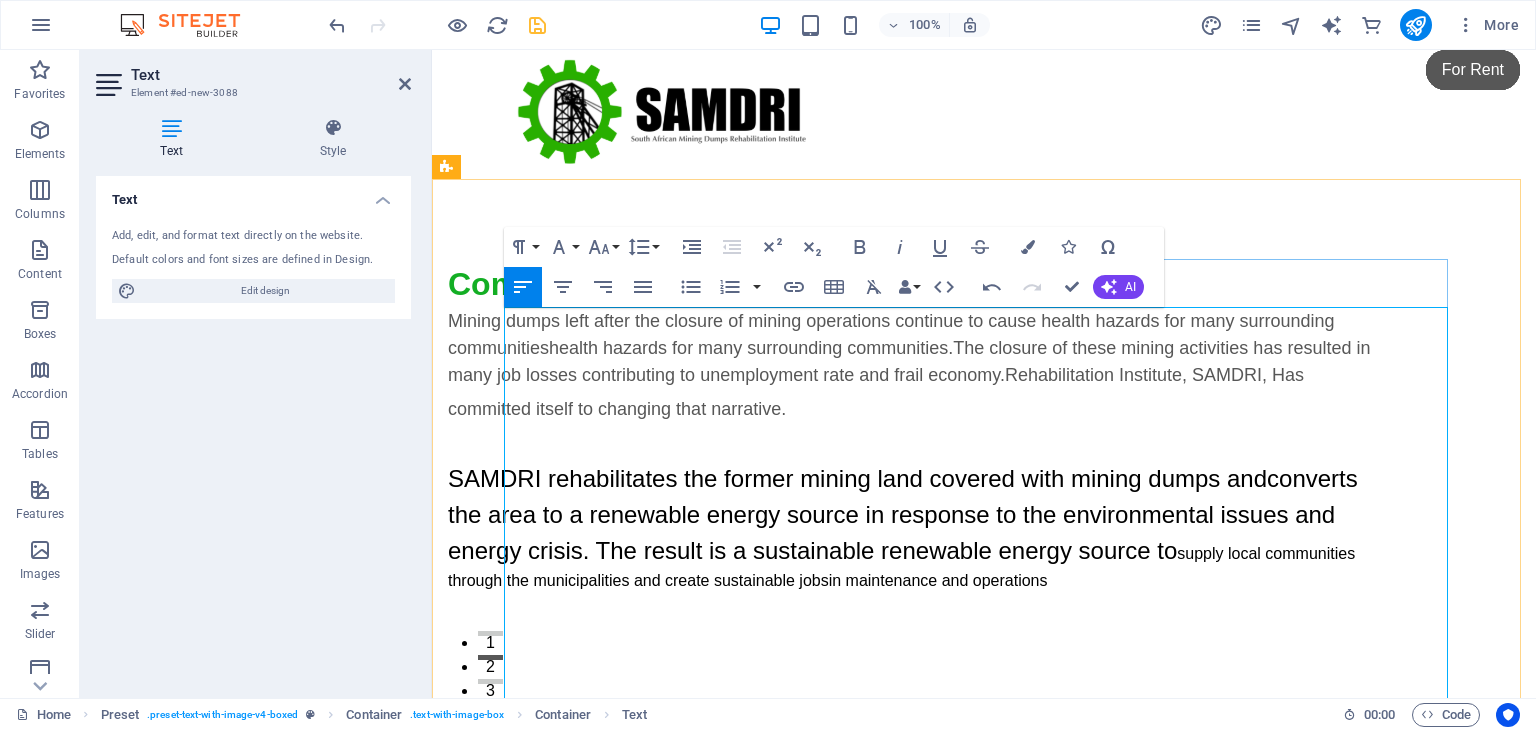 click at bounding box center (920, 677) 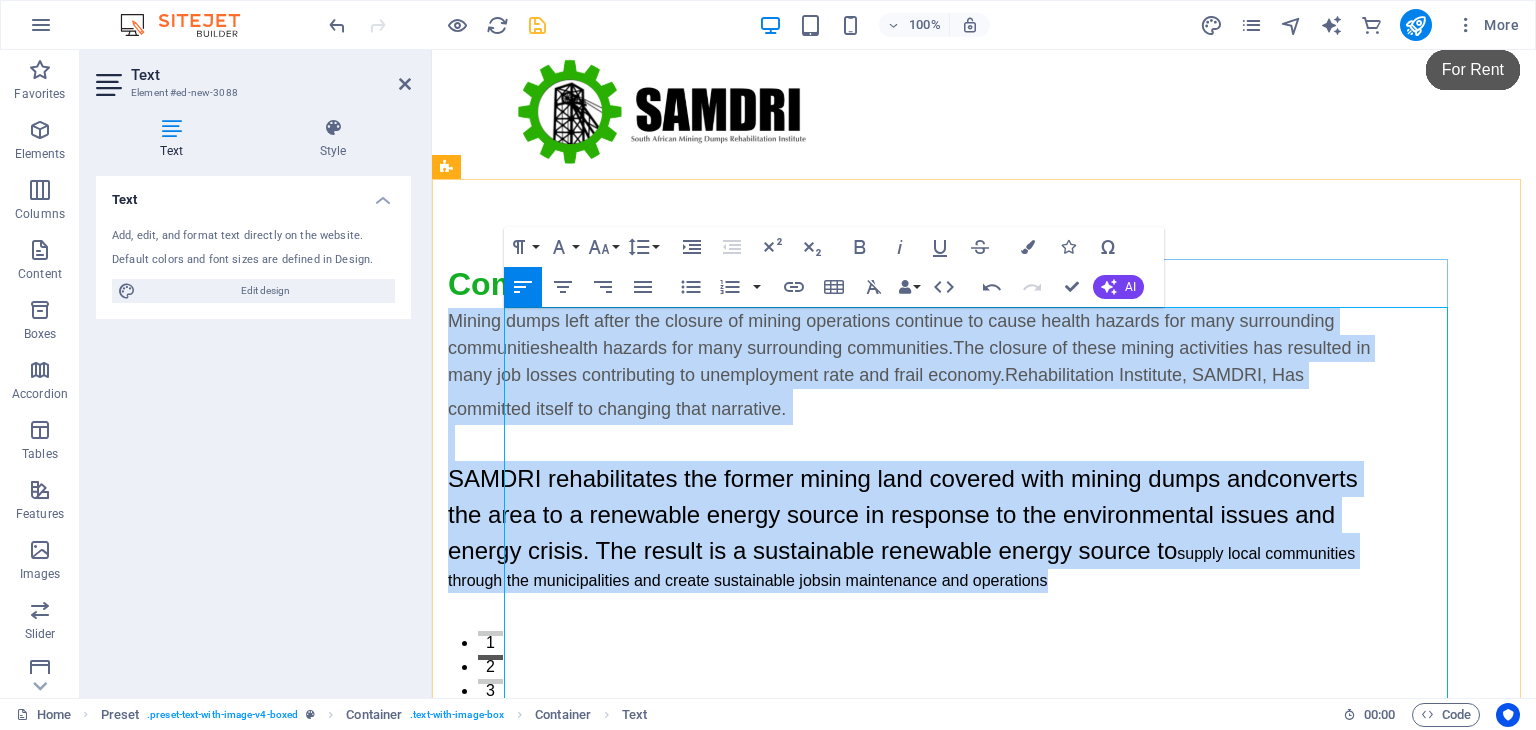 drag, startPoint x: 1113, startPoint y: 581, endPoint x: 511, endPoint y: 321, distance: 655.7469 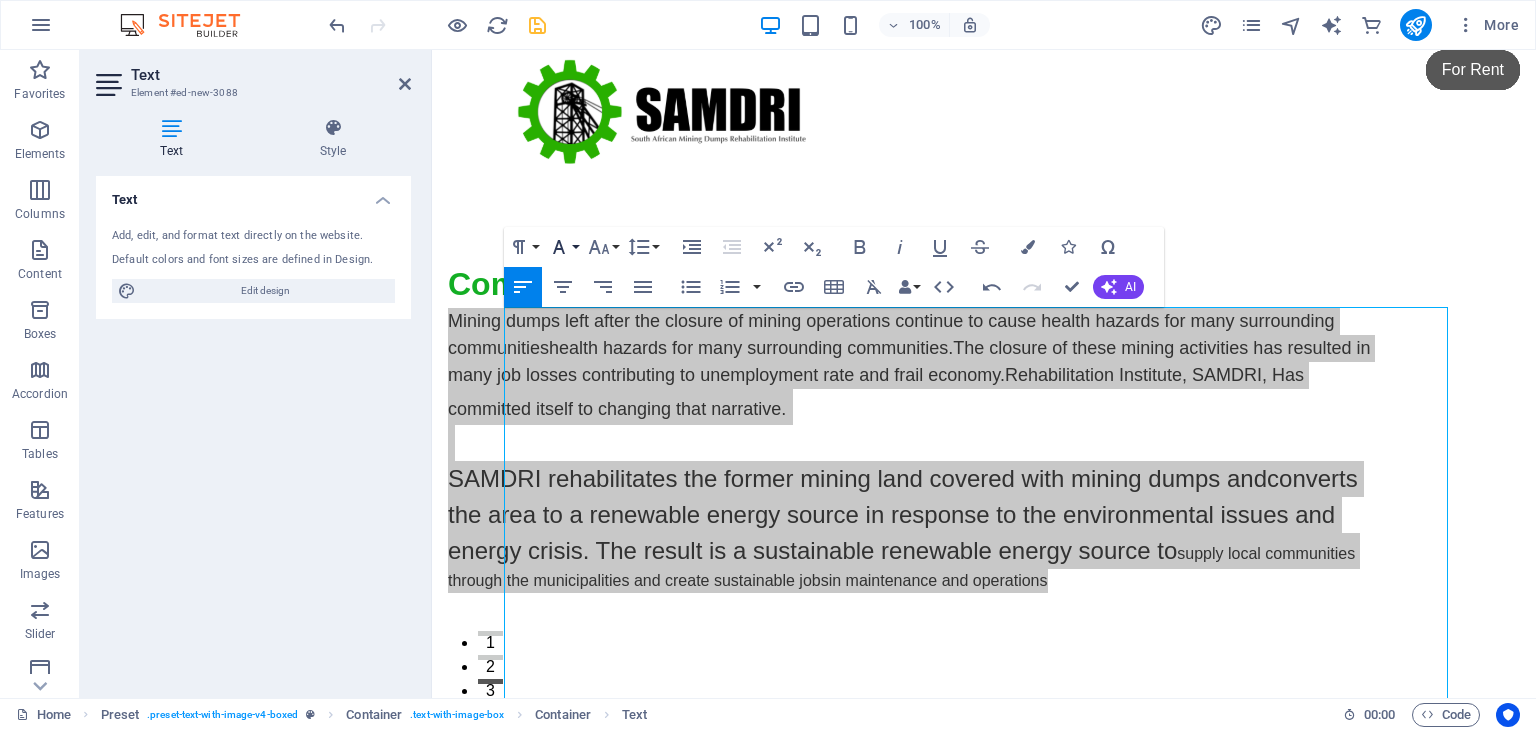 click on "Font Family" at bounding box center [563, 247] 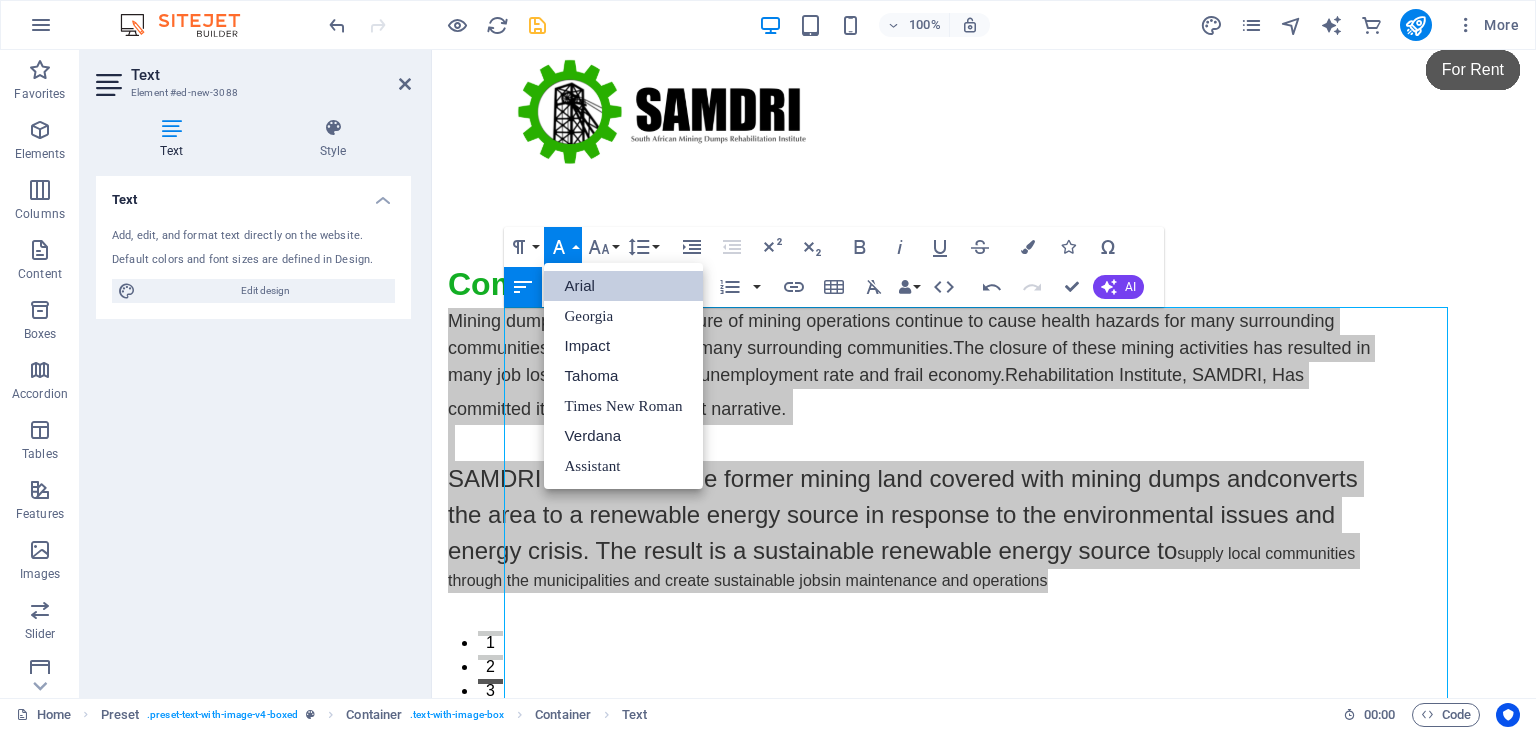 scroll, scrollTop: 0, scrollLeft: 0, axis: both 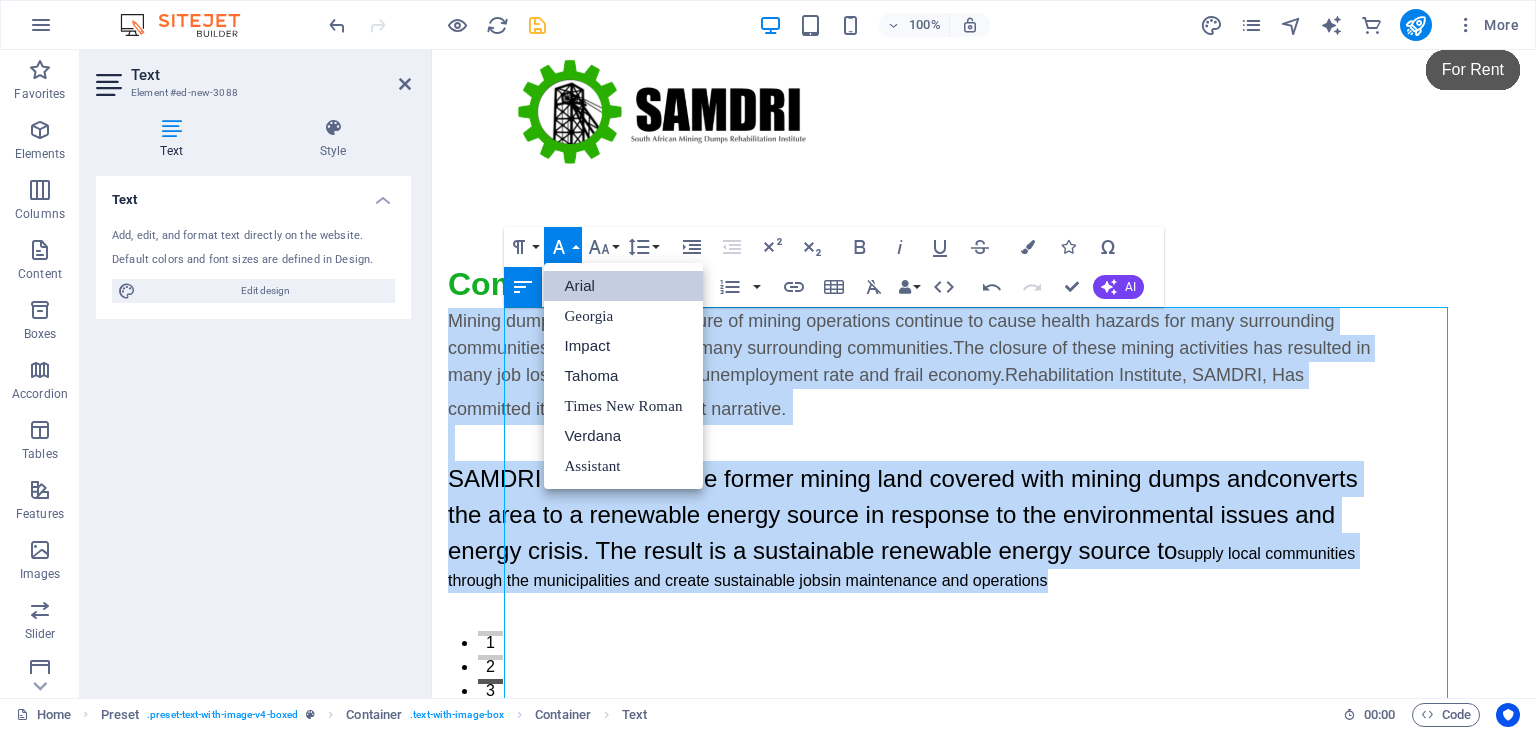 click on "Arial" at bounding box center (623, 286) 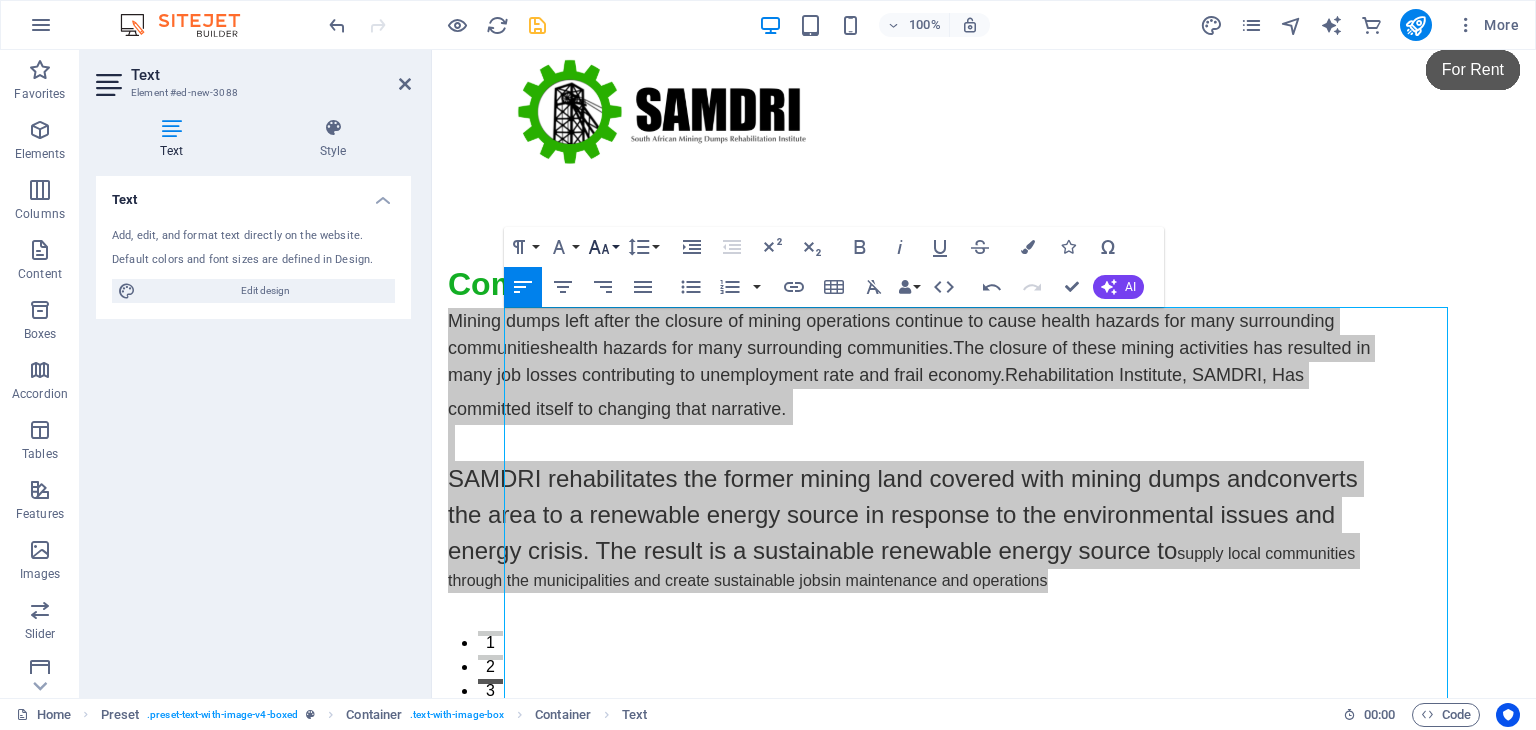 click on "Font Size" at bounding box center (603, 247) 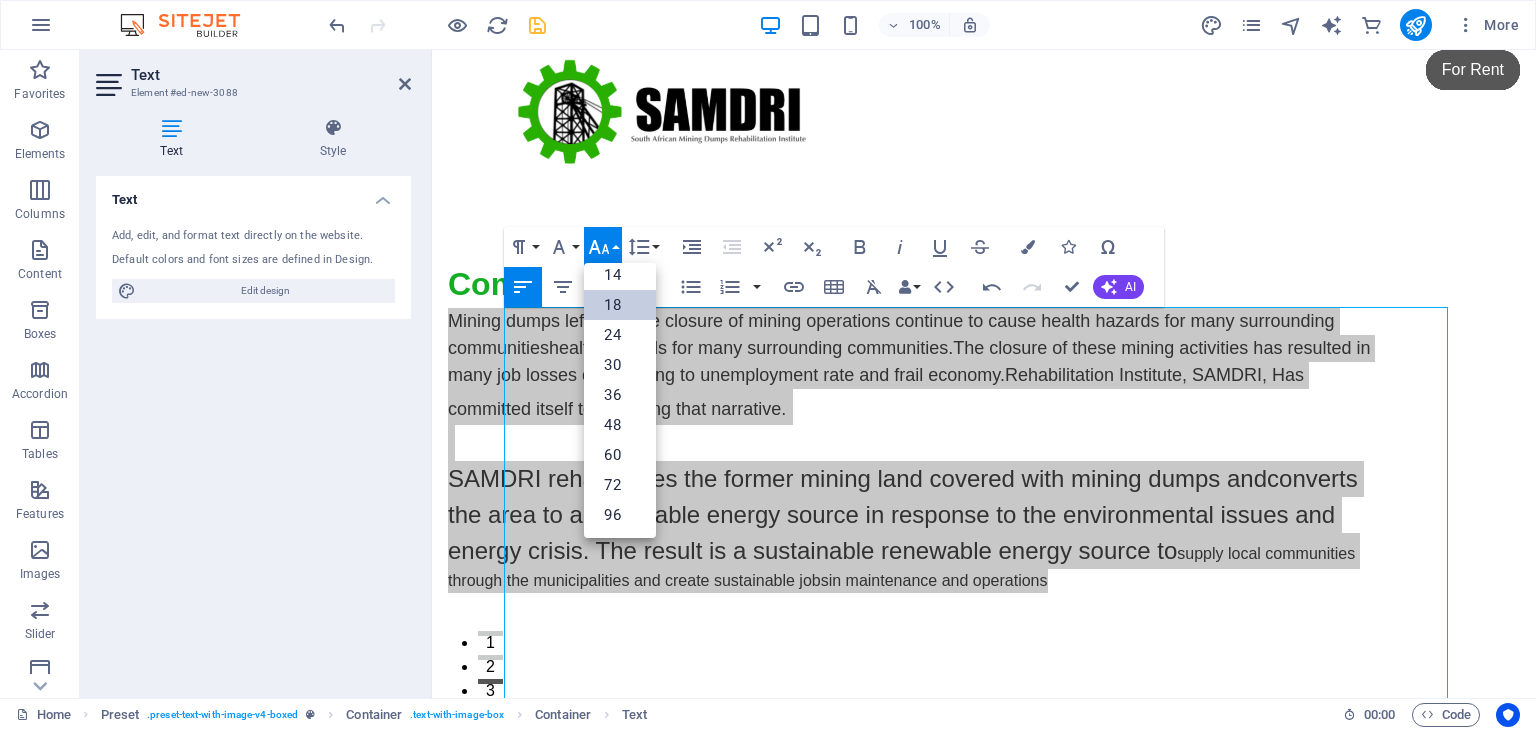 scroll, scrollTop: 160, scrollLeft: 0, axis: vertical 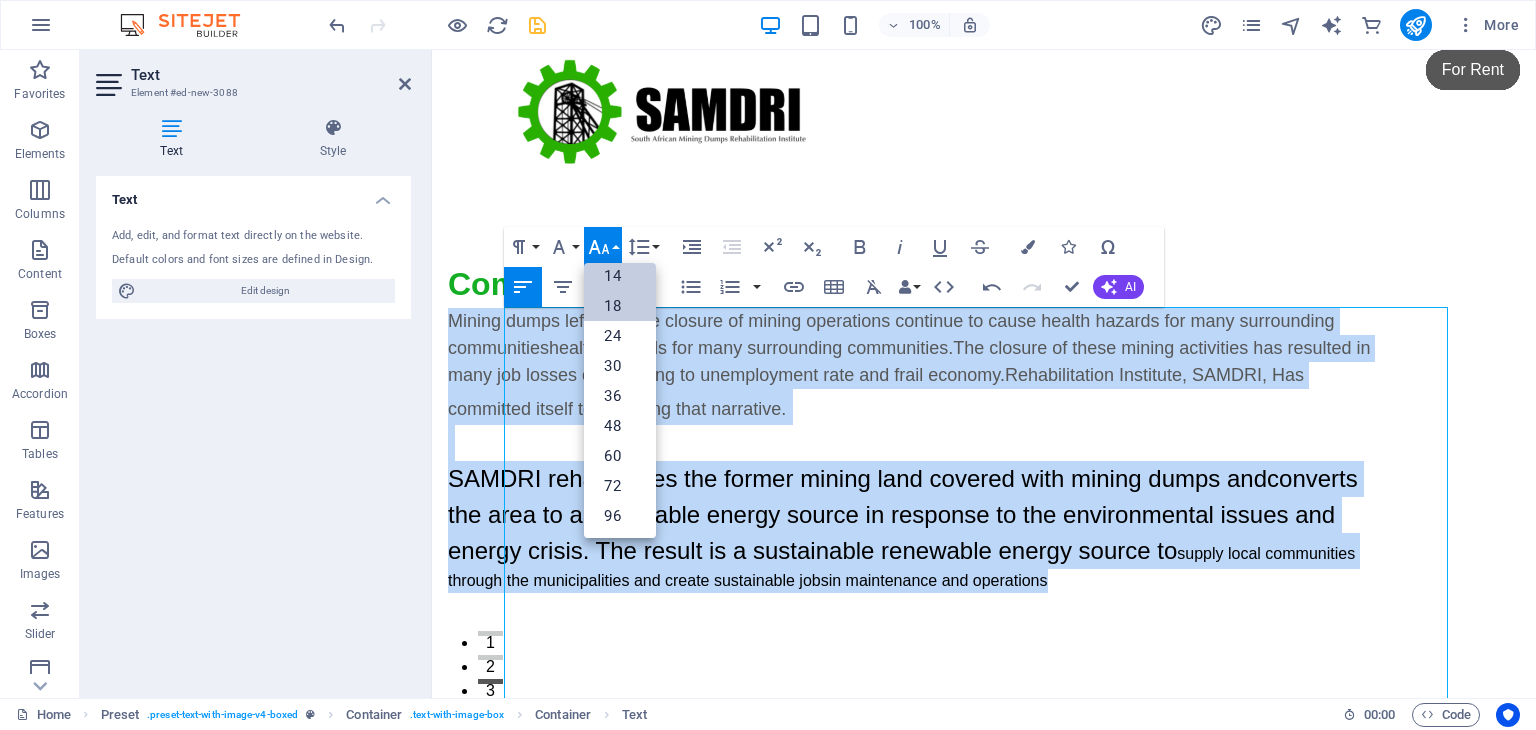 click on "14" at bounding box center (620, 276) 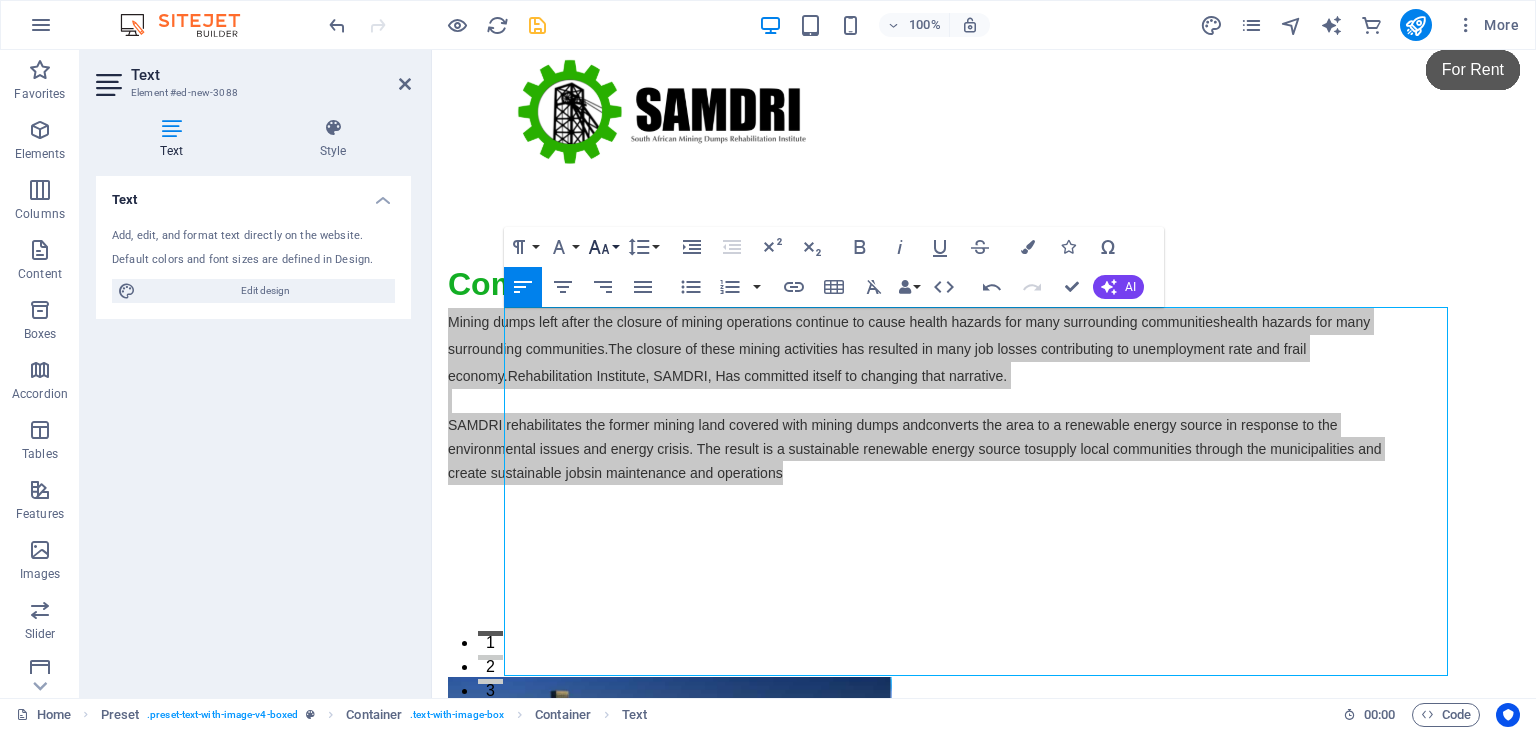 click on "Font Size" at bounding box center [603, 247] 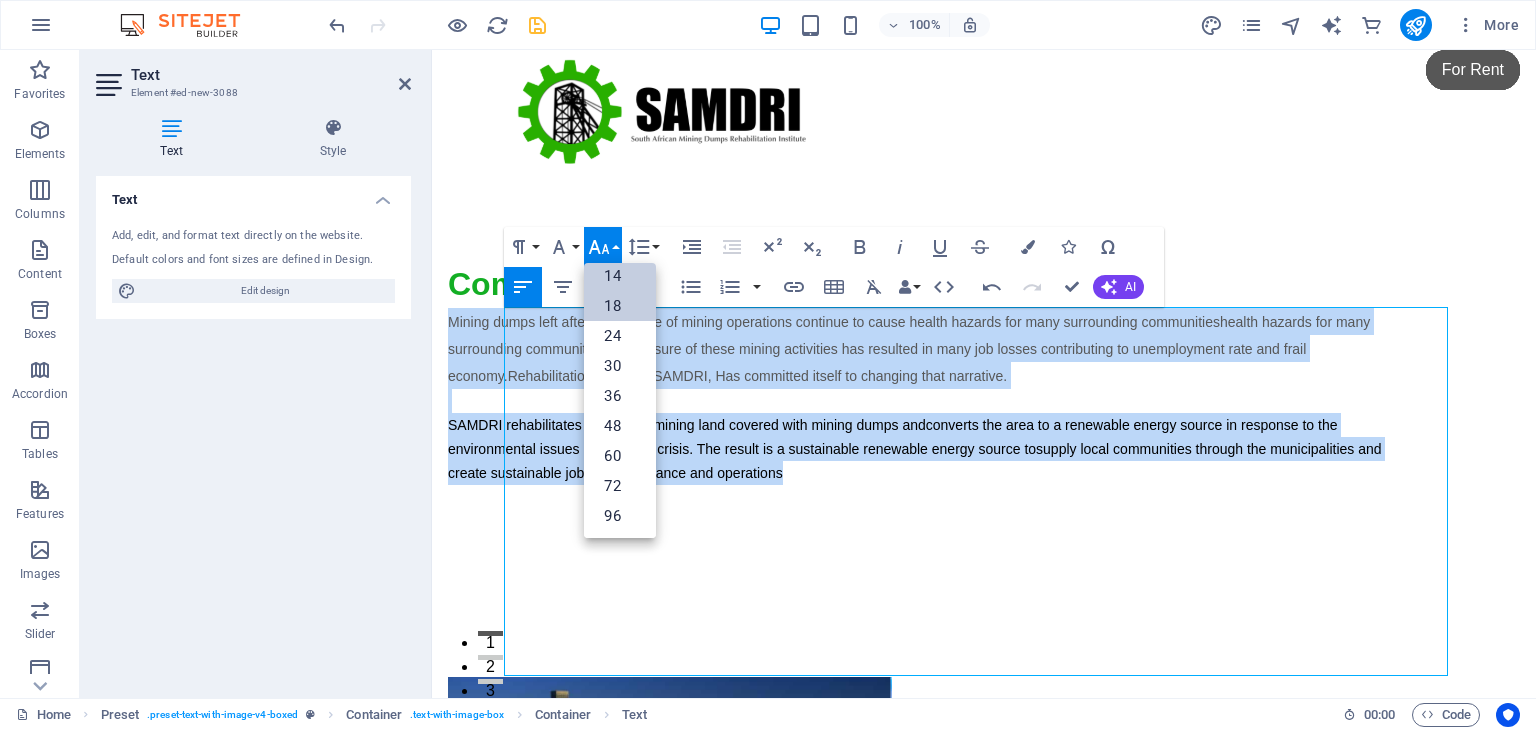 click on "18" at bounding box center (620, 306) 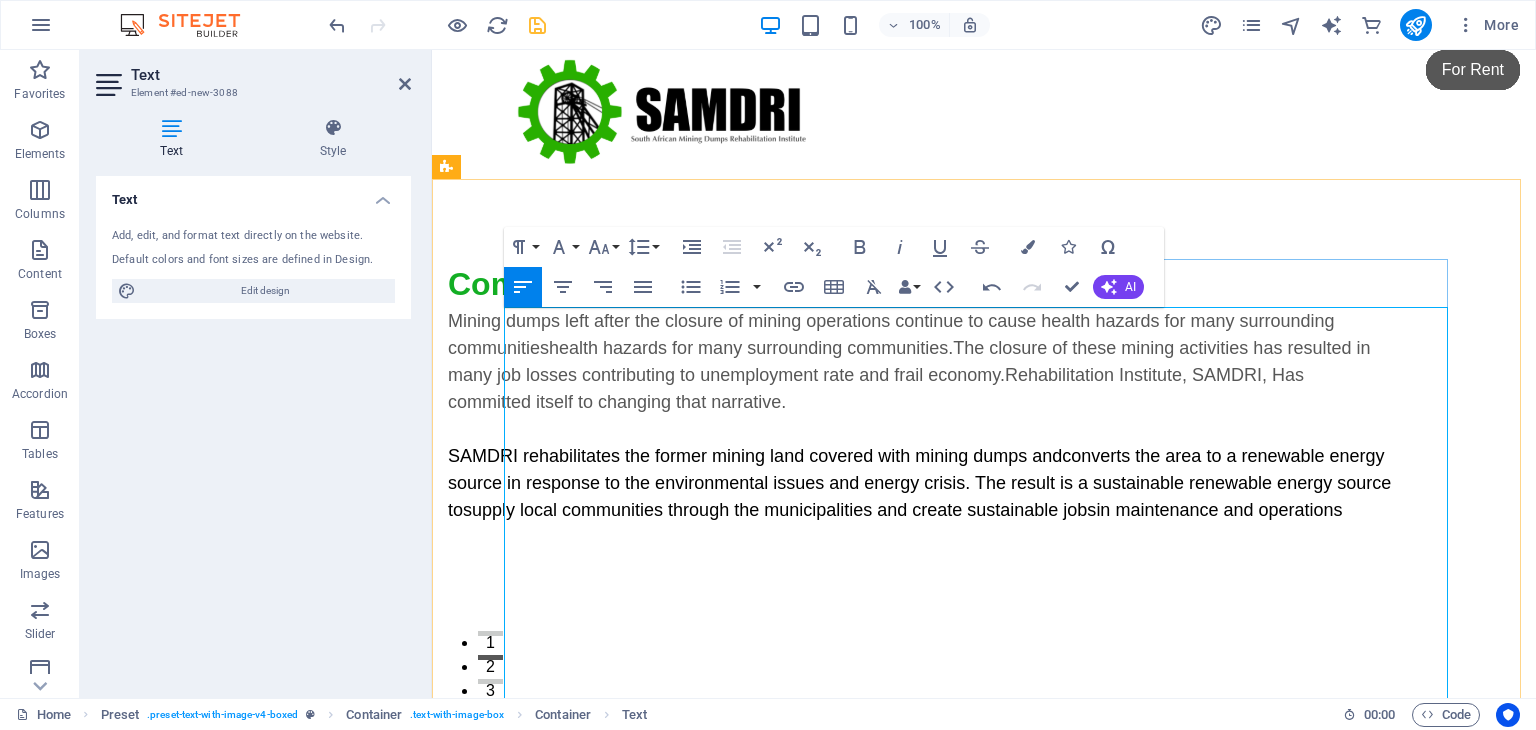 click at bounding box center [920, 536] 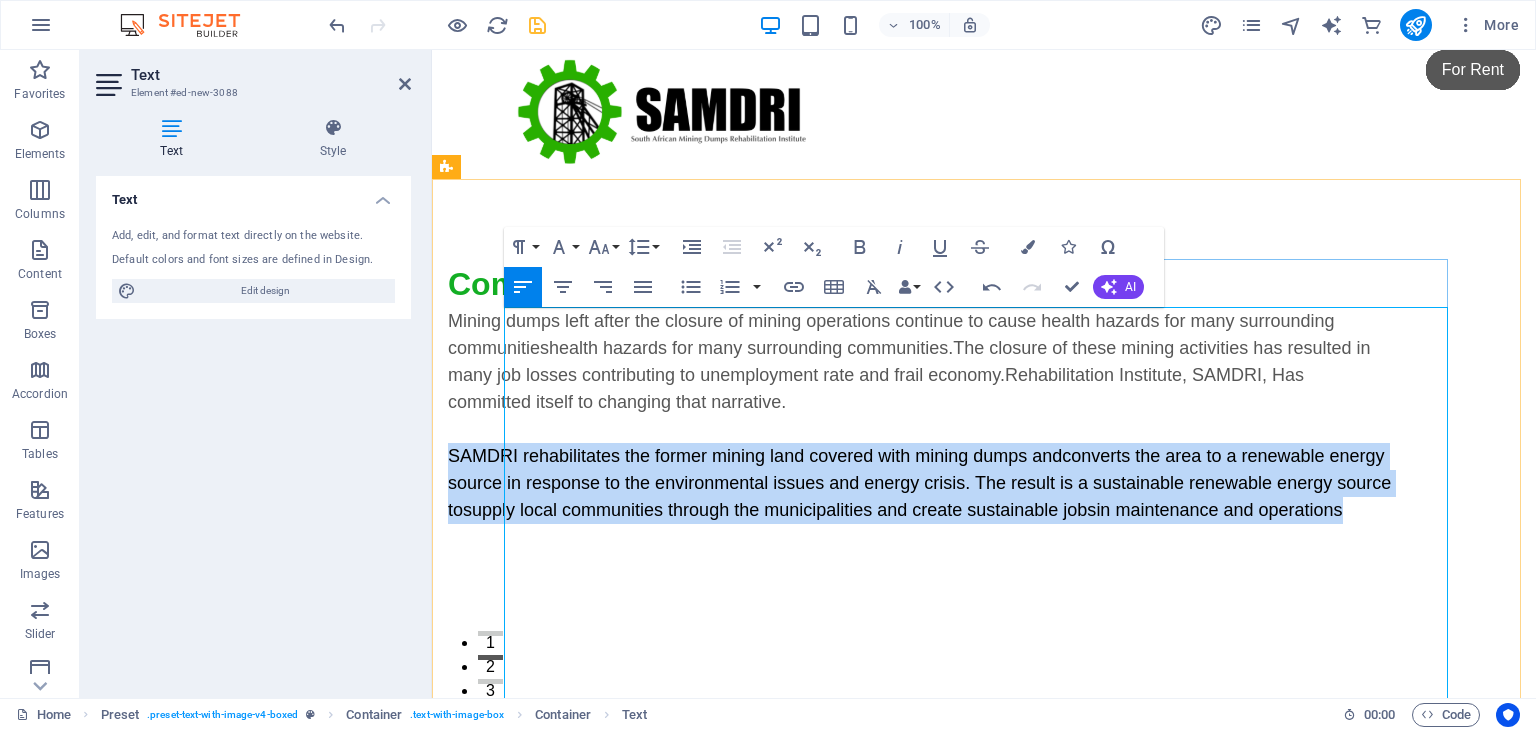 drag, startPoint x: 1418, startPoint y: 508, endPoint x: 510, endPoint y: 458, distance: 909.3756 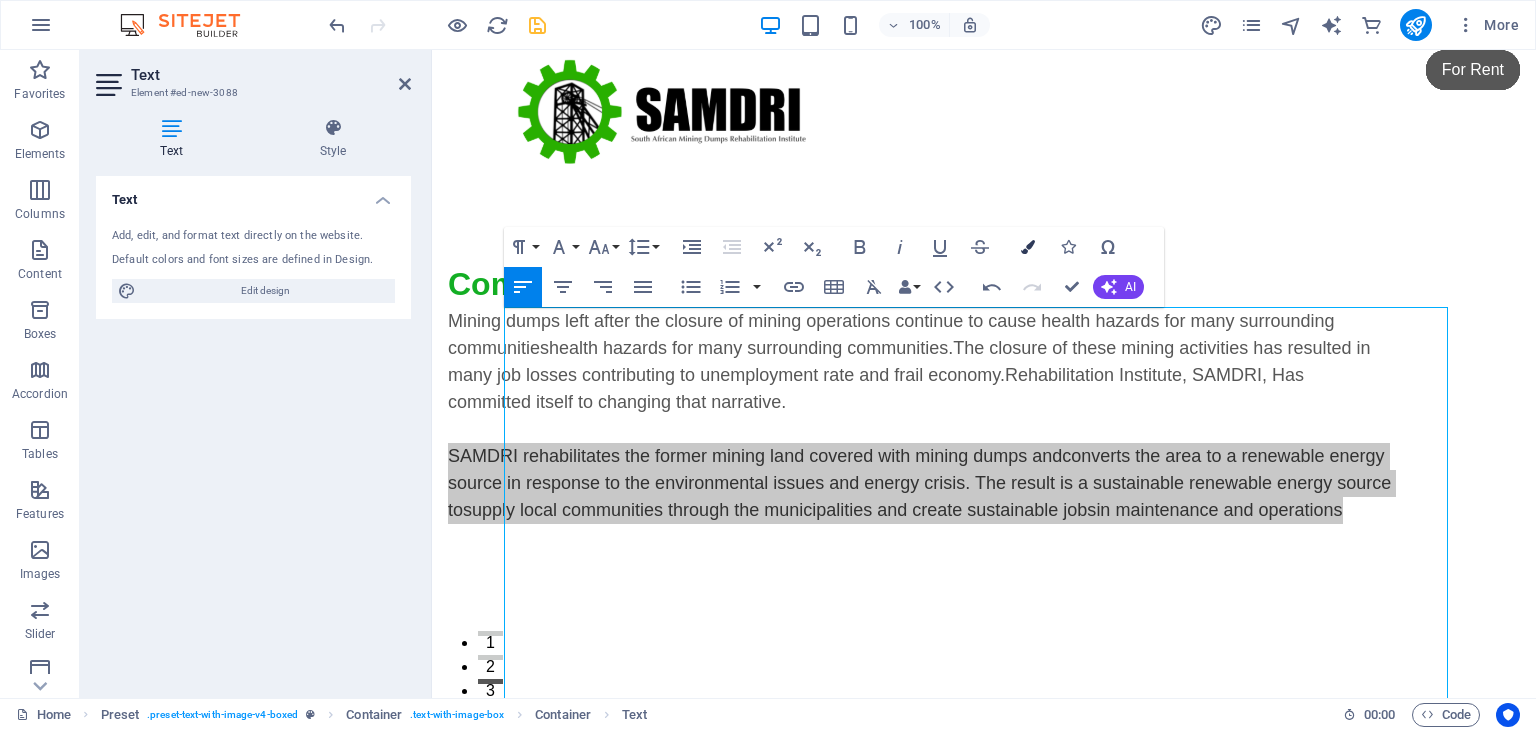 click at bounding box center [1028, 247] 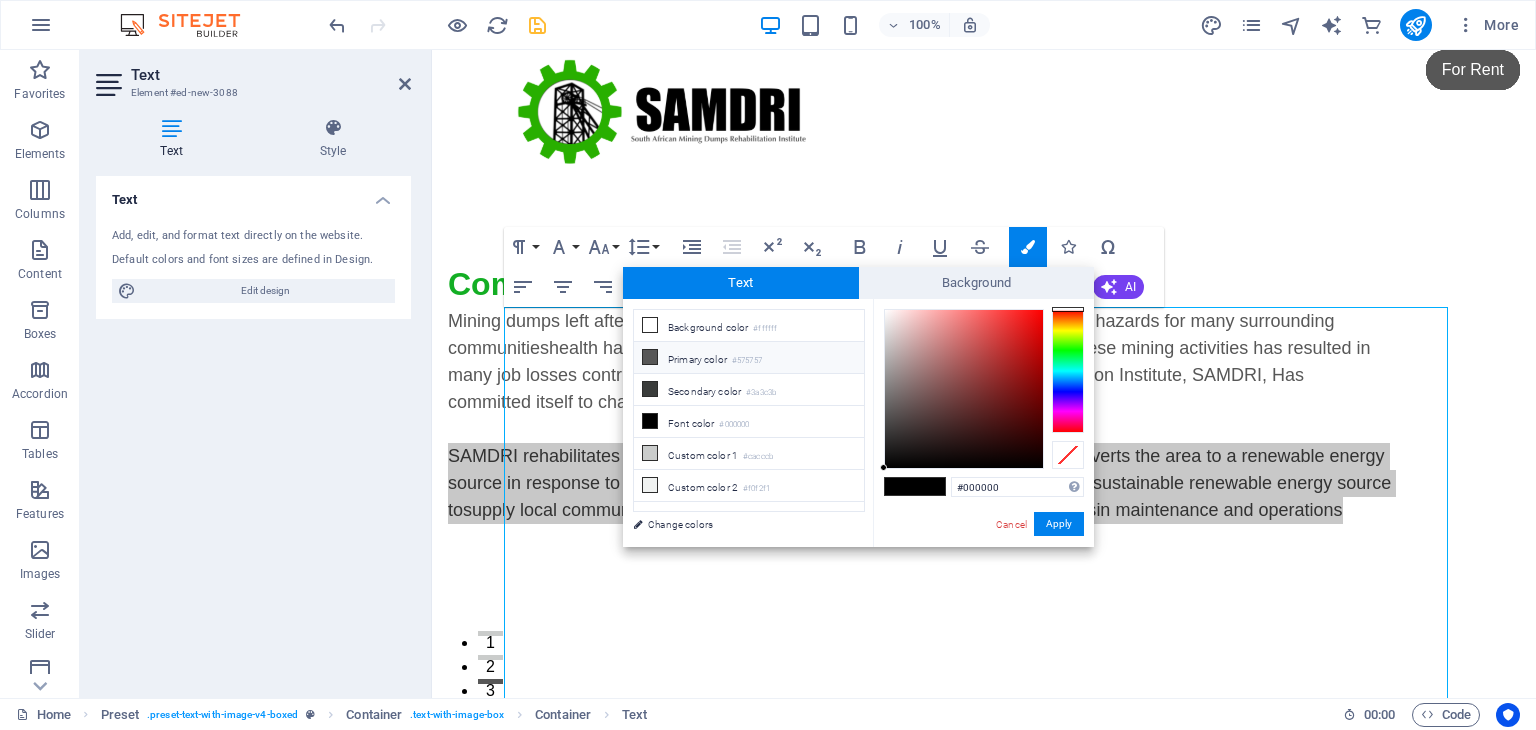 click at bounding box center (650, 357) 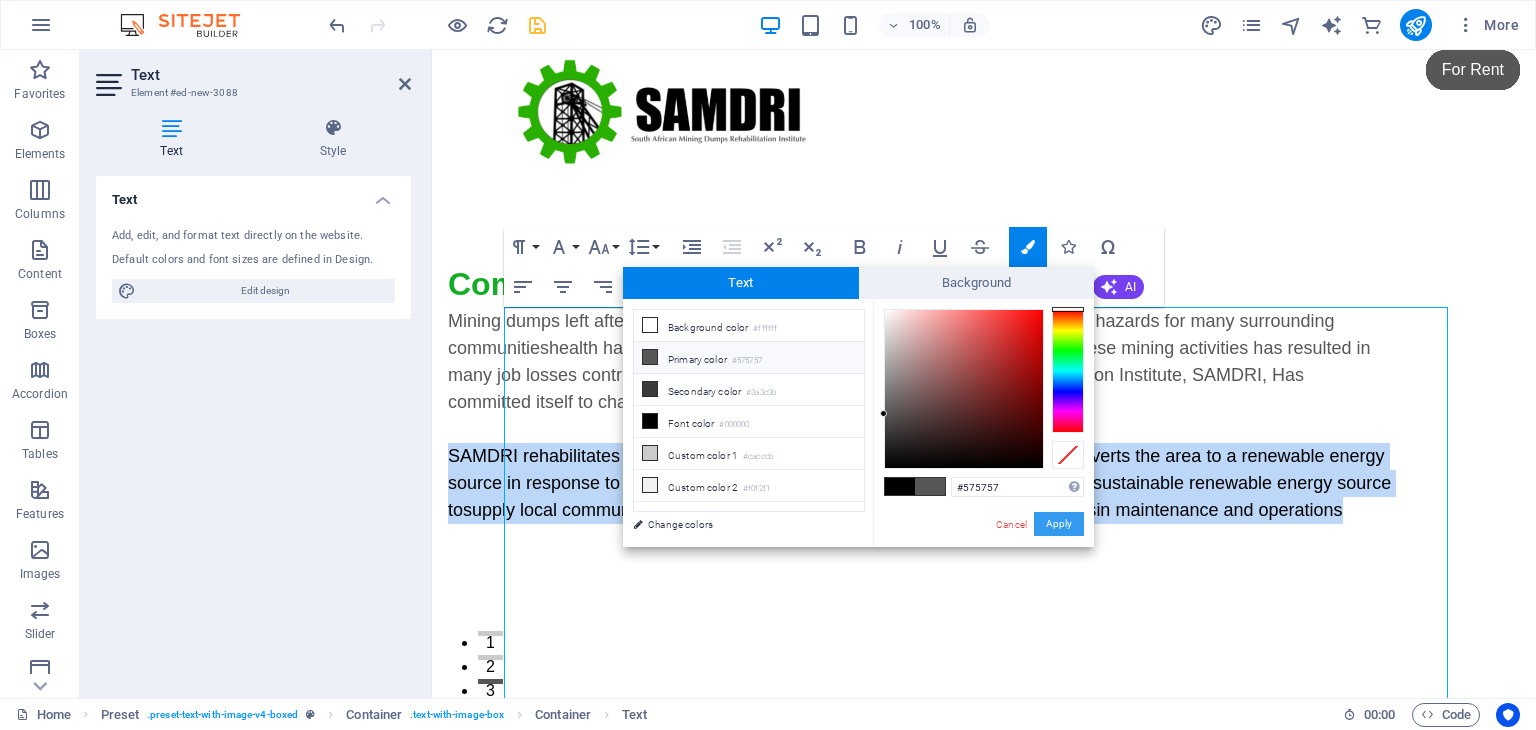 click on "Apply" at bounding box center [1059, 524] 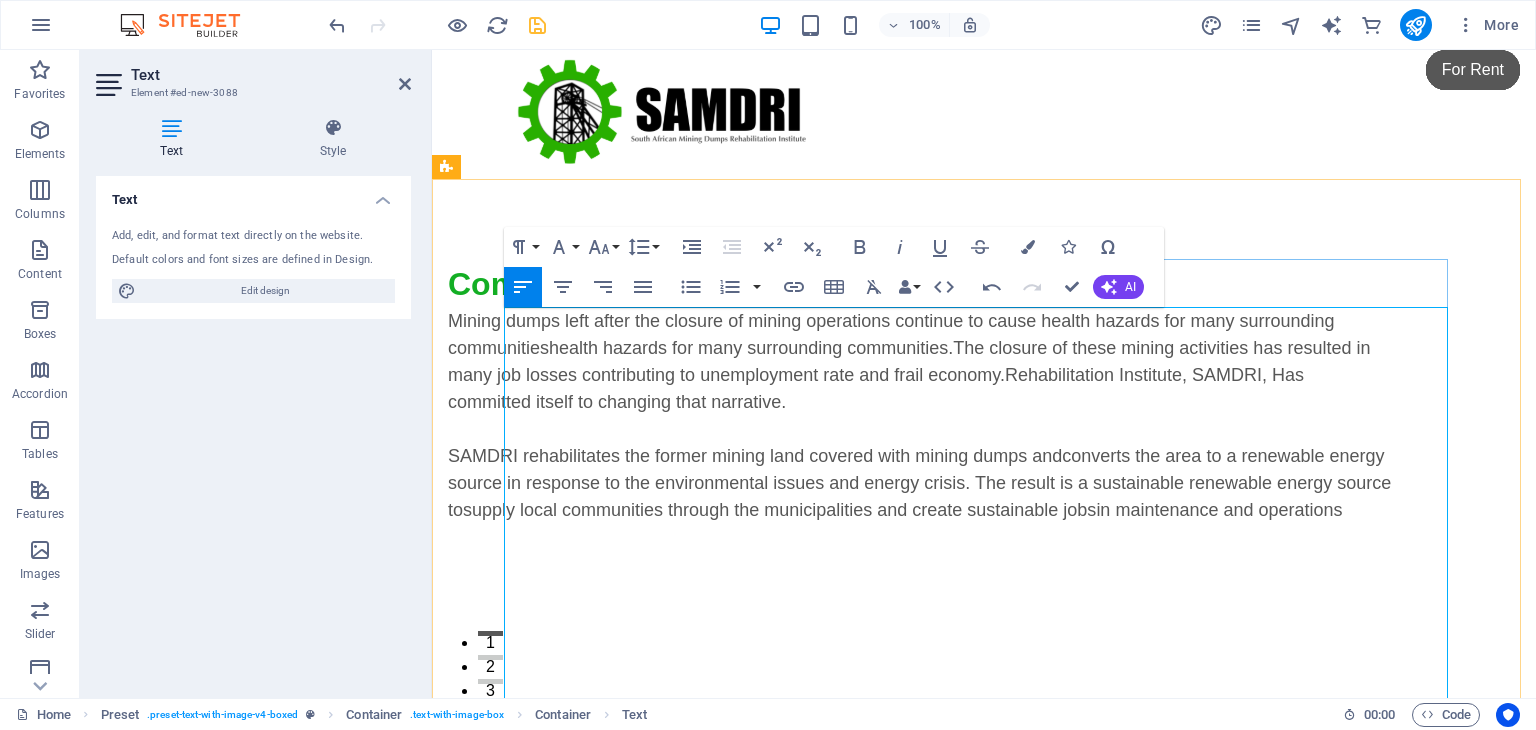 click at bounding box center (920, 584) 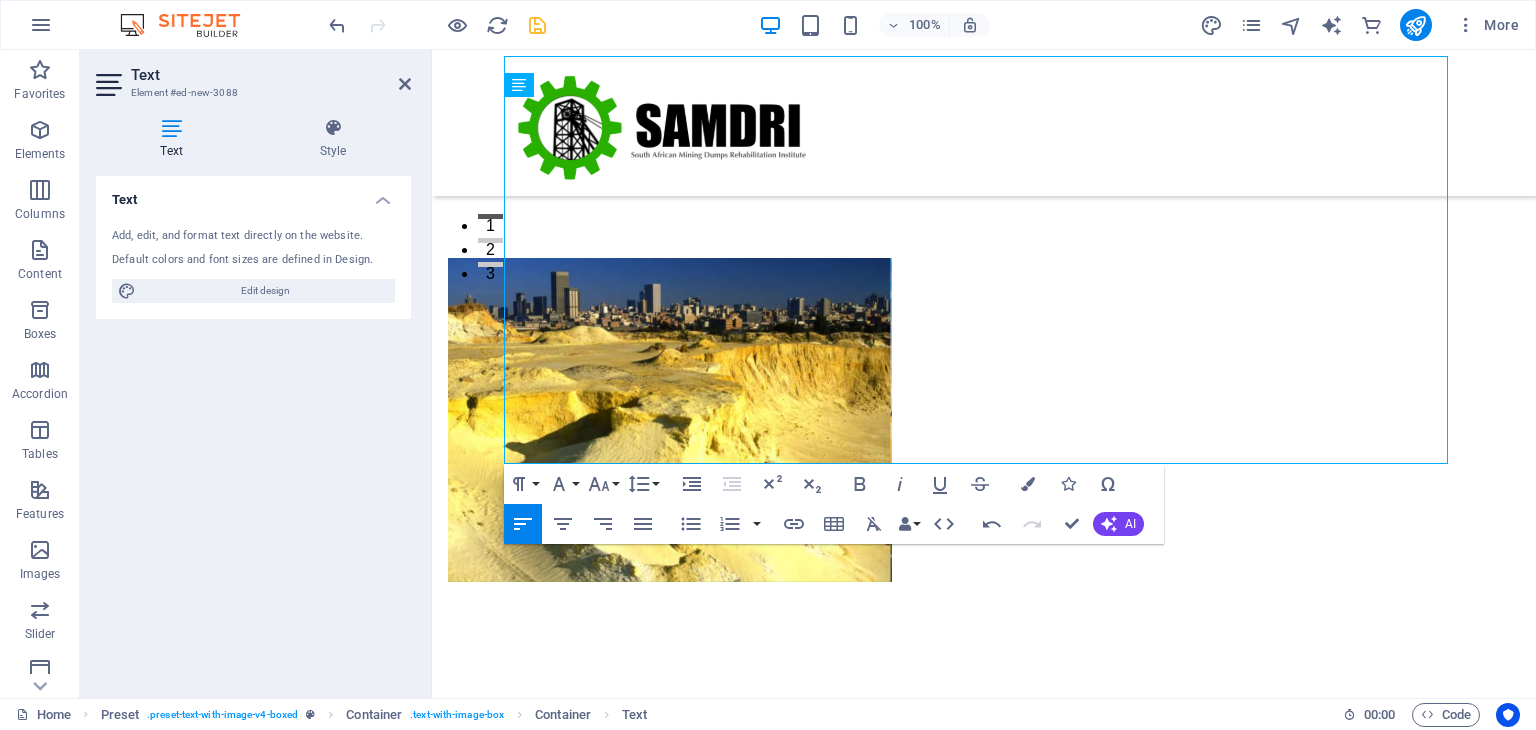 scroll, scrollTop: 133, scrollLeft: 0, axis: vertical 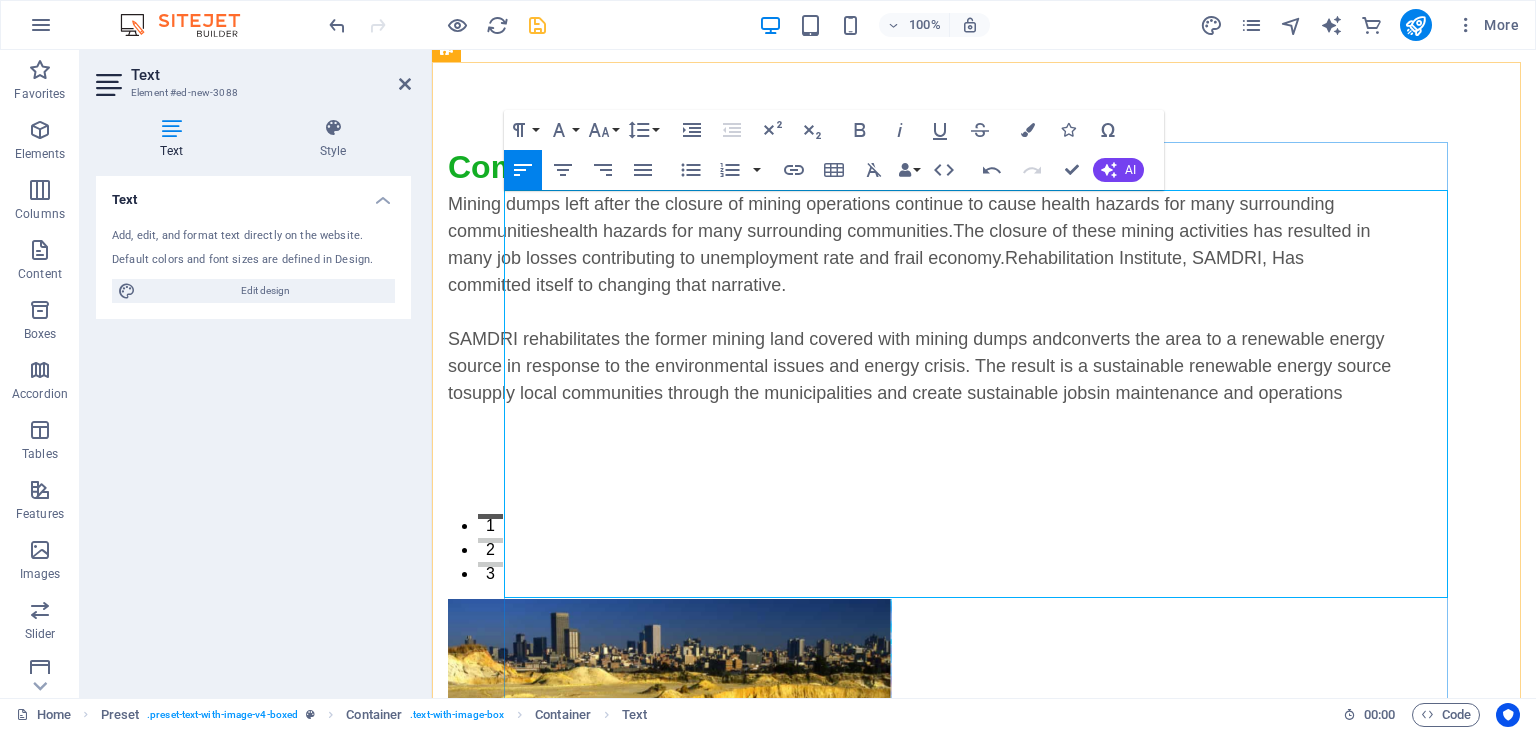 click at bounding box center [920, 467] 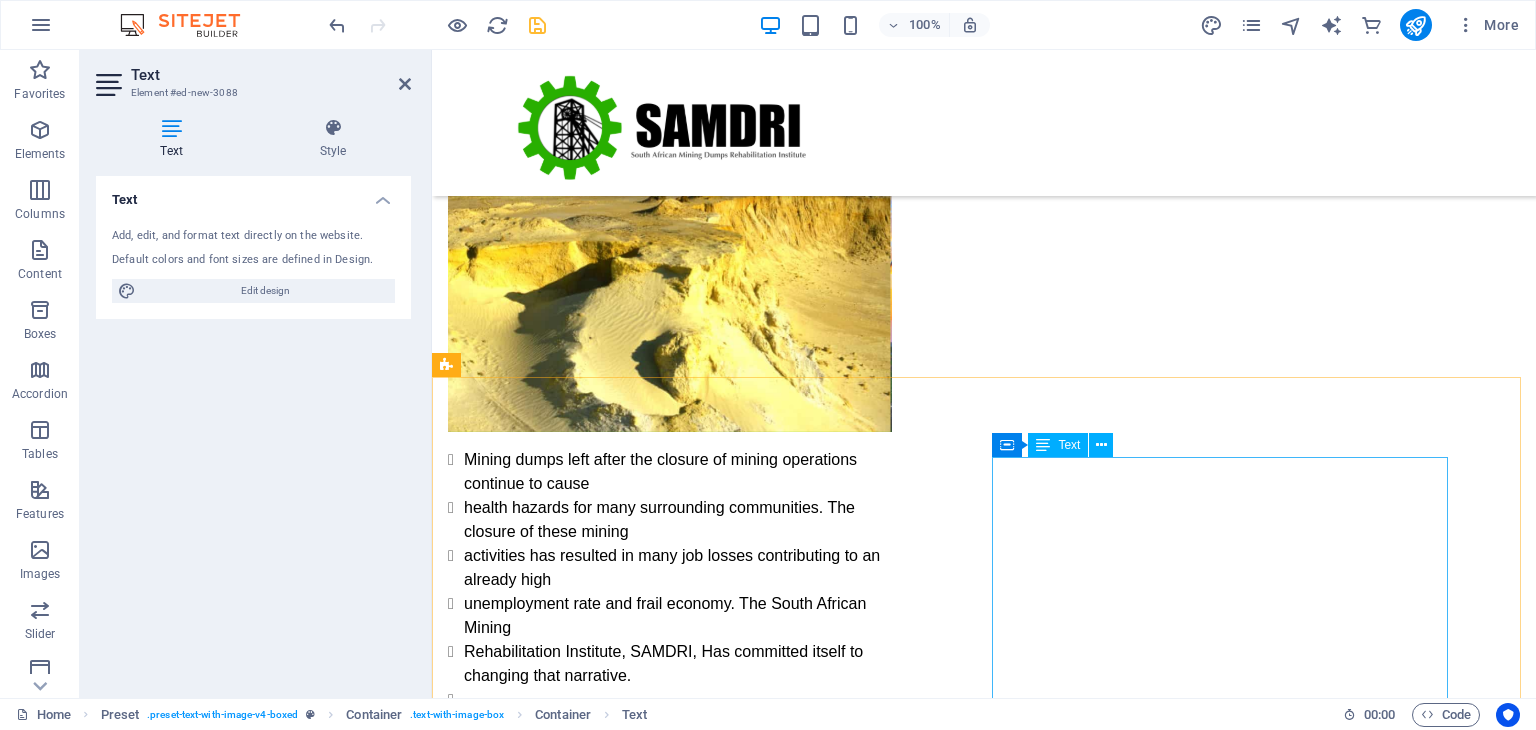 scroll, scrollTop: 1267, scrollLeft: 0, axis: vertical 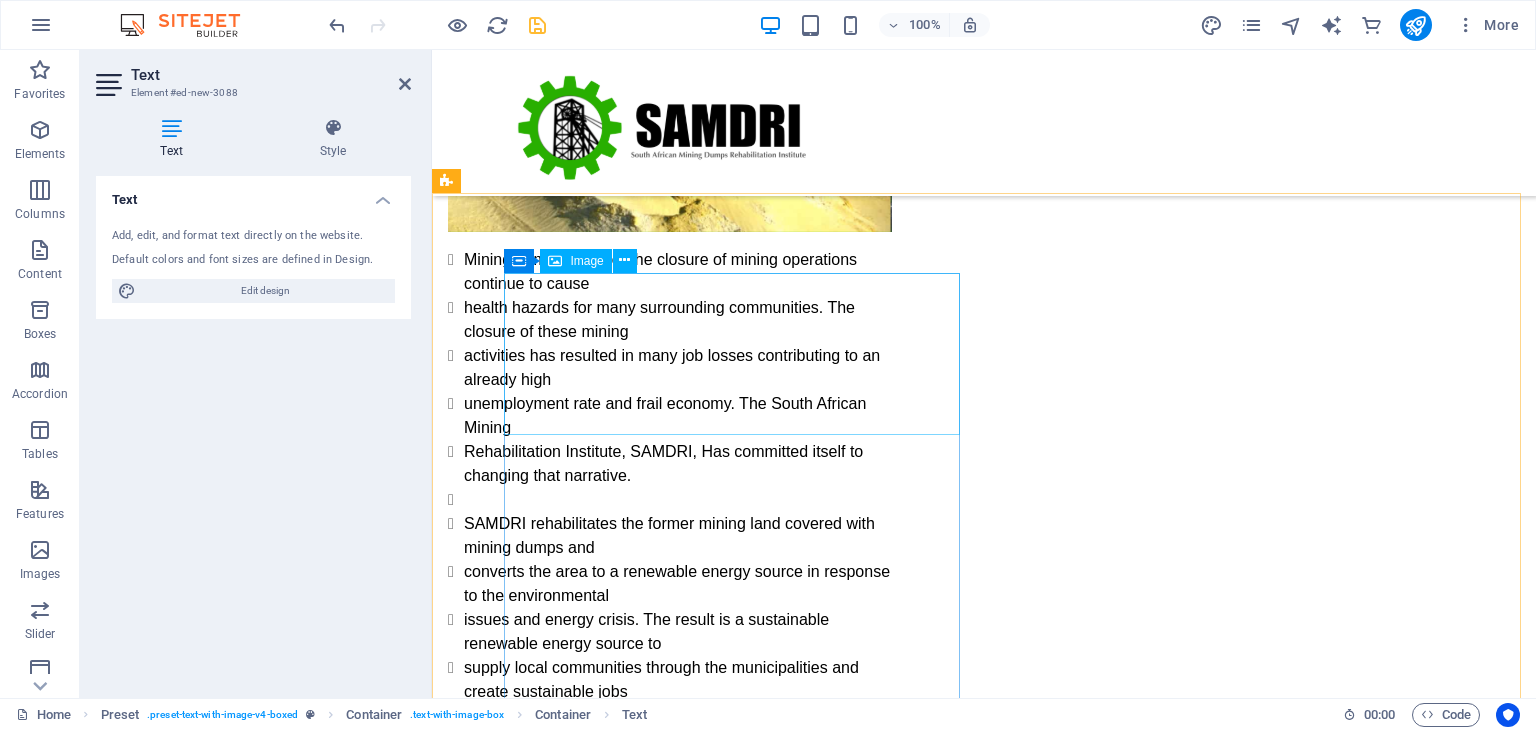 click at bounding box center (676, 70) 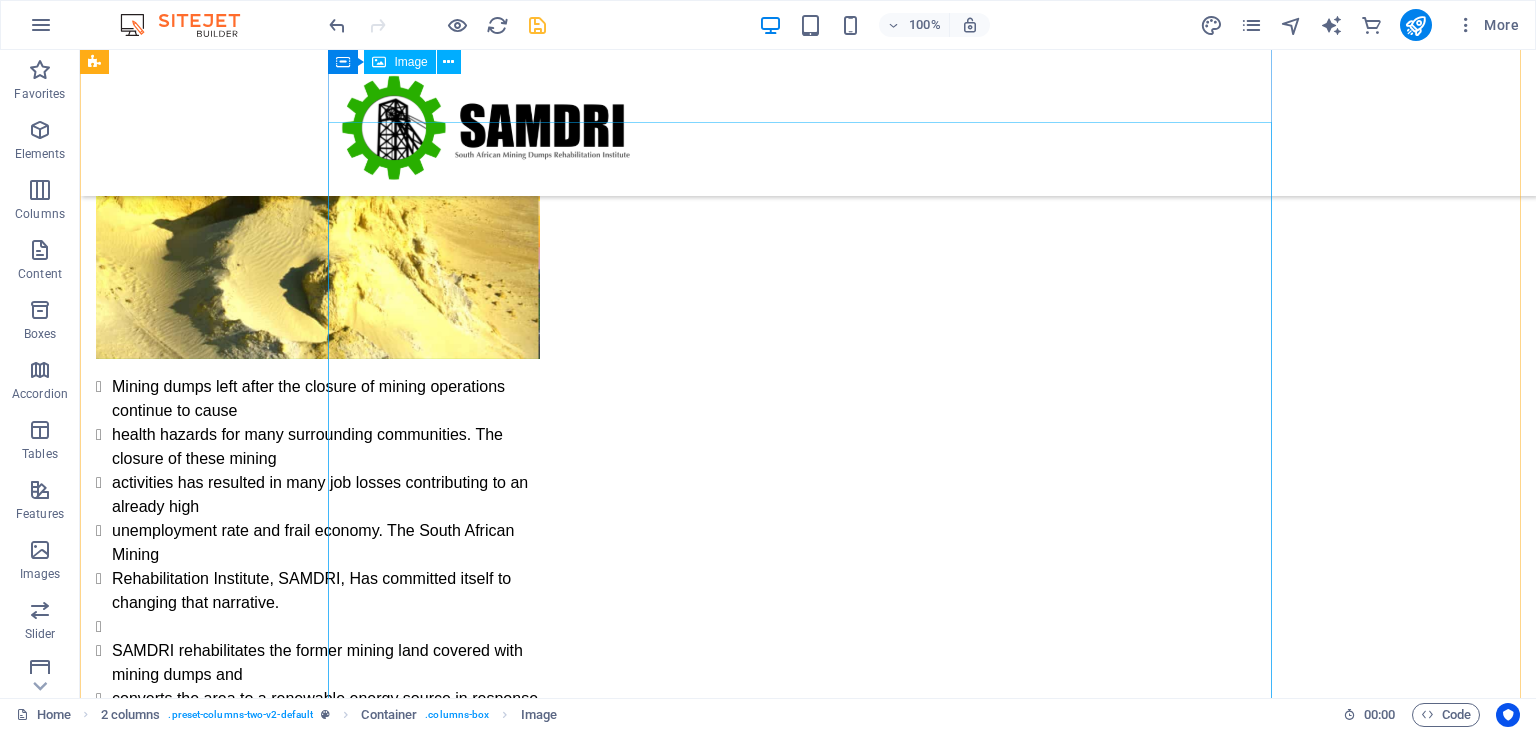 scroll, scrollTop: 442, scrollLeft: 0, axis: vertical 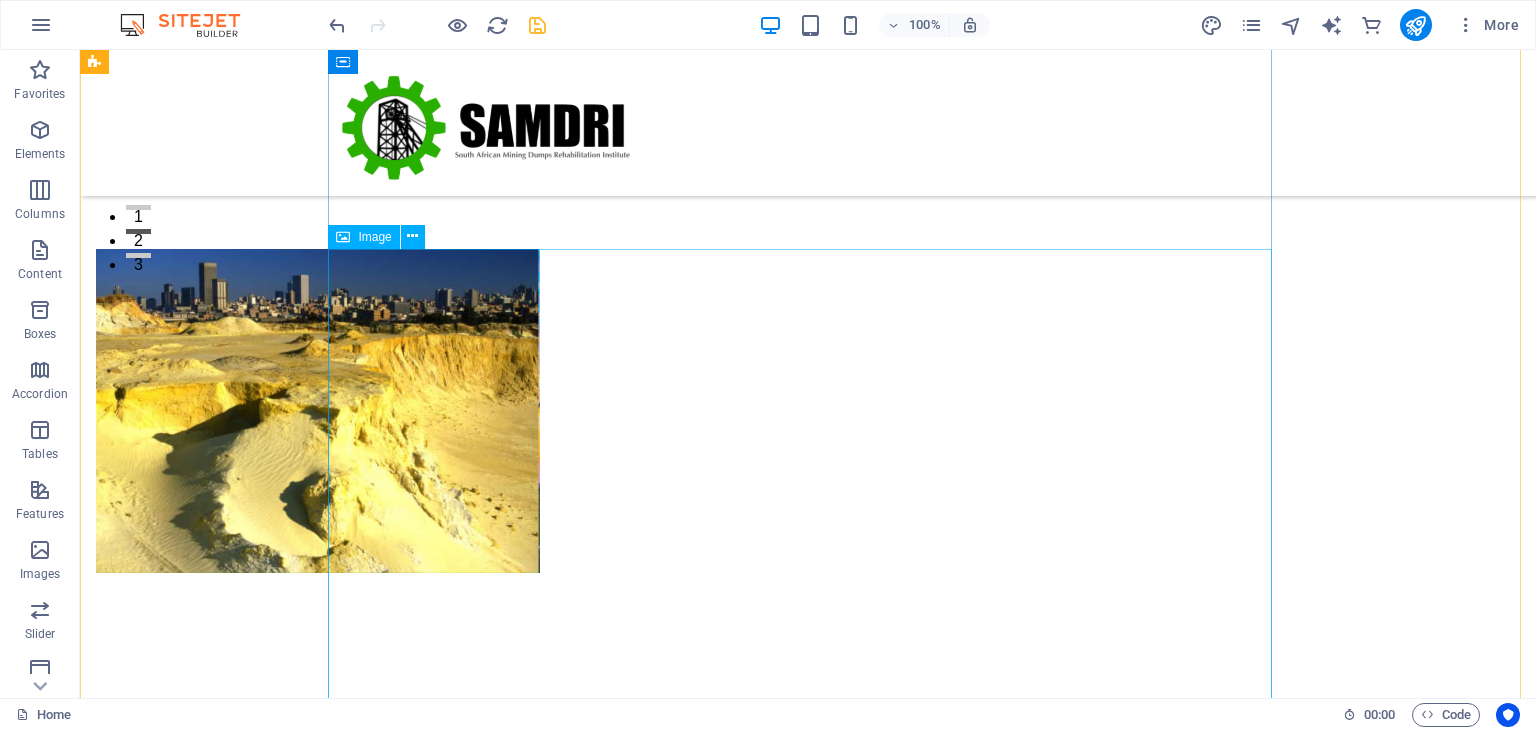 click on "Company Overview Mining dumps left after the closure of mining operations continue to cause health hazards for many surrounding communities health hazards for many surrounding communities. The closure of these mining activities has resulted in many job losses contributing to unemployment rate and frail economy. Rehabilitation Institute, [ORGANIZATION], Has committed itself to changing that narrative.
[ORGANIZATION] rehabilitates the former mining land covered with mining dumps and converts the area to a renewable energy source in response to the environmental issues and energy crisis. The result is a sustainable renewable energy source to supply local communities through the municipalities and create sustainable jobs in maintenance and operations" at bounding box center [808, 130] 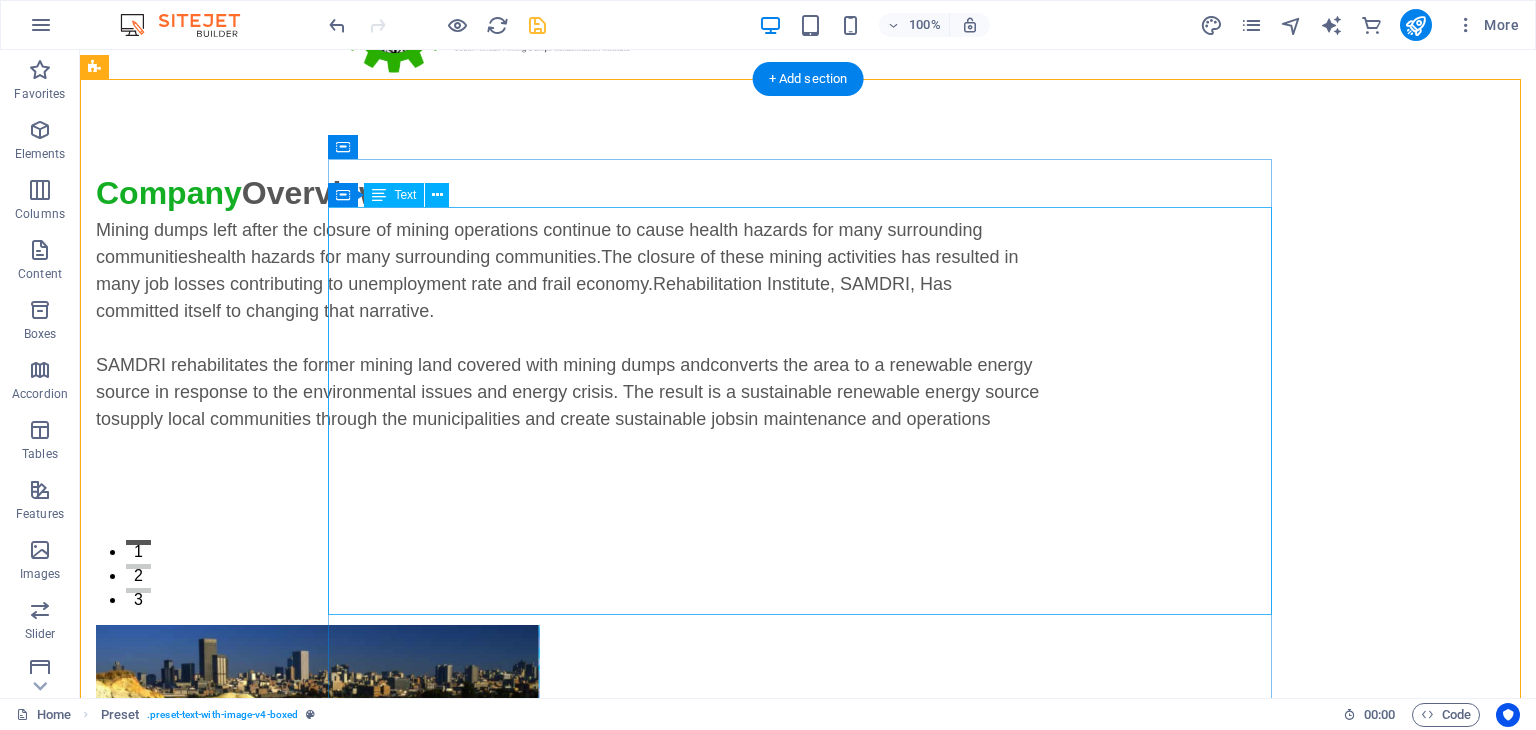 scroll, scrollTop: 116, scrollLeft: 0, axis: vertical 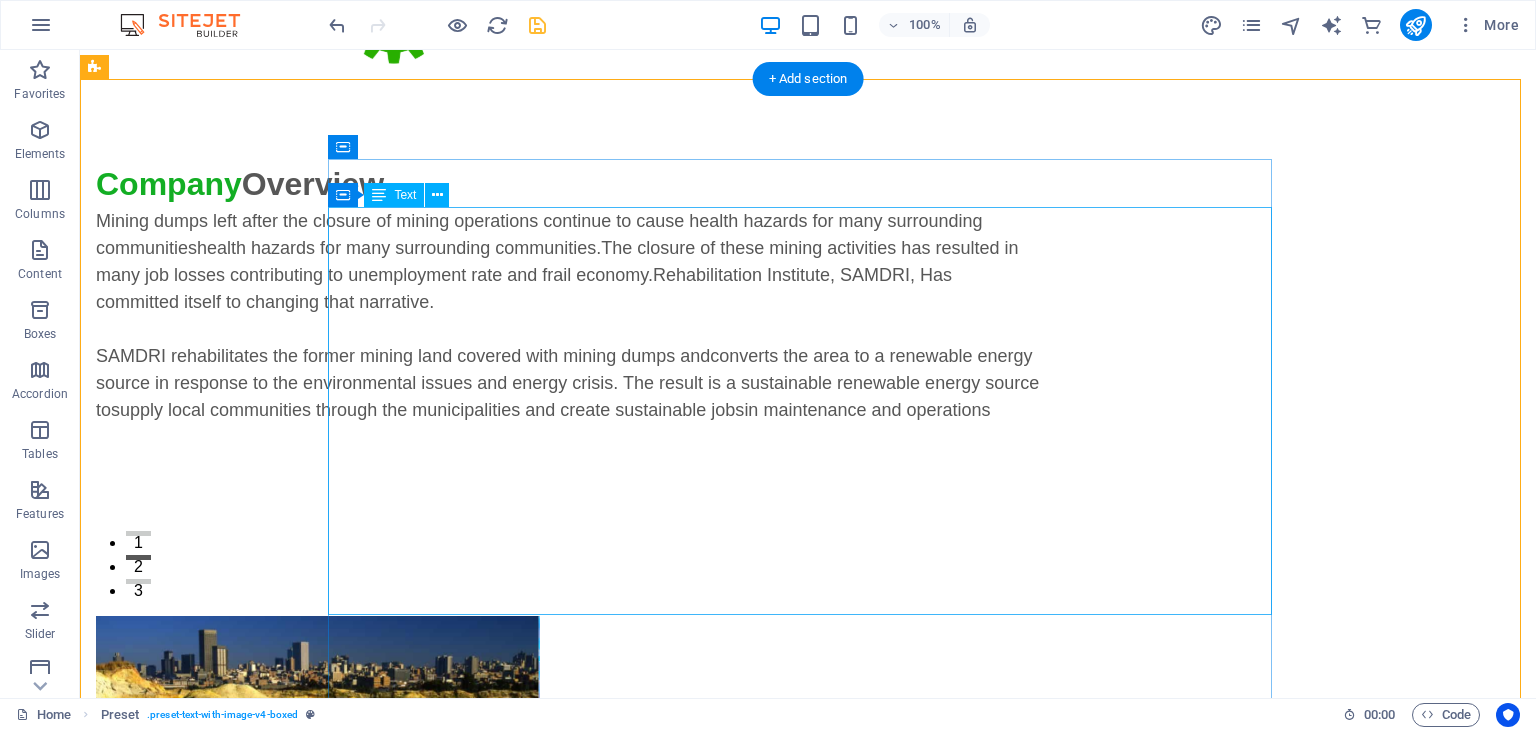 click on "Mining dumps left after the closure of mining operations continue to cause health hazards for many surrounding communities health hazards for many surrounding communities. The closure of these mining activities has resulted in many job losses contributing to unemployment rate and frail economy. Rehabilitation Institute, [ORGANIZATION], Has committed itself to changing that narrative.
[ORGANIZATION] rehabilitates the former mining land covered with mining dumps and converts the area to a renewable energy source in response to the environmental issues and energy crisis. The result is a sustainable renewable energy source to supply local communities through the municipalities and create sustainable jobs in maintenance and operations" at bounding box center (568, 412) 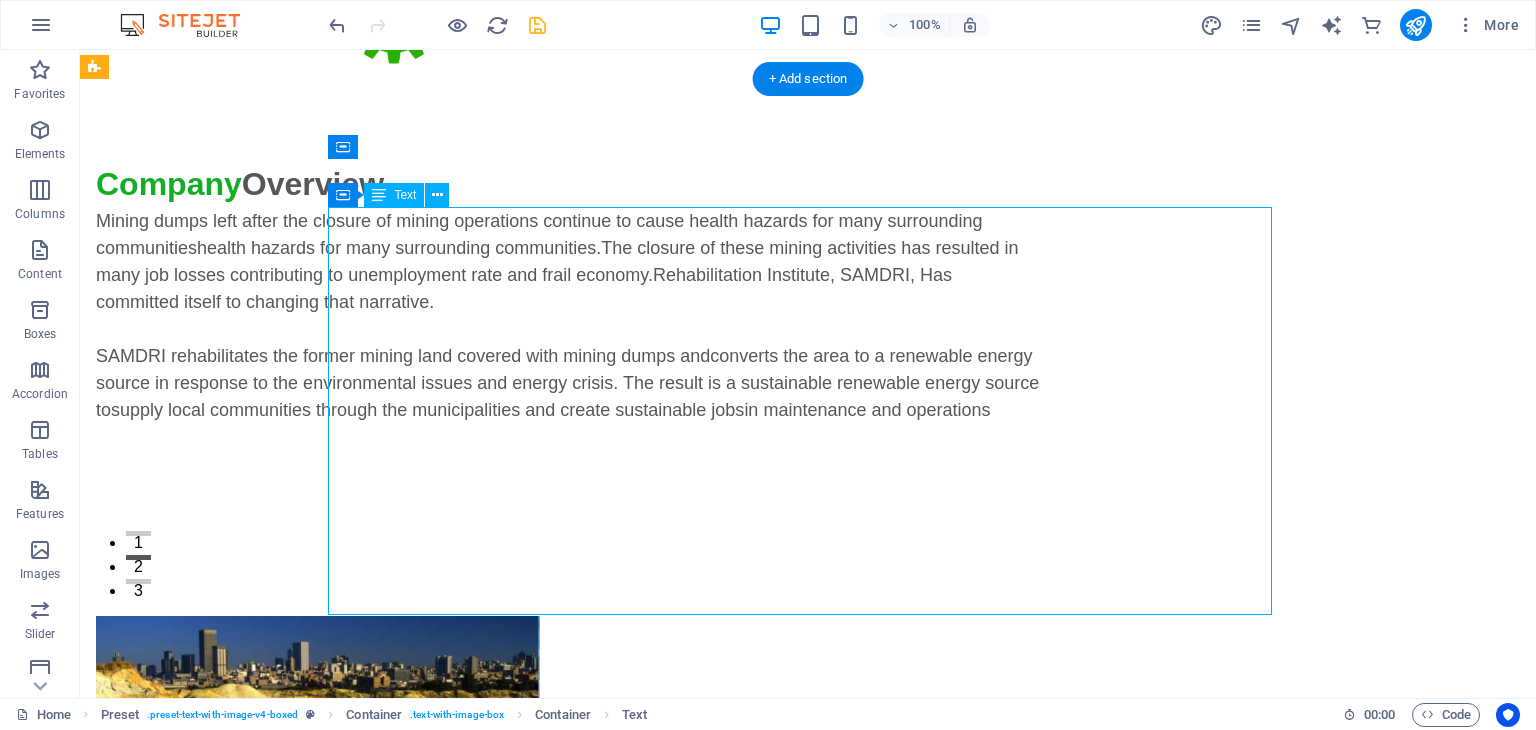 click on "Mining dumps left after the closure of mining operations continue to cause health hazards for many surrounding communities health hazards for many surrounding communities. The closure of these mining activities has resulted in many job losses contributing to unemployment rate and frail economy. Rehabilitation Institute, [ORGANIZATION], Has committed itself to changing that narrative.
[ORGANIZATION] rehabilitates the former mining land covered with mining dumps and converts the area to a renewable energy source in response to the environmental issues and energy crisis. The result is a sustainable renewable energy source to supply local communities through the municipalities and create sustainable jobs in maintenance and operations" at bounding box center (568, 412) 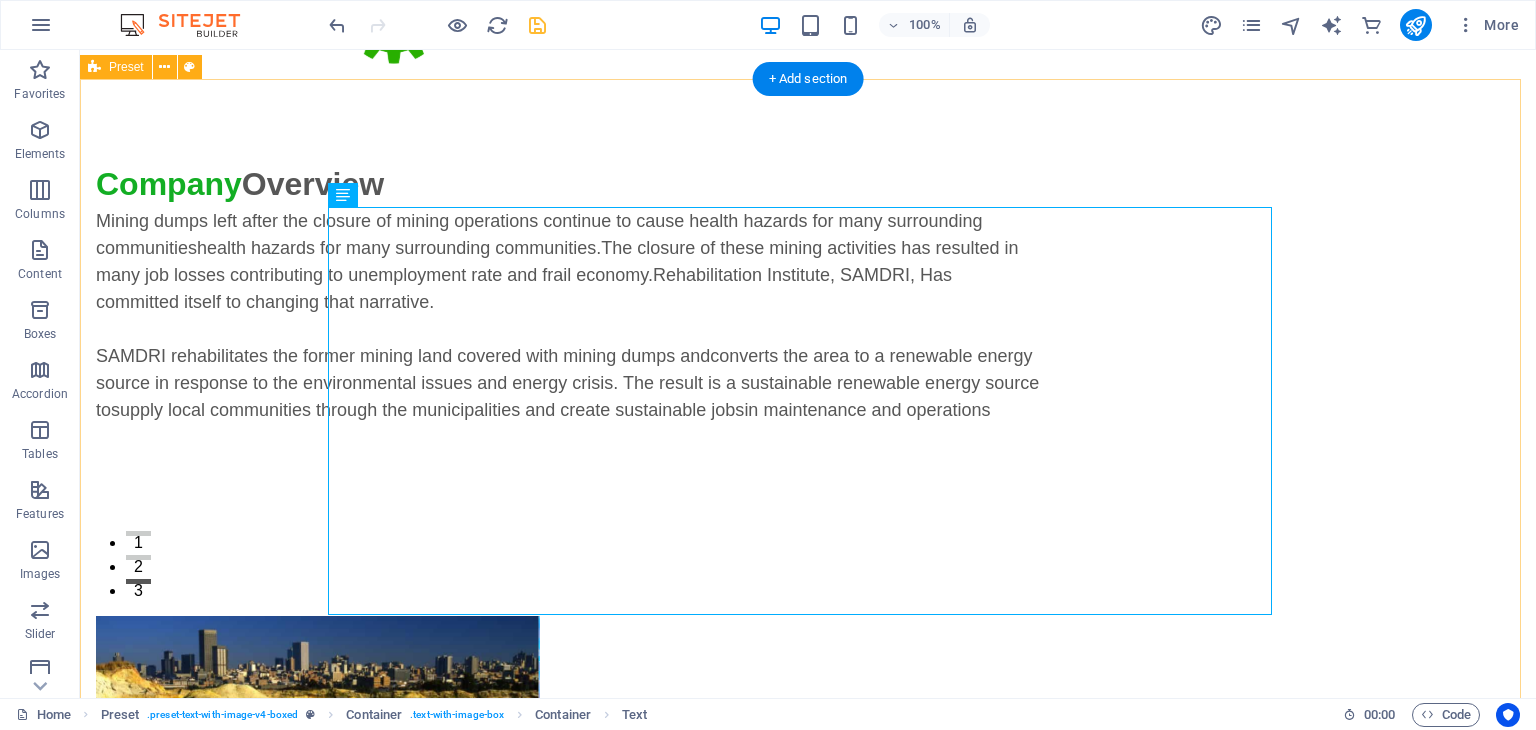 click on "Company Overview Mining dumps left after the closure of mining operations continue to cause health hazards for many surrounding communities health hazards for many surrounding communities. The closure of these mining activities has resulted in many job losses contributing to unemployment rate and frail economy. Rehabilitation Institute, [ORGANIZATION], Has committed itself to changing that narrative.
[ORGANIZATION] rehabilitates the former mining land covered with mining dumps and converts the area to a renewable energy source in response to the environmental issues and energy crisis. The result is a sustainable renewable energy source to supply local communities through the municipalities and create sustainable jobs in maintenance and operations" at bounding box center (808, 550) 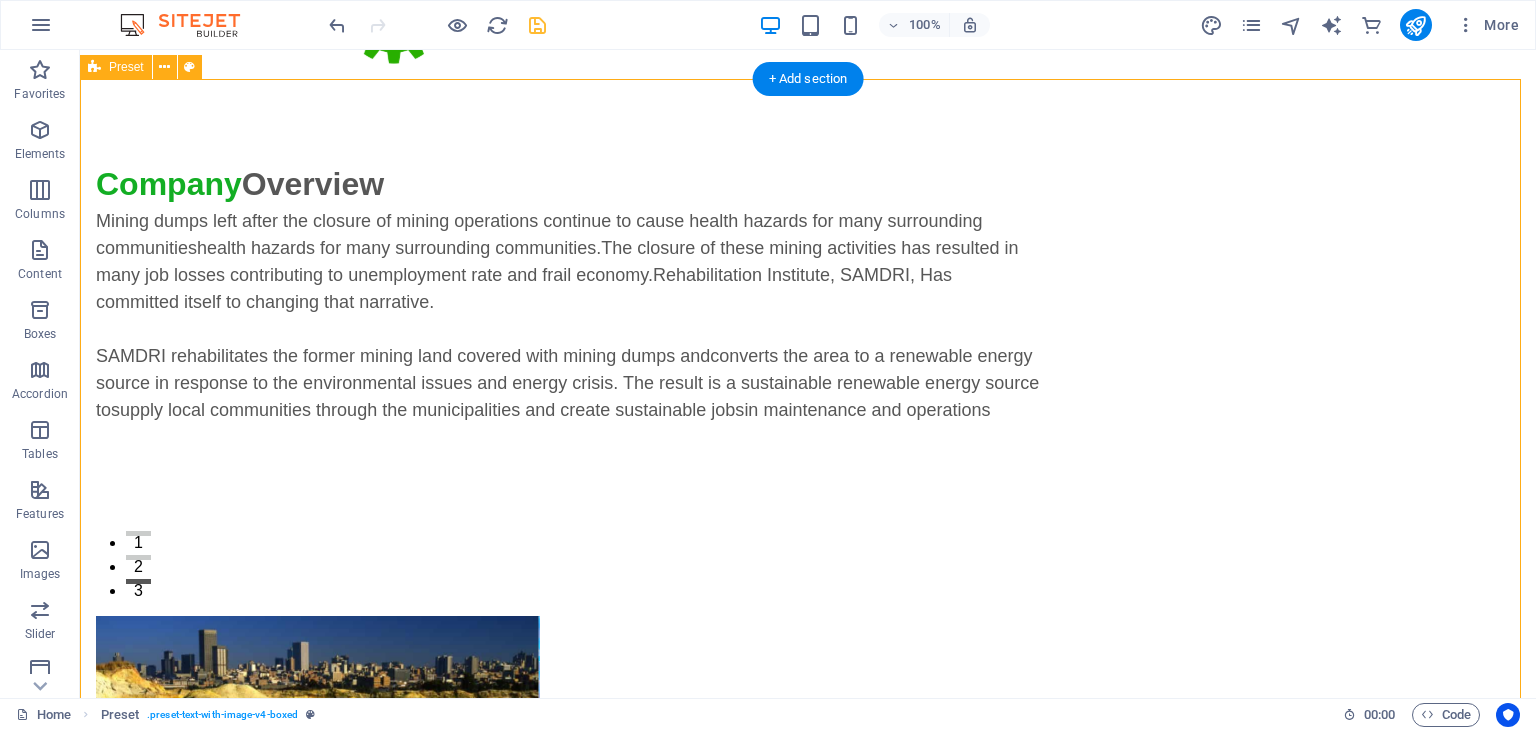 click on "Company Overview Mining dumps left after the closure of mining operations continue to cause health hazards for many surrounding communities health hazards for many surrounding communities. The closure of these mining activities has resulted in many job losses contributing to unemployment rate and frail economy. Rehabilitation Institute, [ORGANIZATION], Has committed itself to changing that narrative.
[ORGANIZATION] rehabilitates the former mining land covered with mining dumps and converts the area to a renewable energy source in response to the environmental issues and energy crisis. The result is a sustainable renewable energy source to supply local communities through the municipalities and create sustainable jobs in maintenance and operations" at bounding box center (808, 550) 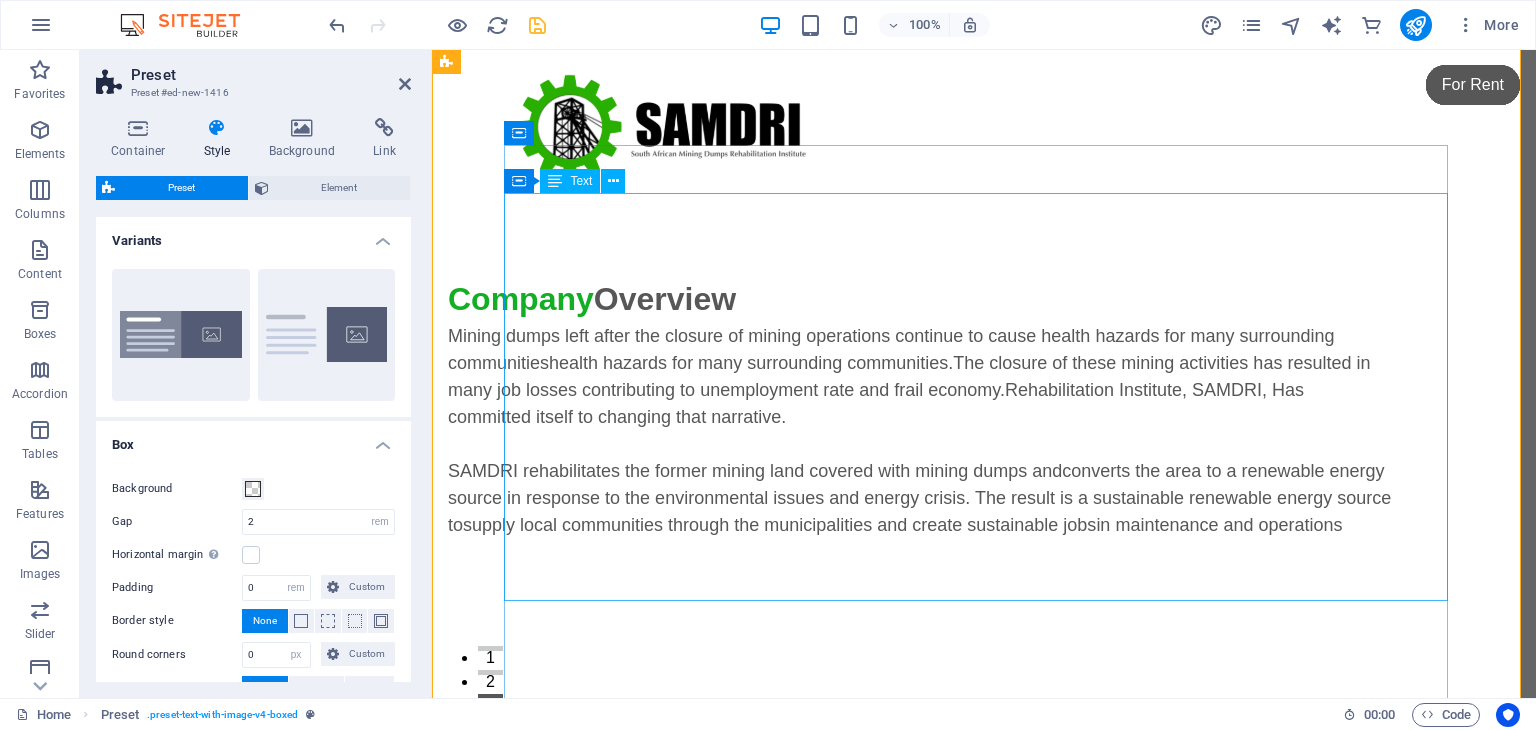scroll, scrollTop: 0, scrollLeft: 0, axis: both 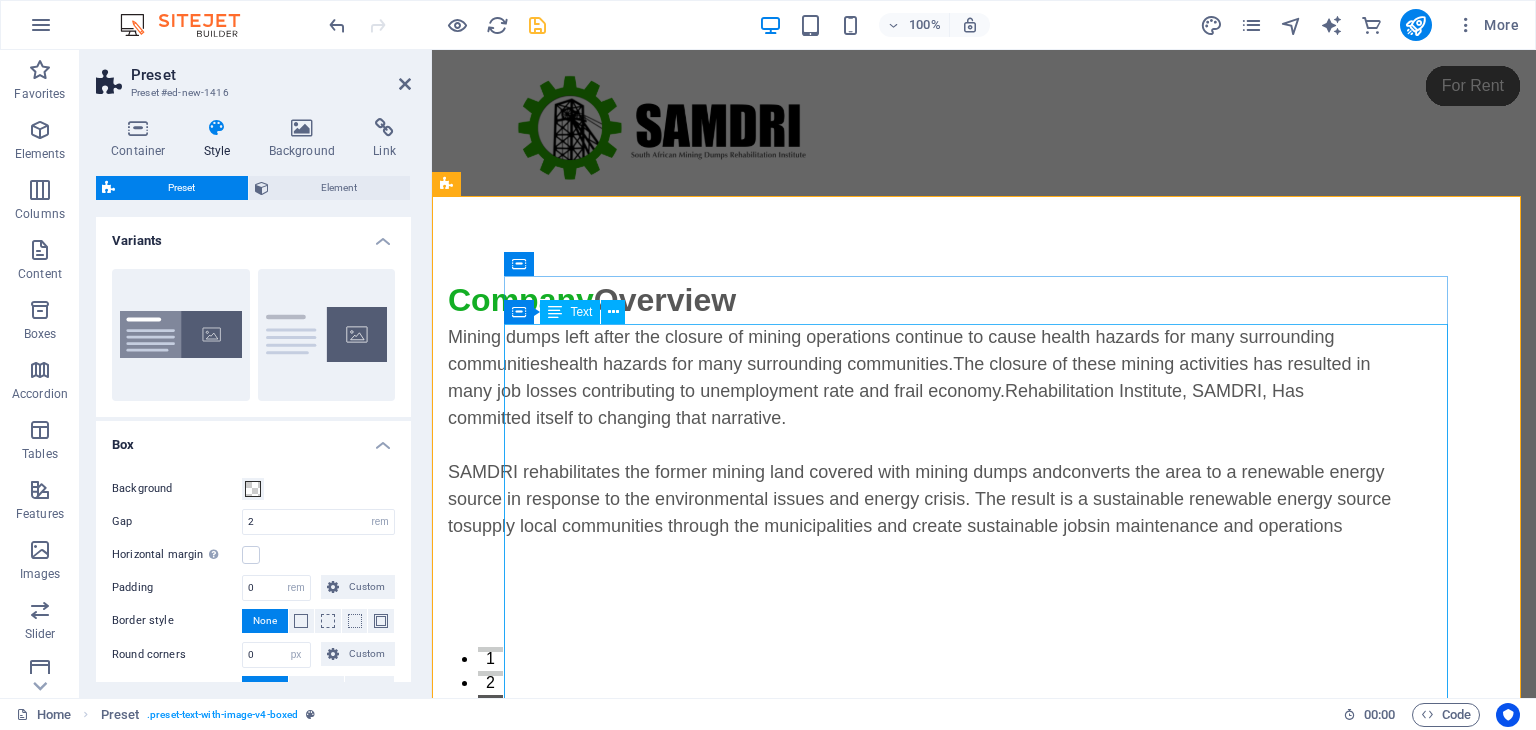 click on "Mining dumps left after the closure of mining operations continue to cause health hazards for many surrounding communities health hazards for many surrounding communities. The closure of these mining activities has resulted in many job losses contributing to unemployment rate and frail economy. Rehabilitation Institute, [ORGANIZATION], Has committed itself to changing that narrative.
[ORGANIZATION] rehabilitates the former mining land covered with mining dumps and converts the area to a renewable energy source in response to the environmental issues and energy crisis. The result is a sustainable renewable energy source to supply local communities through the municipalities and create sustainable jobs in maintenance and operations" at bounding box center (920, 528) 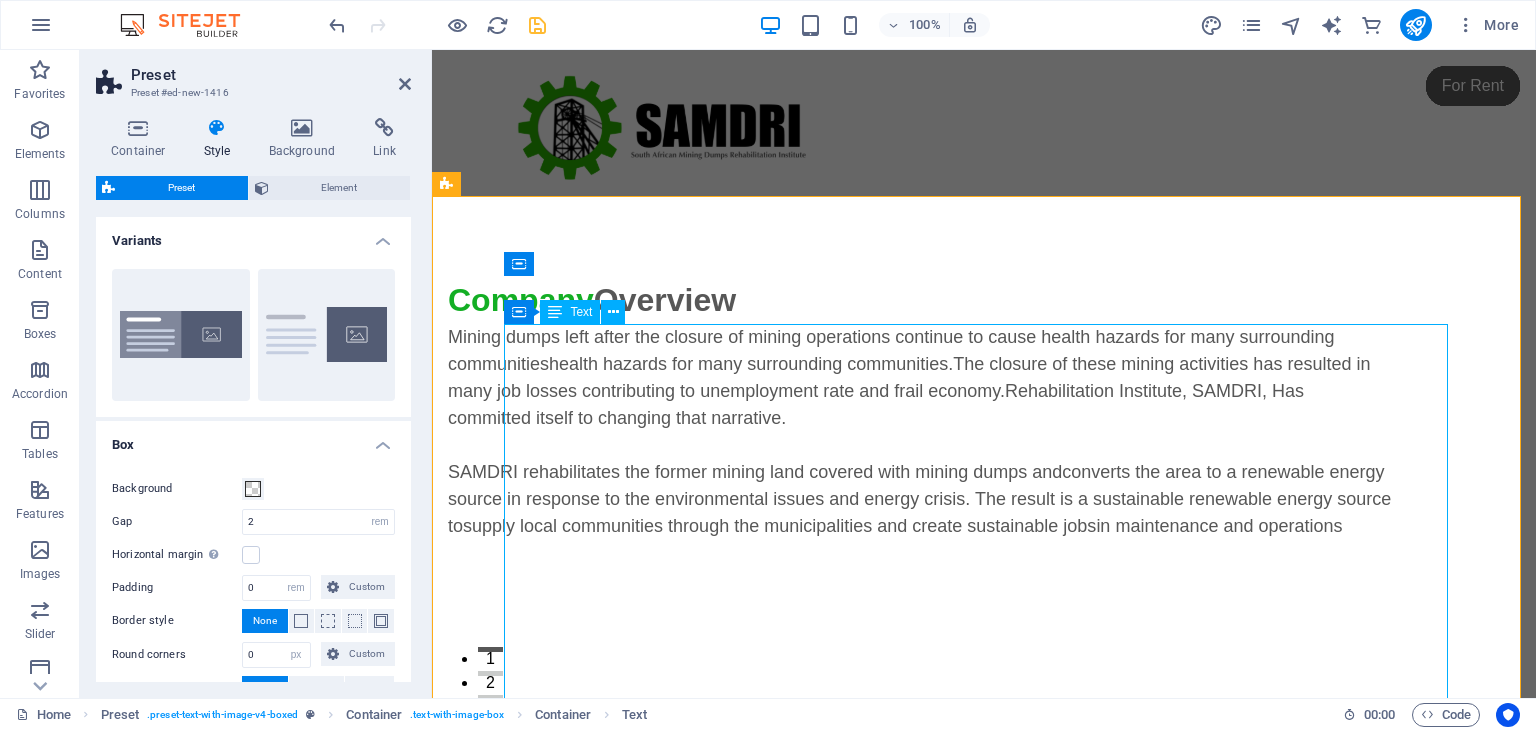 click on "Mining dumps left after the closure of mining operations continue to cause health hazards for many surrounding communities health hazards for many surrounding communities. The closure of these mining activities has resulted in many job losses contributing to unemployment rate and frail economy. Rehabilitation Institute, [ORGANIZATION], Has committed itself to changing that narrative.
[ORGANIZATION] rehabilitates the former mining land covered with mining dumps and converts the area to a renewable energy source in response to the environmental issues and energy crisis. The result is a sustainable renewable energy source to supply local communities through the municipalities and create sustainable jobs in maintenance and operations" at bounding box center [920, 528] 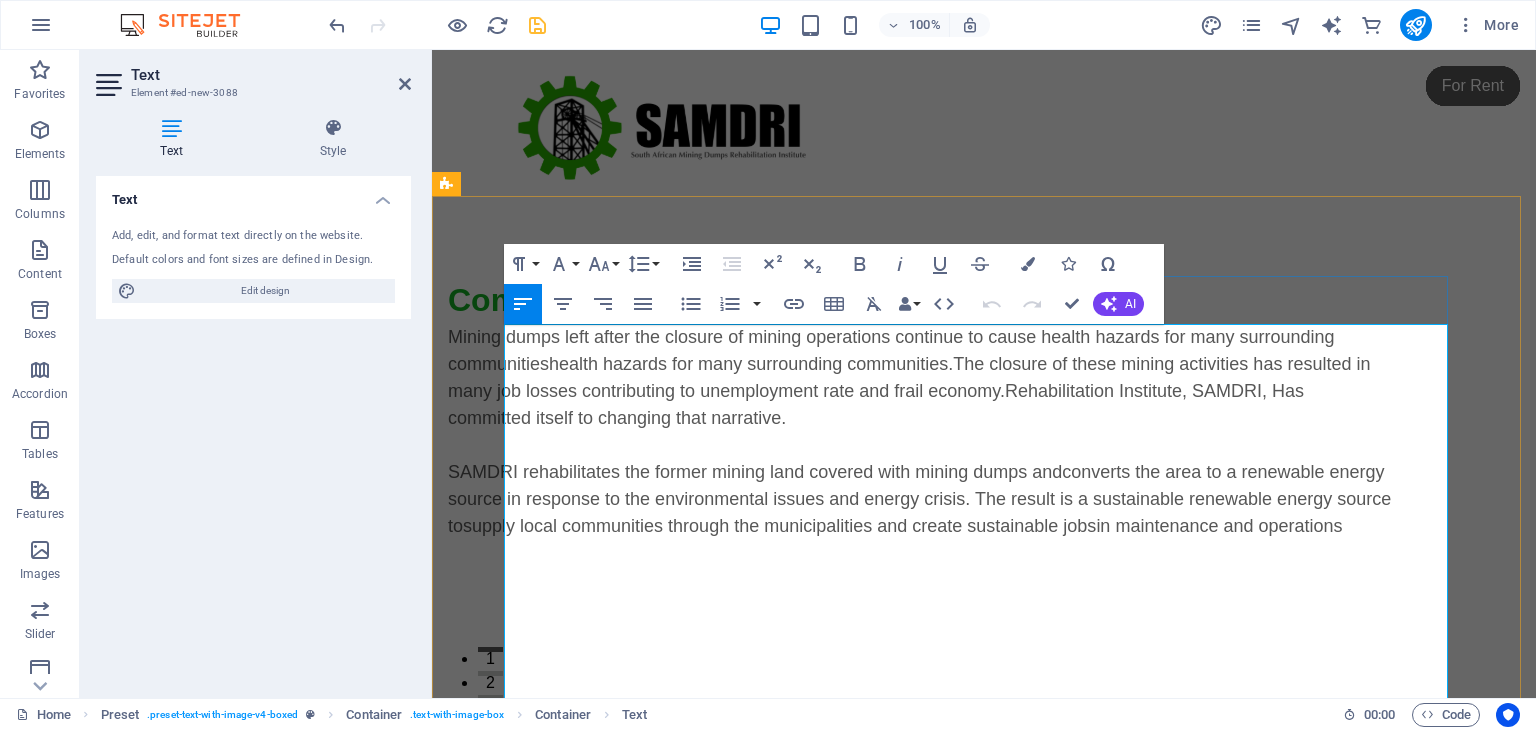 click on "[ORGANIZATION] rehabilitates the former mining land covered with mining dumps and converts the area to a renewable energy source in response to the environmental issues and energy crisis. The result is a sustainable renewable energy source to supply local communities through the municipalities and create sustainable jobs in maintenance and operations" at bounding box center [920, 499] 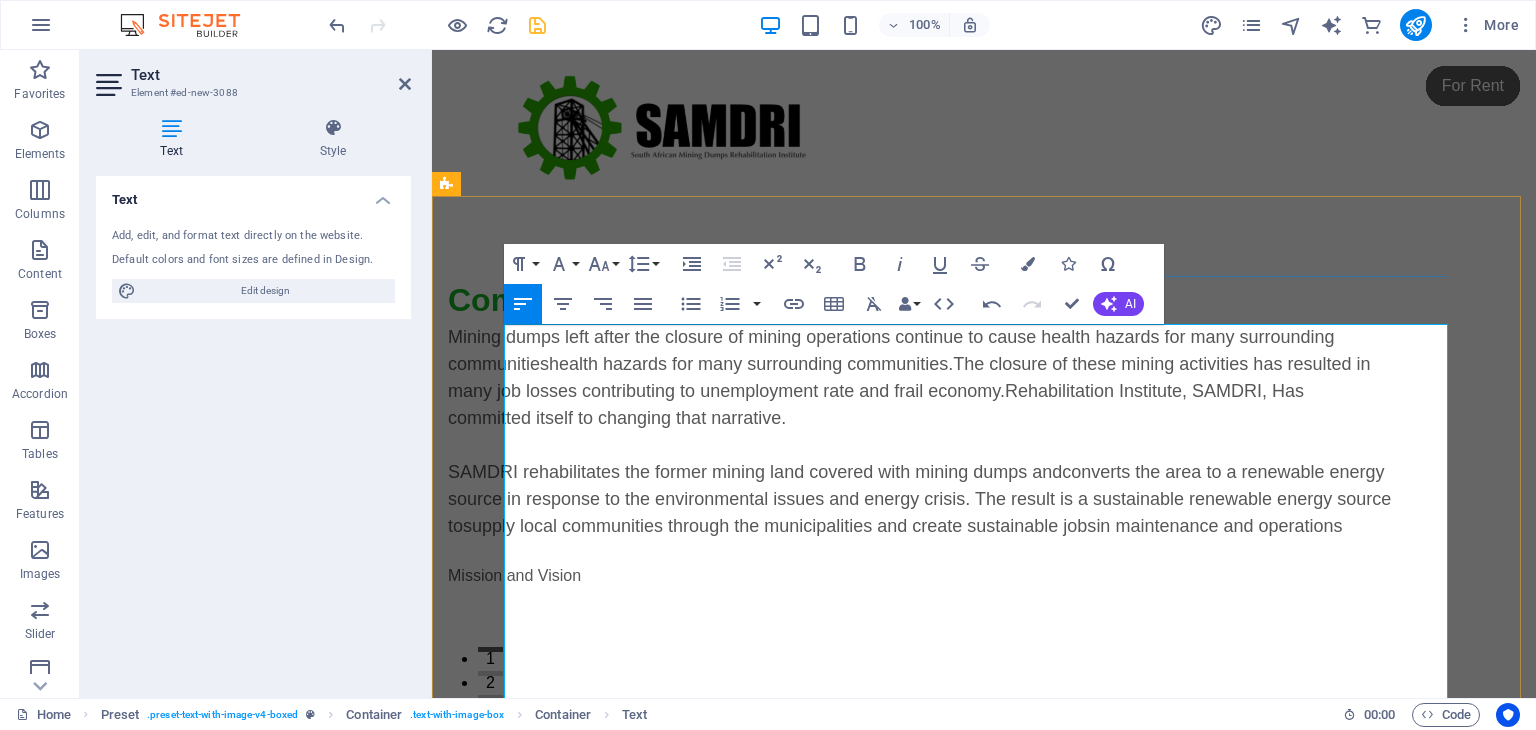 scroll, scrollTop: 0, scrollLeft: 7, axis: horizontal 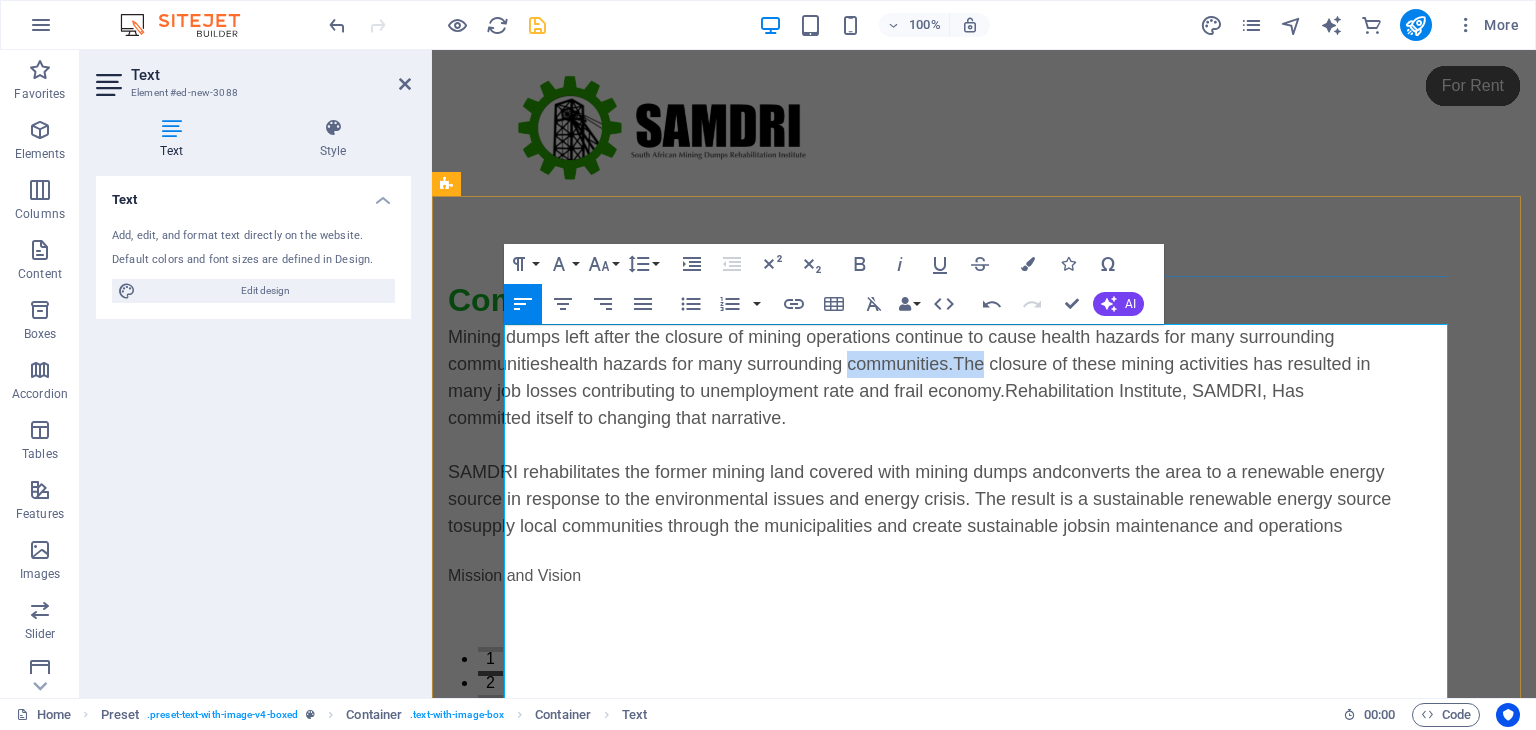 type 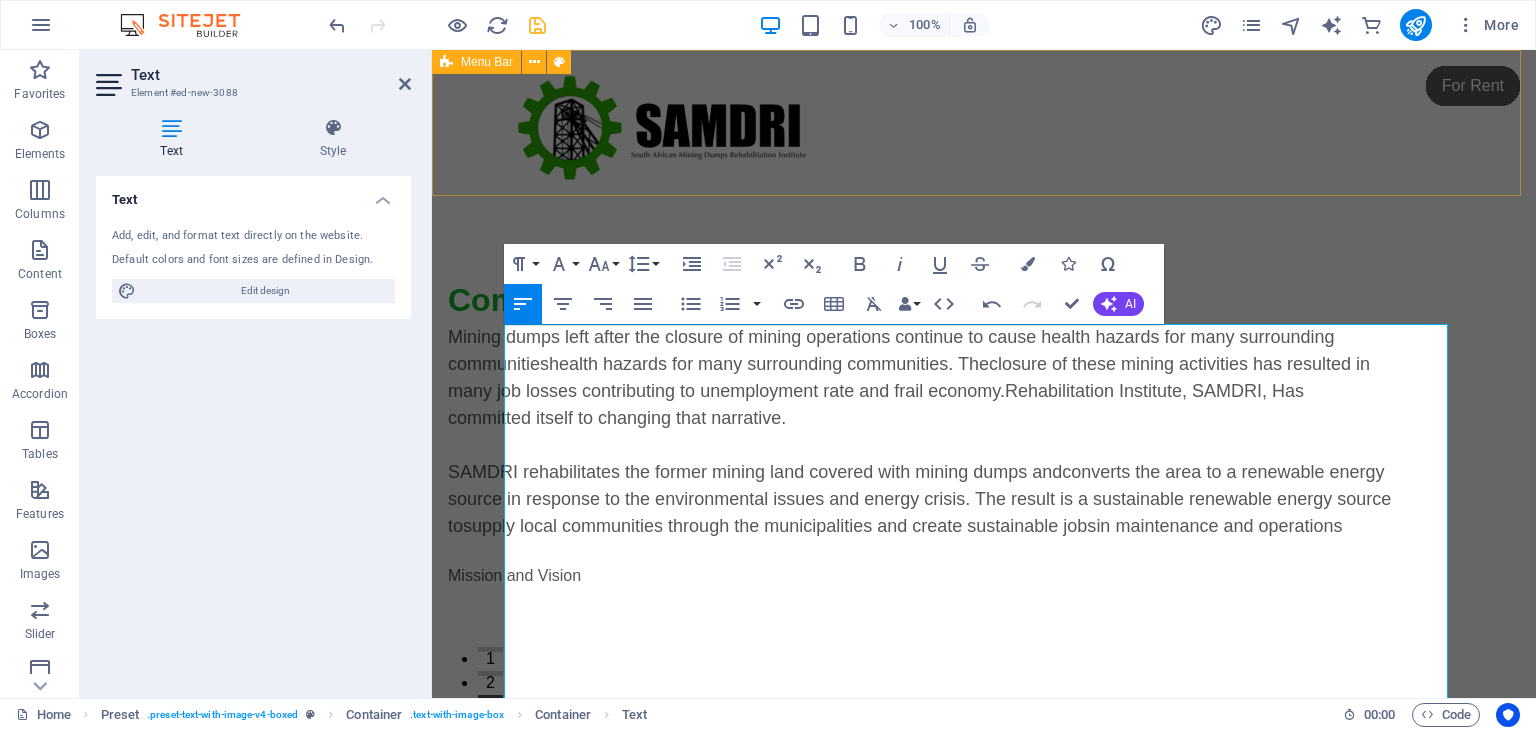 click at bounding box center (984, 123) 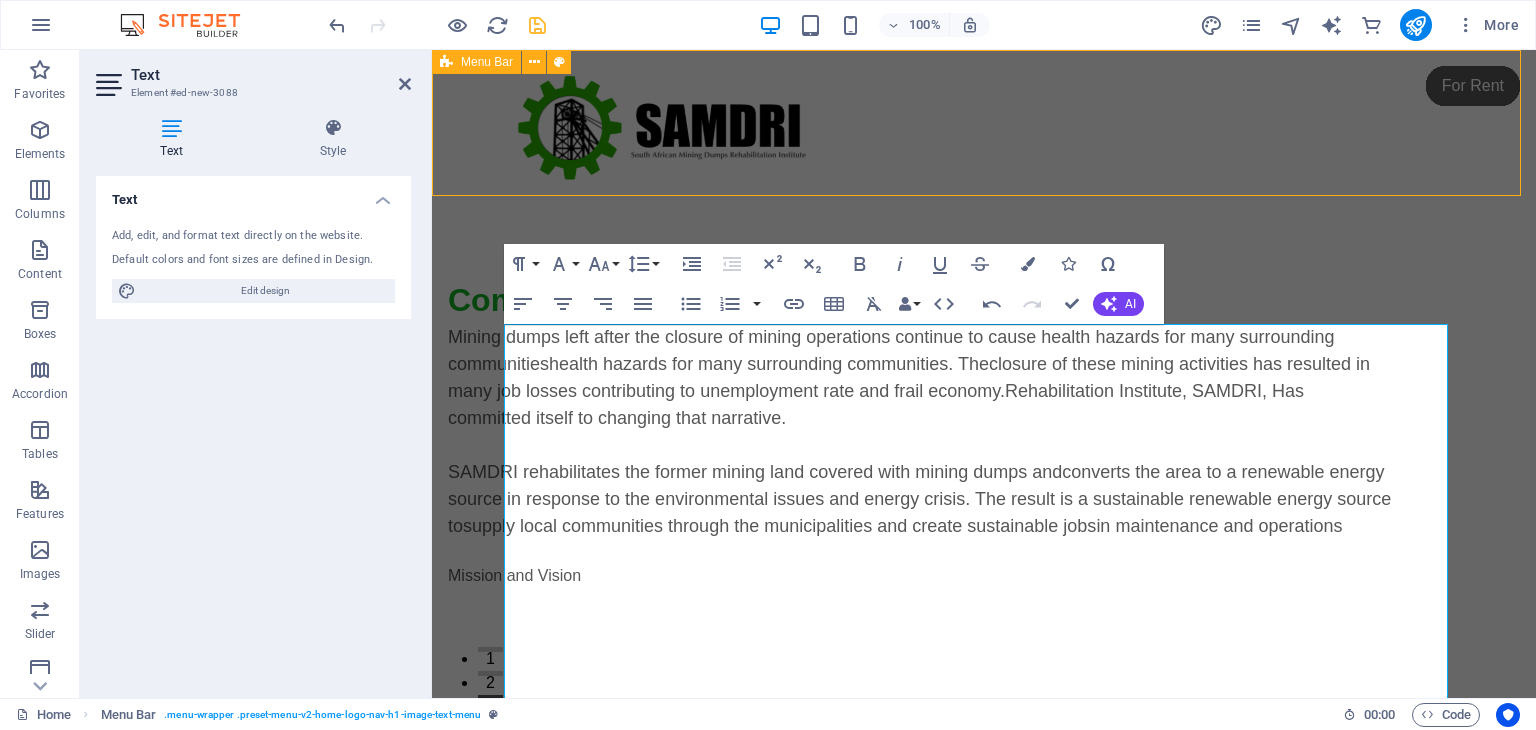 click at bounding box center (984, 123) 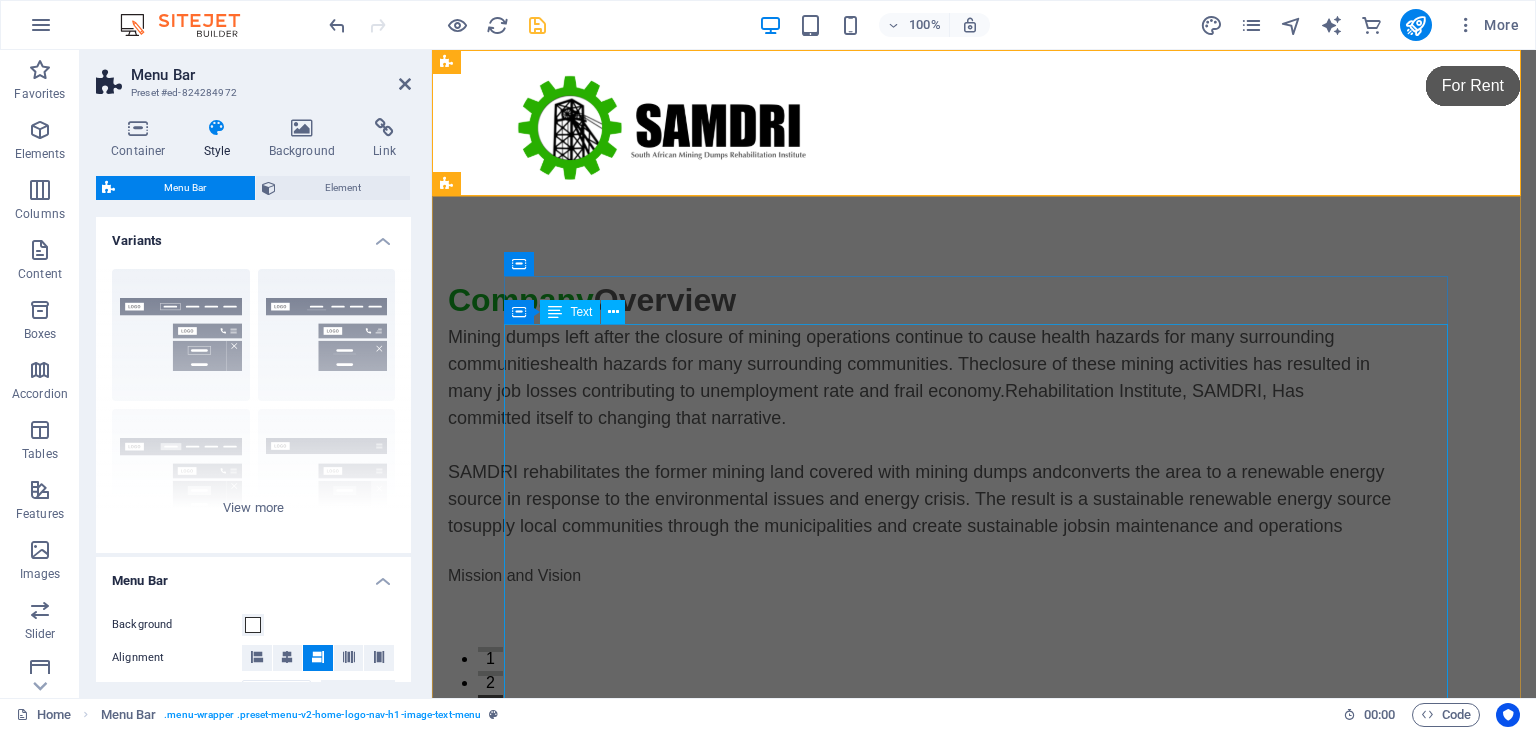 click on "Mining dumps left after the closure of mining operations continue to cause health hazards for many surrounding communities  health hazards for many surrounding communities. The  closure of these mining activities has resulted in many job losses contributing to unemployment rate and frail economy.  Rehabilitation Institute, SAMDRI, Has committed itself to changing that narrative.
SAMDRI rehabilitates the former mining land covered with mining dumps and  converts the area to a renewable energy source in response to the environmental issues and energy crisis. The result is a sustainable renewable energy source to  supply local communities through the municipalities and create sustainable jobs  in maintenance and operations Mission and Vision" at bounding box center (920, 552) 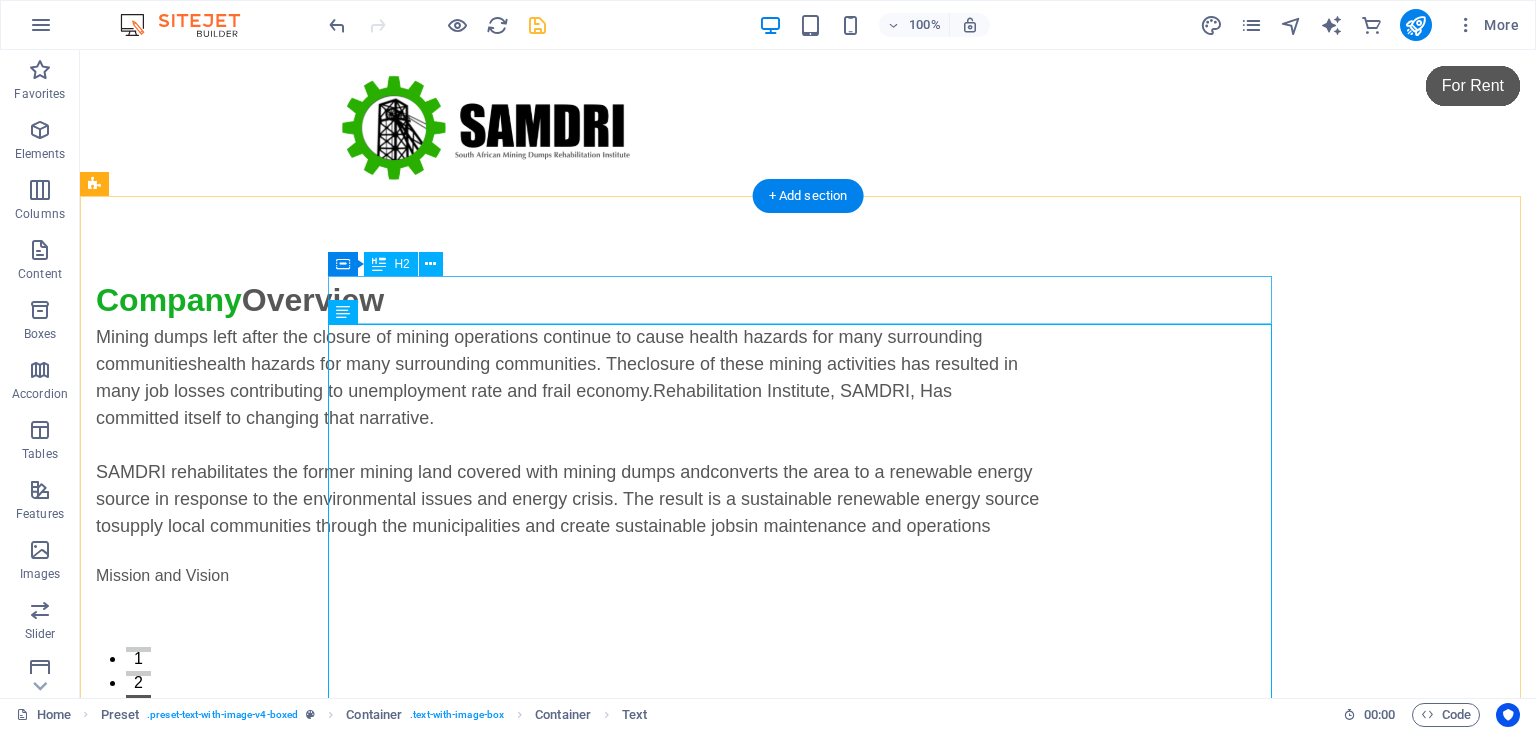 click on "Company Overview" at bounding box center (568, 300) 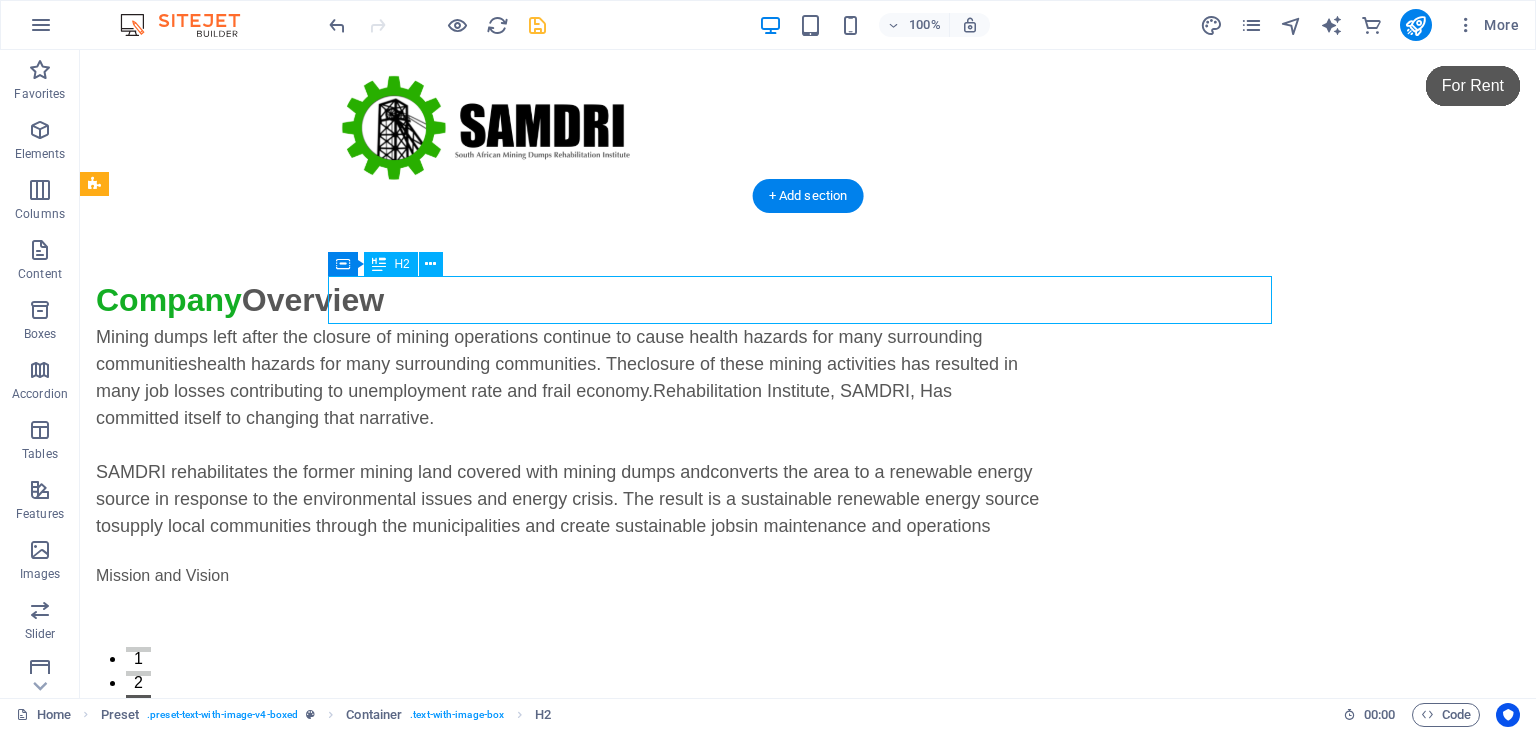 click on "Company Overview" at bounding box center [568, 300] 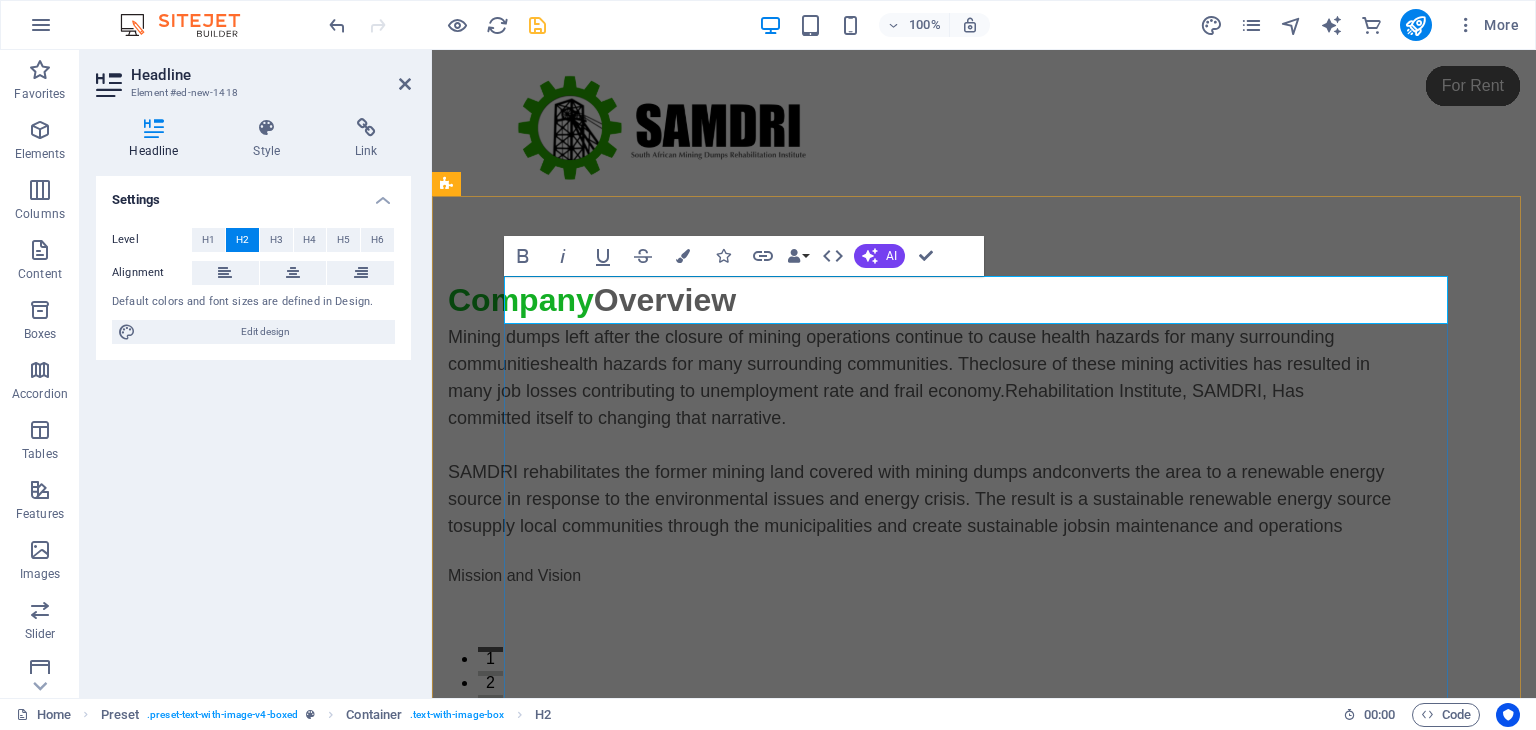 click on "Company  Overview" at bounding box center (920, 300) 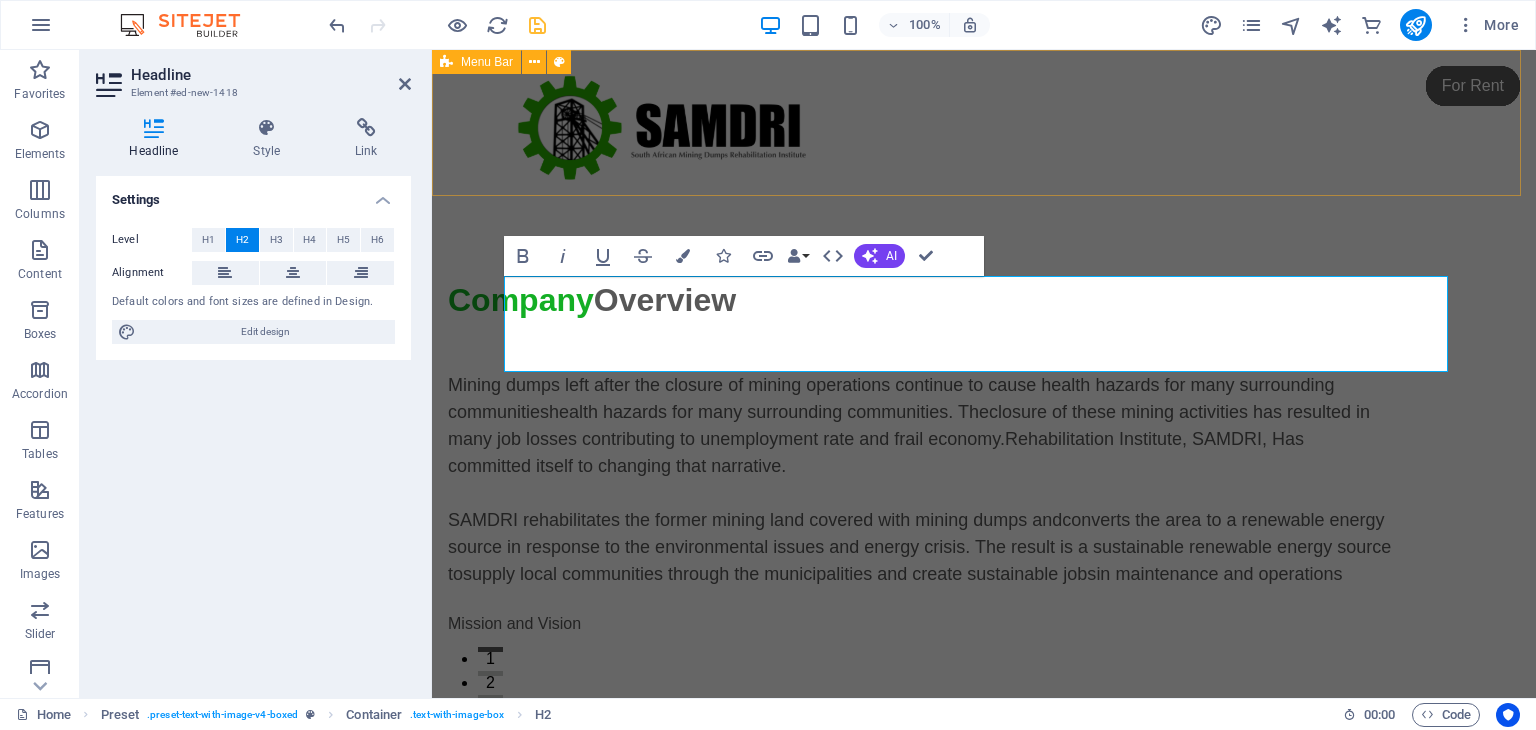 click at bounding box center (984, 123) 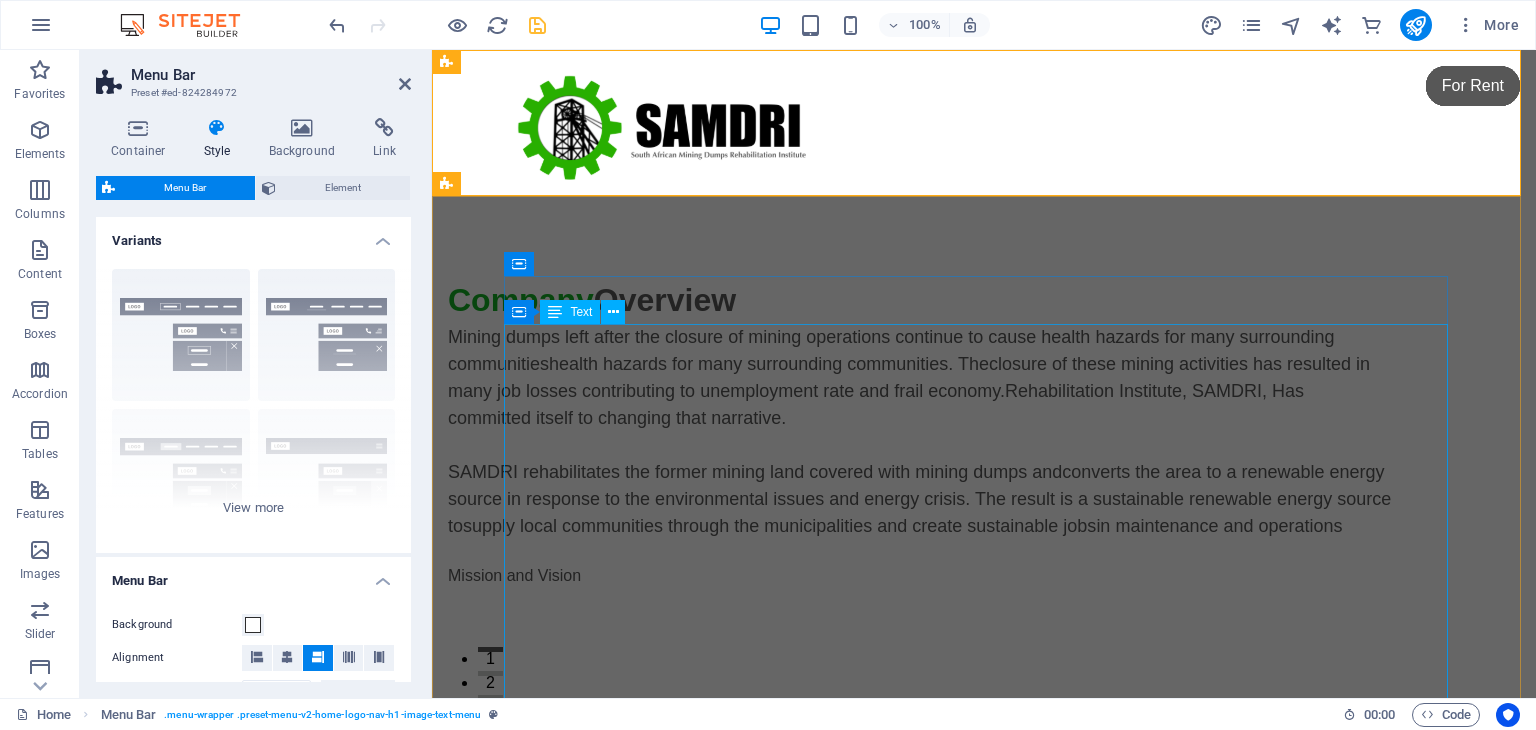 click on "Mining dumps left after the closure of mining operations continue to cause health hazards for many surrounding communities  health hazards for many surrounding communities. The  closure of these mining activities has resulted in many job losses contributing to unemployment rate and frail economy.  Rehabilitation Institute, SAMDRI, Has committed itself to changing that narrative.
SAMDRI rehabilitates the former mining land covered with mining dumps and  converts the area to a renewable energy source in response to the environmental issues and energy crisis. The result is a sustainable renewable energy source to  supply local communities through the municipalities and create sustainable jobs  in maintenance and operations Mission and Vision" at bounding box center [920, 552] 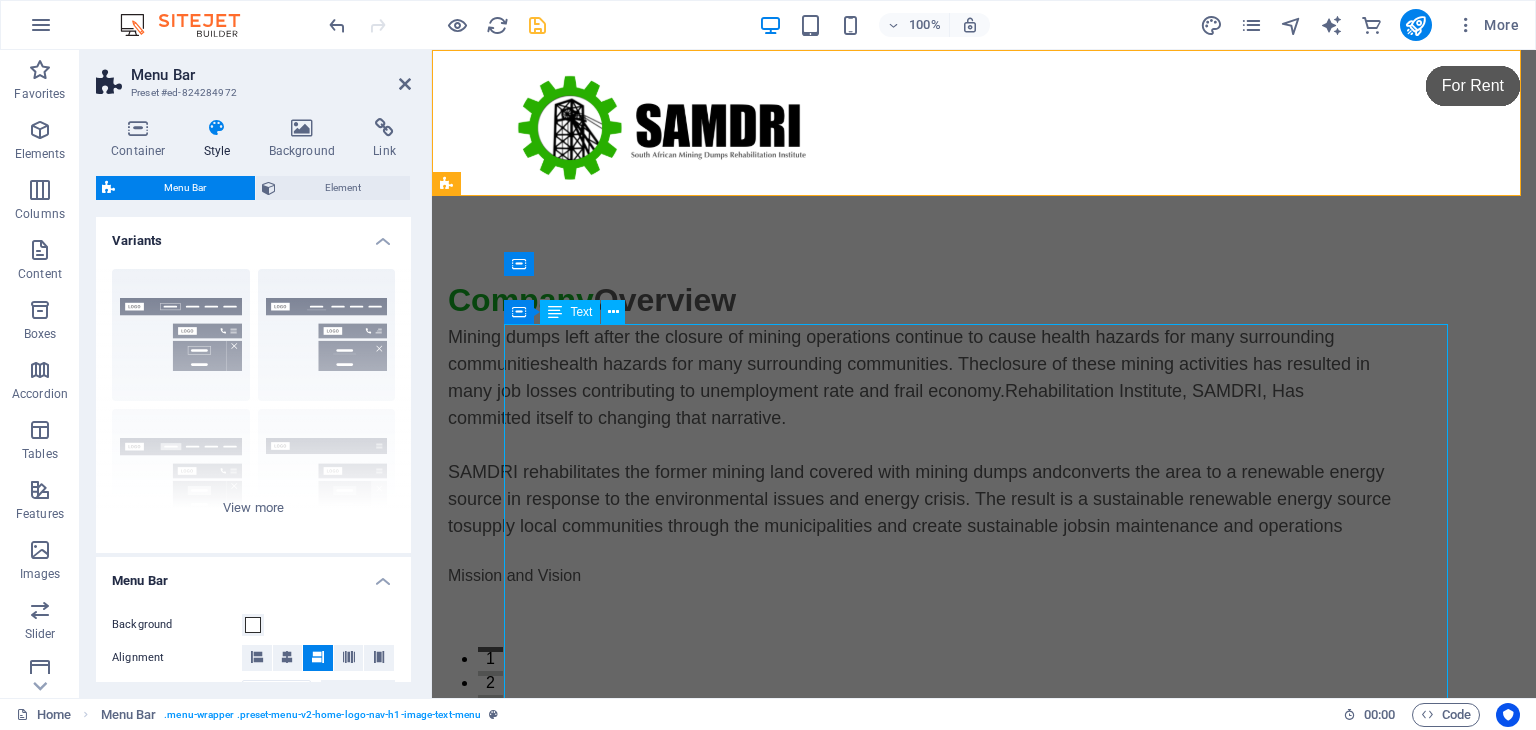 click on "Mining dumps left after the closure of mining operations continue to cause health hazards for many surrounding communities  health hazards for many surrounding communities. The  closure of these mining activities has resulted in many job losses contributing to unemployment rate and frail economy.  Rehabilitation Institute, SAMDRI, Has committed itself to changing that narrative.
SAMDRI rehabilitates the former mining land covered with mining dumps and  converts the area to a renewable energy source in response to the environmental issues and energy crisis. The result is a sustainable renewable energy source to  supply local communities through the municipalities and create sustainable jobs  in maintenance and operations Mission and Vision" at bounding box center (920, 552) 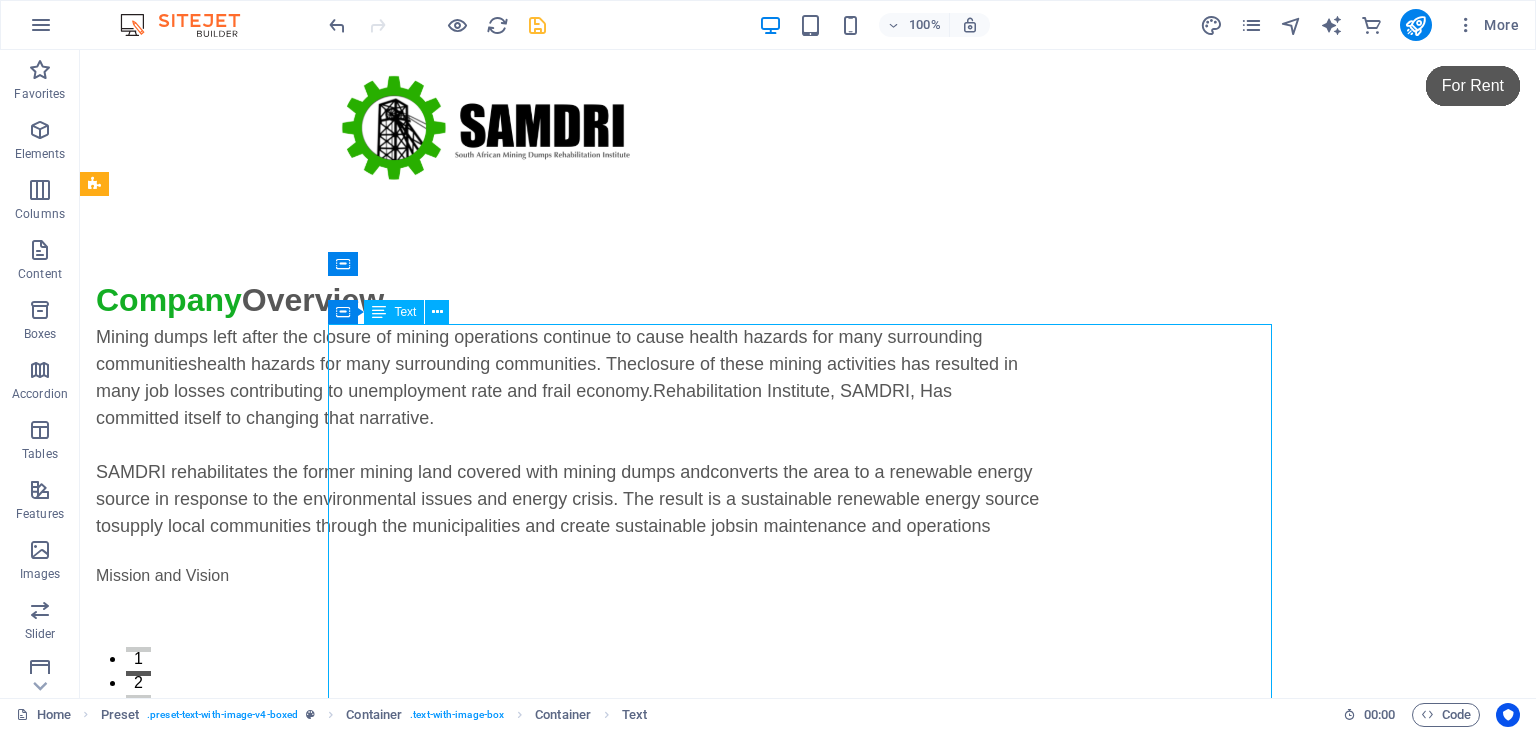click on "Mining dumps left after the closure of mining operations continue to cause health hazards for many surrounding communities  health hazards for many surrounding communities. The  closure of these mining activities has resulted in many job losses contributing to unemployment rate and frail economy.  Rehabilitation Institute, SAMDRI, Has committed itself to changing that narrative.
SAMDRI rehabilitates the former mining land covered with mining dumps and  converts the area to a renewable energy source in response to the environmental issues and energy crisis. The result is a sustainable renewable energy source to  supply local communities through the municipalities and create sustainable jobs  in maintenance and operations Mission and Vision" at bounding box center (568, 552) 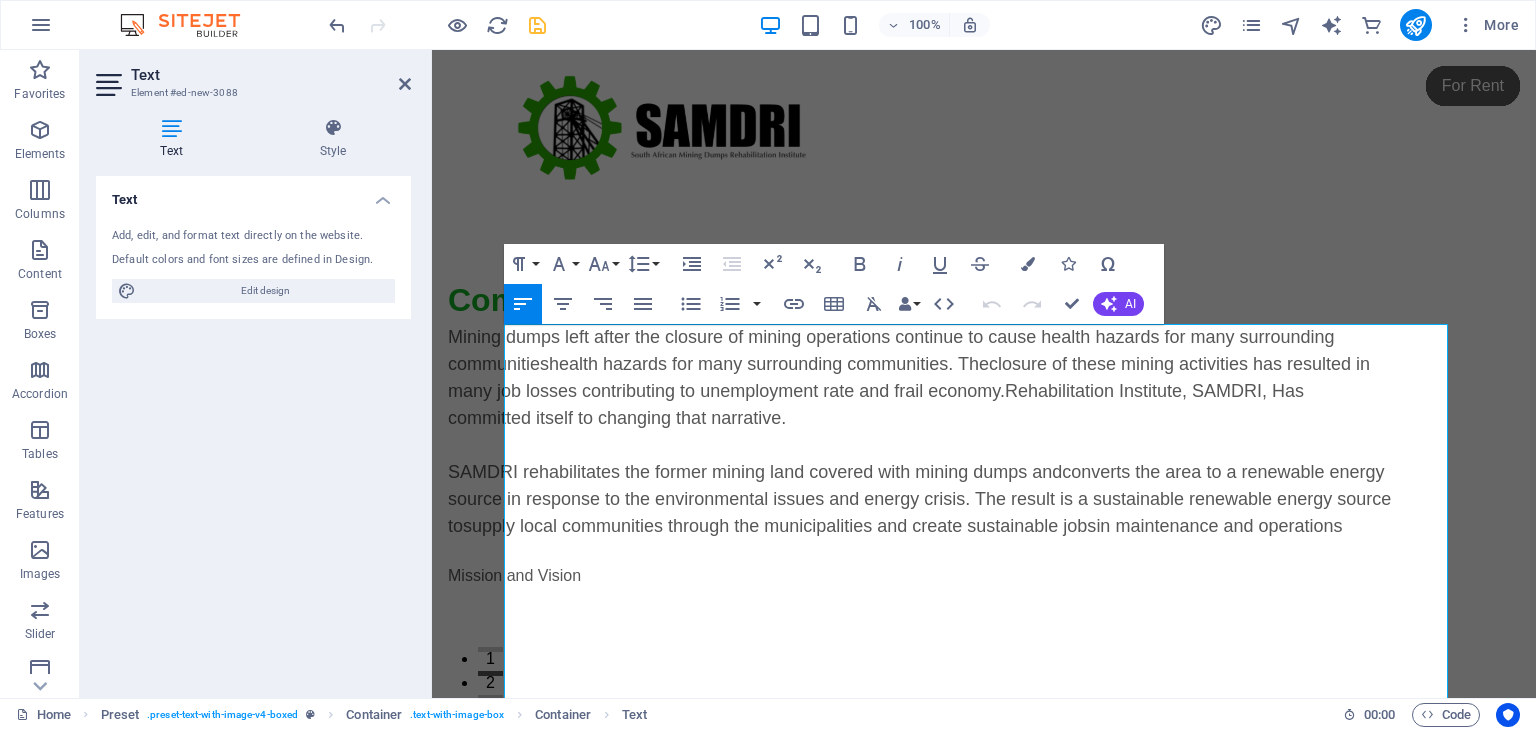 click on "Text Add, edit, and format text directly on the website. Default colors and font sizes are defined in Design. Edit design Alignment Left aligned Centered Right aligned" at bounding box center (253, 429) 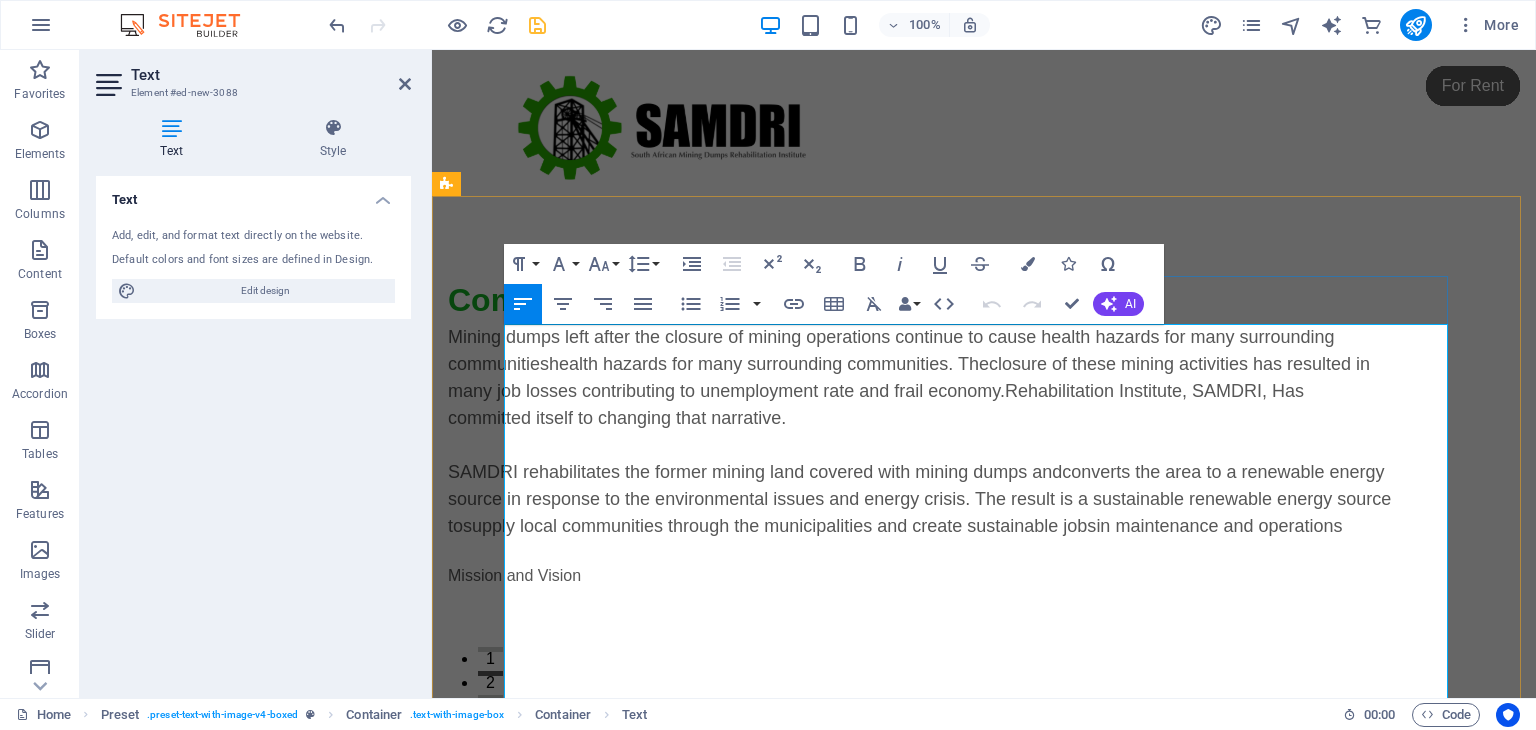 click on "Mining dumps left after the closure of mining operations continue to cause health hazards for many surrounding communities" at bounding box center [891, 350] 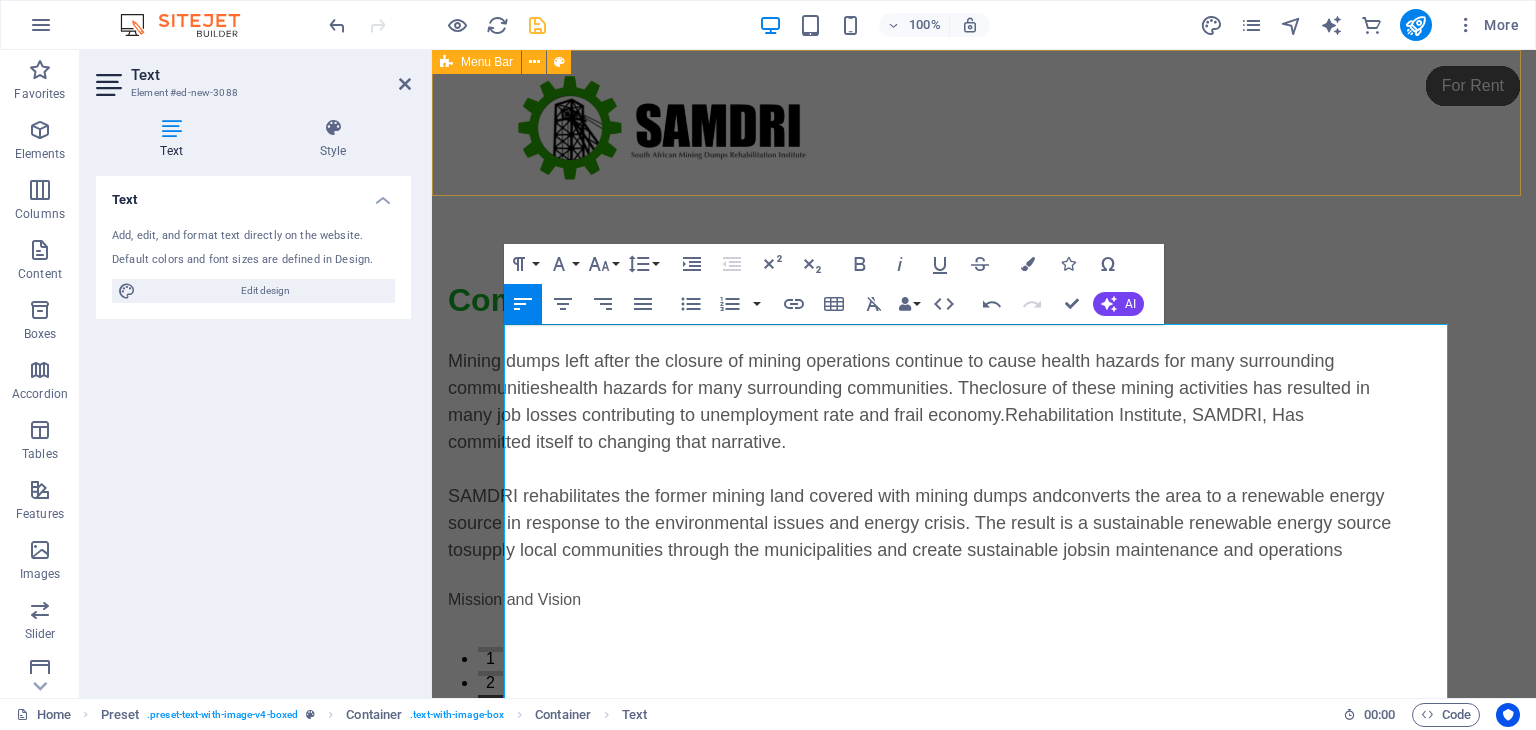 click at bounding box center [984, 123] 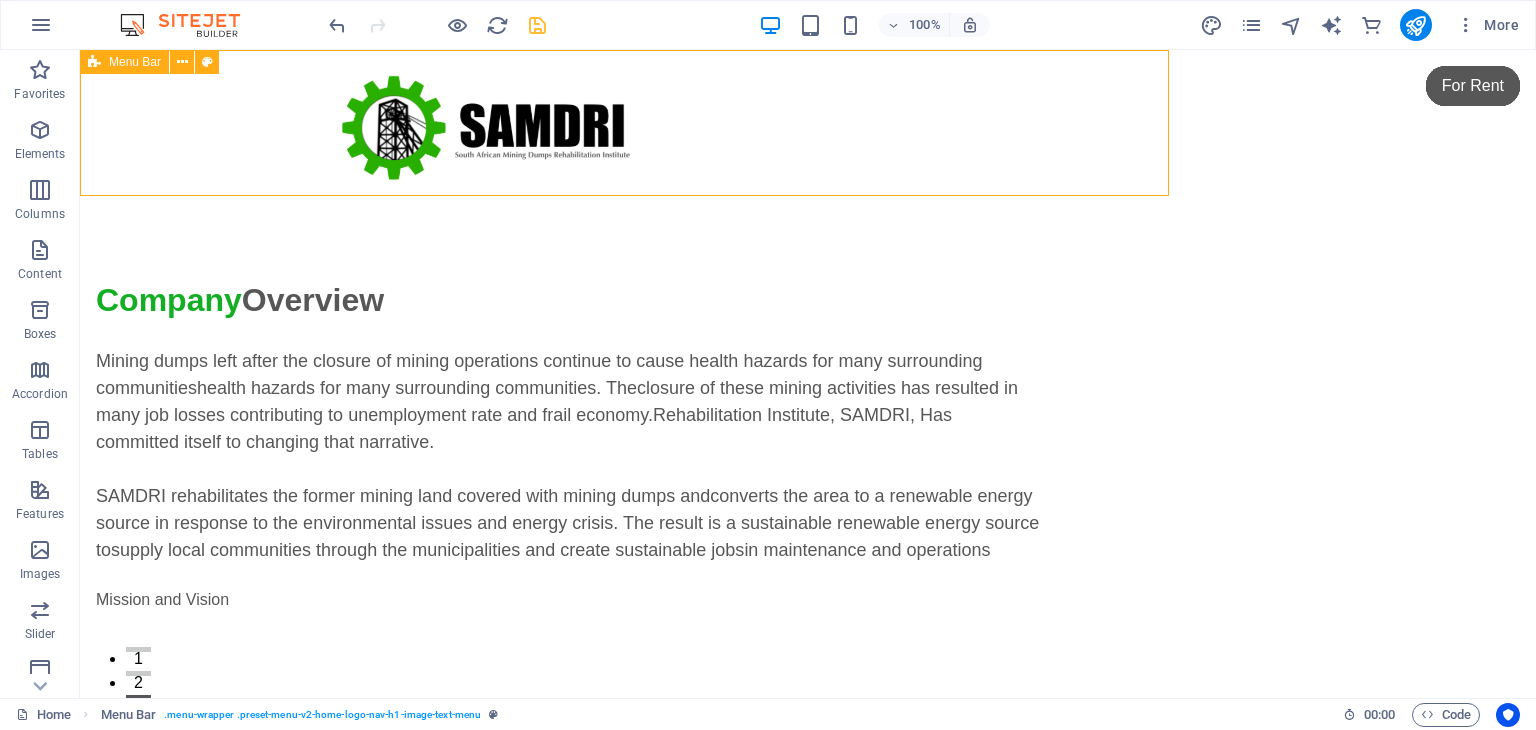 click at bounding box center (808, 123) 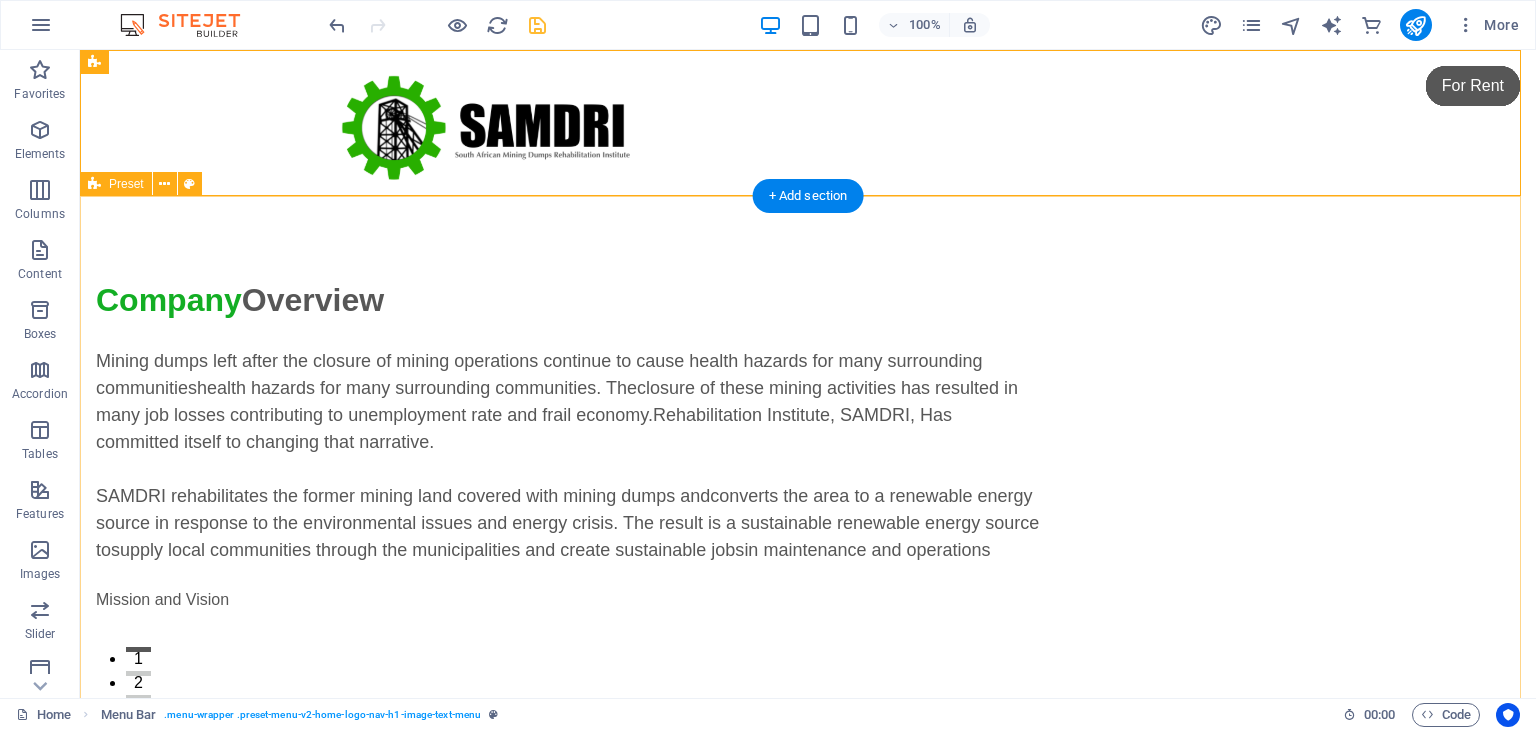 click on "Company  Overview Mining dumps left after the closure of mining operations continue to cause health hazards for many surrounding communities  health hazards for many surrounding communities. The  closure of these mining activities has resulted in many job losses contributing to unemployment rate and frail economy.  Rehabilitation Institute, SAMDRI, Has committed itself to changing that narrative.
SAMDRI rehabilitates the former mining land covered with mining dumps and  converts the area to a renewable energy source in response to the environmental issues and energy crisis. The result is a sustainable renewable energy source to  supply local communities through the municipalities and create sustainable jobs  in maintenance and operations Mission and Vision" at bounding box center [808, 702] 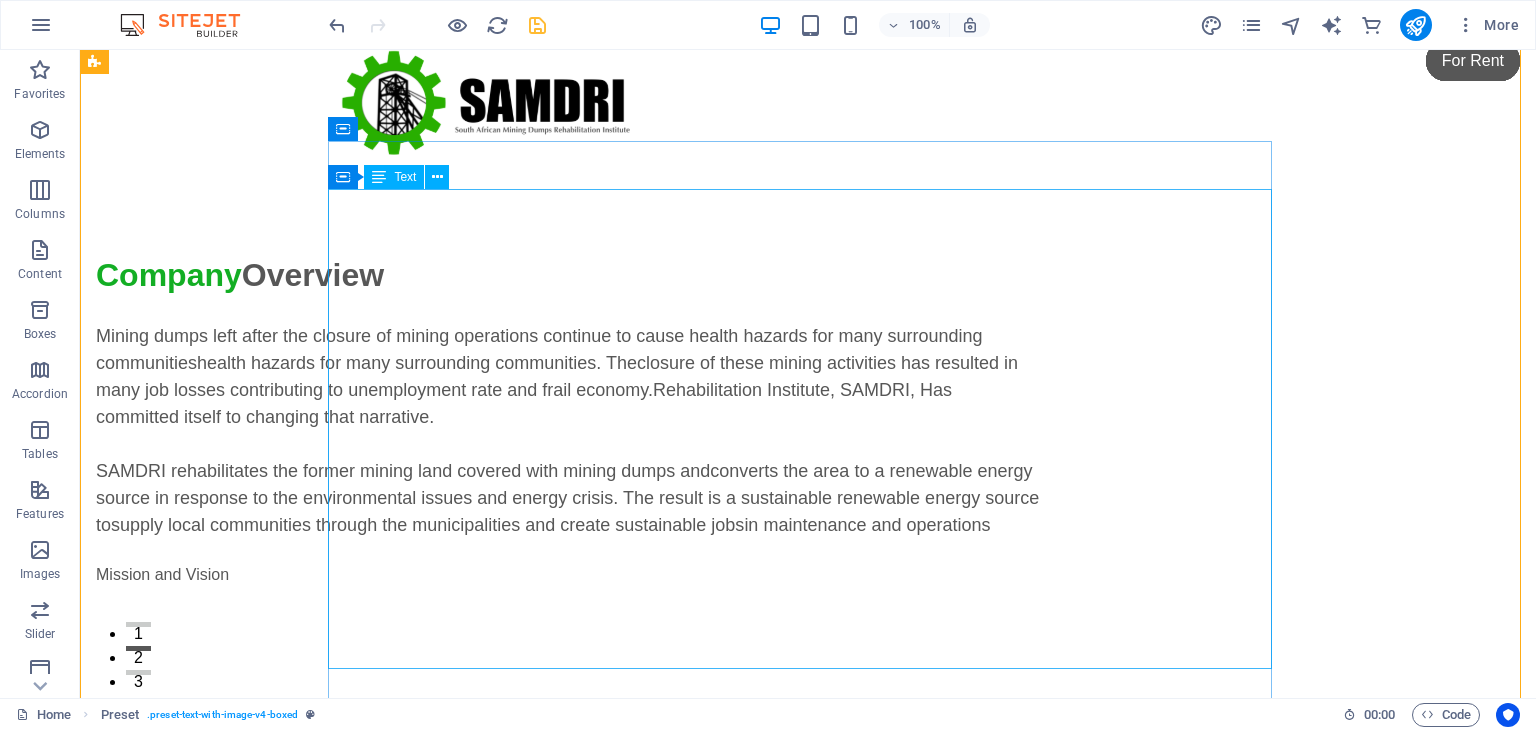 scroll, scrollTop: 8, scrollLeft: 0, axis: vertical 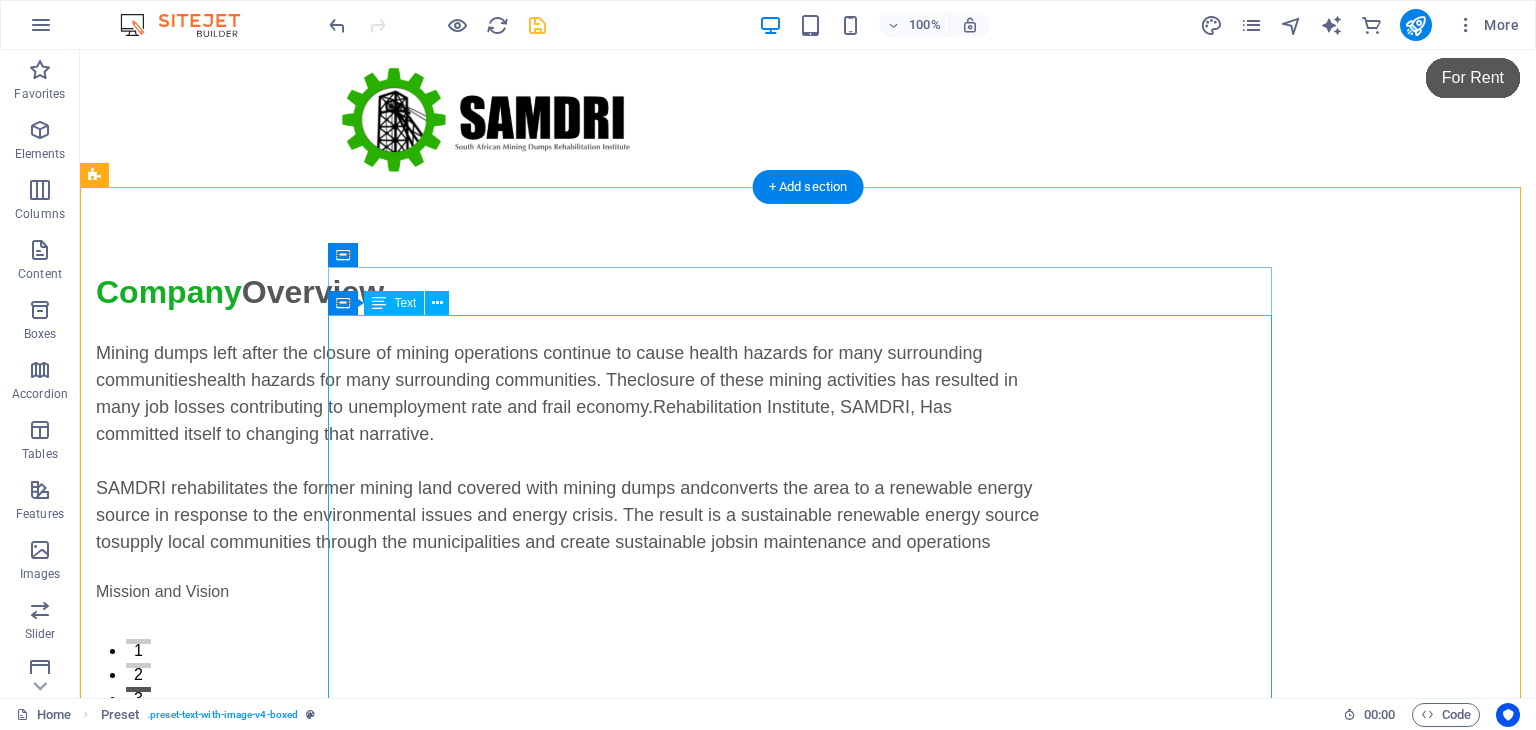 click on "Mining dumps left after the closure of mining operations continue to cause health hazards for many surrounding communities  health hazards for many surrounding communities. The  closure of these mining activities has resulted in many job losses contributing to unemployment rate and frail economy.  Rehabilitation Institute, SAMDRI, Has committed itself to changing that narrative.
SAMDRI rehabilitates the former mining land covered with mining dumps and  converts the area to a renewable energy source in response to the environmental issues and energy crisis. The result is a sustainable renewable energy source to  supply local communities through the municipalities and create sustainable jobs  in maintenance and operations Mission and Vision" at bounding box center (568, 556) 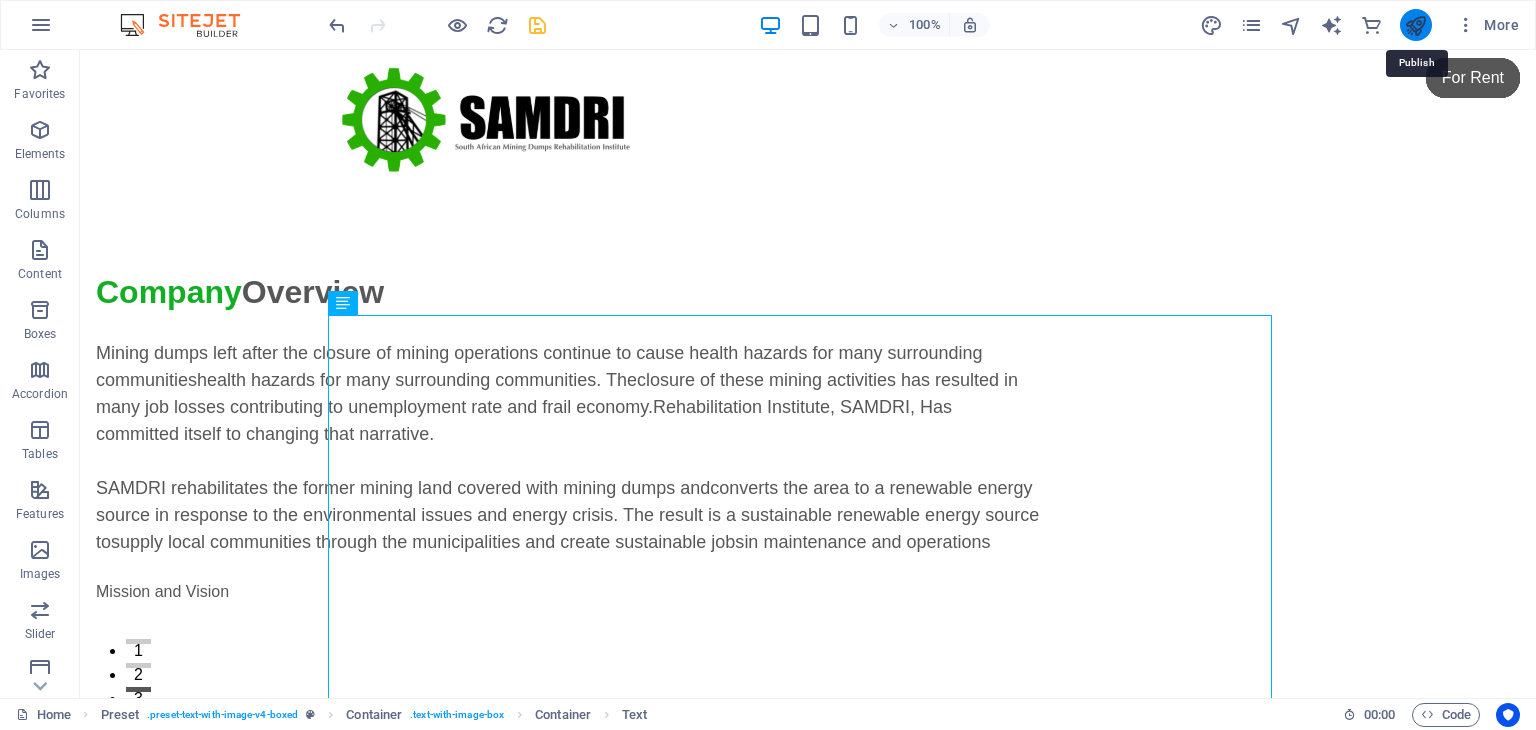 click at bounding box center (1415, 25) 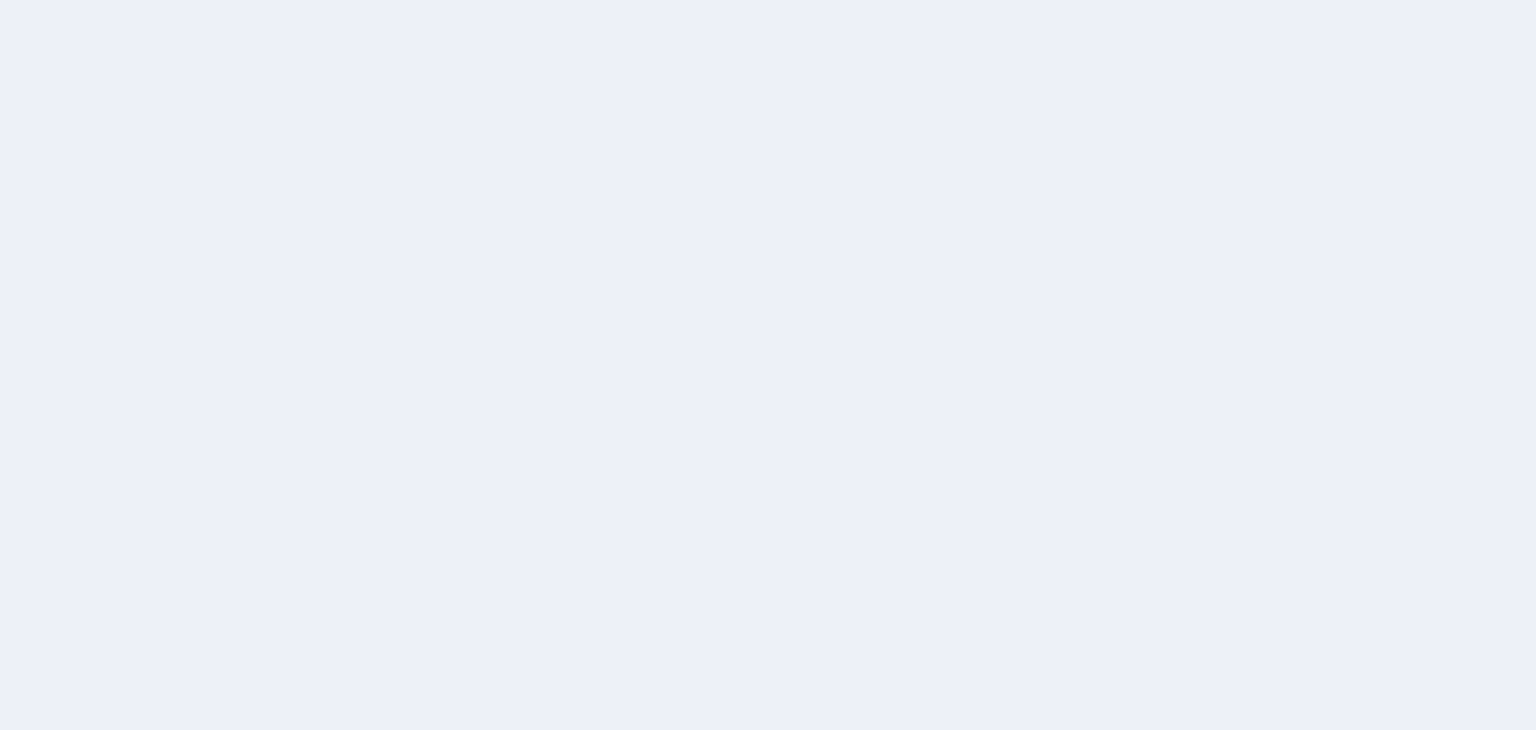 scroll, scrollTop: 0, scrollLeft: 0, axis: both 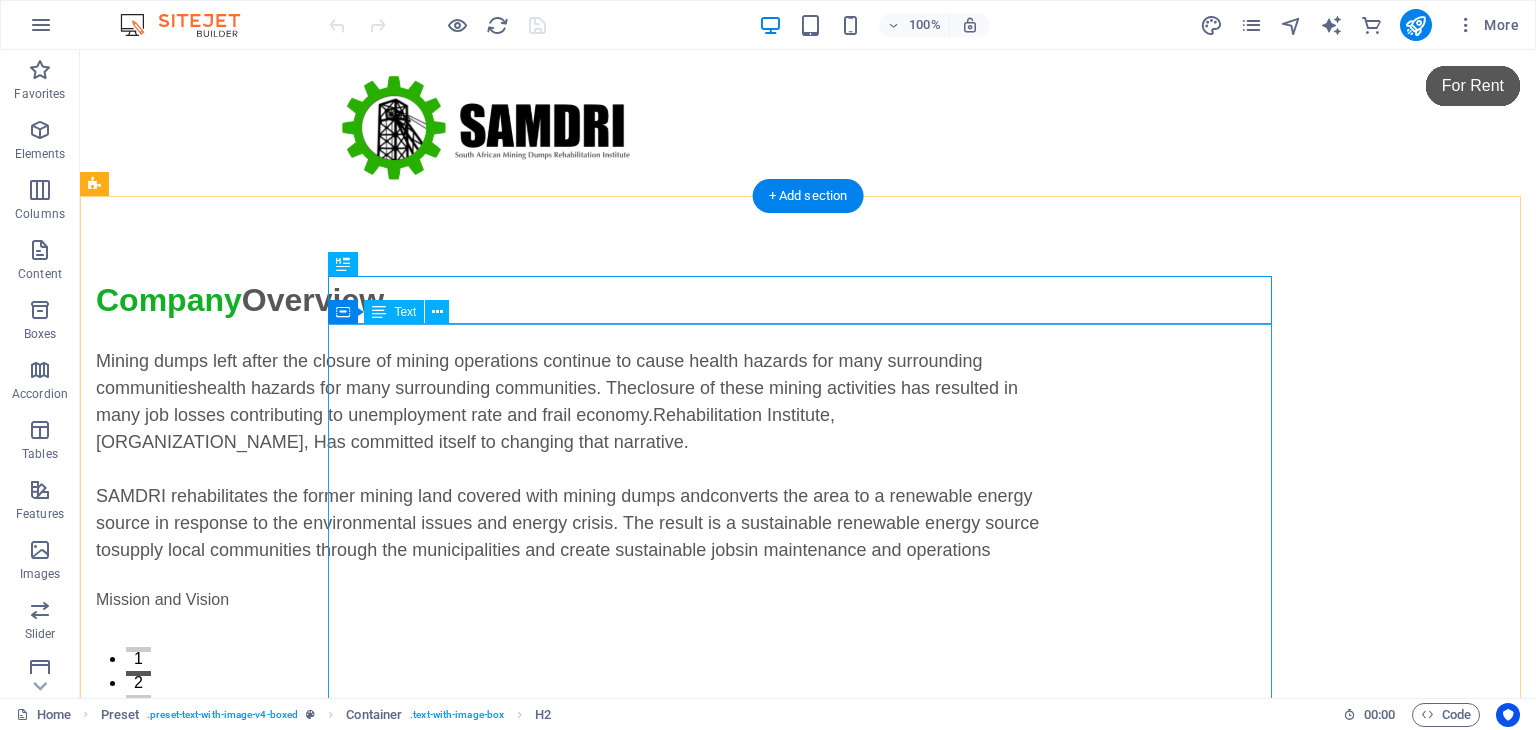 click on "Mining dumps left after the closure of mining operations continue to cause health hazards for many surrounding communities  health hazards for many surrounding communities. The  closure of these mining activities has resulted in many job losses contributing to unemployment rate and frail economy.  Rehabilitation Institute, SAMDRI, Has committed itself to changing that narrative.
SAMDRI rehabilitates the former mining land covered with mining dumps and  converts the area to a renewable energy source in response to the environmental issues and energy crisis. The result is a sustainable renewable energy source to  supply local communities through the municipalities and create sustainable jobs  in maintenance and operations Mission and Vision" at bounding box center [568, 564] 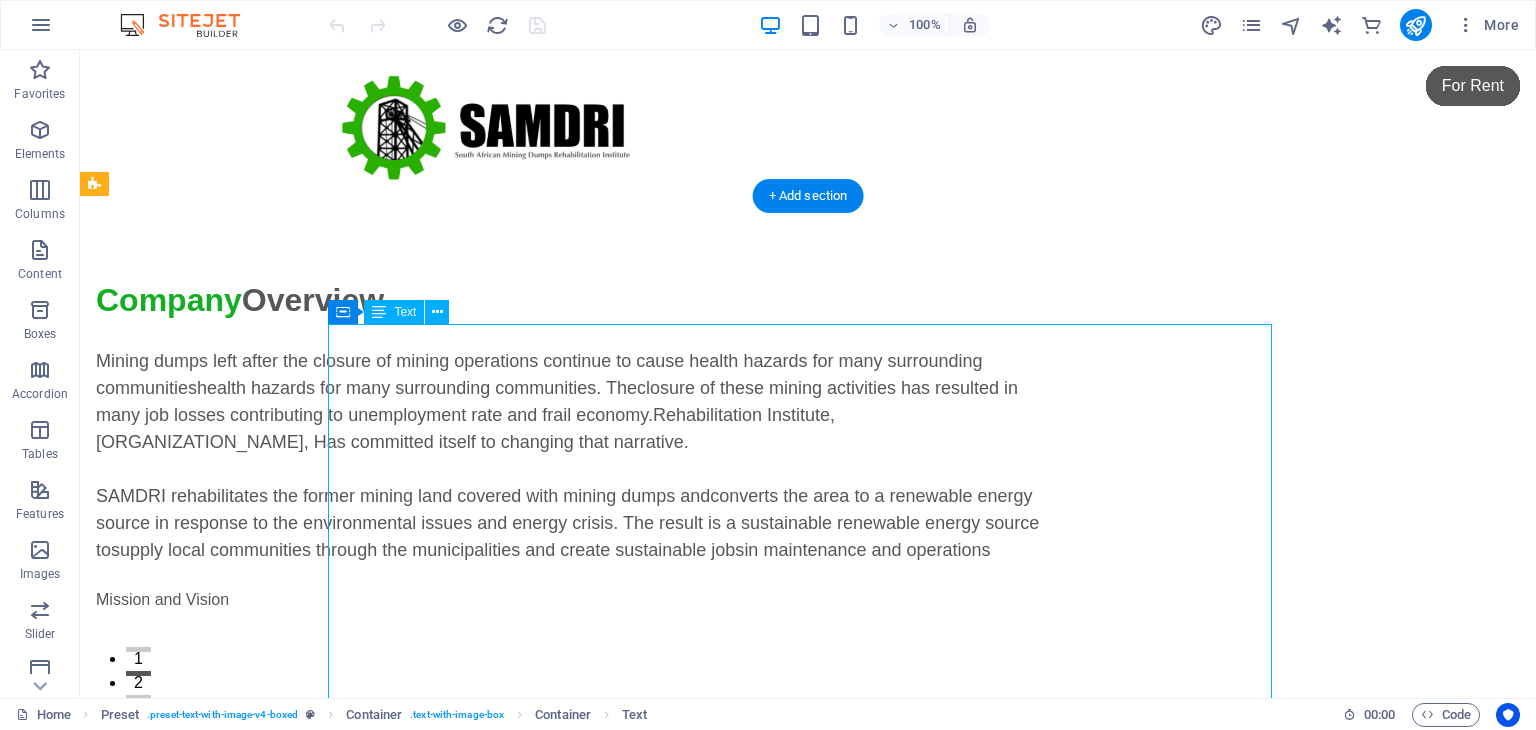 click on "Mining dumps left after the closure of mining operations continue to cause health hazards for many surrounding communities  health hazards for many surrounding communities. The  closure of these mining activities has resulted in many job losses contributing to unemployment rate and frail economy.  Rehabilitation Institute, SAMDRI, Has committed itself to changing that narrative.
SAMDRI rehabilitates the former mining land covered with mining dumps and  converts the area to a renewable energy source in response to the environmental issues and energy crisis. The result is a sustainable renewable energy source to  supply local communities through the municipalities and create sustainable jobs  in maintenance and operations Mission and Vision" at bounding box center (568, 564) 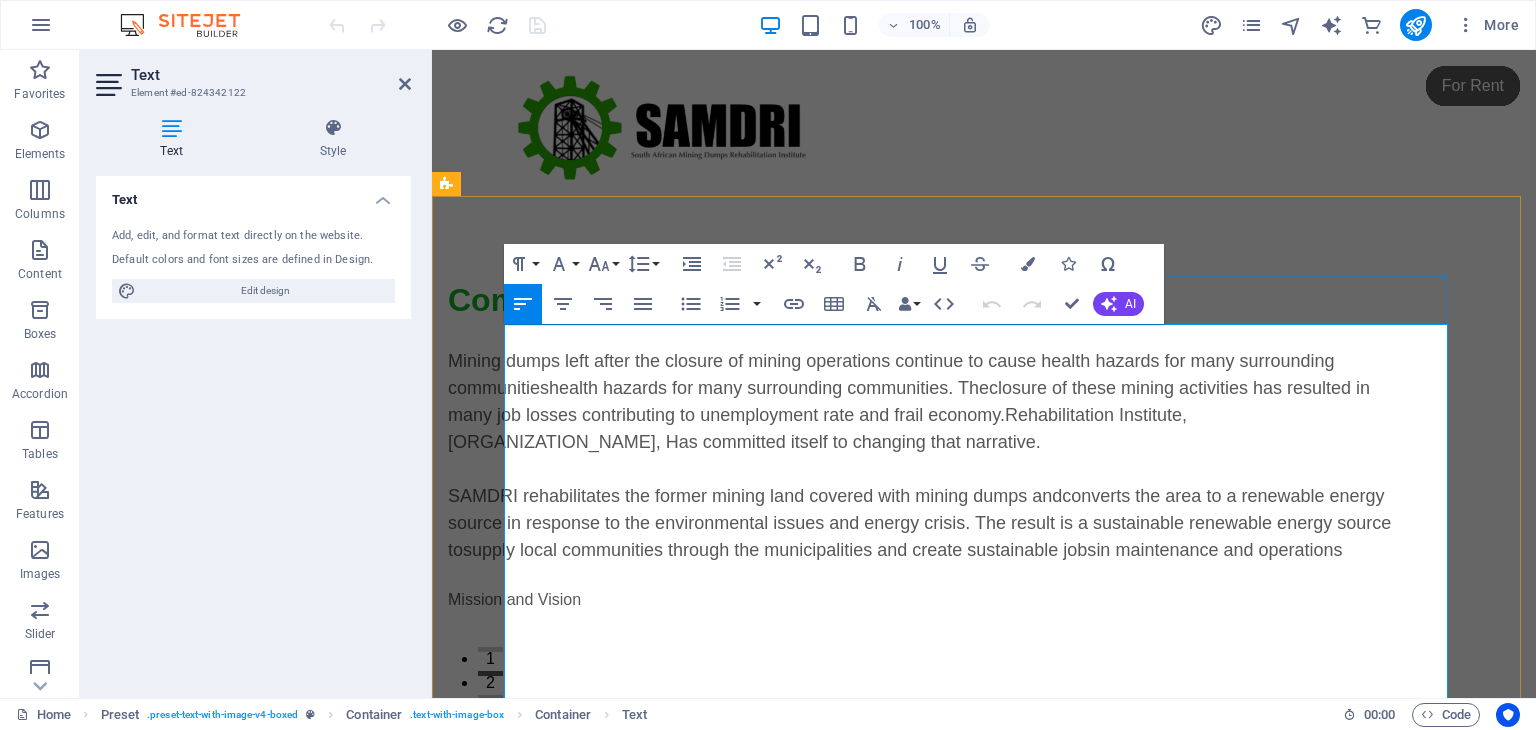 click on "Mining dumps left after the closure of mining operations continue to cause health hazards for many surrounding communities  health hazards for many surrounding communities. The  closure of these mining activities has resulted in many job losses contributing to unemployment rate and frail economy.  Rehabilitation Institute, SAMDRI, Has committed itself to changing that narrative." at bounding box center [920, 402] 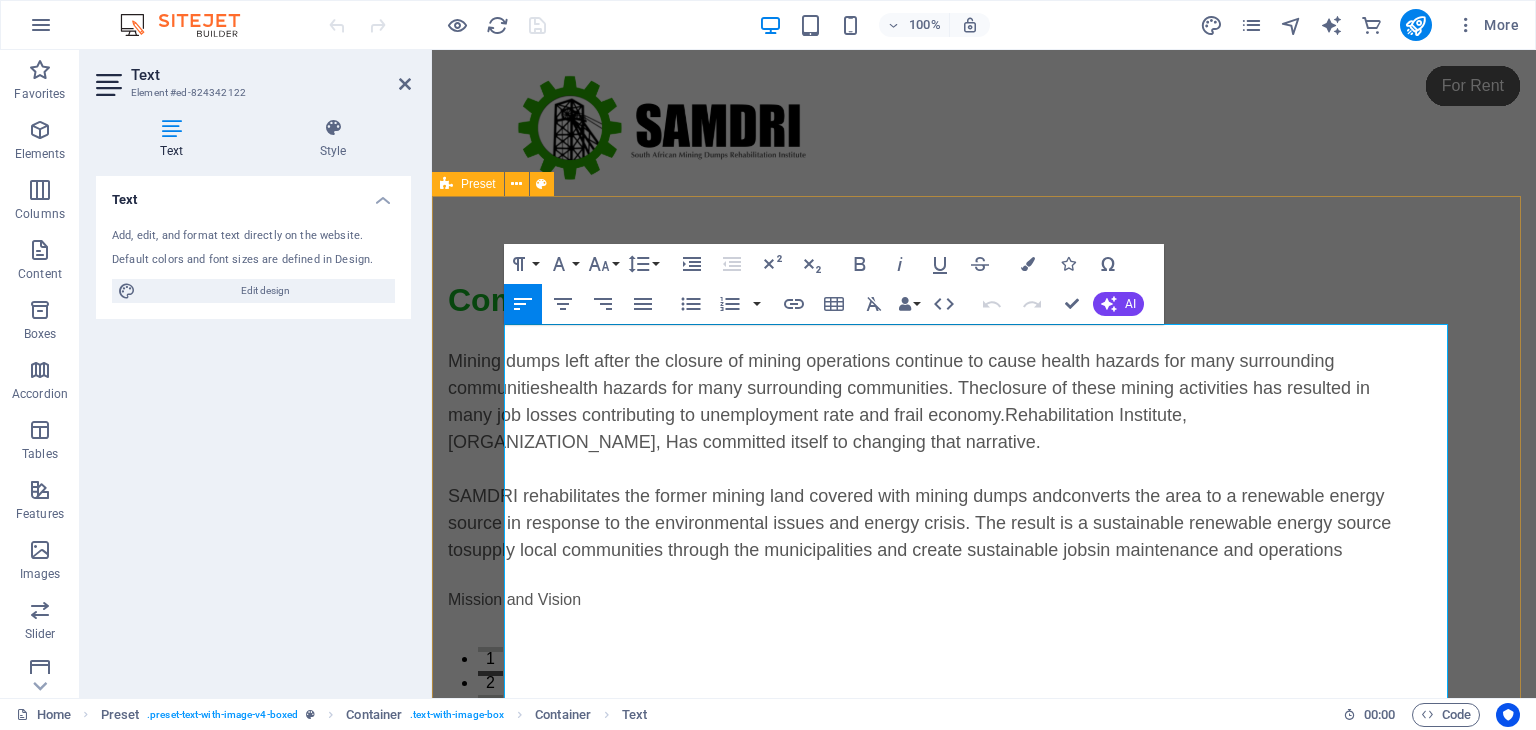 click on "Company  Overview Mining dumps left after the closure of mining operations continue to cause health hazards for many surrounding communities  health hazards for many surrounding communities. The  closure of these mining activities has resulted in many job losses contributing to unemployment rate and frail economy.  Rehabilitation Institute, SAMDRI, Has committed itself to changing that narrative.
SAMDRI rehabilitates the former mining land covered with mining dumps and  converts the area to a renewable energy source in response to the environmental issues and energy crisis. The result is a sustainable renewable energy source to  supply local communities through the municipalities and create sustainable jobs  in maintenance and operations Mission and Vision" at bounding box center [984, 702] 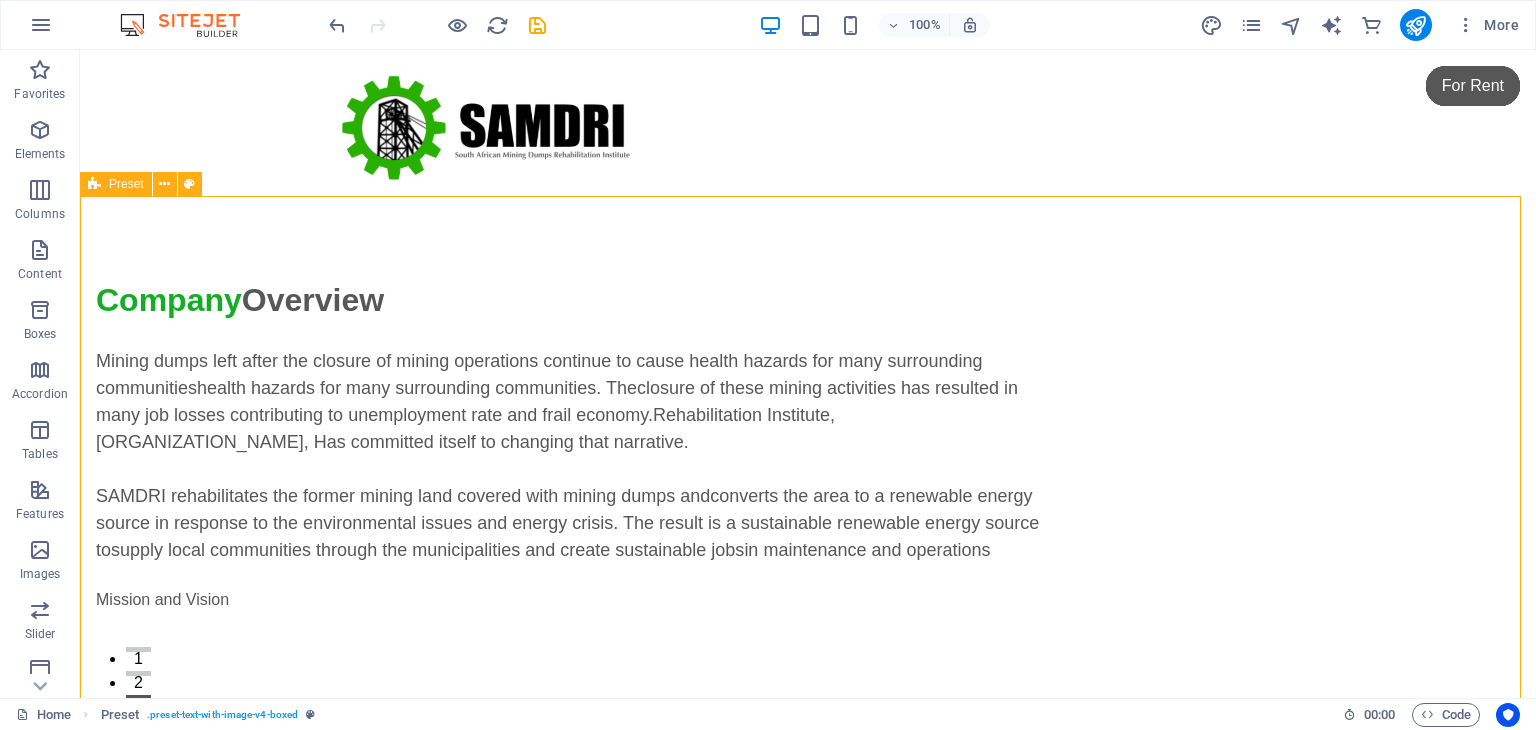 click on "Company  Overview Mining dumps left after the closure of mining operations continue to cause health hazards for many surrounding communities  health hazards for many surrounding communities. The  closure of these mining activities has resulted in many job losses contributing to unemployment rate and frail economy.  Rehabilitation Institute, SAMDRI, Has committed itself to changing that narrative.
SAMDRI rehabilitates the former mining land covered with mining dumps and  converts the area to a renewable energy source in response to the environmental issues and energy crisis. The result is a sustainable renewable energy source to  supply local communities through the municipalities and create sustainable jobs  in maintenance and operations Mission and Vision" at bounding box center (808, 702) 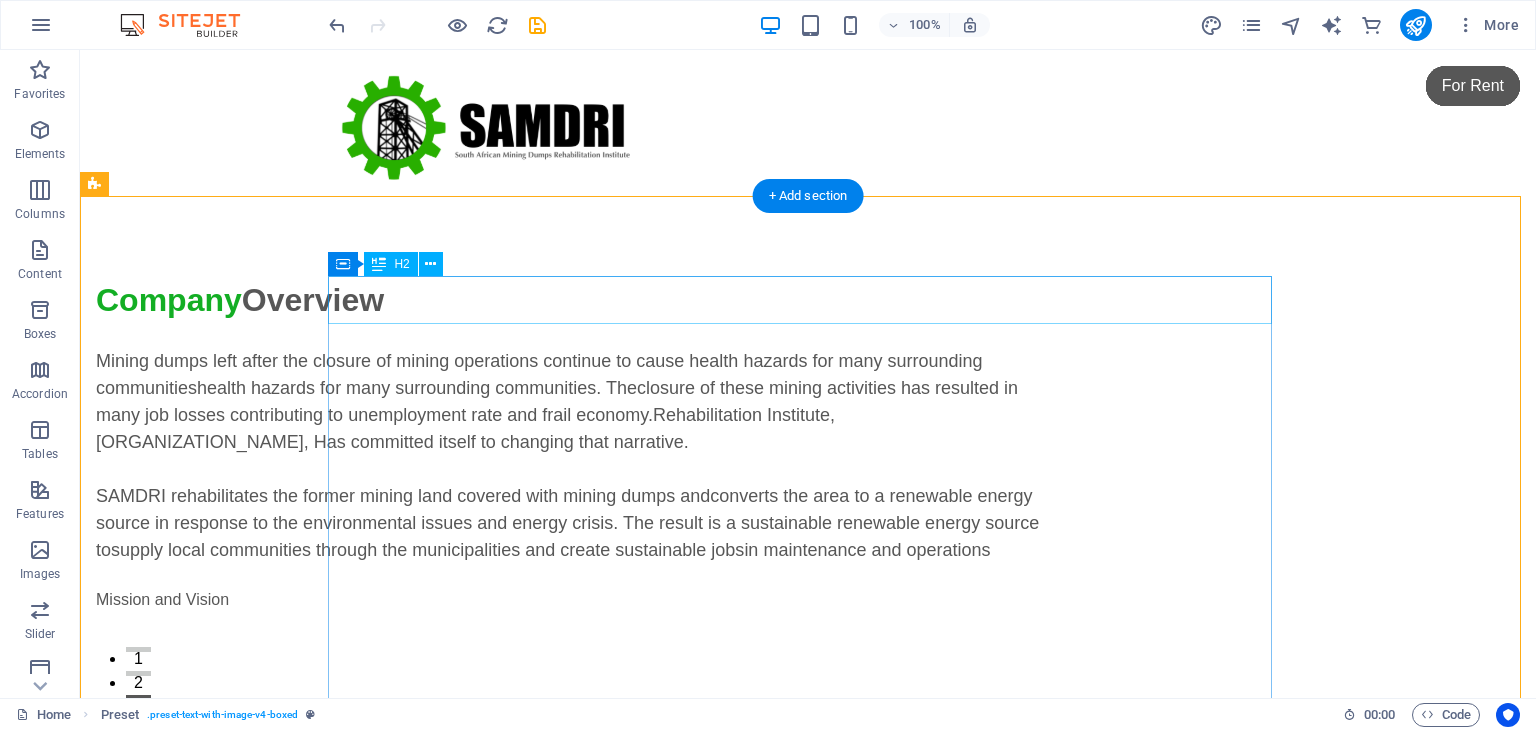 click on "Company  Overview" at bounding box center [568, 300] 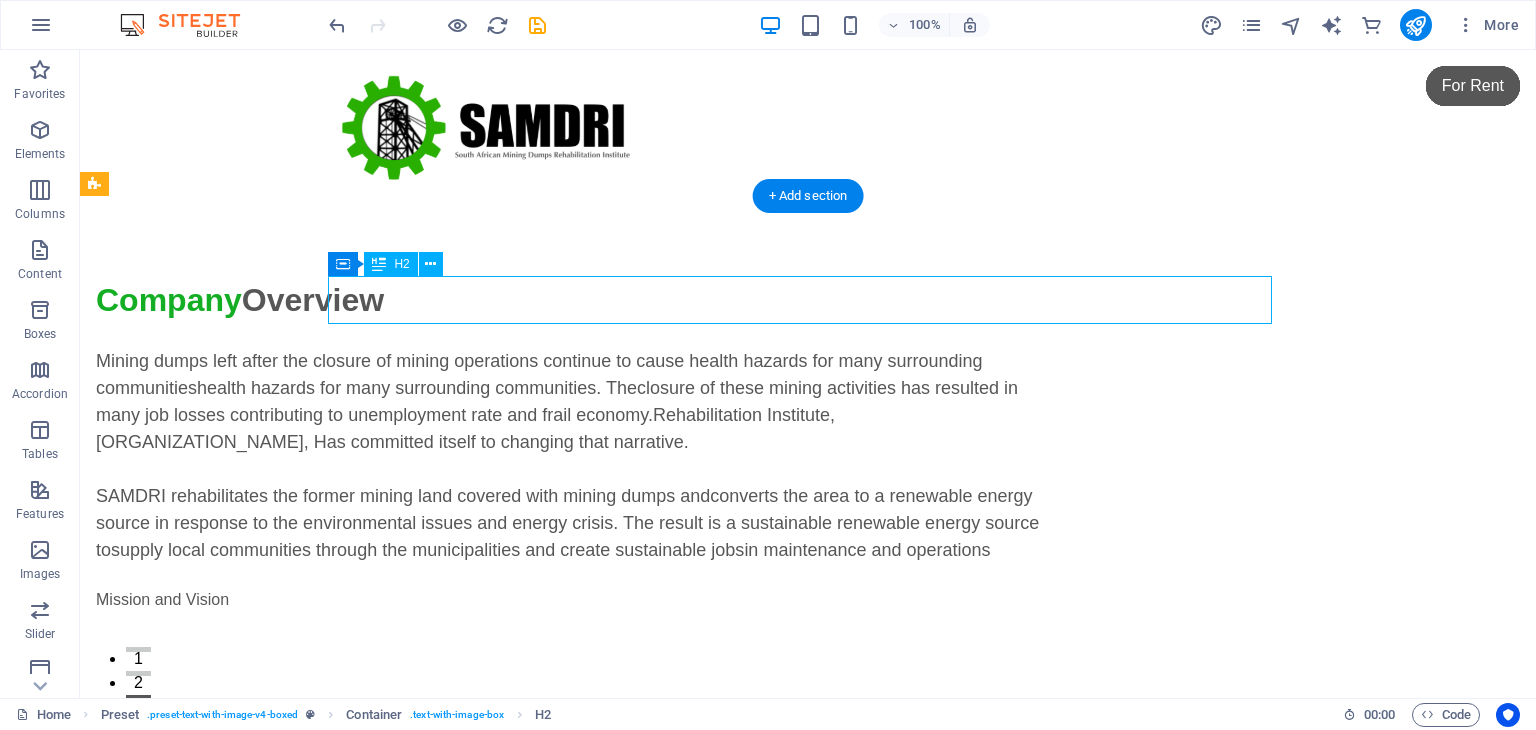 click on "Company  Overview" at bounding box center (568, 300) 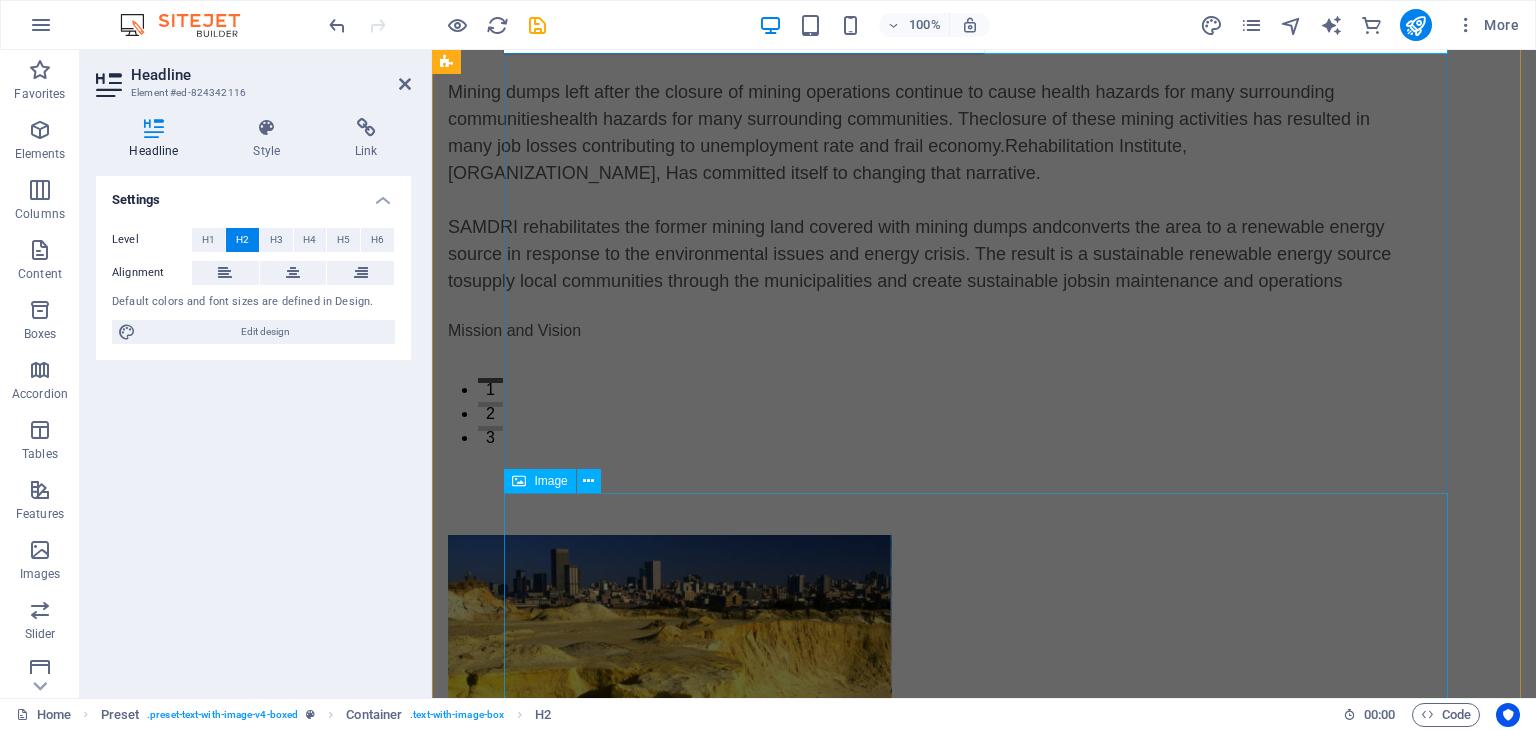 scroll, scrollTop: 316, scrollLeft: 0, axis: vertical 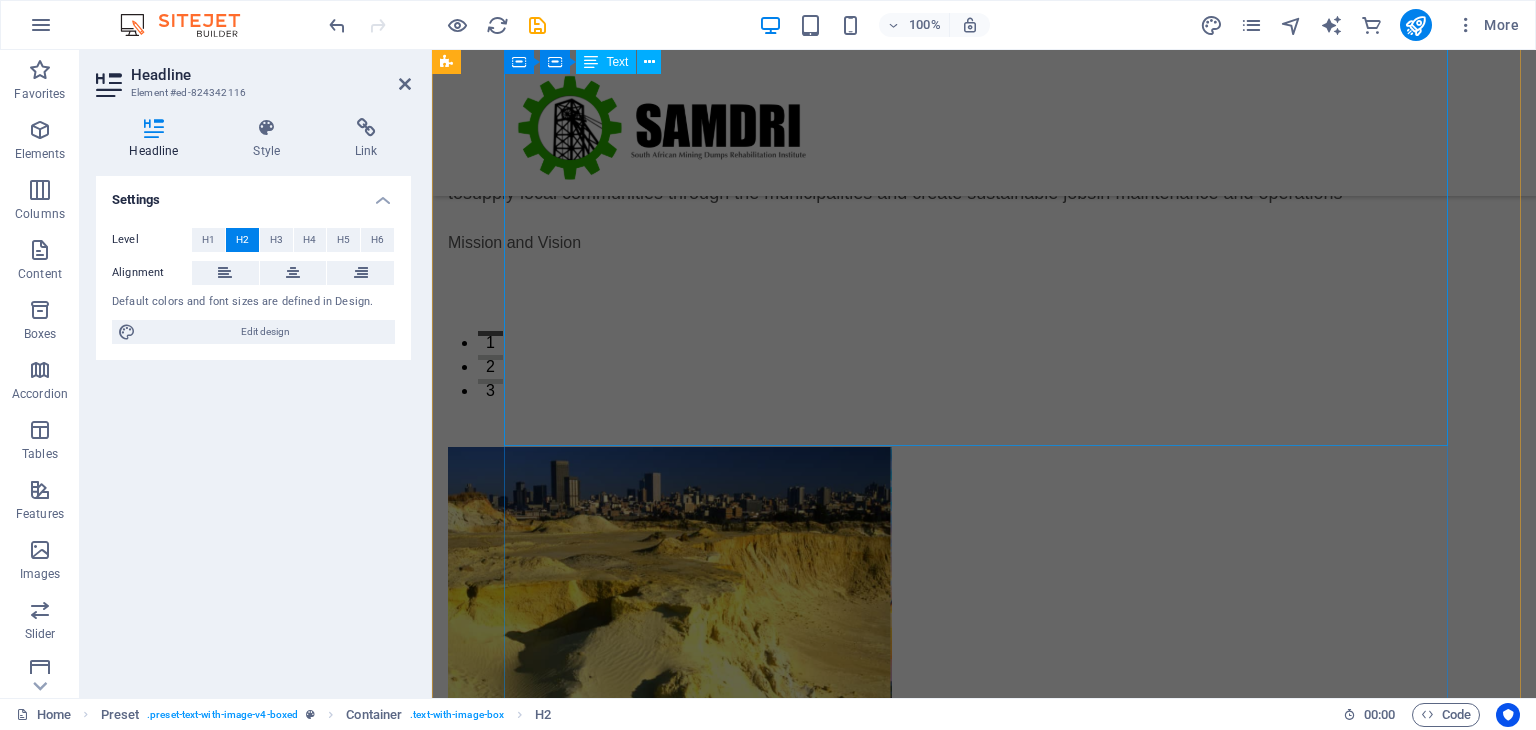 click on "Mining dumps left after the closure of mining operations continue to cause health hazards for many surrounding communities  health hazards for many surrounding communities. The  closure of these mining activities has resulted in many job losses contributing to unemployment rate and frail economy.  Rehabilitation Institute, SAMDRI, Has committed itself to changing that narrative.
SAMDRI rehabilitates the former mining land covered with mining dumps and  converts the area to a renewable energy source in response to the environmental issues and energy crisis. The result is a sustainable renewable energy source to  supply local communities through the municipalities and create sustainable jobs  in maintenance and operations Mission and Vision" at bounding box center (920, 207) 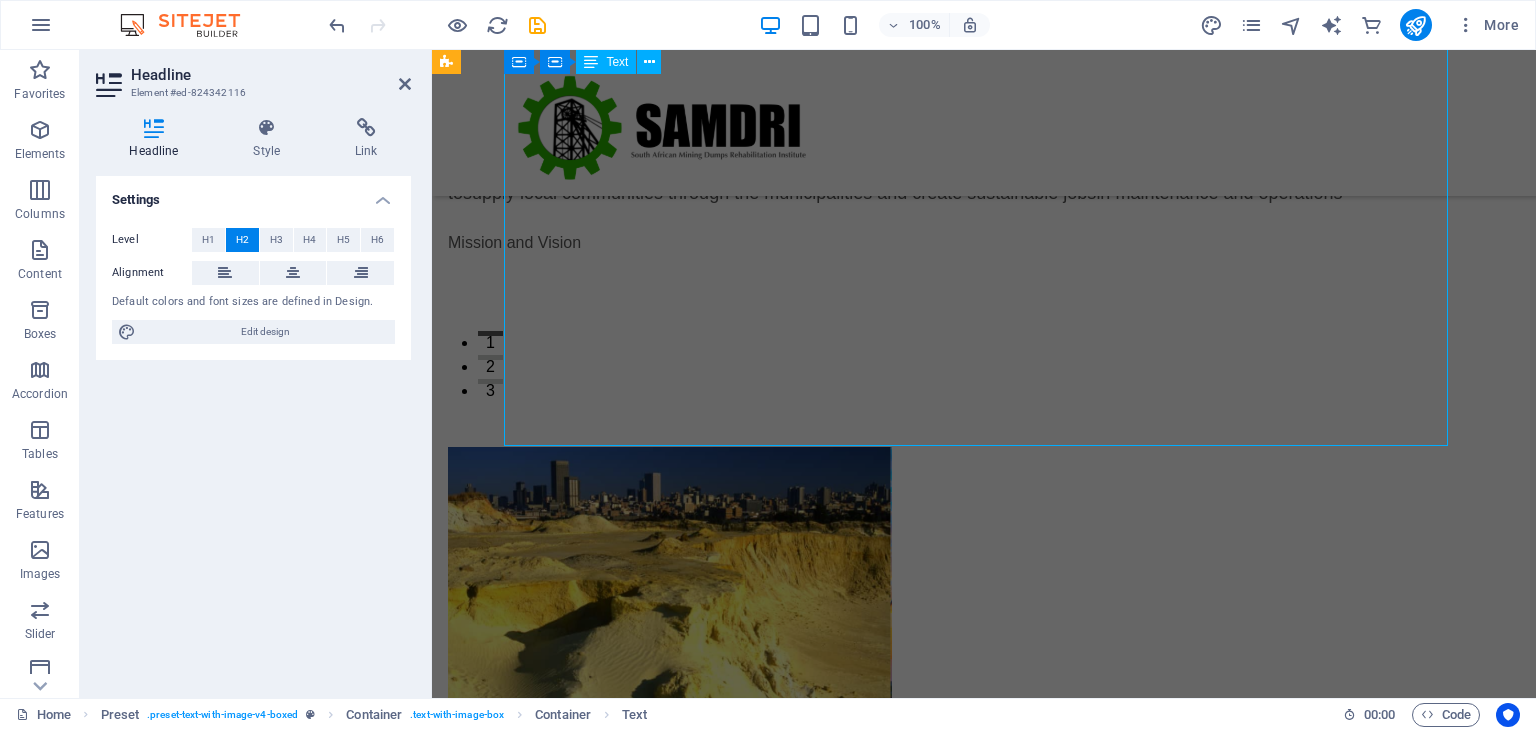 click on "Mining dumps left after the closure of mining operations continue to cause health hazards for many surrounding communities  health hazards for many surrounding communities. The  closure of these mining activities has resulted in many job losses contributing to unemployment rate and frail economy.  Rehabilitation Institute, SAMDRI, Has committed itself to changing that narrative.
SAMDRI rehabilitates the former mining land covered with mining dumps and  converts the area to a renewable energy source in response to the environmental issues and energy crisis. The result is a sustainable renewable energy source to  supply local communities through the municipalities and create sustainable jobs  in maintenance and operations Mission and Vision" at bounding box center (920, 207) 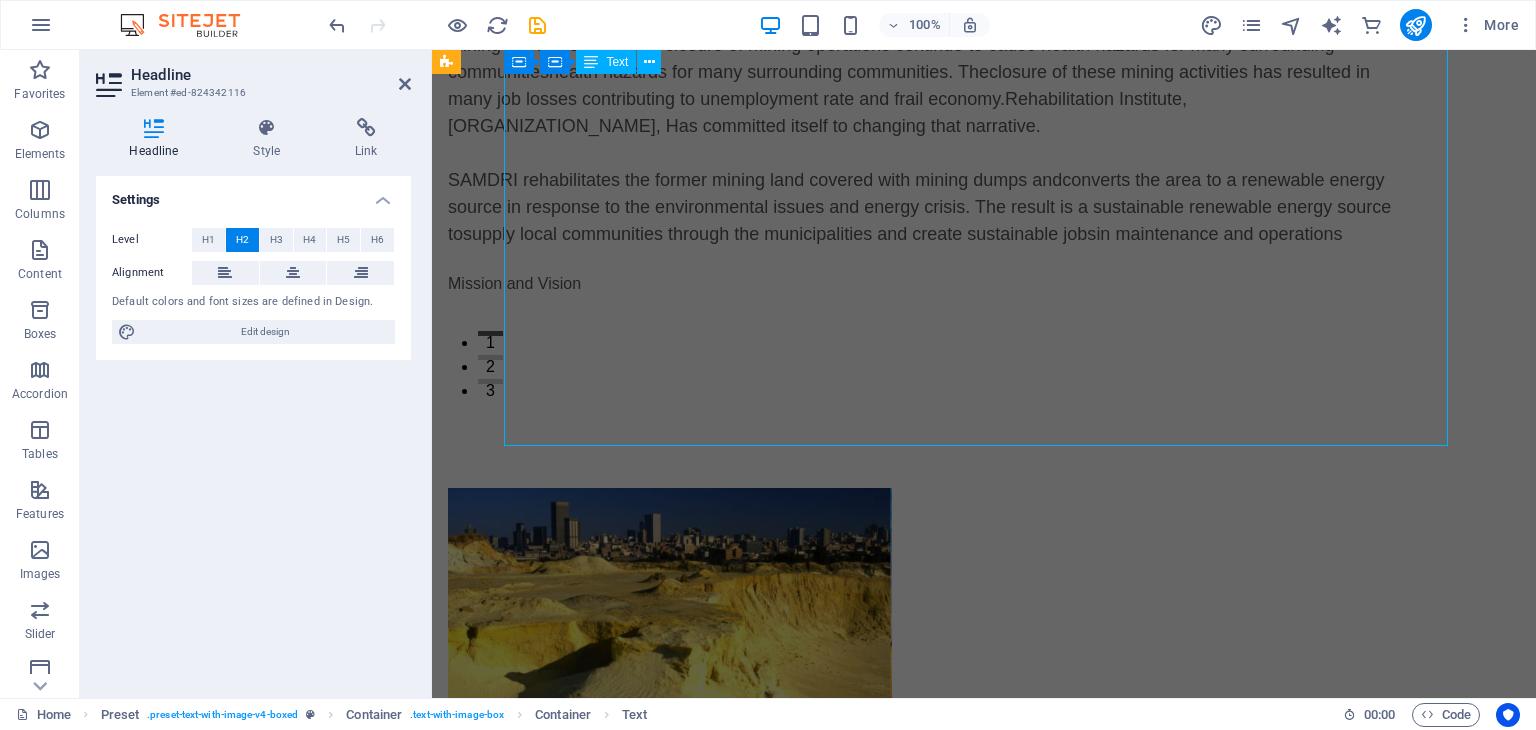 scroll, scrollTop: 0, scrollLeft: 0, axis: both 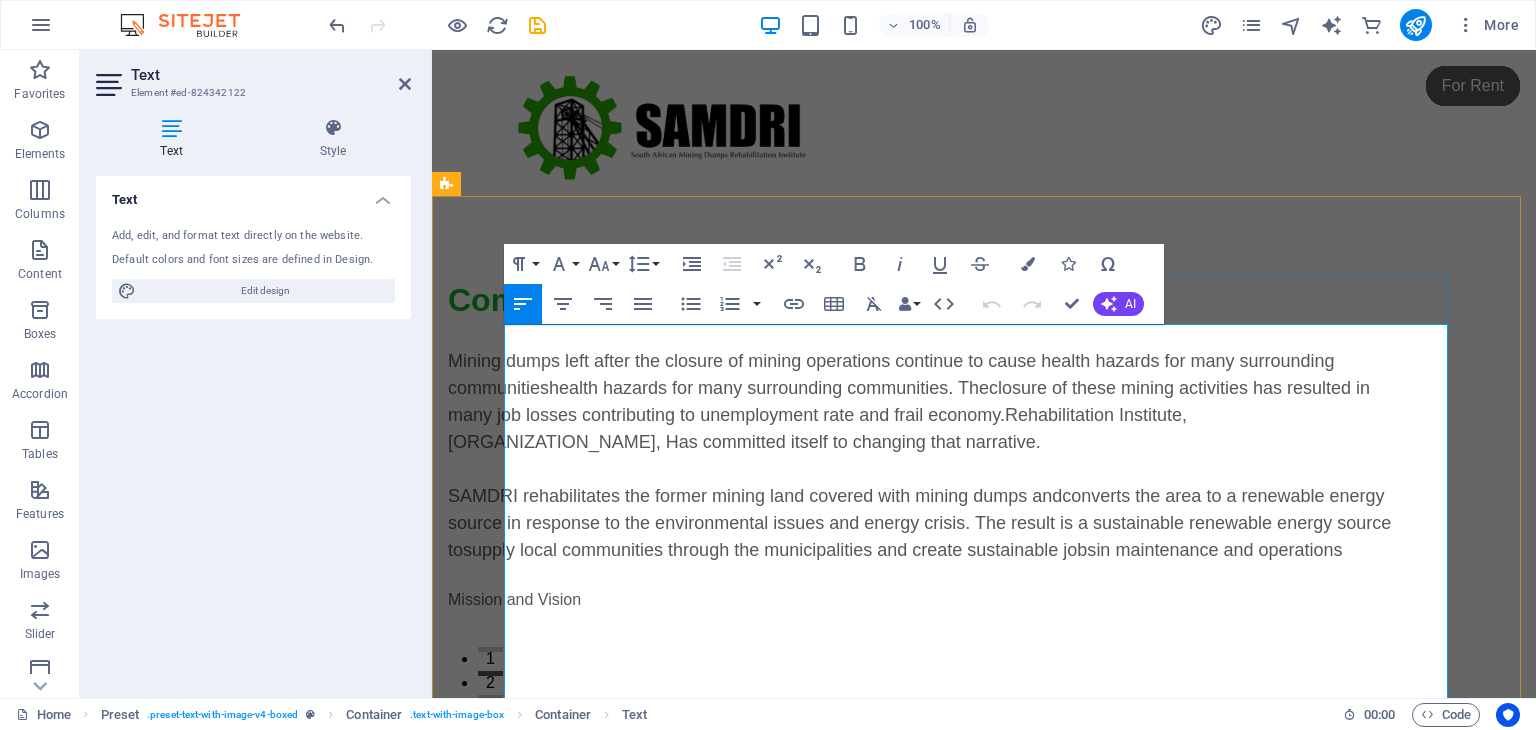 click at bounding box center (920, 624) 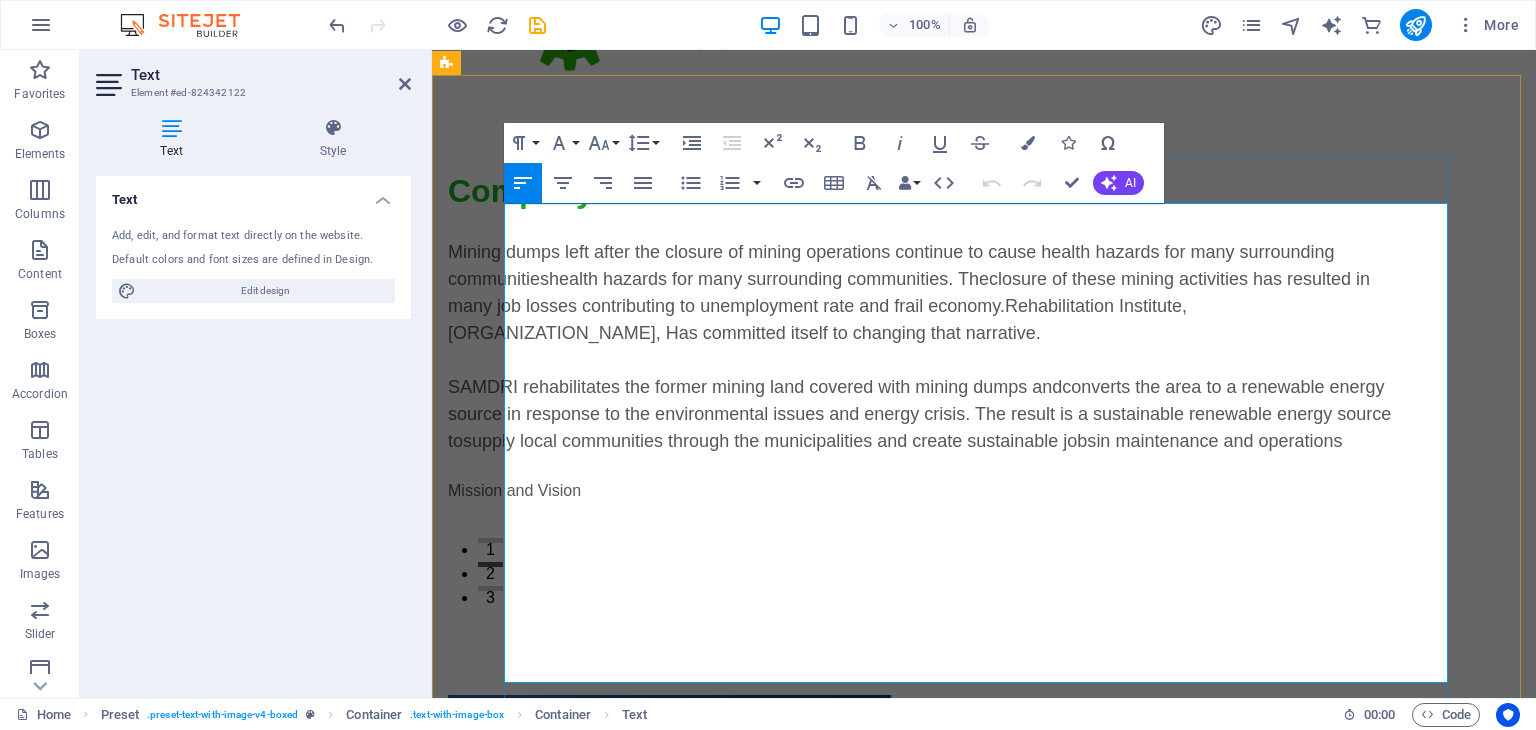 scroll, scrollTop: 133, scrollLeft: 0, axis: vertical 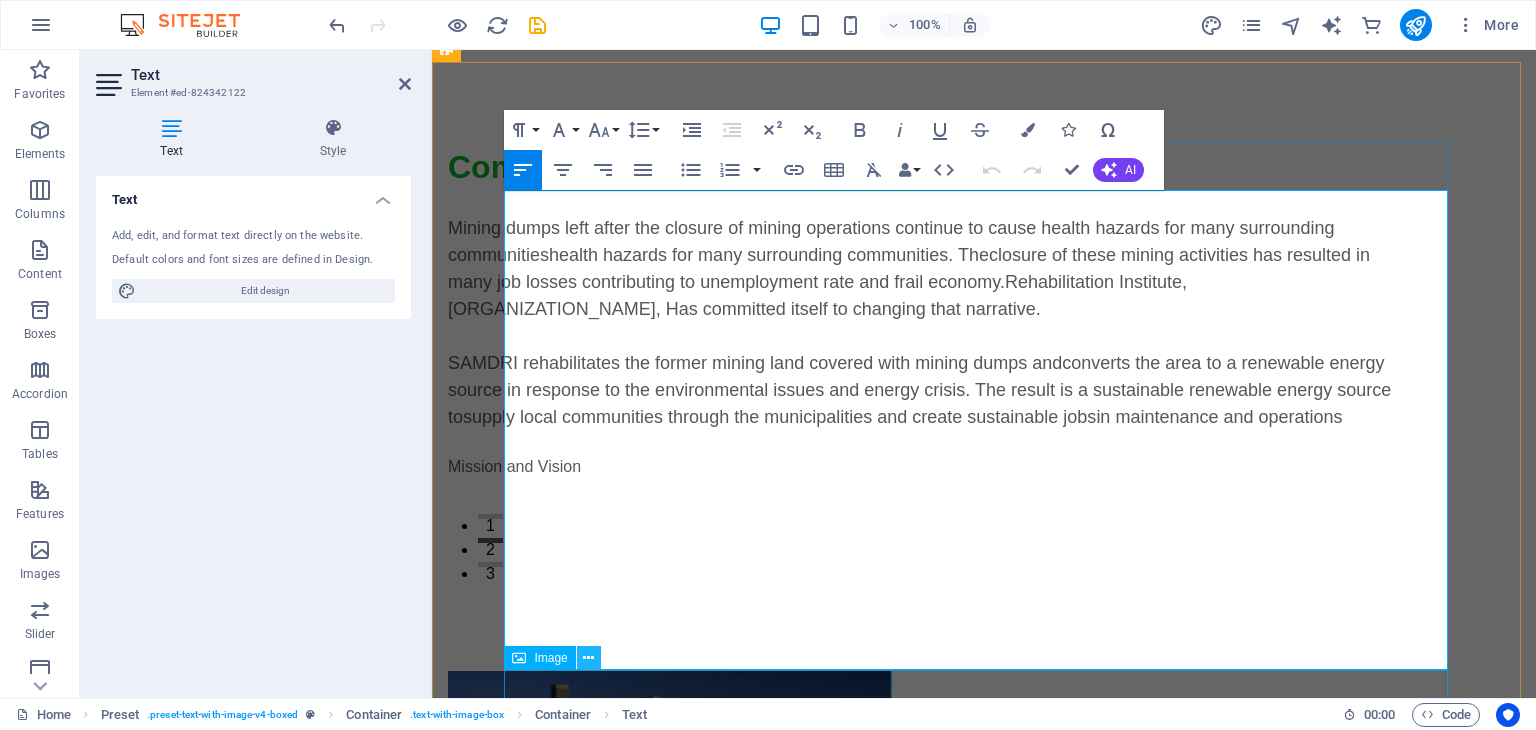 click at bounding box center (588, 658) 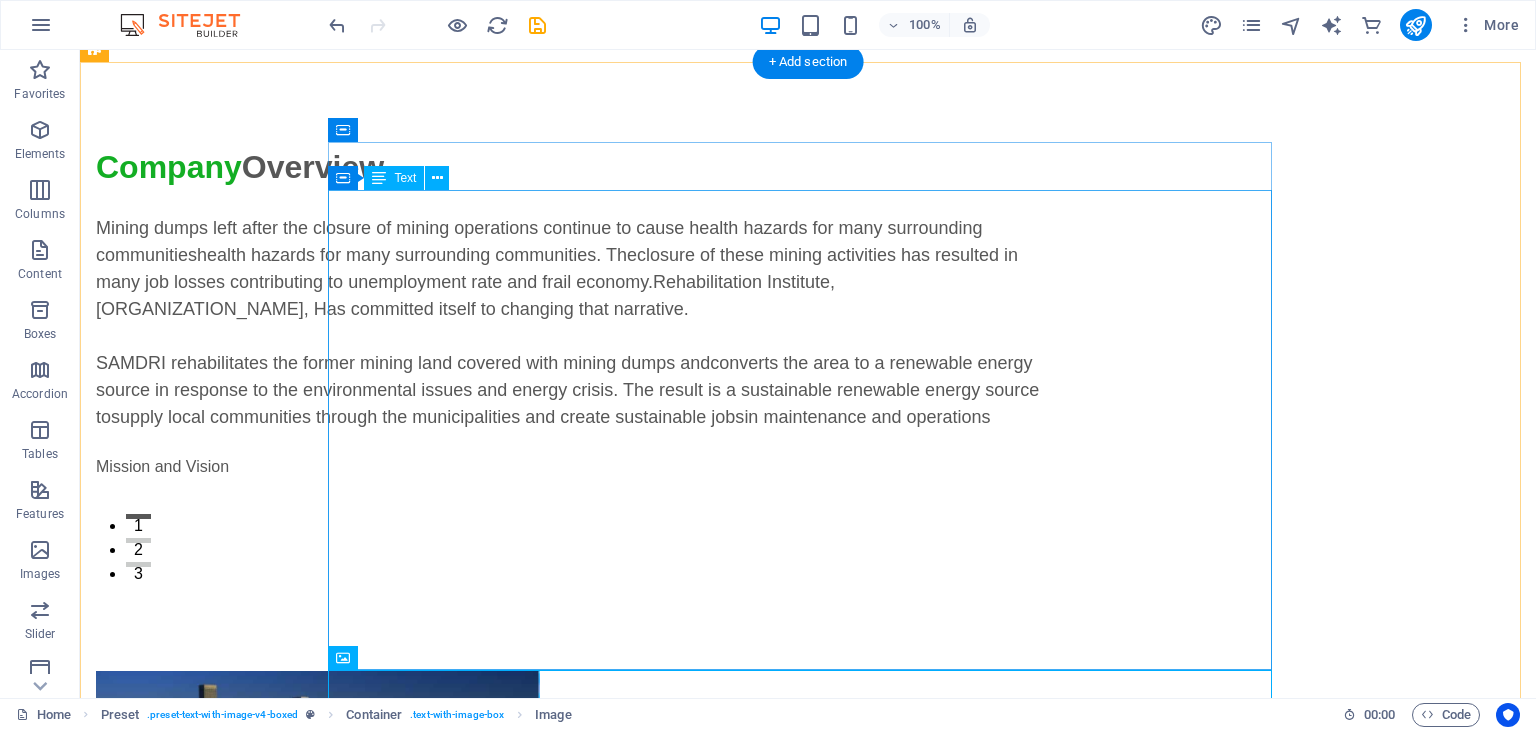 click on "Mining dumps left after the closure of mining operations continue to cause health hazards for many surrounding communities  health hazards for many surrounding communities. The  closure of these mining activities has resulted in many job losses contributing to unemployment rate and frail economy.  Rehabilitation Institute, SAMDRI, Has committed itself to changing that narrative.
SAMDRI rehabilitates the former mining land covered with mining dumps and  converts the area to a renewable energy source in response to the environmental issues and energy crisis. The result is a sustainable renewable energy source to  supply local communities through the municipalities and create sustainable jobs  in maintenance and operations Mission and Vision" at bounding box center [568, 431] 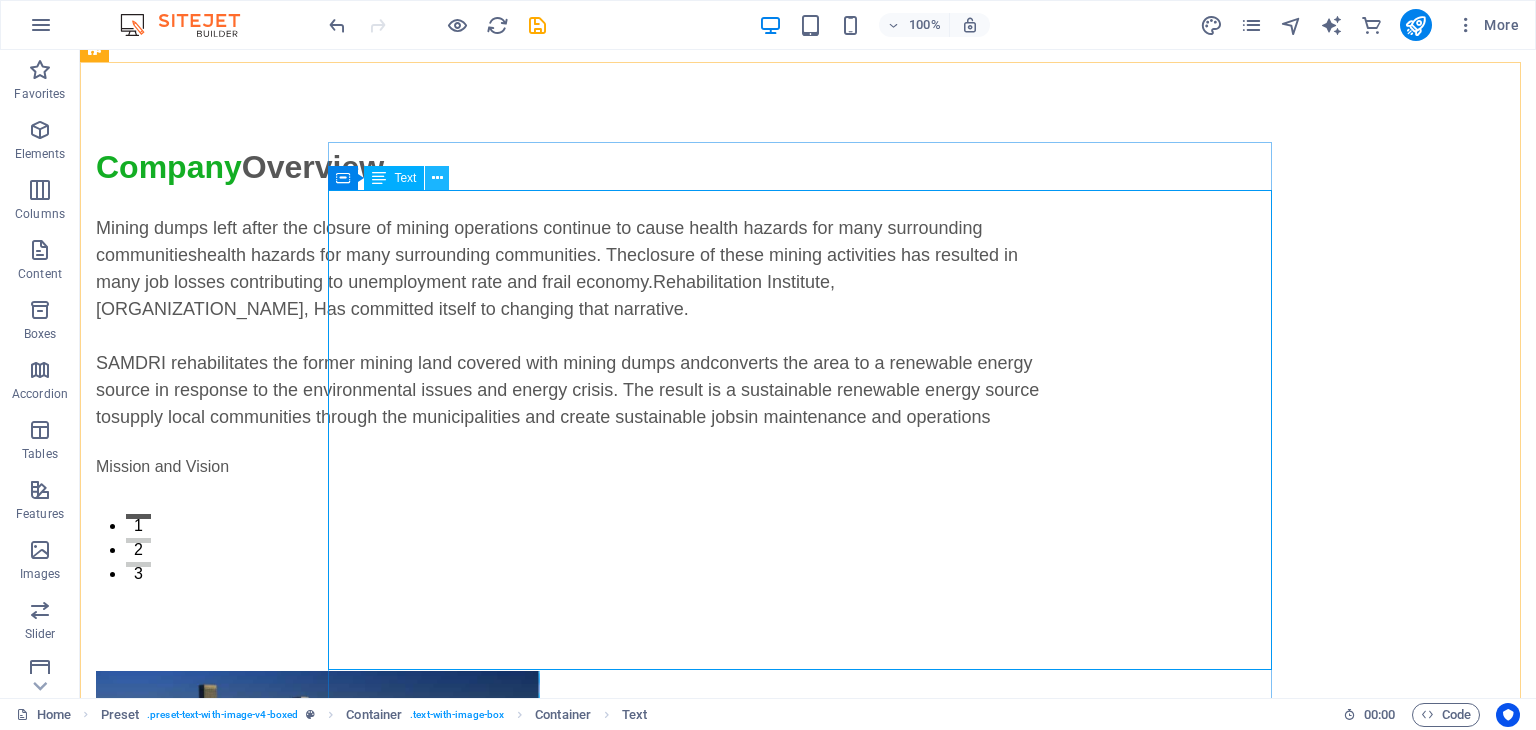 click at bounding box center [437, 178] 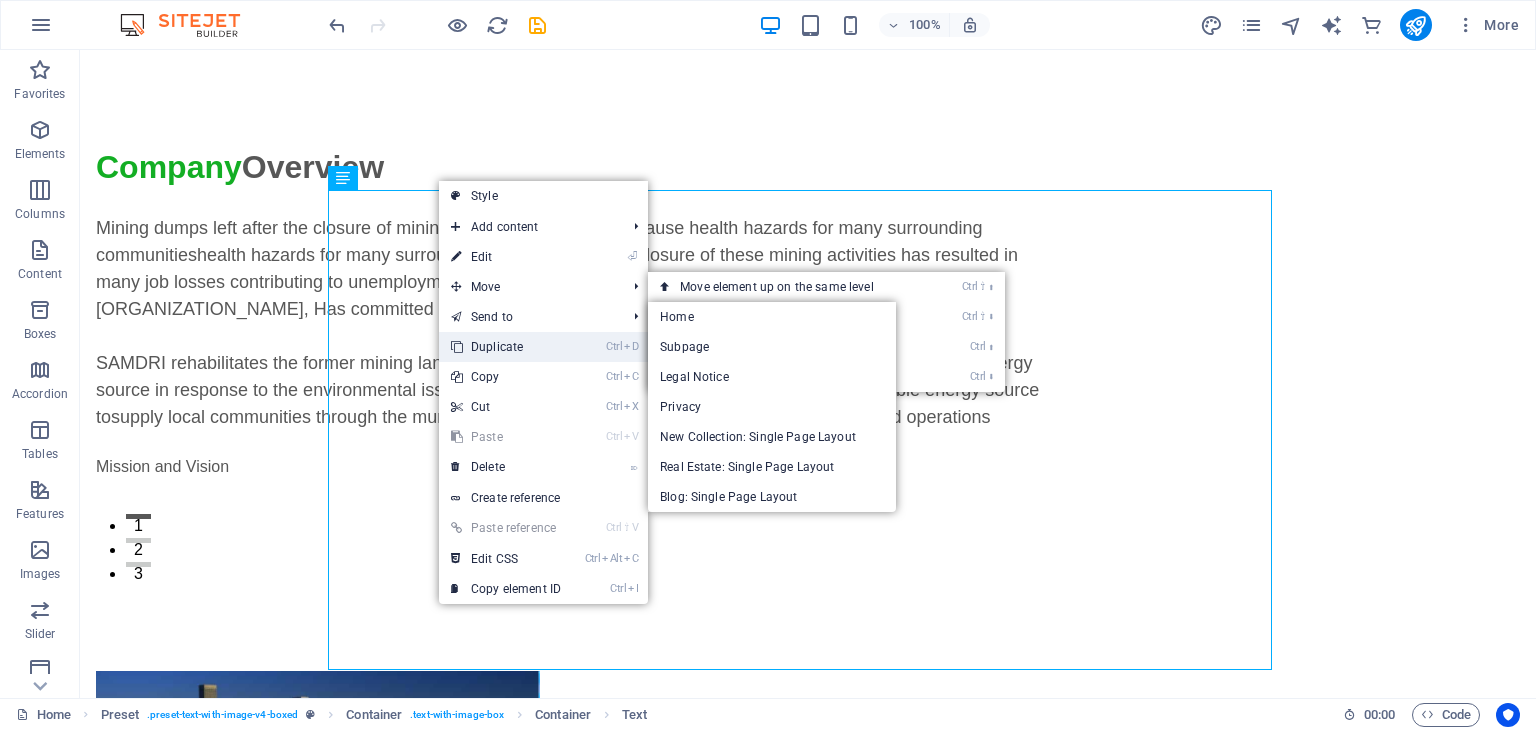 click on "Ctrl D  Duplicate" at bounding box center (506, 347) 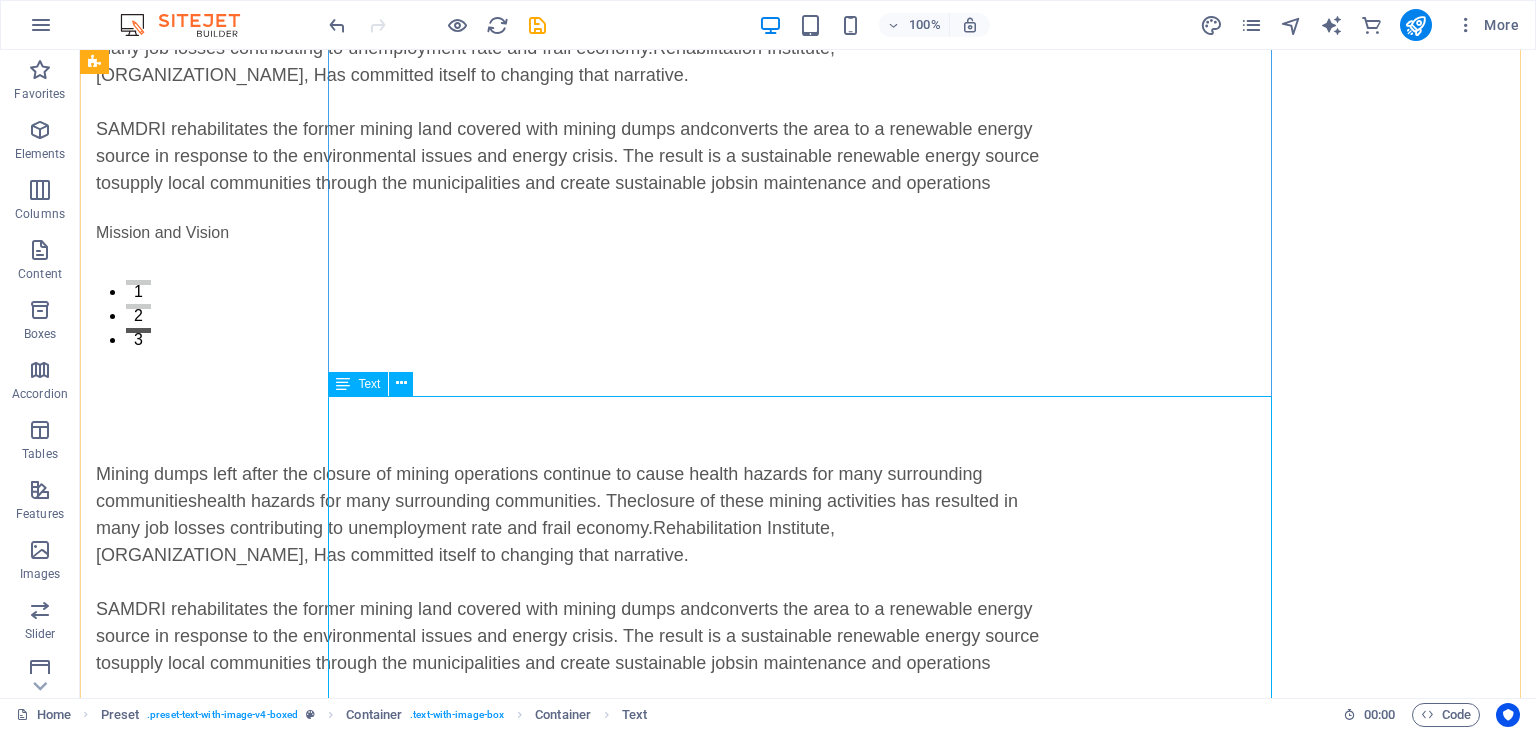 scroll, scrollTop: 67, scrollLeft: 0, axis: vertical 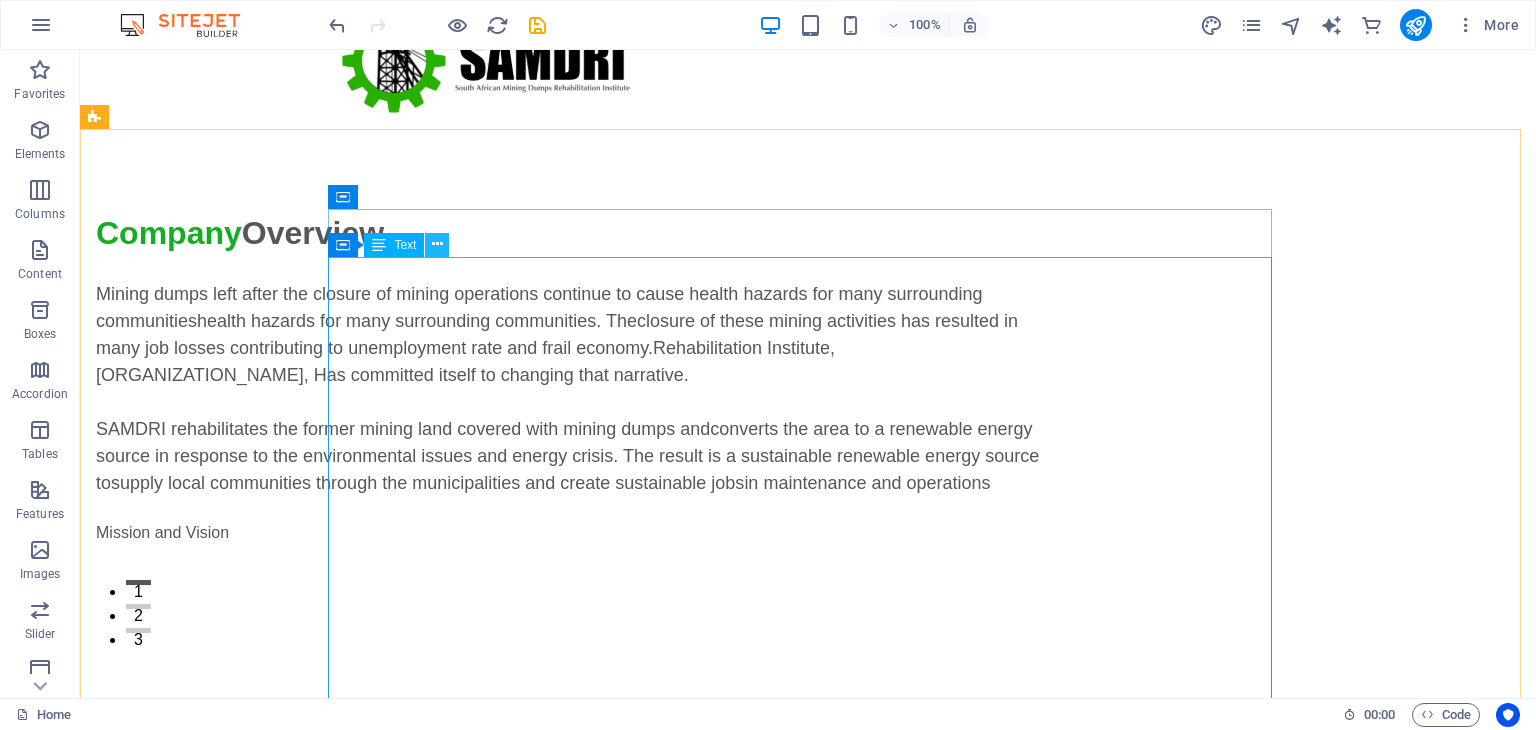 click at bounding box center [437, 244] 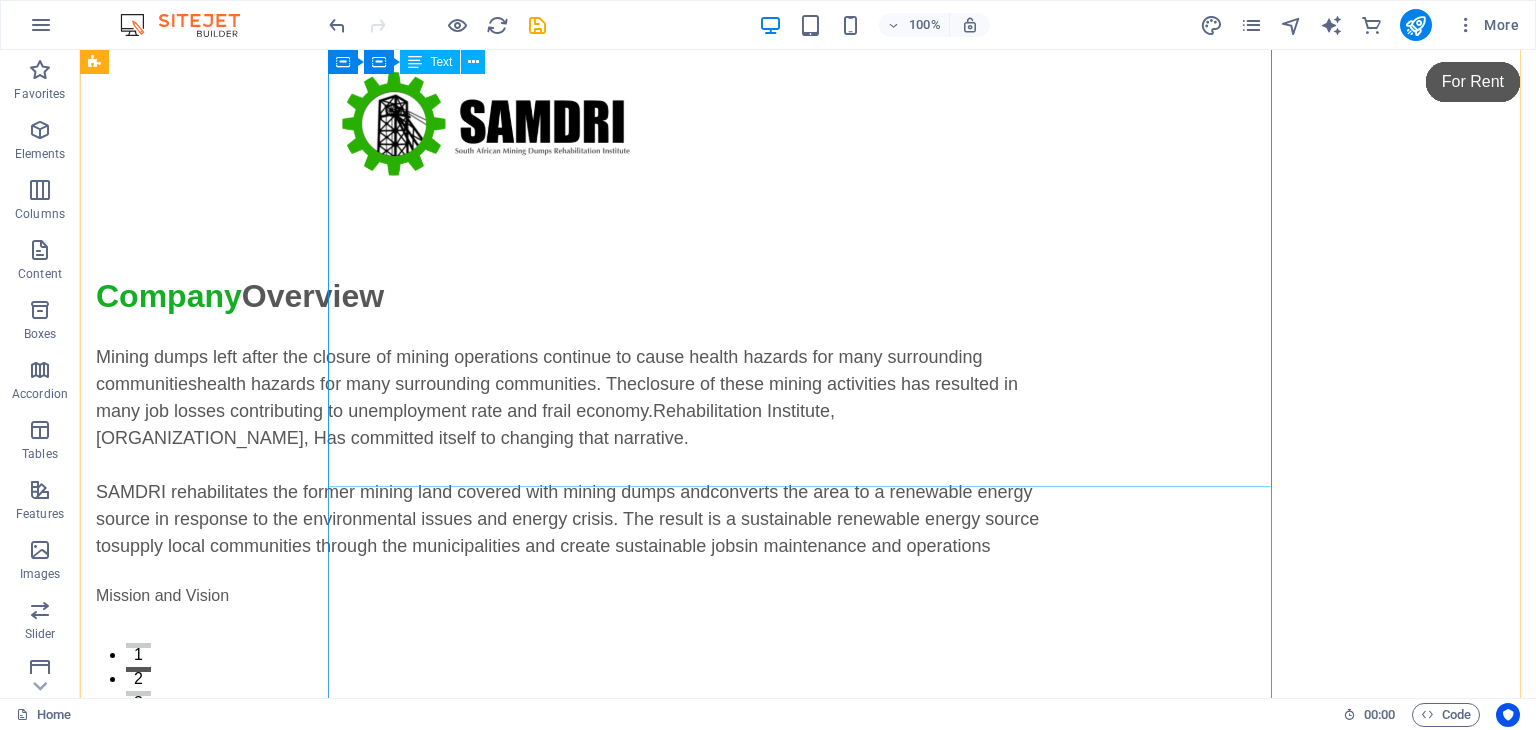 scroll, scrollTop: 0, scrollLeft: 0, axis: both 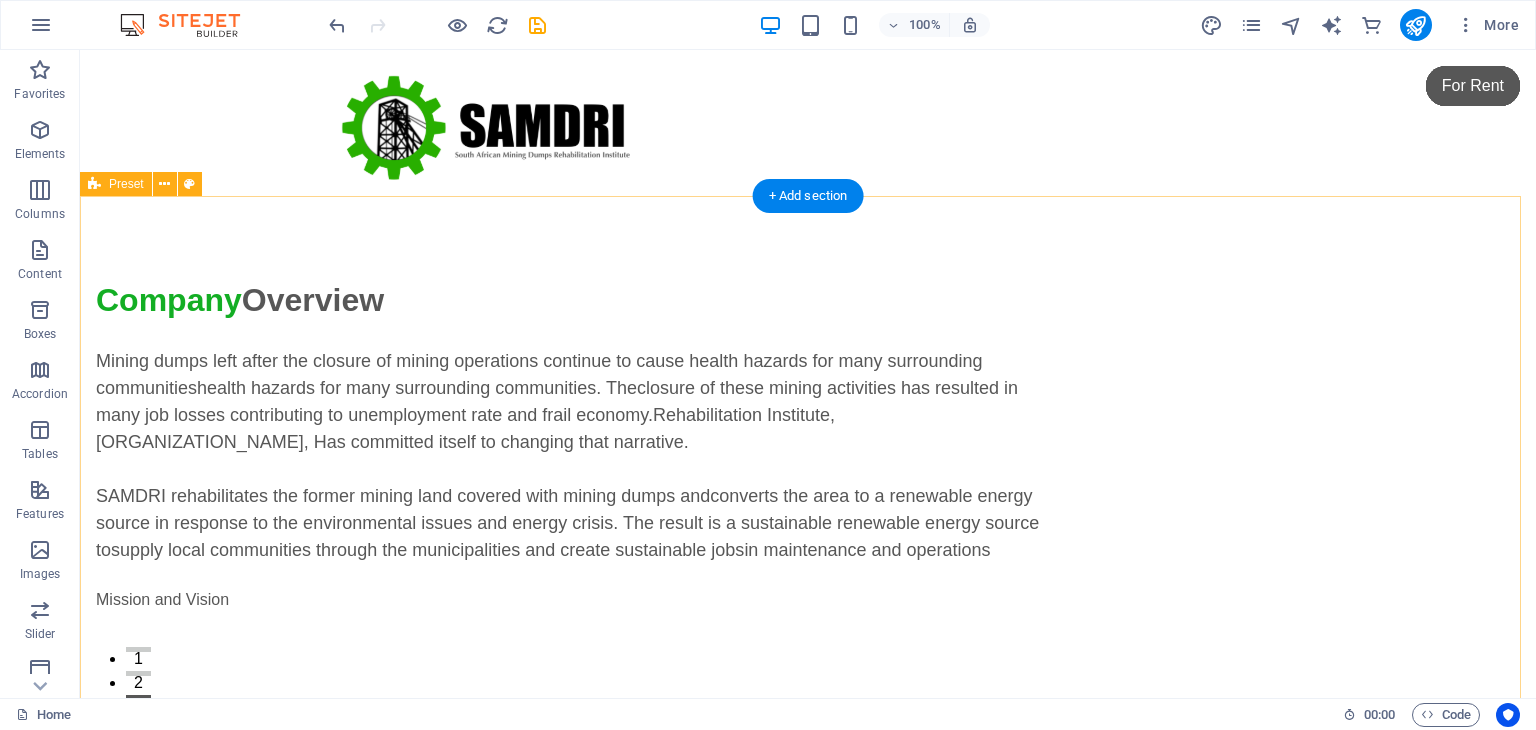 click on "Company  Overview Mining dumps left after the closure of mining operations continue to cause health hazards for many surrounding communities  health hazards for many surrounding communities. The  closure of these mining activities has resulted in many job losses contributing to unemployment rate and frail economy.  Rehabilitation Institute, SAMDRI, Has committed itself to changing that narrative.
SAMDRI rehabilitates the former mining land covered with mining dumps and  converts the area to a renewable energy source in response to the environmental issues and energy crisis. The result is a sustainable renewable energy source to  supply local communities through the municipalities and create sustainable jobs  in maintenance and operations Mission and Vision
Mining dumps left after the closure of mining operations continue to cause health hazards for many surrounding communities  health hazards for many surrounding communities. The
Mission and Vision" at bounding box center [808, 942] 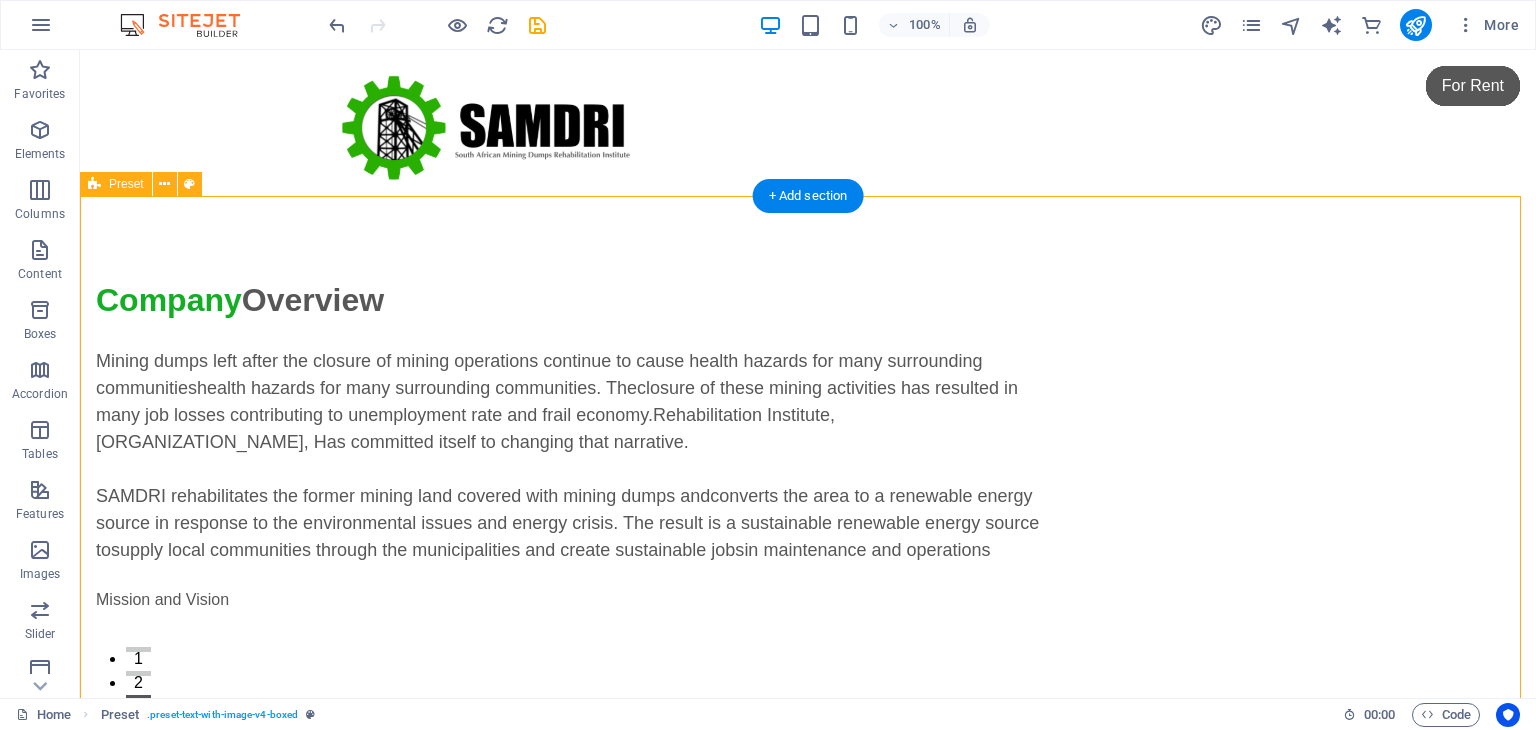 click on "Company  Overview Mining dumps left after the closure of mining operations continue to cause health hazards for many surrounding communities  health hazards for many surrounding communities. The  closure of these mining activities has resulted in many job losses contributing to unemployment rate and frail economy.  Rehabilitation Institute, SAMDRI, Has committed itself to changing that narrative.
SAMDRI rehabilitates the former mining land covered with mining dumps and  converts the area to a renewable energy source in response to the environmental issues and energy crisis. The result is a sustainable renewable energy source to  supply local communities through the municipalities and create sustainable jobs  in maintenance and operations Mission and Vision
Mining dumps left after the closure of mining operations continue to cause health hazards for many surrounding communities  health hazards for many surrounding communities. The
Mission and Vision" at bounding box center [808, 942] 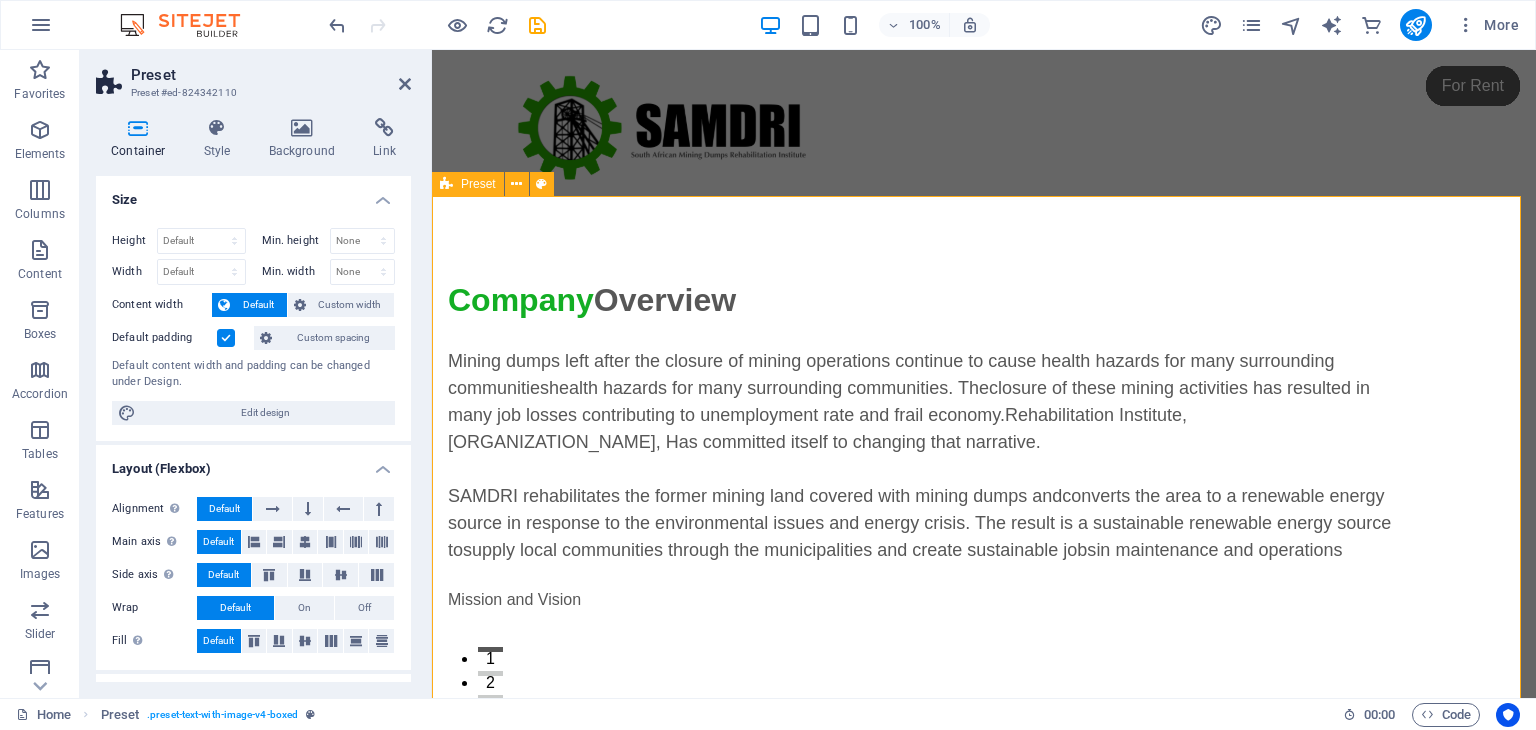 click on "Company  Overview Mining dumps left after the closure of mining operations continue to cause health hazards for many surrounding communities  health hazards for many surrounding communities. The  closure of these mining activities has resulted in many job losses contributing to unemployment rate and frail economy.  Rehabilitation Institute, SAMDRI, Has committed itself to changing that narrative.
SAMDRI rehabilitates the former mining land covered with mining dumps and  converts the area to a renewable energy source in response to the environmental issues and energy crisis. The result is a sustainable renewable energy source to  supply local communities through the municipalities and create sustainable jobs  in maintenance and operations Mission and Vision
Mining dumps left after the closure of mining operations continue to cause health hazards for many surrounding communities  health hazards for many surrounding communities. The
Mission and Vision" at bounding box center [984, 942] 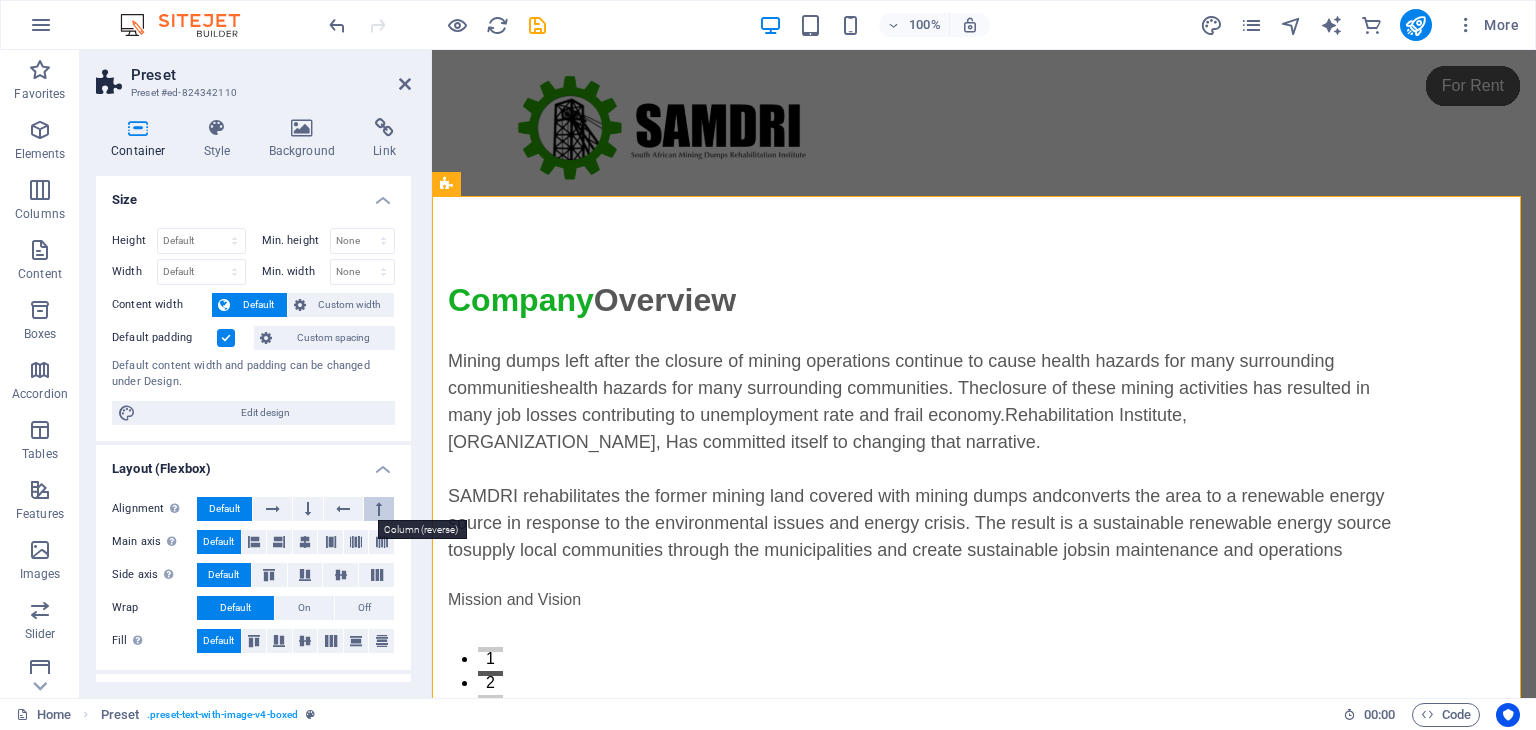 click at bounding box center (379, 509) 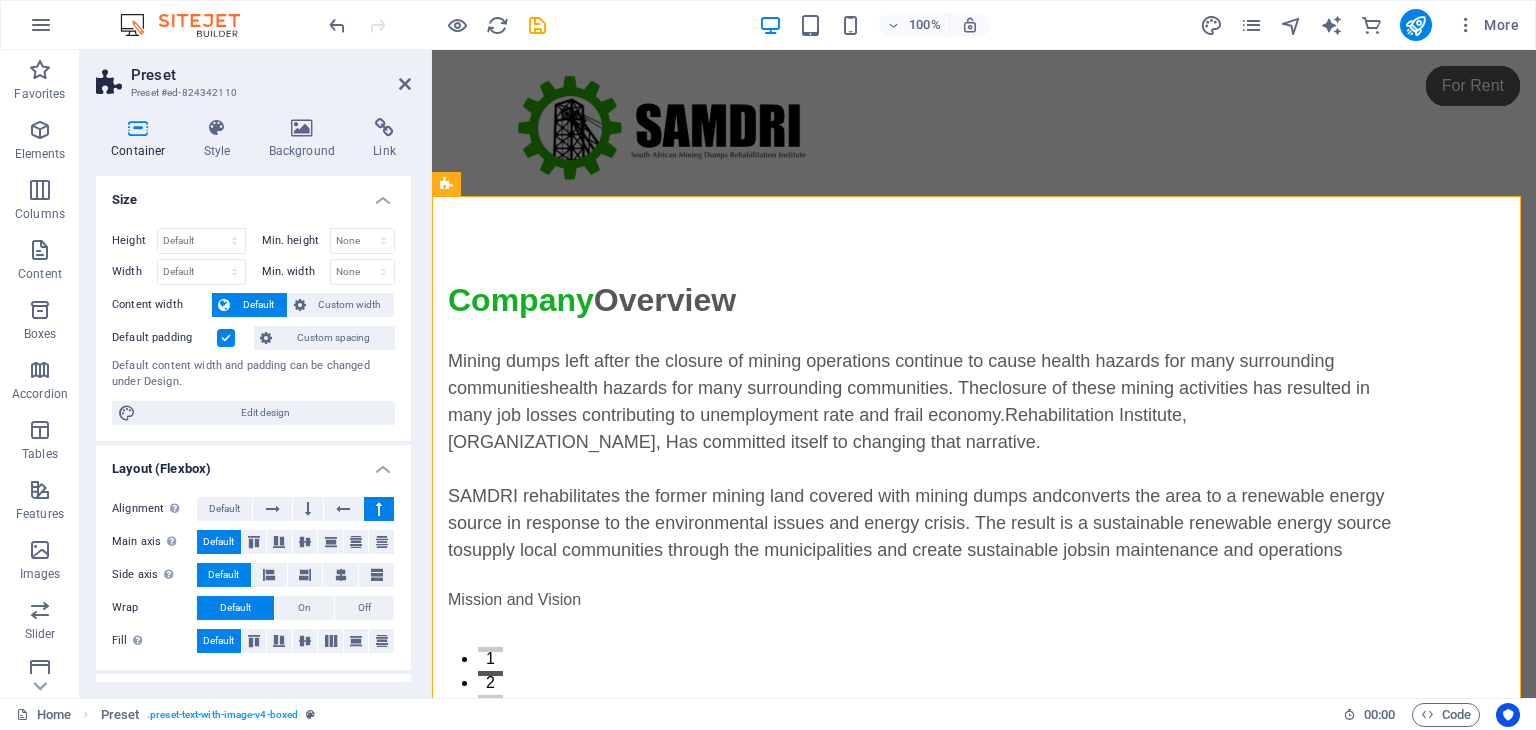 click at bounding box center [379, 509] 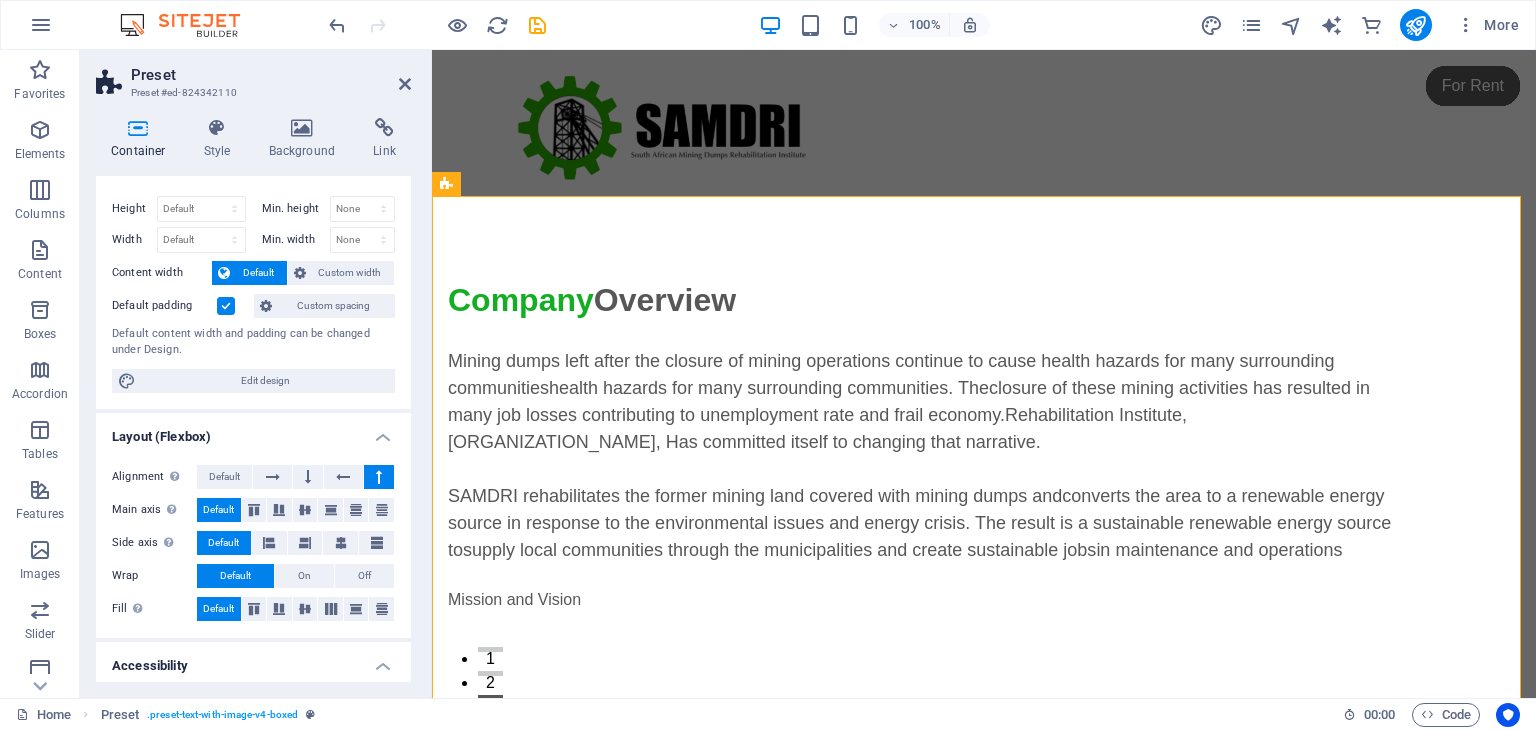 scroll, scrollTop: 0, scrollLeft: 0, axis: both 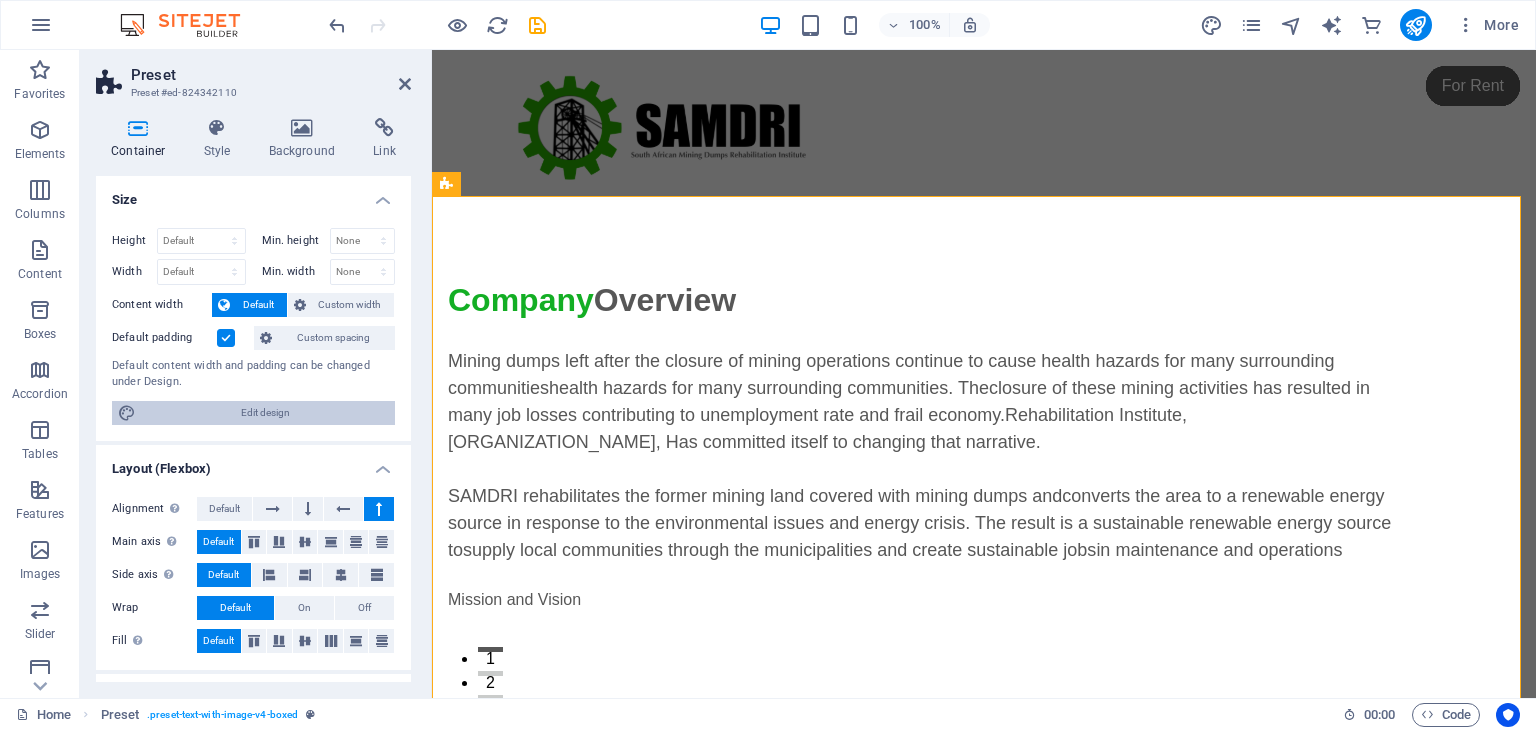 click on "Edit design" at bounding box center (265, 413) 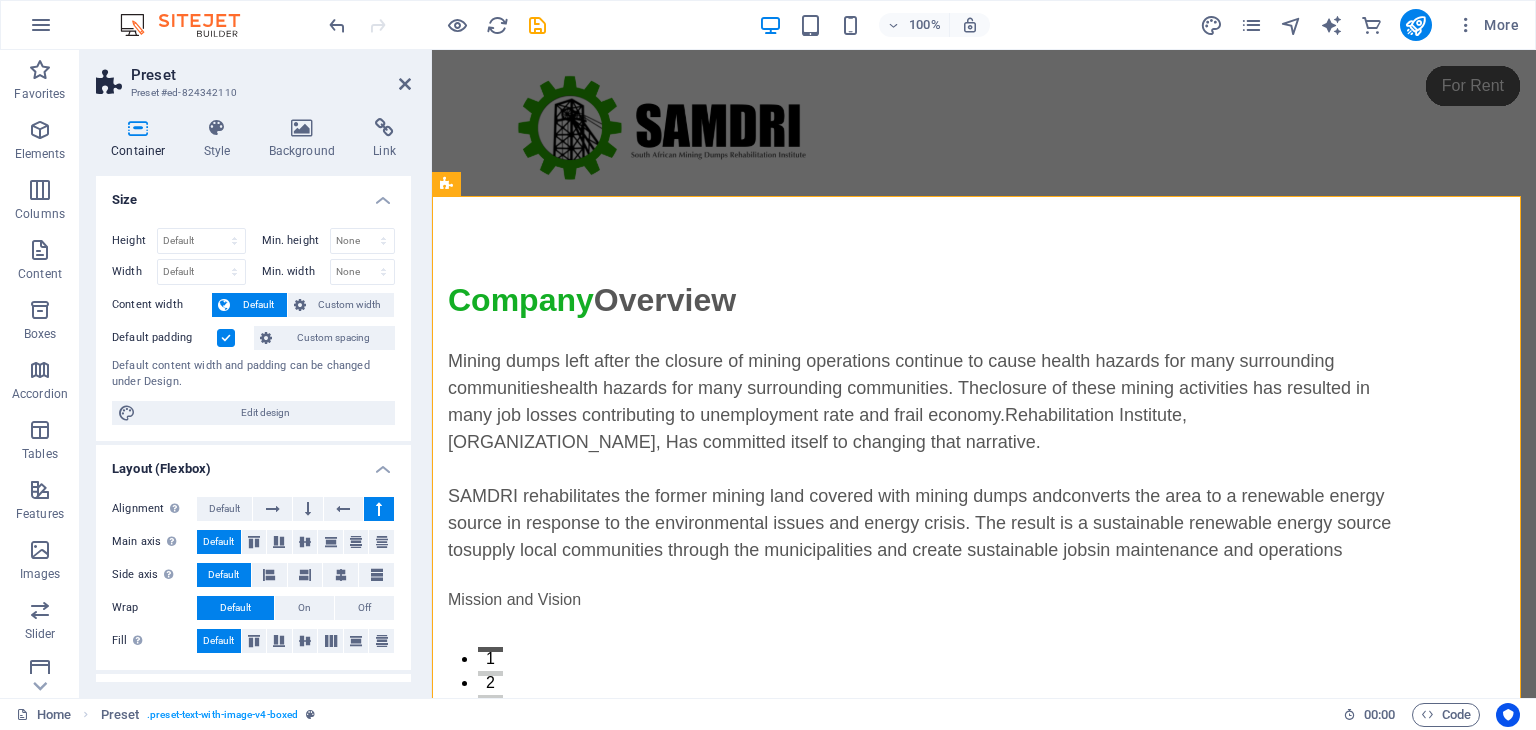 select on "px" 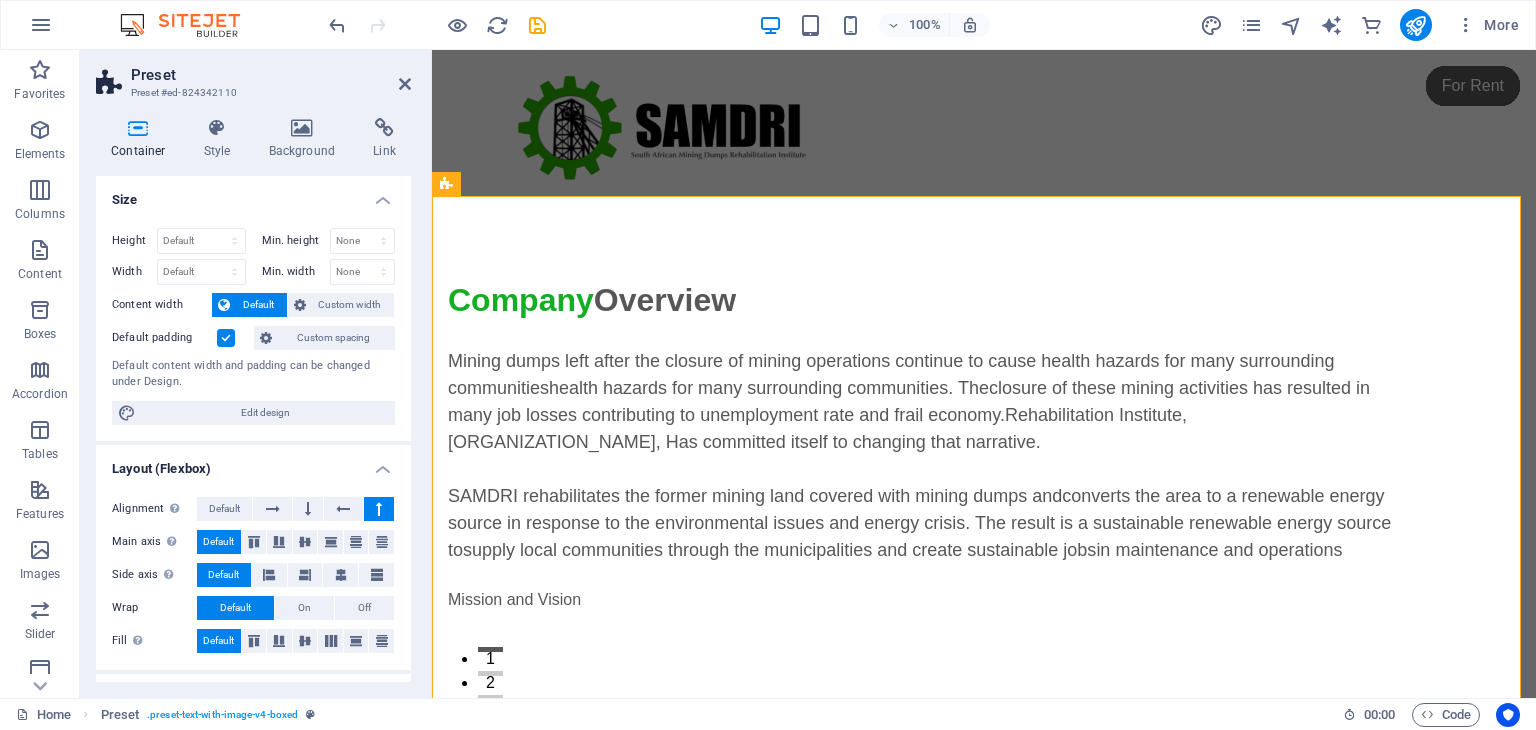 select on "400" 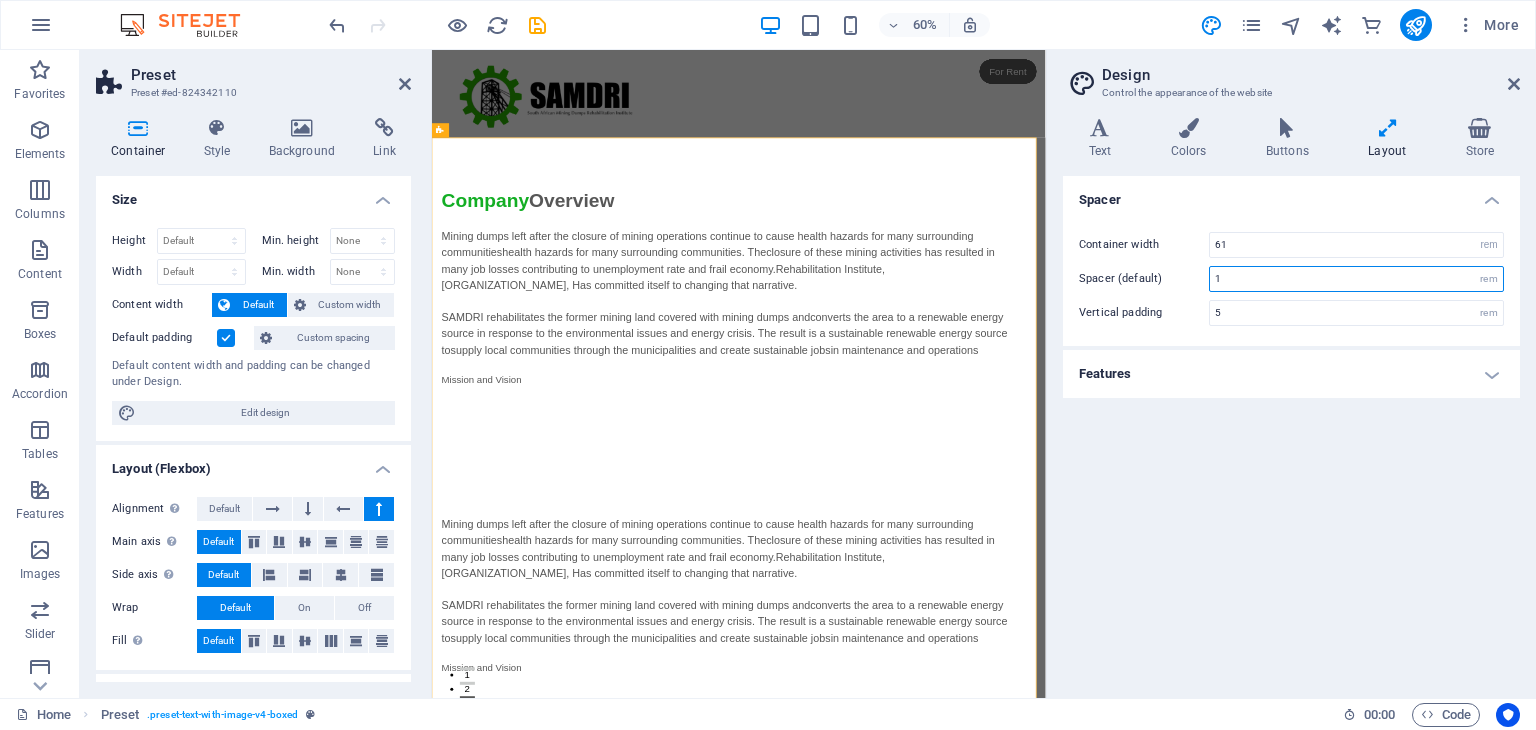 click on "1" at bounding box center (1356, 279) 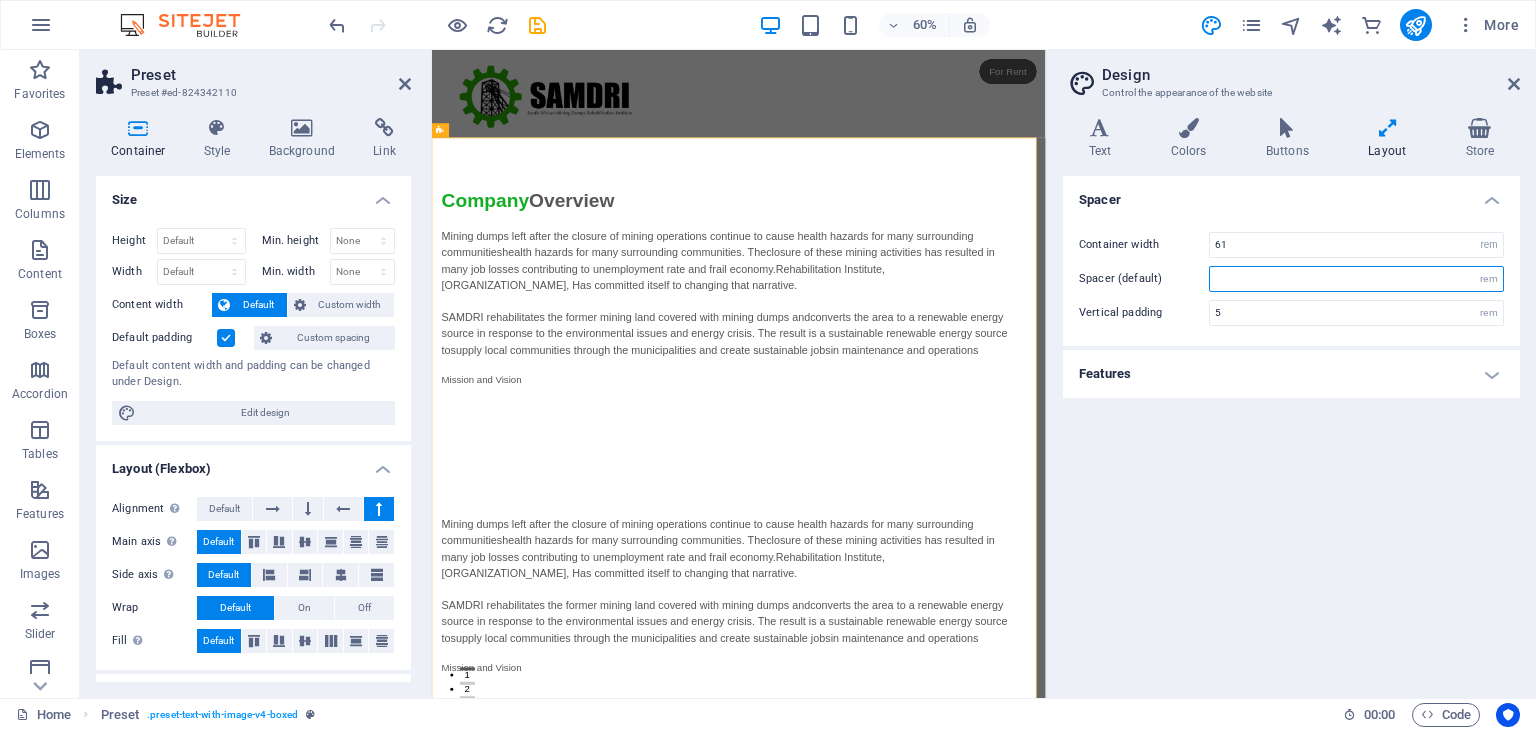 type 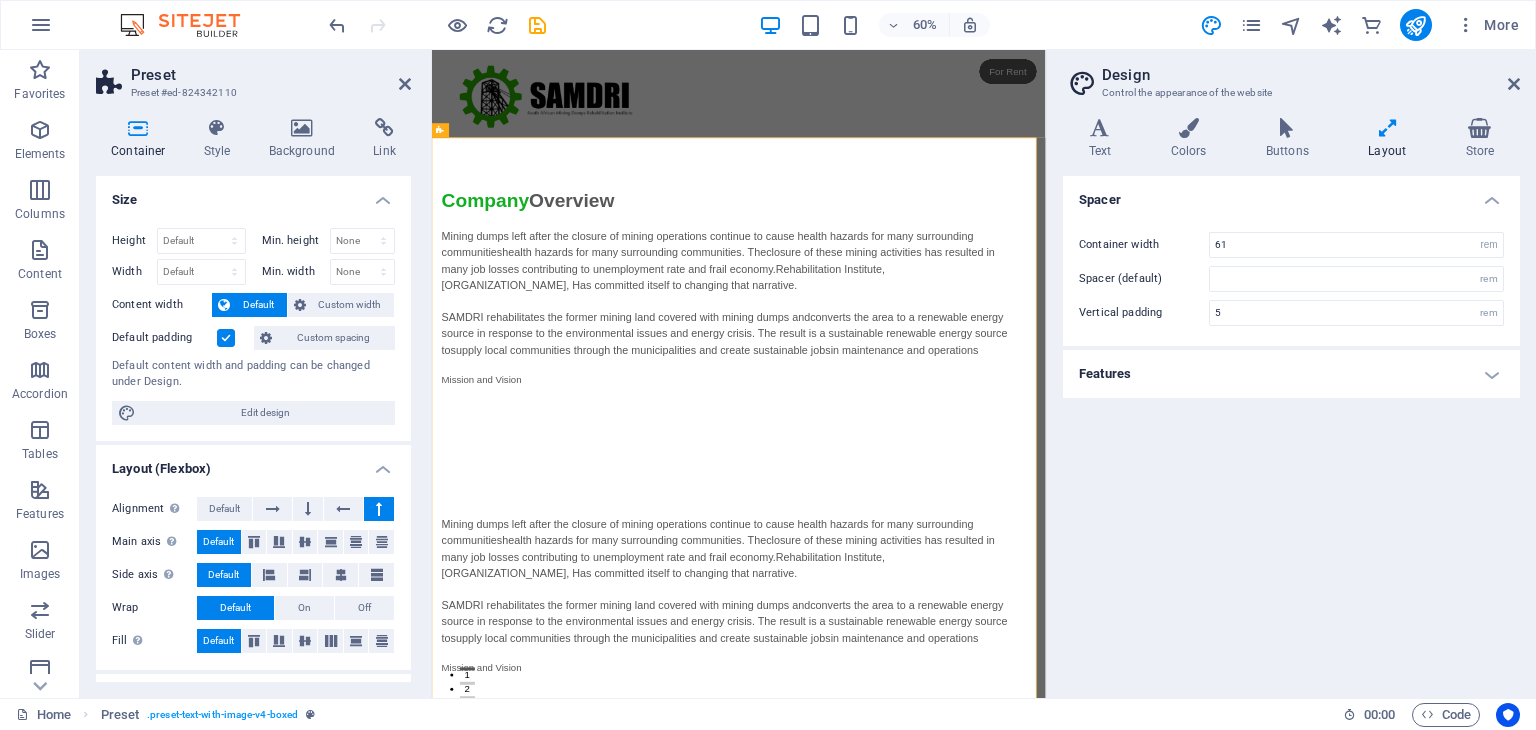 click on "Spacer Container width 61 rem px Spacer (default) rem Vertical padding 5 rem Features Transition duration 0.3 s Transition function Ease Ease In Ease Out Ease In/Ease Out Linear" at bounding box center (1291, 429) 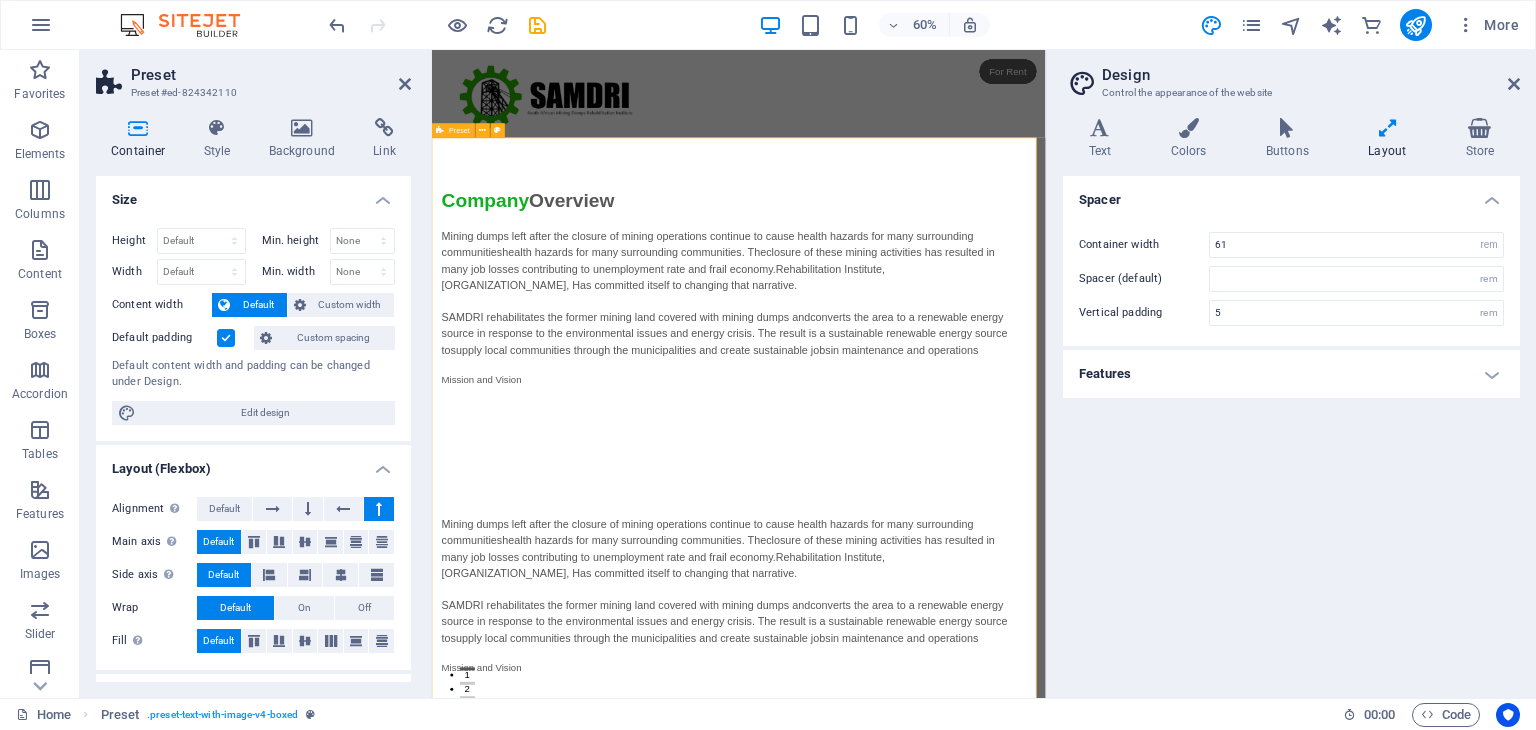 click on "Company  Overview Mining dumps left after the closure of mining operations continue to cause health hazards for many surrounding communities  health hazards for many surrounding communities. The  closure of these mining activities has resulted in many job losses contributing to unemployment rate and frail economy.  Rehabilitation Institute, SAMDRI, Has committed itself to changing that narrative.
SAMDRI rehabilitates the former mining land covered with mining dumps and  converts the area to a renewable energy source in response to the environmental issues and energy crisis. The result is a sustainable renewable energy source to  supply local communities through the municipalities and create sustainable jobs  in maintenance and operations Mission and Vision
Mining dumps left after the closure of mining operations continue to cause health hazards for many surrounding communities  health hazards for many surrounding communities. The
Mission and Vision" at bounding box center (943, 942) 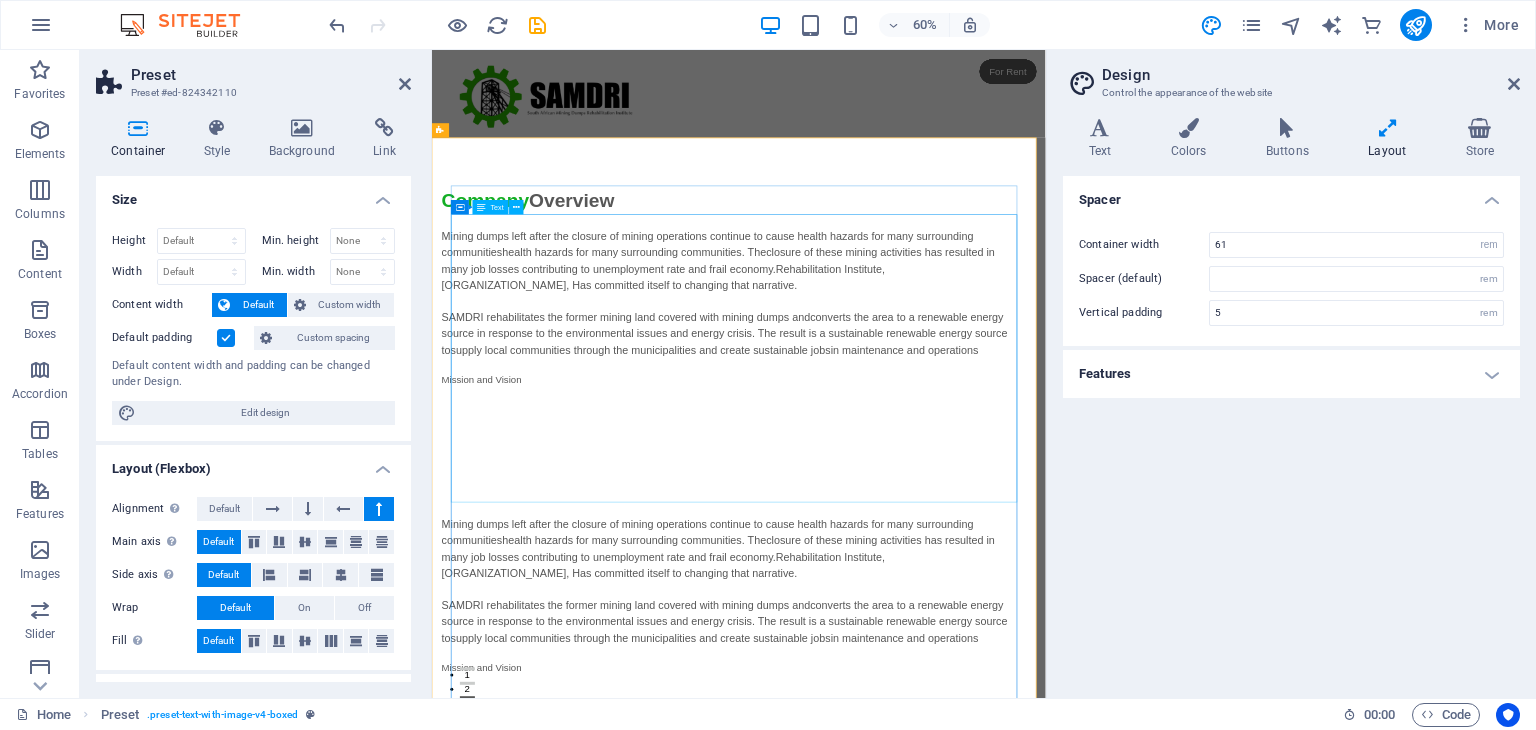 click on "Mining dumps left after the closure of mining operations continue to cause health hazards for many surrounding communities  health hazards for many surrounding communities. The  closure of these mining activities has resulted in many job losses contributing to unemployment rate and frail economy.  Rehabilitation Institute, SAMDRI, Has committed itself to changing that narrative.
SAMDRI rehabilitates the former mining land covered with mining dumps and  converts the area to a renewable energy source in response to the environmental issues and energy crisis. The result is a sustainable renewable energy source to  supply local communities through the municipalities and create sustainable jobs  in maintenance and operations Mission and Vision" at bounding box center (920, 564) 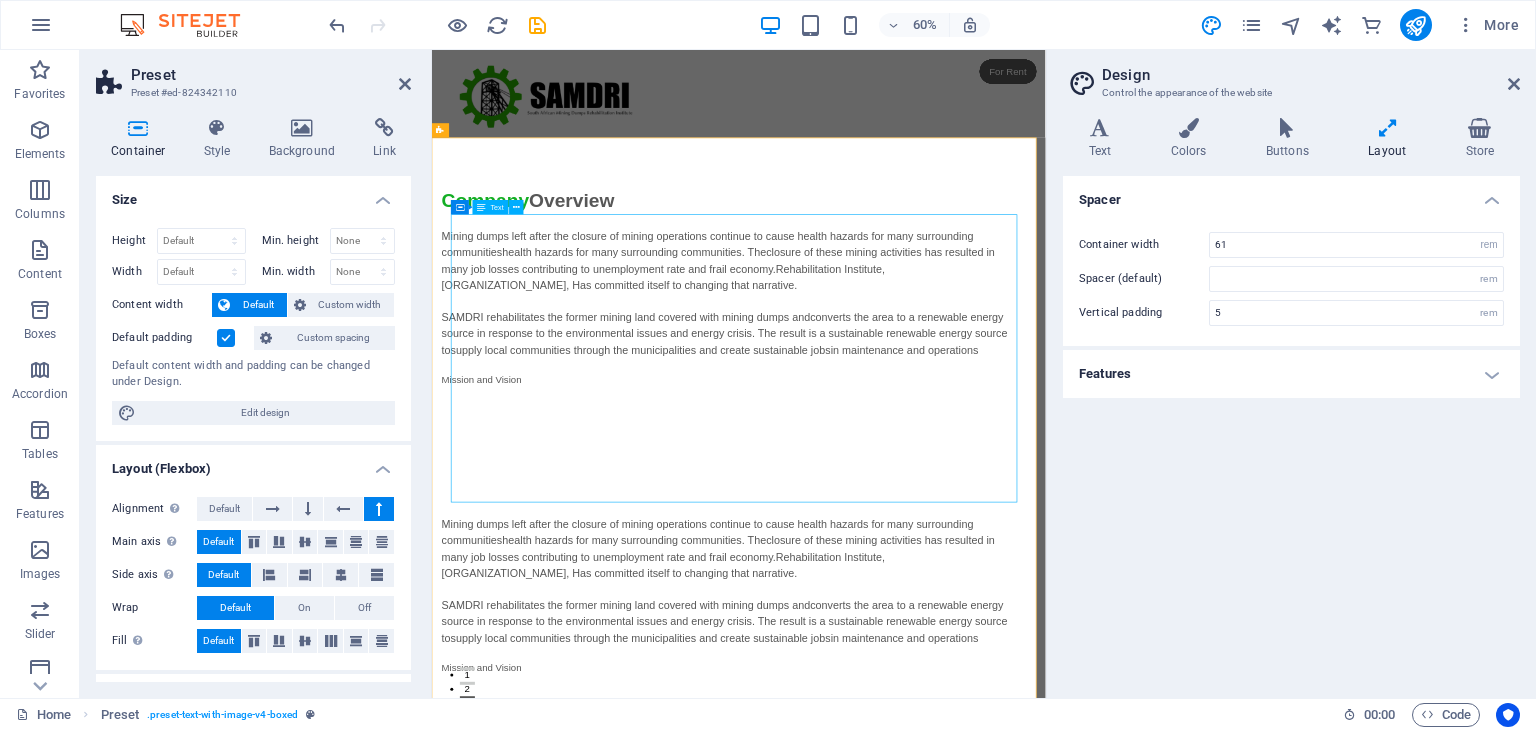 click on "Mining dumps left after the closure of mining operations continue to cause health hazards for many surrounding communities  health hazards for many surrounding communities. The  closure of these mining activities has resulted in many job losses contributing to unemployment rate and frail economy.  Rehabilitation Institute, SAMDRI, Has committed itself to changing that narrative.
SAMDRI rehabilitates the former mining land covered with mining dumps and  converts the area to a renewable energy source in response to the environmental issues and energy crisis. The result is a sustainable renewable energy source to  supply local communities through the municipalities and create sustainable jobs  in maintenance and operations Mission and Vision" at bounding box center (920, 564) 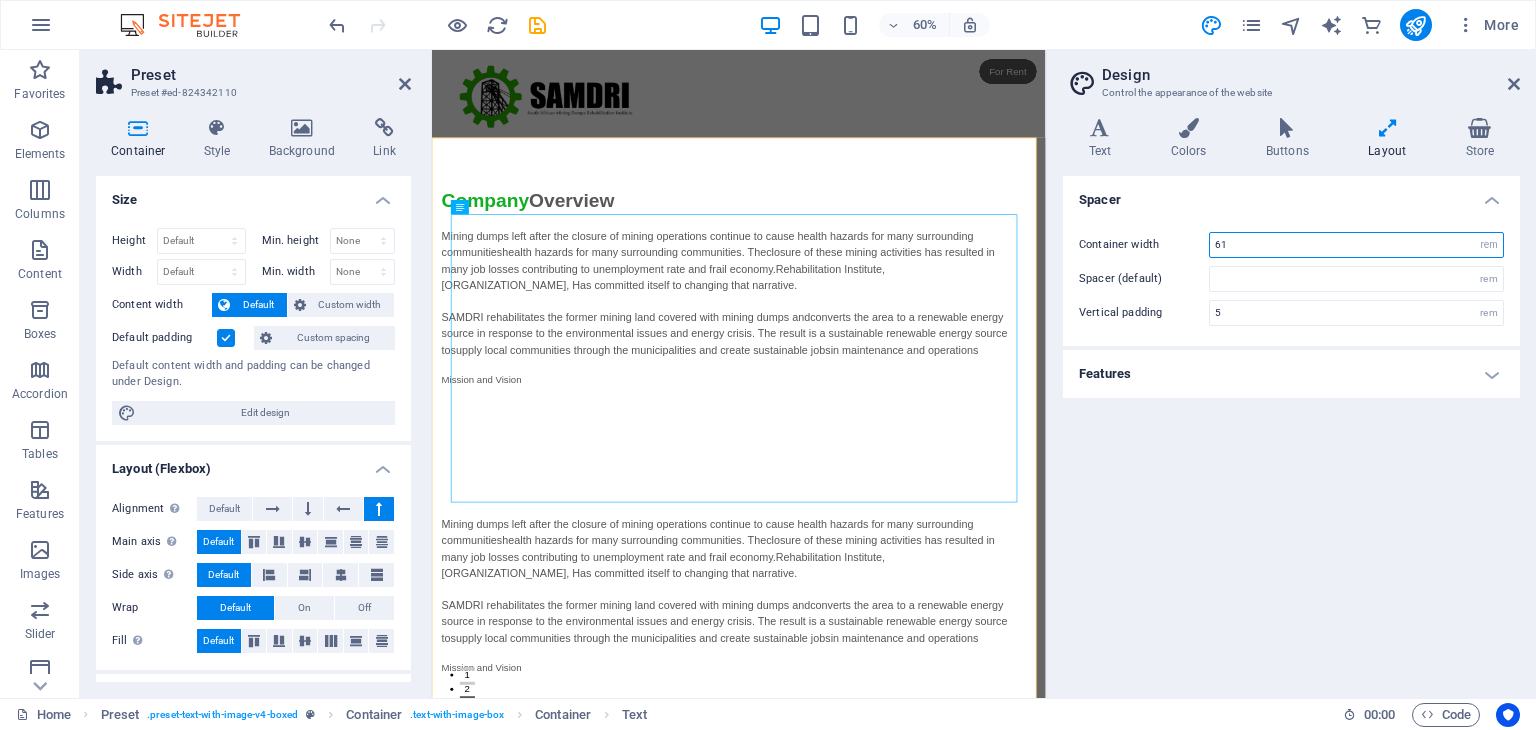 click on "61" at bounding box center (1356, 245) 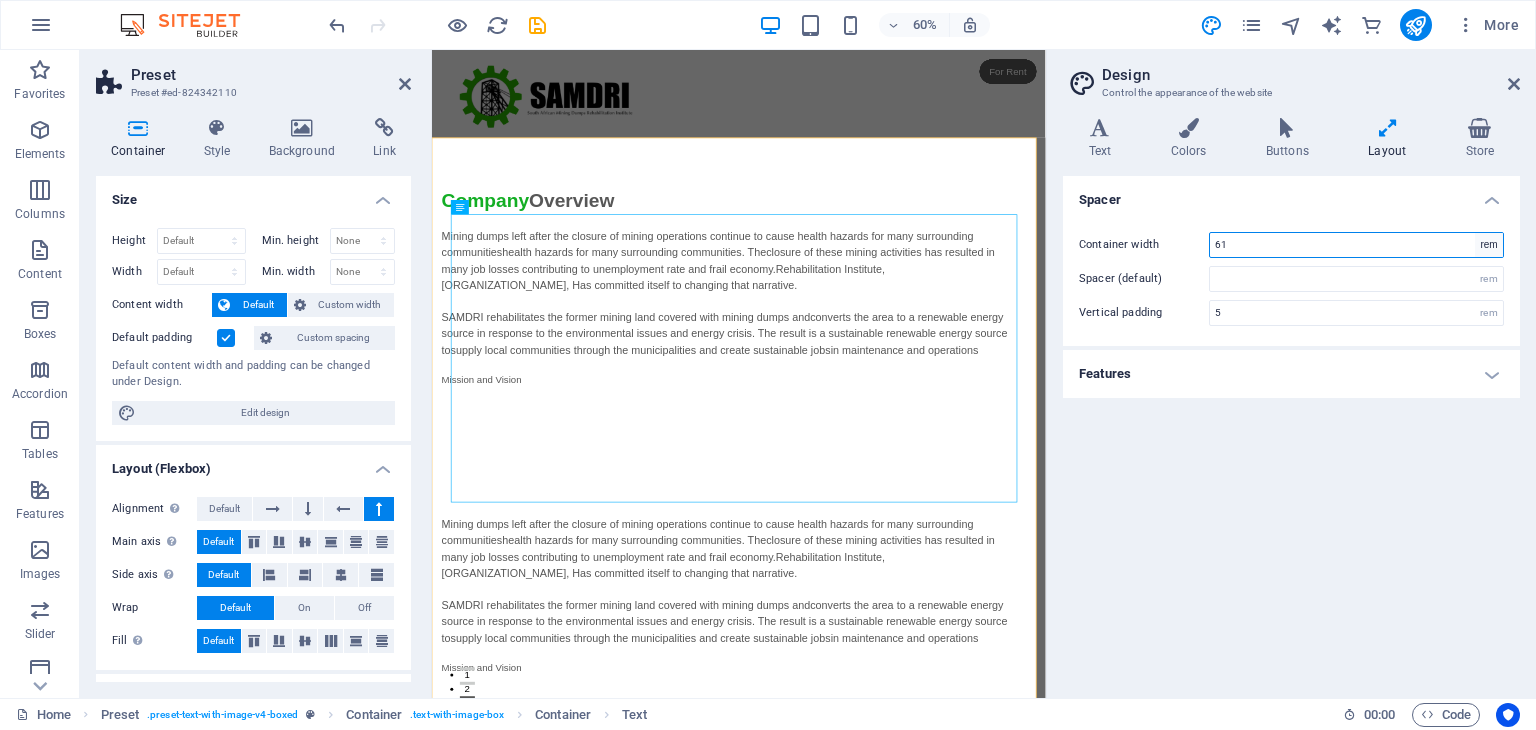 click on "rem px" at bounding box center [1489, 245] 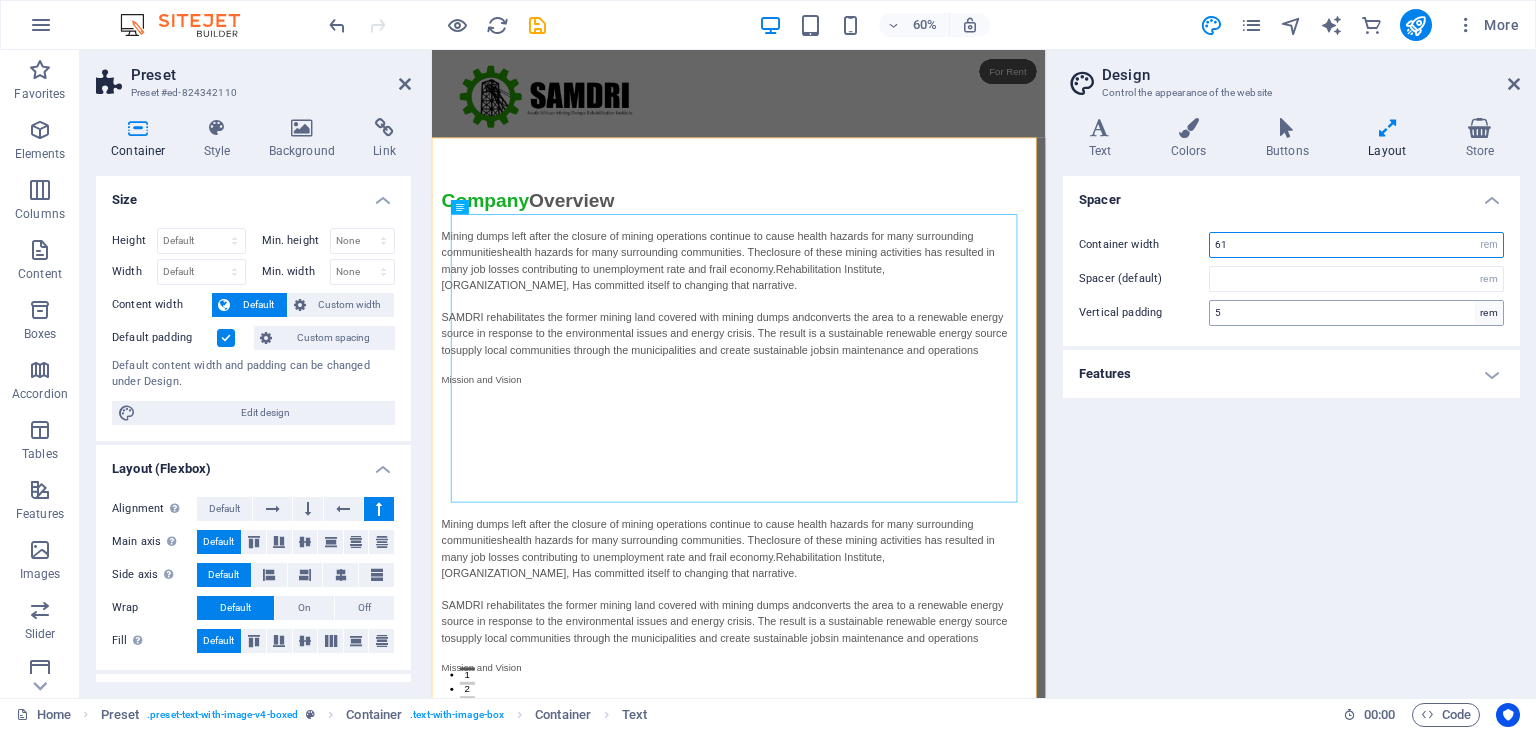 select on "px" 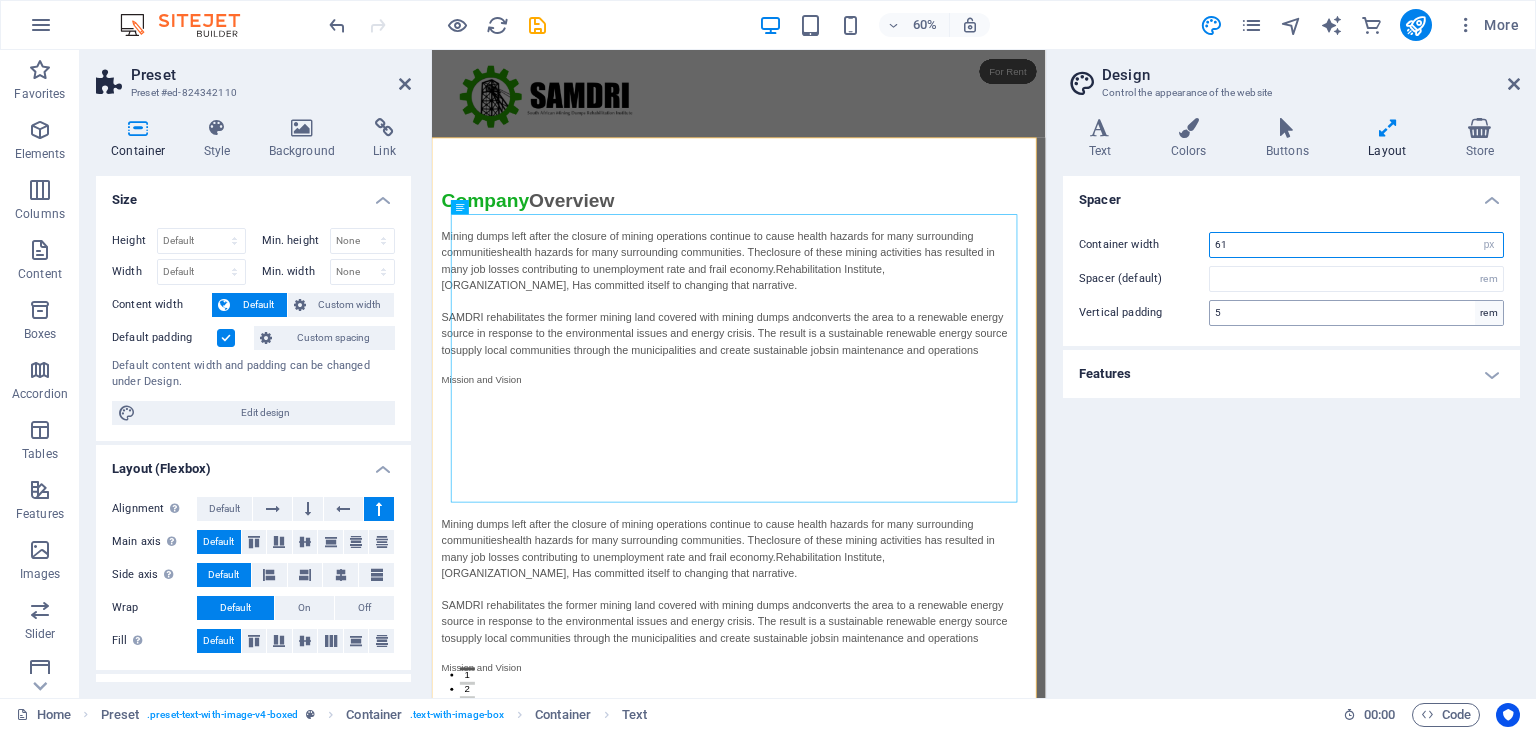 click on "rem px" at bounding box center [1489, 245] 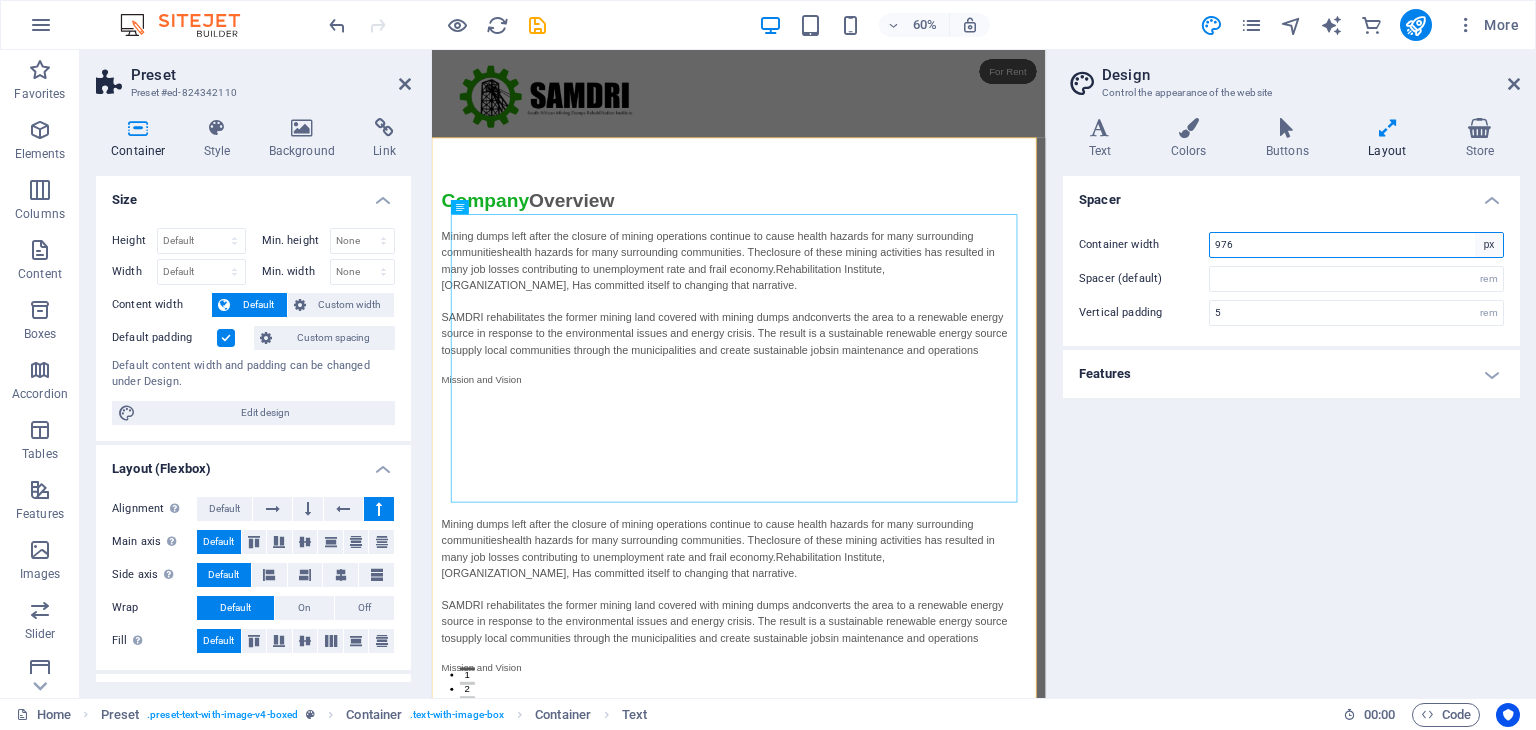 click on "rem px" at bounding box center [1489, 245] 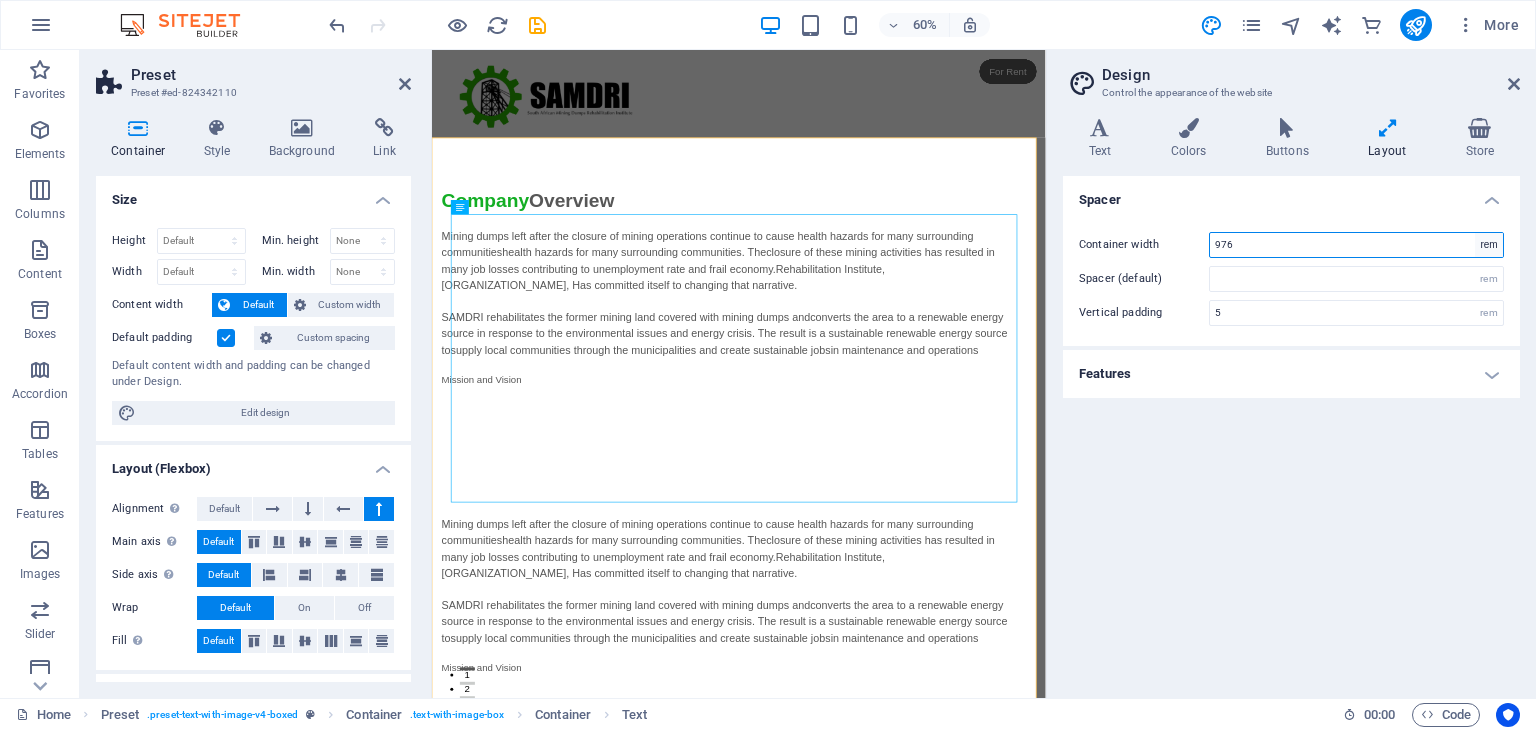 click on "rem px" at bounding box center (1489, 245) 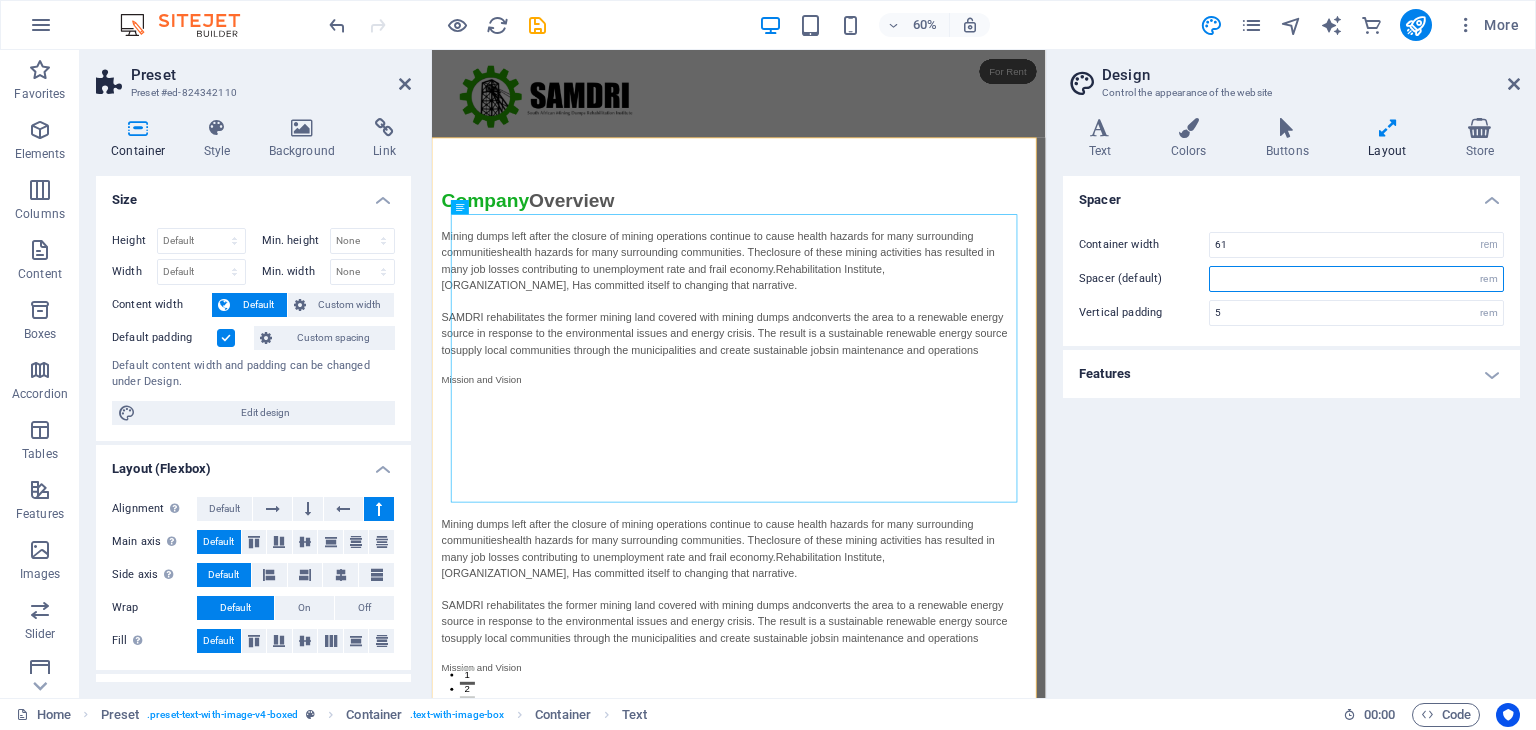 click at bounding box center (1356, 279) 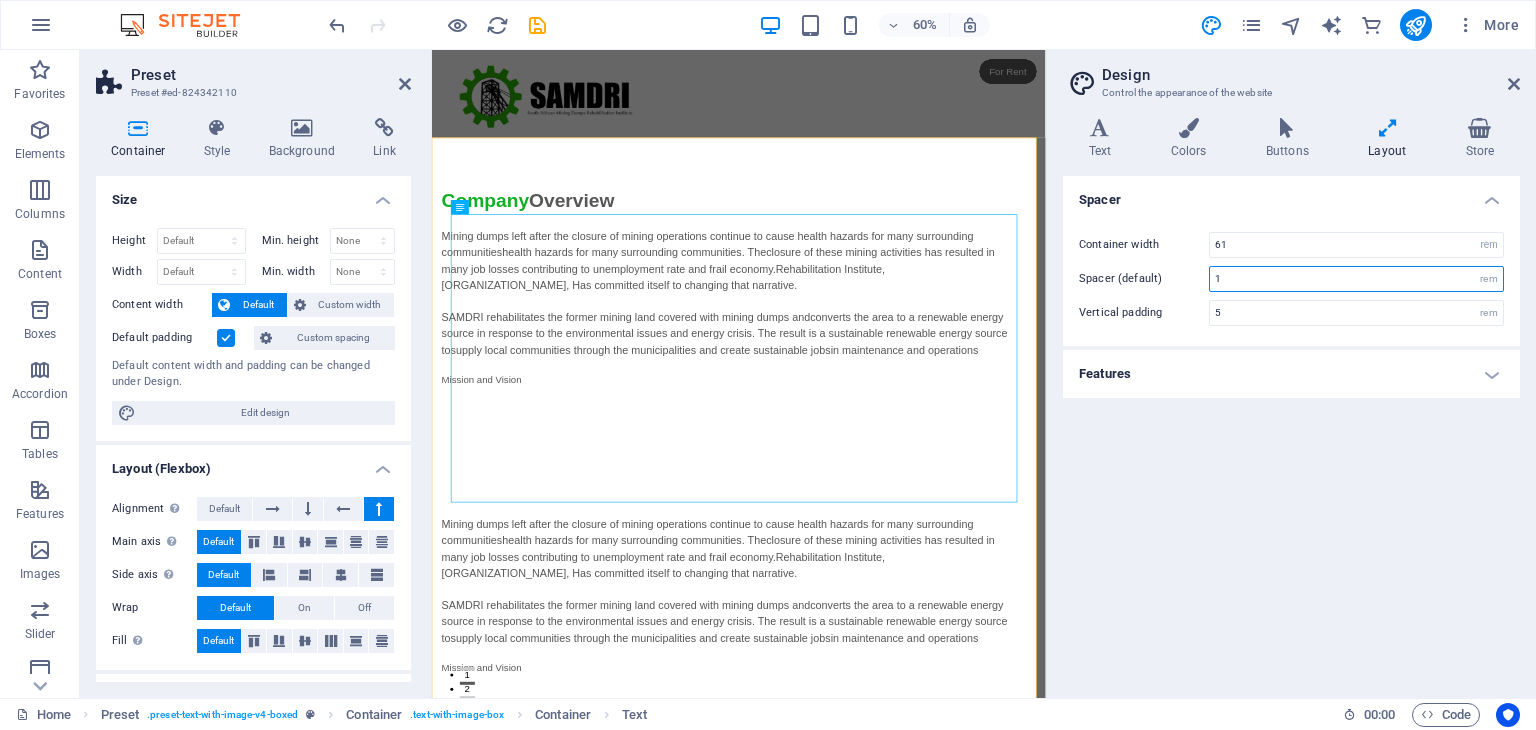 type on "1" 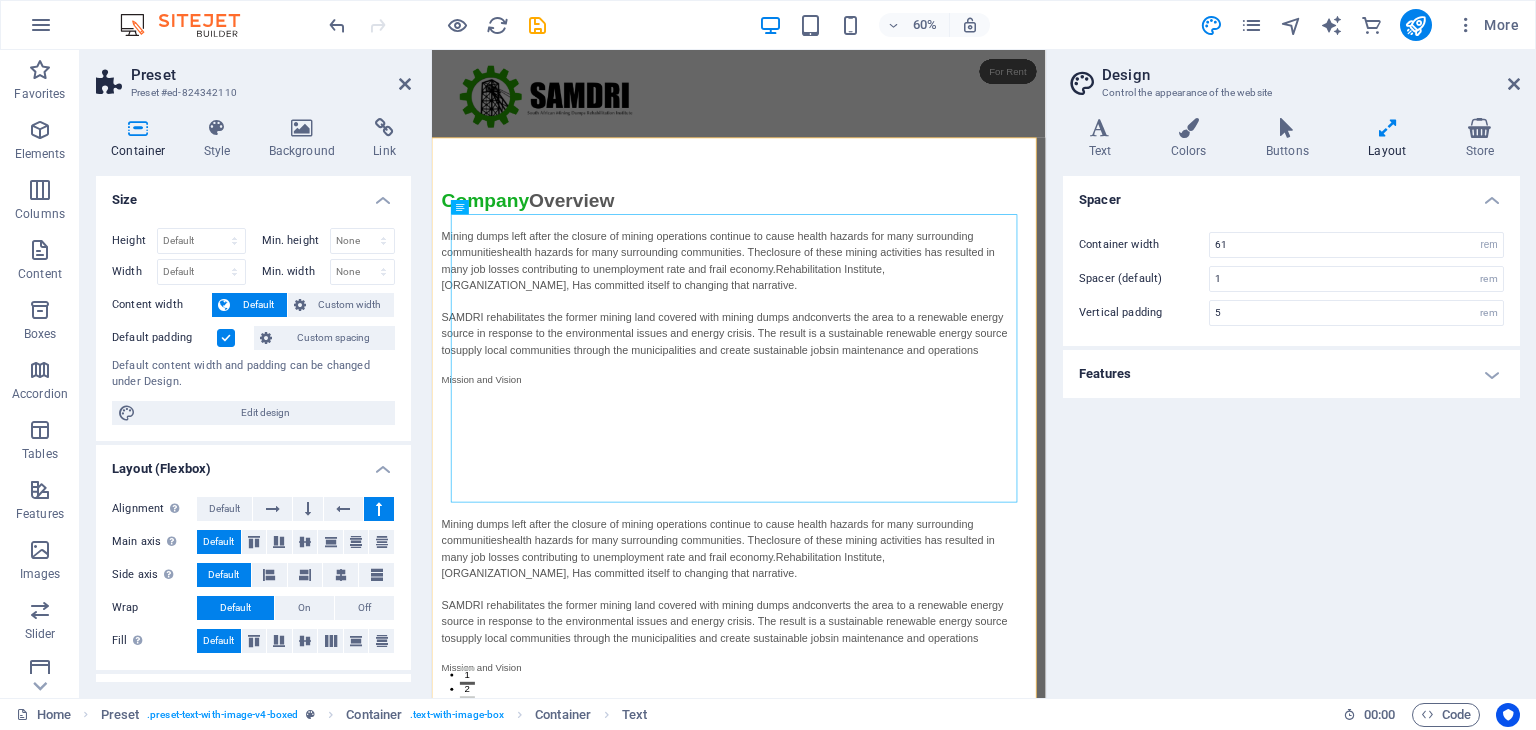 click on "Spacer Container width 61 rem px Spacer (default) 1 rem Vertical padding 5 rem Features Transition duration 0.3 s Transition function Ease Ease In Ease Out Ease In/Ease Out Linear" at bounding box center [1291, 429] 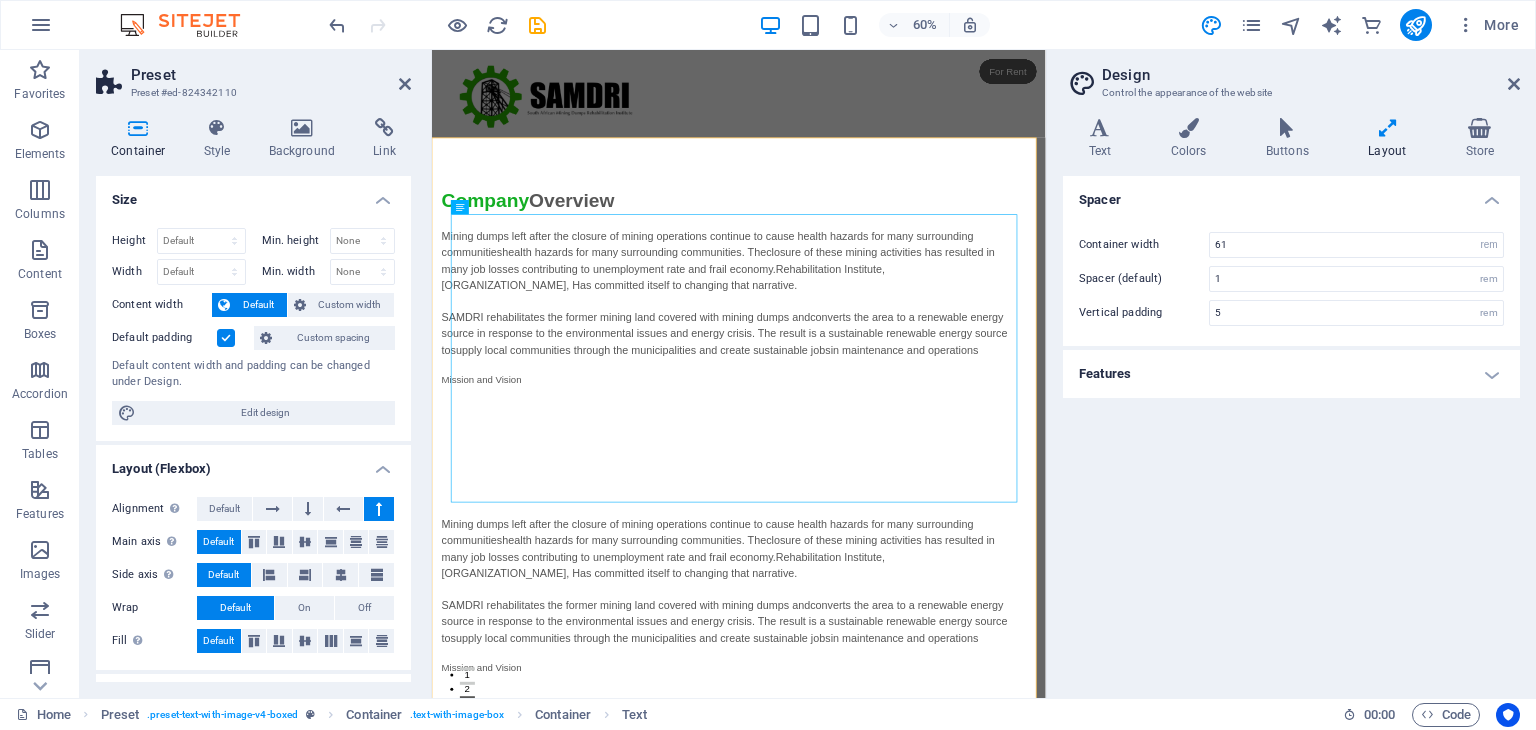 click at bounding box center [1387, 128] 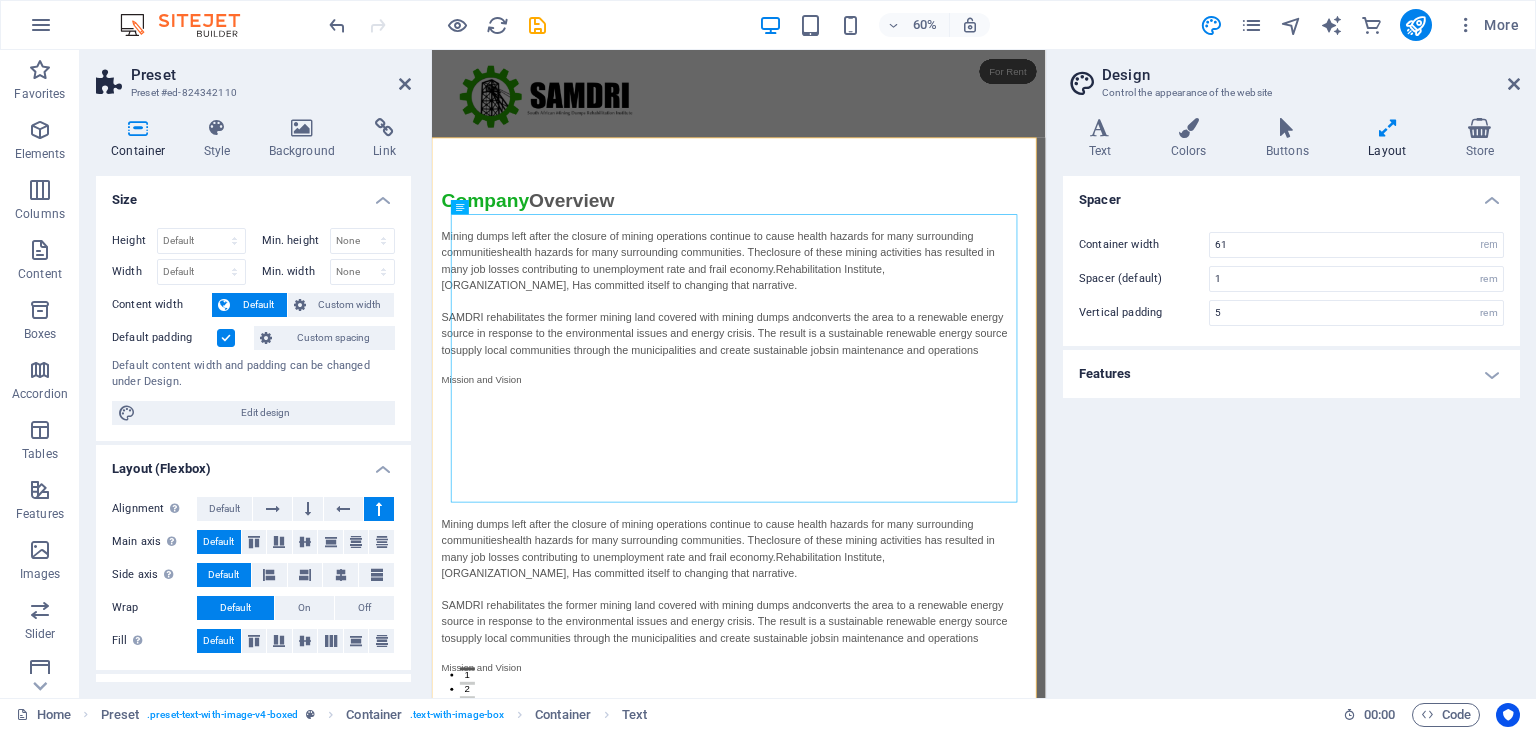 click on "Spacer" at bounding box center (1291, 194) 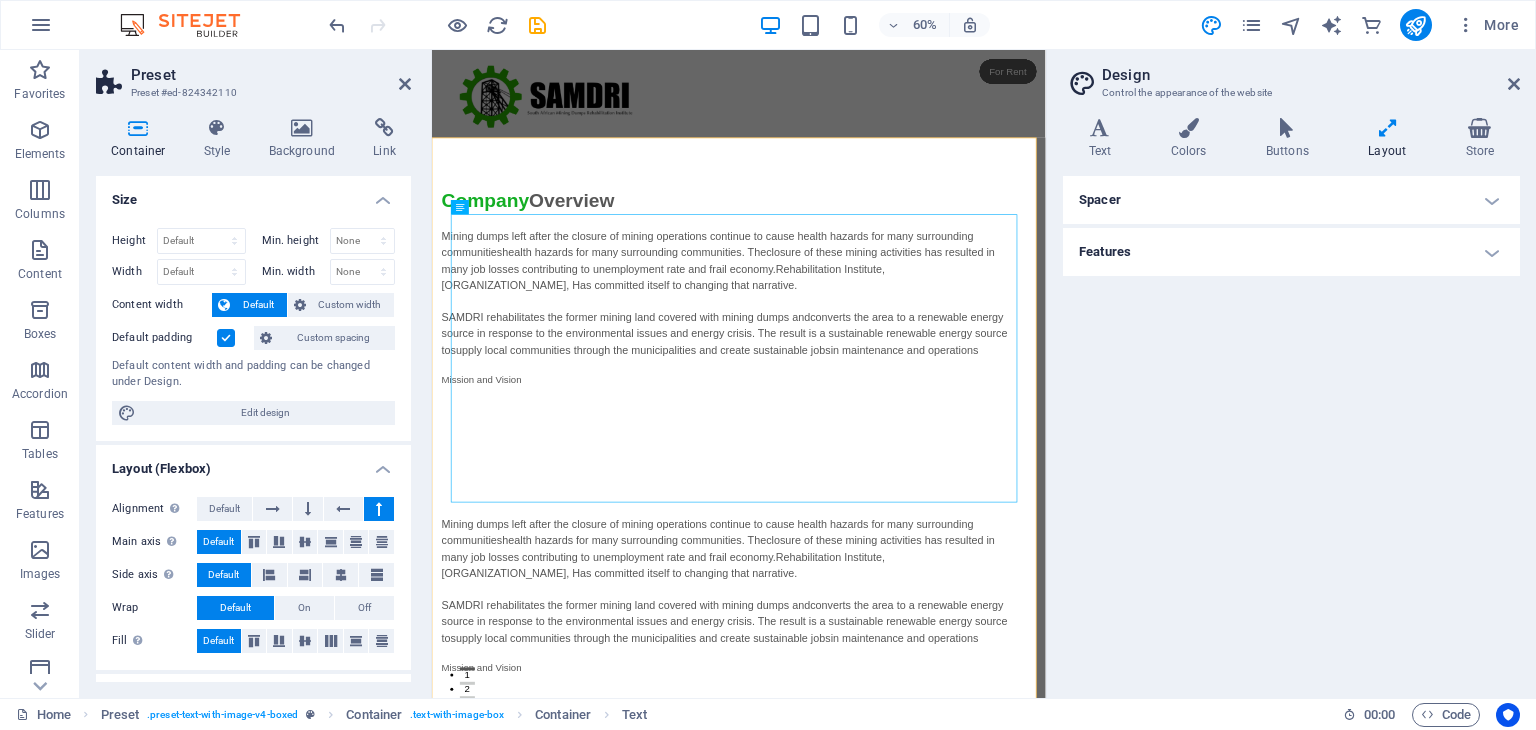 click on "Spacer" at bounding box center [1291, 200] 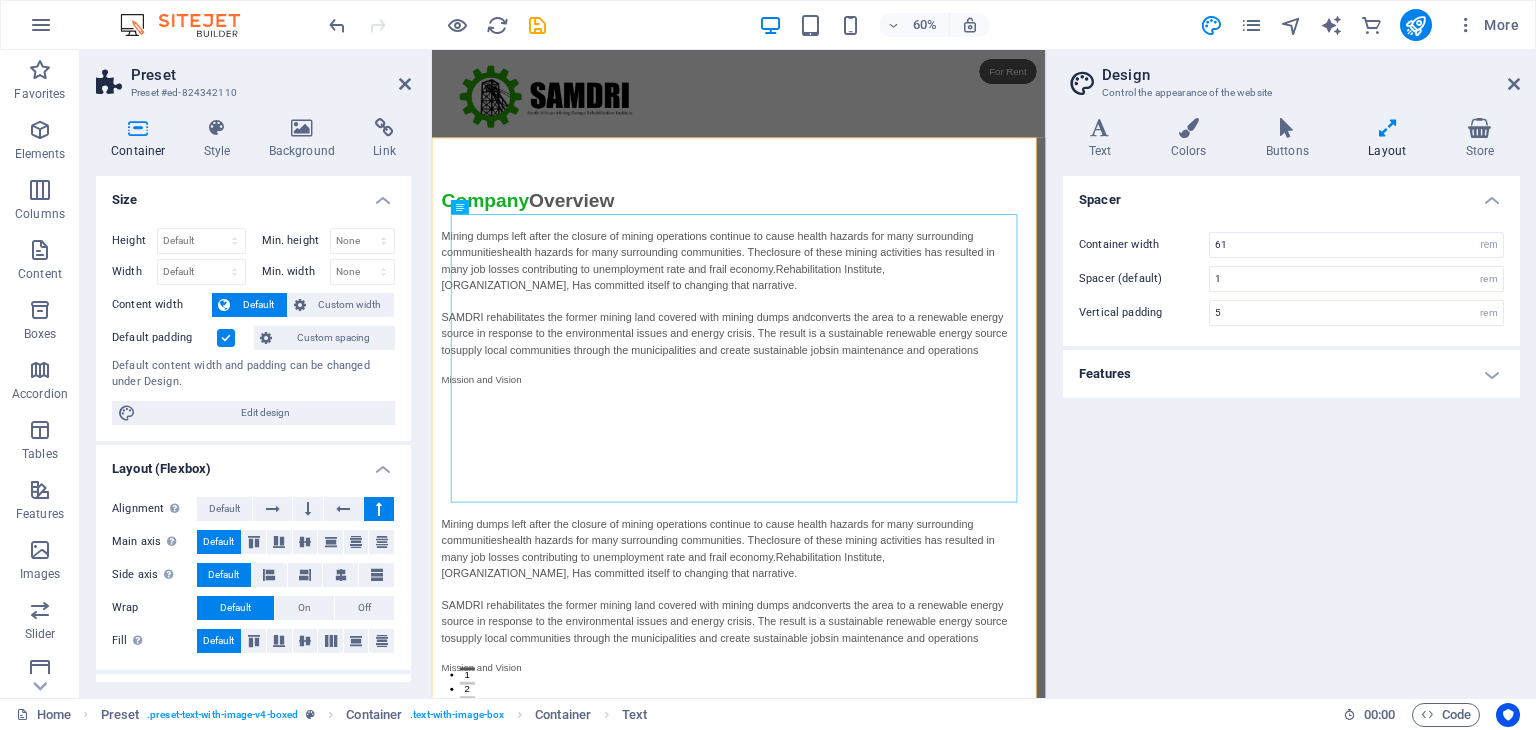 click on "Spacer" at bounding box center (1291, 194) 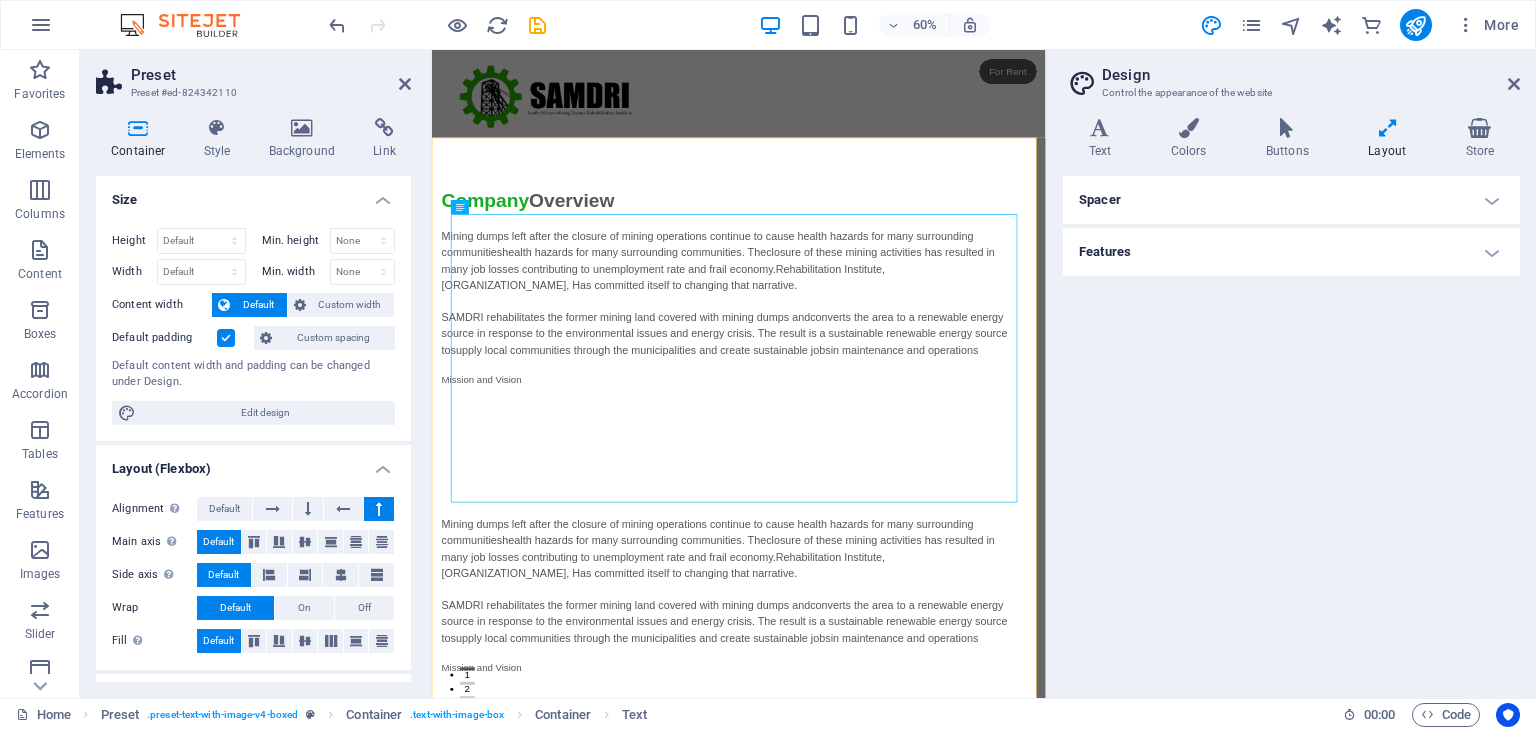 click on "Features" at bounding box center [1291, 252] 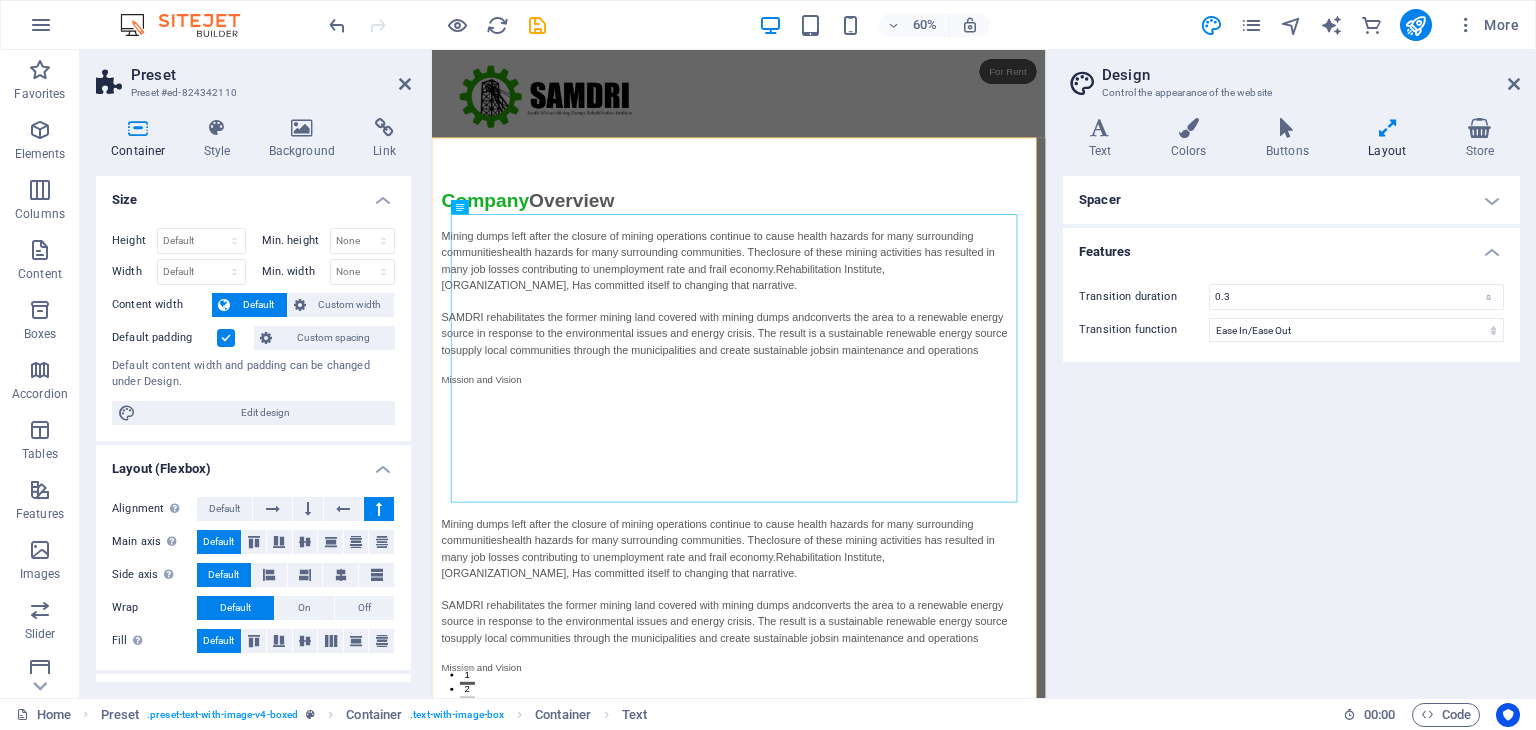 click on "Features" at bounding box center [1291, 246] 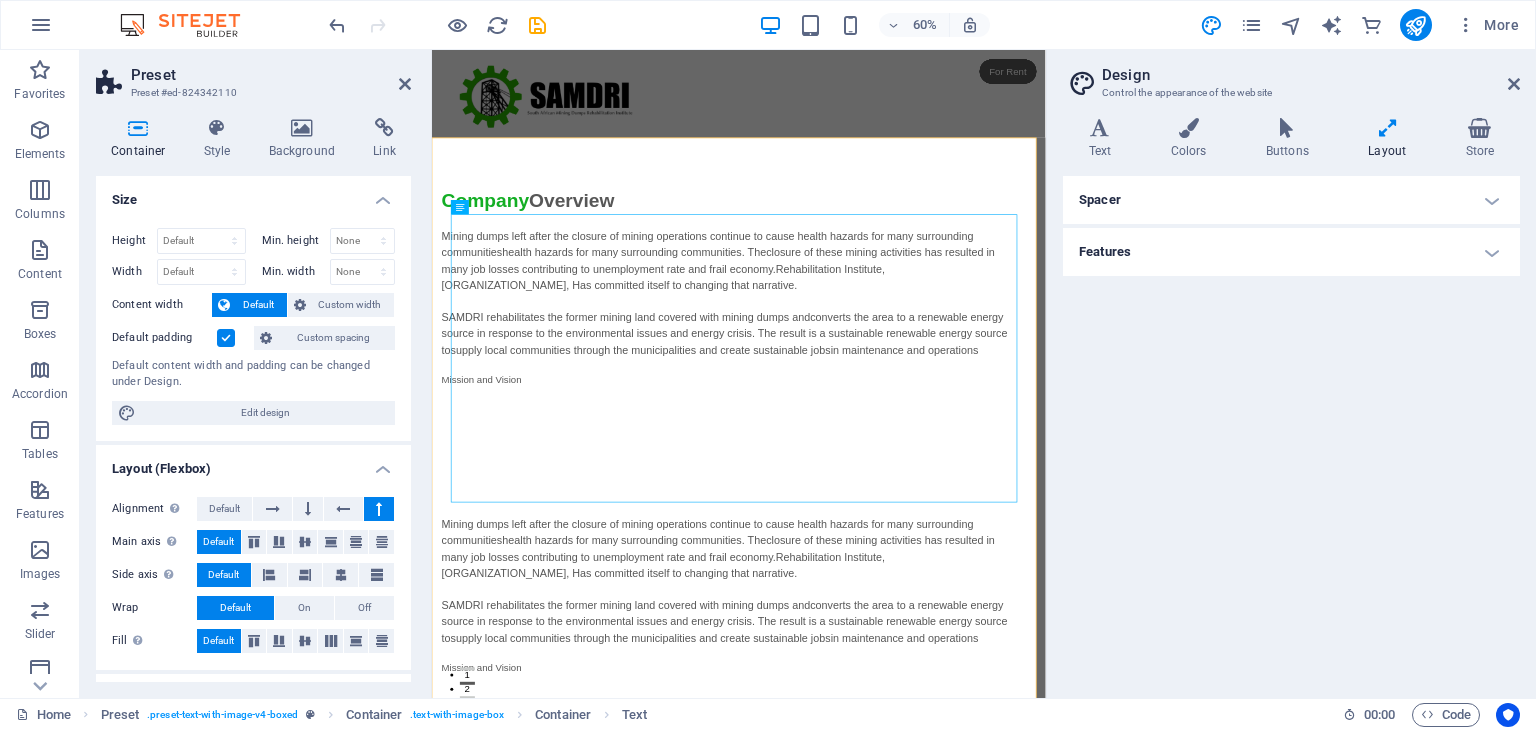 click on "Spacer Container width 61 rem px Spacer (default) 1 rem Vertical padding 5 rem Features Transition duration 0.3 s Transition function Ease Ease In Ease Out Ease In/Ease Out Linear" at bounding box center (1291, 429) 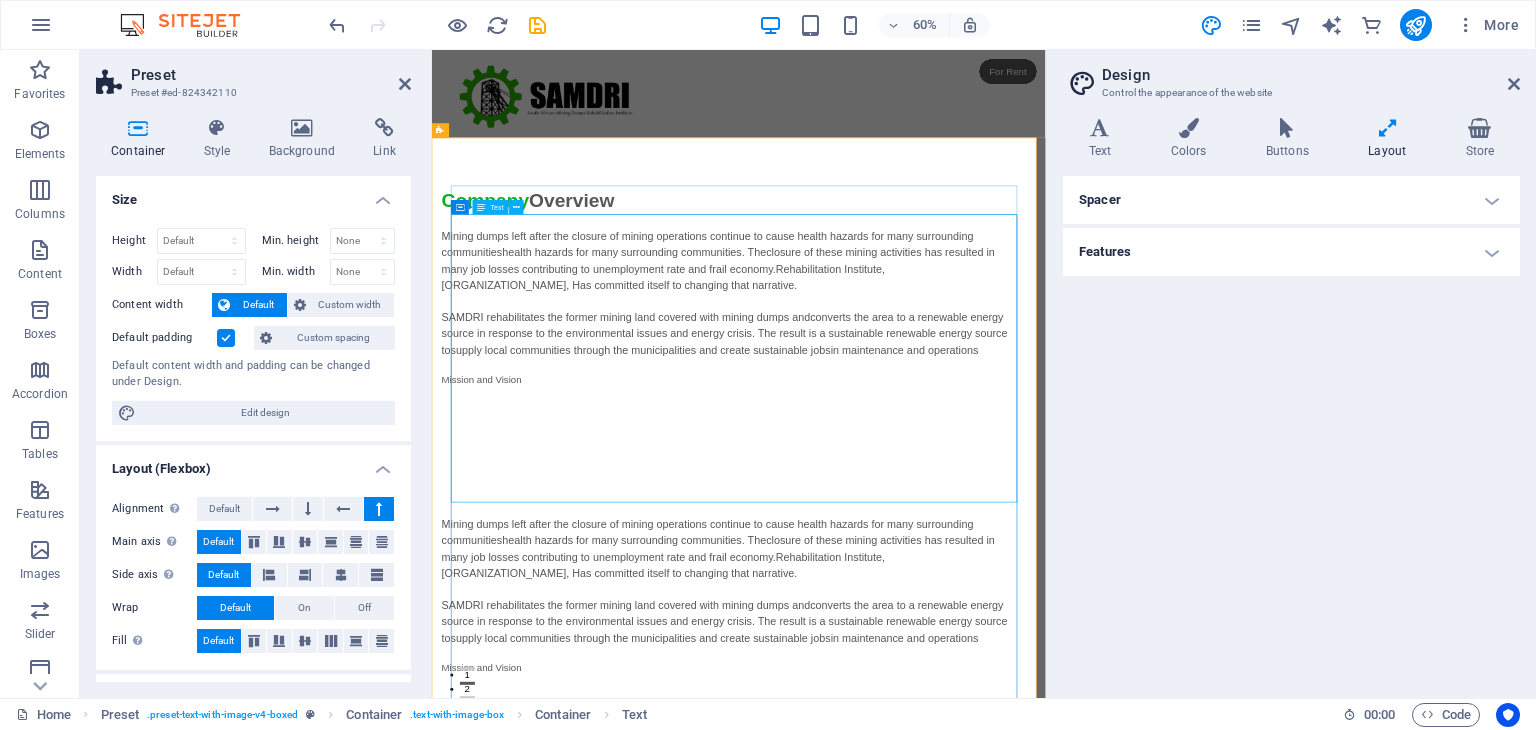 click on "Mining dumps left after the closure of mining operations continue to cause health hazards for many surrounding communities  health hazards for many surrounding communities. The  closure of these mining activities has resulted in many job losses contributing to unemployment rate and frail economy.  Rehabilitation Institute, SAMDRI, Has committed itself to changing that narrative.
SAMDRI rehabilitates the former mining land covered with mining dumps and  converts the area to a renewable energy source in response to the environmental issues and energy crisis. The result is a sustainable renewable energy source to  supply local communities through the municipalities and create sustainable jobs  in maintenance and operations Mission and Vision" at bounding box center [920, 564] 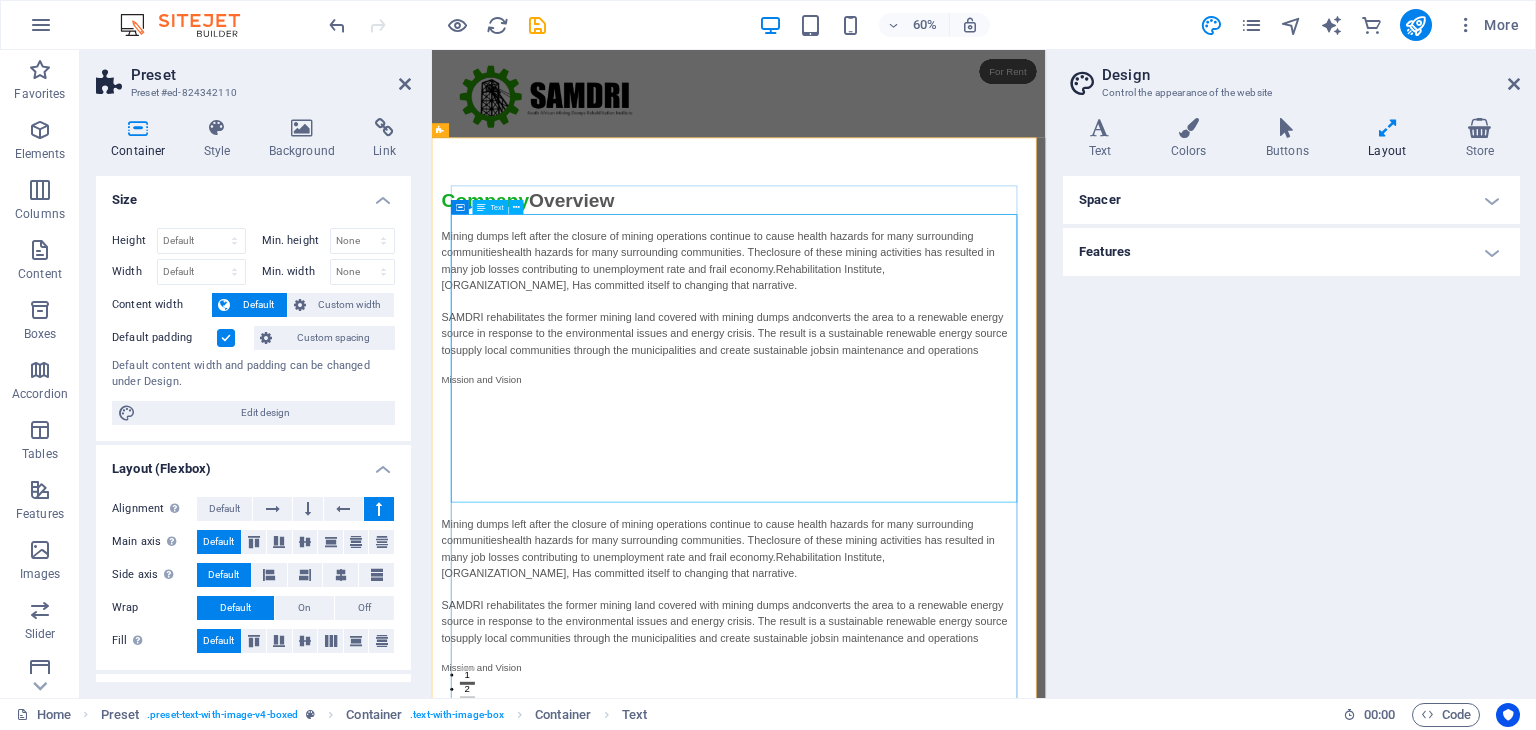 click on "Mining dumps left after the closure of mining operations continue to cause health hazards for many surrounding communities  health hazards for many surrounding communities. The  closure of these mining activities has resulted in many job losses contributing to unemployment rate and frail economy.  Rehabilitation Institute, SAMDRI, Has committed itself to changing that narrative.
SAMDRI rehabilitates the former mining land covered with mining dumps and  converts the area to a renewable energy source in response to the environmental issues and energy crisis. The result is a sustainable renewable energy source to  supply local communities through the municipalities and create sustainable jobs  in maintenance and operations Mission and Vision" at bounding box center [920, 564] 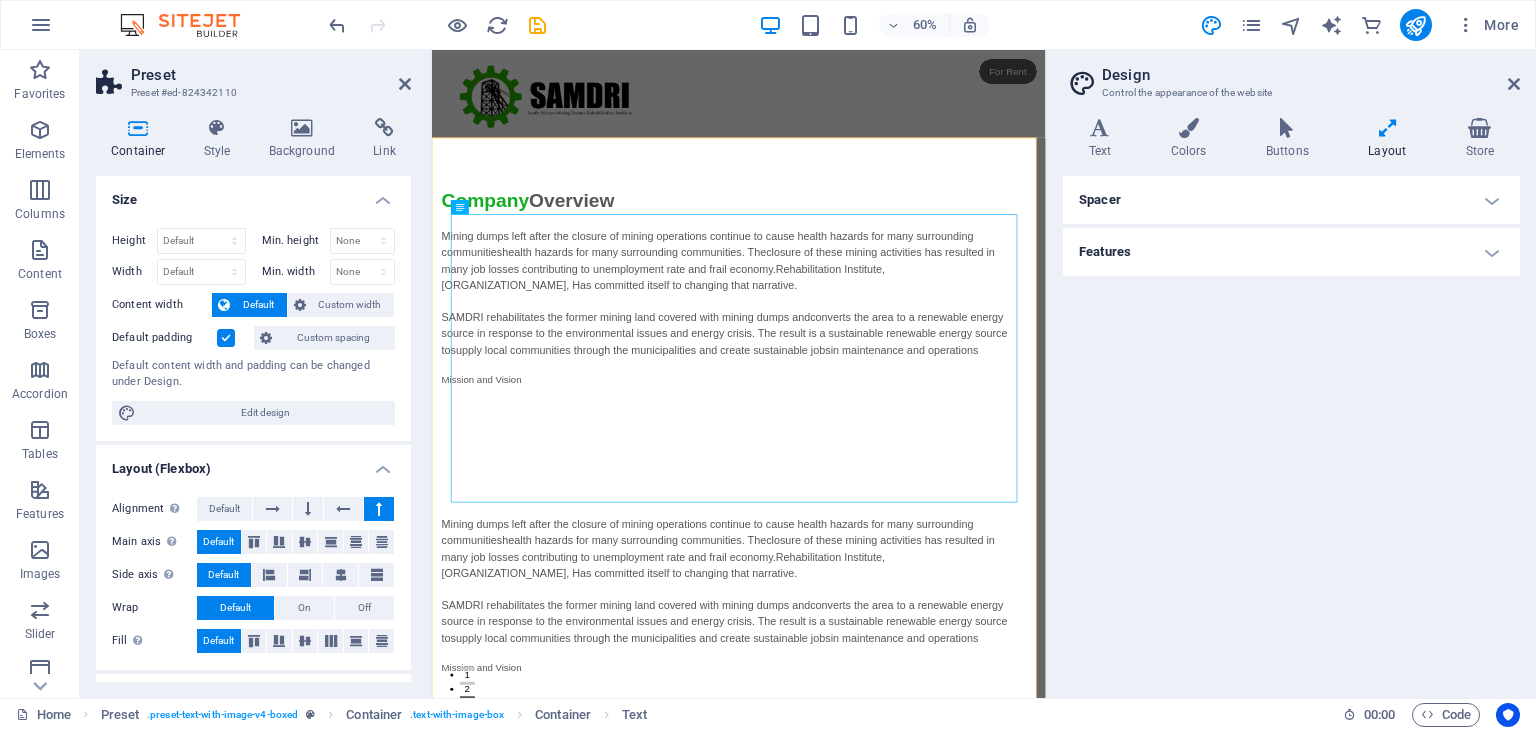 click on "Spacer" at bounding box center (1291, 200) 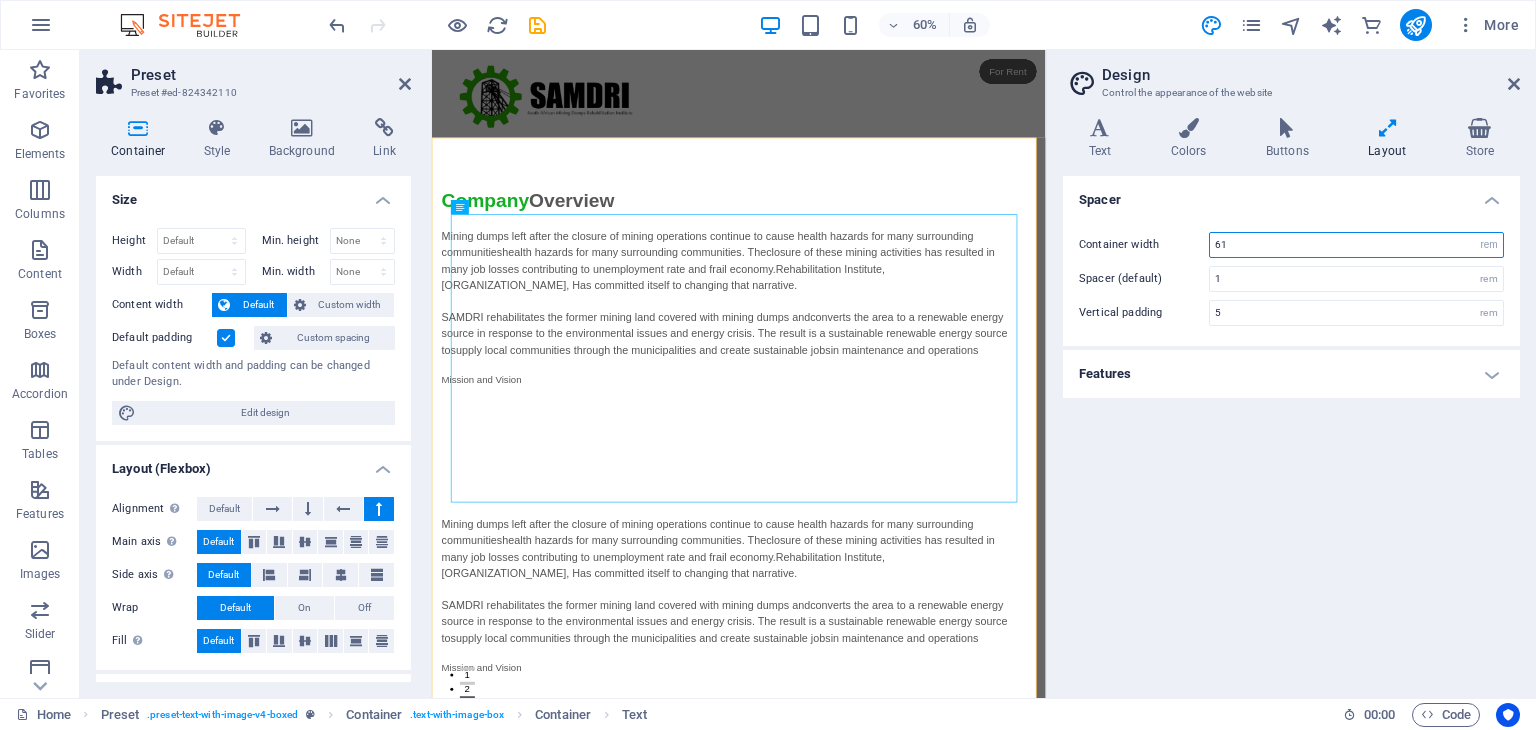 click on "61" at bounding box center (1356, 245) 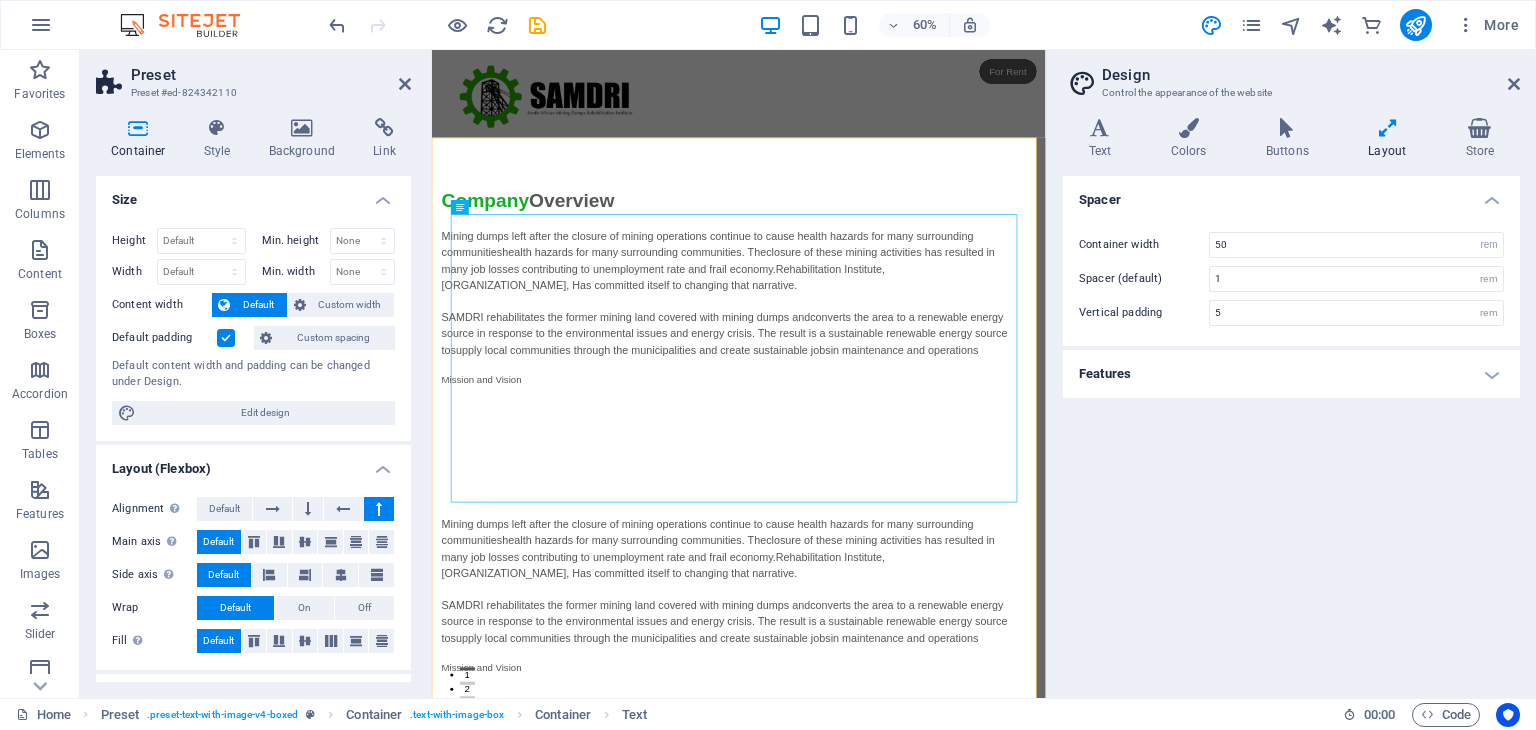 click 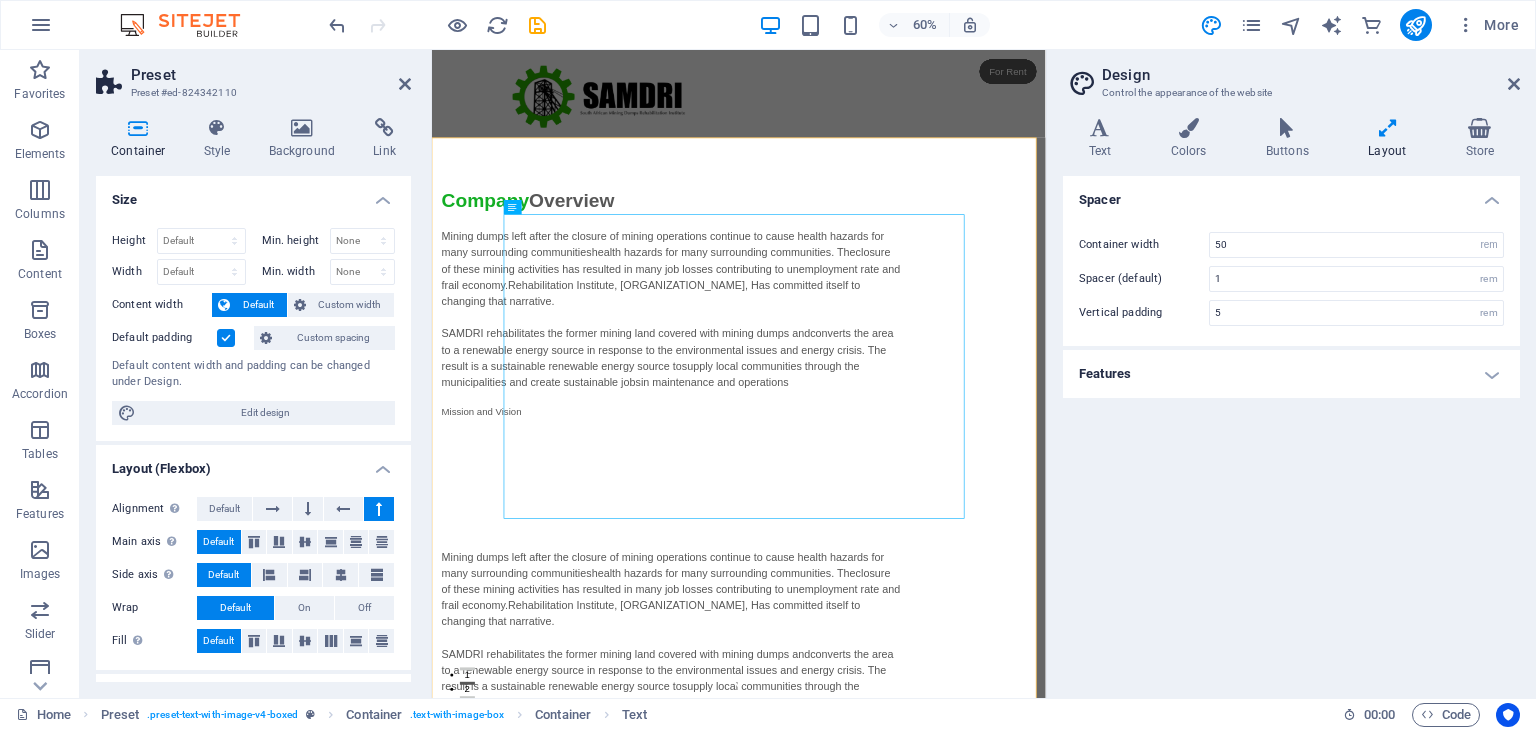 click 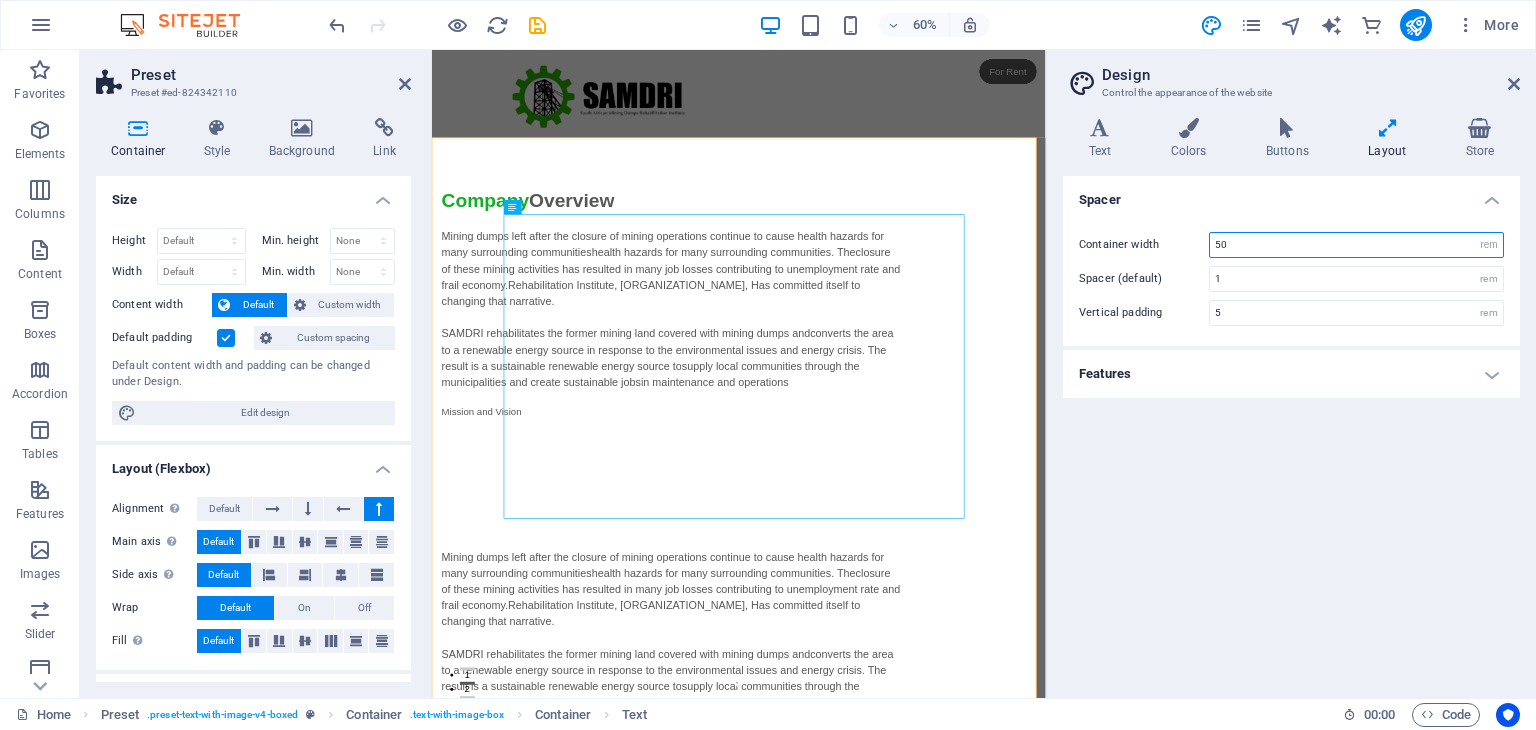 click on "50" at bounding box center [1356, 245] 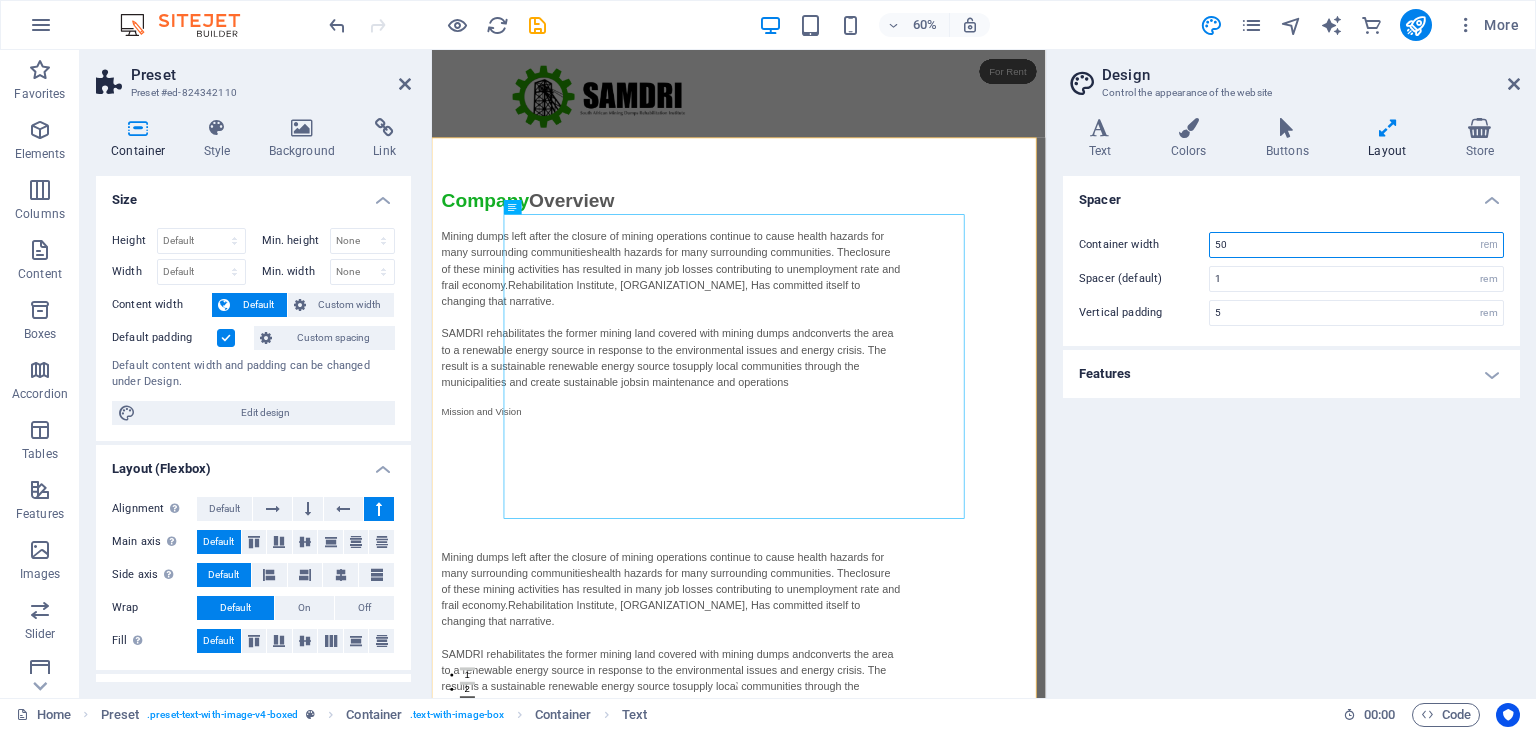 type on "5" 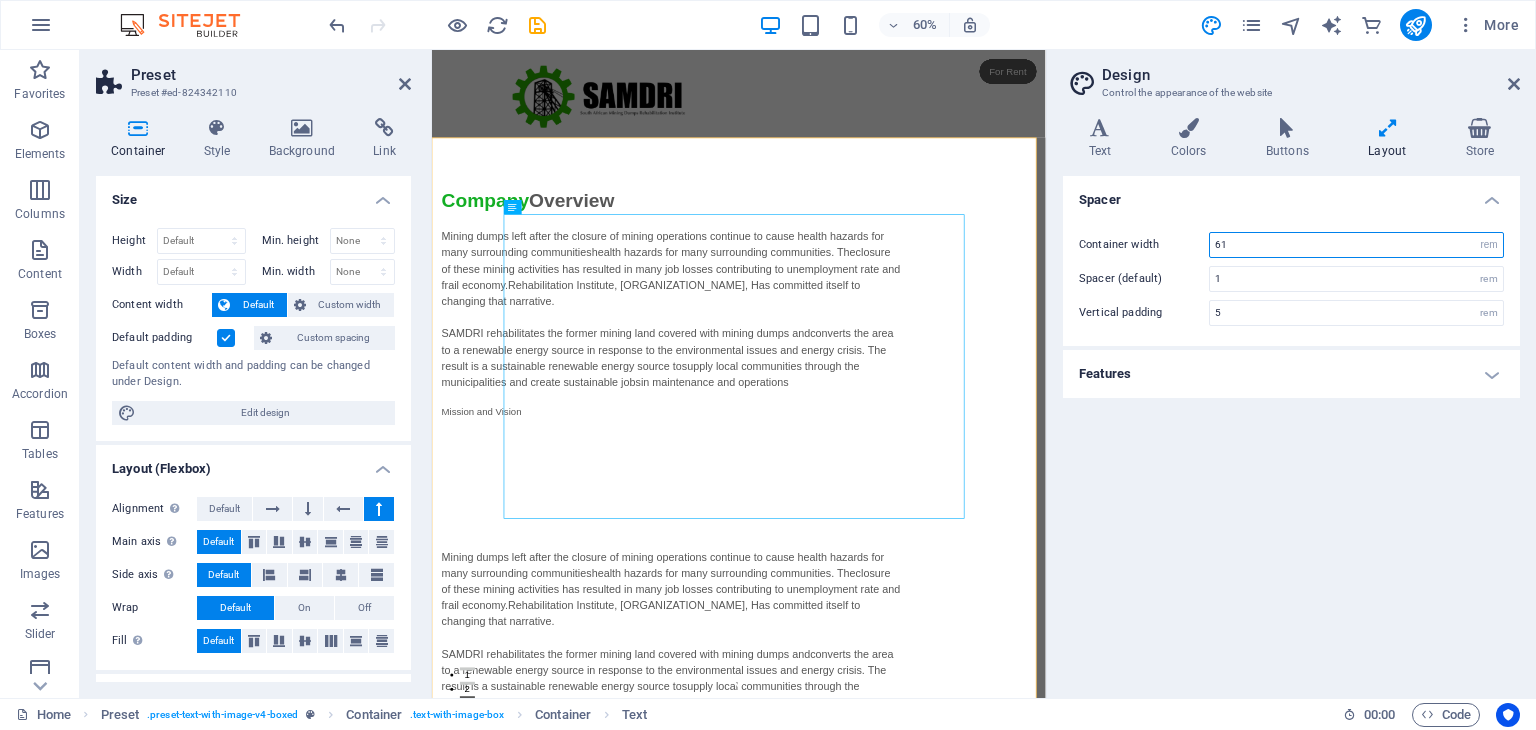 type on "61" 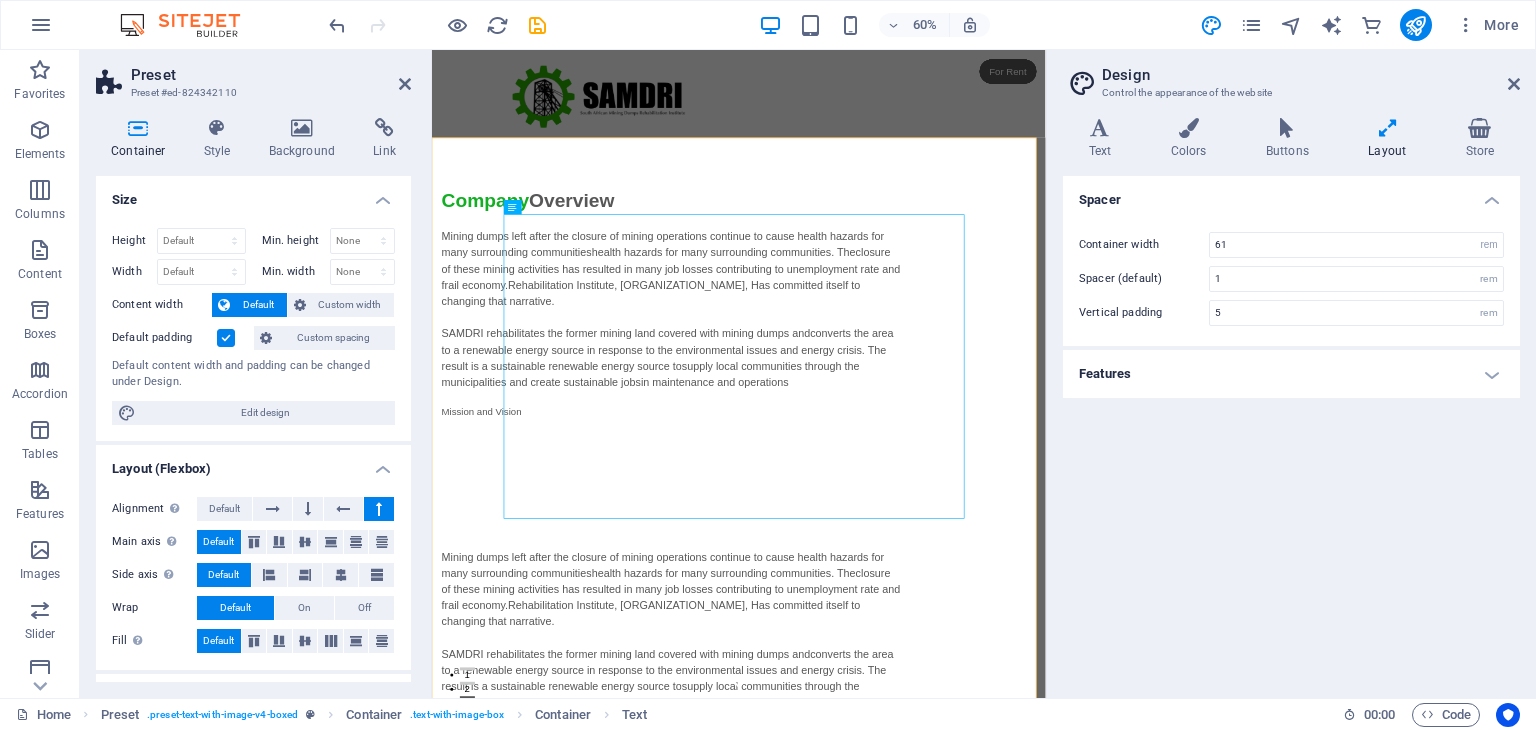 click on "Spacer Container width 61 rem px Spacer (default) 1 rem Vertical padding 5 rem Features Transition duration 0.3 s Transition function Ease Ease In Ease Out Ease In/Ease Out Linear" at bounding box center [1291, 429] 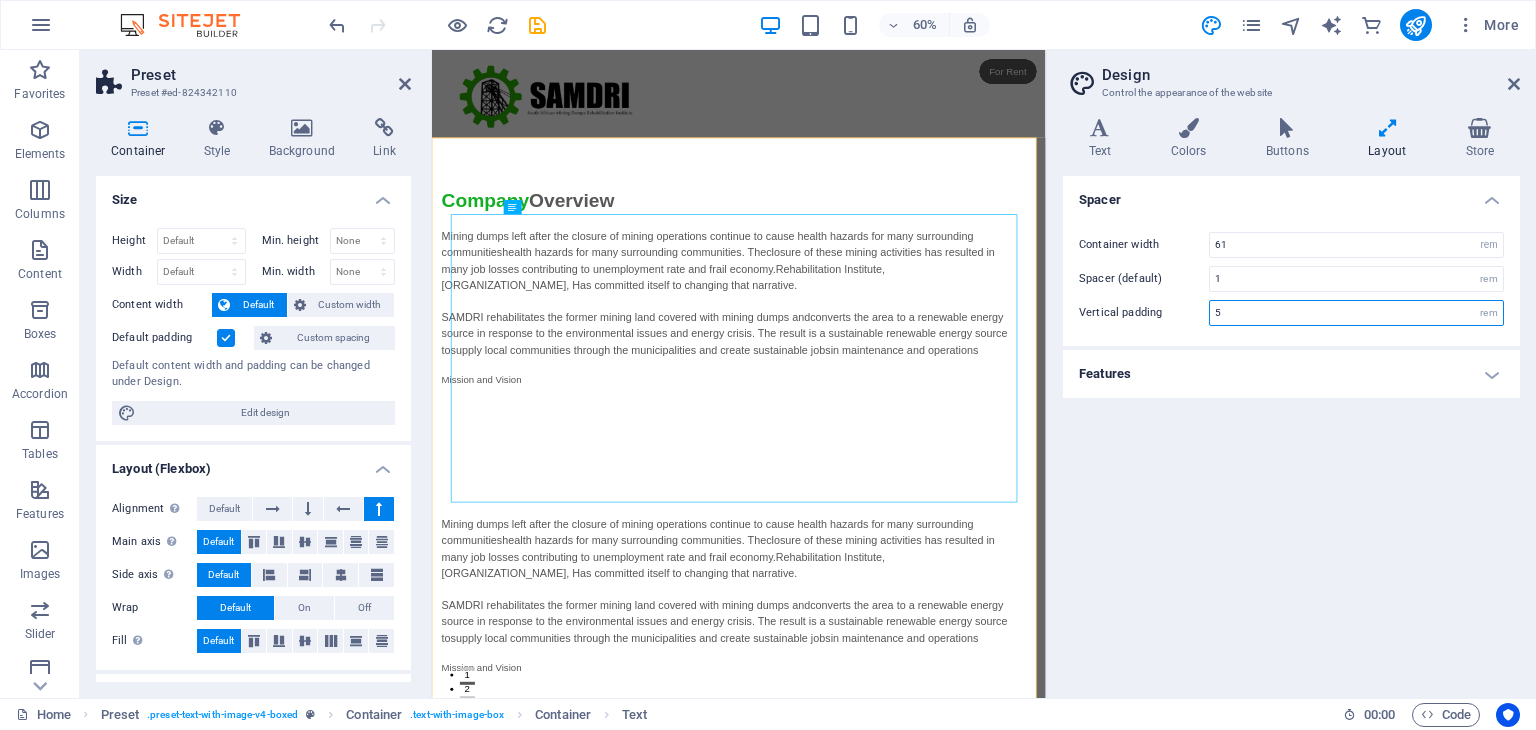 click on "5" at bounding box center [1356, 313] 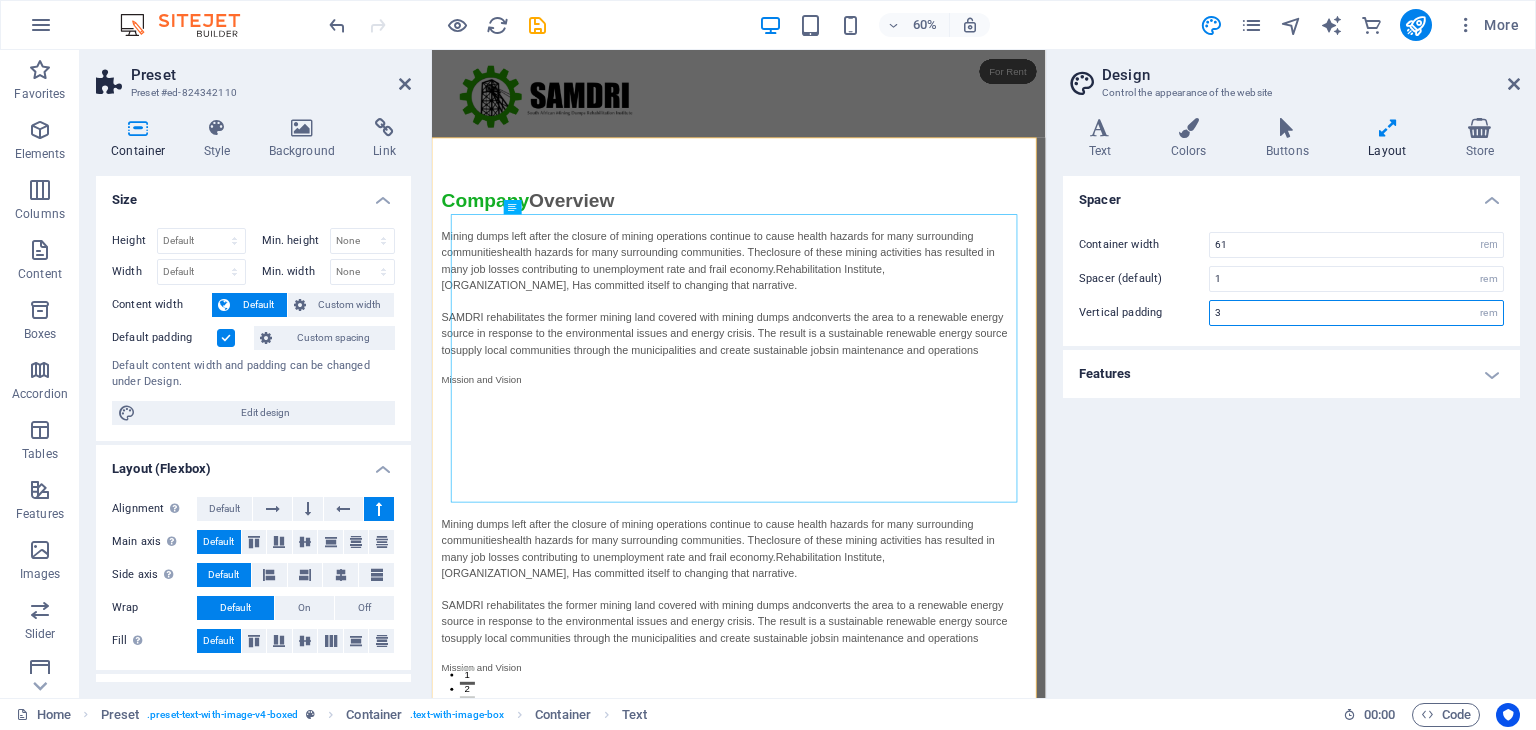 type on "3" 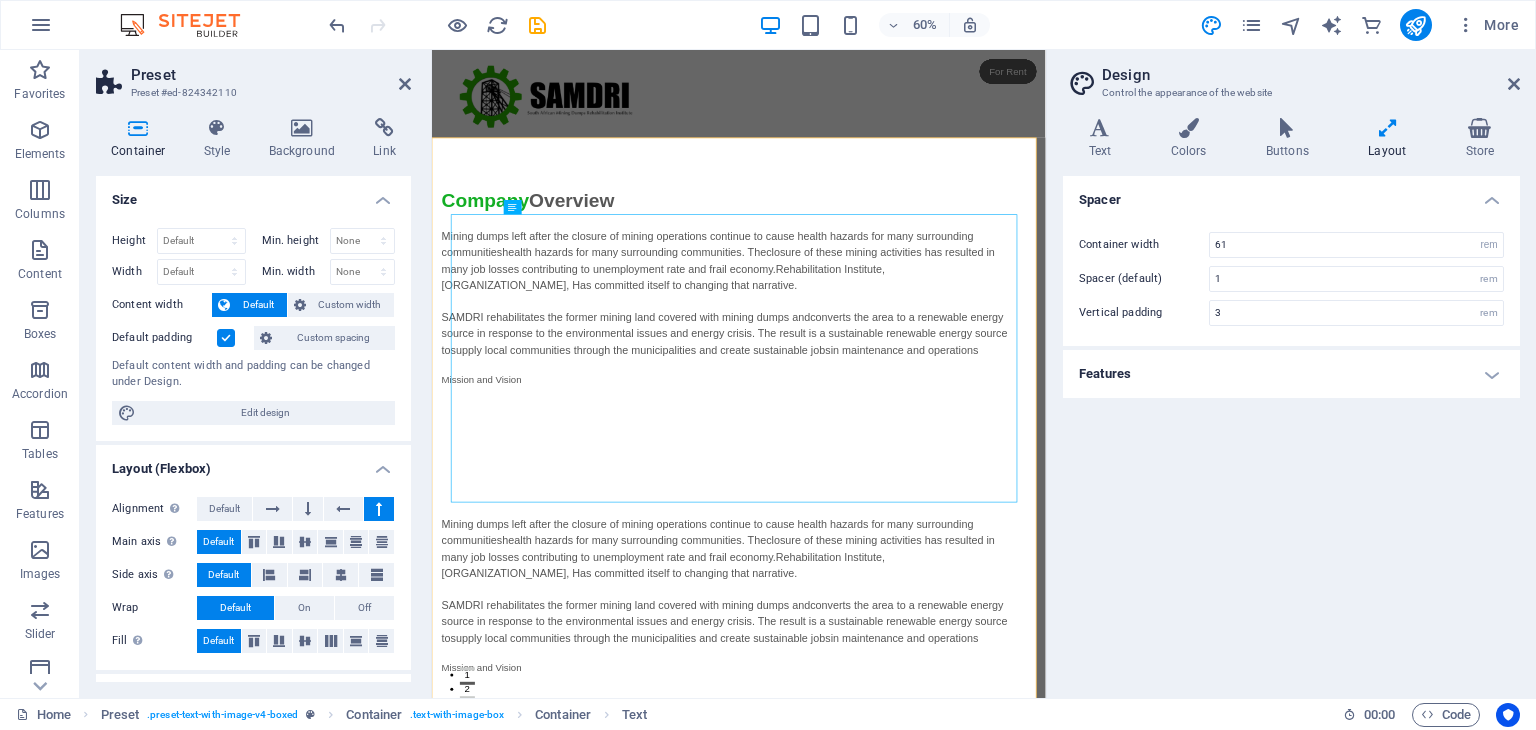 click on "Spacer Container width 61 rem px Spacer (default) 1 rem Vertical padding 3 rem Features Transition duration 0.3 s Transition function Ease Ease In Ease Out Ease In/Ease Out Linear" at bounding box center [1291, 429] 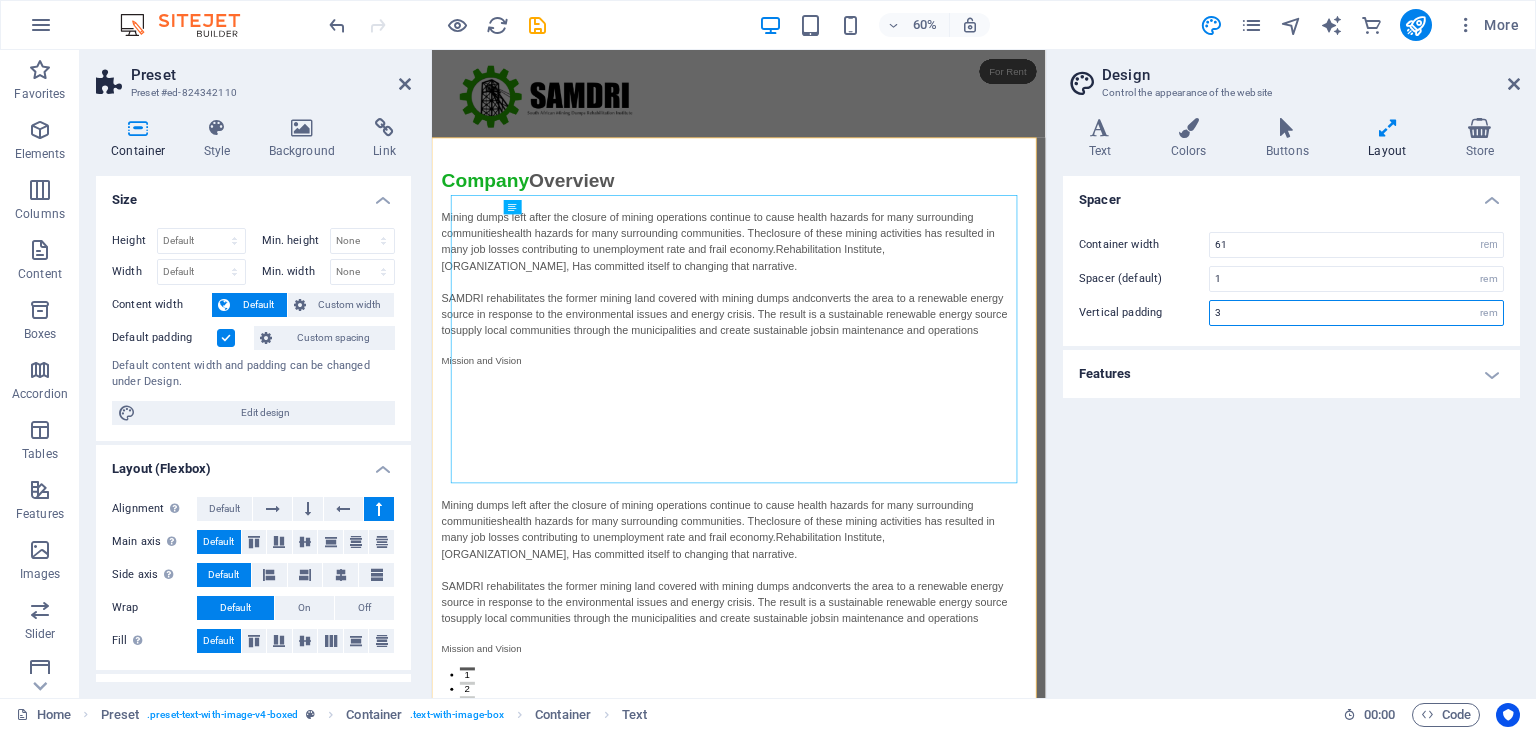 click on "3" at bounding box center (1356, 313) 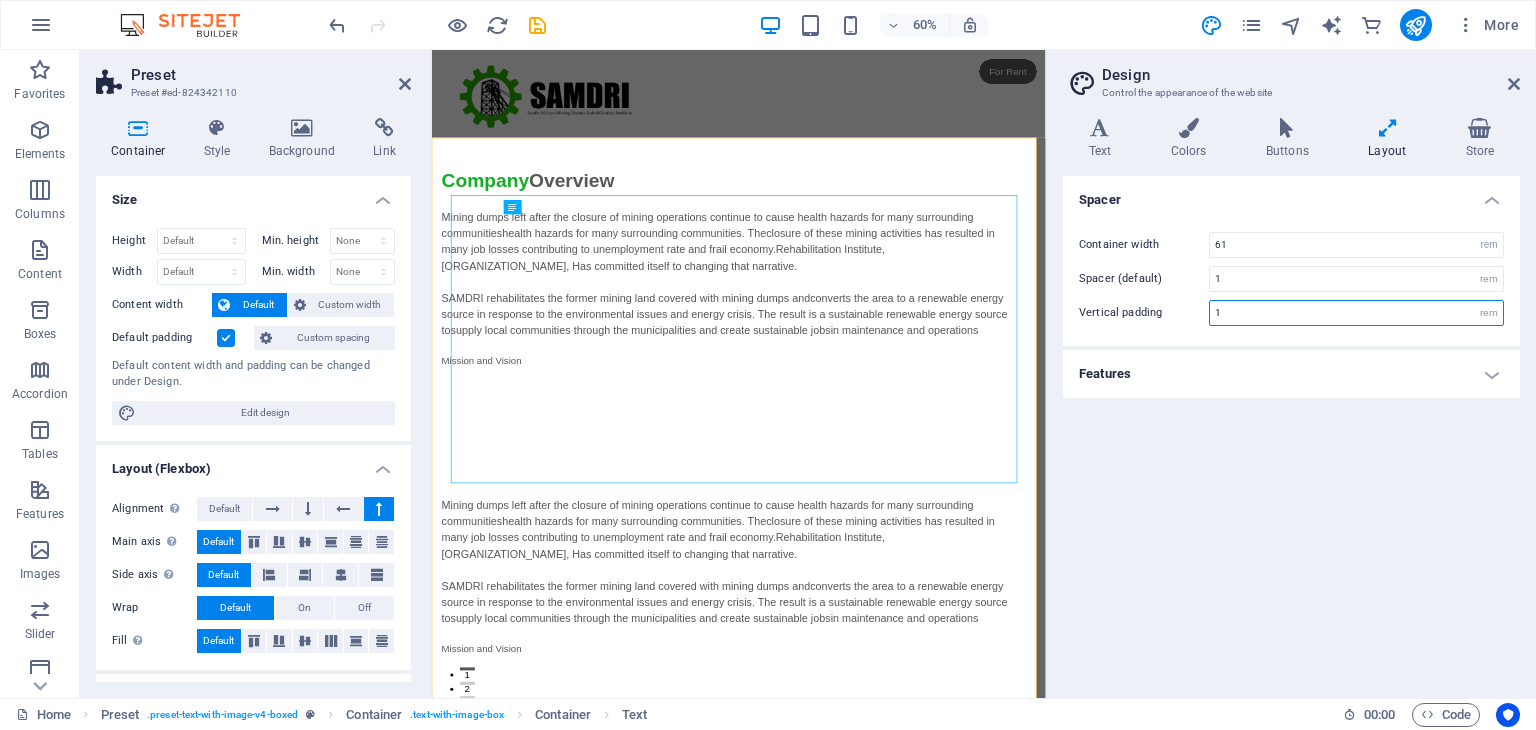 type on "1" 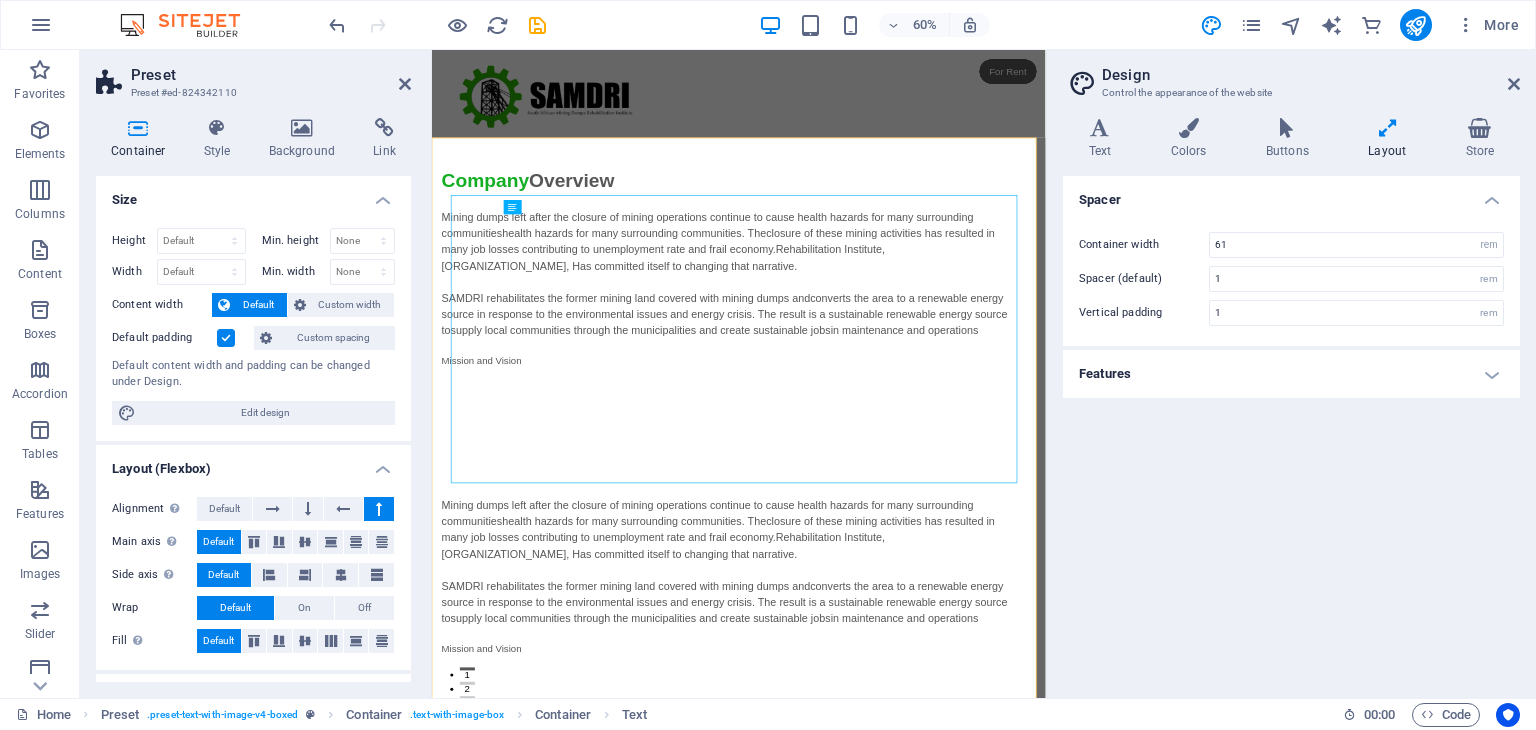 click on "Spacer Container width 61 rem px Spacer (default) 1 rem Vertical padding 1 rem Features Transition duration 0.3 s Transition function Ease Ease In Ease Out Ease In/Ease Out Linear" at bounding box center [1291, 429] 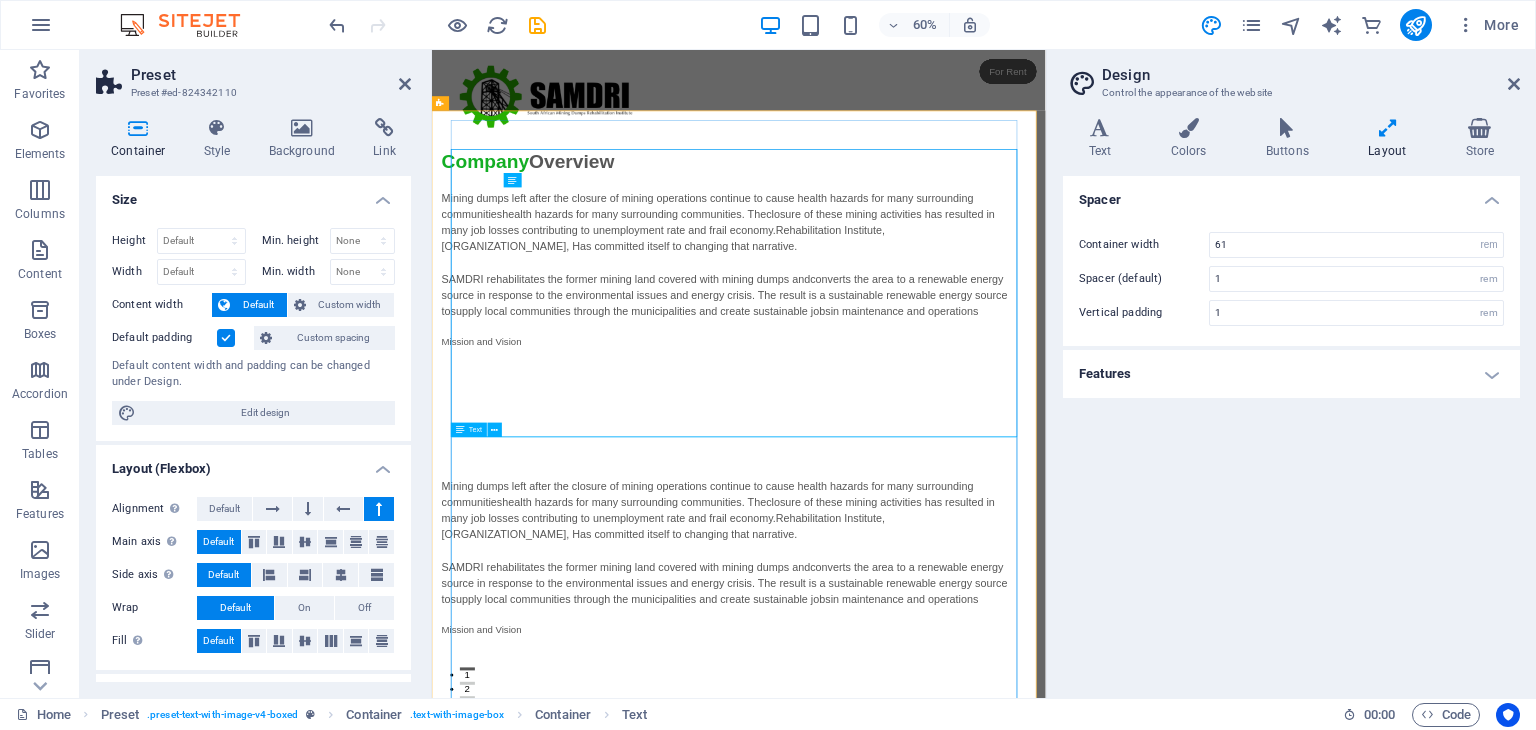 scroll, scrollTop: 100, scrollLeft: 0, axis: vertical 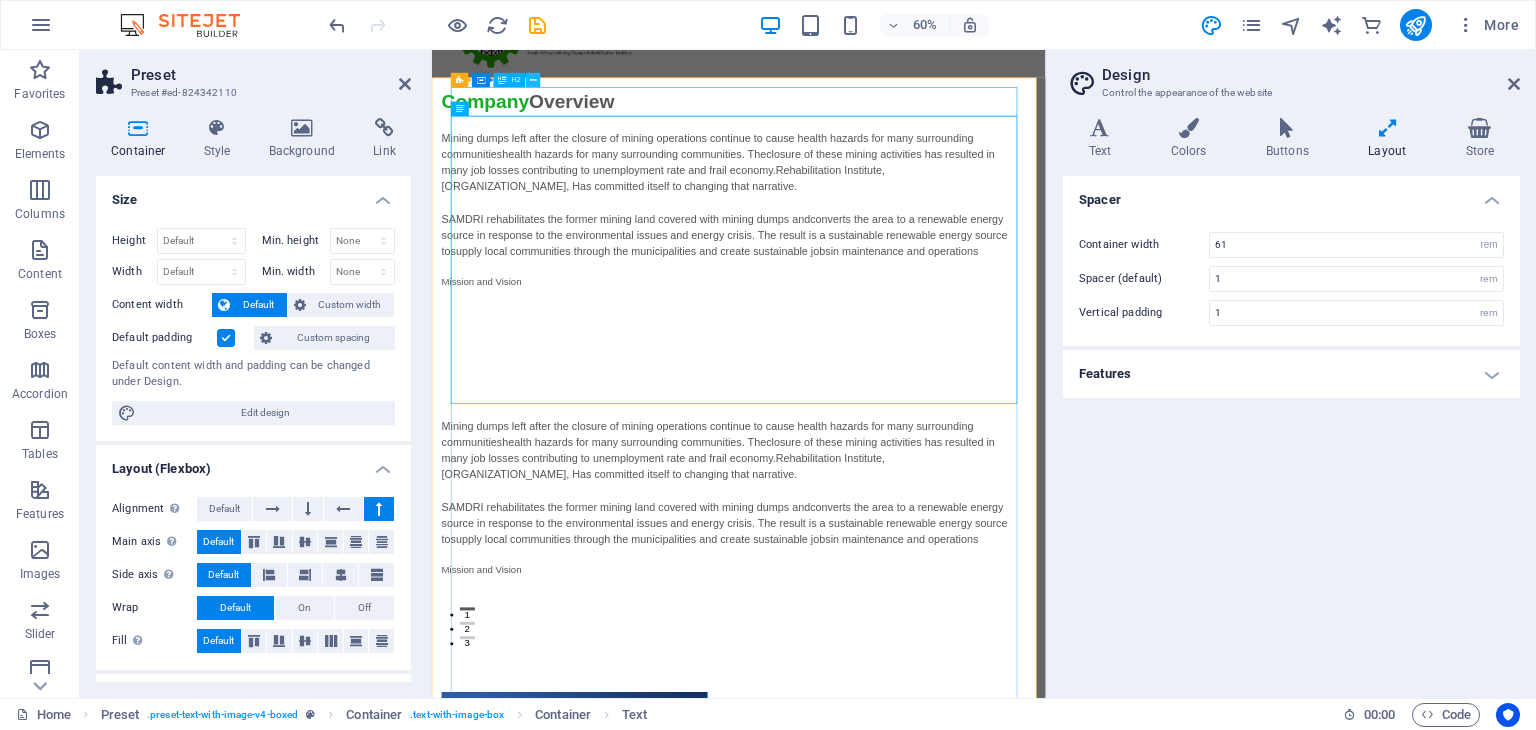 click at bounding box center (533, 80) 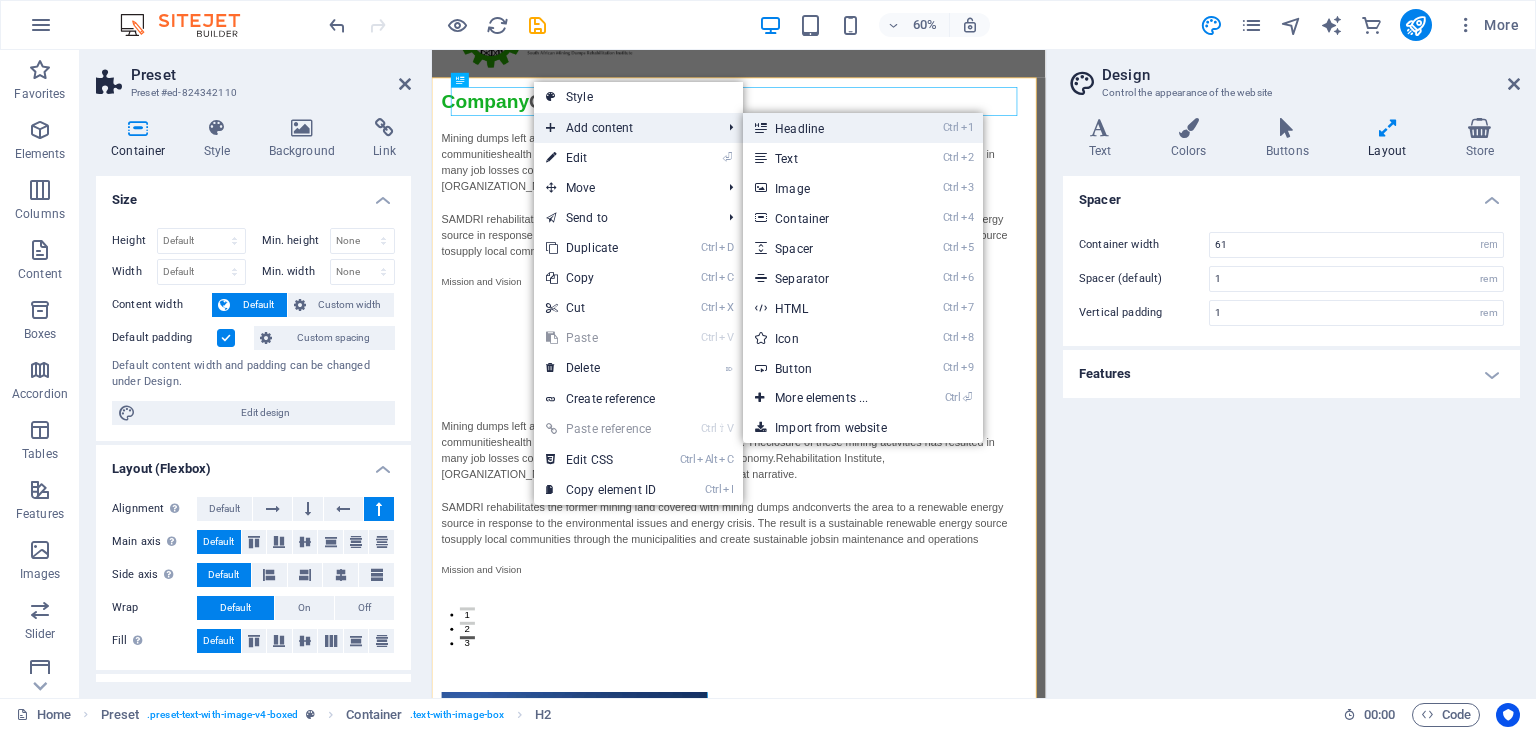 drag, startPoint x: 617, startPoint y: 136, endPoint x: 802, endPoint y: 132, distance: 185.04324 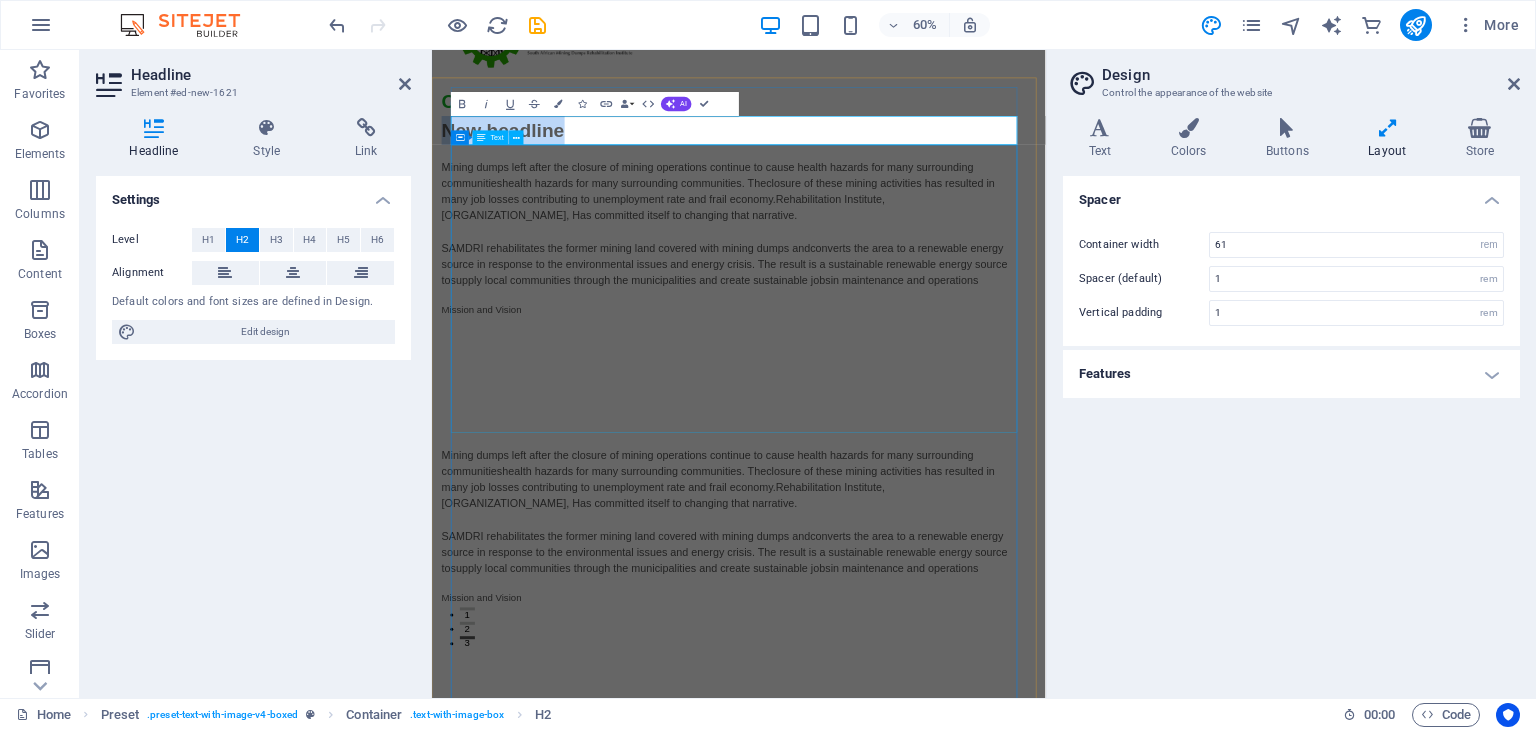 click on "Mining dumps left after the closure of mining operations continue to cause health hazards for many surrounding communities  health hazards for many surrounding communities. The  closure of these mining activities has resulted in many job losses contributing to unemployment rate and frail economy.  Rehabilitation Institute, SAMDRI, Has committed itself to changing that narrative.
SAMDRI rehabilitates the former mining land covered with mining dumps and  converts the area to a renewable energy source in response to the environmental issues and energy crisis. The result is a sustainable renewable energy source to  supply local communities through the municipalities and create sustainable jobs  in maintenance and operations Mission and Vision" at bounding box center (920, 448) 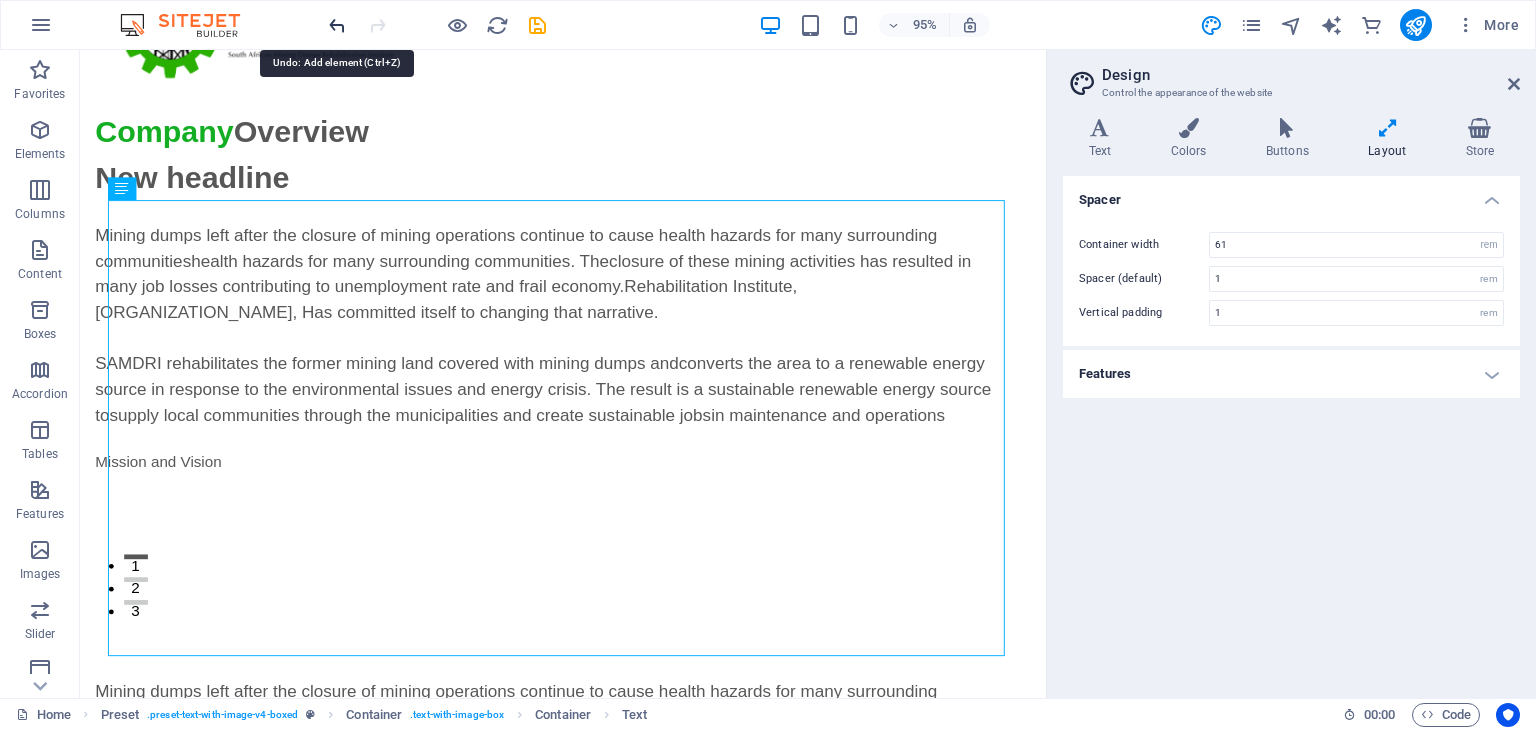click at bounding box center (337, 25) 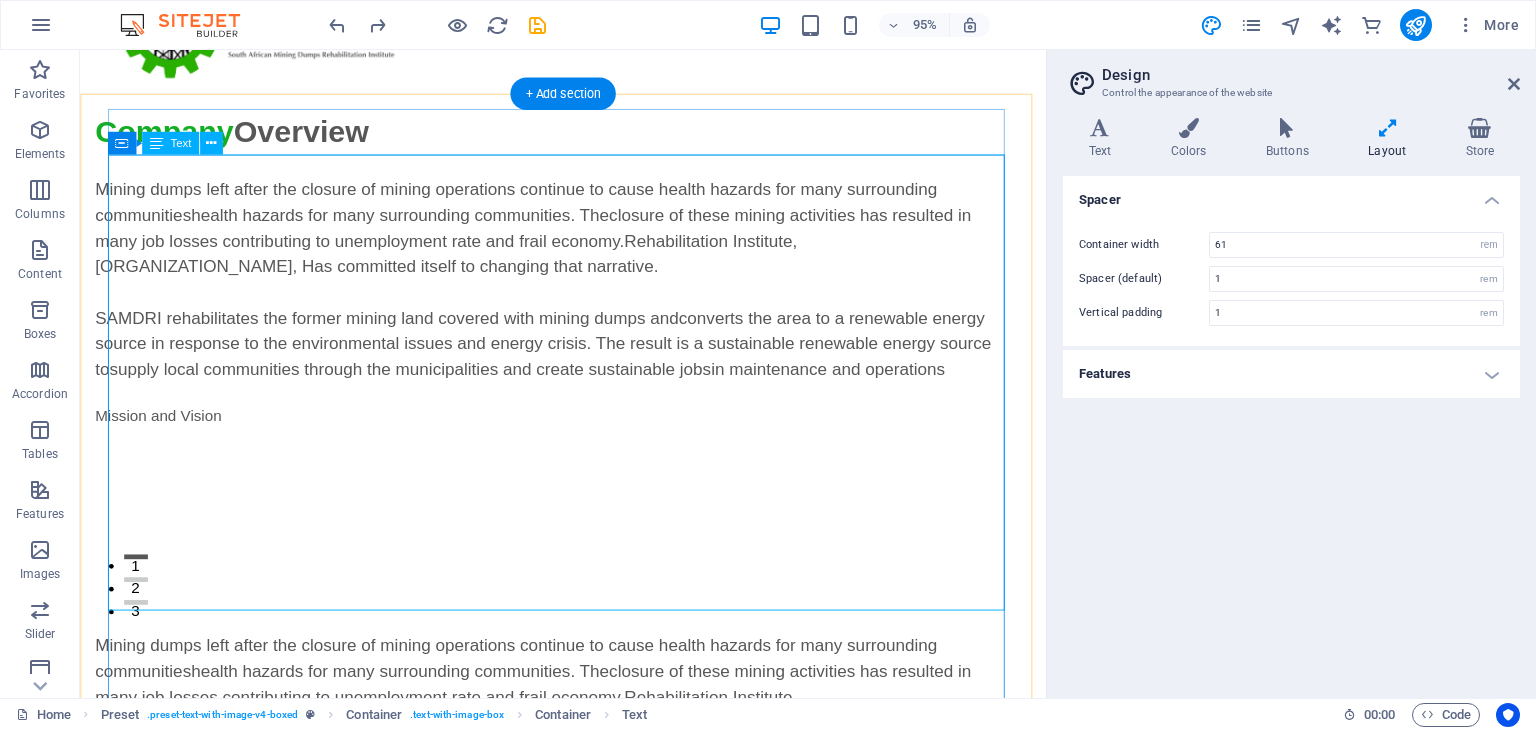 click on "Mining dumps left after the closure of mining operations continue to cause health hazards for many surrounding communities  health hazards for many surrounding communities. The  closure of these mining activities has resulted in many job losses contributing to unemployment rate and frail economy.  Rehabilitation Institute, SAMDRI, Has committed itself to changing that narrative.
SAMDRI rehabilitates the former mining land covered with mining dumps and  converts the area to a renewable energy source in response to the environmental issues and energy crisis. The result is a sustainable renewable energy source to  supply local communities through the municipalities and create sustainable jobs  in maintenance and operations Mission and Vision" at bounding box center (568, 400) 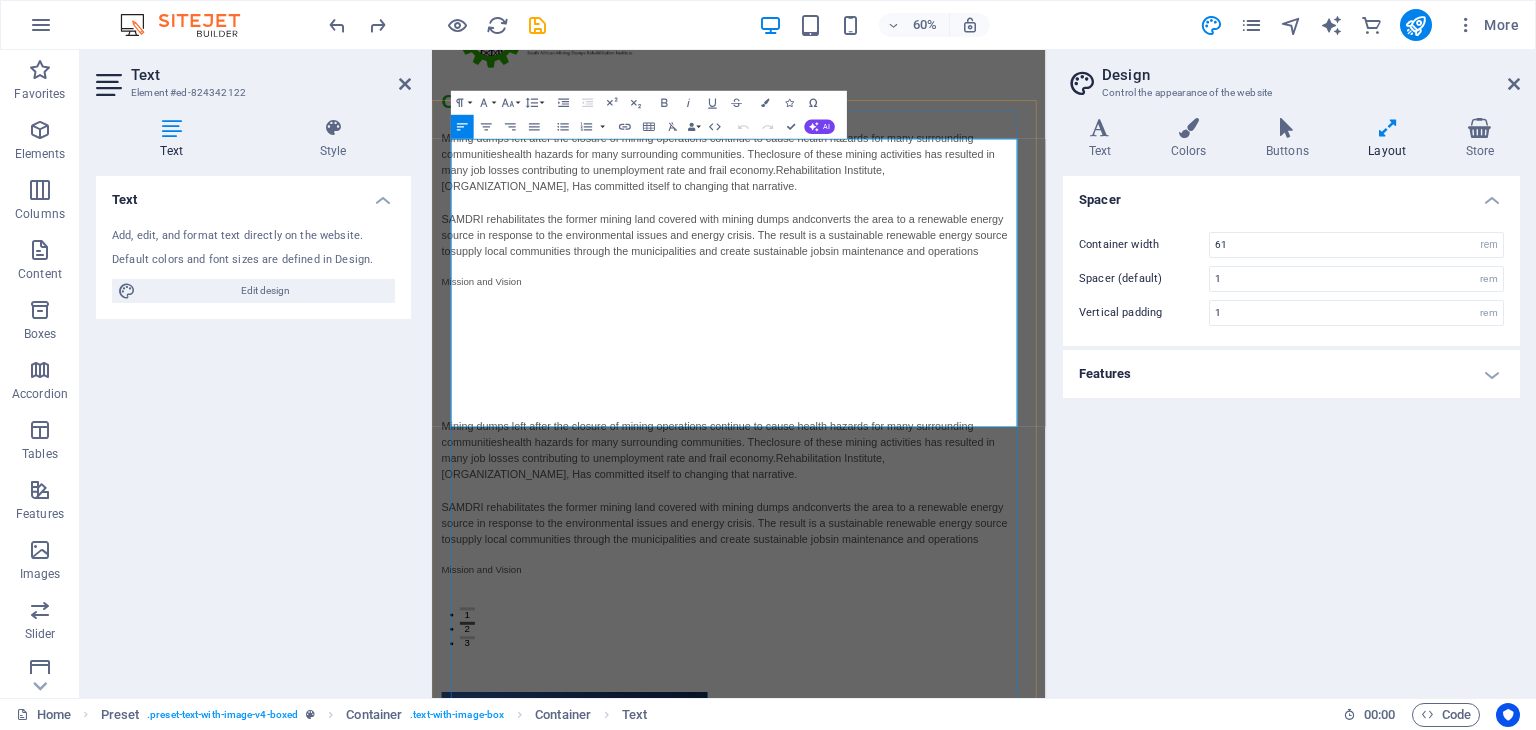 scroll, scrollTop: 0, scrollLeft: 0, axis: both 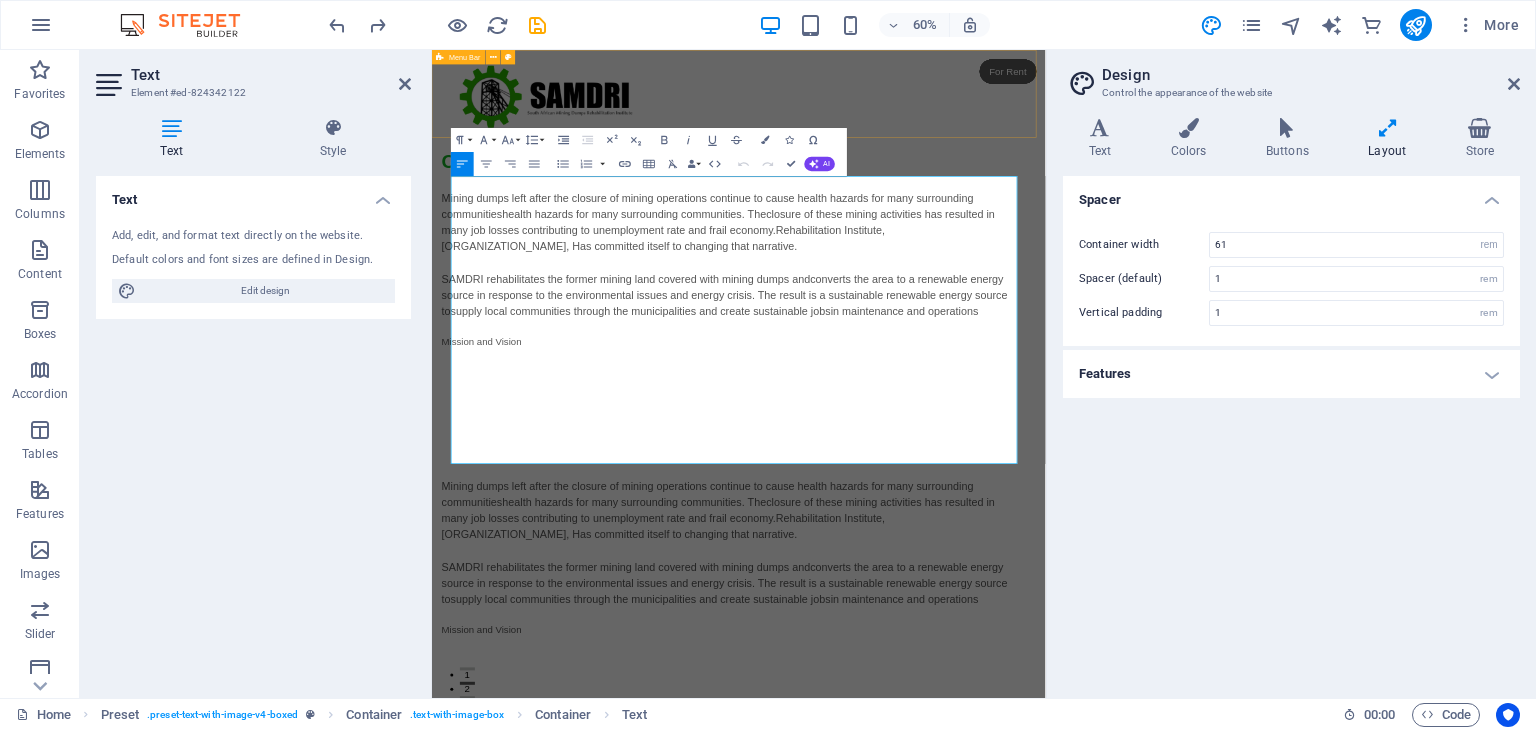 click at bounding box center (943, 123) 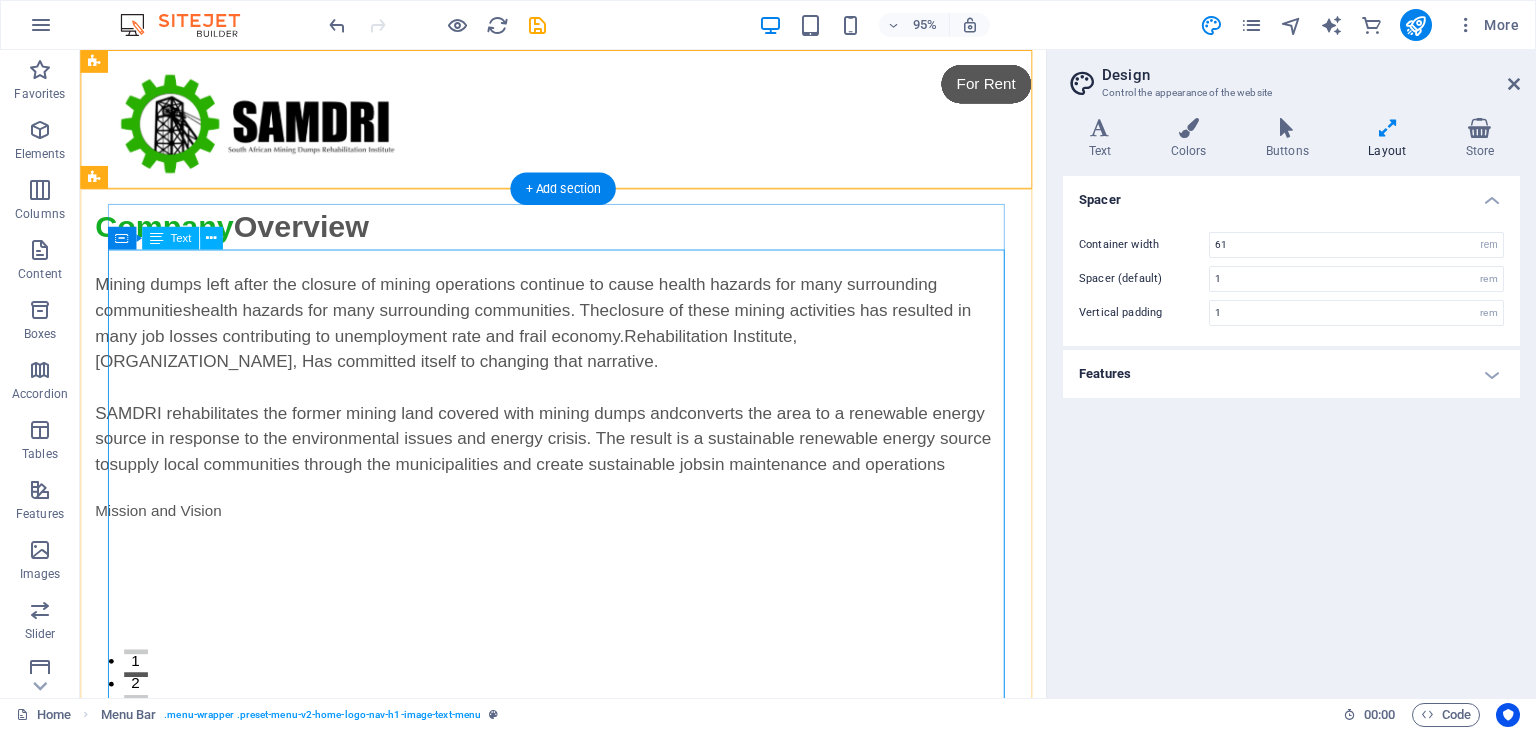 click on "Mining dumps left after the closure of mining operations continue to cause health hazards for many surrounding communities  health hazards for many surrounding communities. The  closure of these mining activities has resulted in many job losses contributing to unemployment rate and frail economy.  Rehabilitation Institute, SAMDRI, Has committed itself to changing that narrative.
SAMDRI rehabilitates the former mining land covered with mining dumps and  converts the area to a renewable energy source in response to the environmental issues and energy crisis. The result is a sustainable renewable energy source to  supply local communities through the municipalities and create sustainable jobs  in maintenance and operations Mission and Vision" at bounding box center [568, 500] 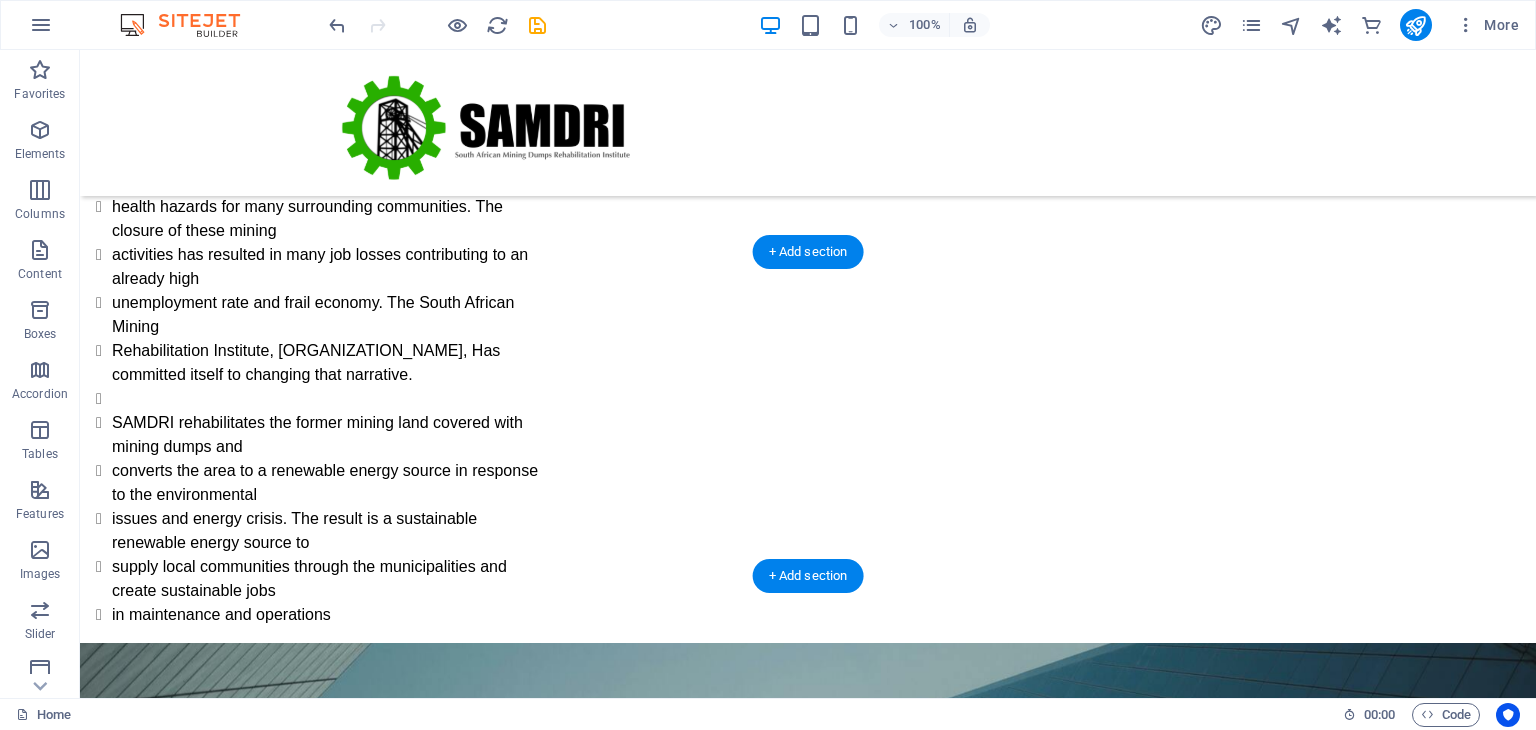 scroll, scrollTop: 1716, scrollLeft: 0, axis: vertical 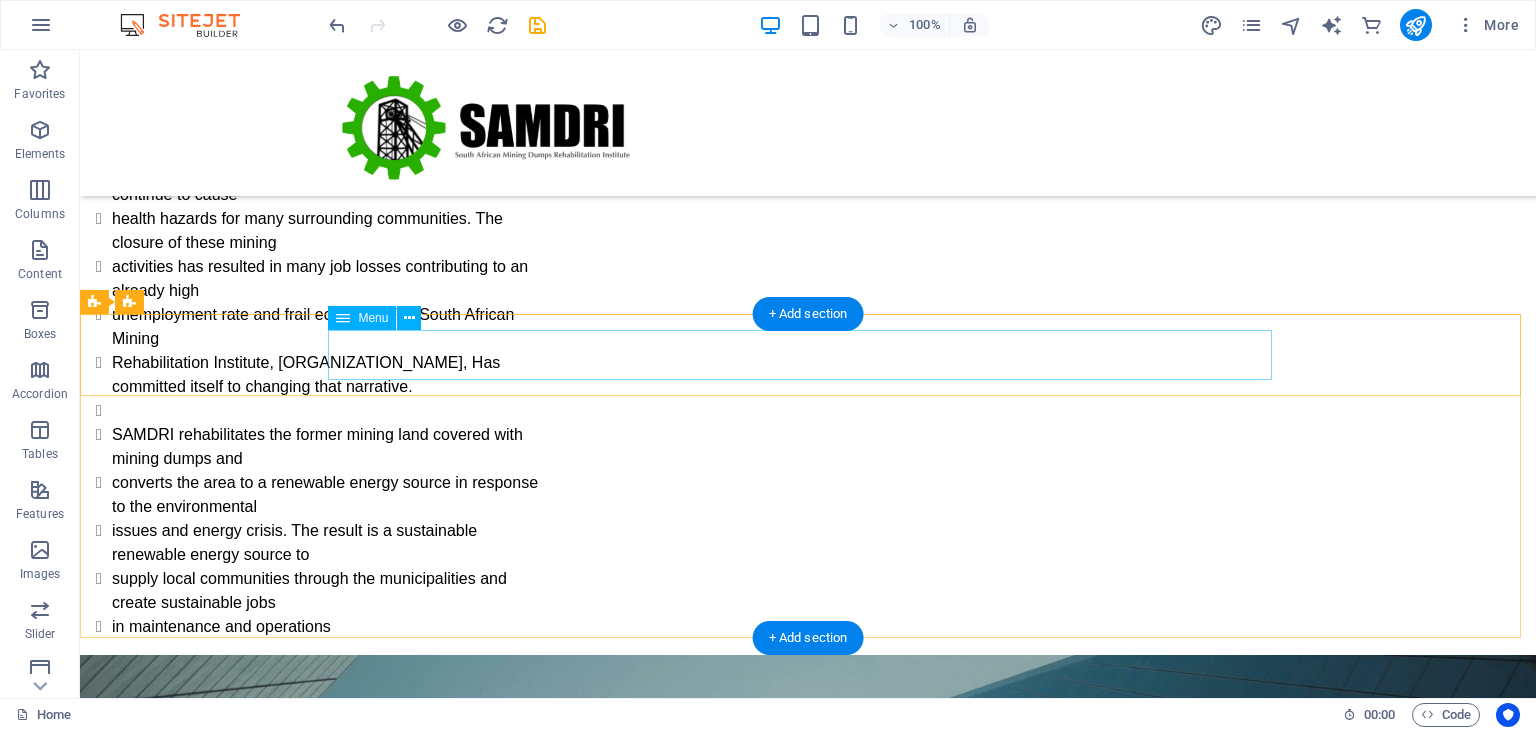 drag, startPoint x: 885, startPoint y: 364, endPoint x: 481, endPoint y: 356, distance: 404.0792 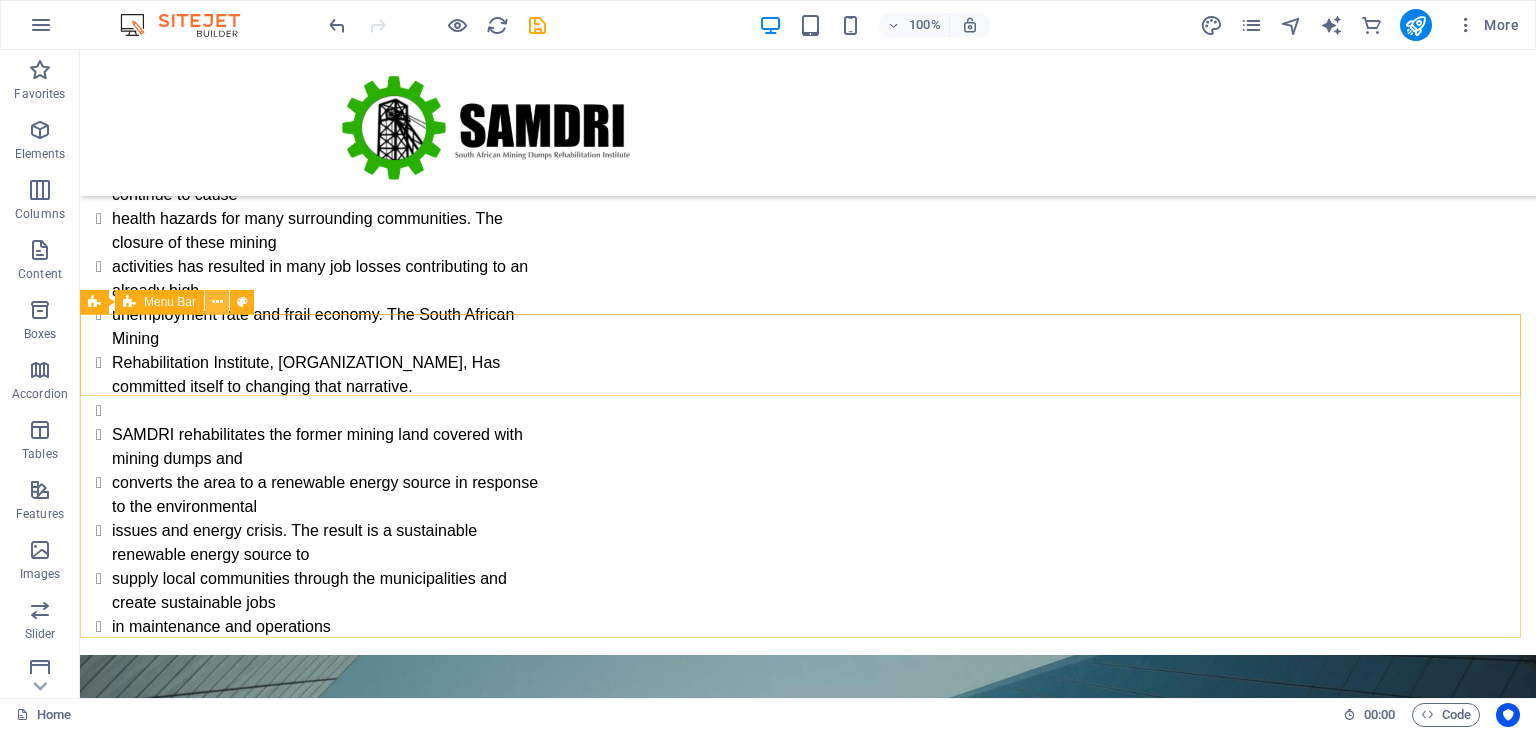 type on "100%
More
Home
00:00
Code" 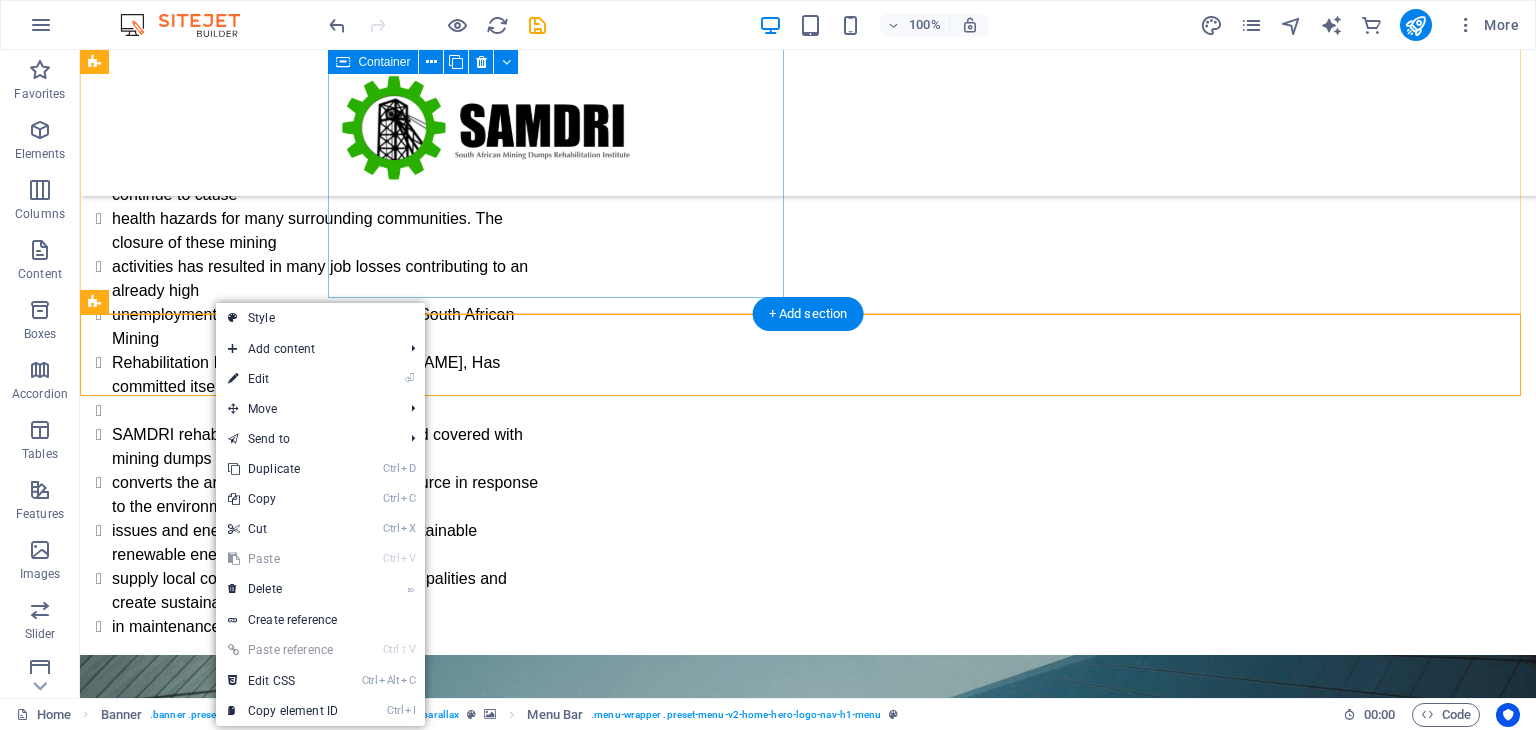 click at bounding box center (324, -19) 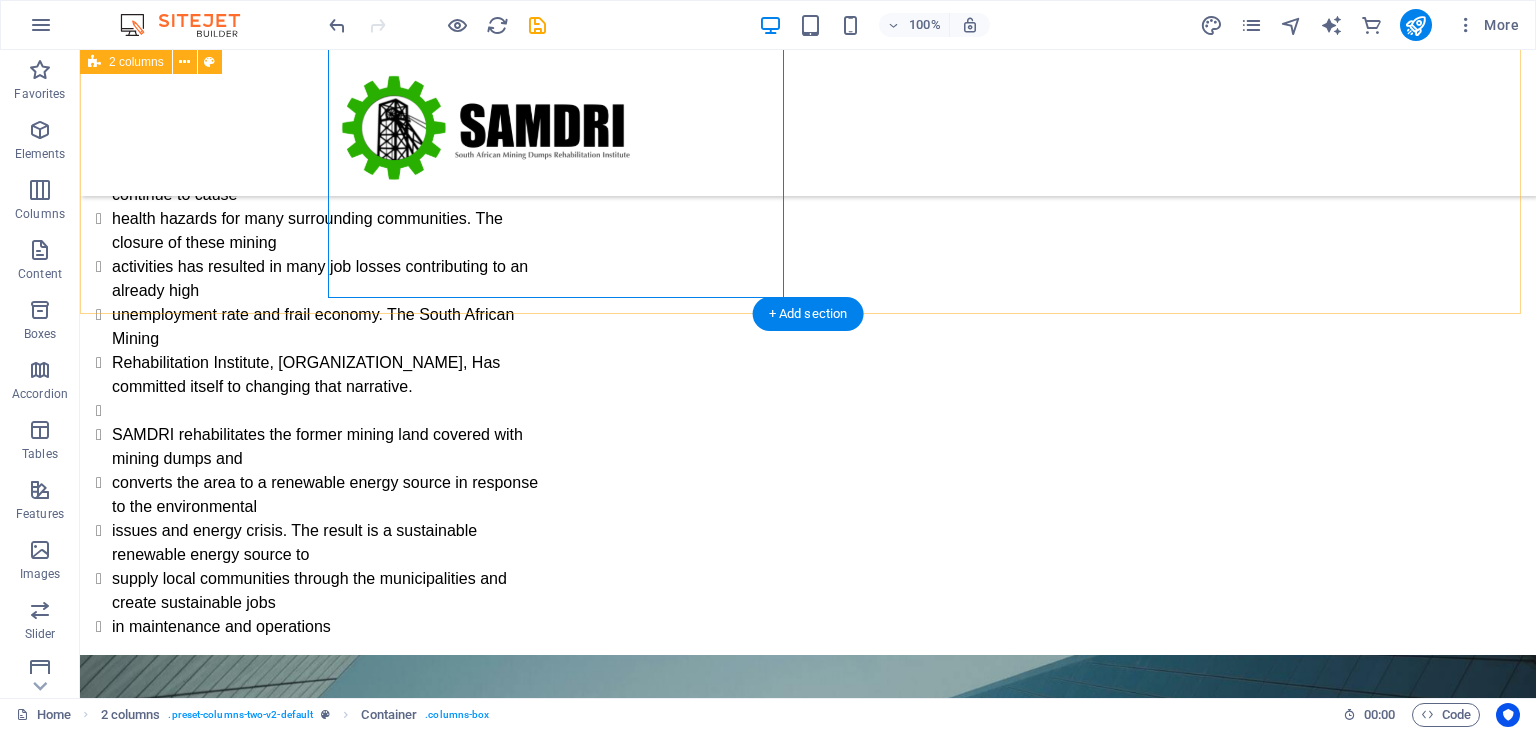 click on "Mining dumps left after the closure of mining operations continue to cause health hazards for many surrounding communities. The closure of these mining activities has resulted in many job losses contributing to an already high unemployment rate and frail economy. The South African Mining Rehabilitation Institute, [ORGANIZATION], Has committed itself to changing that narrative. [ORGANIZATION] rehabilitates the former mining land covered with mining dumps and converts the area to a renewable energy source in response to the environmental issues and energy crisis. The result is a sustainable renewable energy source to supply local communities through the municipalities and create sustainable jobs in maintenance and operations" at bounding box center (808, 229) 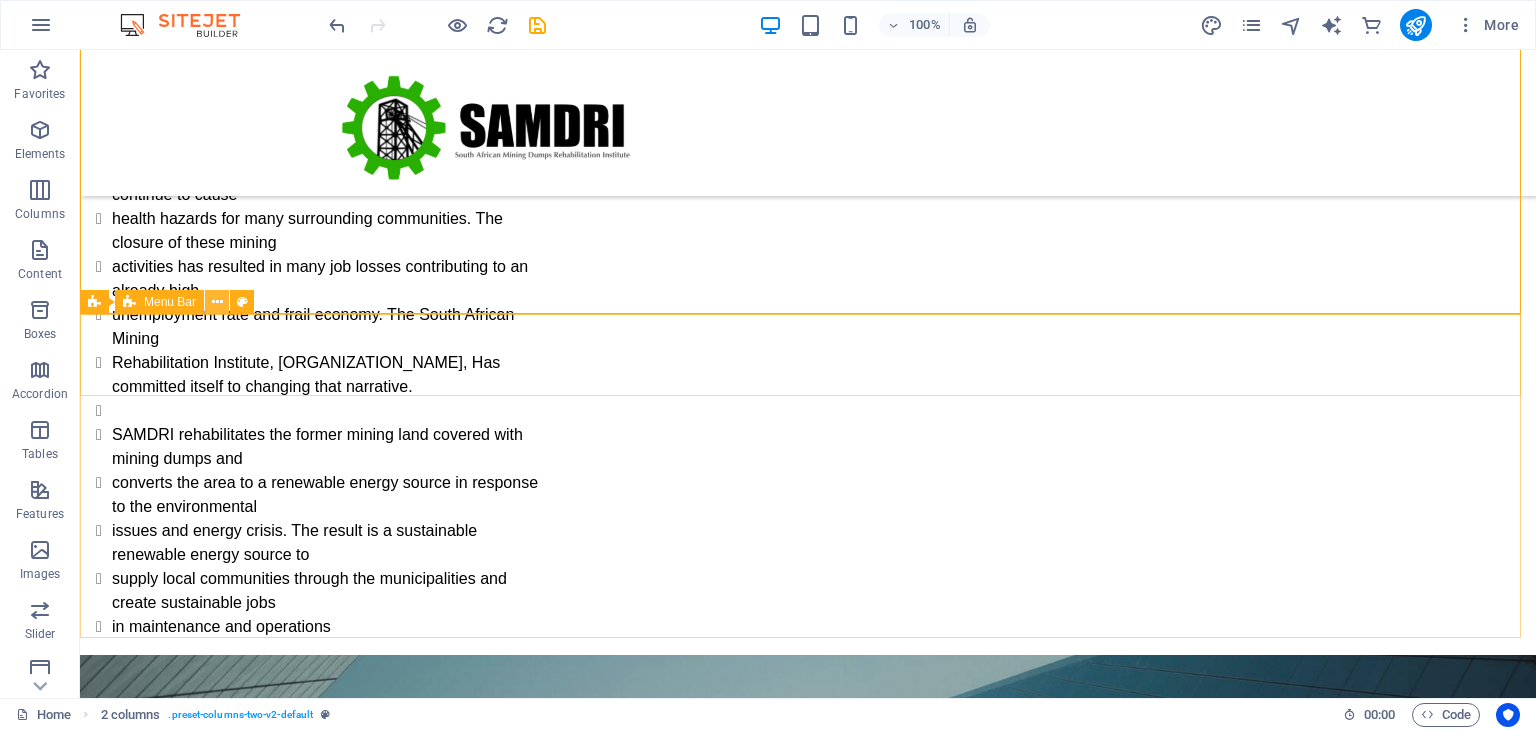 click at bounding box center (217, 302) 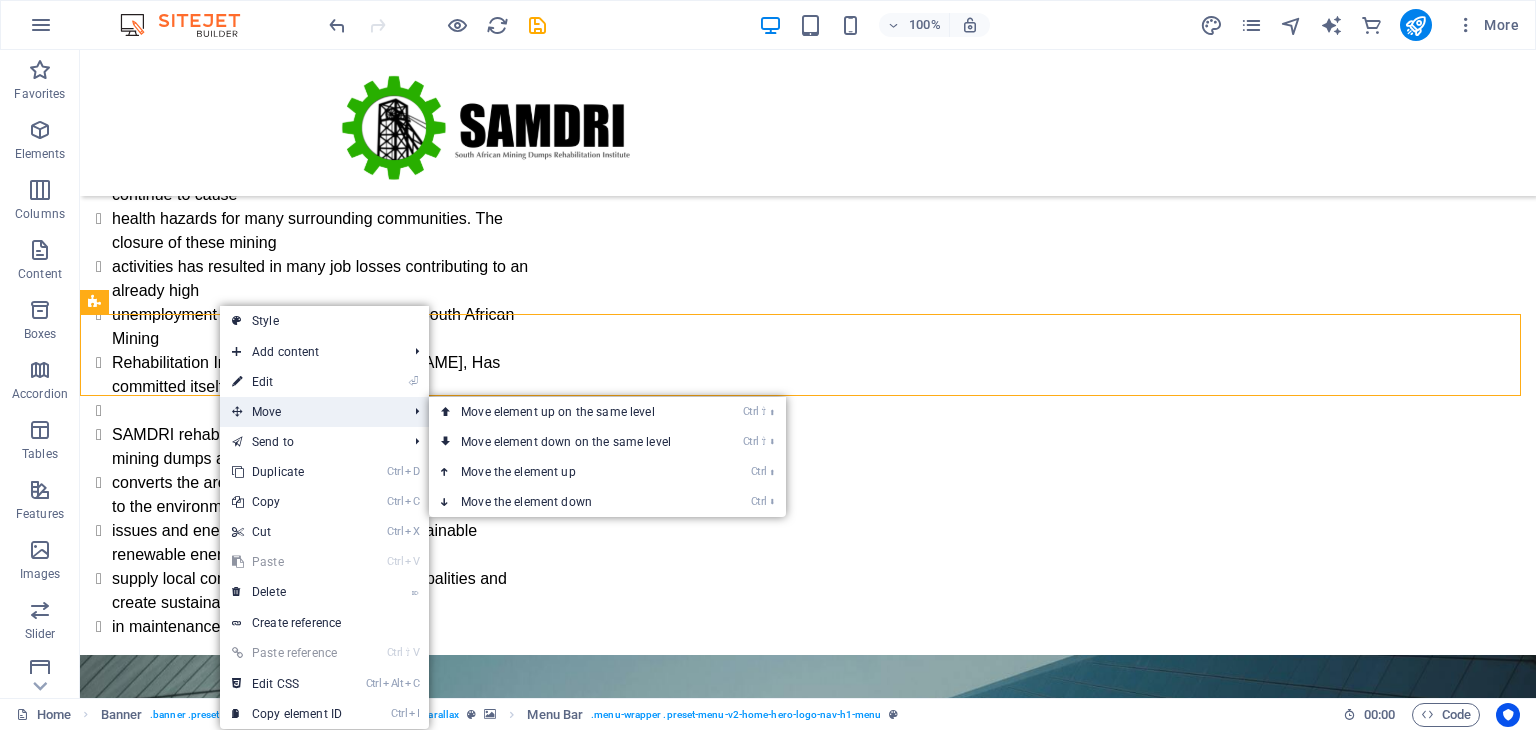 click on "Move" at bounding box center [309, 412] 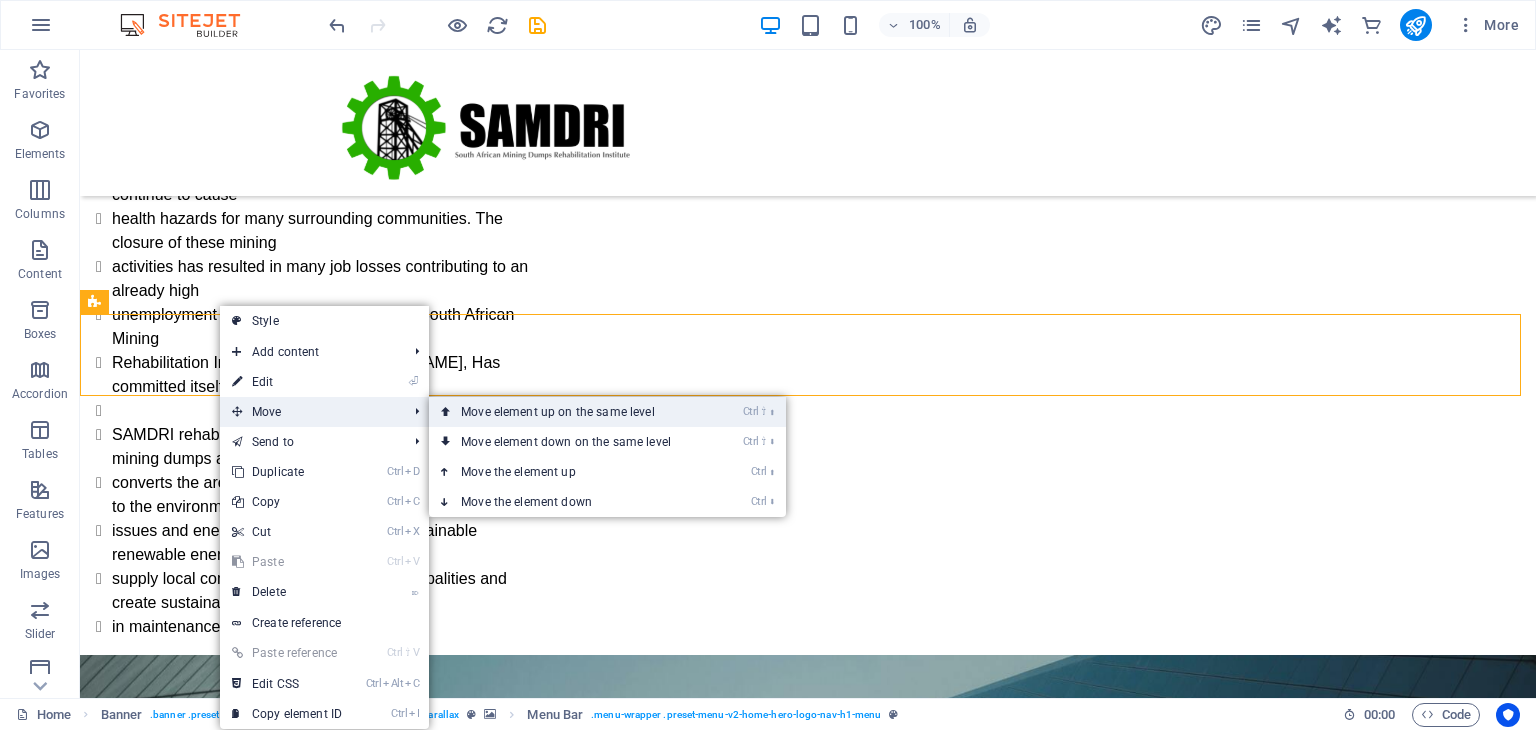 click on "Ctrl ⇧ ⬆  Move element up on the same level" at bounding box center (570, 412) 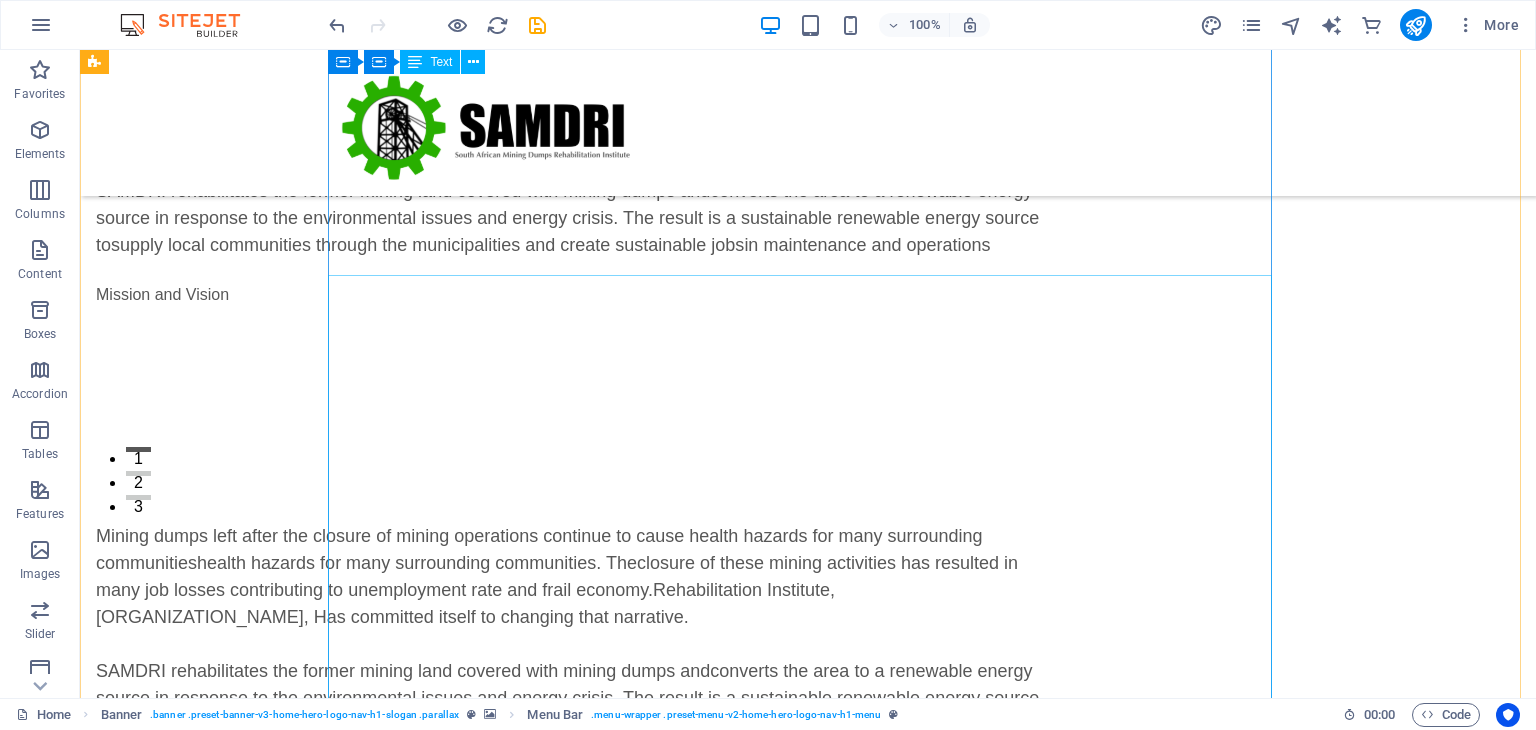 scroll, scrollTop: 0, scrollLeft: 0, axis: both 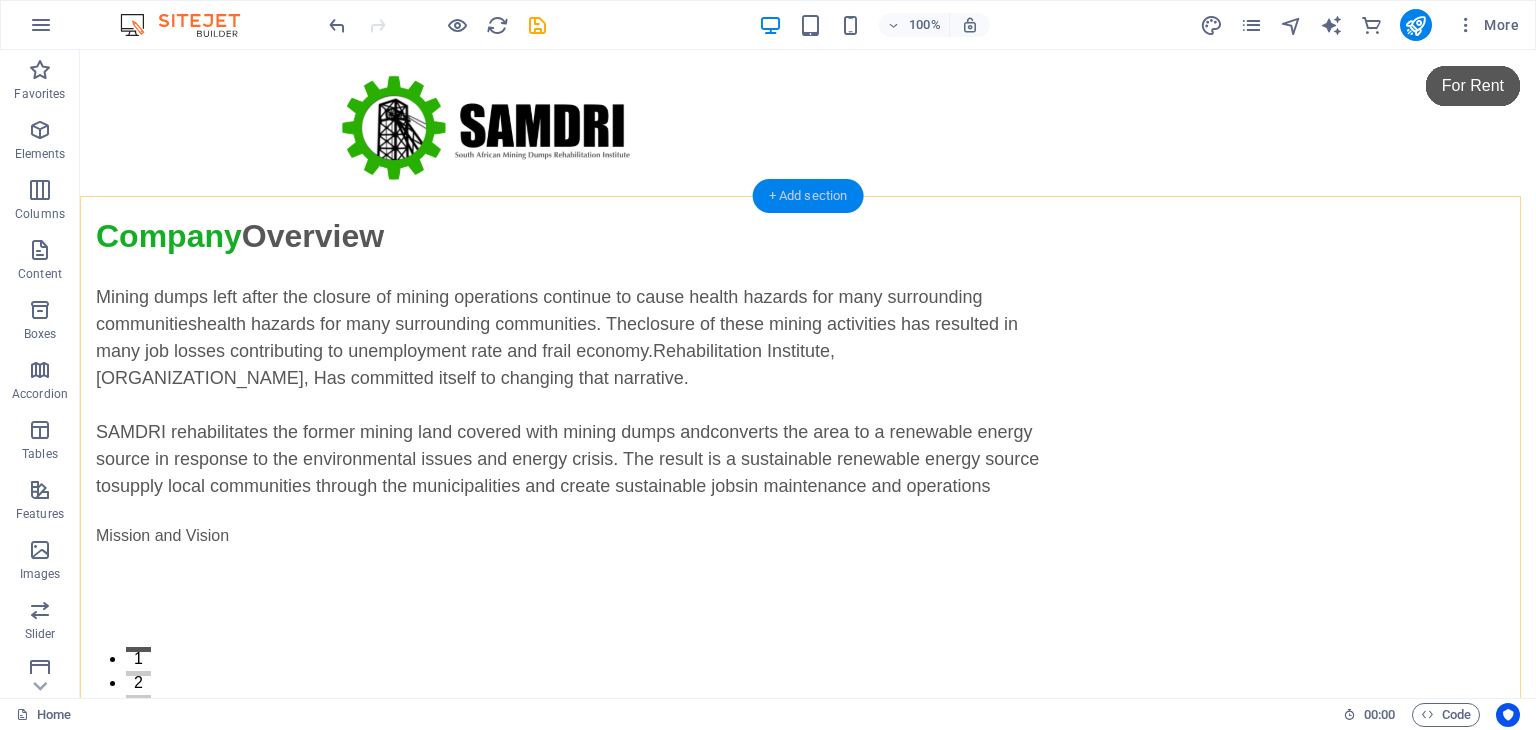 click on "+ Add section" at bounding box center (808, 196) 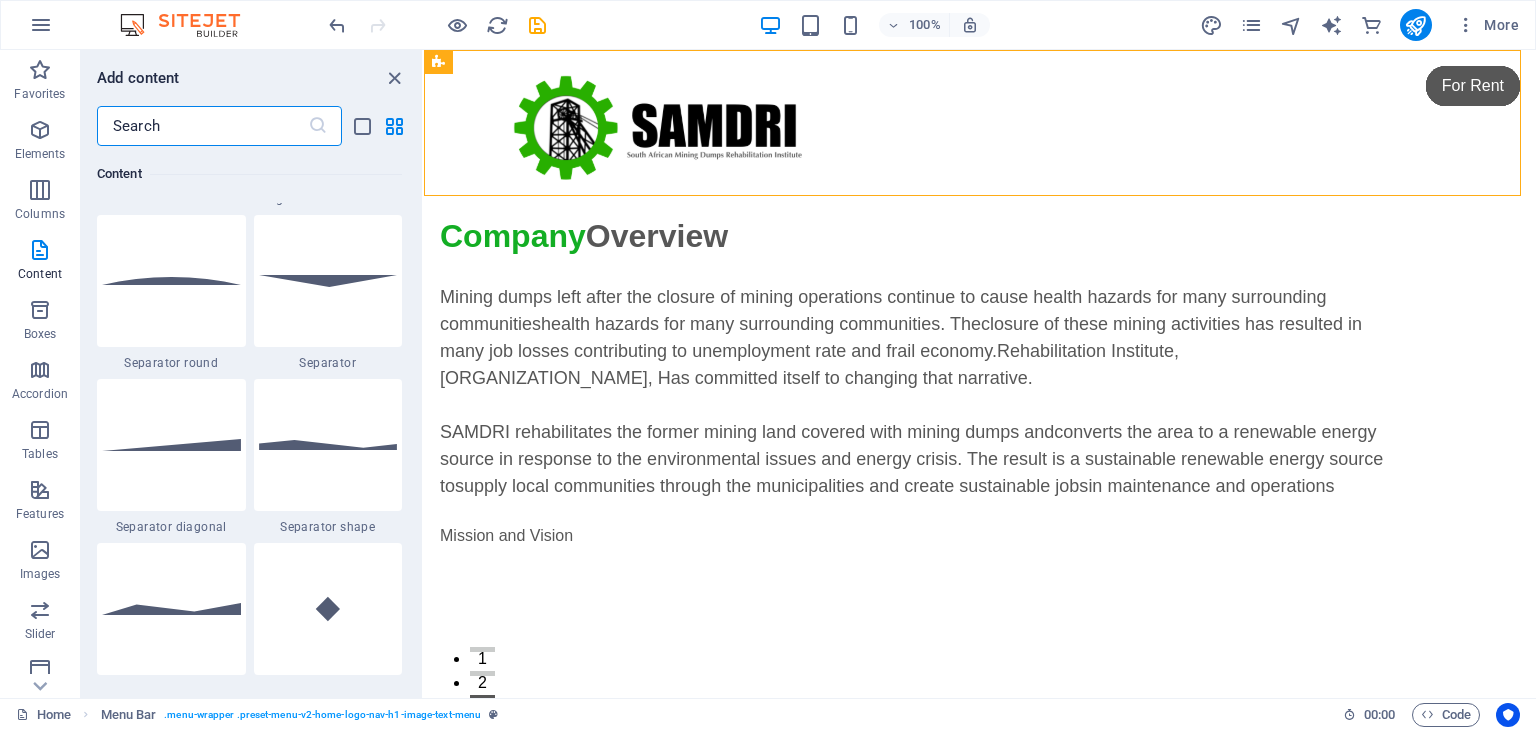 scroll, scrollTop: 5099, scrollLeft: 0, axis: vertical 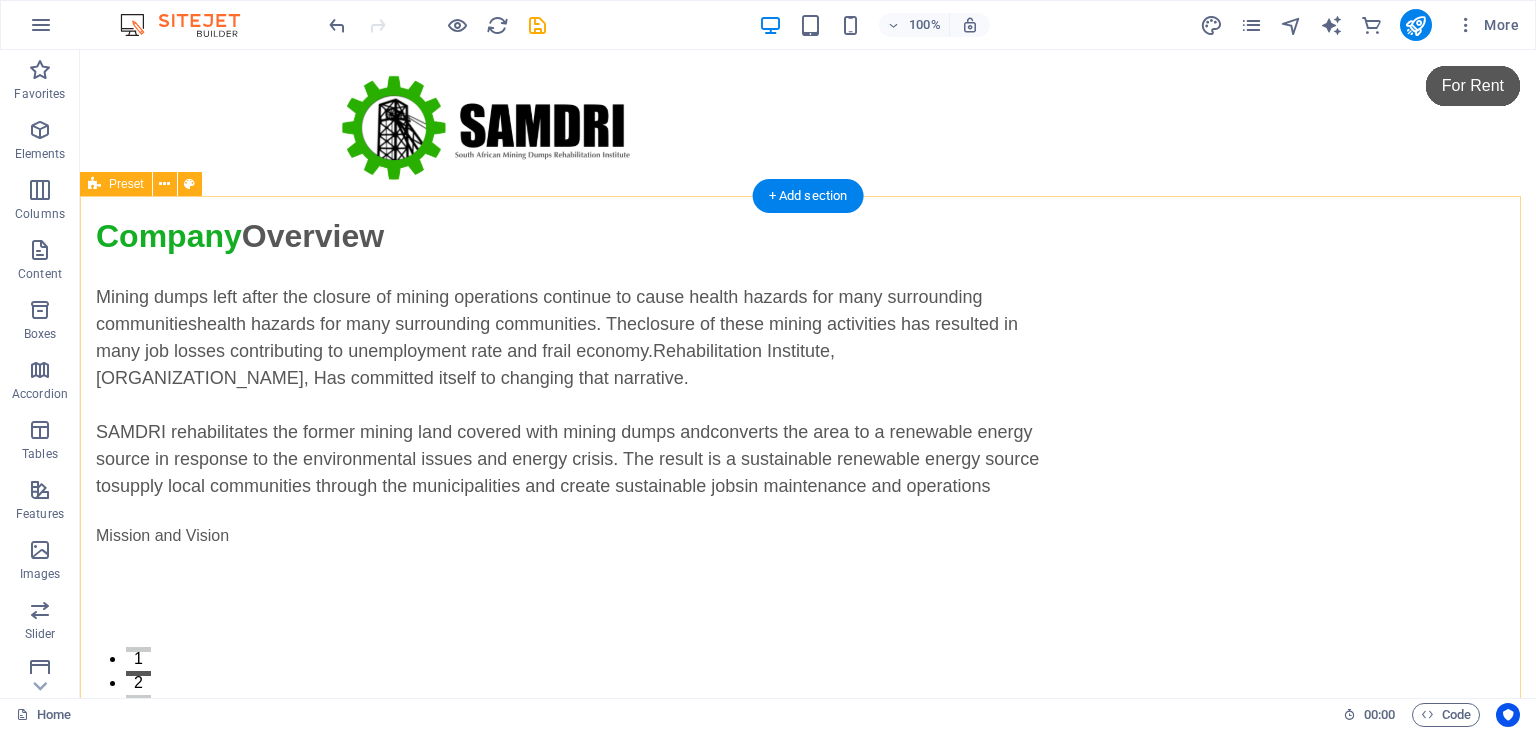 click on "Company  Overview Mining dumps left after the closure of mining operations continue to cause health hazards for many surrounding communities  health hazards for many surrounding communities. The  closure of these mining activities has resulted in many job losses contributing to unemployment rate and frail economy.  Rehabilitation Institute, SAMDRI, Has committed itself to changing that narrative.
SAMDRI rehabilitates the former mining land covered with mining dumps and  converts the area to a renewable energy source in response to the environmental issues and energy crisis. The result is a sustainable renewable energy source to  supply local communities through the municipalities and create sustainable jobs  in maintenance and operations Mission and Vision
Mining dumps left after the closure of mining operations continue to cause health hazards for many surrounding communities  health hazards for many surrounding communities. The
Mission and Vision" at bounding box center [808, 878] 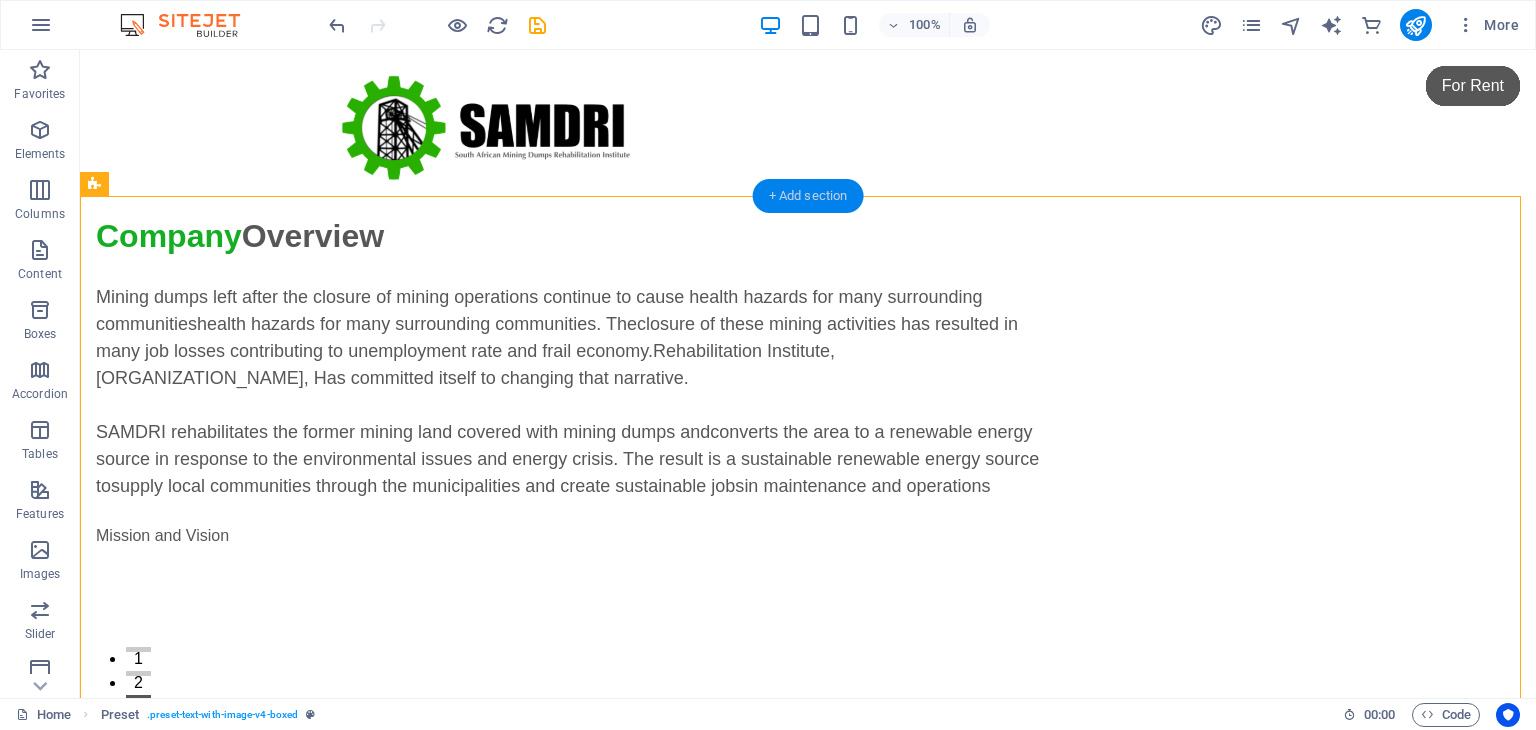 click on "+ Add section" at bounding box center [808, 196] 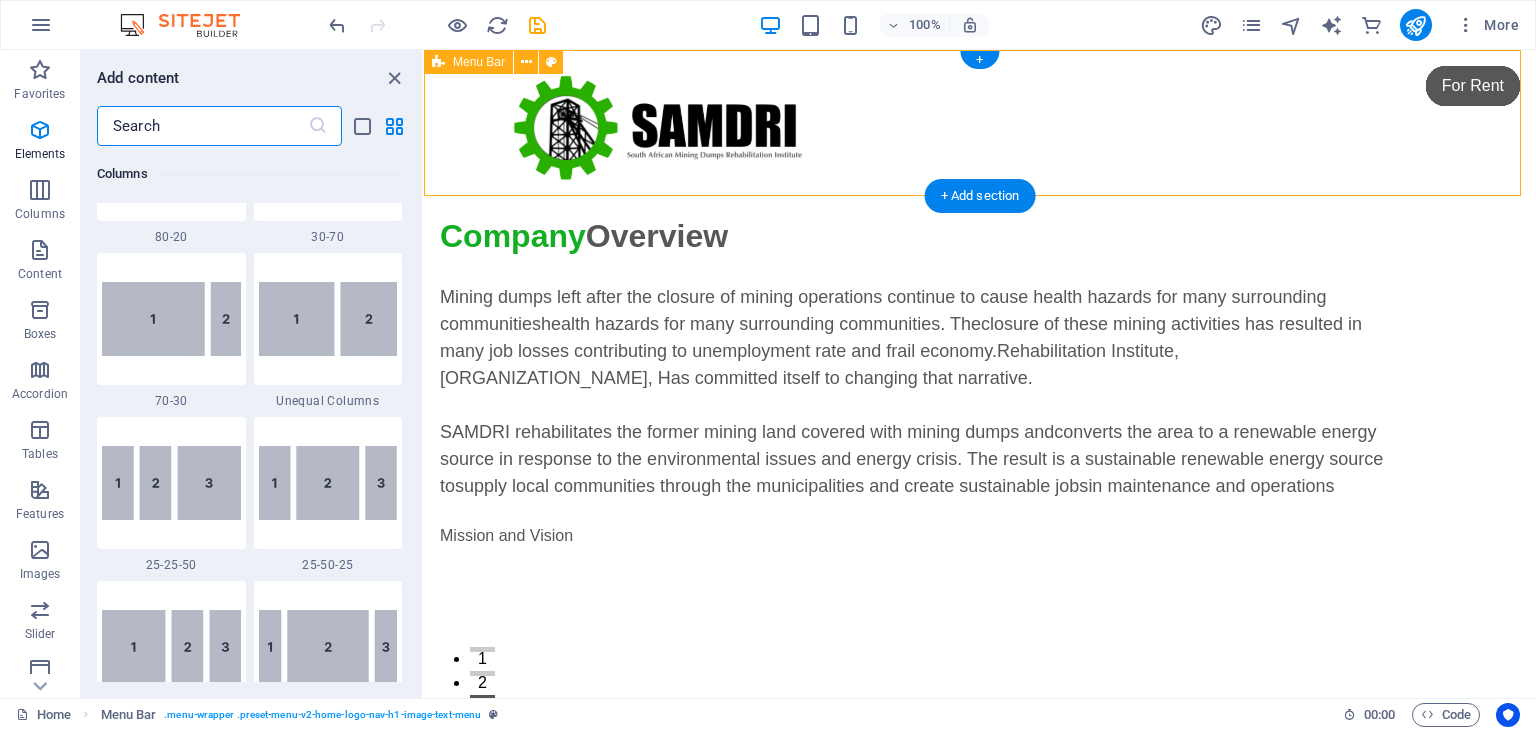 scroll, scrollTop: 3499, scrollLeft: 0, axis: vertical 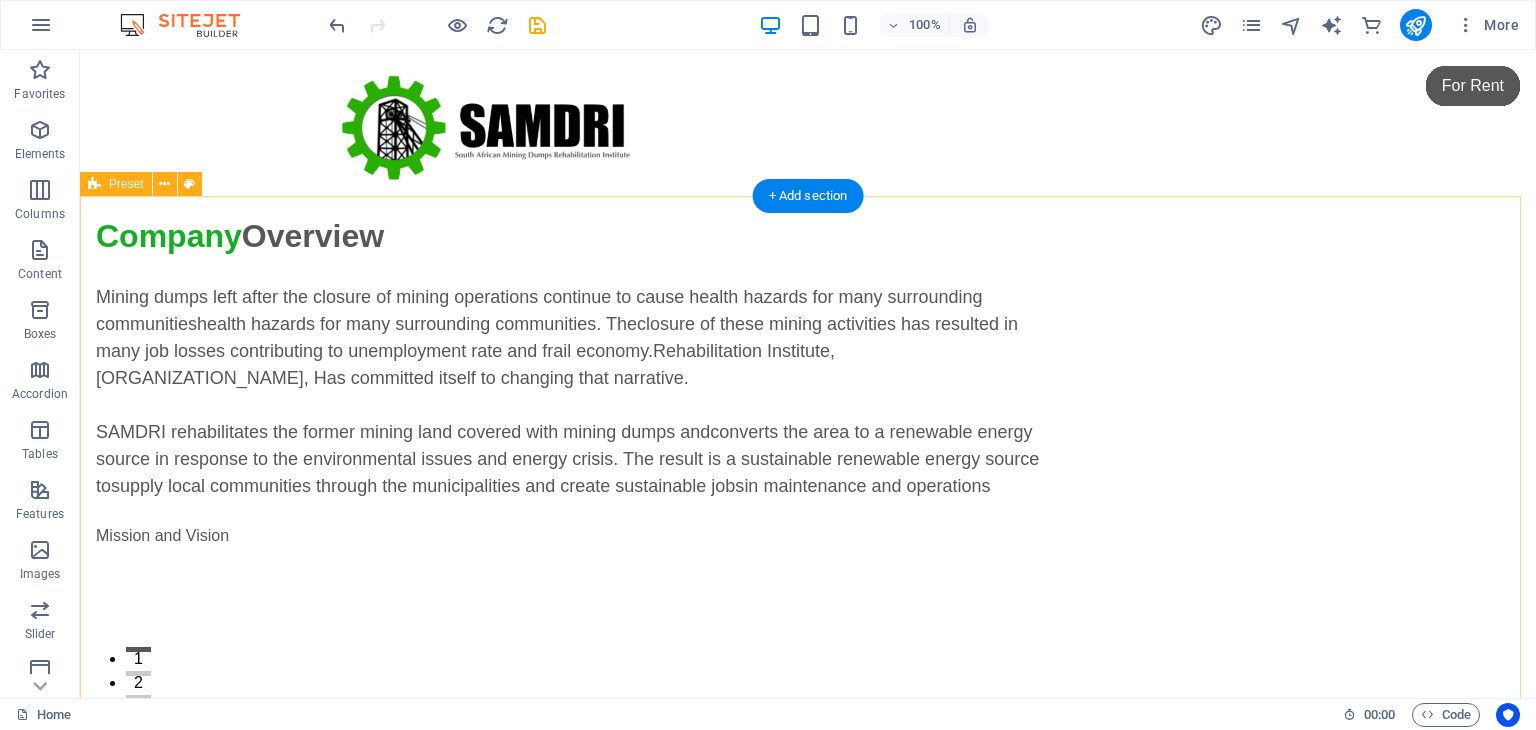 click on "Company  Overview Mining dumps left after the closure of mining operations continue to cause health hazards for many surrounding communities  health hazards for many surrounding communities. The  closure of these mining activities has resulted in many job losses contributing to unemployment rate and frail economy.  Rehabilitation Institute, SAMDRI, Has committed itself to changing that narrative.
SAMDRI rehabilitates the former mining land covered with mining dumps and  converts the area to a renewable energy source in response to the environmental issues and energy crisis. The result is a sustainable renewable energy source to  supply local communities through the municipalities and create sustainable jobs  in maintenance and operations Mission and Vision
Mining dumps left after the closure of mining operations continue to cause health hazards for many surrounding communities  health hazards for many surrounding communities. The
Mission and Vision" at bounding box center [808, 878] 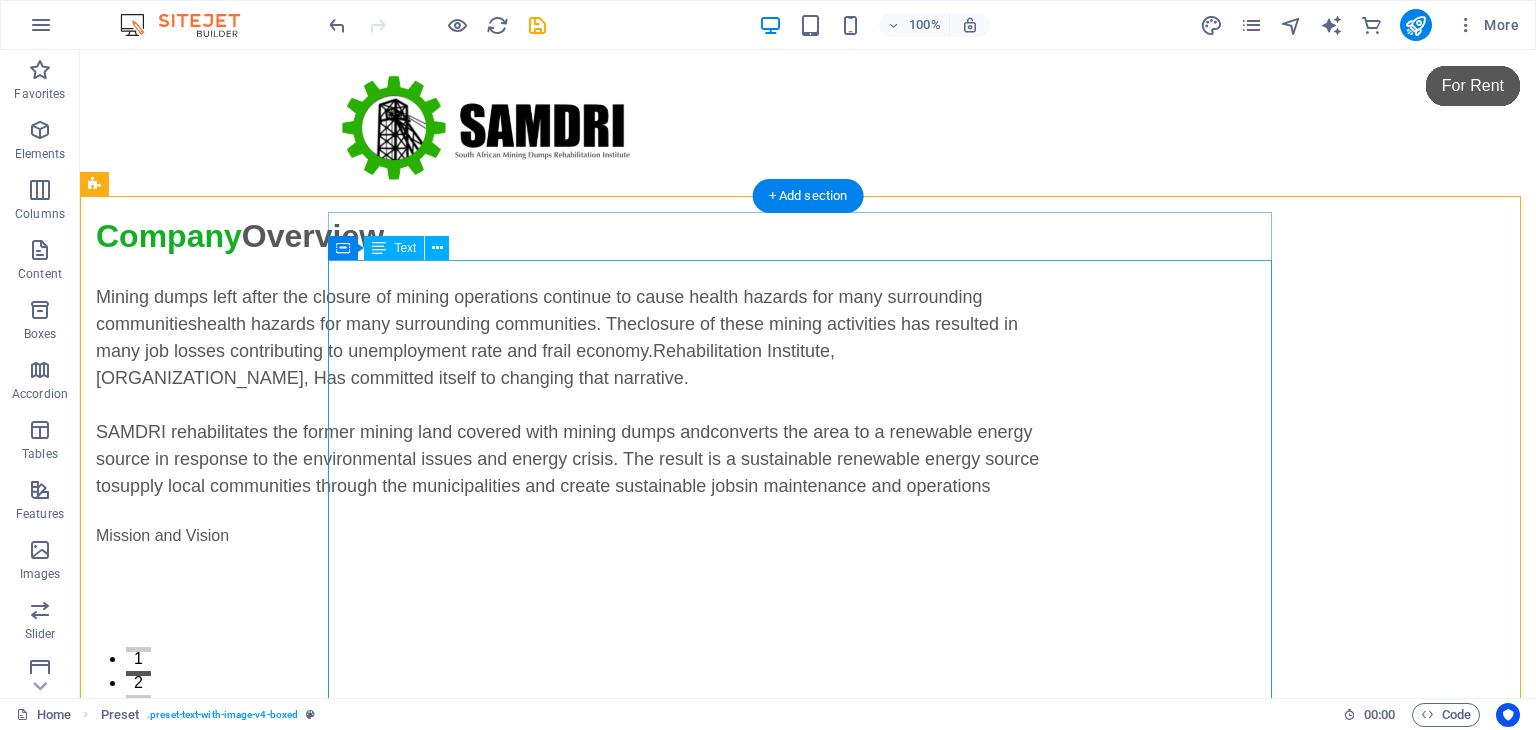 click on "Mining dumps left after the closure of mining operations continue to cause health hazards for many surrounding communities  health hazards for many surrounding communities. The  closure of these mining activities has resulted in many job losses contributing to unemployment rate and frail economy.  Rehabilitation Institute, SAMDRI, Has committed itself to changing that narrative.
SAMDRI rehabilitates the former mining land covered with mining dumps and  converts the area to a renewable energy source in response to the environmental issues and energy crisis. The result is a sustainable renewable energy source to  supply local communities through the municipalities and create sustainable jobs  in maintenance and operations Mission and Vision" at bounding box center (568, 500) 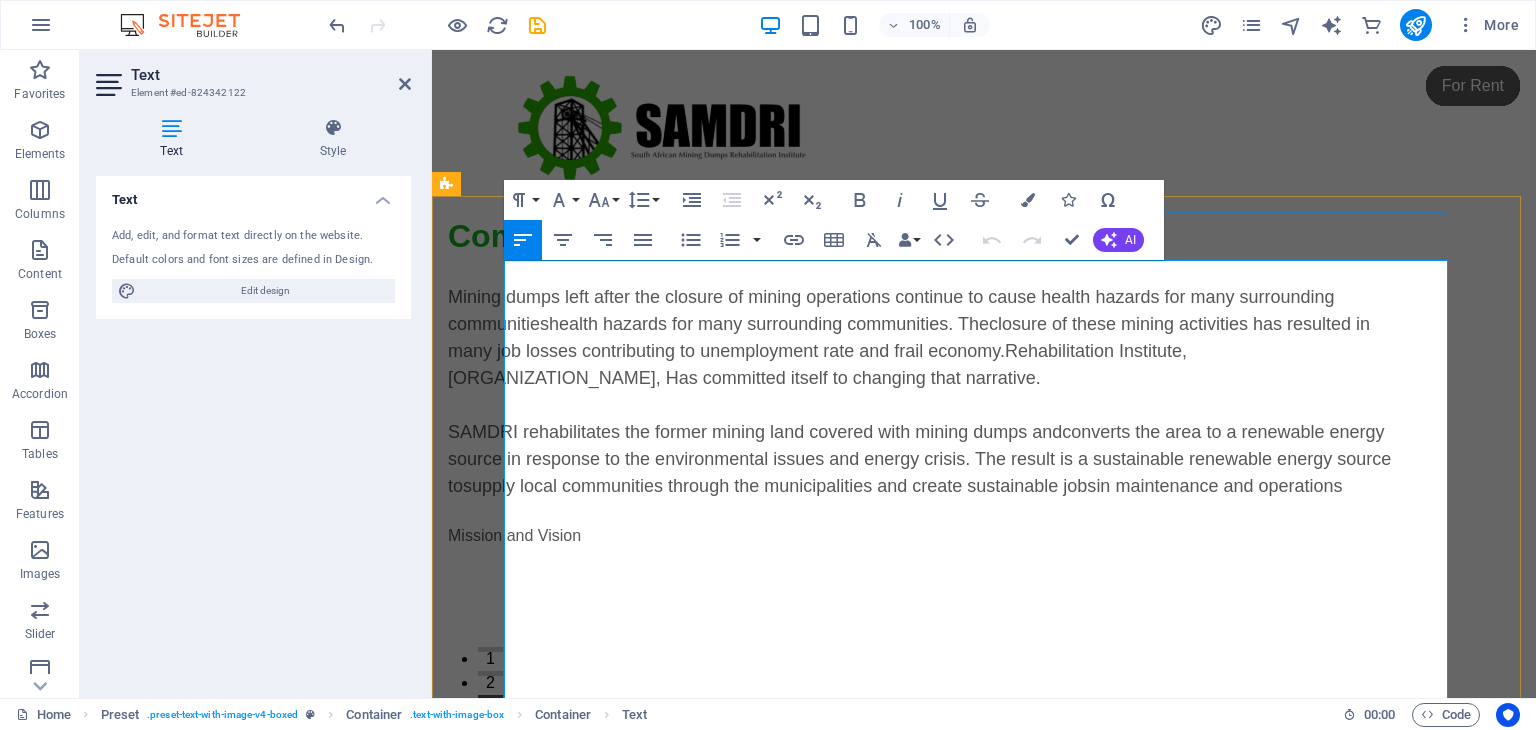 click on "Rehabilitation Institute, SAMDRI, Has committed itself to changing that narrative." at bounding box center (817, 364) 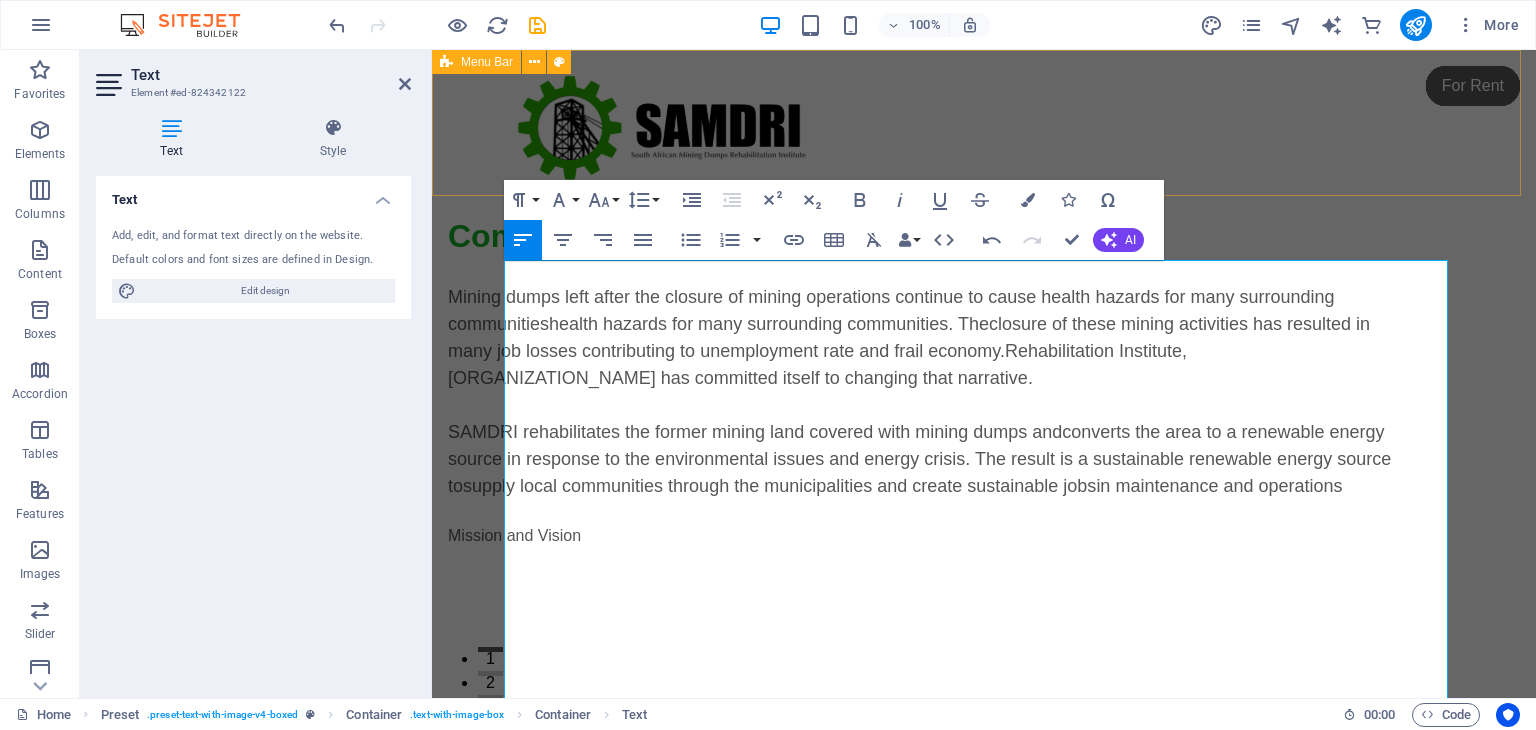 click at bounding box center (984, 123) 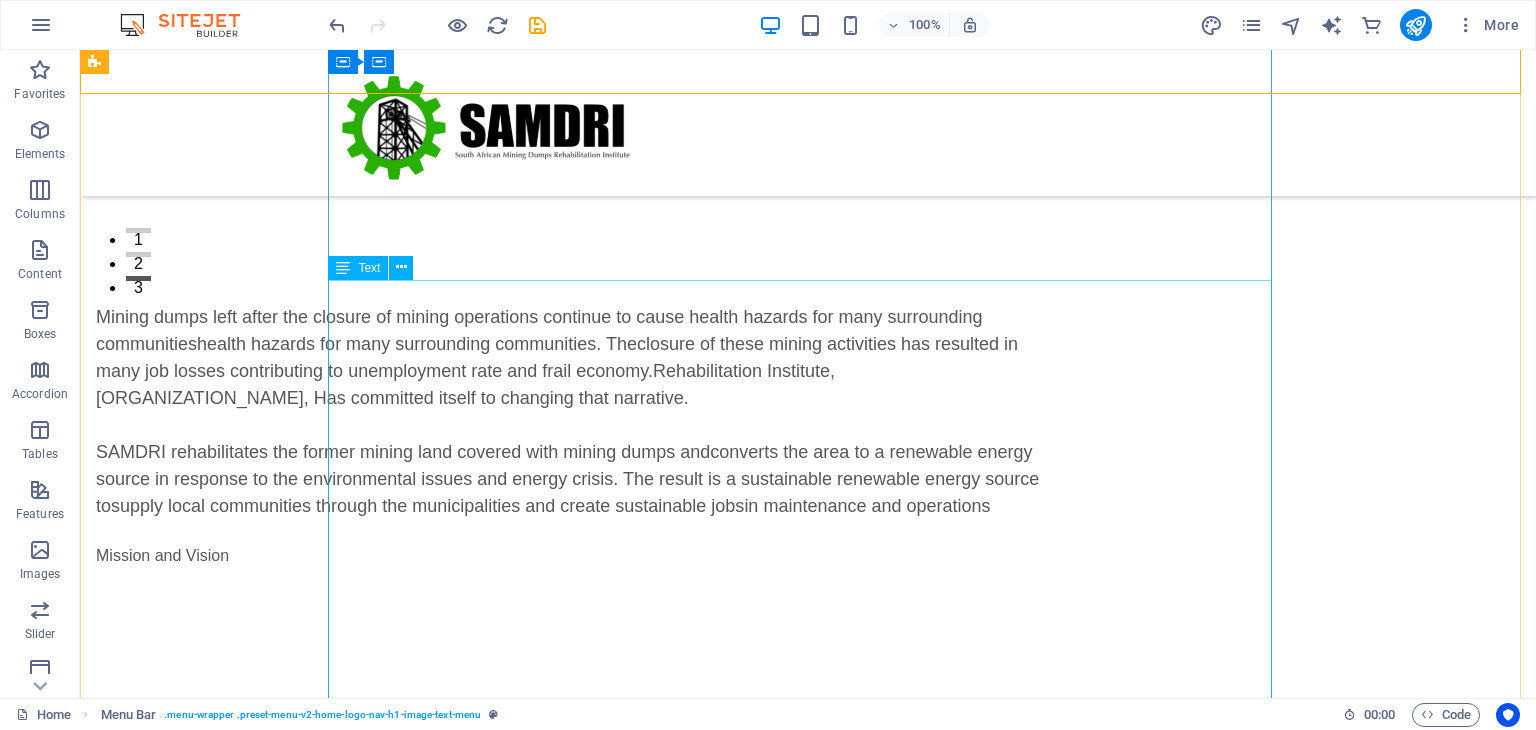 scroll, scrollTop: 467, scrollLeft: 0, axis: vertical 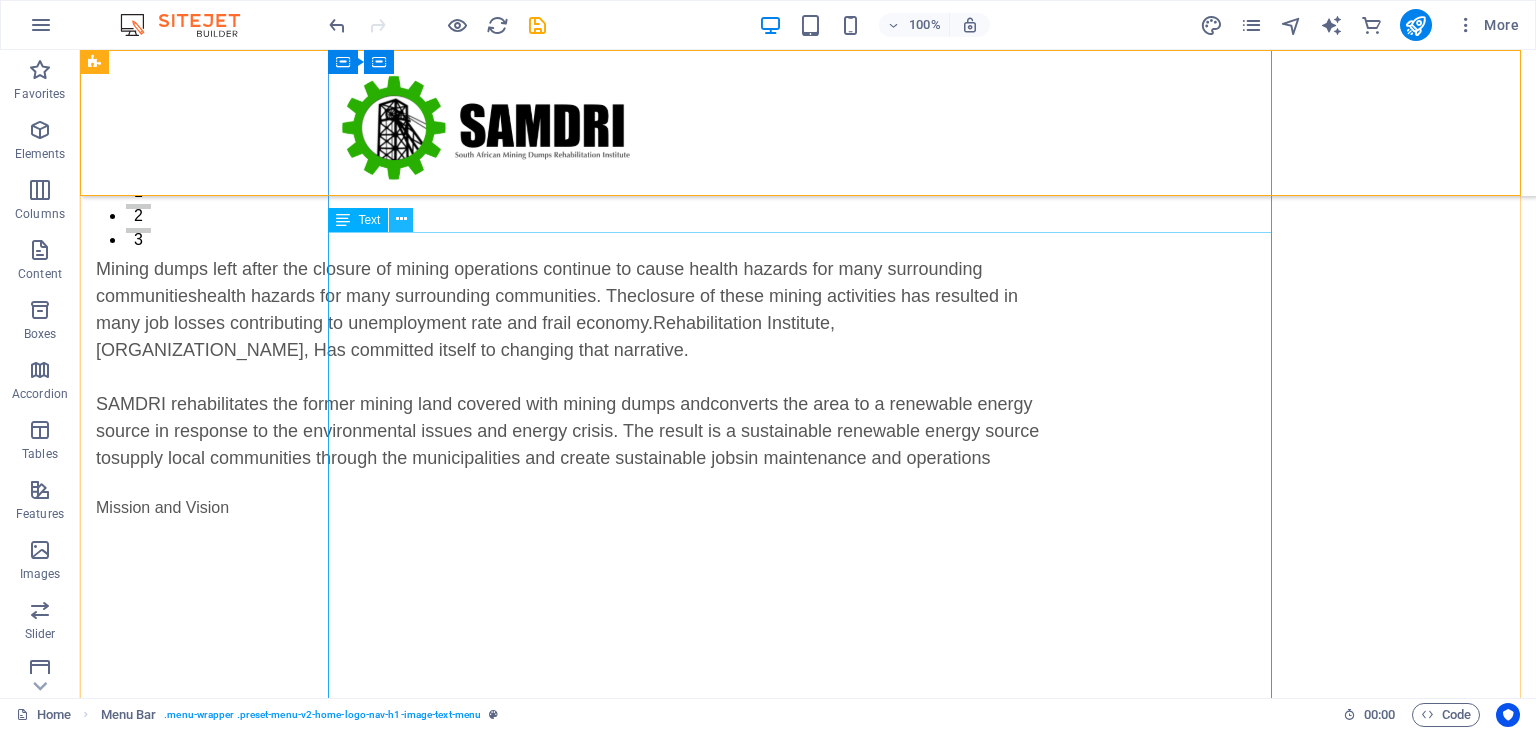 click at bounding box center (401, 219) 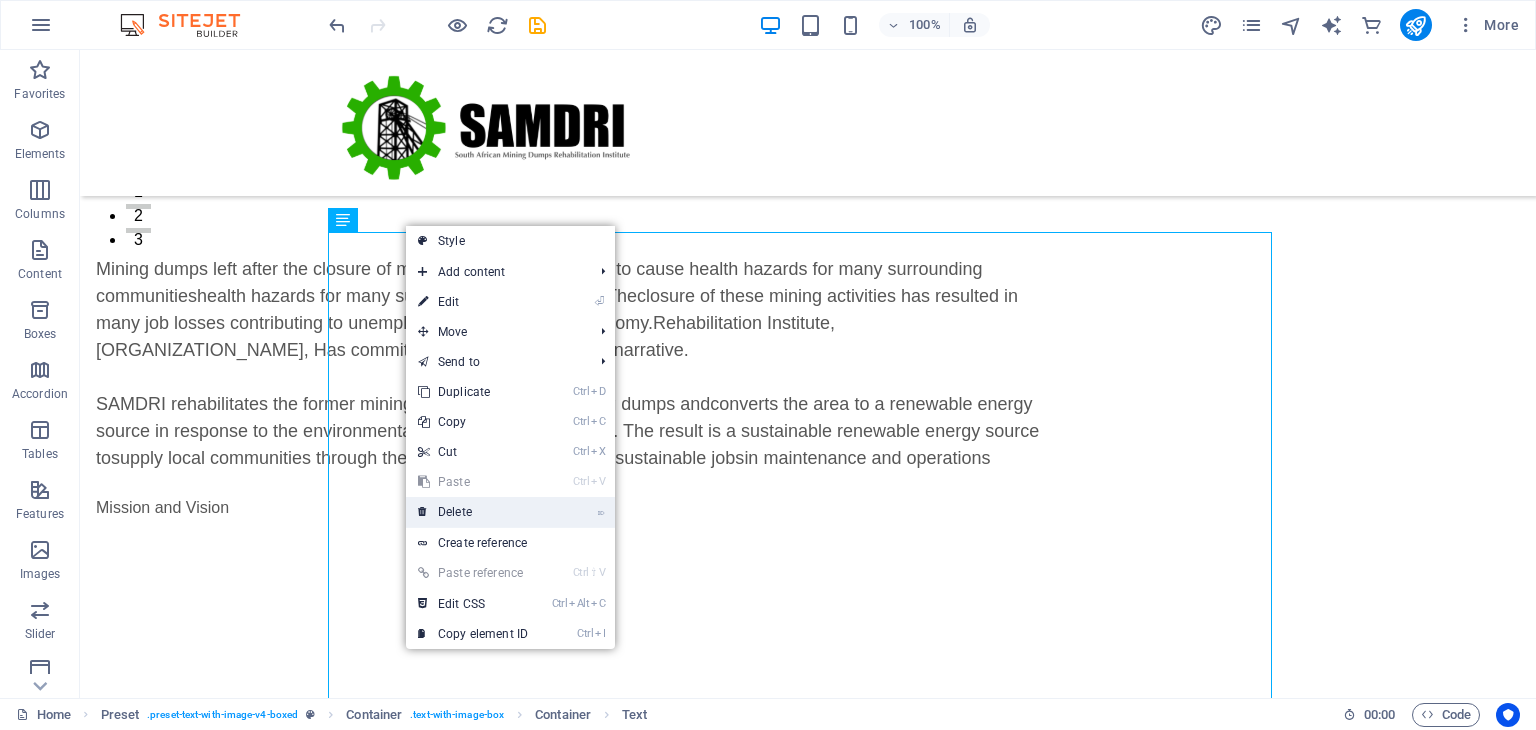 drag, startPoint x: 472, startPoint y: 517, endPoint x: 391, endPoint y: 471, distance: 93.15041 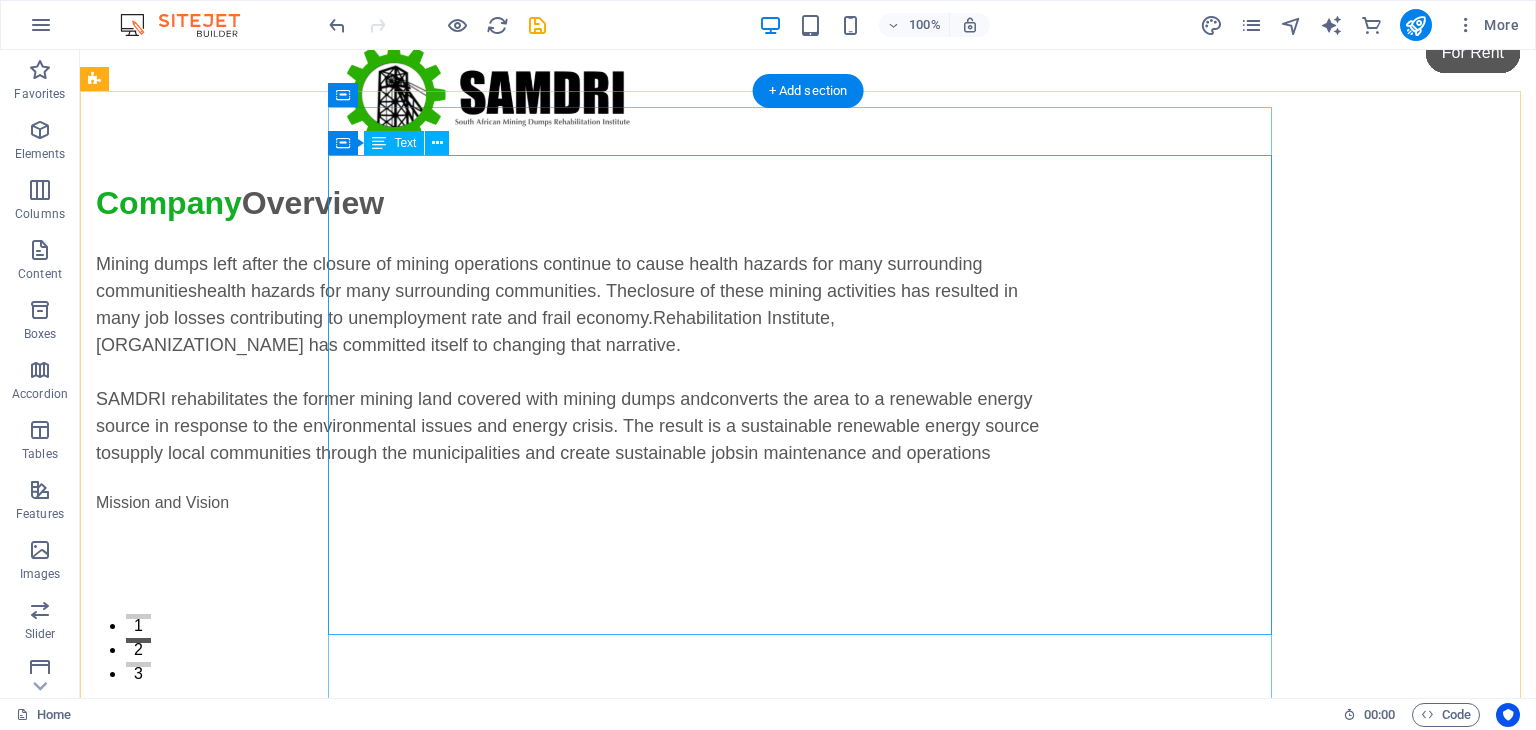 scroll, scrollTop: 0, scrollLeft: 0, axis: both 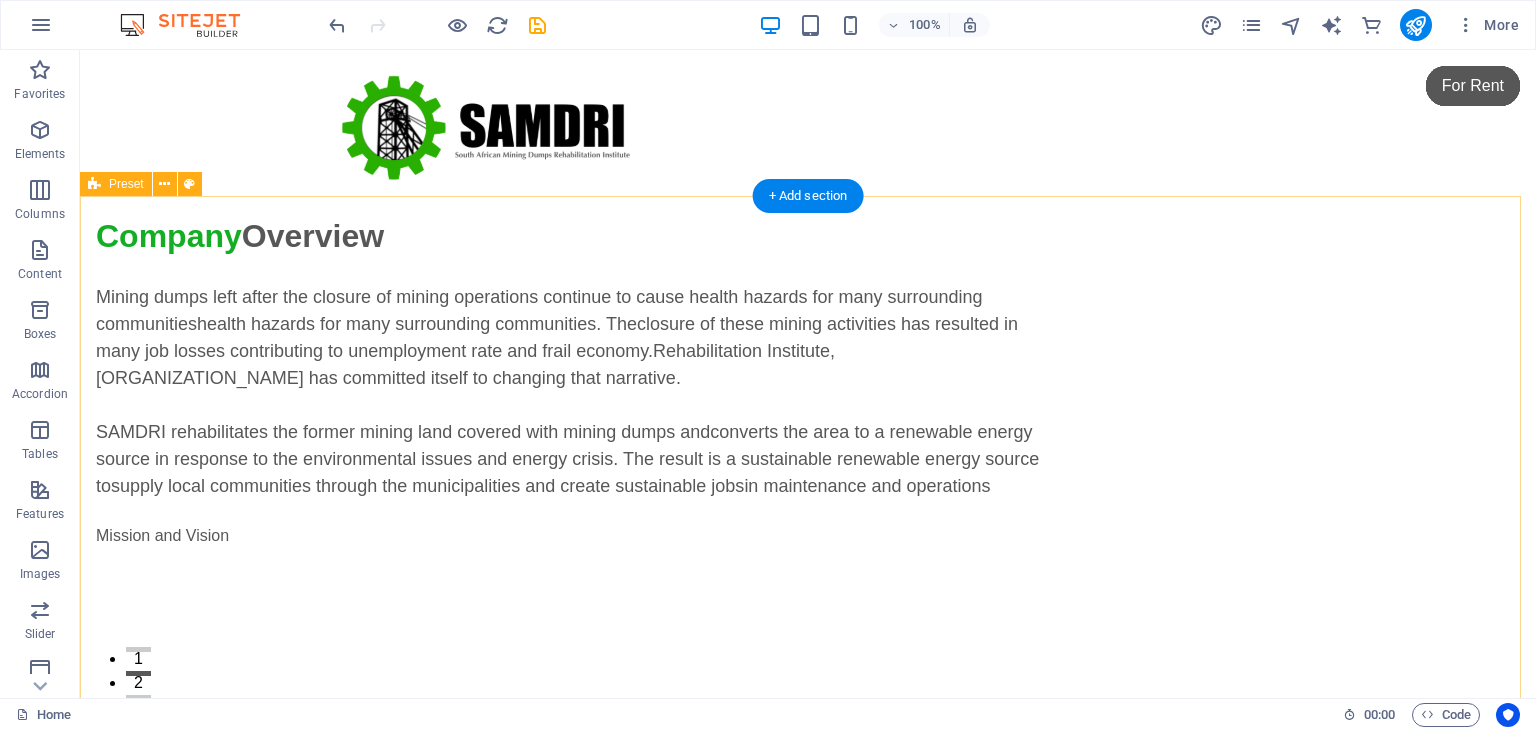 click on "Company  Overview Mining dumps left after the closure of mining operations continue to cause health hazards for many surrounding communities  health hazards for many surrounding communities. The  closure of these mining activities has resulted in many job losses contributing to unemployment rate and frail economy.  Rehabilitation Institute, SAMDRI has committed itself to changing that narrative.
SAMDRI rehabilitates the former mining land covered with mining dumps and  converts the area to a renewable energy source in response to the environmental issues and energy crisis. The result is a sustainable renewable energy source to  supply local communities through the municipalities and create sustainable jobs  in maintenance and operations Mission and Vision" at bounding box center [808, 638] 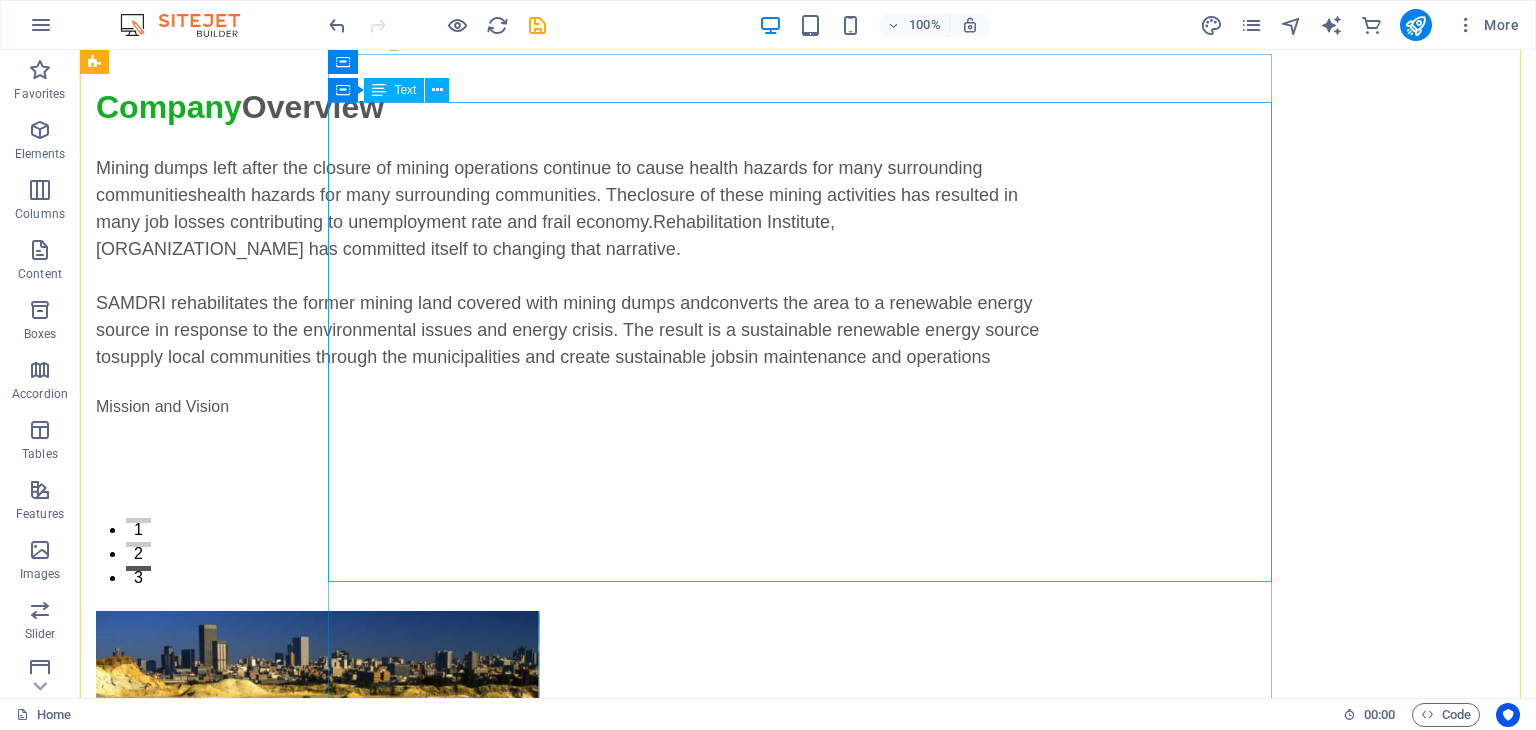 scroll, scrollTop: 116, scrollLeft: 0, axis: vertical 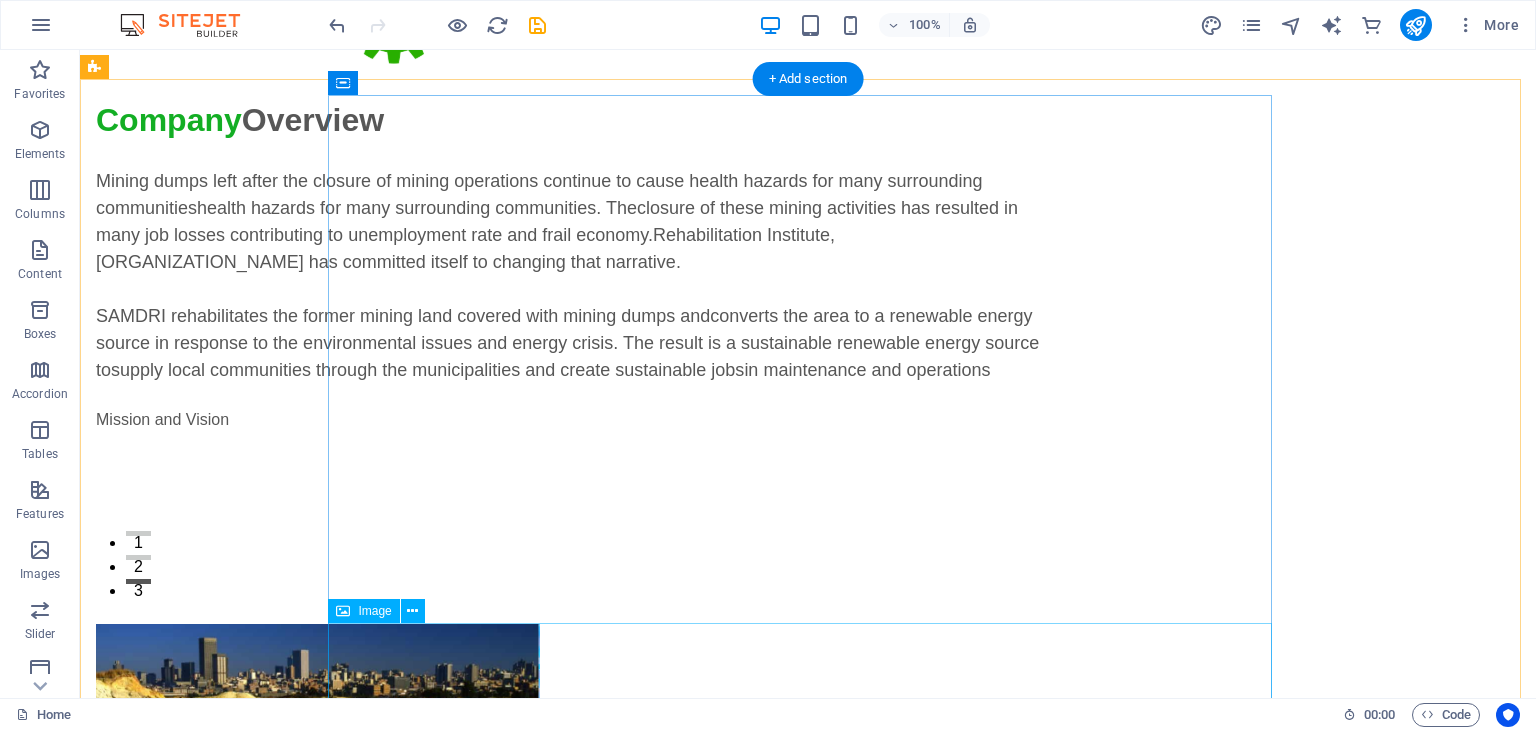 click at bounding box center [568, 786] 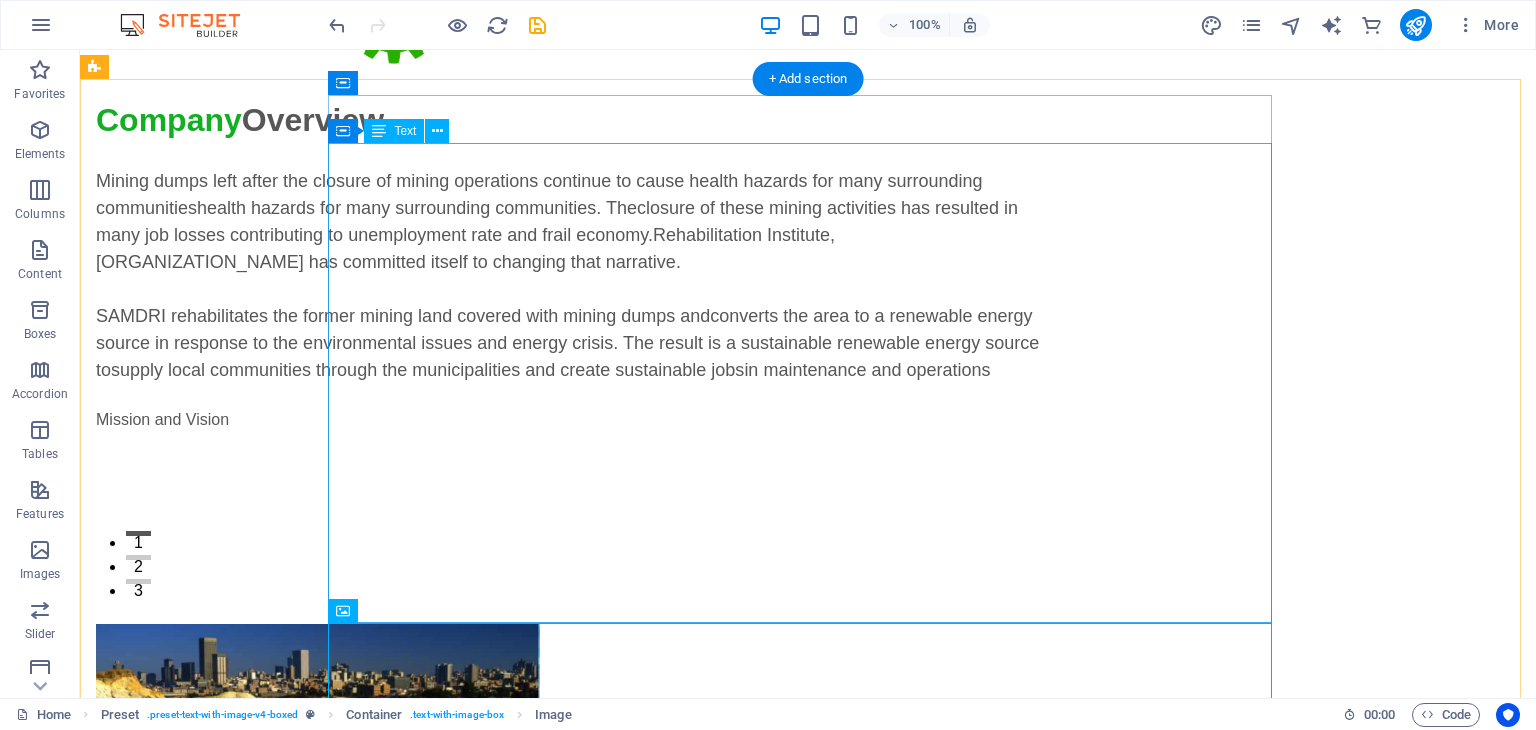 click on "Mining dumps left after the closure of mining operations continue to cause health hazards for many surrounding communities  health hazards for many surrounding communities. The  closure of these mining activities has resulted in many job losses contributing to unemployment rate and frail economy.  Rehabilitation Institute, SAMDRI has committed itself to changing that narrative.
SAMDRI rehabilitates the former mining land covered with mining dumps and  converts the area to a renewable energy source in response to the environmental issues and energy crisis. The result is a sustainable renewable energy source to  supply local communities through the municipalities and create sustainable jobs  in maintenance and operations Mission and Vision" at bounding box center (568, 384) 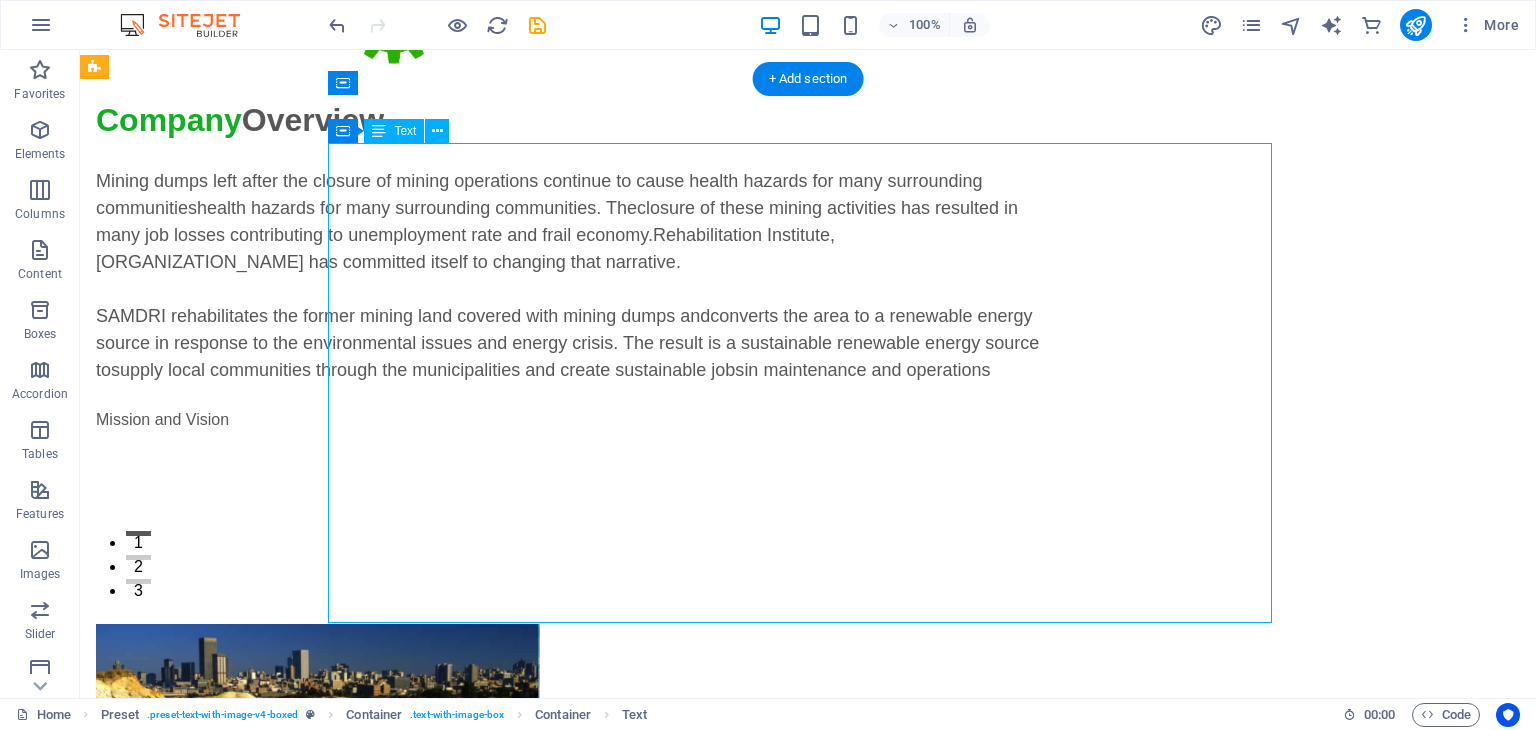 click on "Mining dumps left after the closure of mining operations continue to cause health hazards for many surrounding communities  health hazards for many surrounding communities. The  closure of these mining activities has resulted in many job losses contributing to unemployment rate and frail economy.  Rehabilitation Institute, SAMDRI has committed itself to changing that narrative.
SAMDRI rehabilitates the former mining land covered with mining dumps and  converts the area to a renewable energy source in response to the environmental issues and energy crisis. The result is a sustainable renewable energy source to  supply local communities through the municipalities and create sustainable jobs  in maintenance and operations Mission and Vision" at bounding box center [568, 384] 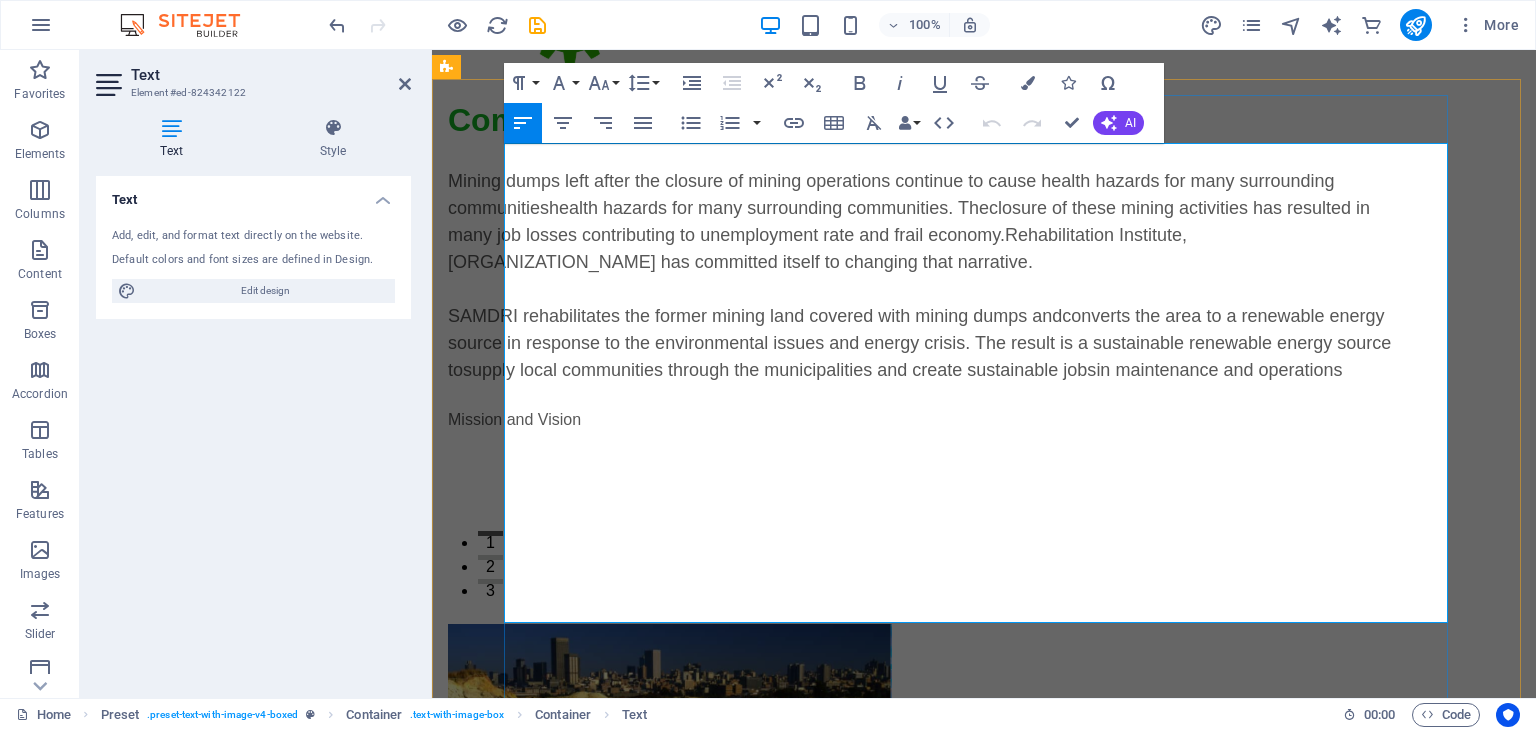 drag, startPoint x: 648, startPoint y: 409, endPoint x: 656, endPoint y: 425, distance: 17.888544 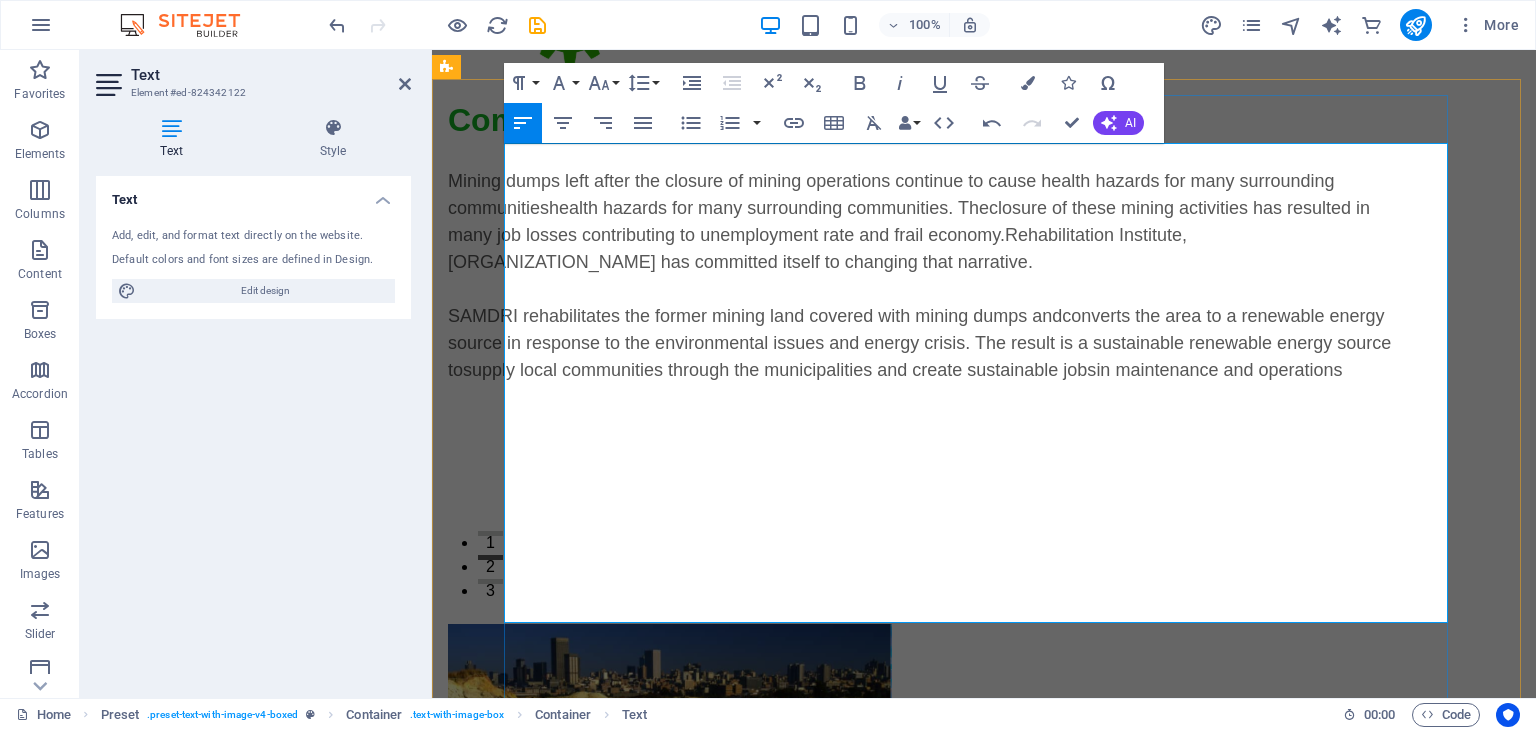 click at bounding box center [920, 444] 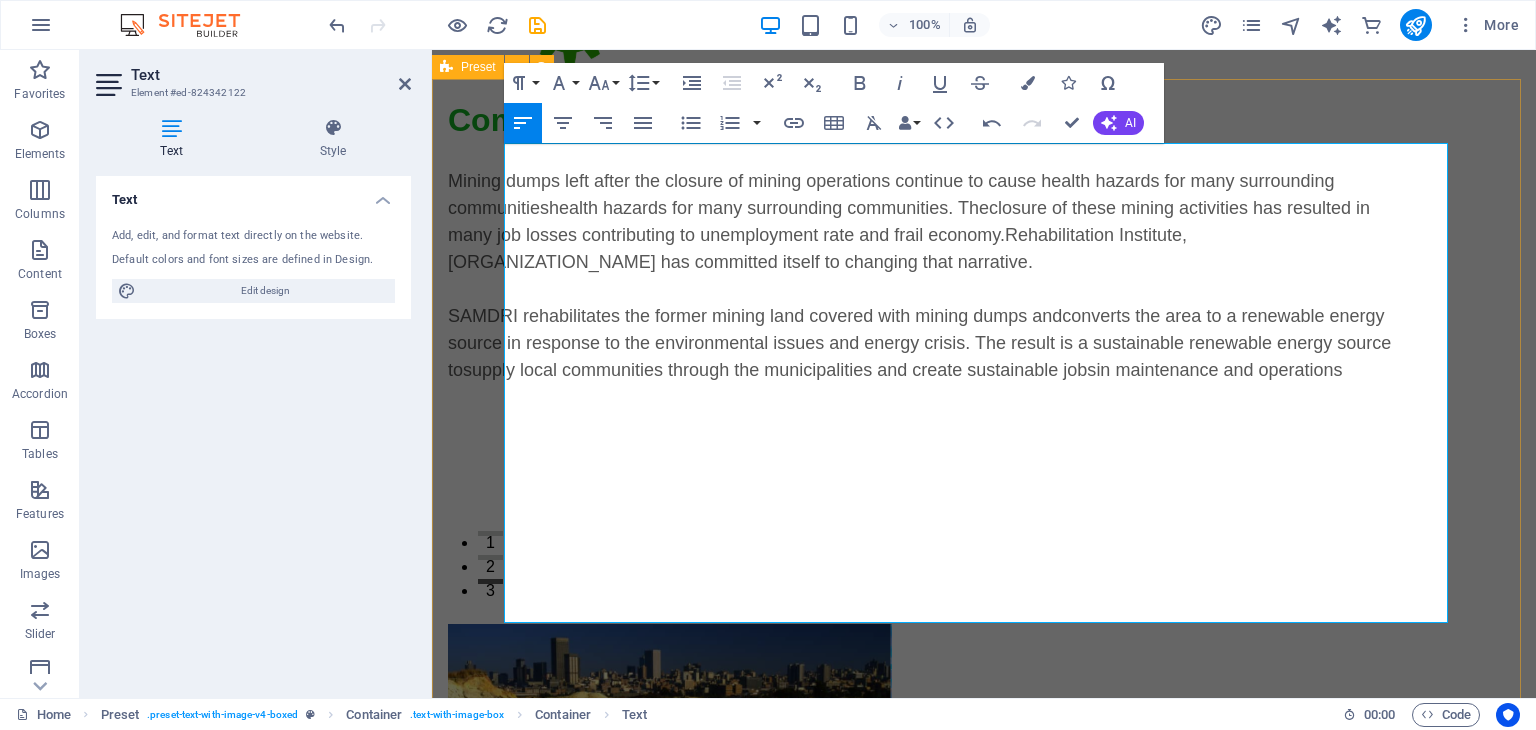 click on "Company  Overview Mining dumps left after the closure of mining operations continue to cause health hazards for many surrounding communities  health hazards for many surrounding communities. The  closure of these mining activities has resulted in many job losses contributing to unemployment rate and frail economy.  Rehabilitation Institute, SAMDRI has committed itself to changing that narrative.
SAMDRI rehabilitates the former mining land covered with mining dumps and  converts the area to a renewable energy source in response to the environmental issues and energy crisis. The result is a sustainable renewable energy source to  supply local communities through the municipalities and create sustainable jobs  in maintenance and operations ​" at bounding box center [984, 522] 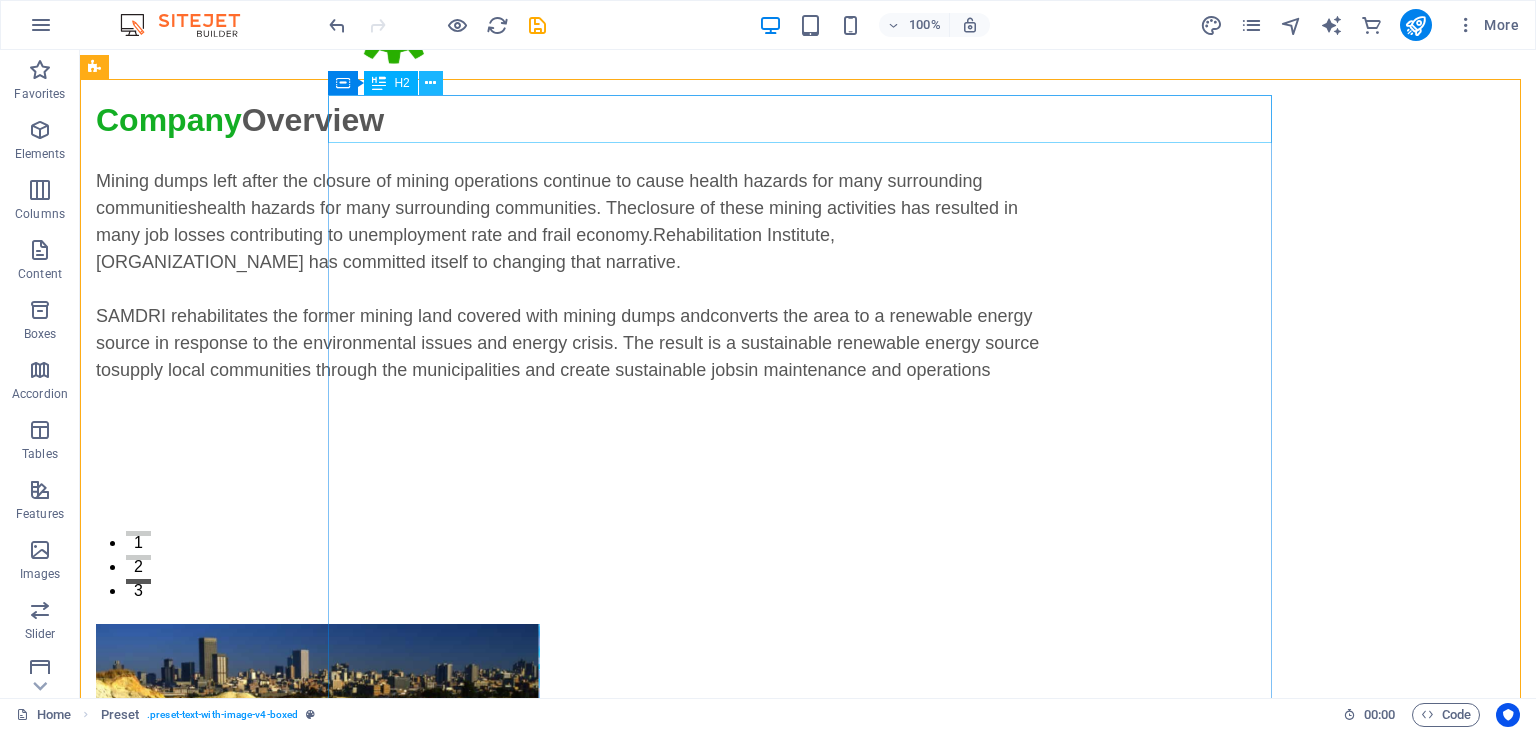 click at bounding box center (430, 83) 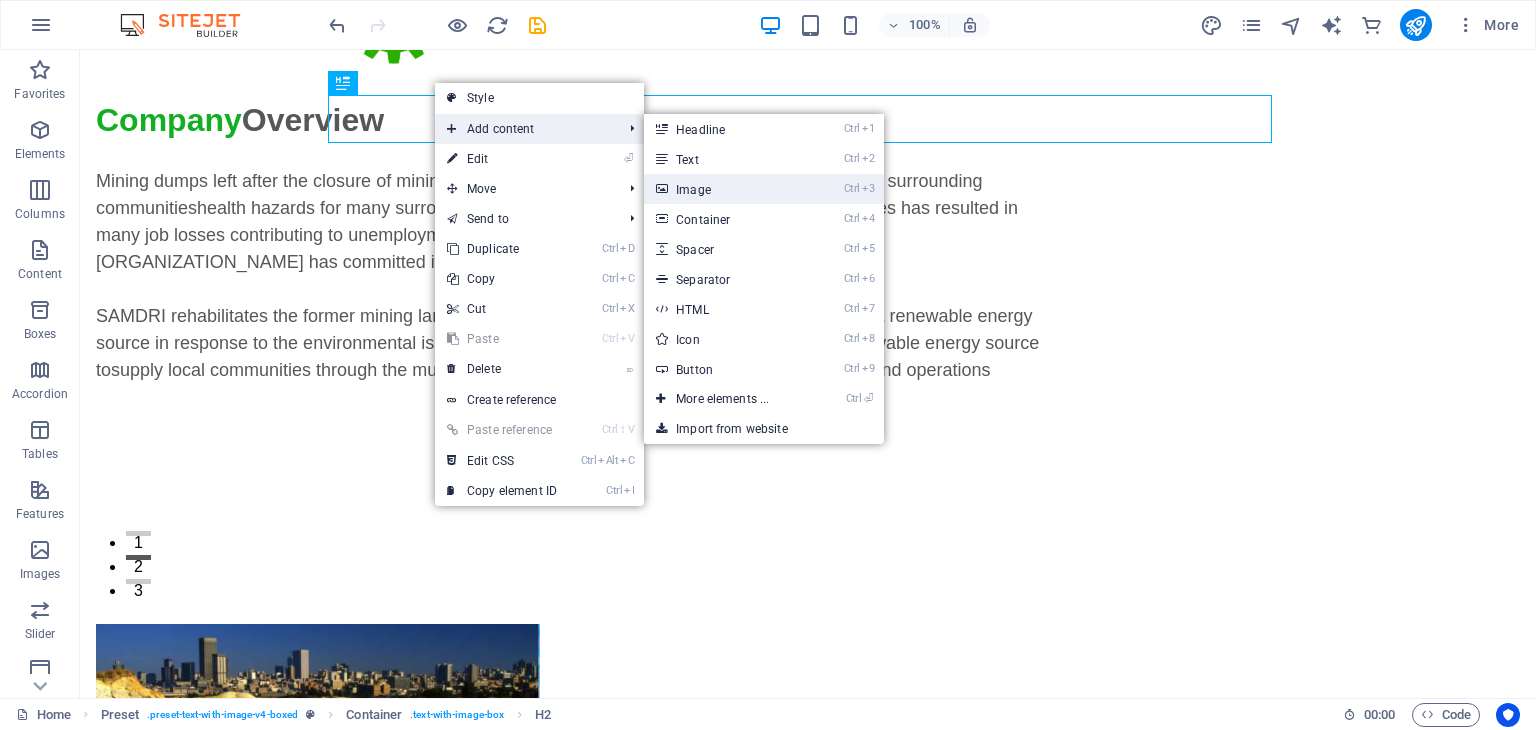 click on "Ctrl 3  Image" at bounding box center (726, 189) 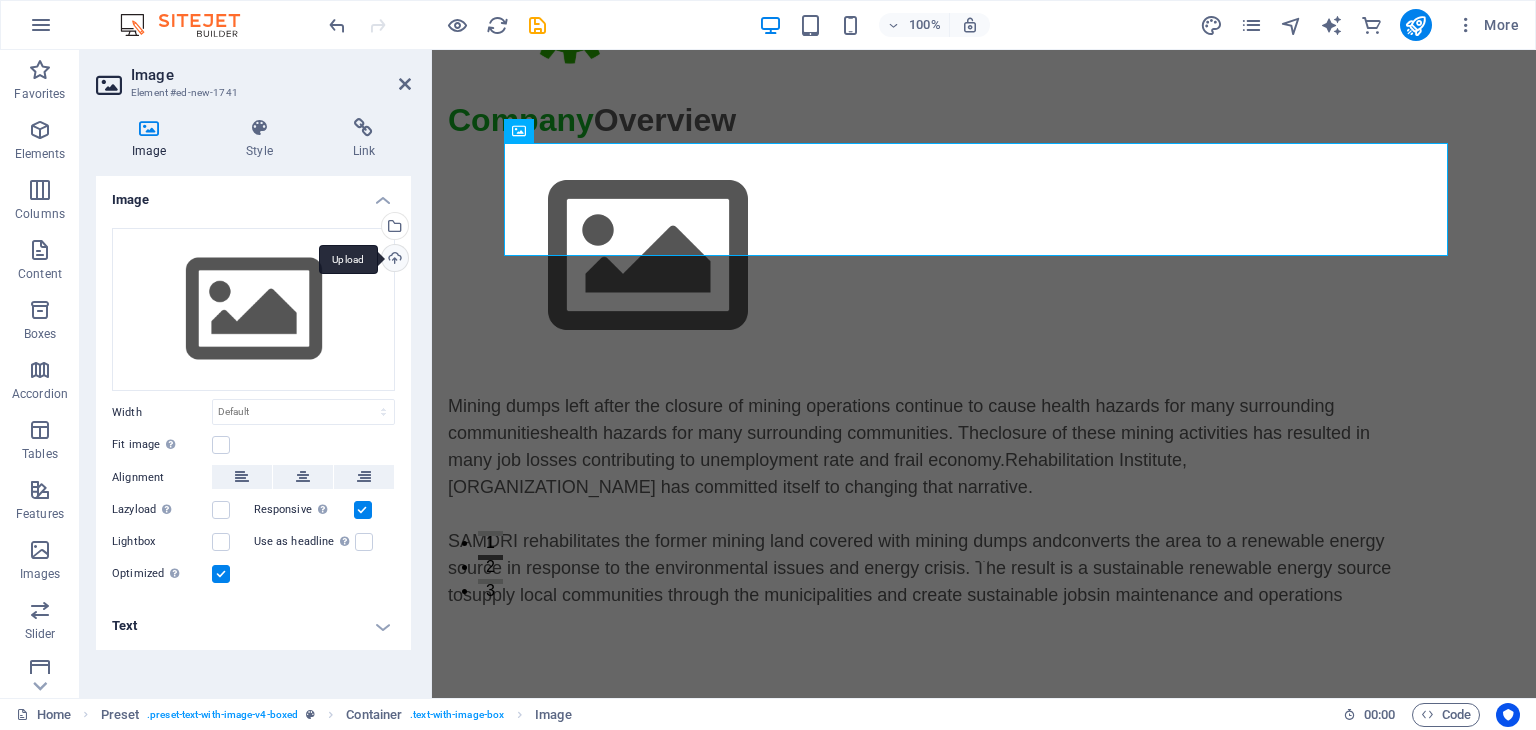 click on "Upload" at bounding box center (393, 260) 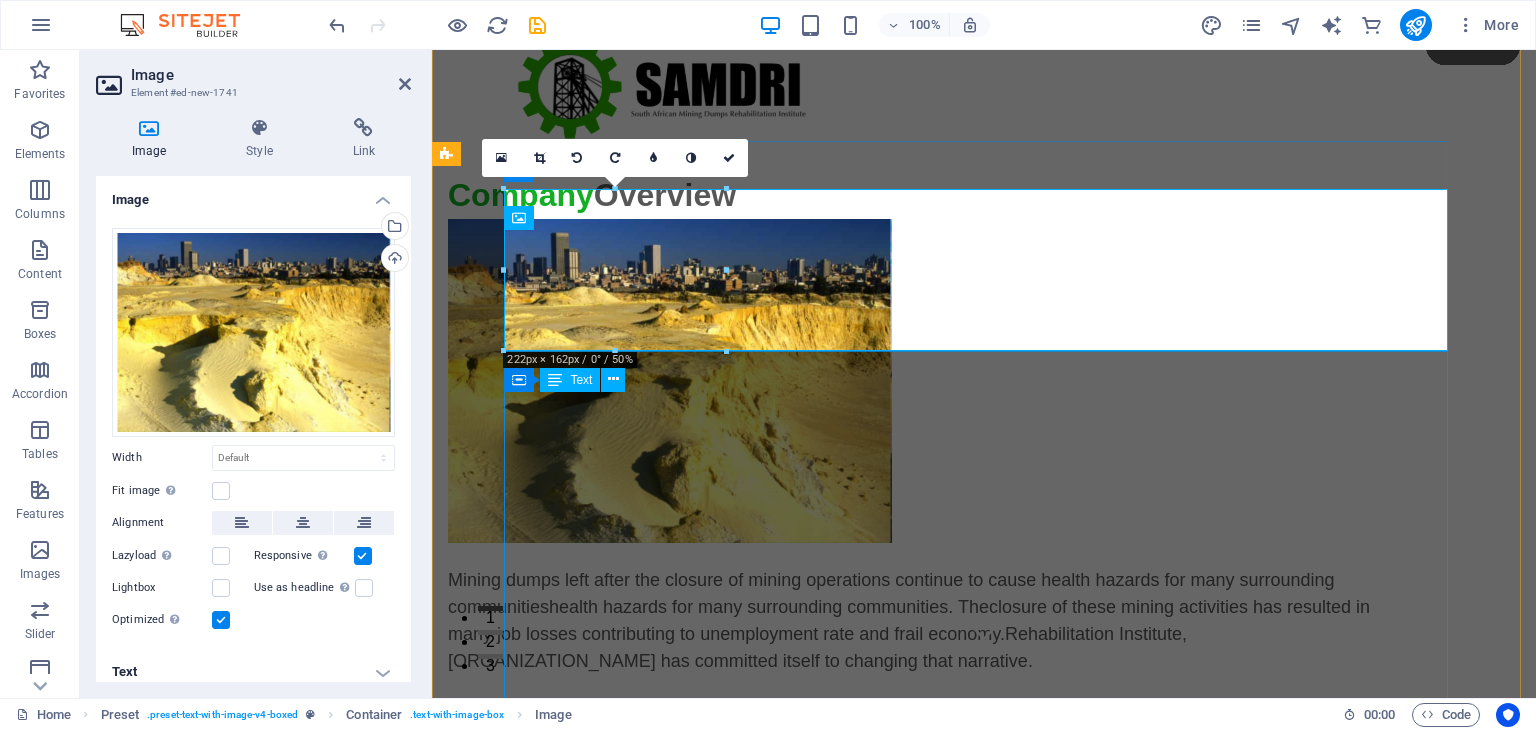 scroll, scrollTop: 0, scrollLeft: 0, axis: both 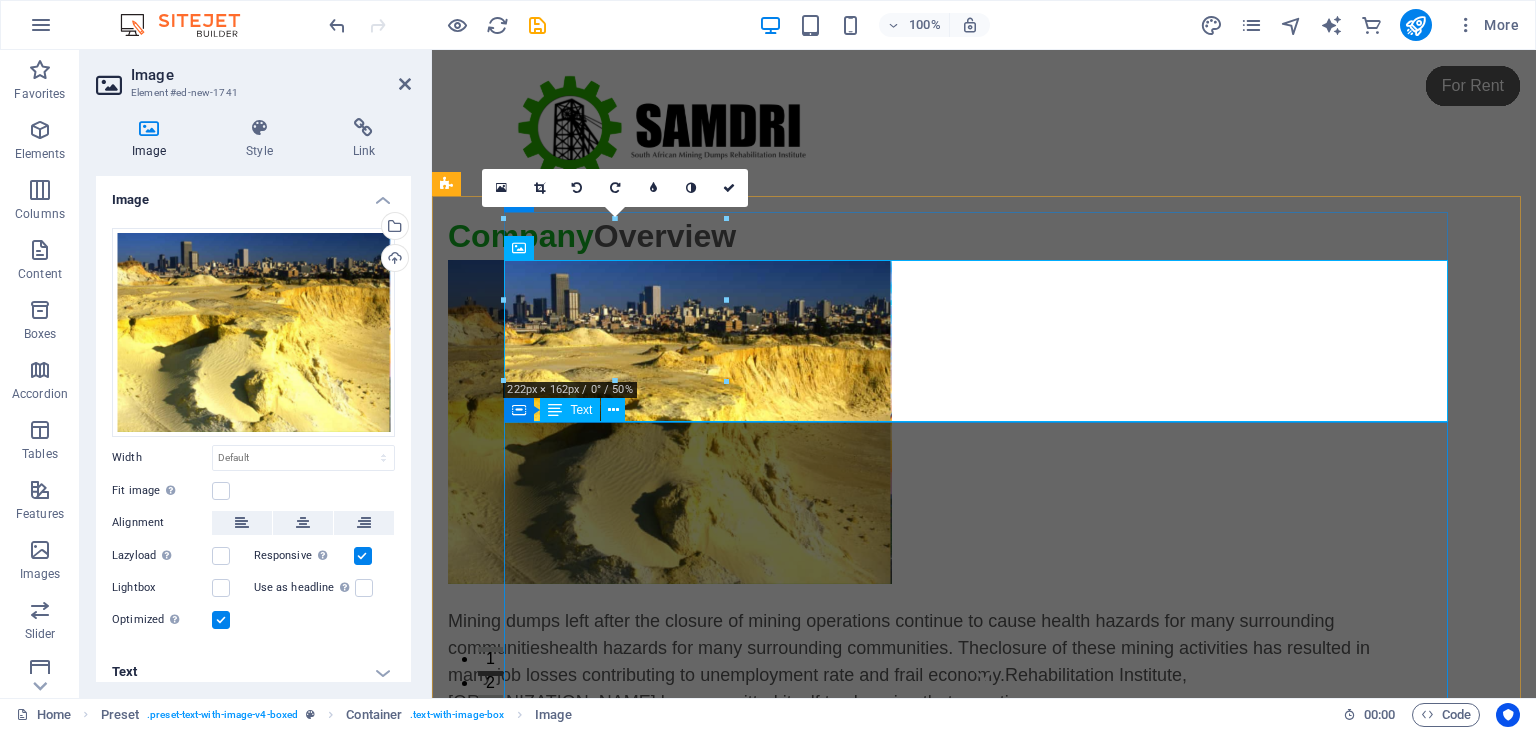 click on "Mining dumps left after the closure of mining operations continue to cause health hazards for many surrounding communities  health hazards for many surrounding communities. The  closure of these mining activities has resulted in many job losses contributing to unemployment rate and frail economy.  Rehabilitation Institute, SAMDRI has committed itself to changing that narrative.
SAMDRI rehabilitates the former mining land covered with mining dumps and  converts the area to a renewable energy source in response to the environmental issues and energy crisis. The result is a sustainable renewable energy source to  supply local communities through the municipalities and create sustainable jobs  in maintenance and operations" at bounding box center [920, 824] 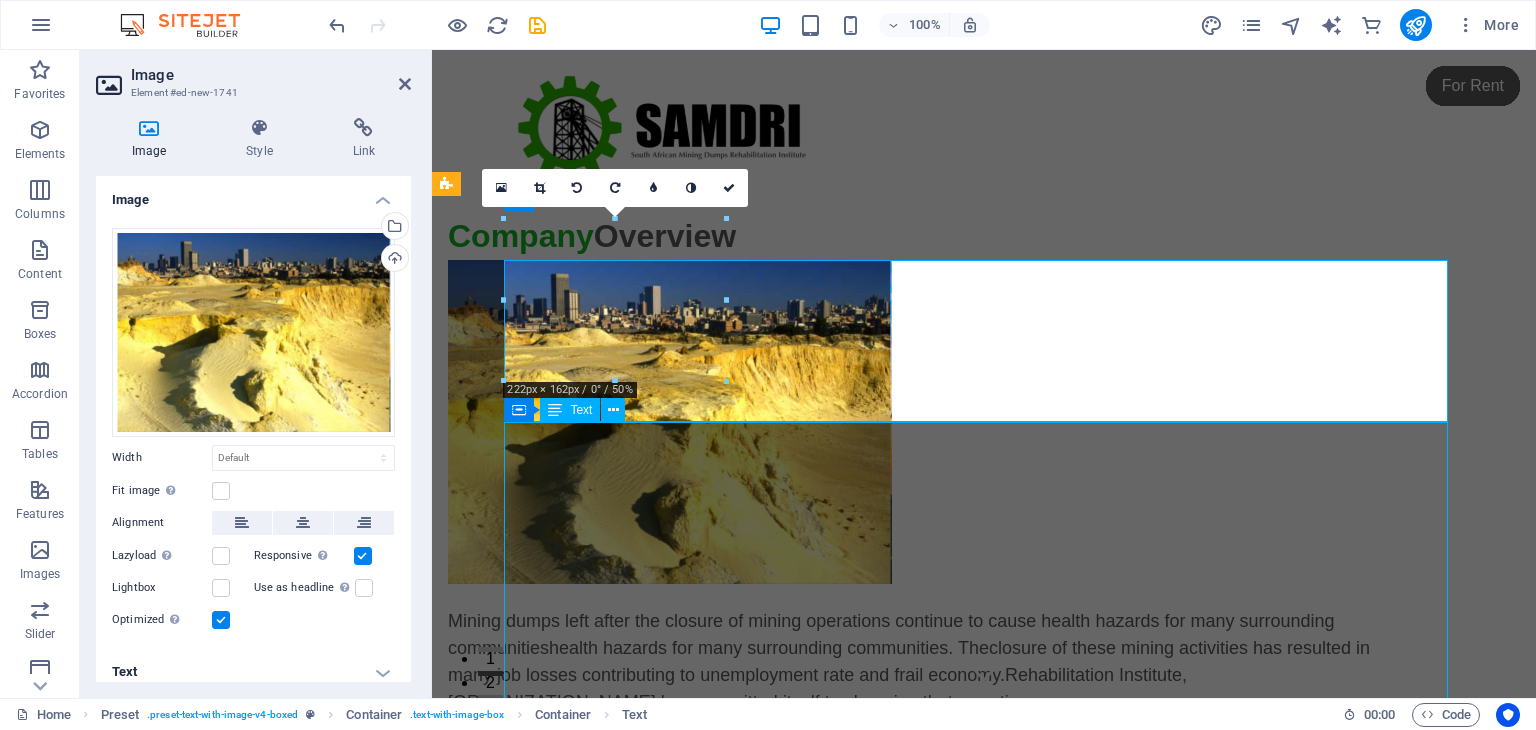 click on "Mining dumps left after the closure of mining operations continue to cause health hazards for many surrounding communities  health hazards for many surrounding communities. The  closure of these mining activities has resulted in many job losses contributing to unemployment rate and frail economy.  Rehabilitation Institute, SAMDRI has committed itself to changing that narrative.
SAMDRI rehabilitates the former mining land covered with mining dumps and  converts the area to a renewable energy source in response to the environmental issues and energy crisis. The result is a sustainable renewable energy source to  supply local communities through the municipalities and create sustainable jobs  in maintenance and operations" at bounding box center [920, 824] 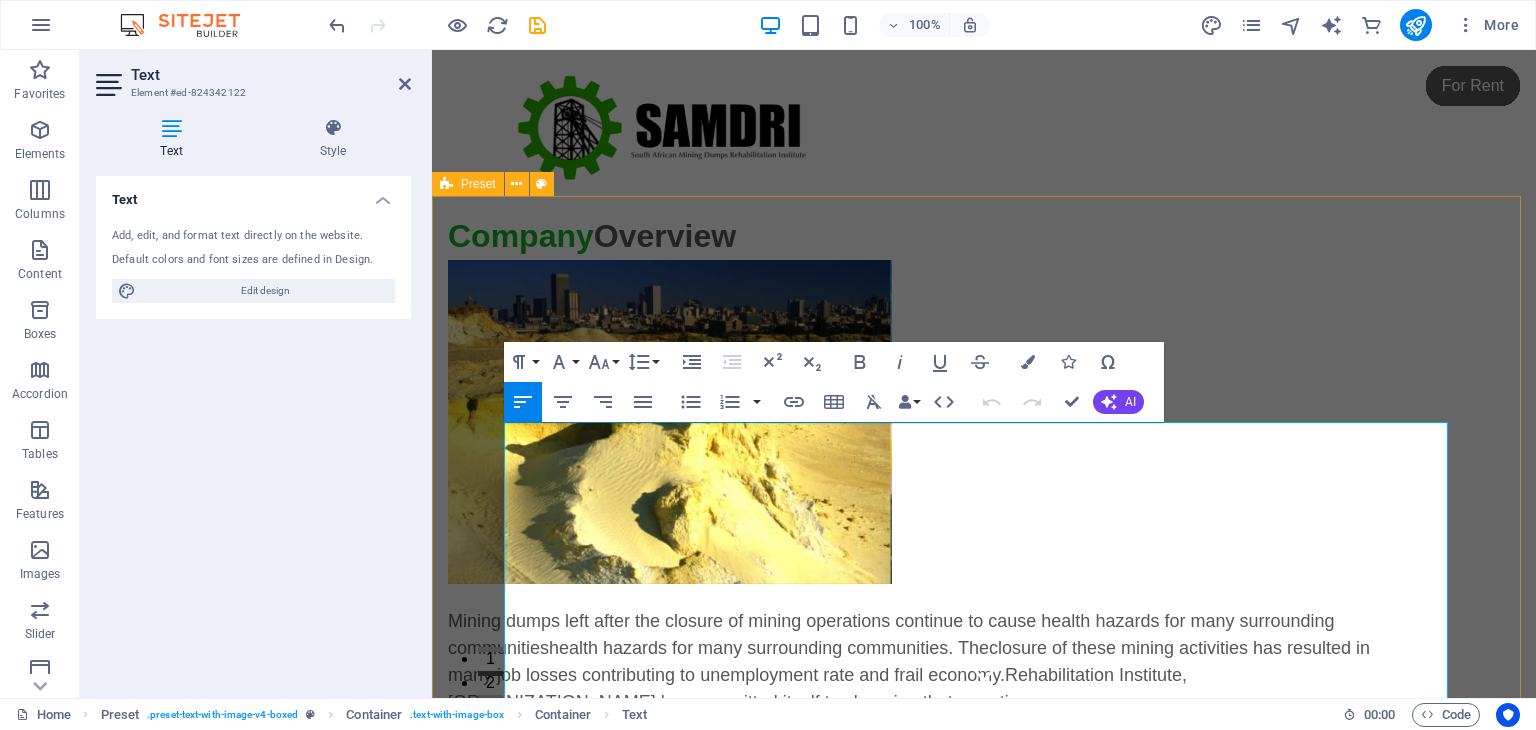 click on "Company  Overview Mining dumps left after the closure of mining operations continue to cause health hazards for many surrounding communities  health hazards for many surrounding communities. The  closure of these mining activities has resulted in many job losses contributing to unemployment rate and frail economy.  Rehabilitation Institute, SAMDRI has committed itself to changing that narrative.
SAMDRI rehabilitates the former mining land covered with mining dumps and  converts the area to a renewable energy source in response to the environmental issues and energy crisis. The result is a sustainable renewable energy source to  supply local communities through the municipalities and create sustainable jobs  in maintenance and operations" at bounding box center (984, 800) 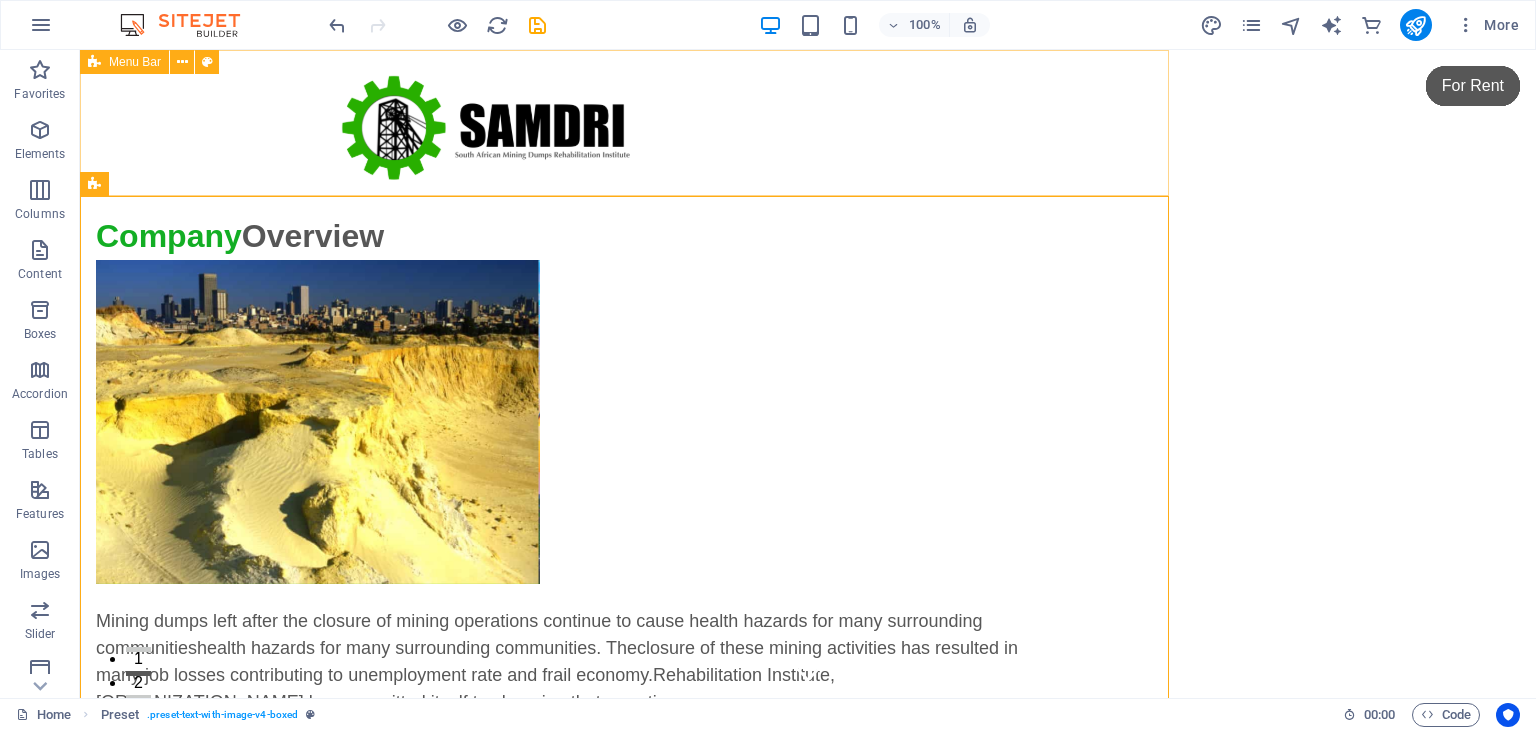 click at bounding box center (808, 123) 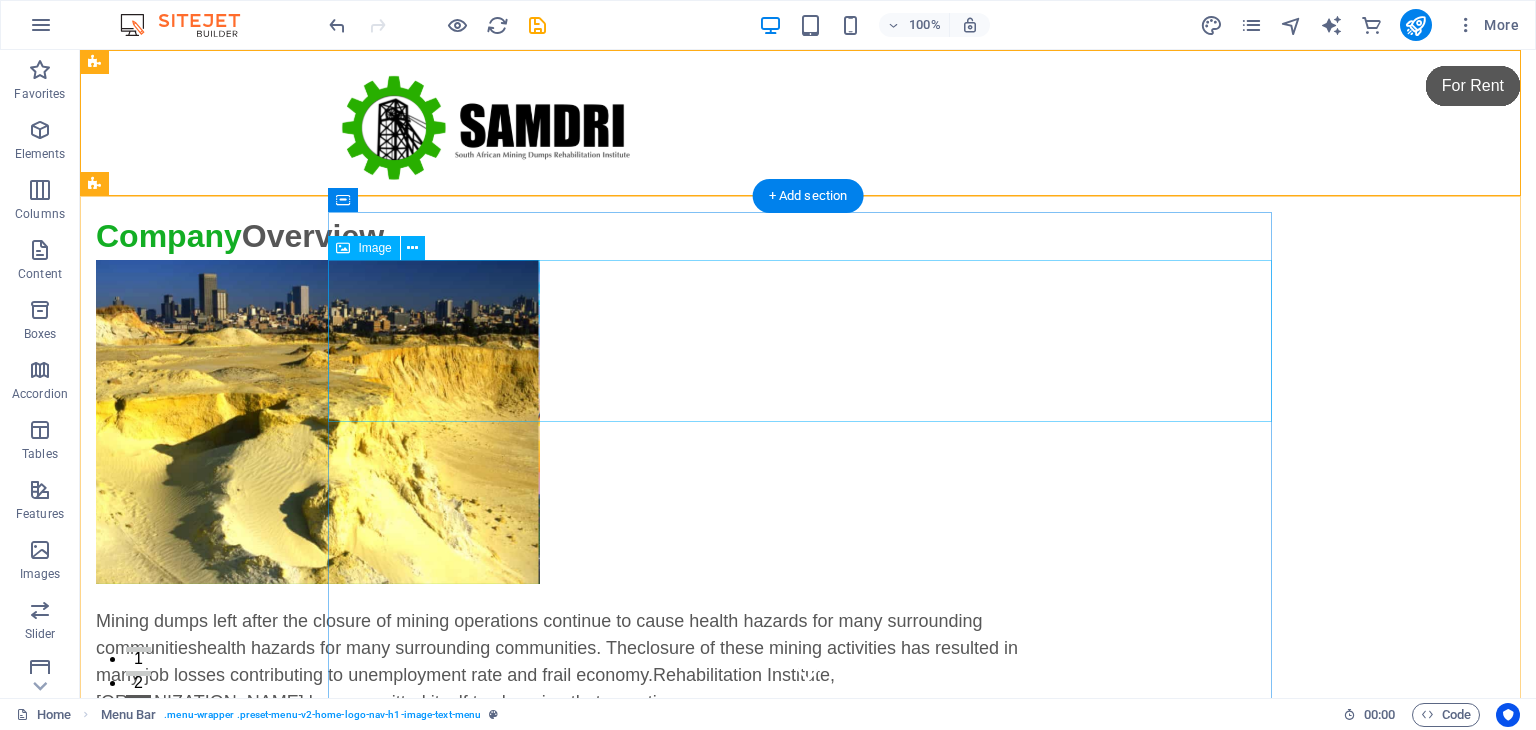 click at bounding box center (568, 422) 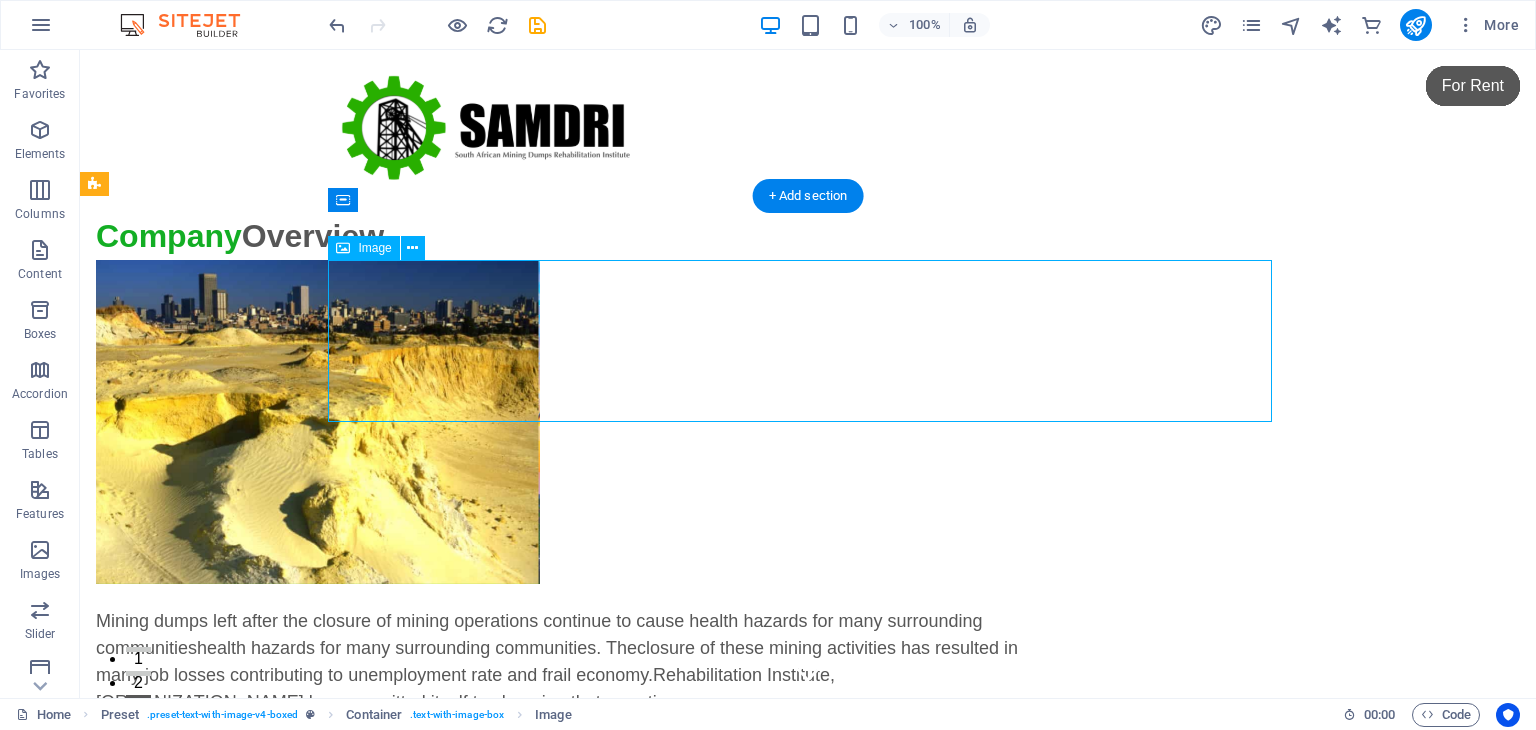 click at bounding box center [568, 422] 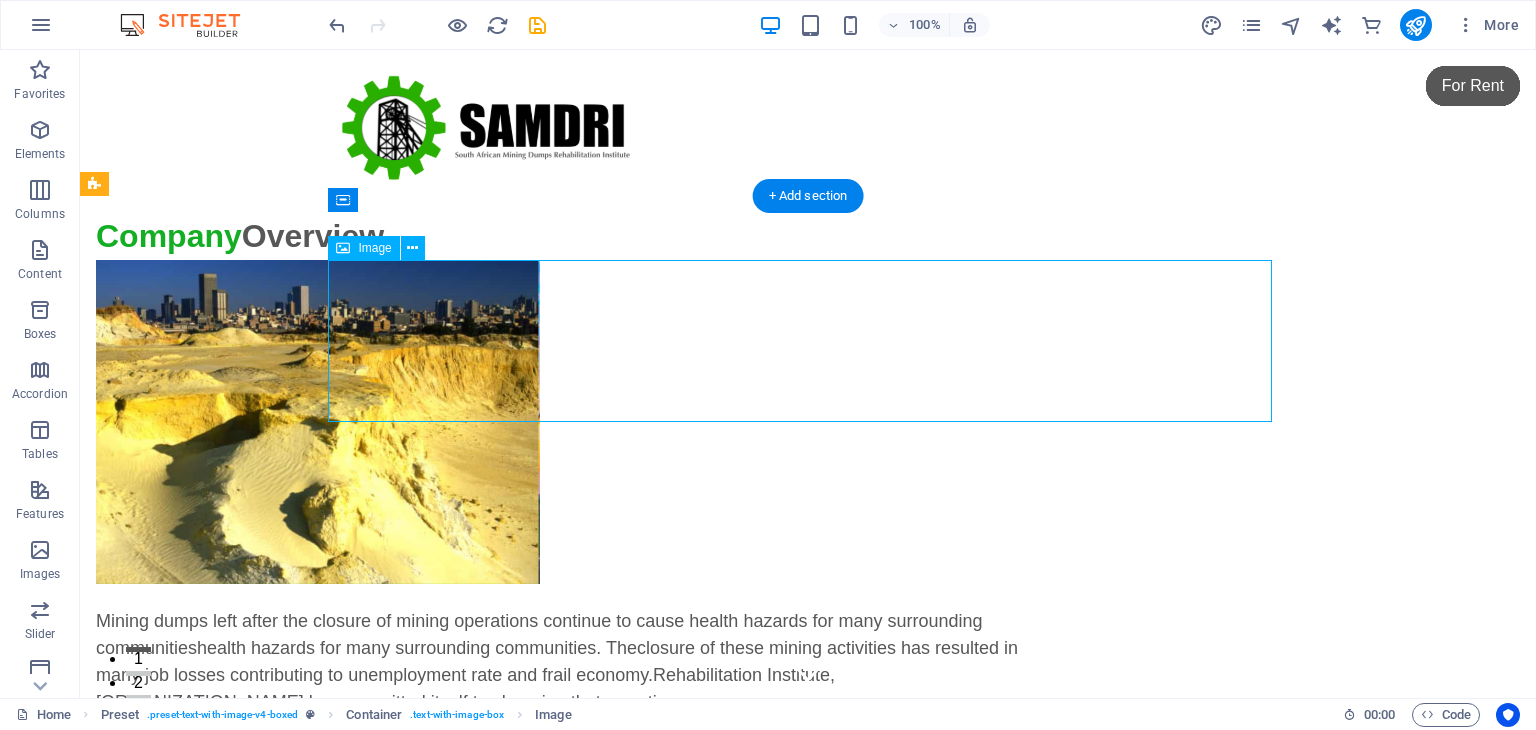 click at bounding box center [568, 422] 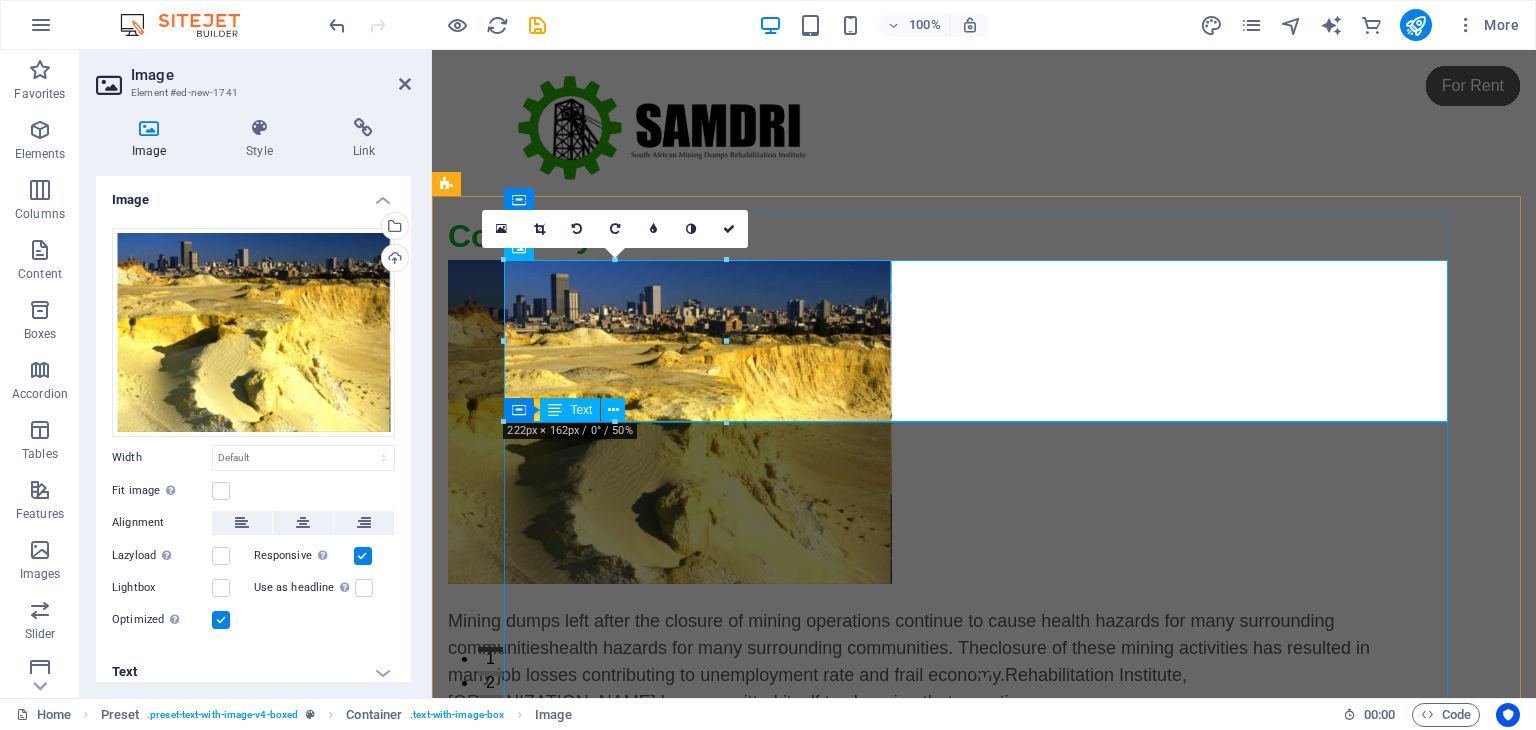 click on "Mining dumps left after the closure of mining operations continue to cause health hazards for many surrounding communities  health hazards for many surrounding communities. The  closure of these mining activities has resulted in many job losses contributing to unemployment rate and frail economy.  Rehabilitation Institute, SAMDRI has committed itself to changing that narrative.
SAMDRI rehabilitates the former mining land covered with mining dumps and  converts the area to a renewable energy source in response to the environmental issues and energy crisis. The result is a sustainable renewable energy source to  supply local communities through the municipalities and create sustainable jobs  in maintenance and operations" at bounding box center [920, 824] 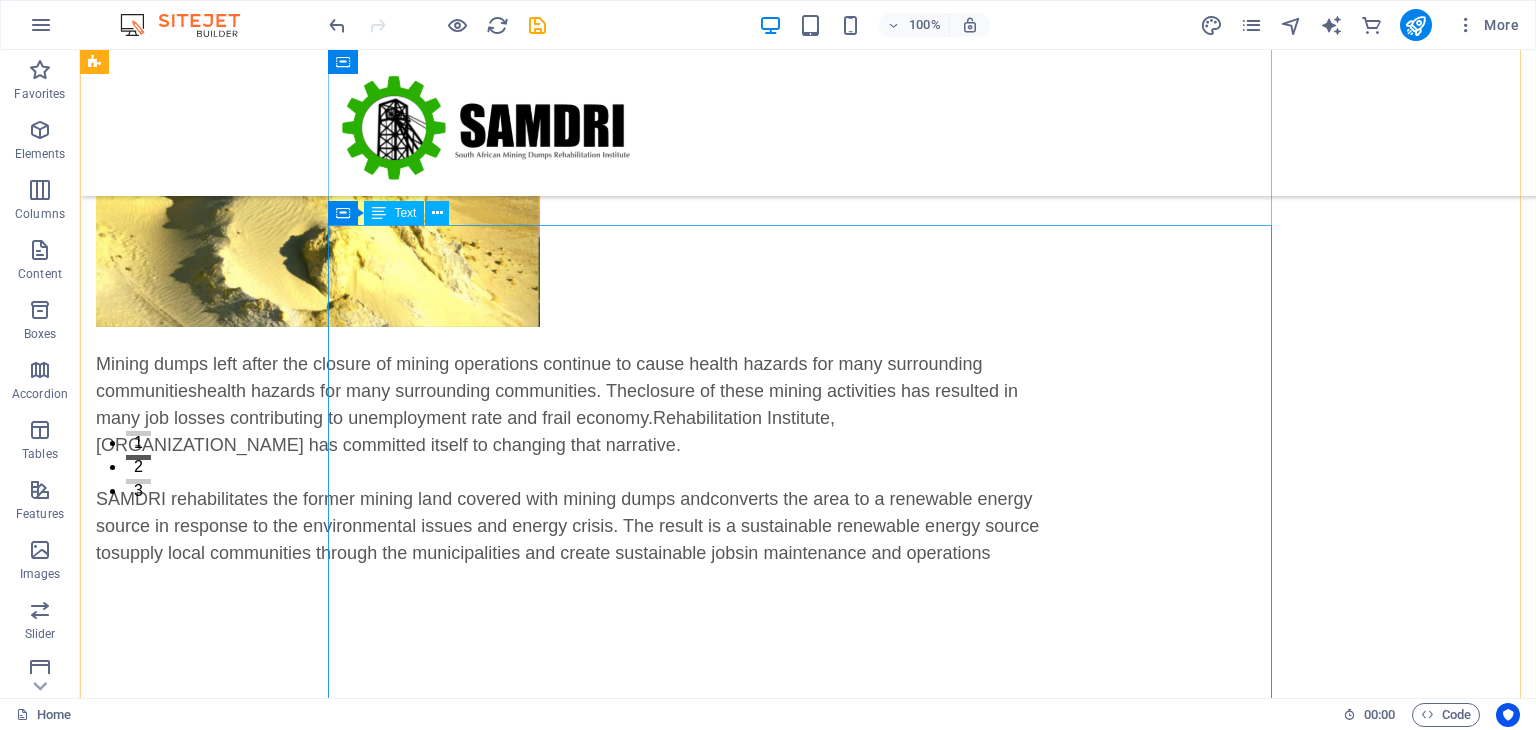 scroll, scrollTop: 16, scrollLeft: 0, axis: vertical 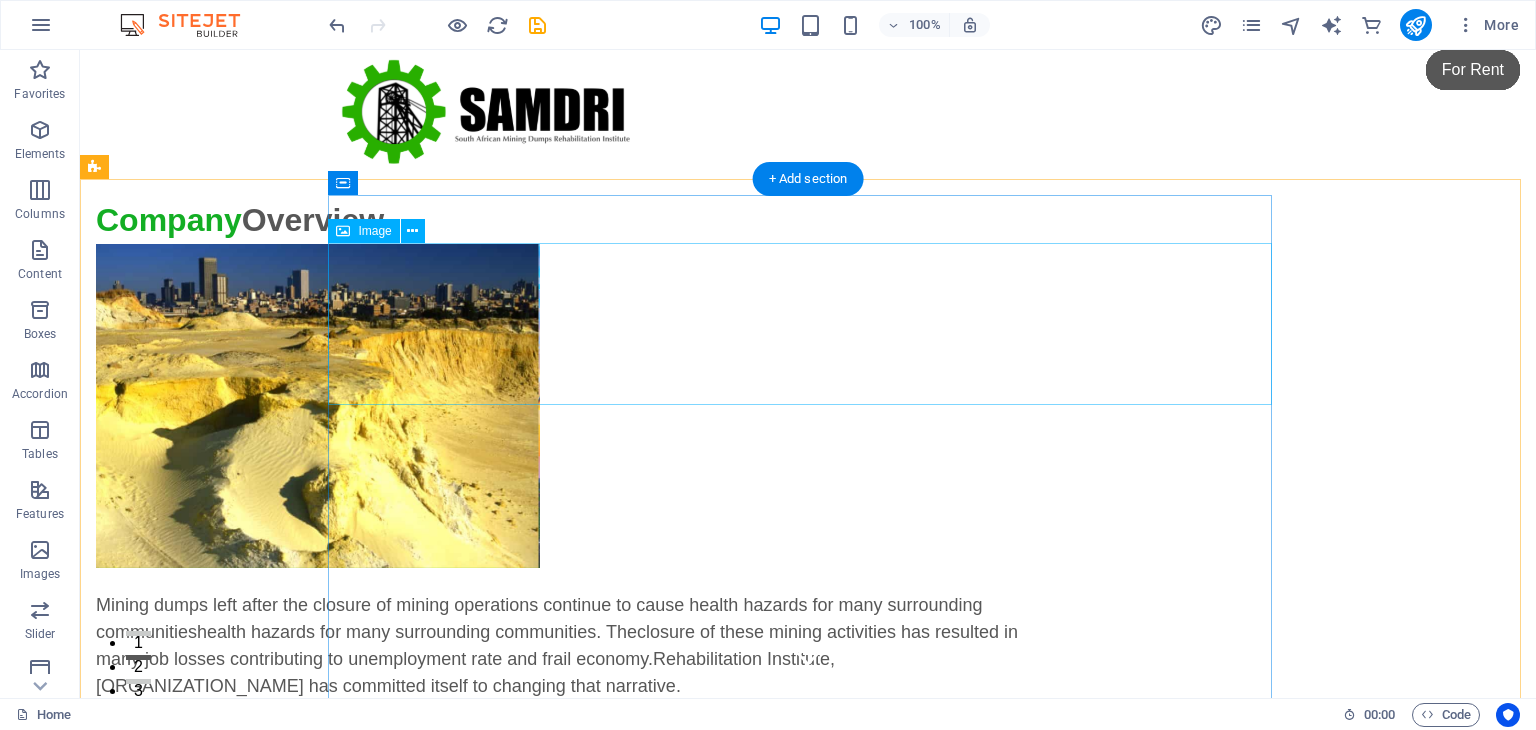 click at bounding box center (568, 406) 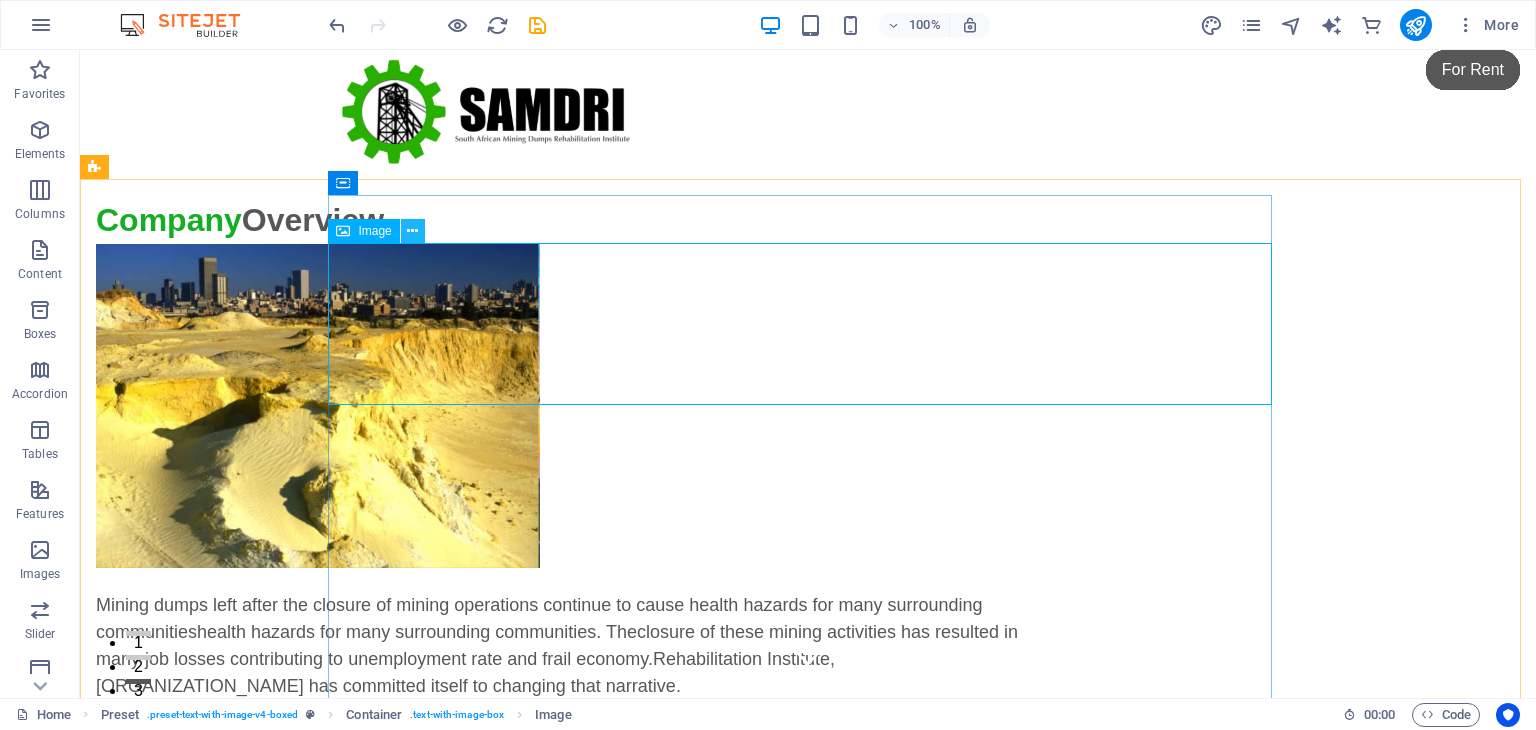 click at bounding box center (412, 231) 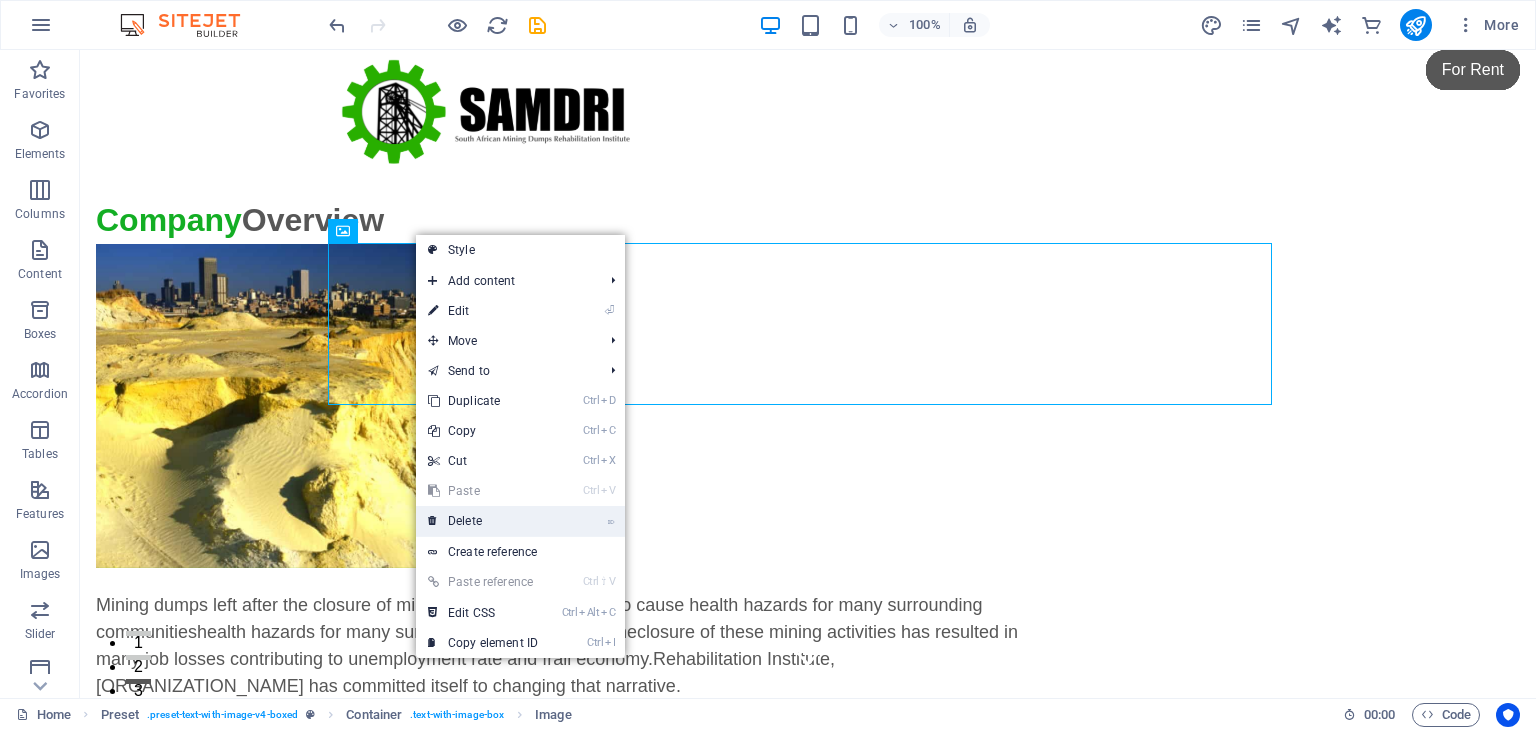 click on "⌦  Delete" at bounding box center (483, 521) 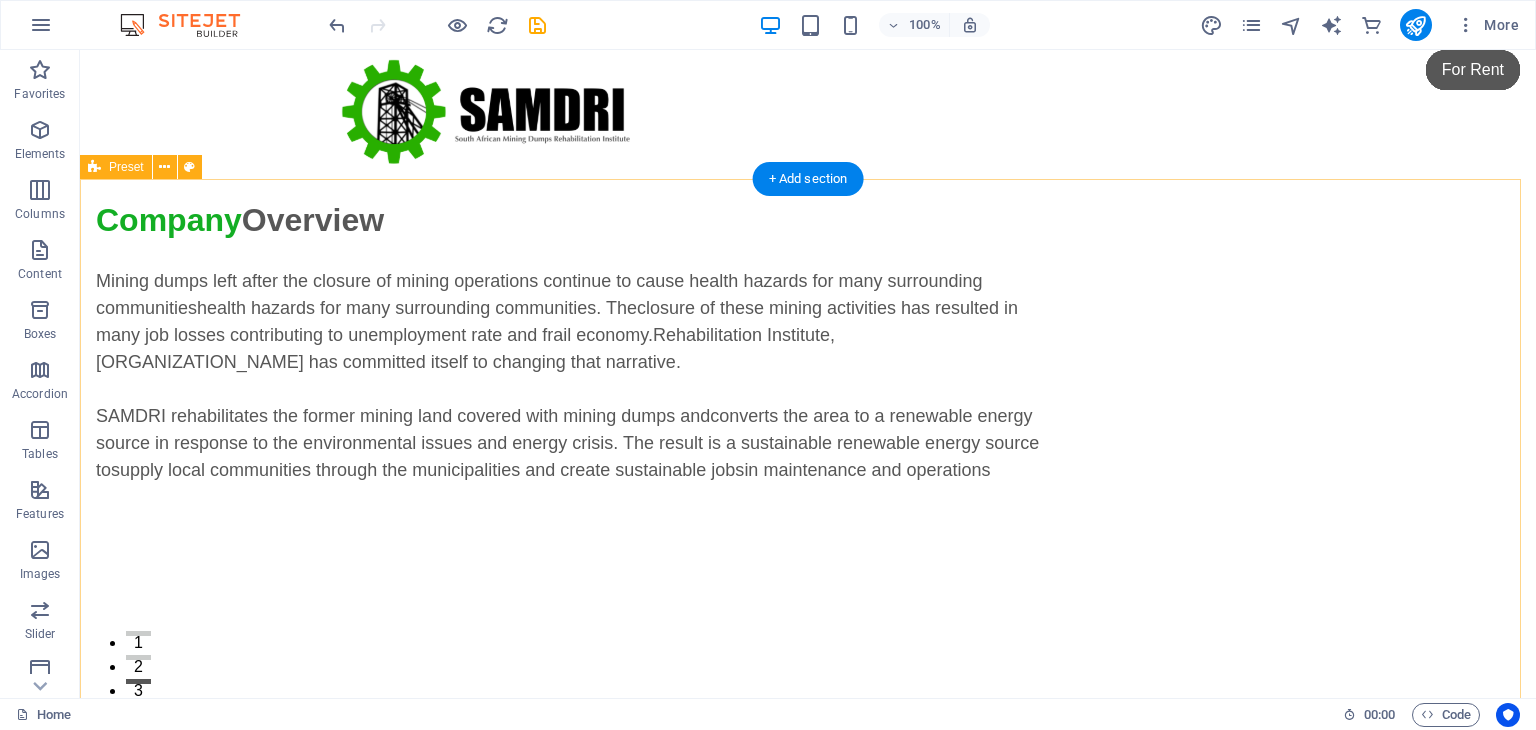 click on "Company  Overview Mining dumps left after the closure of mining operations continue to cause health hazards for many surrounding communities  health hazards for many surrounding communities. The  closure of these mining activities has resulted in many job losses contributing to unemployment rate and frail economy.  Rehabilitation Institute, SAMDRI has committed itself to changing that narrative.
SAMDRI rehabilitates the former mining land covered with mining dumps and  converts the area to a renewable energy source in response to the environmental issues and energy crisis. The result is a sustainable renewable energy source to  supply local communities through the municipalities and create sustainable jobs  in maintenance and operations" at bounding box center (808, 622) 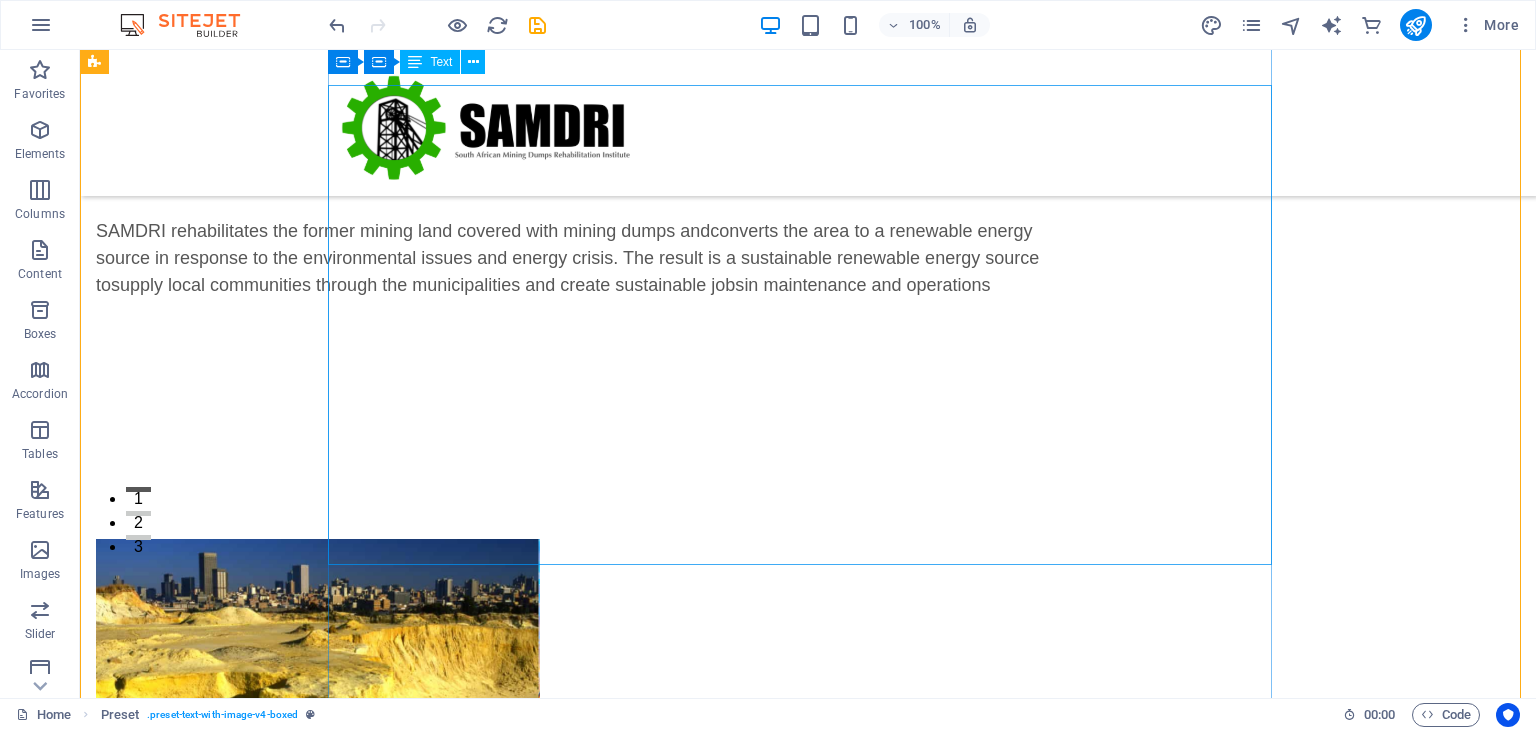 scroll, scrollTop: 133, scrollLeft: 0, axis: vertical 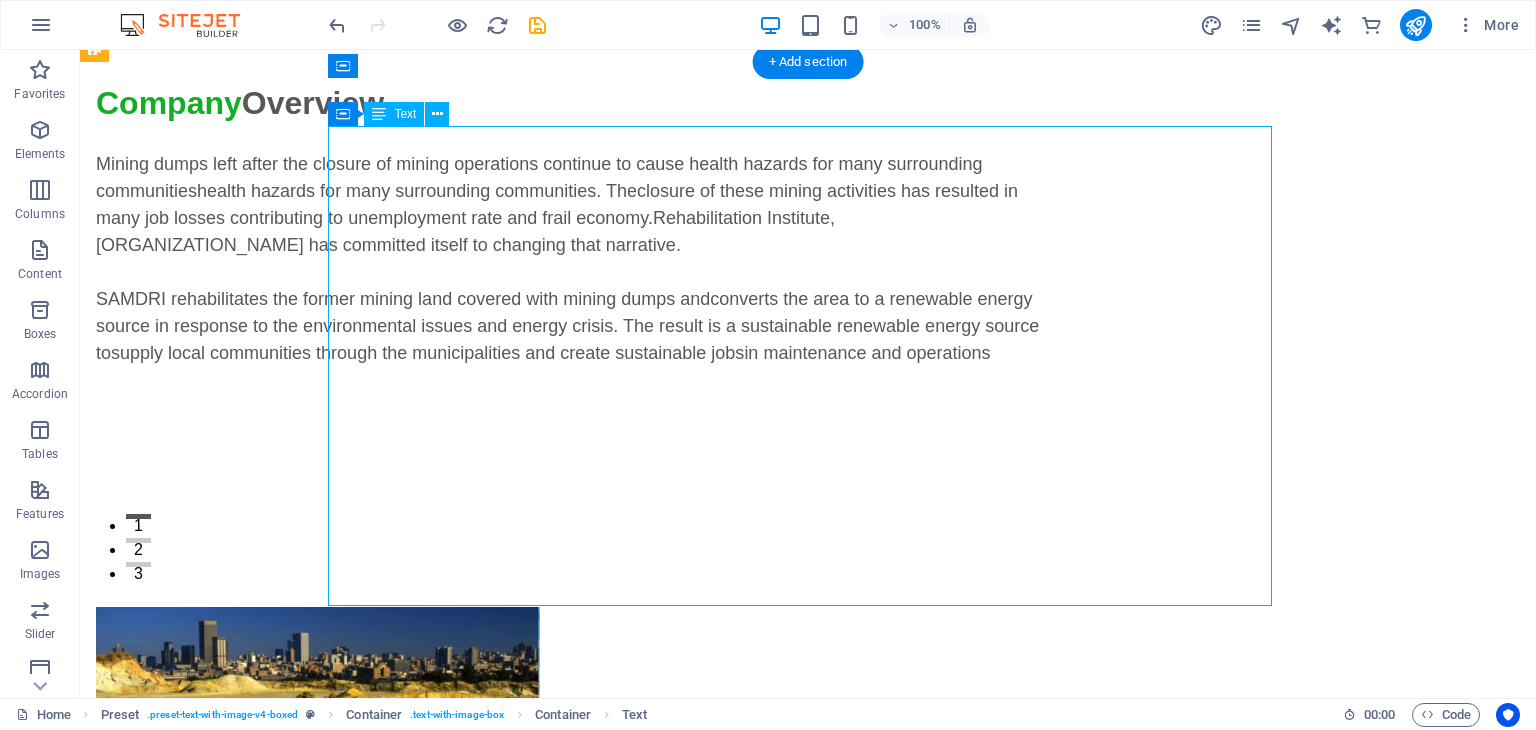drag, startPoint x: 1254, startPoint y: 605, endPoint x: 1215, endPoint y: 409, distance: 199.84244 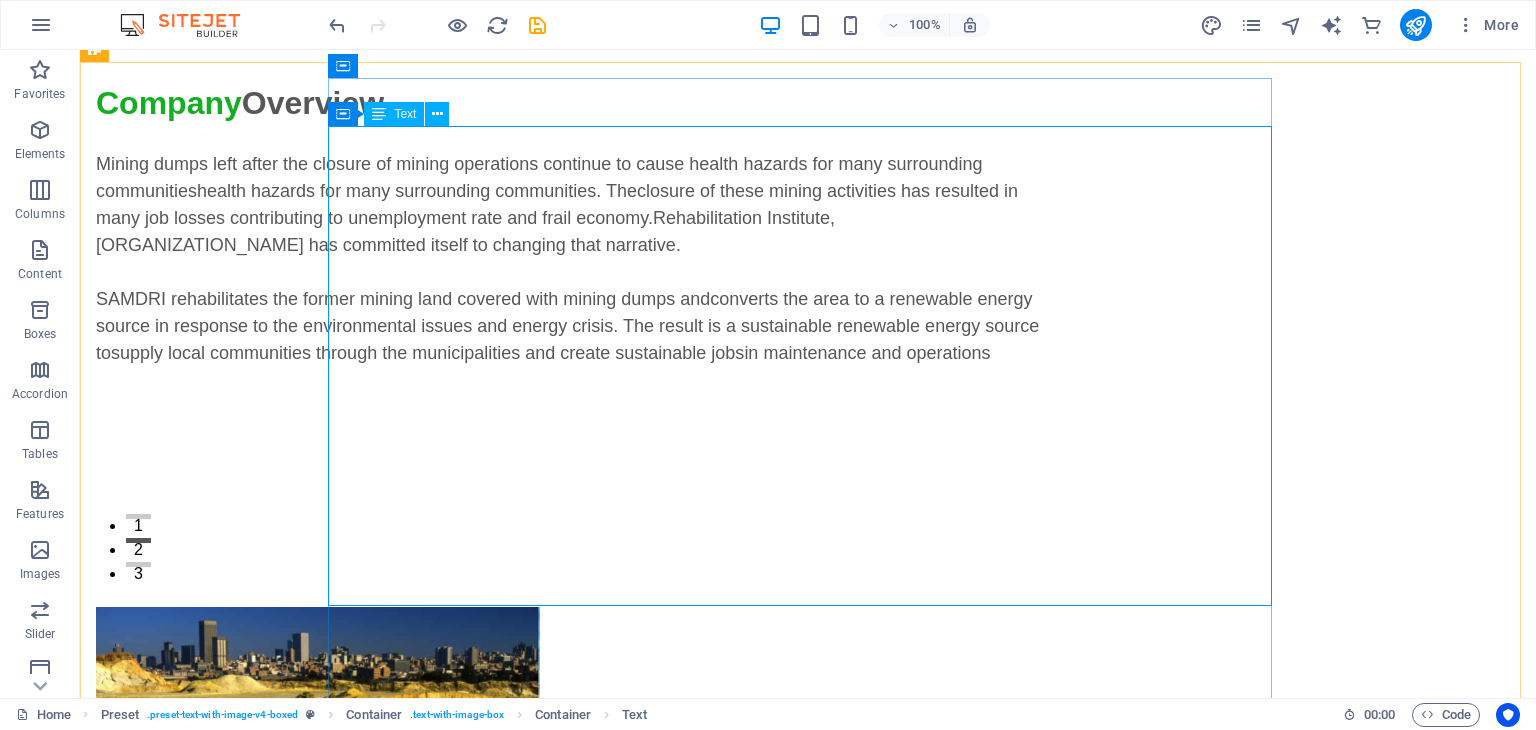 click at bounding box center (379, 114) 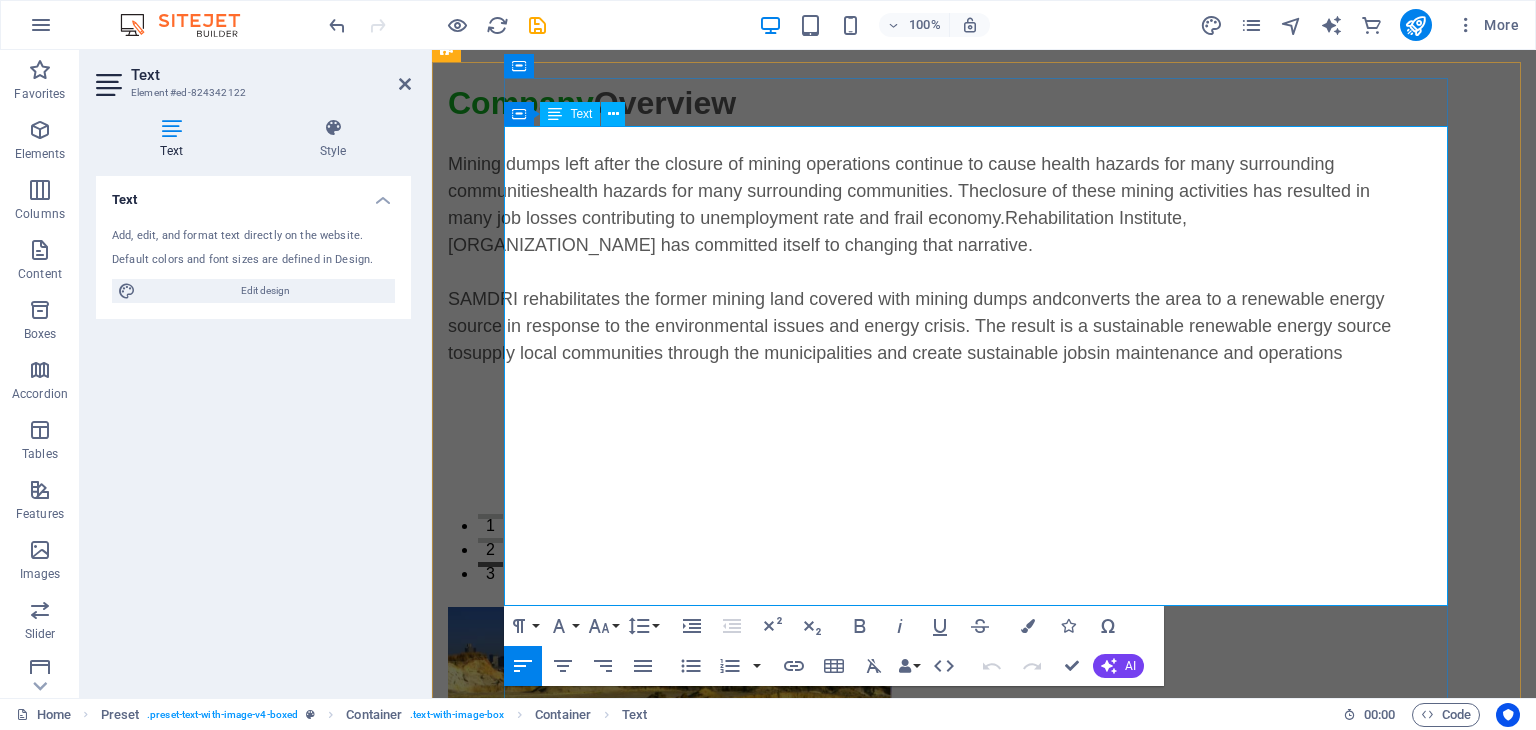click on "[ORGANIZATION] rehabilitates the former mining land covered with mining dumps and converts the area to a renewable energy source in response to the environmental issues and energy crisis. The result is a sustainable renewable energy source to supply local communities through the municipalities and create sustainable jobs in maintenance and operations" at bounding box center [920, 326] 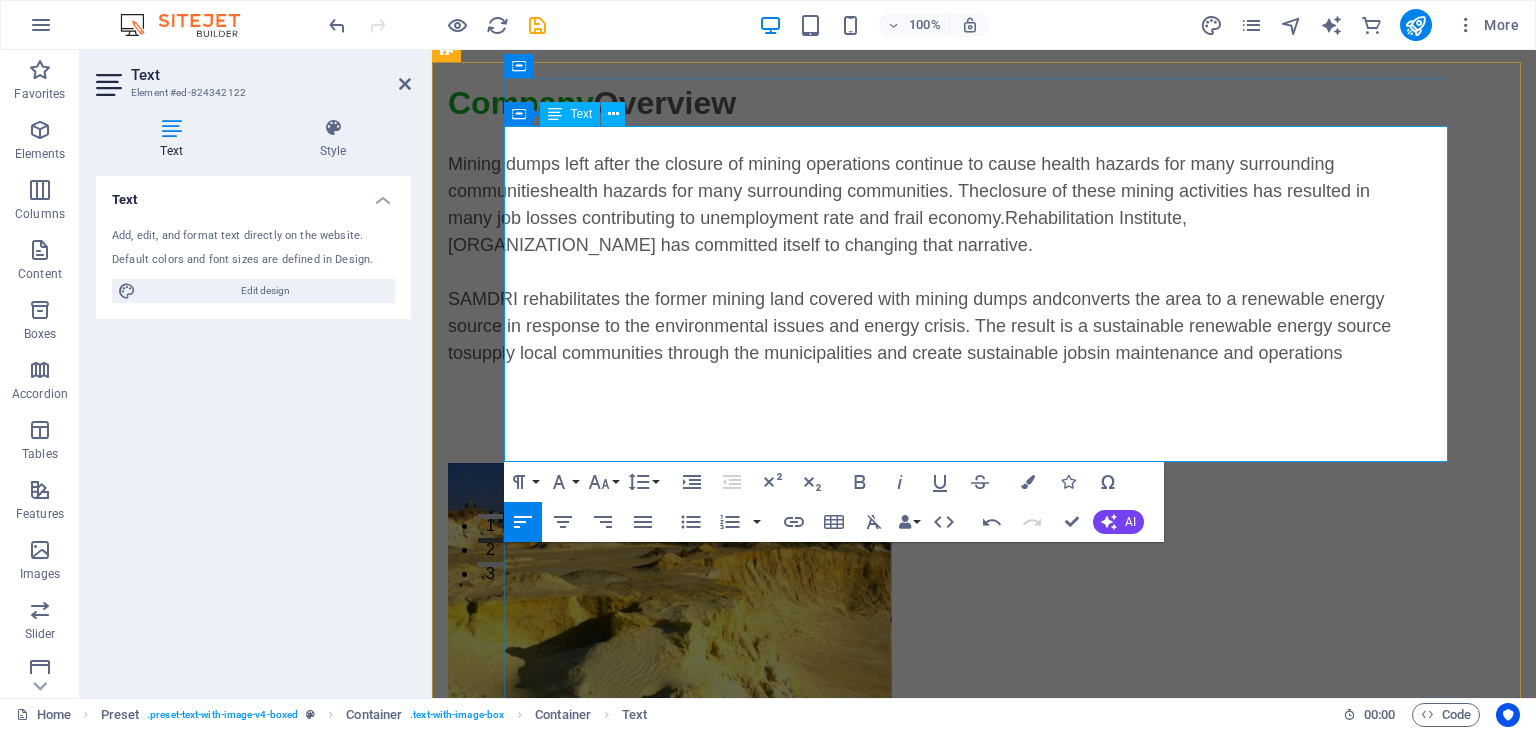 type 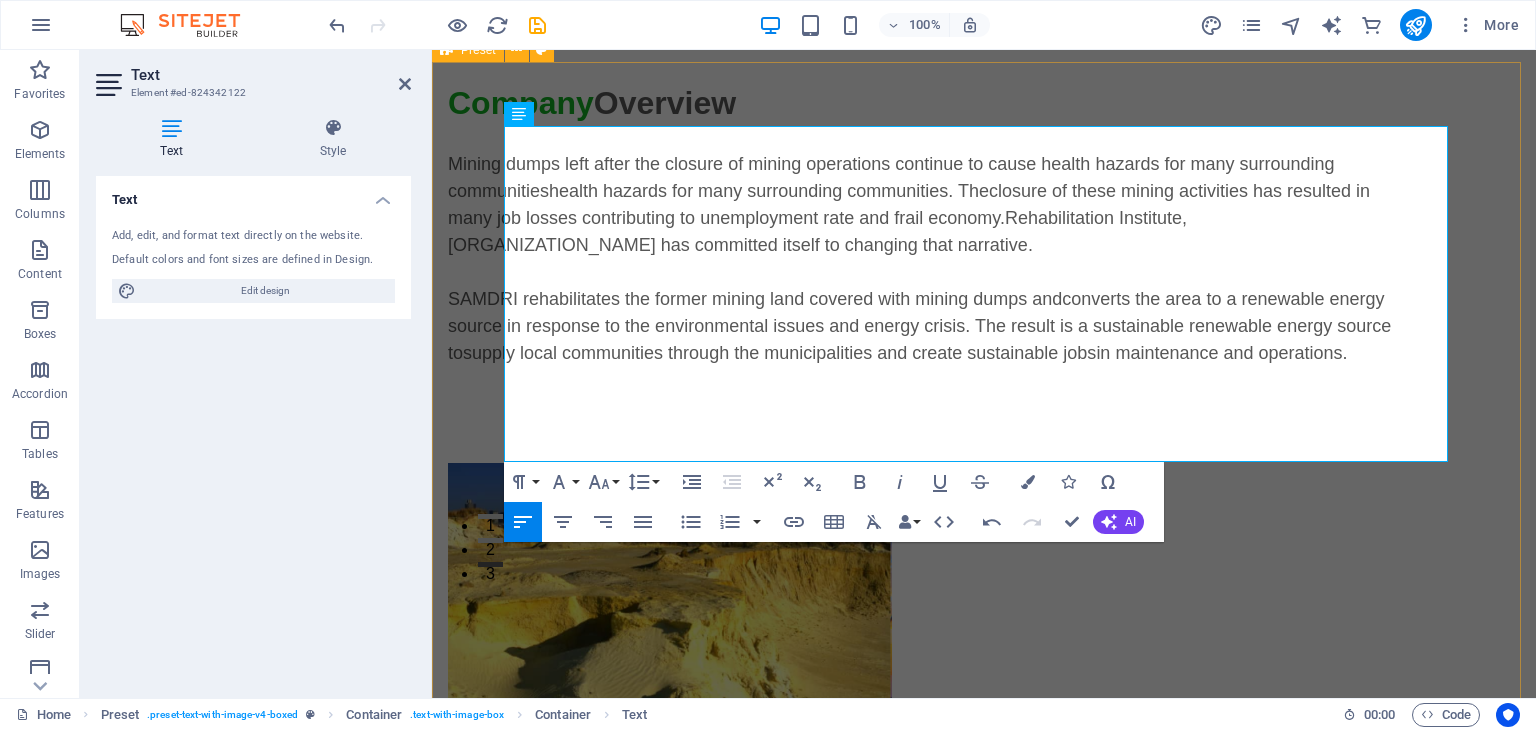click on "Company  Overview Mining dumps left after the closure of mining operations continue to cause health hazards for many surrounding communities  health hazards for many surrounding communities. The  closure of these mining activities has resulted in many job losses contributing to unemployment rate and frail economy.  Rehabilitation Institute, SAMDRI has committed itself to changing that narrative.
SAMDRI rehabilitates the former mining land covered with mining dumps and  converts the area to a renewable energy source in response to the environmental issues and energy crisis. The result is a sustainable renewable energy source to  supply local communities through the municipalities and create sustainable jobs  in maintenance and operations." at bounding box center (984, 433) 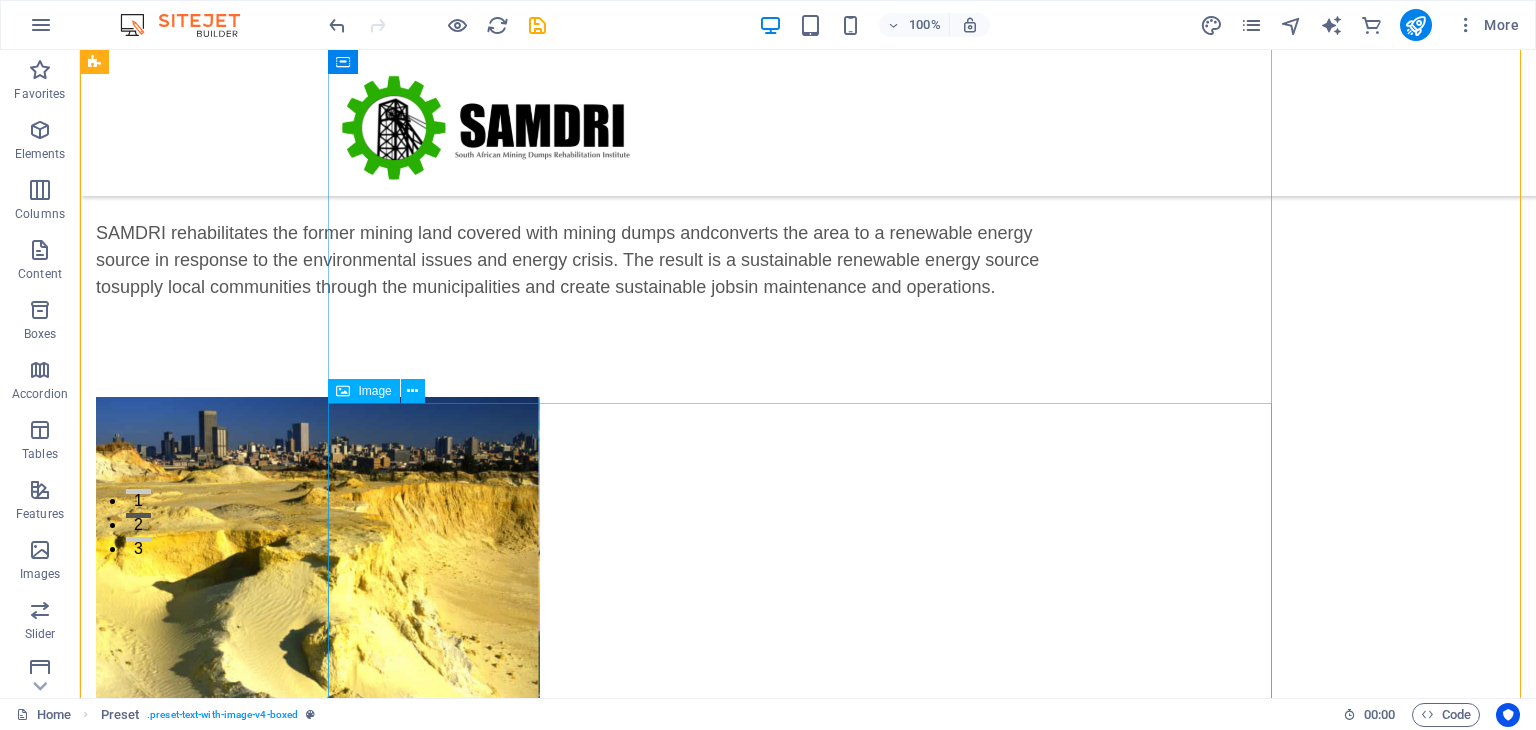 scroll, scrollTop: 0, scrollLeft: 0, axis: both 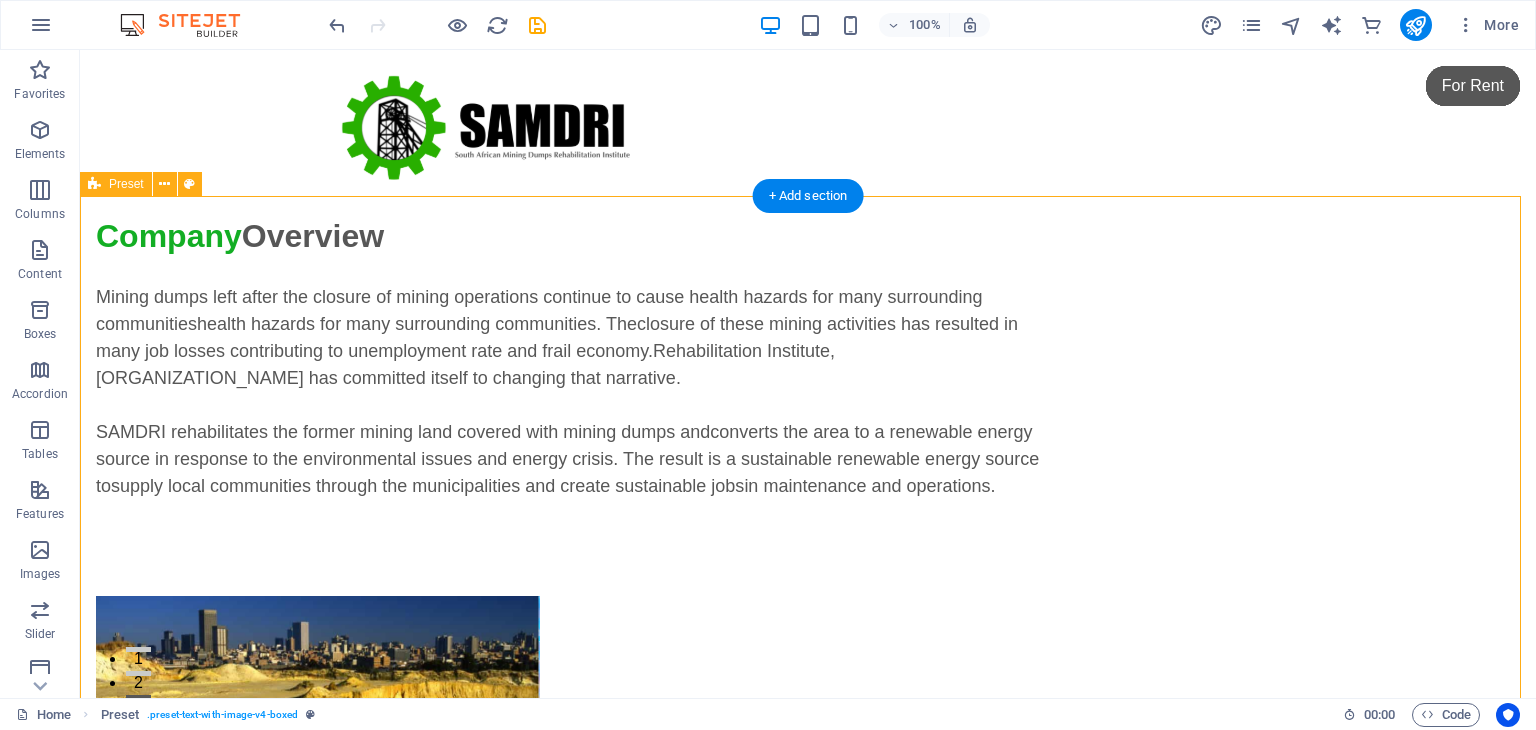 click on "Company  Overview Mining dumps left after the closure of mining operations continue to cause health hazards for many surrounding communities  health hazards for many surrounding communities. The  closure of these mining activities has resulted in many job losses contributing to unemployment rate and frail economy.  Rehabilitation Institute, SAMDRI has committed itself to changing that narrative.
SAMDRI rehabilitates the former mining land covered with mining dumps and  converts the area to a renewable energy source in response to the environmental issues and energy crisis. The result is a sustainable renewable energy source to  supply local communities through the municipalities and create sustainable jobs  in maintenance and operations." at bounding box center [808, 566] 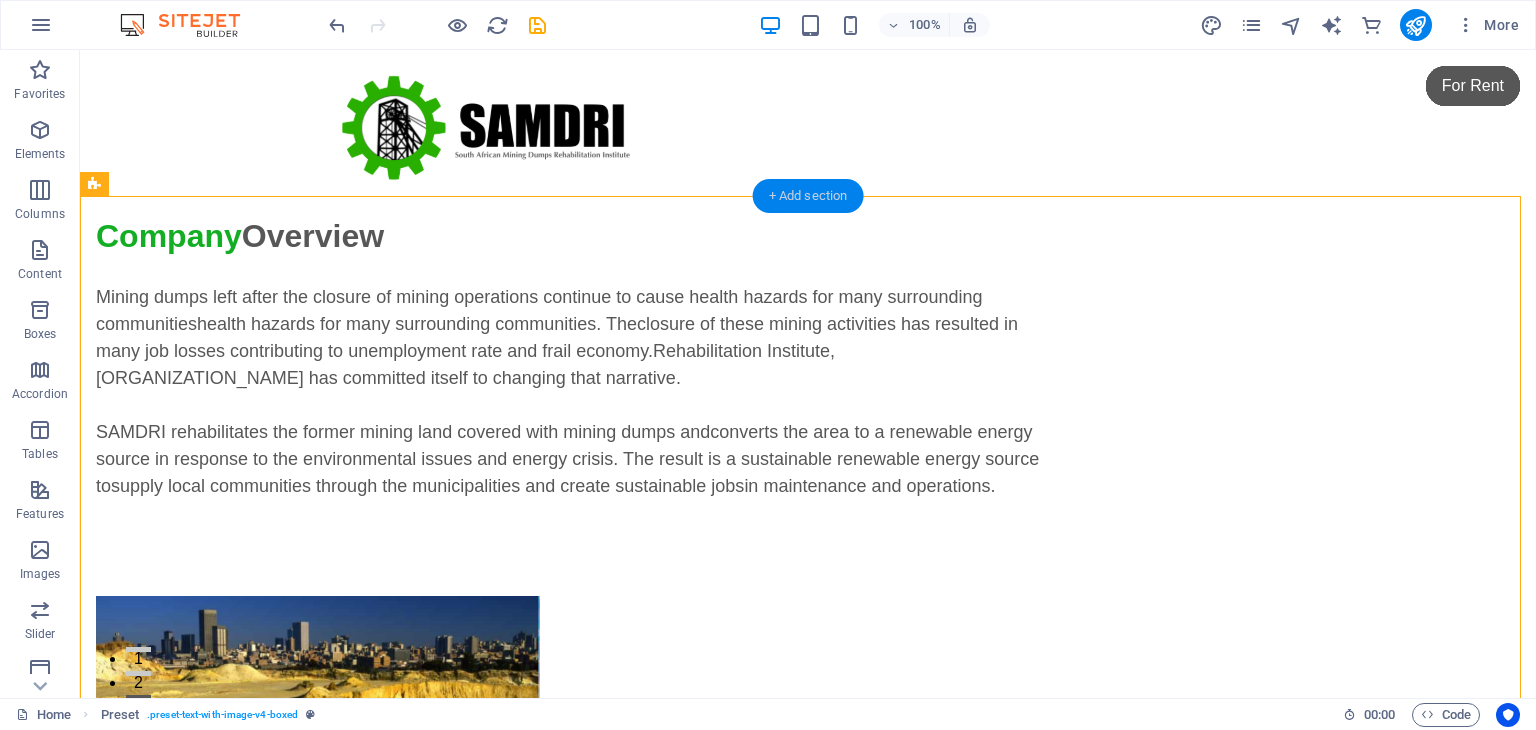 click on "+ Add section" at bounding box center [808, 196] 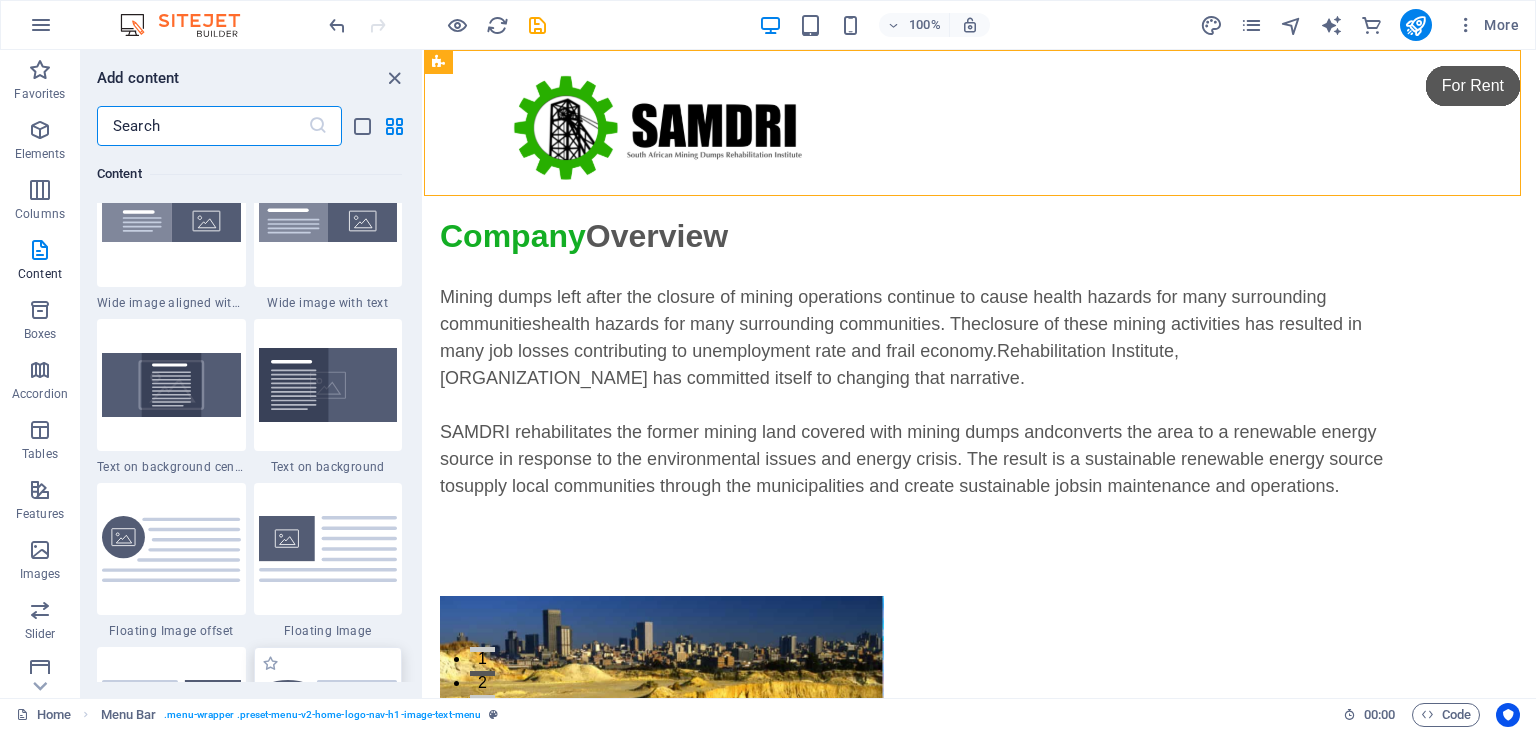 scroll, scrollTop: 3899, scrollLeft: 0, axis: vertical 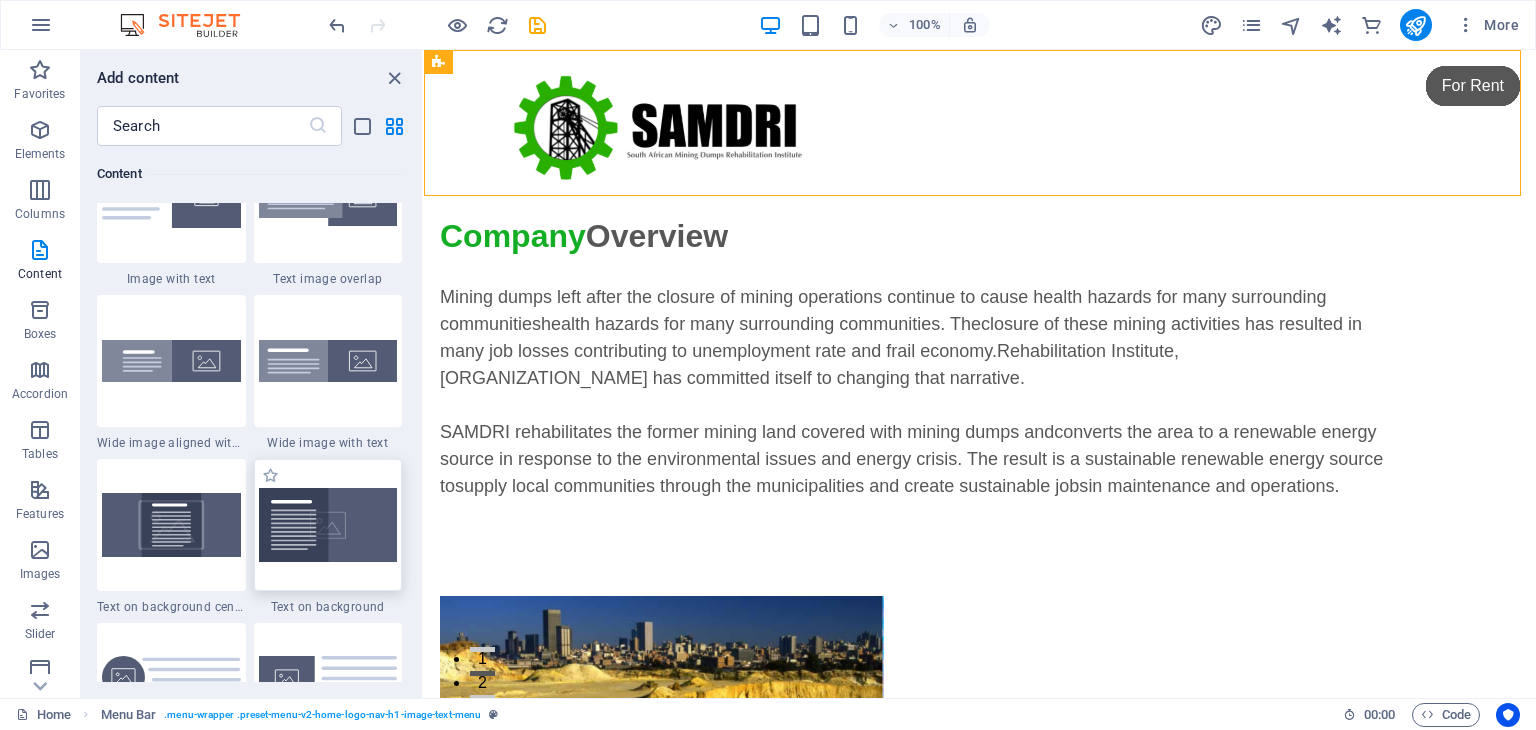 click at bounding box center (328, 525) 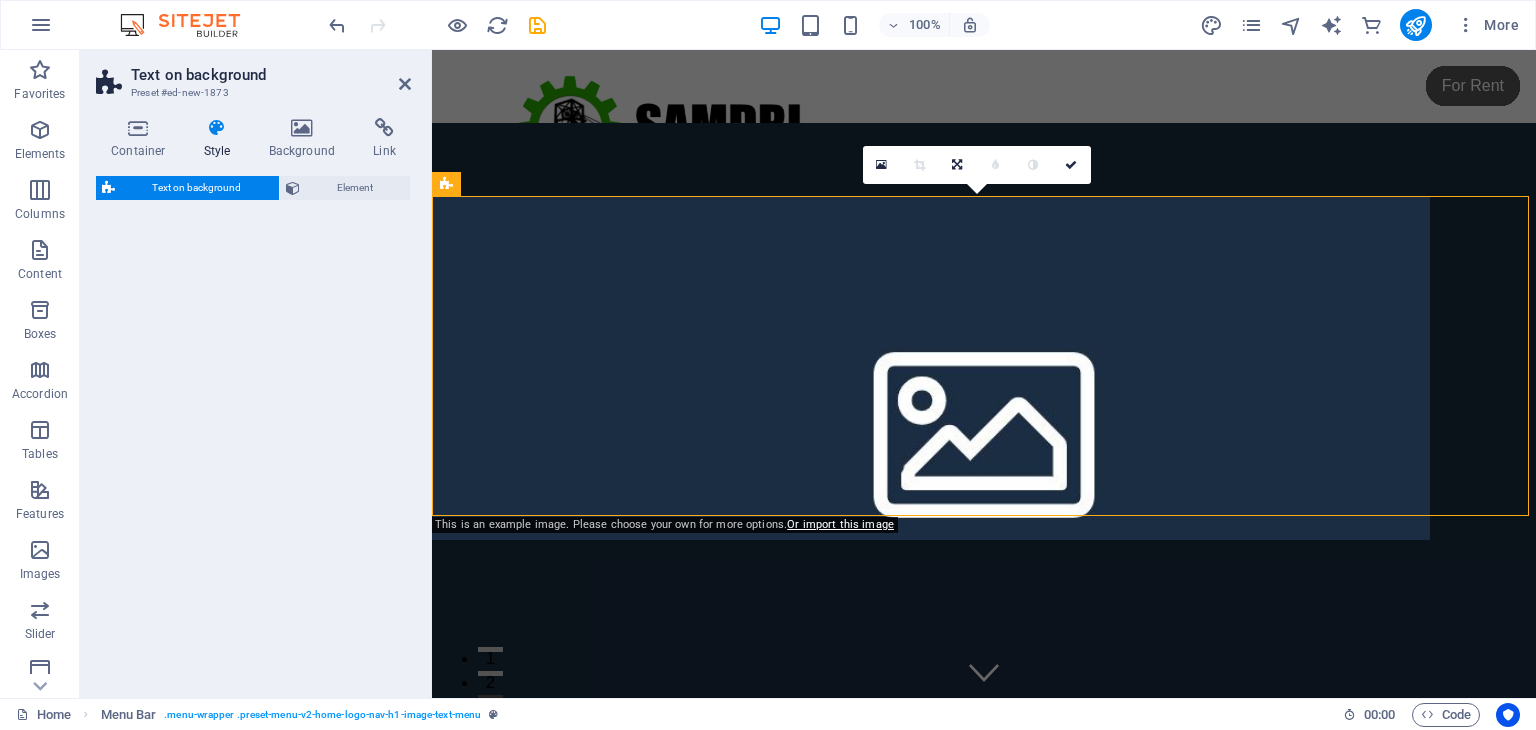 select on "%" 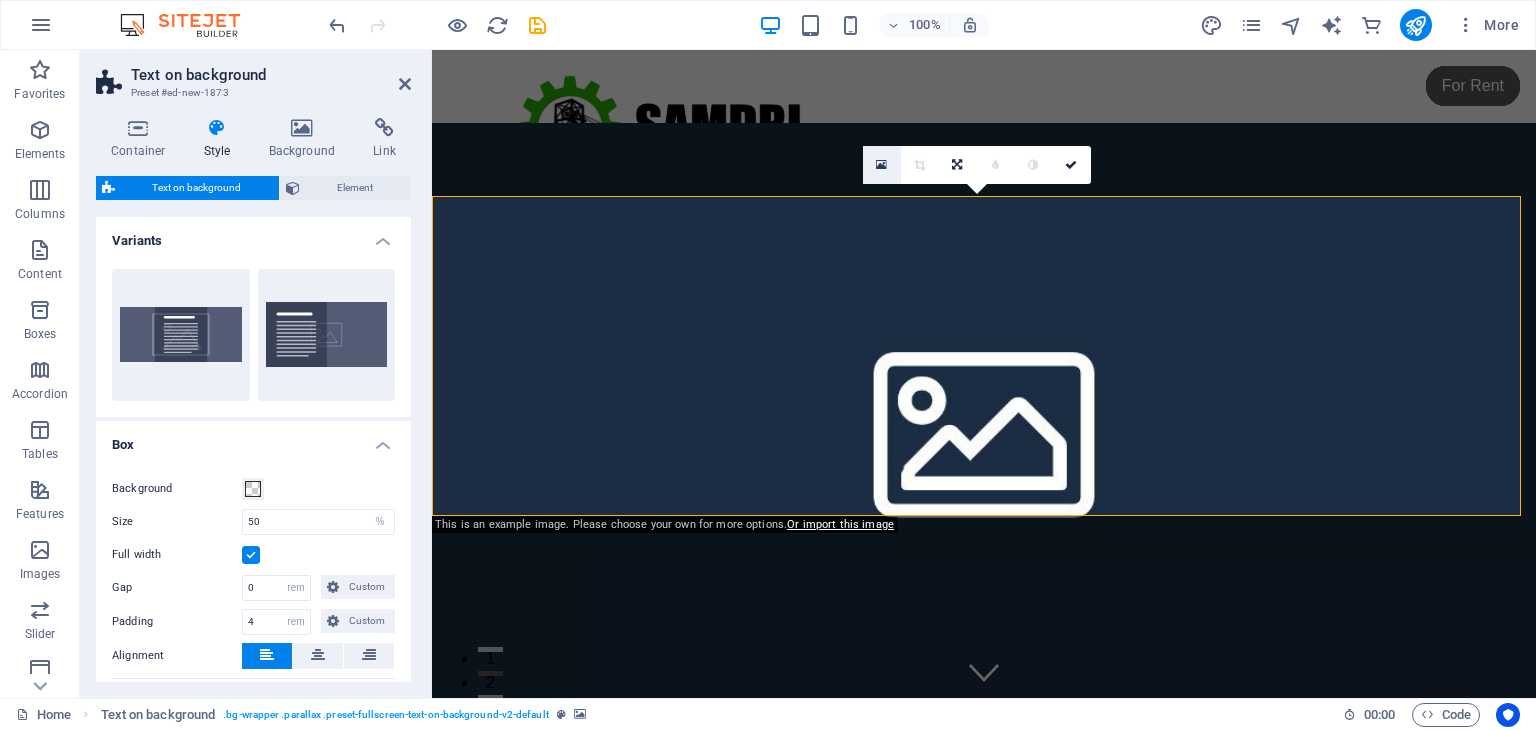 click at bounding box center [881, 165] 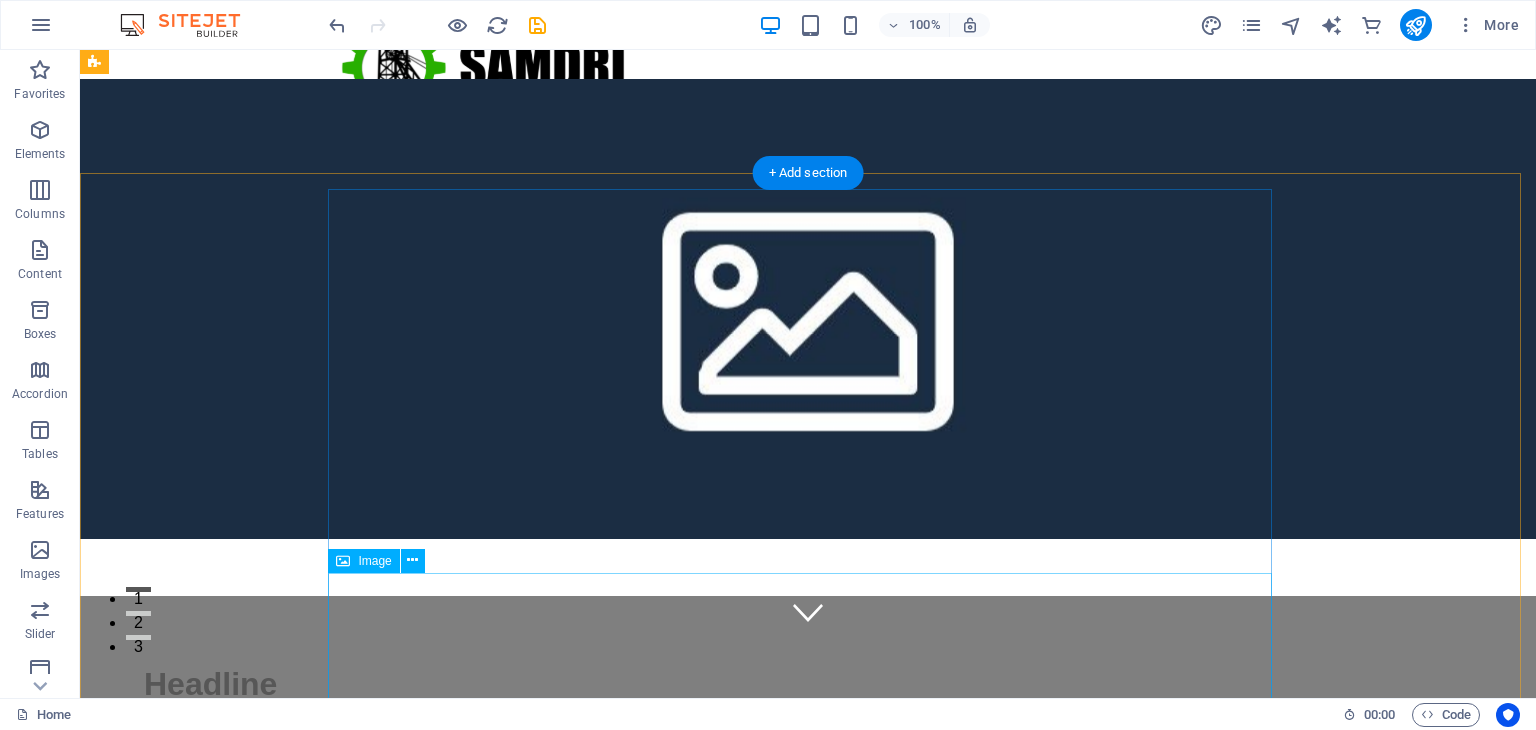 scroll, scrollTop: 0, scrollLeft: 0, axis: both 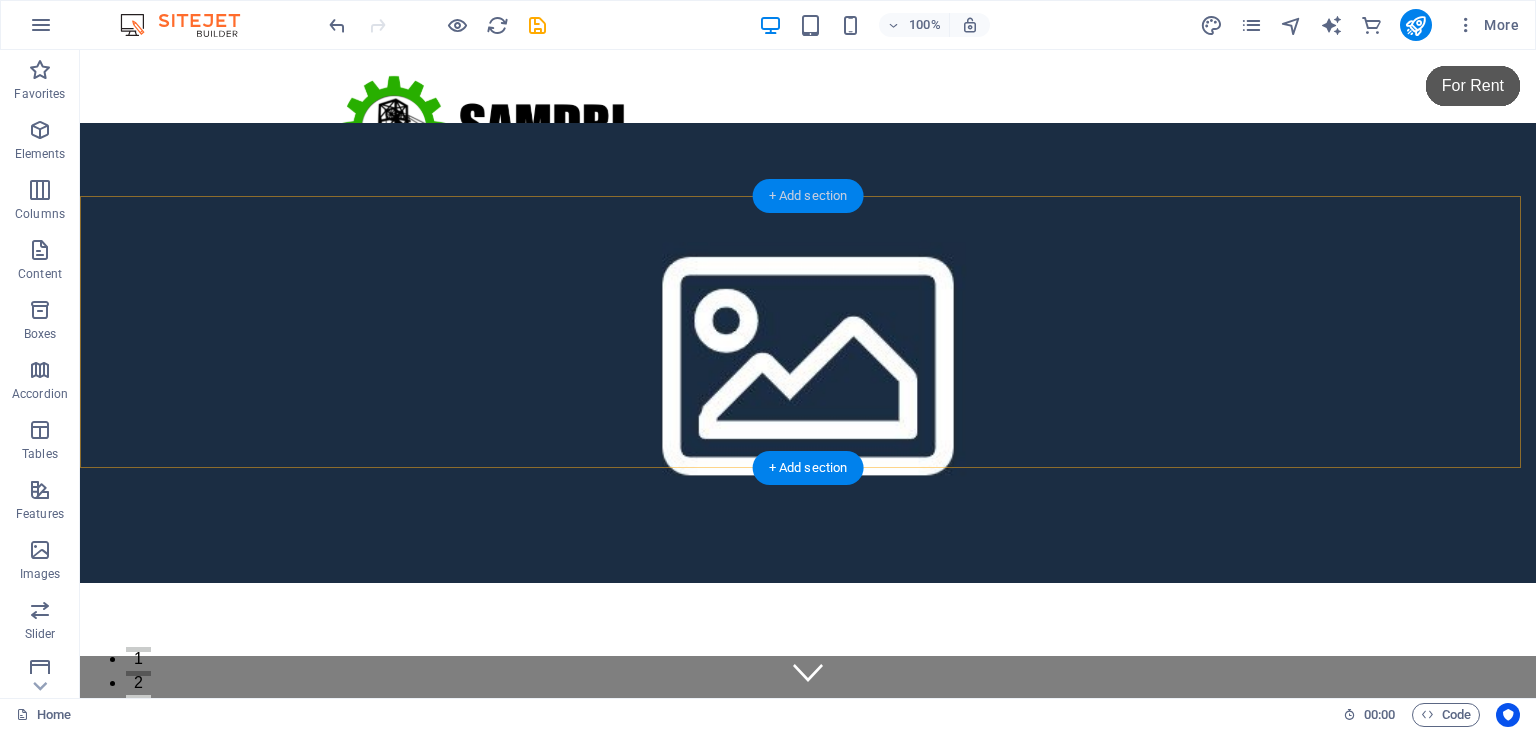 click on "+ Add section" at bounding box center (808, 196) 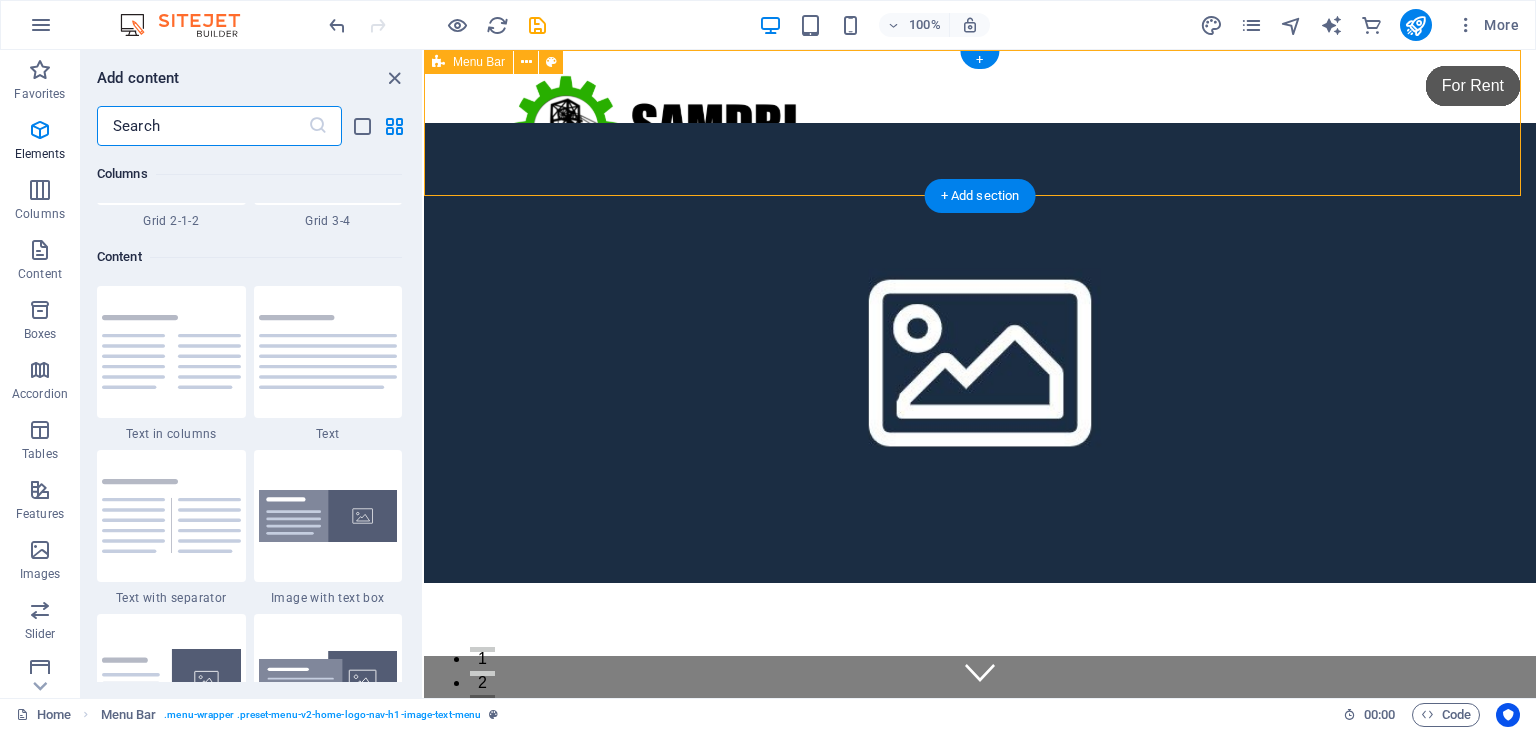 scroll, scrollTop: 3499, scrollLeft: 0, axis: vertical 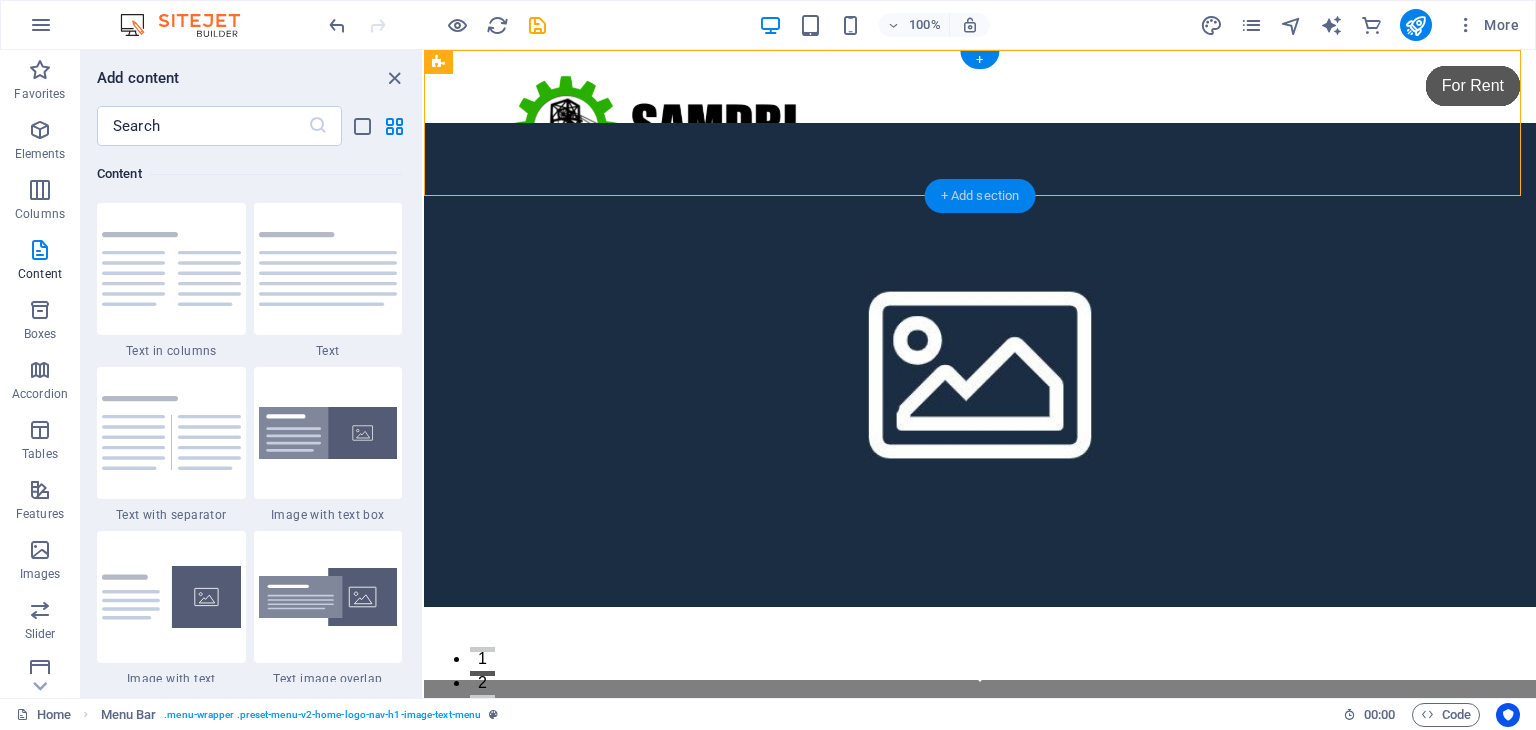 click on "+ Add section" at bounding box center (980, 196) 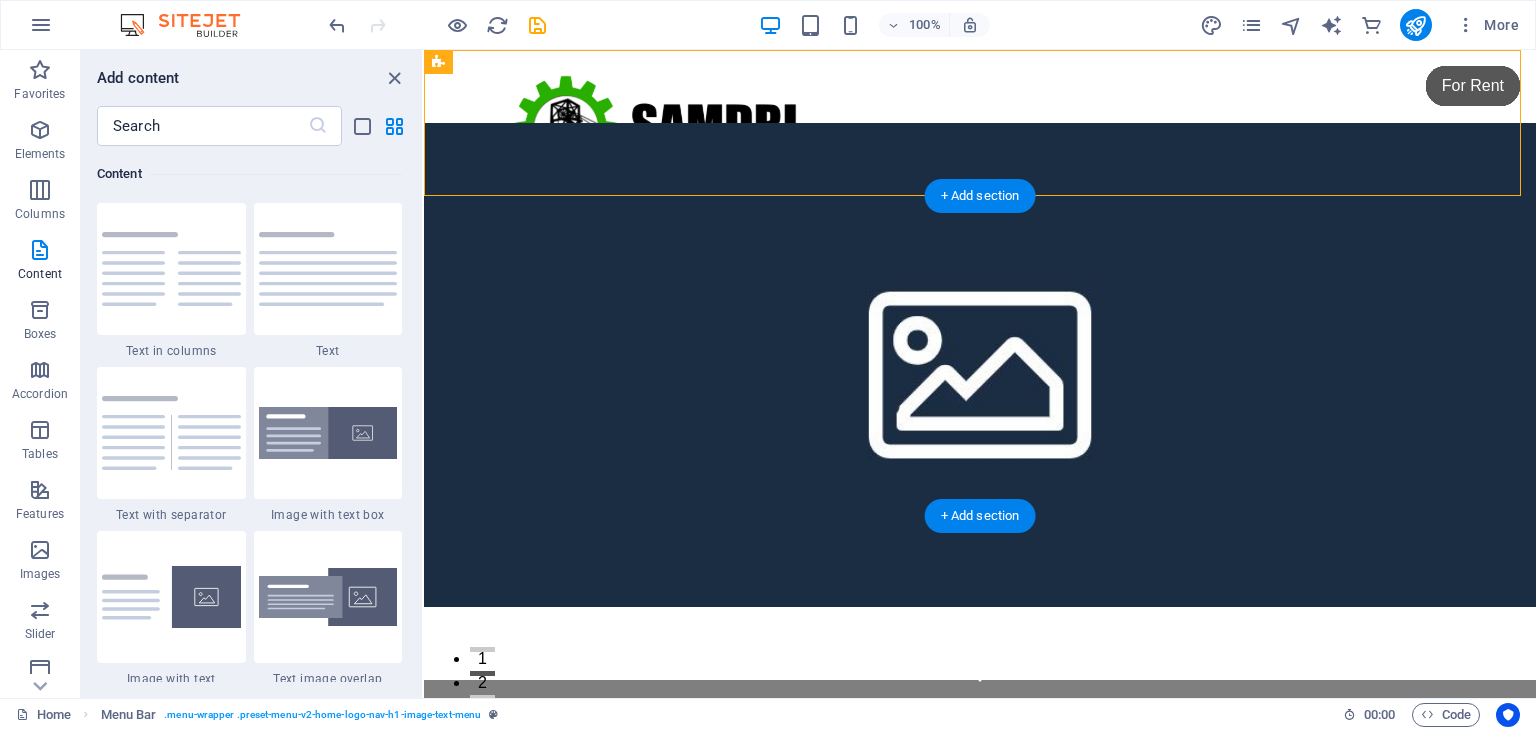 click at bounding box center [980, 365] 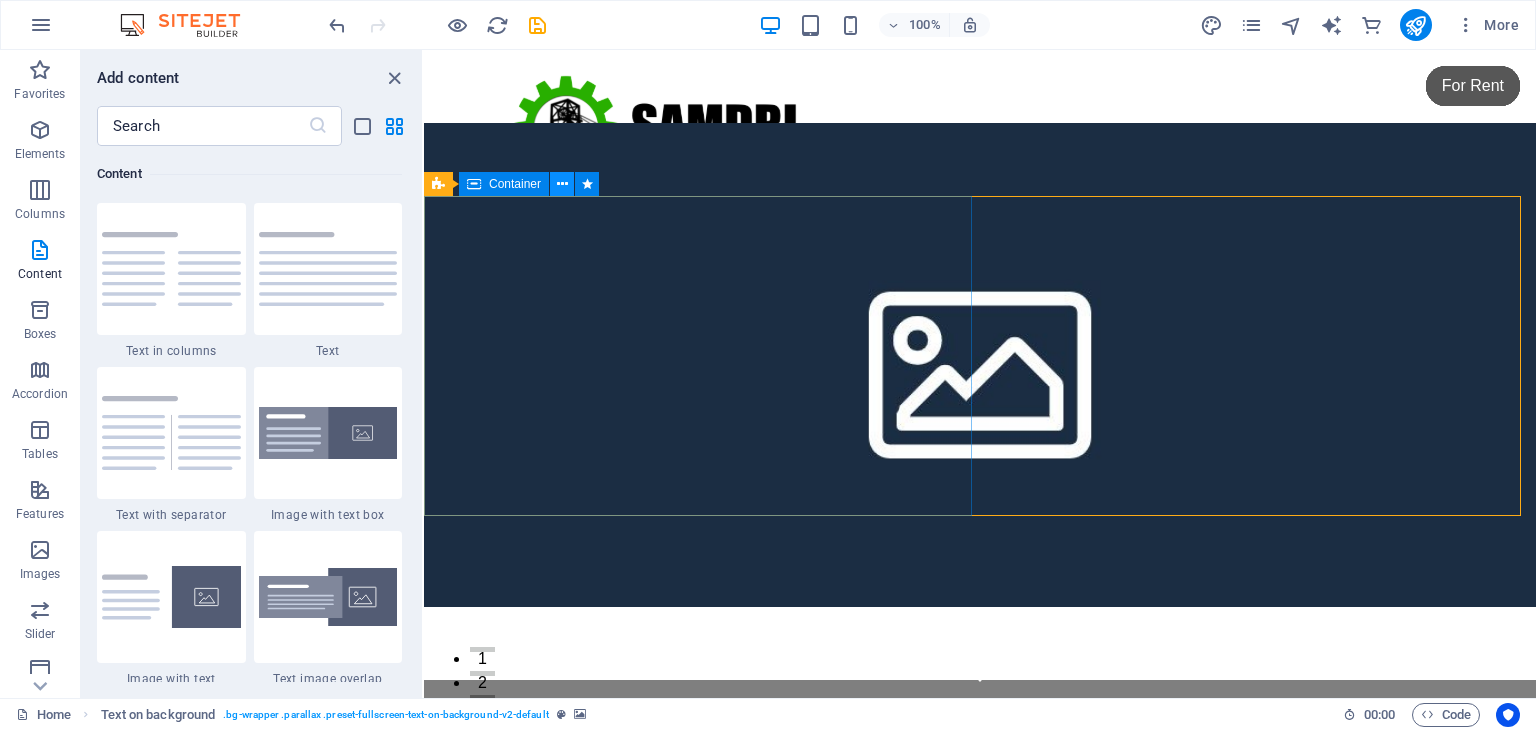 click at bounding box center [562, 184] 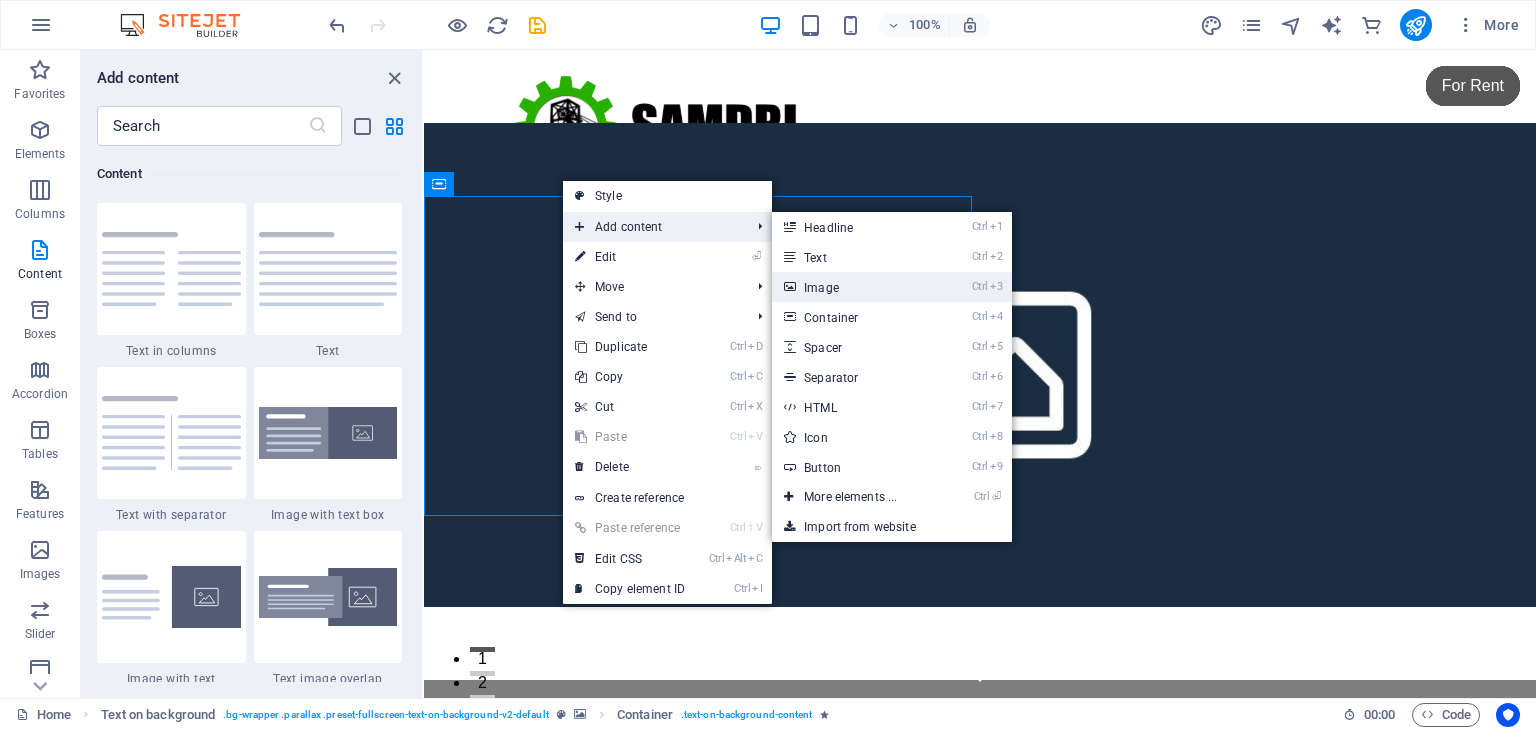 click on "Ctrl 3  Image" at bounding box center (854, 287) 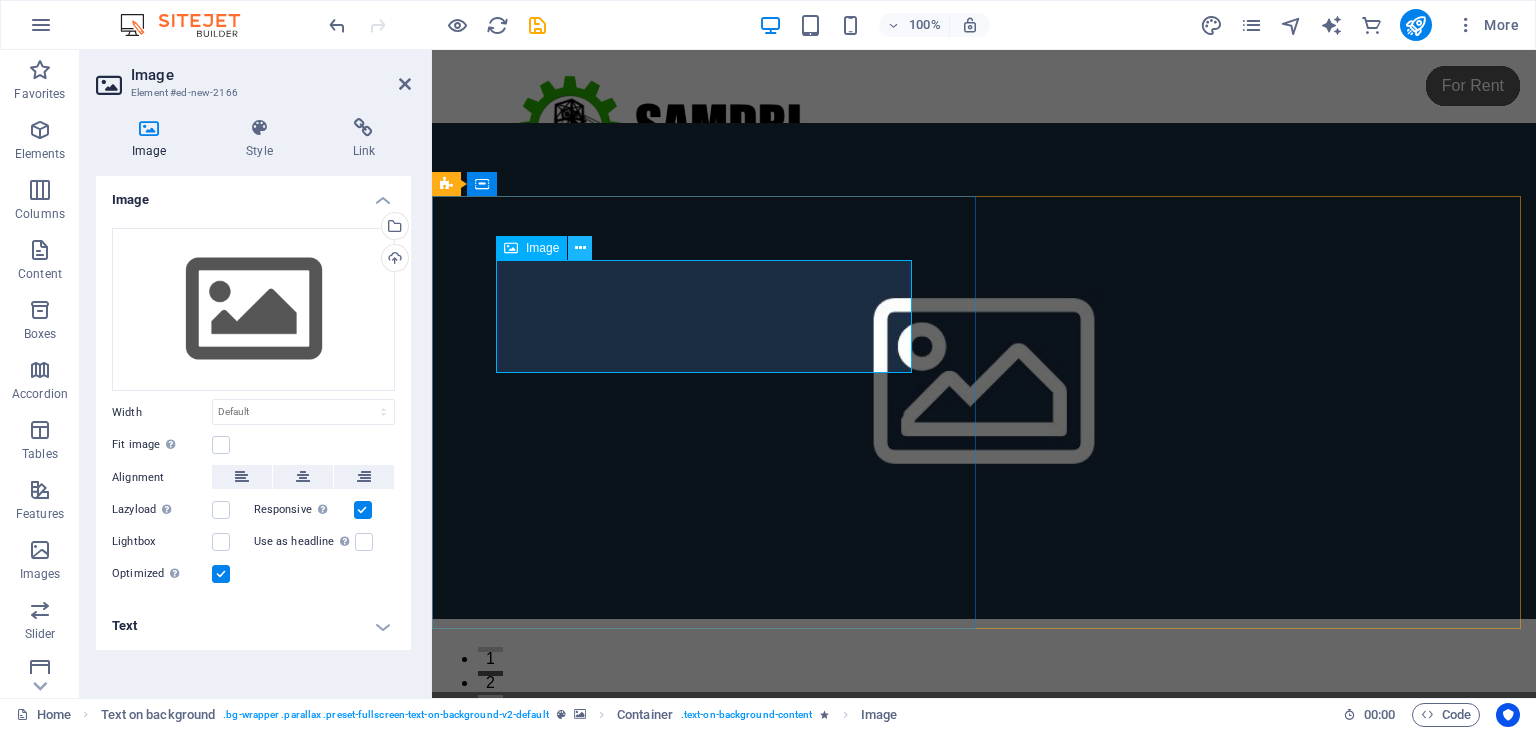 click at bounding box center [580, 248] 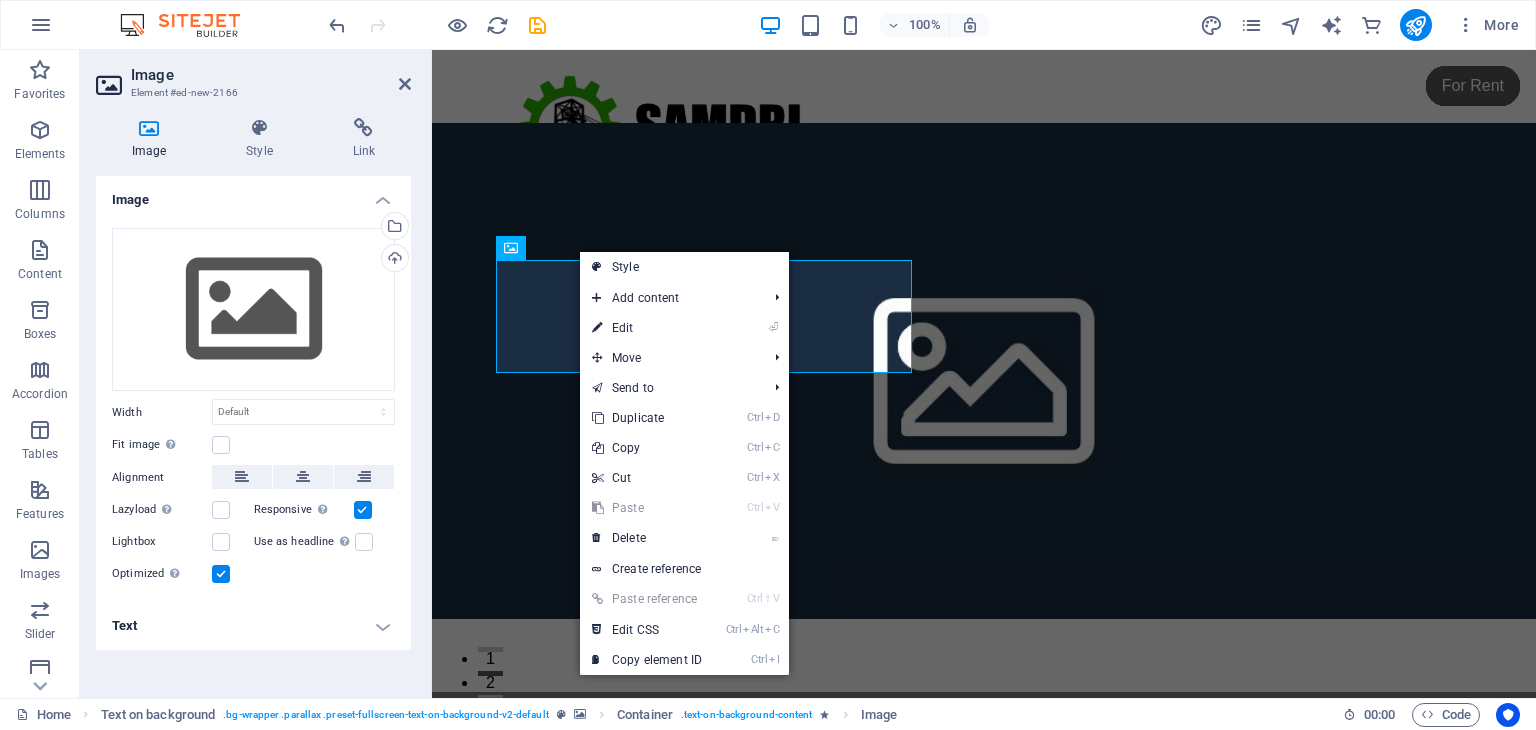 click at bounding box center [984, 371] 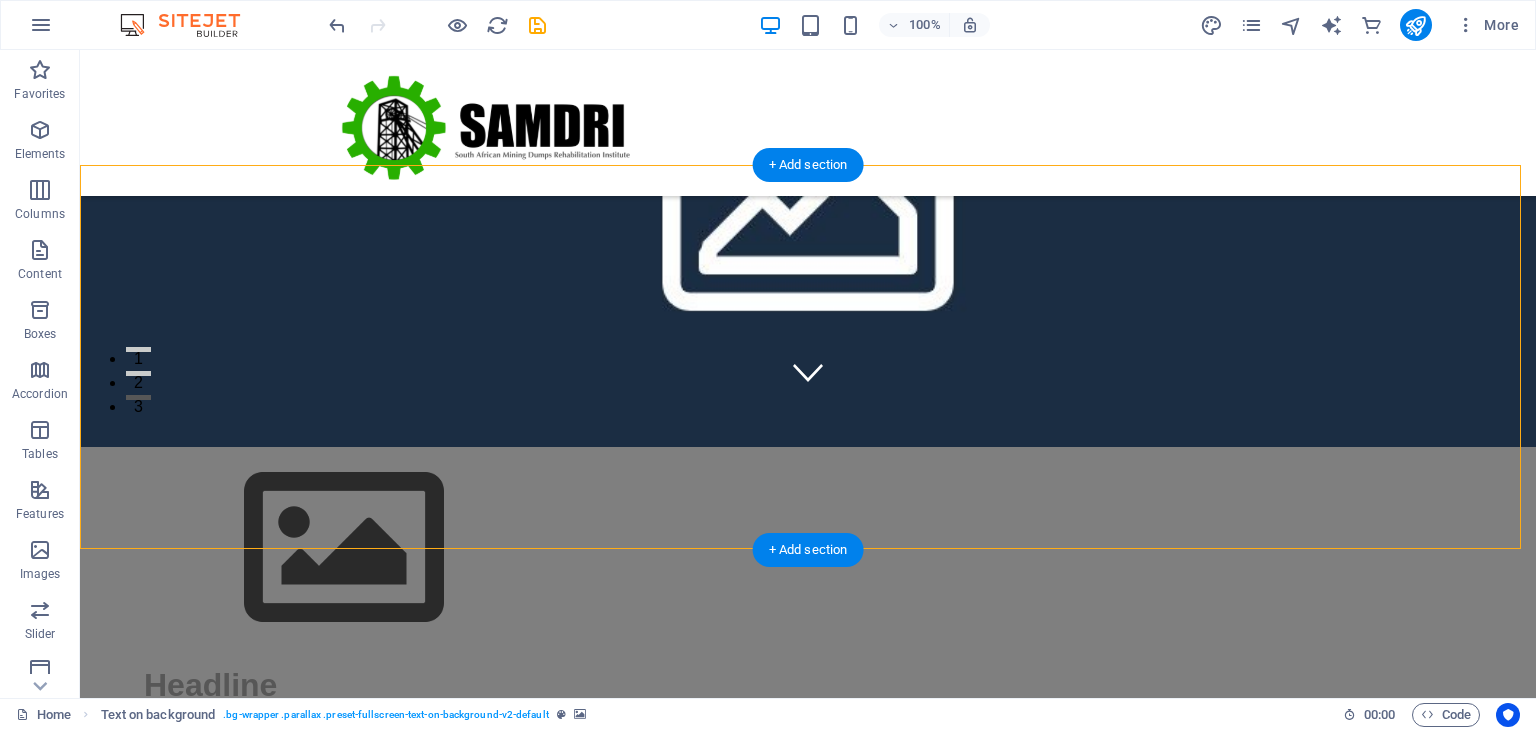 scroll, scrollTop: 0, scrollLeft: 0, axis: both 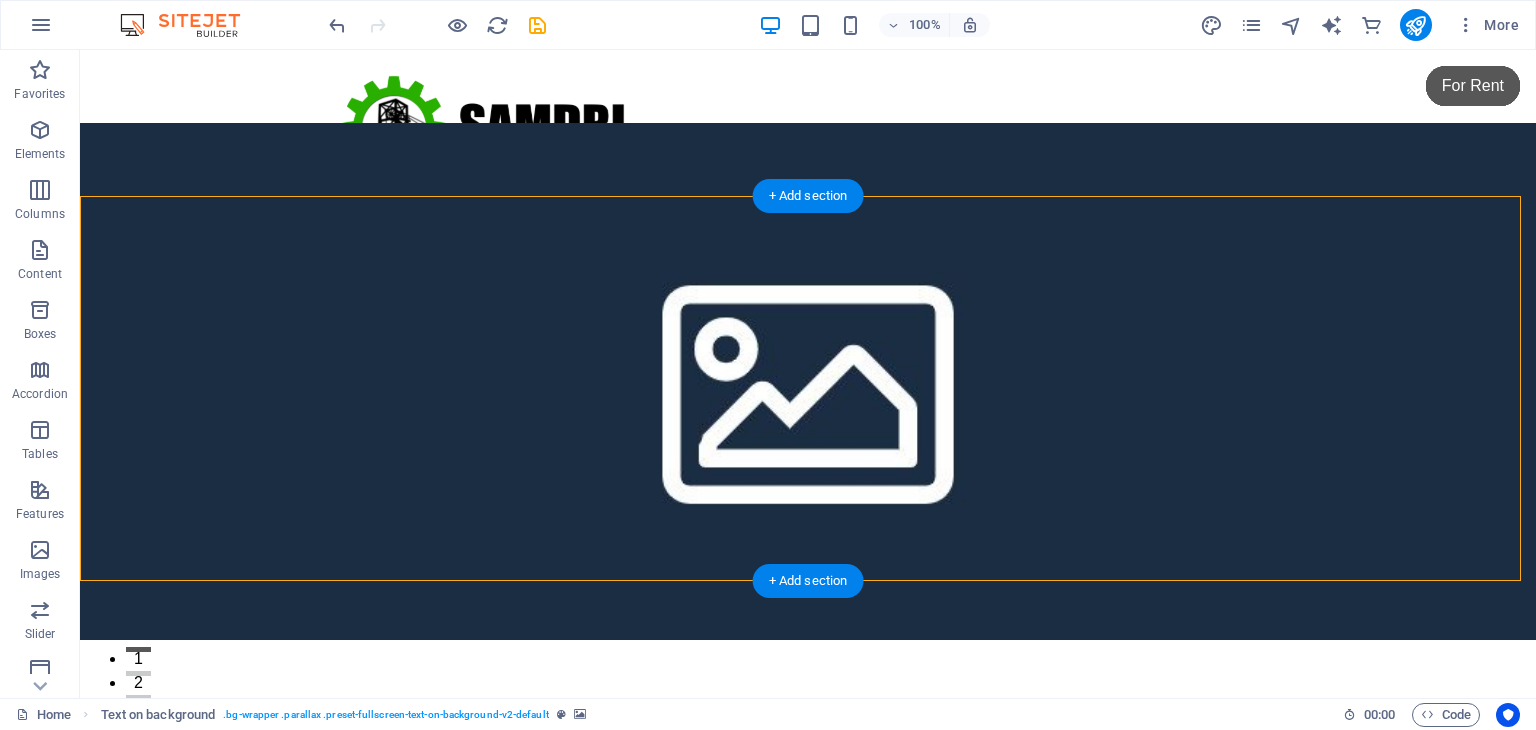 click at bounding box center (808, 381) 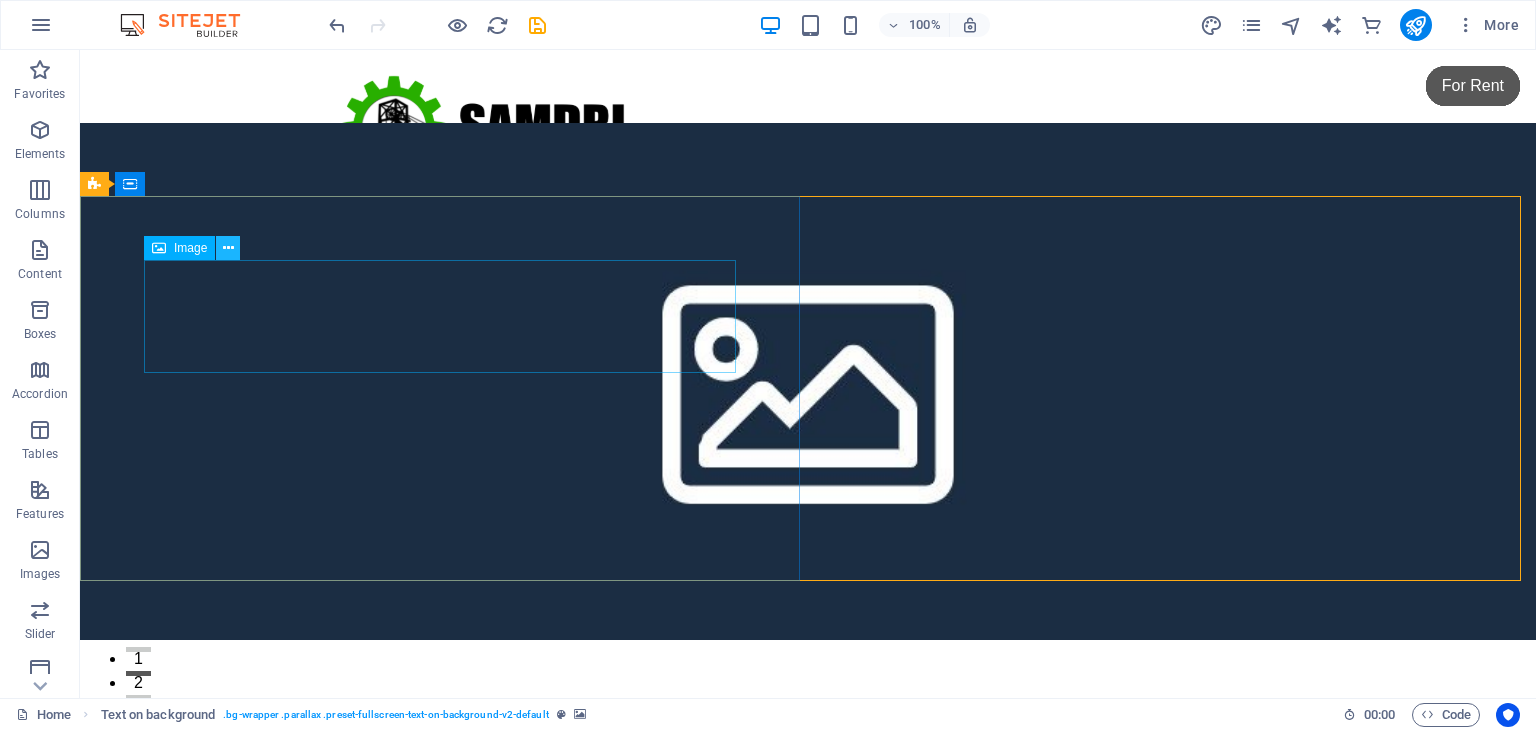 click at bounding box center [228, 248] 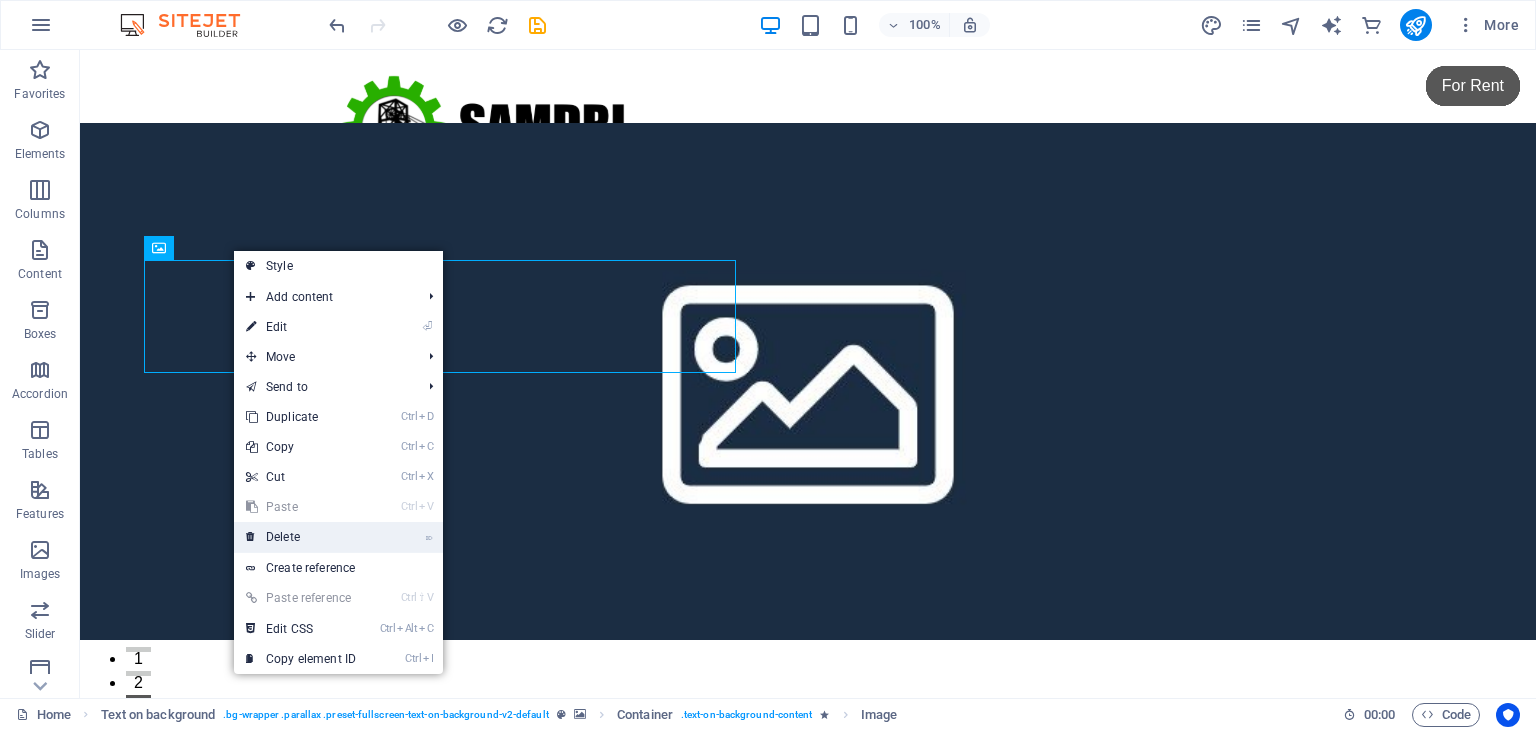 click on "⌦  Delete" at bounding box center (301, 537) 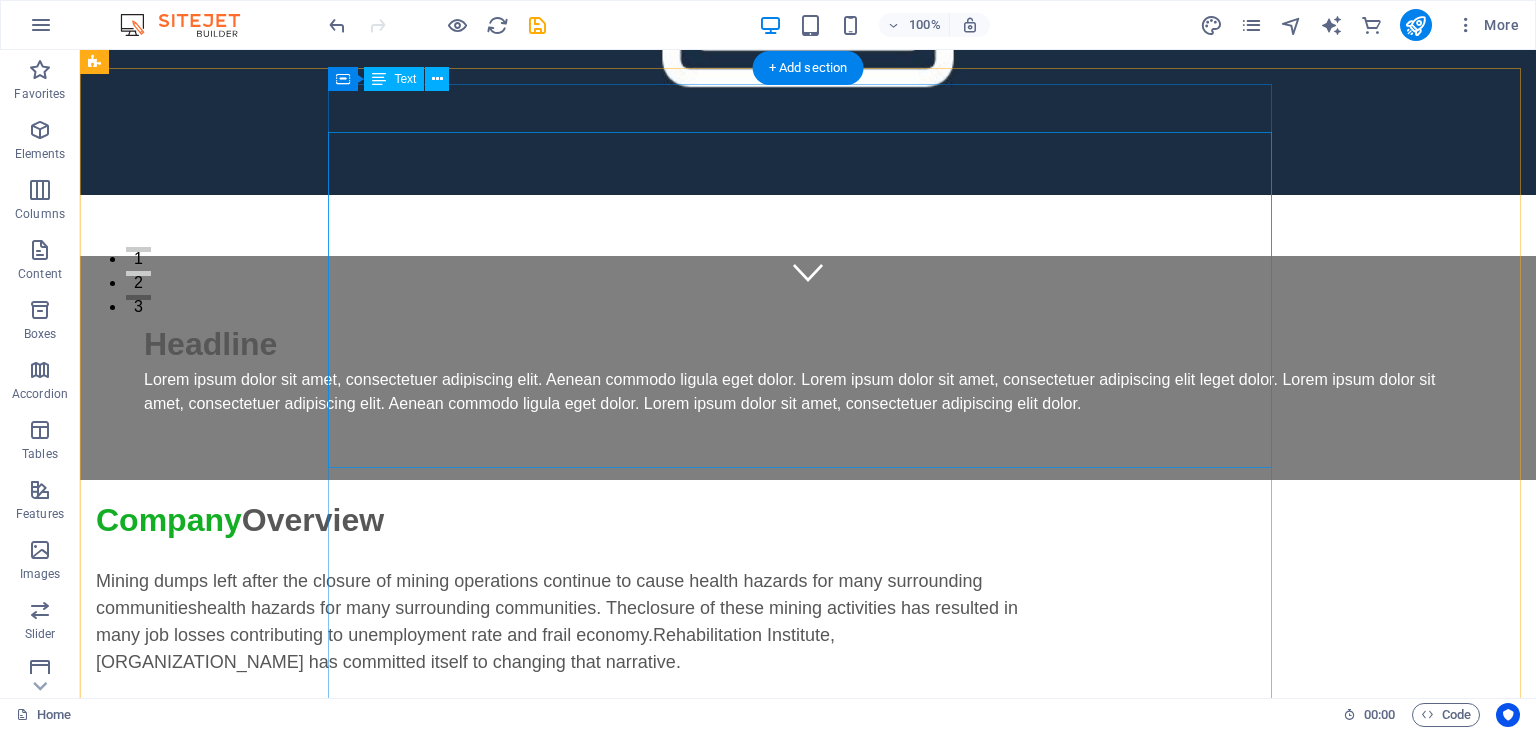 scroll, scrollTop: 0, scrollLeft: 0, axis: both 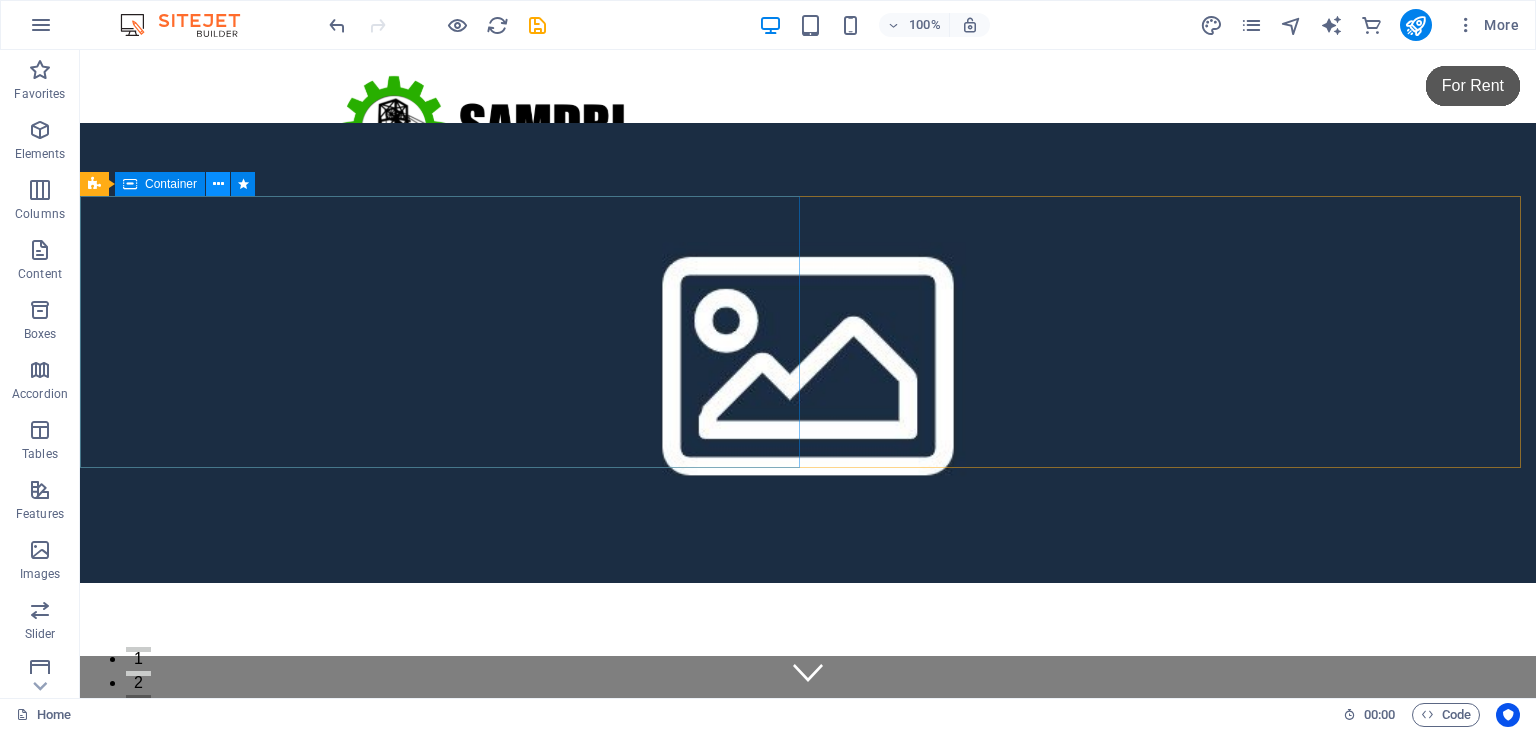 click at bounding box center (218, 184) 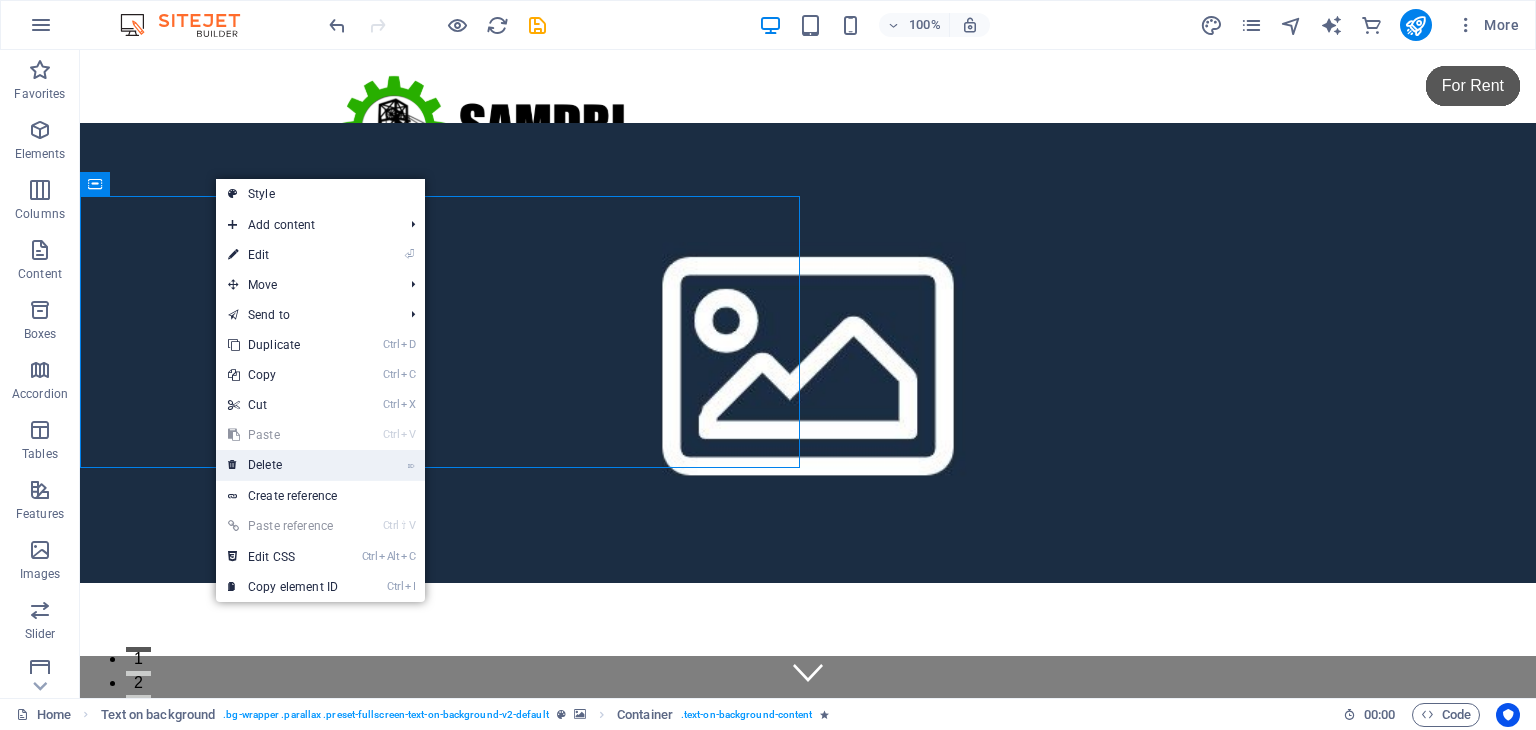 click on "⌦  Delete" at bounding box center [283, 465] 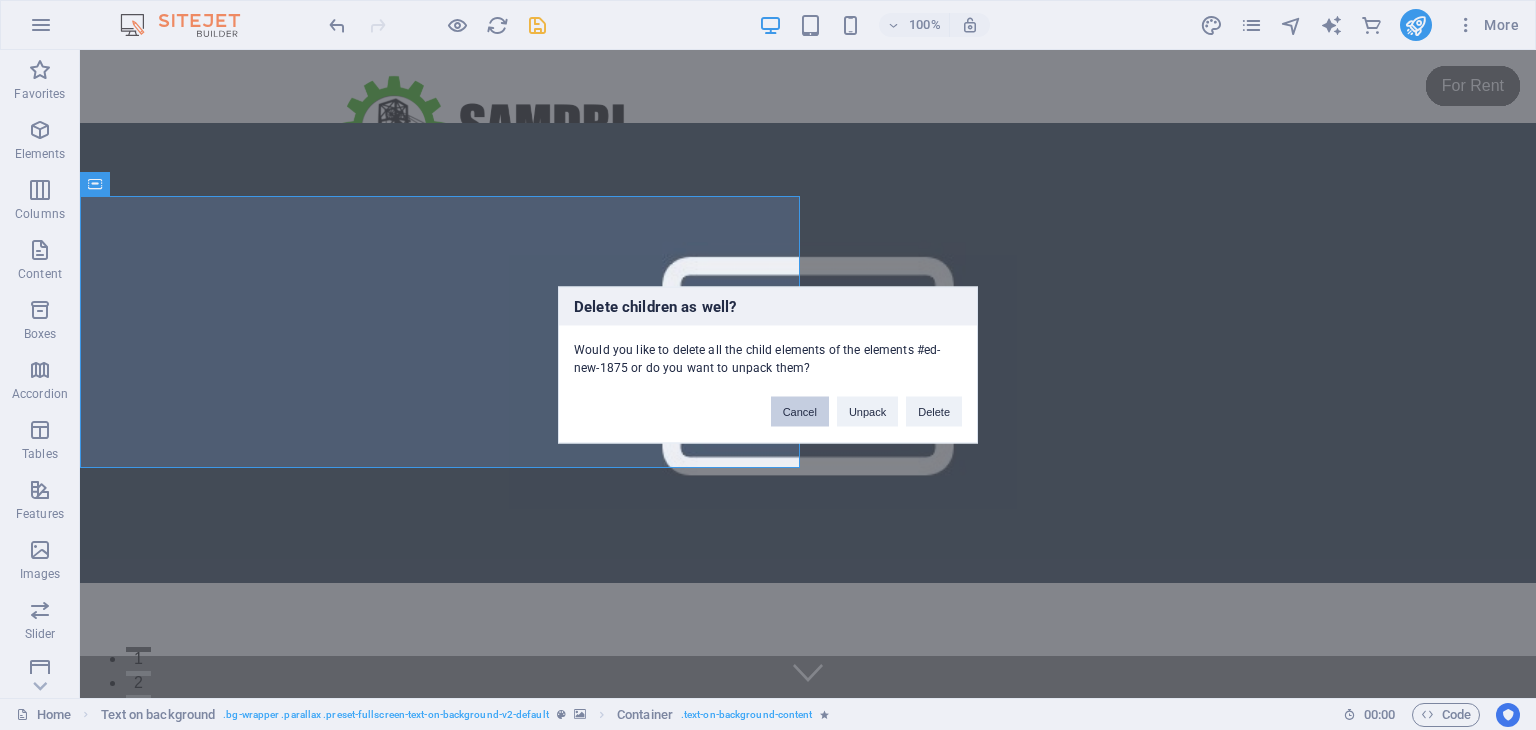 click on "Cancel" at bounding box center (800, 412) 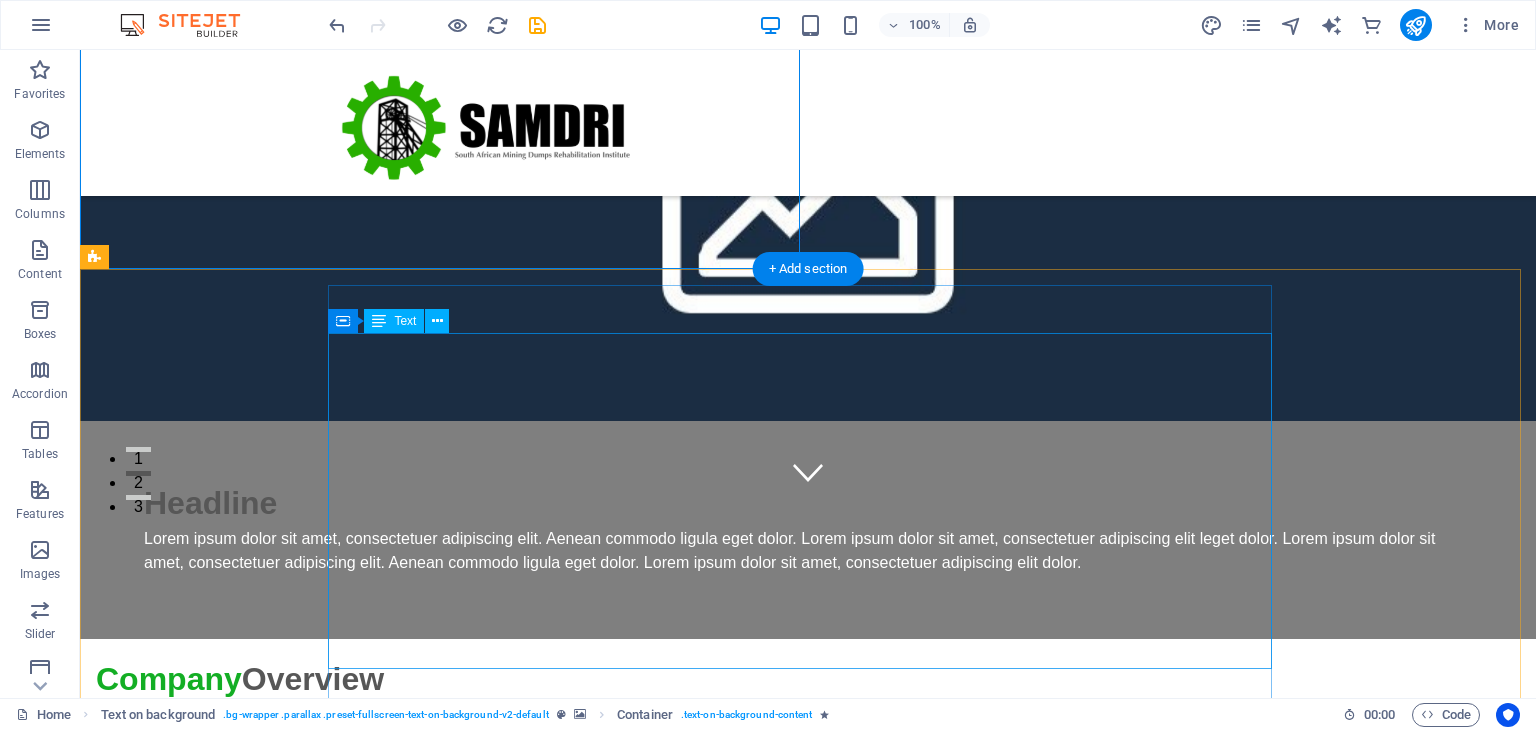 scroll, scrollTop: 0, scrollLeft: 0, axis: both 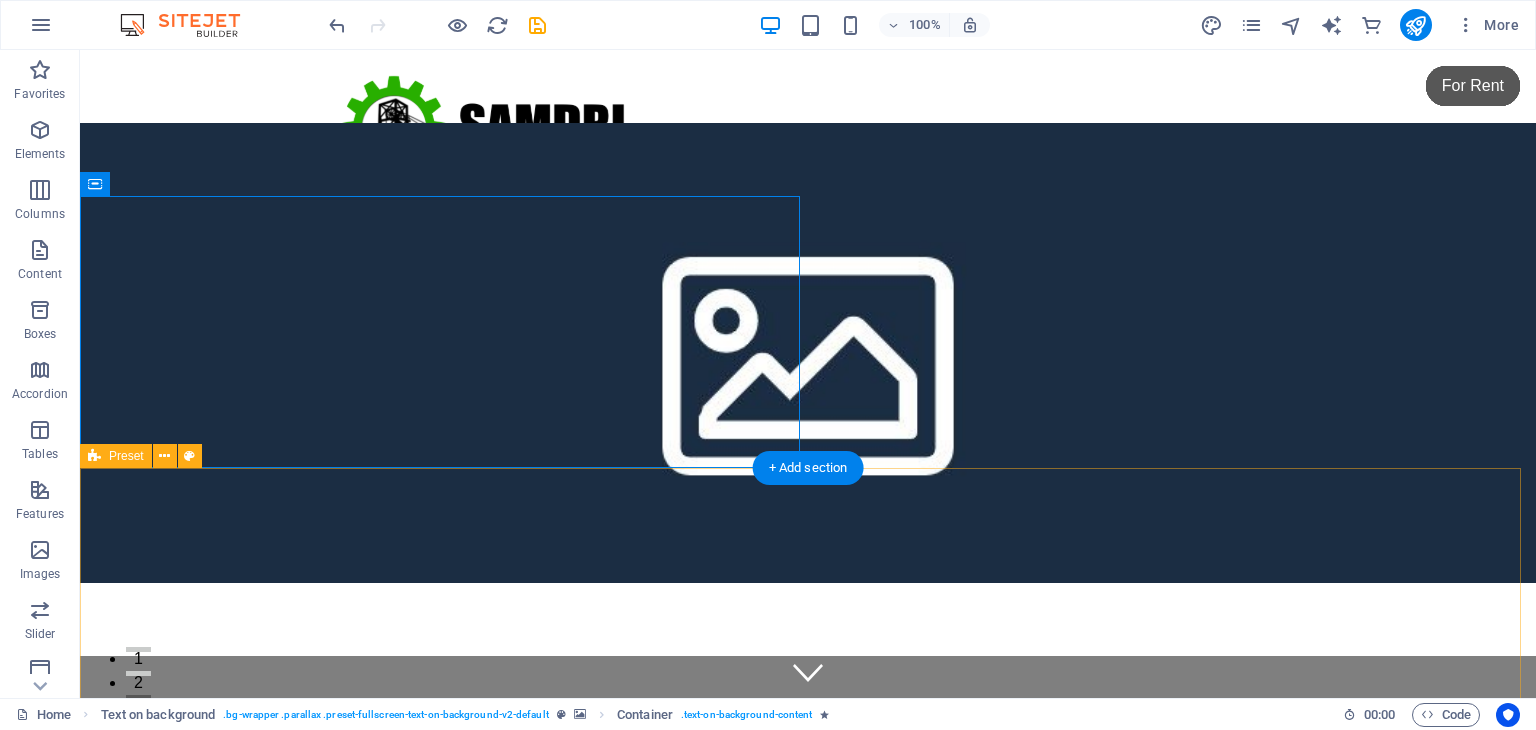 click on "Company  Overview Mining dumps left after the closure of mining operations continue to cause health hazards for many surrounding communities  health hazards for many surrounding communities. The  closure of these mining activities has resulted in many job losses contributing to unemployment rate and frail economy.  Rehabilitation Institute, SAMDRI has committed itself to changing that narrative.
SAMDRI rehabilitates the former mining land covered with mining dumps and  converts the area to a renewable energy source in response to the environmental issues and energy crisis. The result is a sustainable renewable energy source to  supply local communities through the municipalities and create sustainable jobs  in maintenance and operations." at bounding box center [808, 1250] 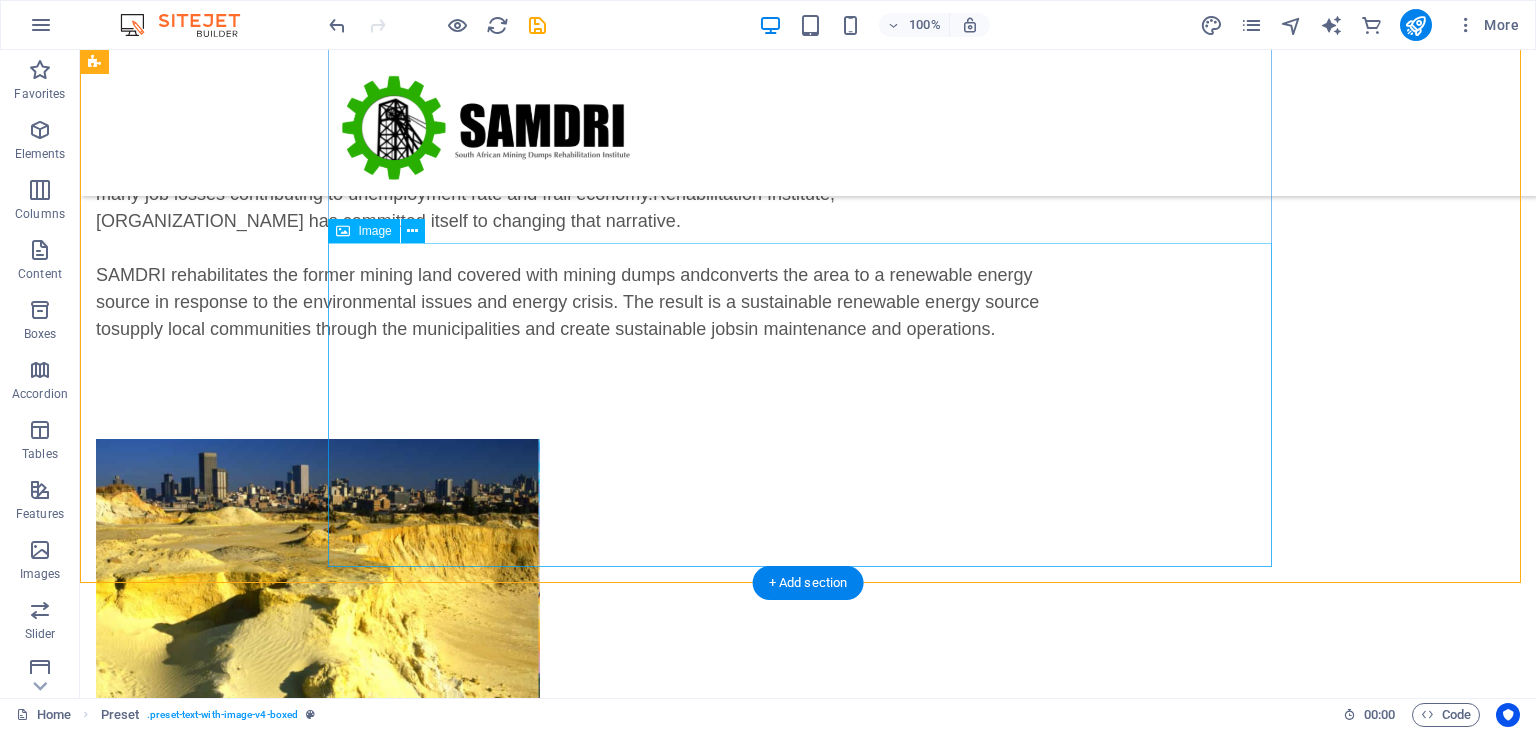 scroll, scrollTop: 500, scrollLeft: 0, axis: vertical 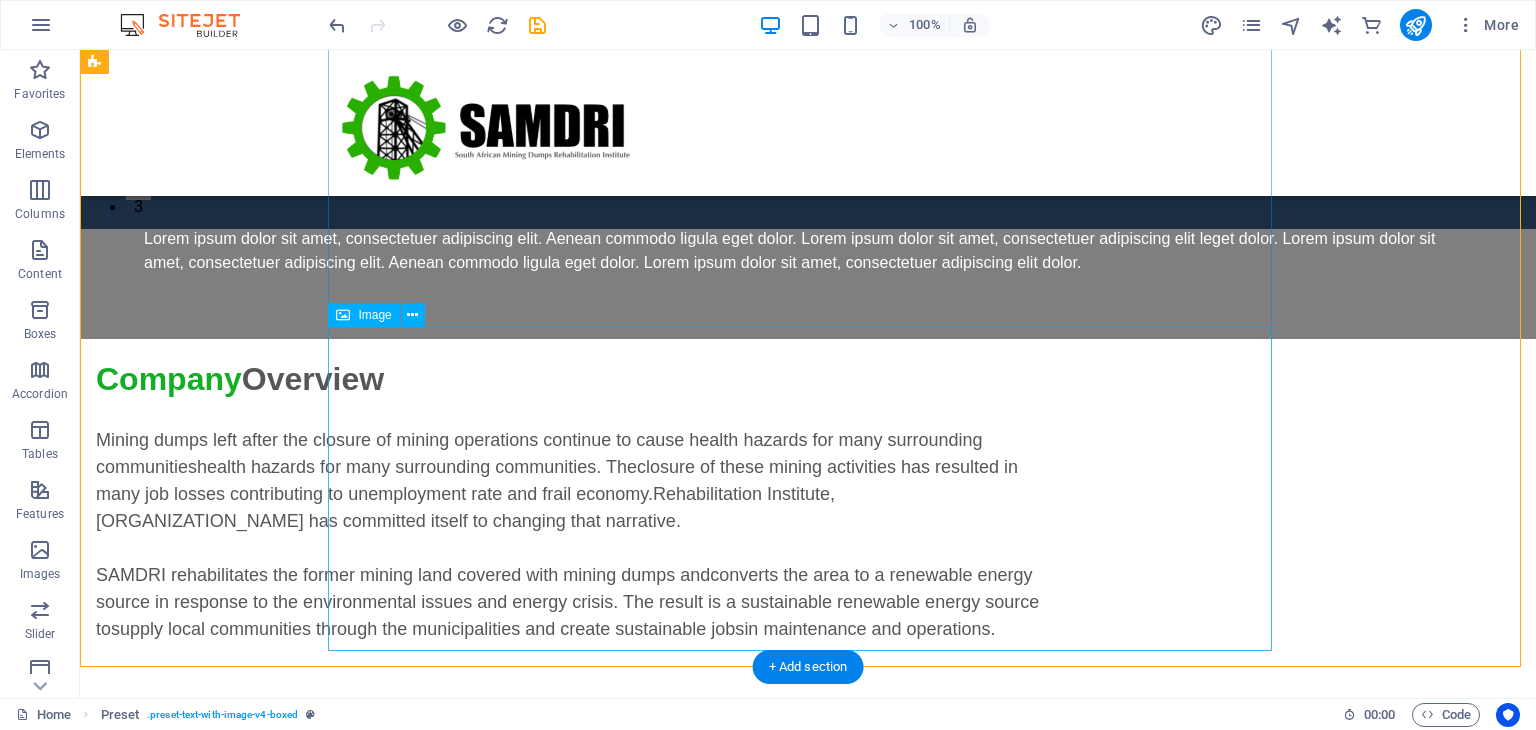 click at bounding box center (568, 901) 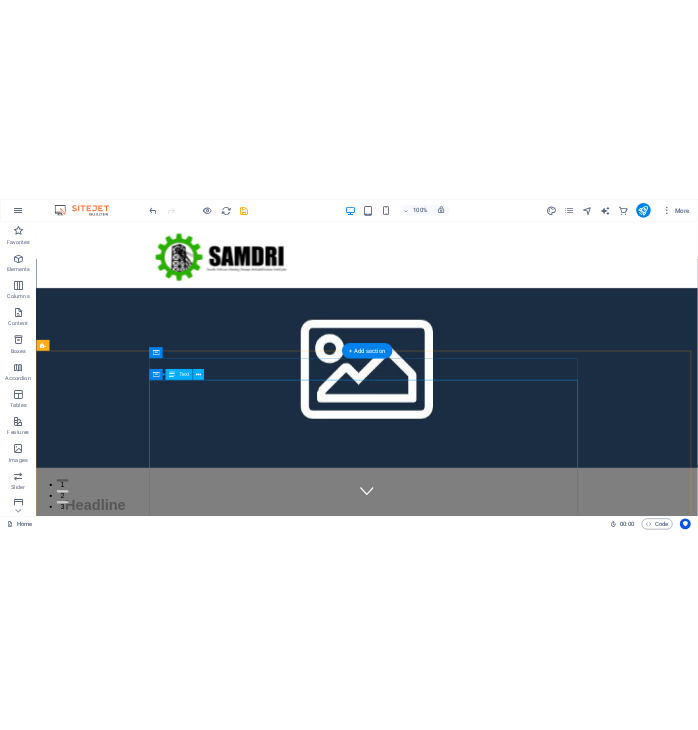 scroll, scrollTop: 0, scrollLeft: 0, axis: both 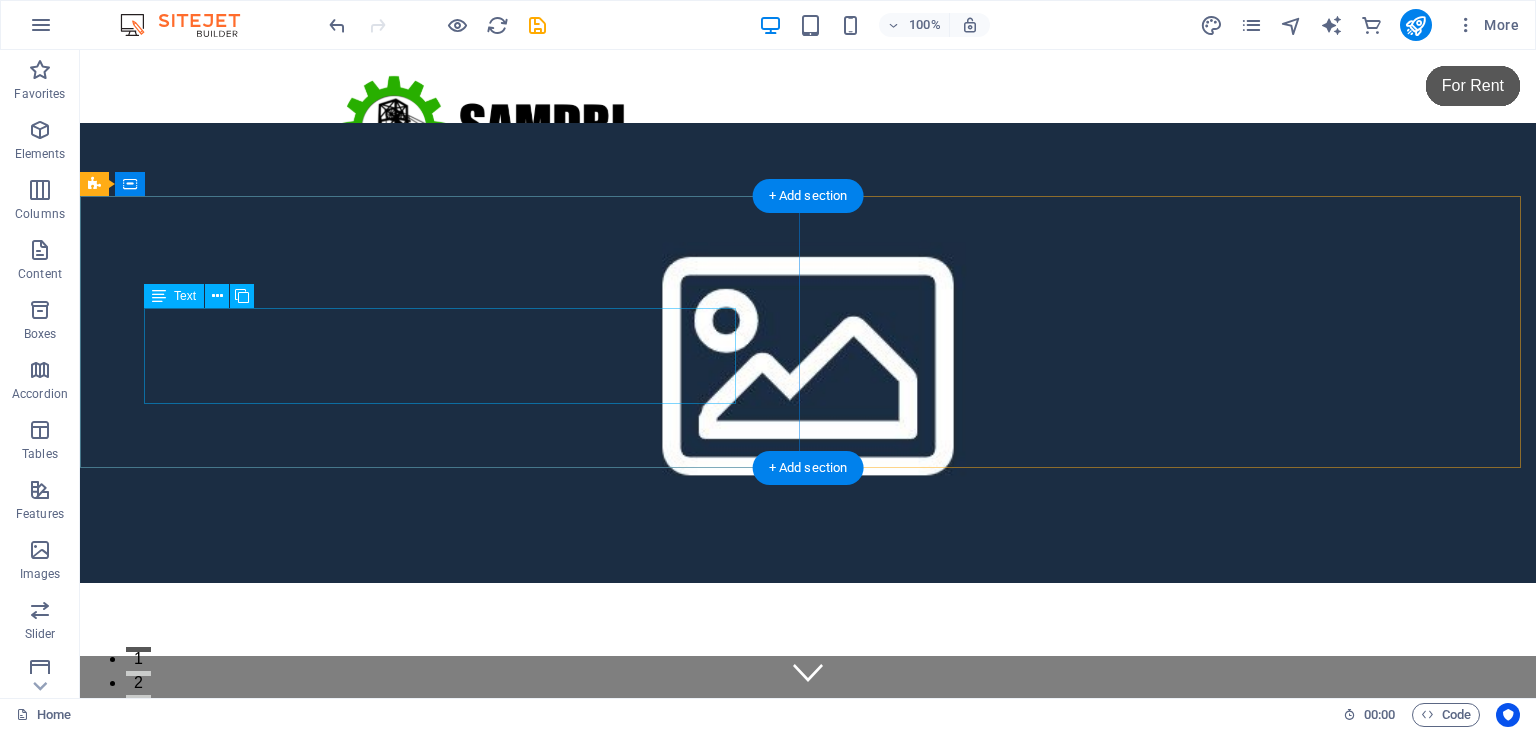 click on "Lorem ipsum dolor sit amet, consectetuer adipiscing elit. Aenean commodo ligula eget dolor. Lorem ipsum dolor sit amet, consectetuer adipiscing elit leget dolor. Lorem ipsum dolor sit amet, consectetuer adipiscing elit. Aenean commodo ligula eget dolor. Lorem ipsum dolor sit amet, consectetuer adipiscing elit dolor." at bounding box center [808, 792] 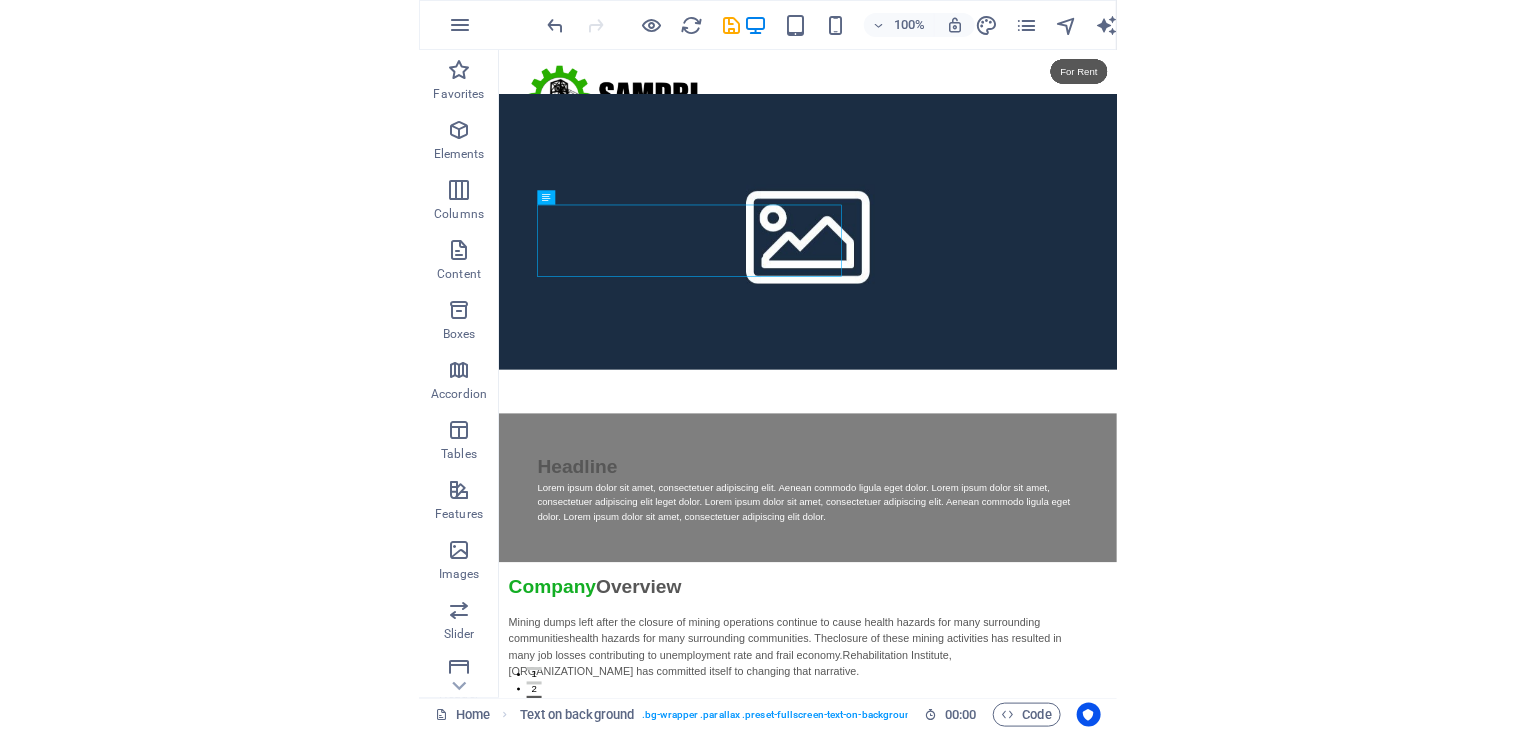 scroll, scrollTop: 652, scrollLeft: 0, axis: vertical 